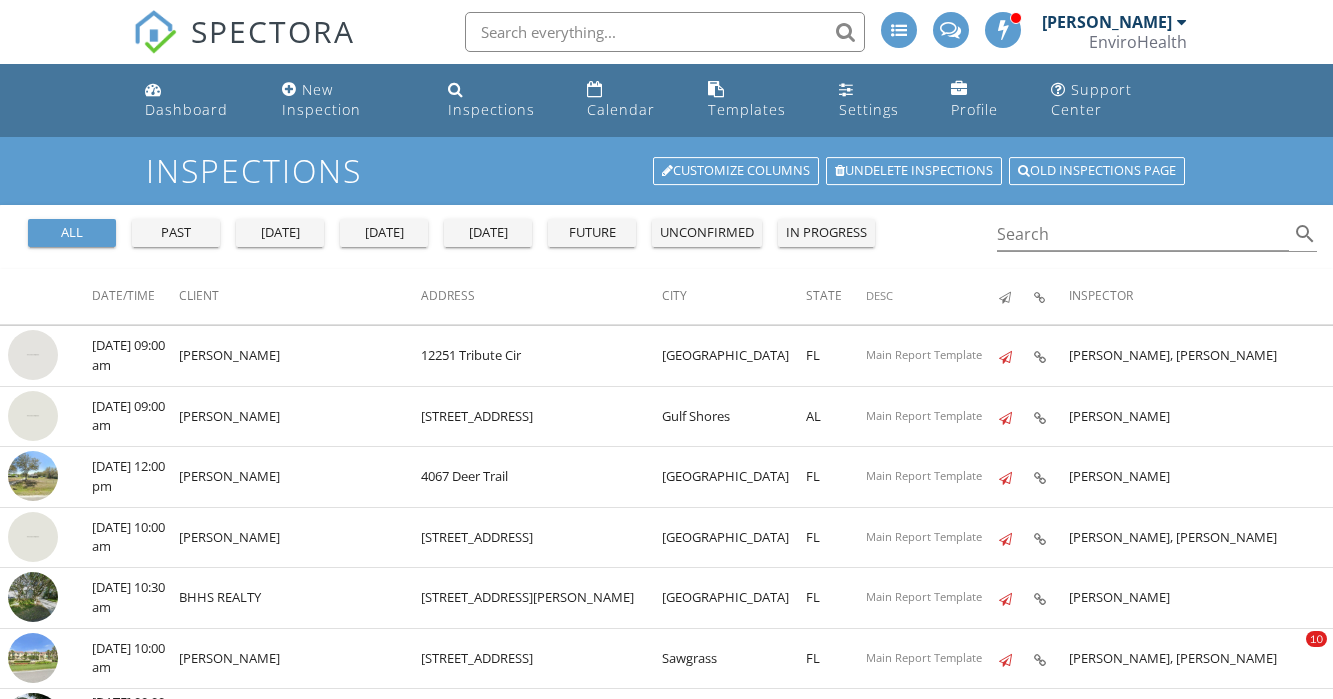 scroll, scrollTop: 0, scrollLeft: 0, axis: both 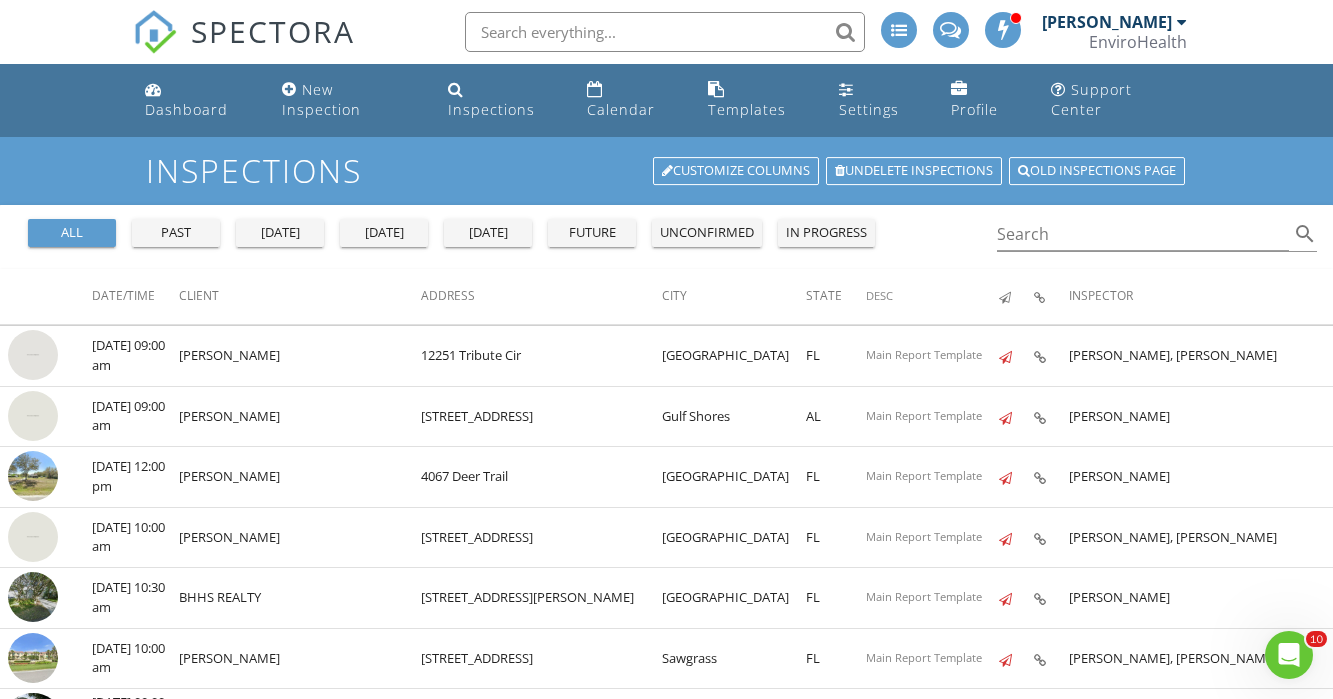 click at bounding box center [665, 32] 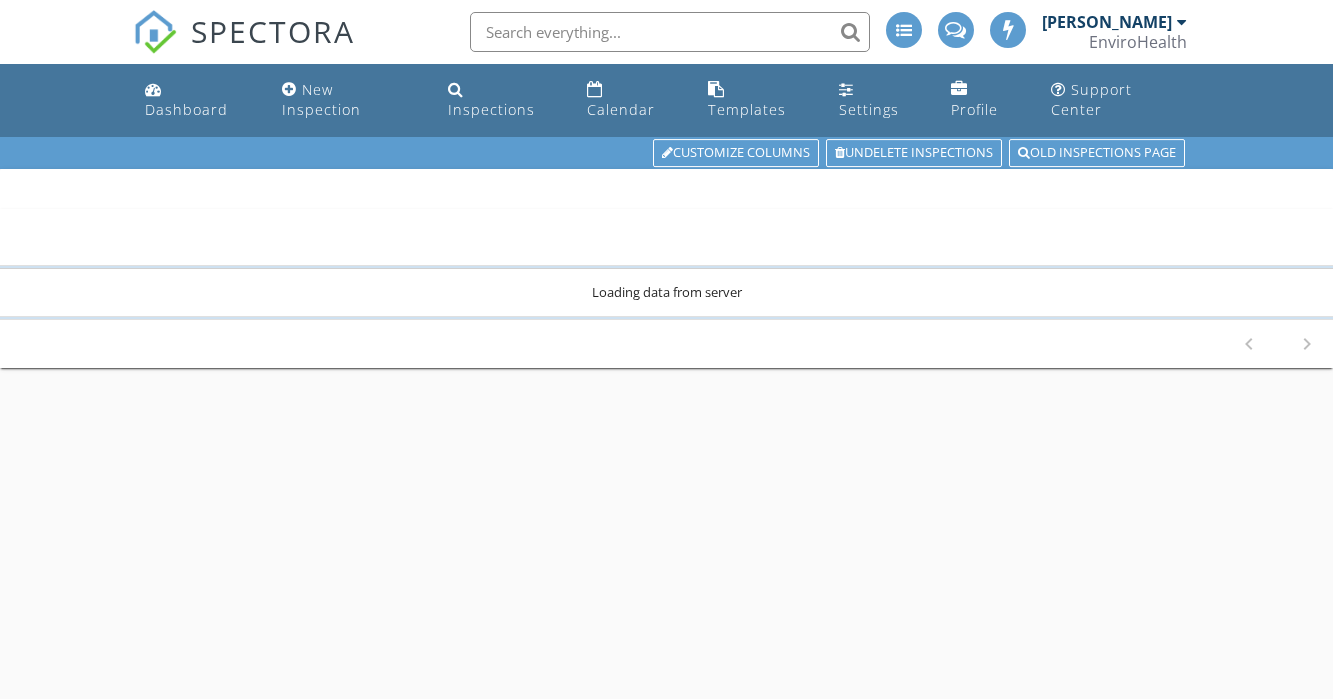 scroll, scrollTop: 0, scrollLeft: 0, axis: both 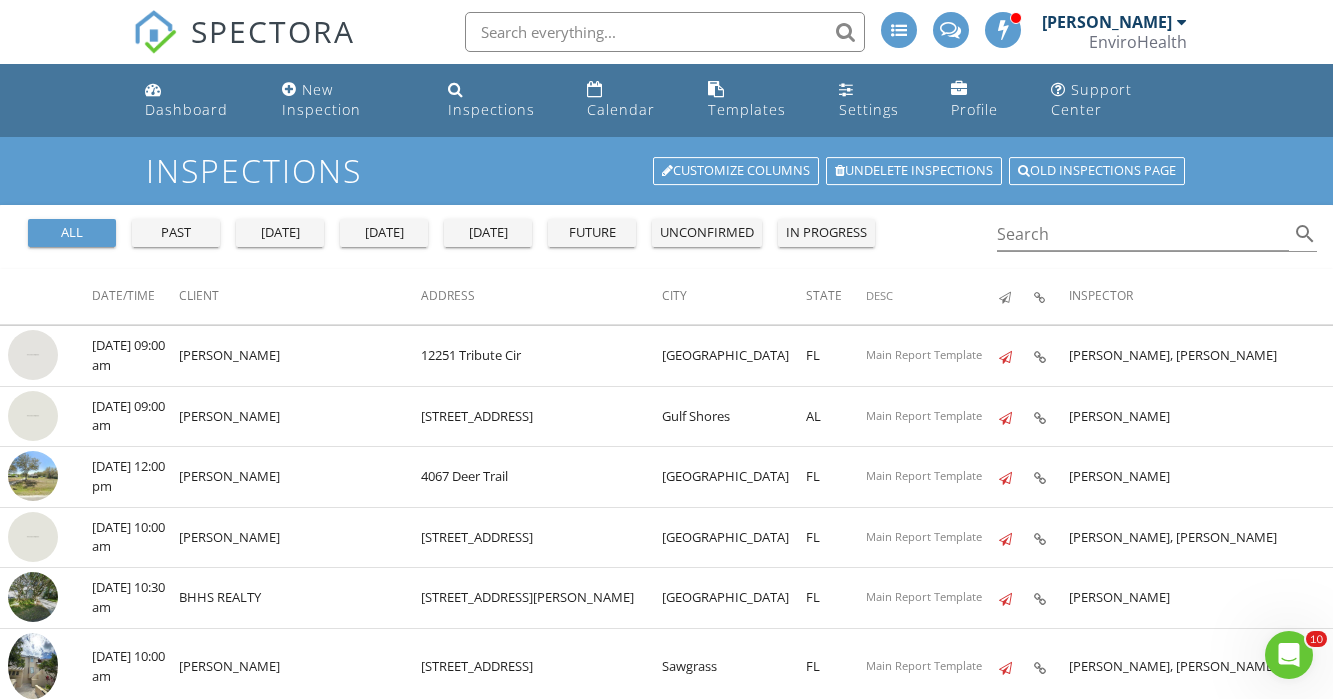 click at bounding box center [665, 32] 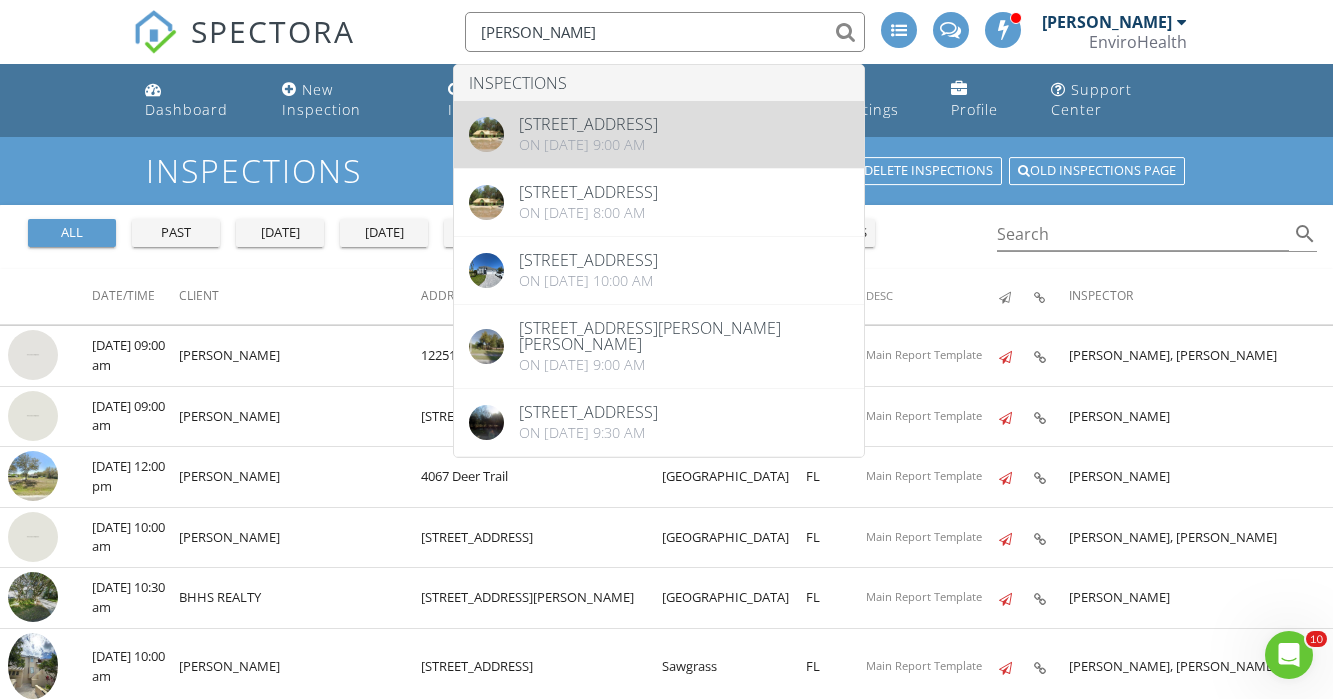 type on "anna" 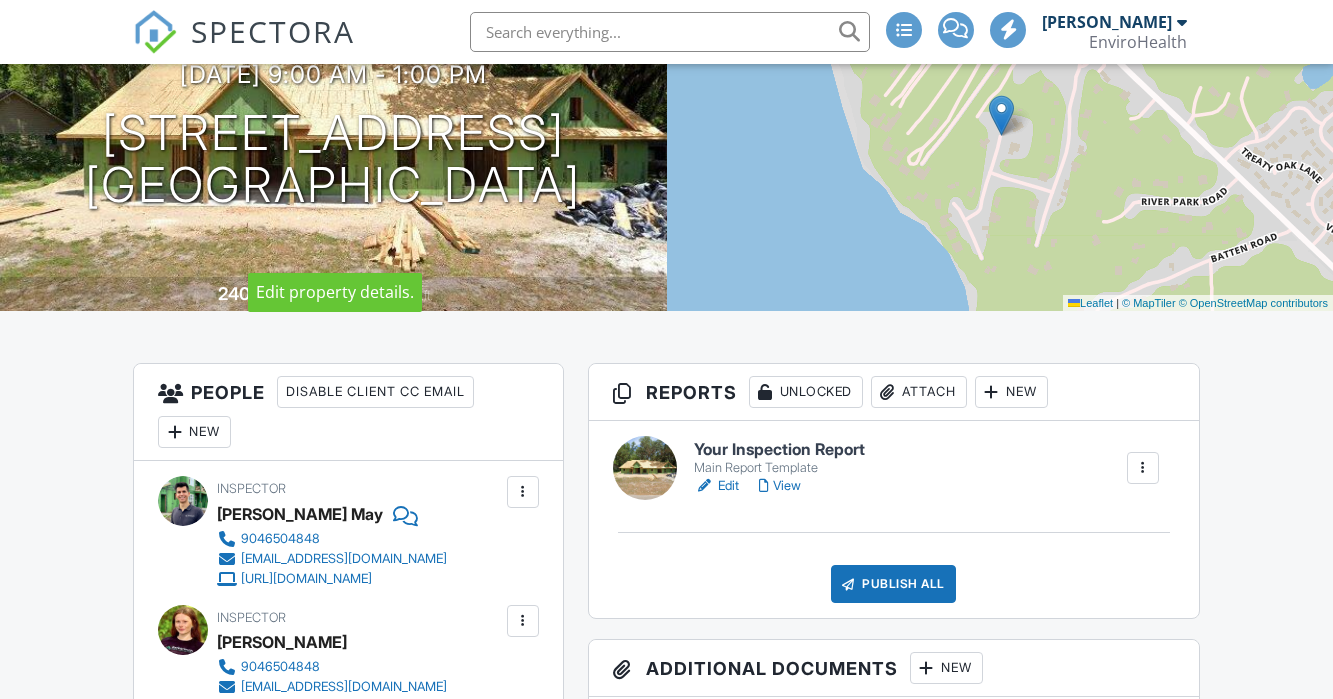scroll, scrollTop: 0, scrollLeft: 0, axis: both 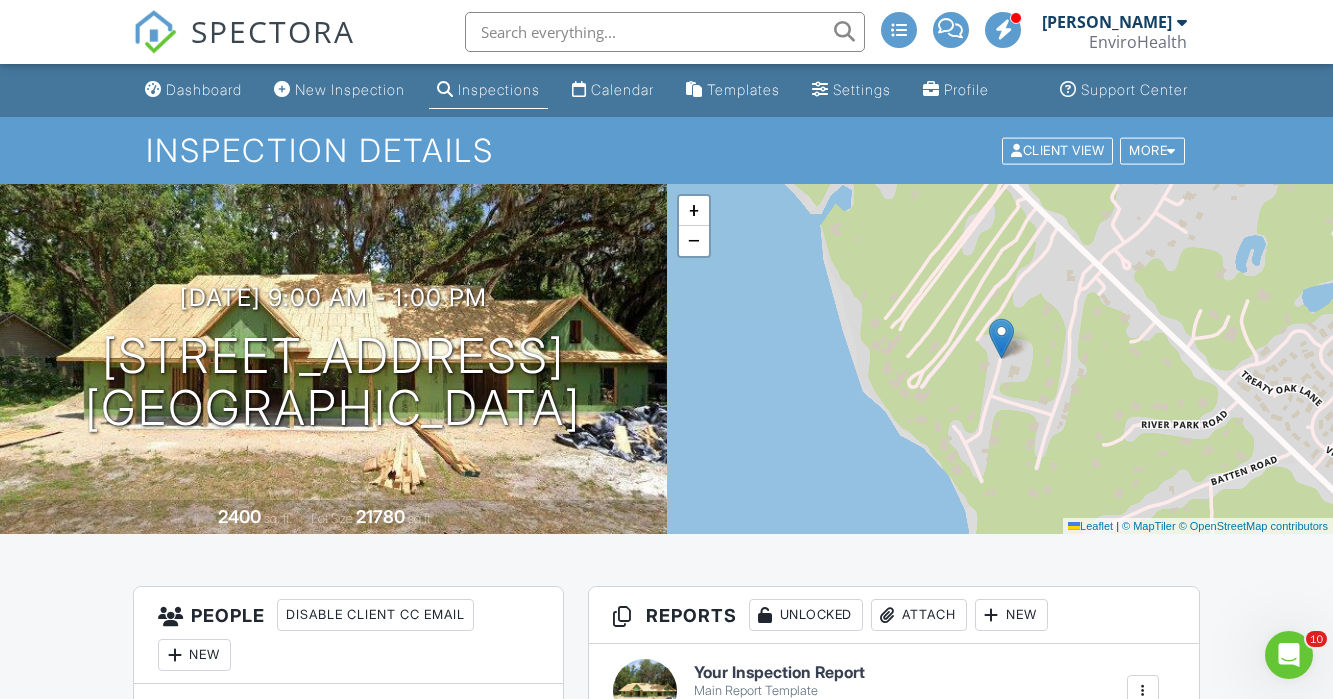 click at bounding box center (665, 32) 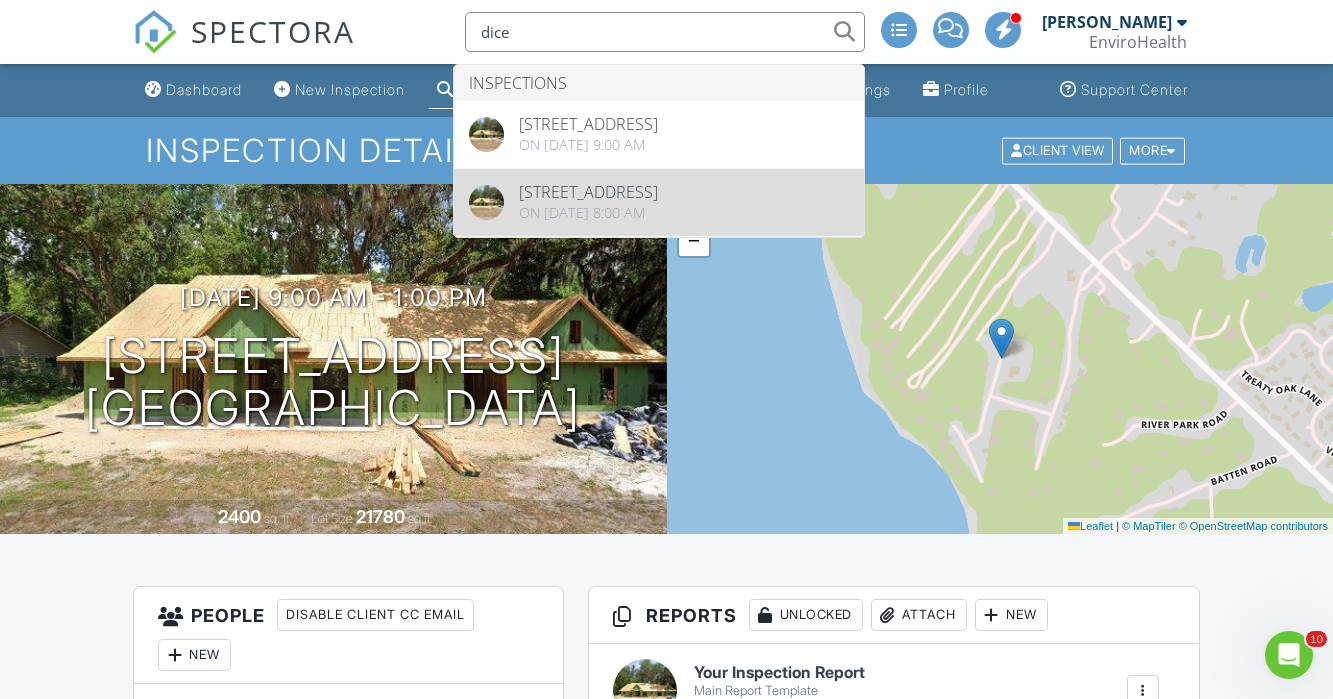 type on "dice" 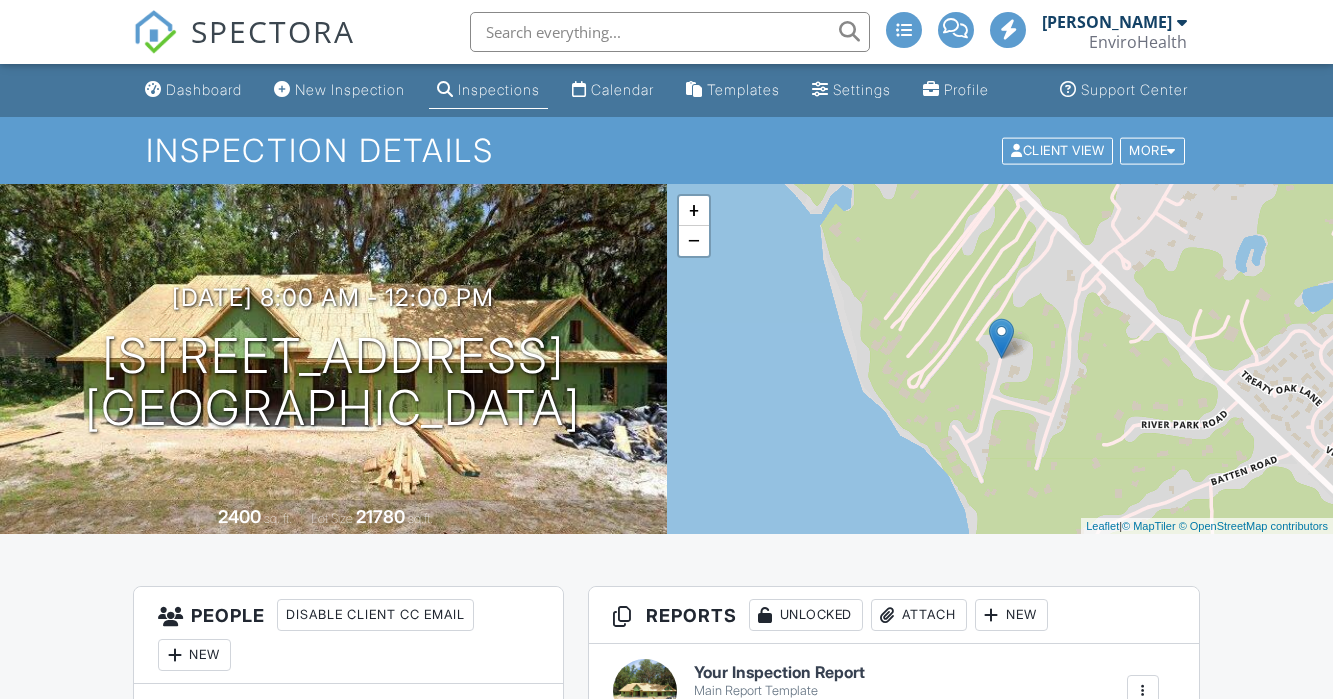 click on "New" at bounding box center (946, 891) 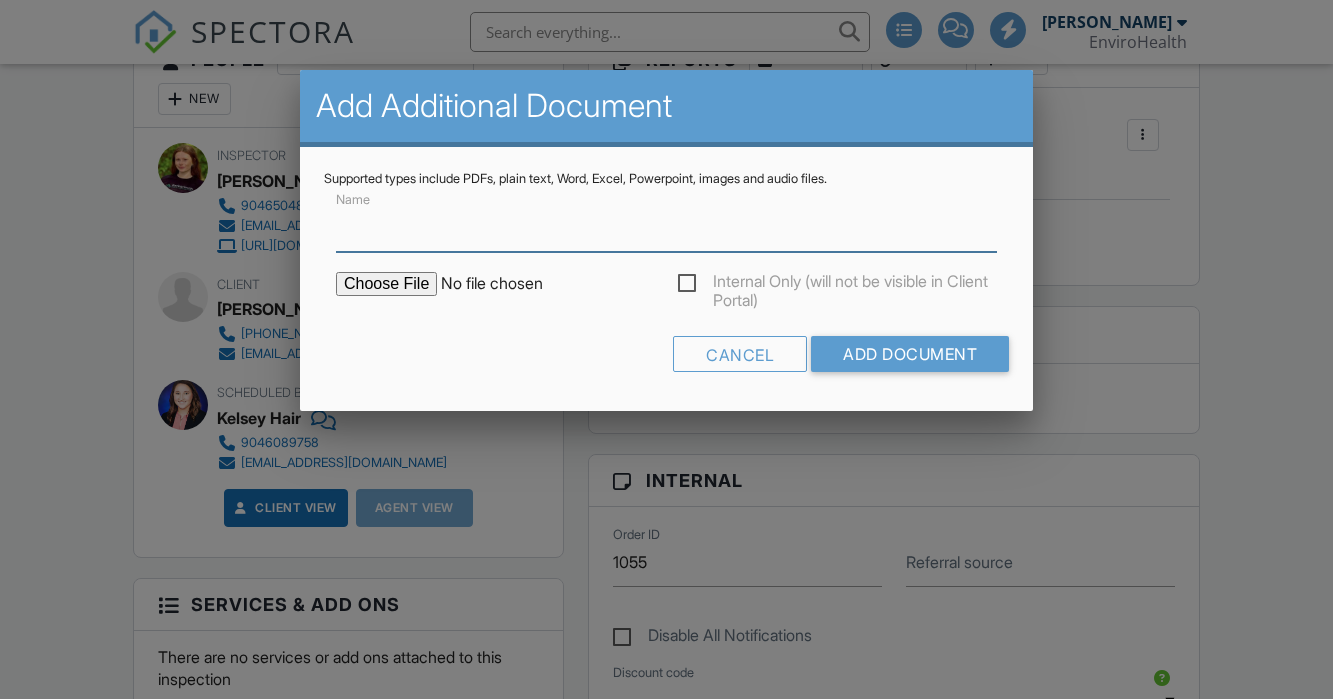 scroll, scrollTop: 556, scrollLeft: 0, axis: vertical 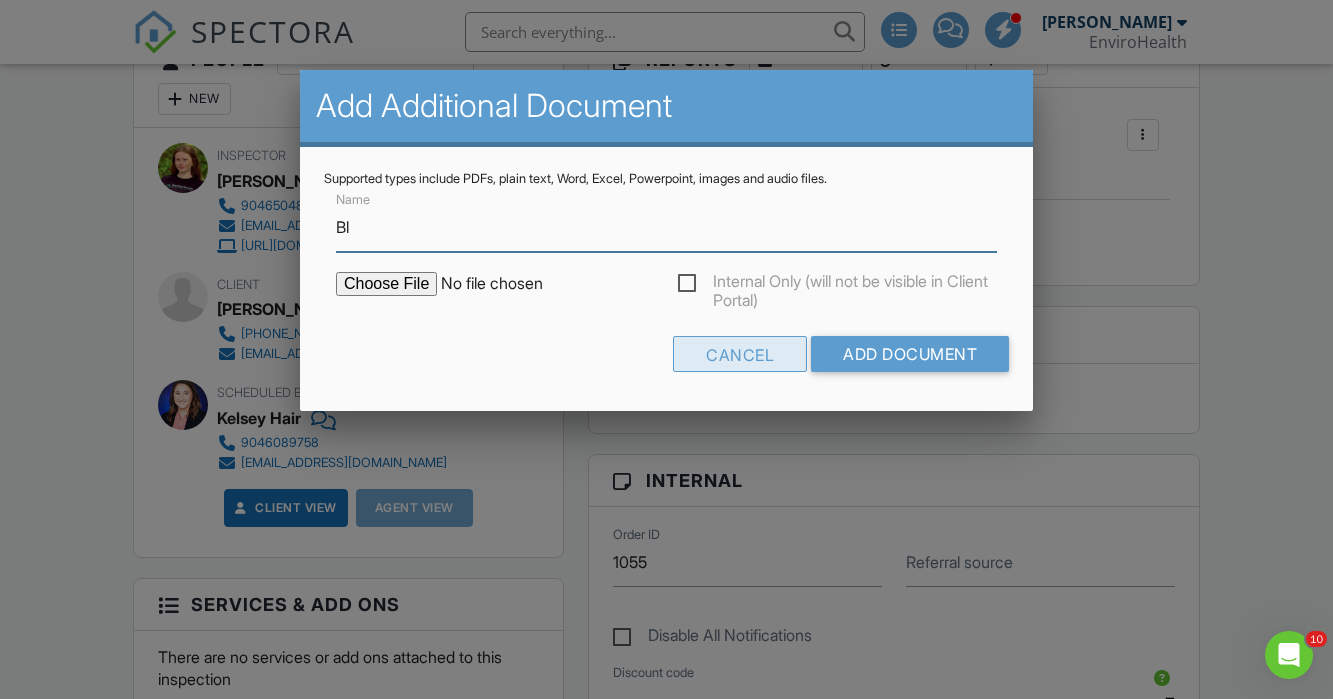 type on "B" 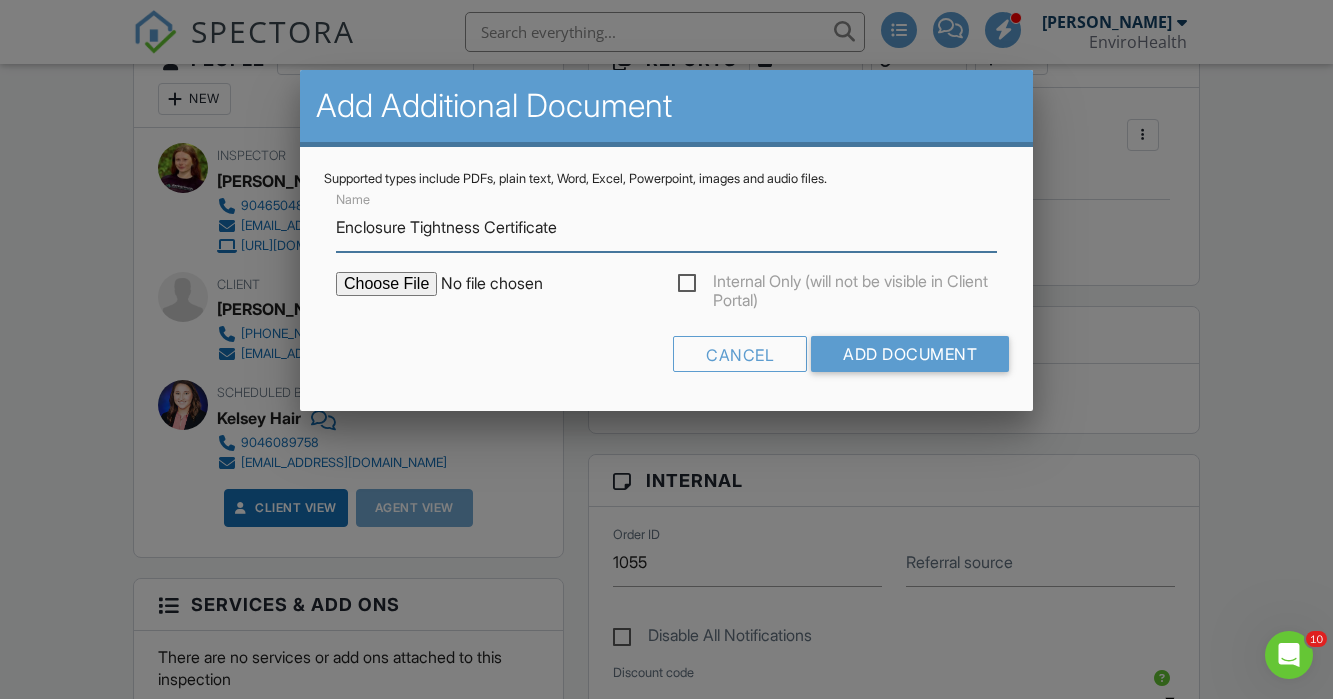type on "Enclosure Tightness Certificate" 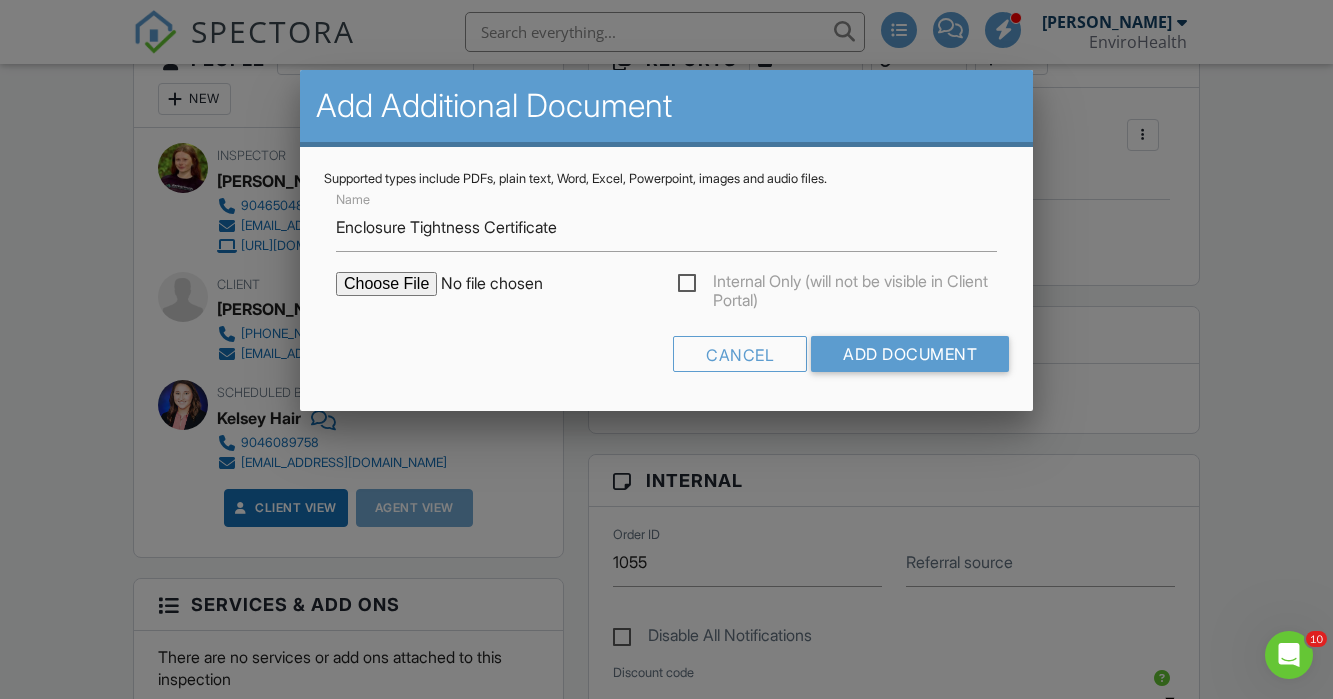 click at bounding box center [506, 284] 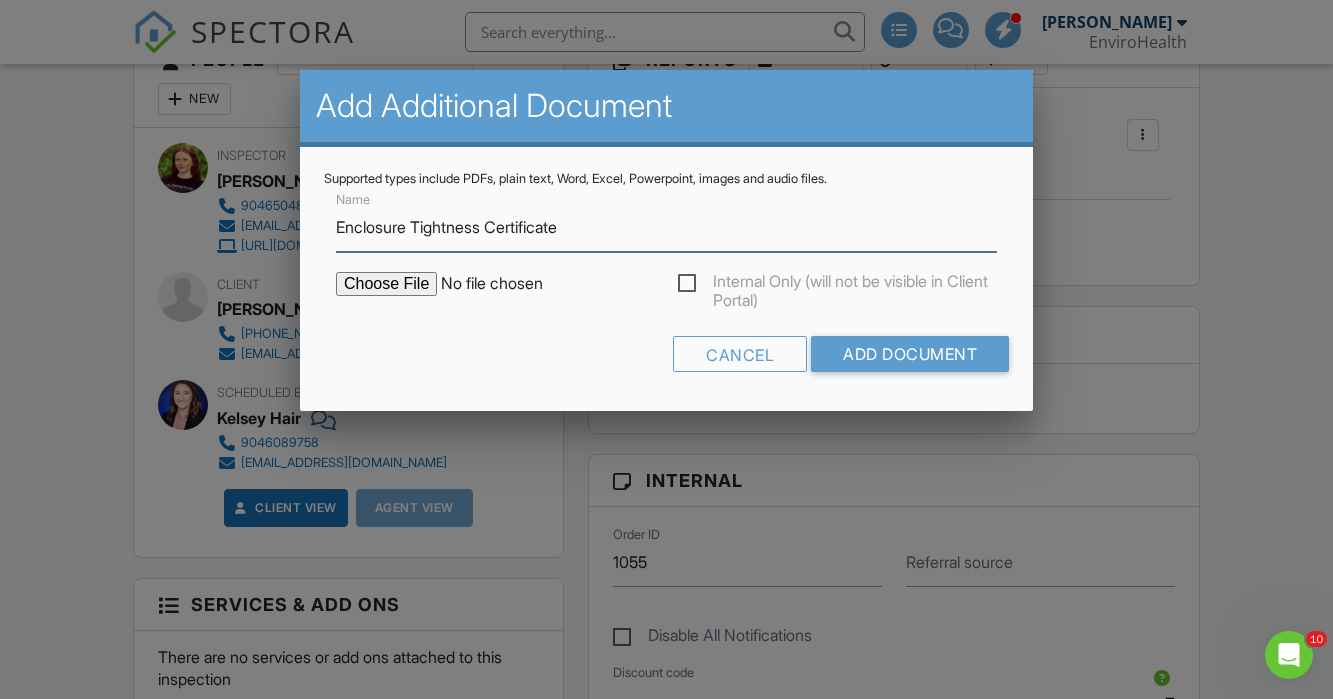 drag, startPoint x: 578, startPoint y: 227, endPoint x: 496, endPoint y: 227, distance: 82 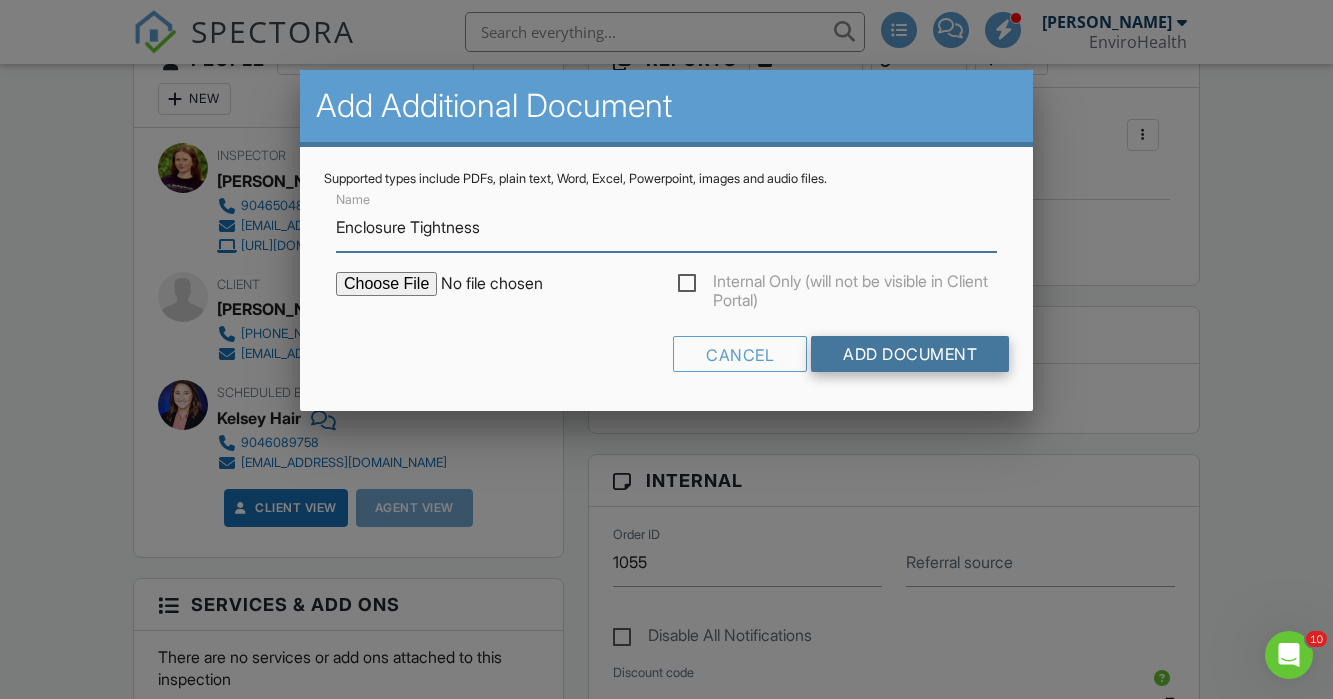 type on "Enclosure Tightness" 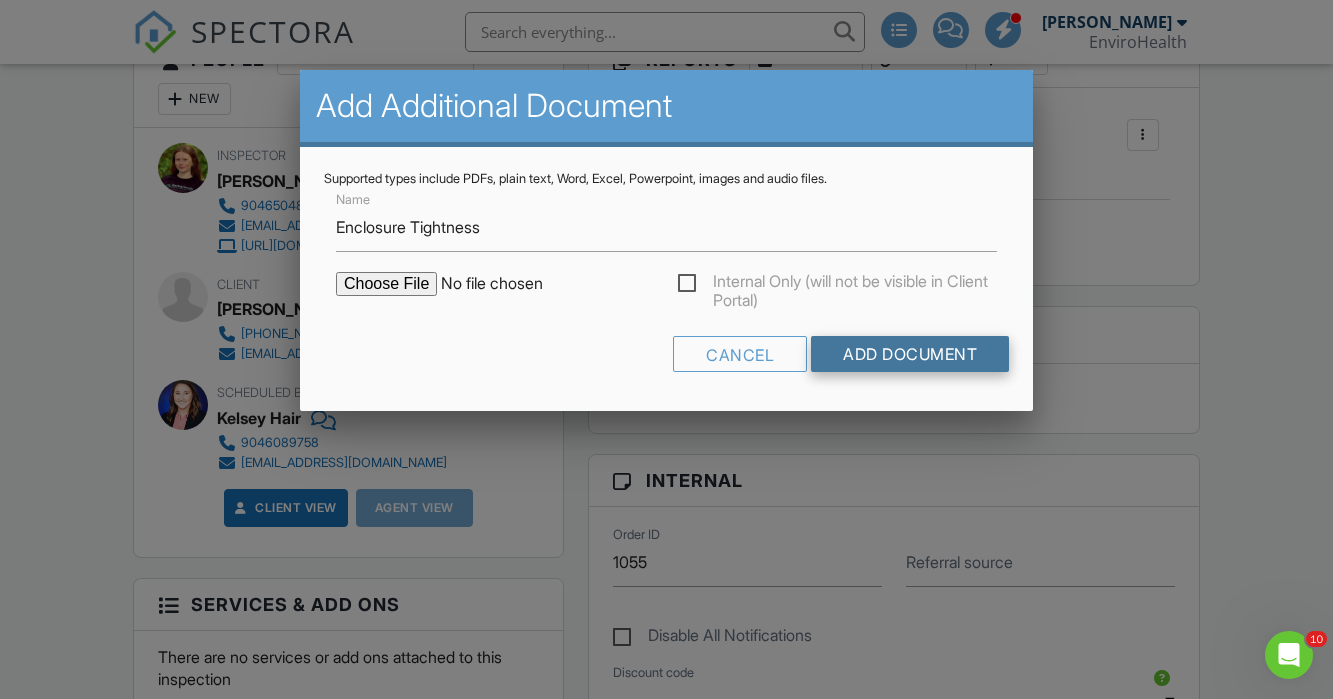 click on "Add Document" at bounding box center (910, 354) 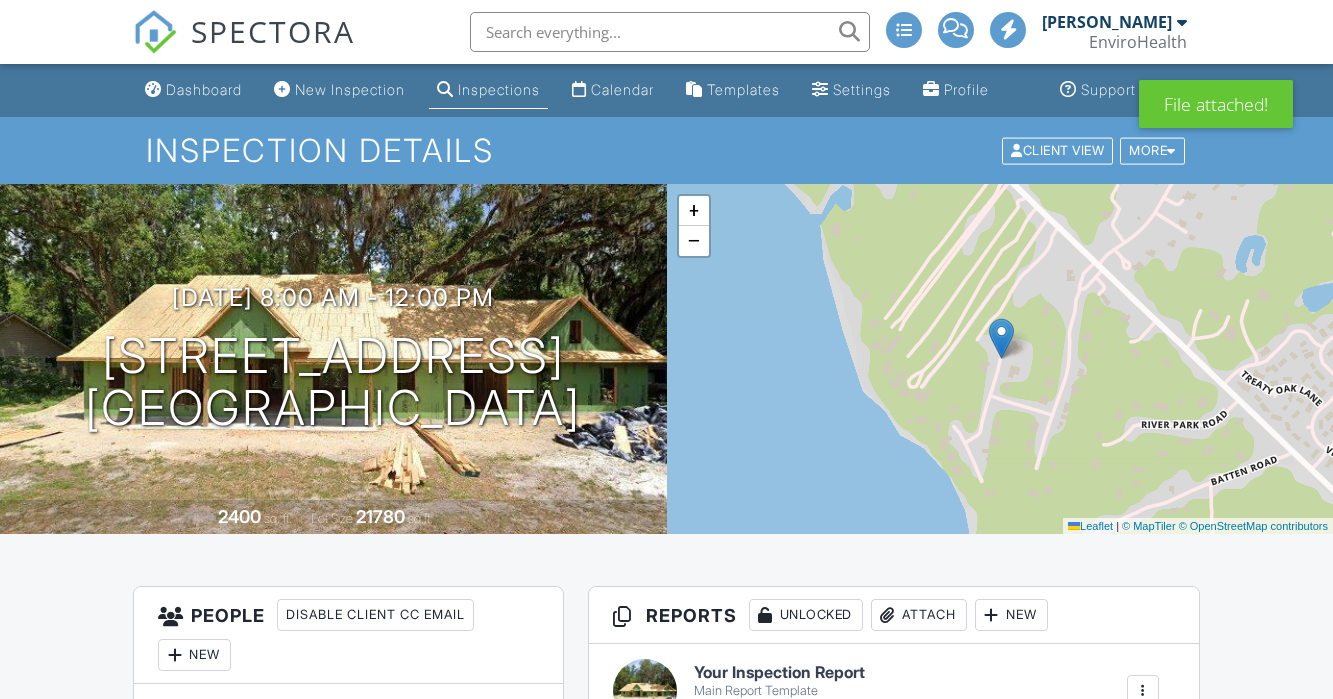 scroll, scrollTop: 339, scrollLeft: 0, axis: vertical 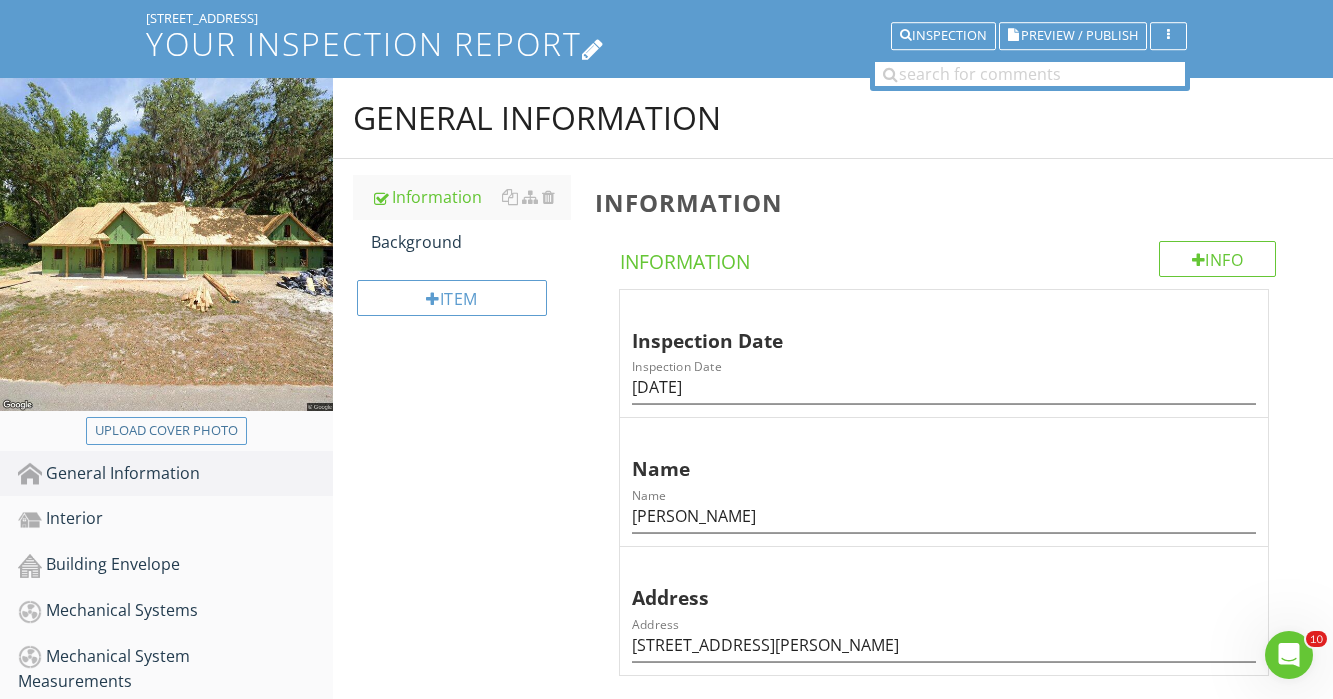 click on "Your Inspection Report" at bounding box center (666, 43) 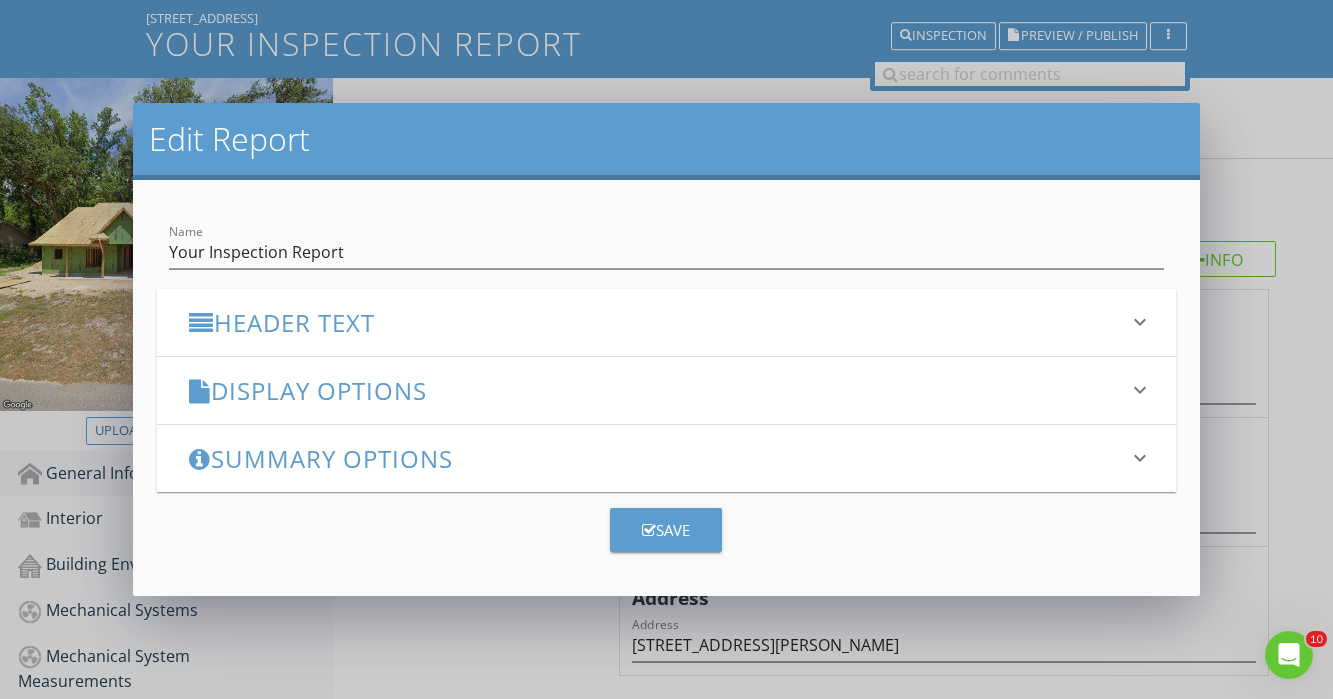 click on "Header Text" at bounding box center [654, 322] 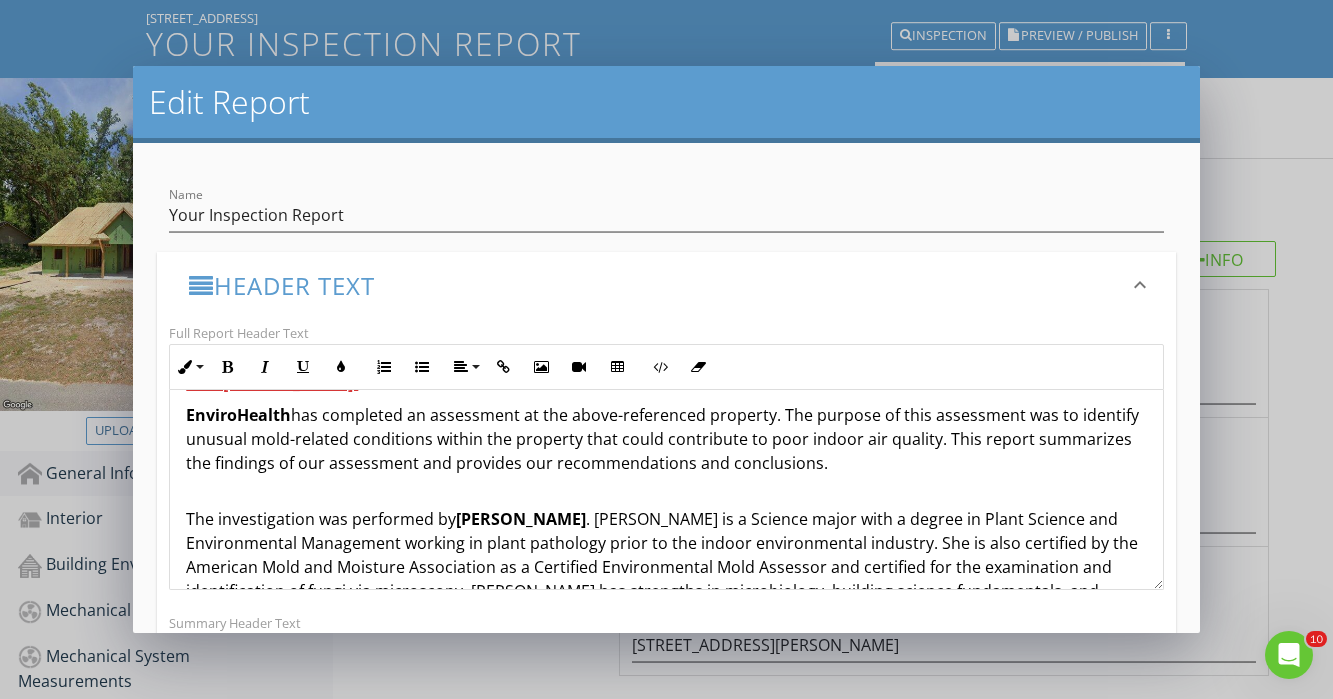 scroll, scrollTop: 435, scrollLeft: 0, axis: vertical 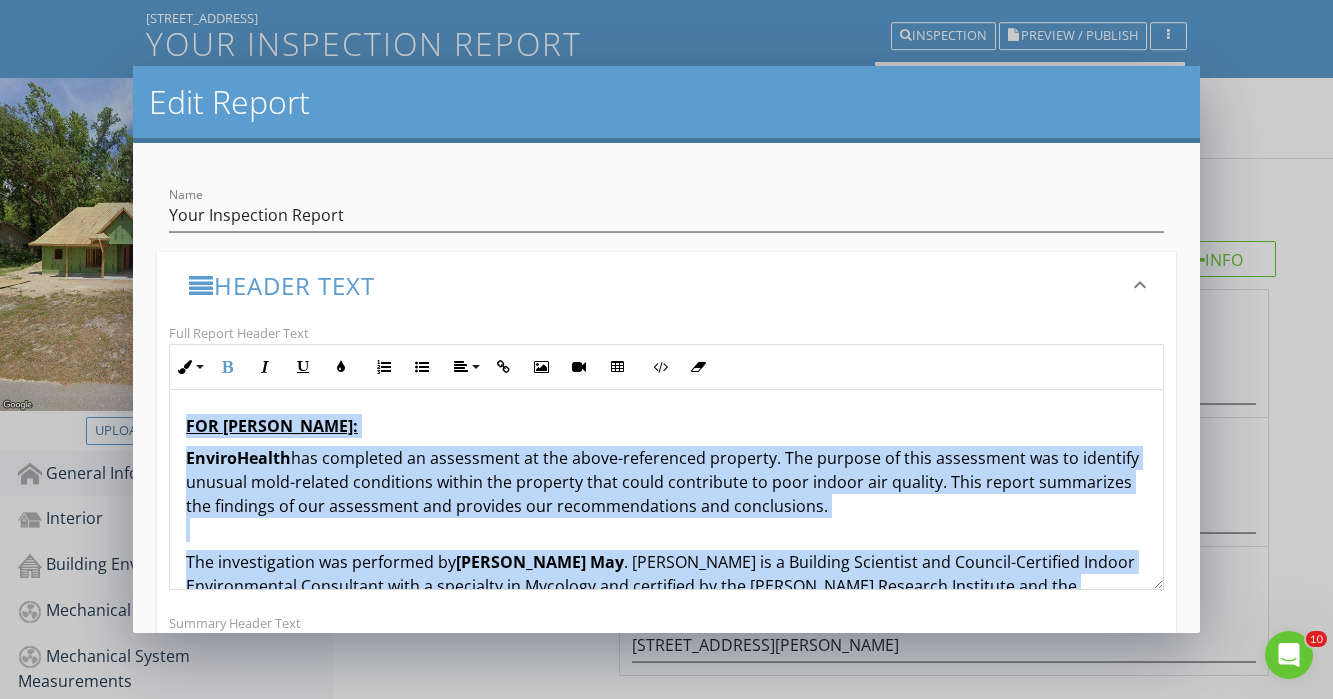 drag, startPoint x: 184, startPoint y: 426, endPoint x: 153, endPoint y: 332, distance: 98.9798 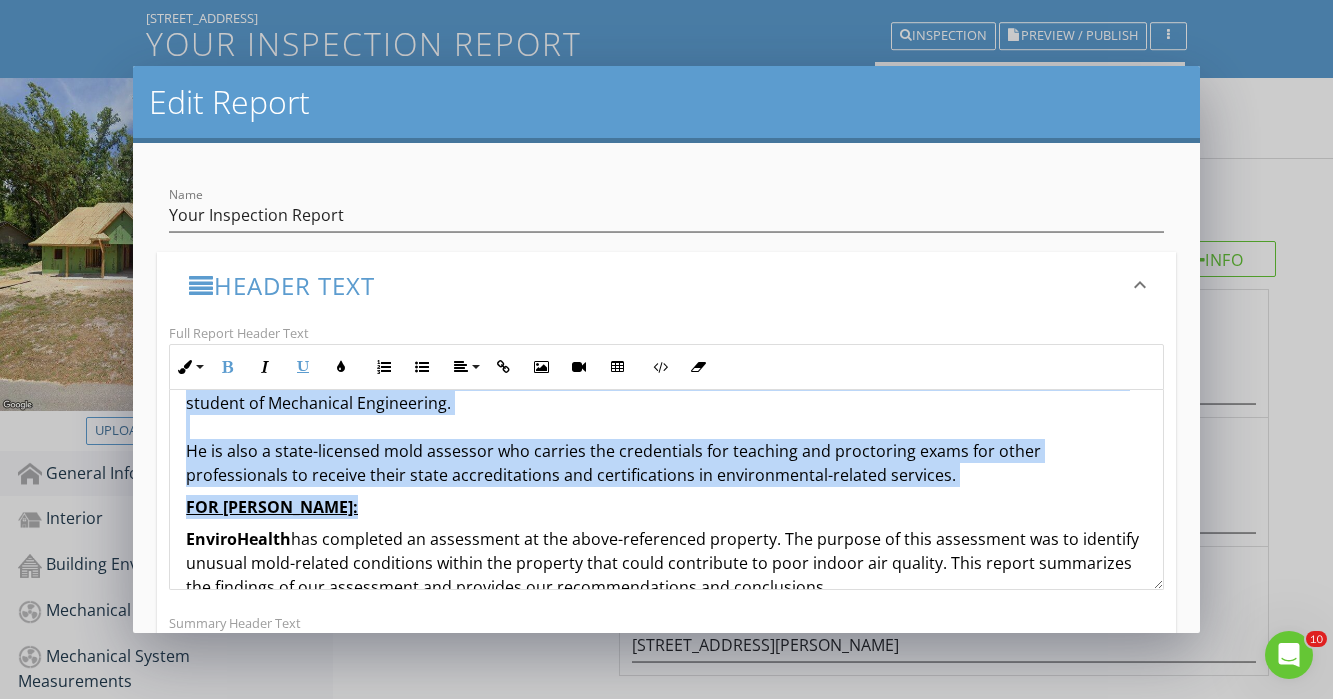 scroll, scrollTop: 371, scrollLeft: 0, axis: vertical 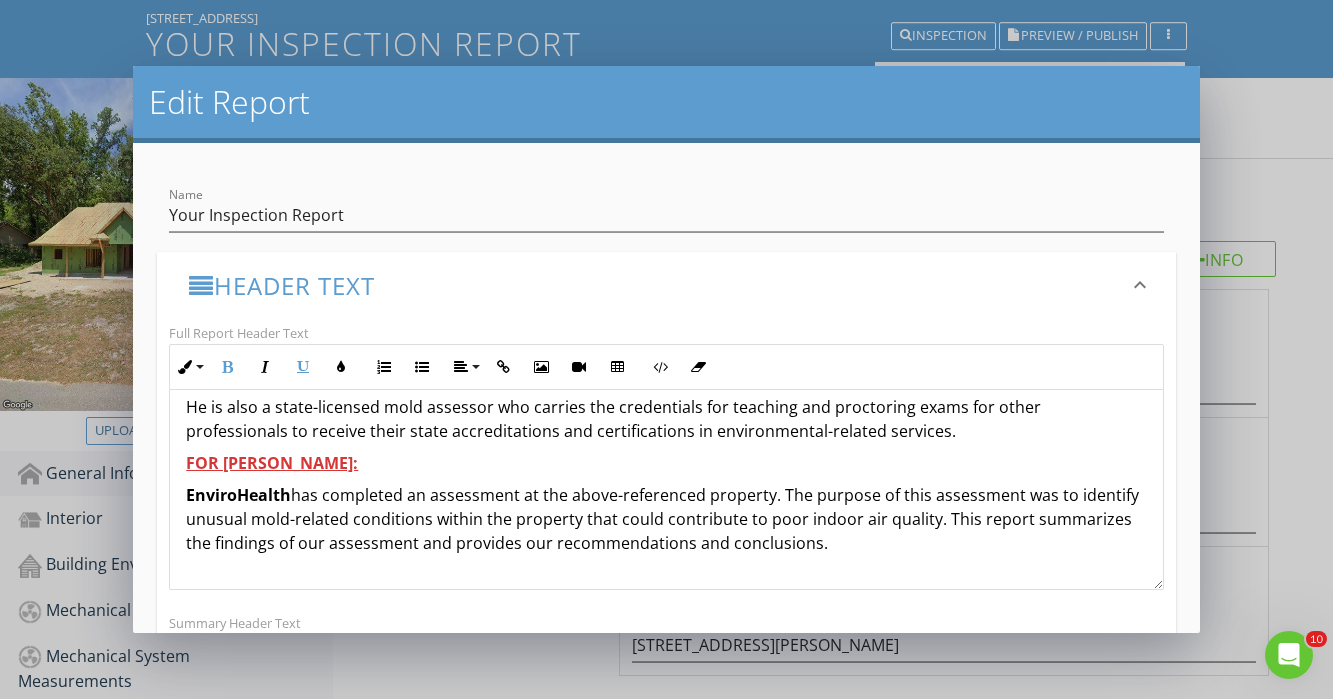 click on "EnviroHealth  has completed an assessment at the above-referenced property. The purpose of this assessment was to identify unusual mold-related conditions within the property that could contribute to poor indoor air quality. This report summarizes the findings of our assessment and provides our recommendations and conclusions." at bounding box center [666, 531] 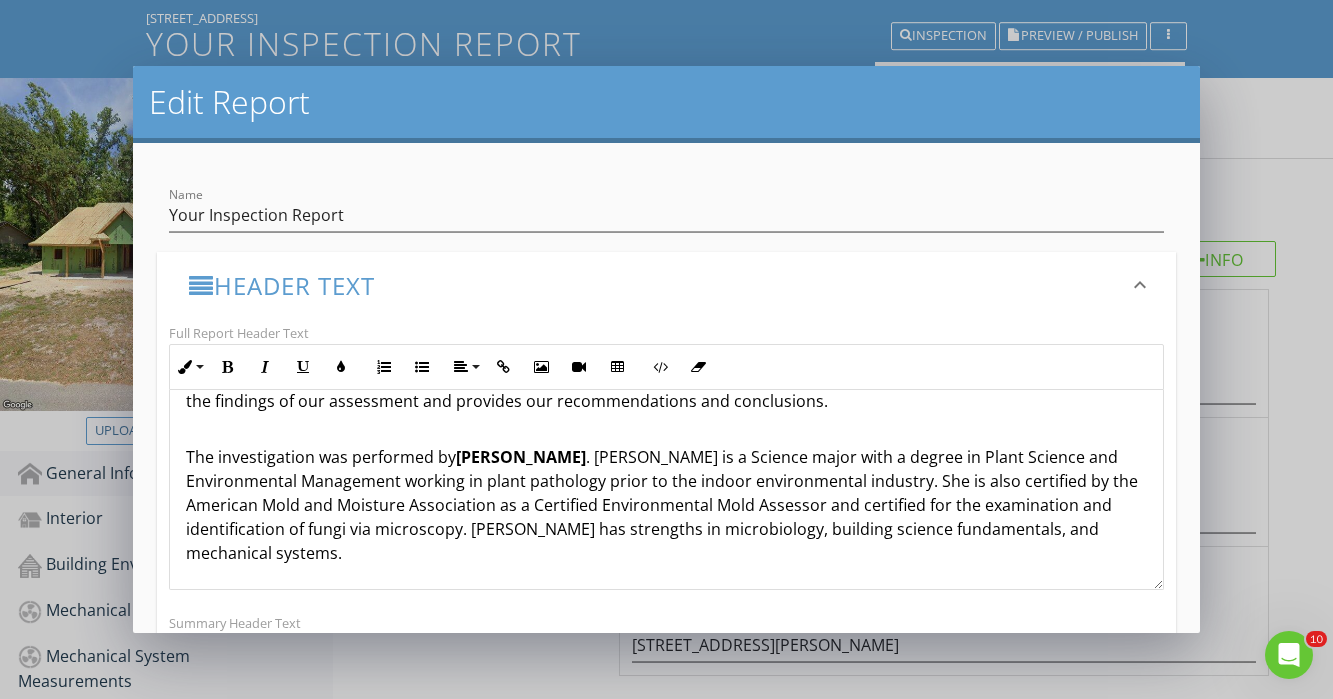 scroll, scrollTop: 281, scrollLeft: 0, axis: vertical 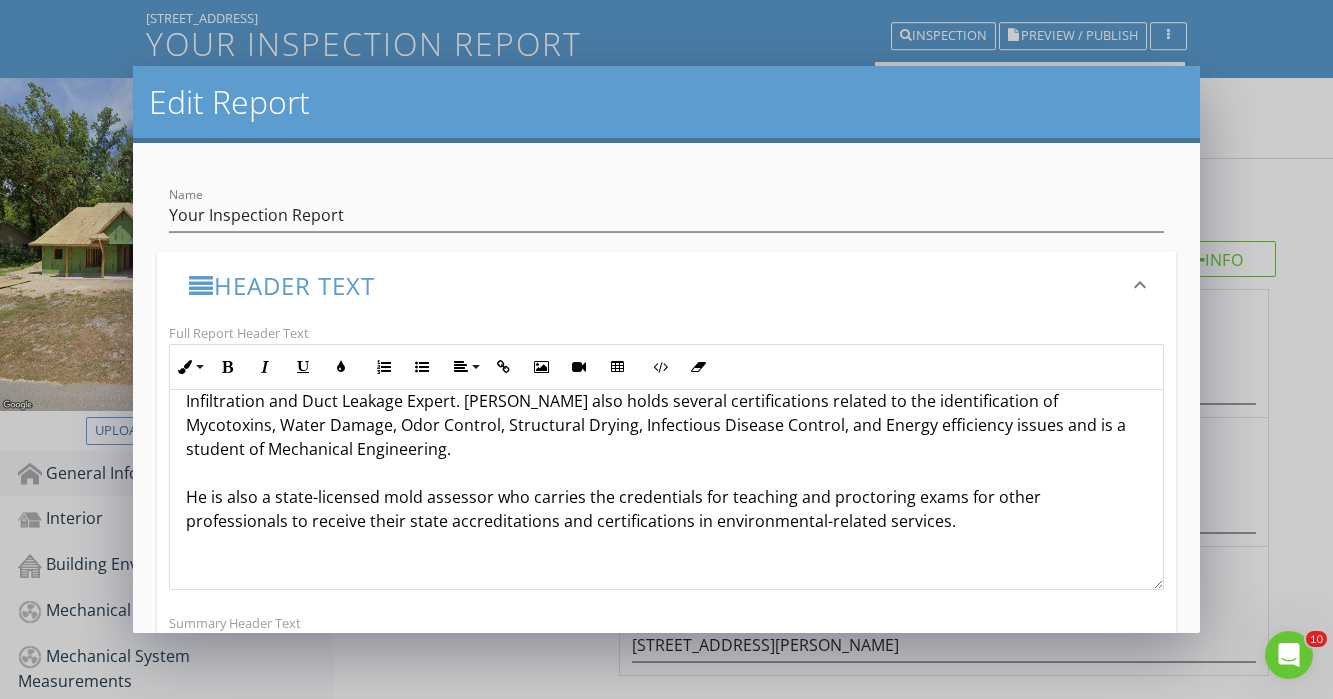 drag, startPoint x: 173, startPoint y: 456, endPoint x: 444, endPoint y: 620, distance: 316.76016 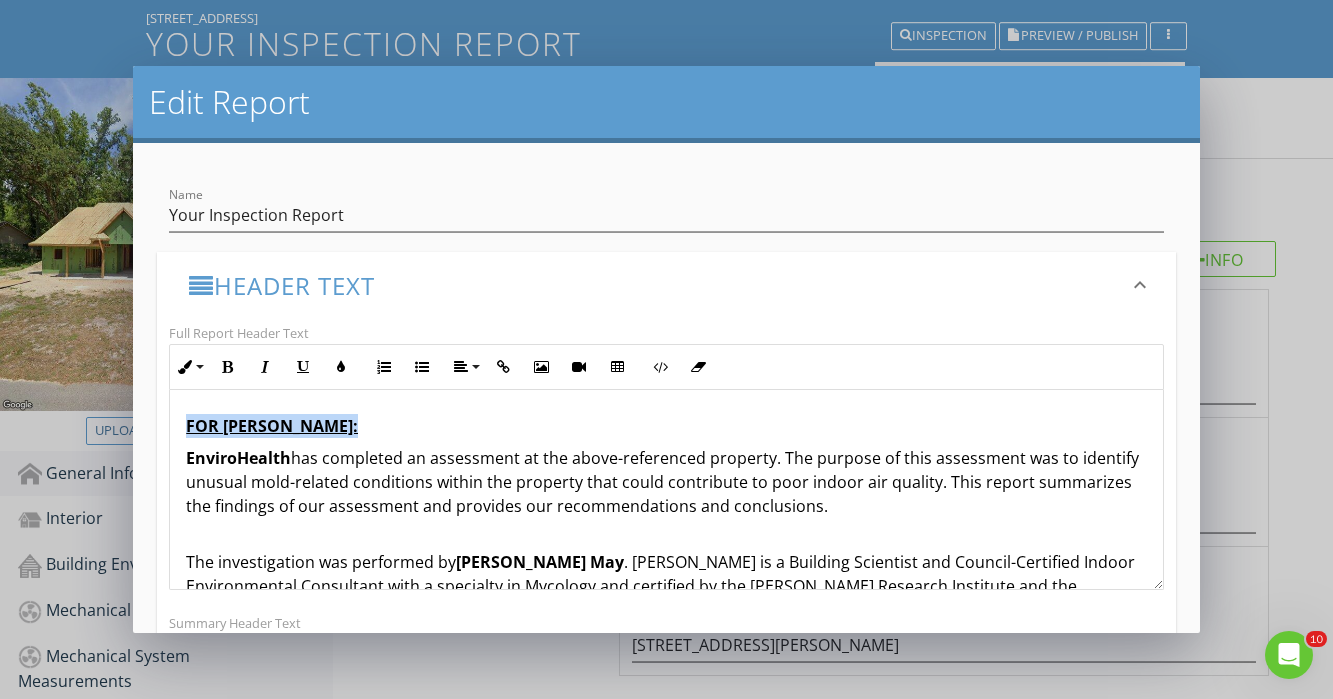 drag, startPoint x: 181, startPoint y: 461, endPoint x: 173, endPoint y: 411, distance: 50.635956 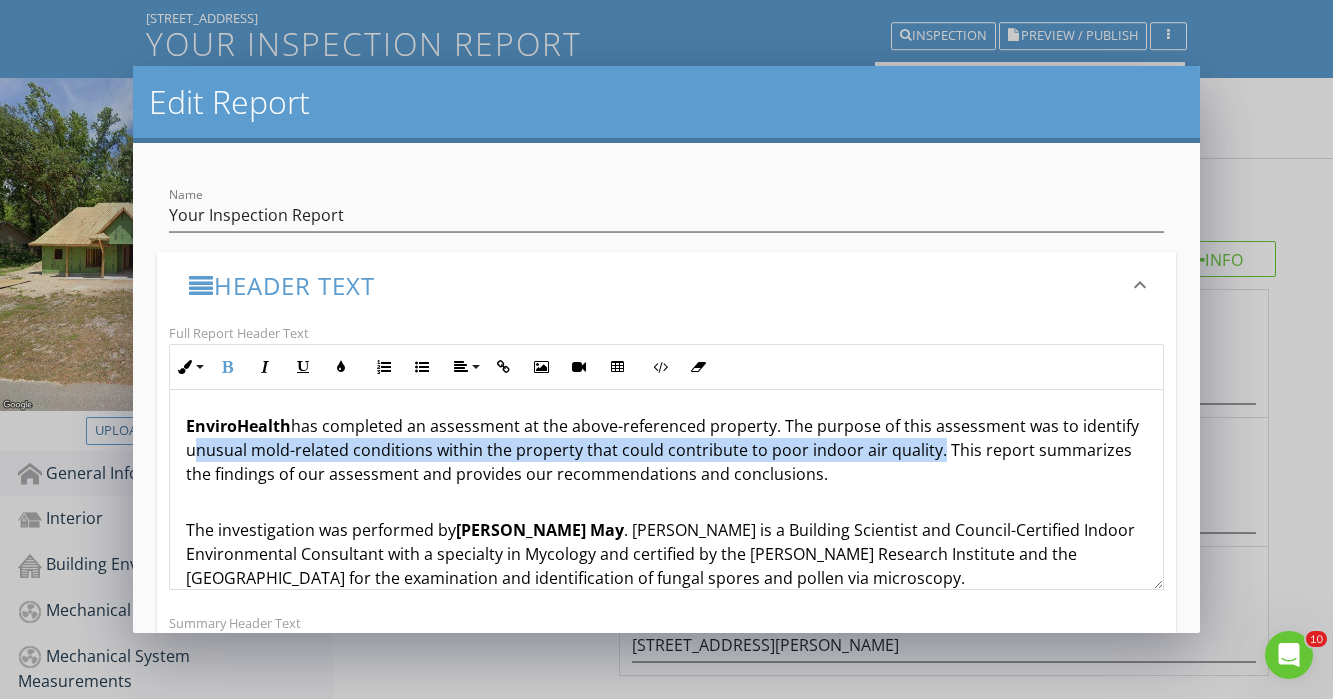 drag, startPoint x: 926, startPoint y: 456, endPoint x: 182, endPoint y: 446, distance: 744.0672 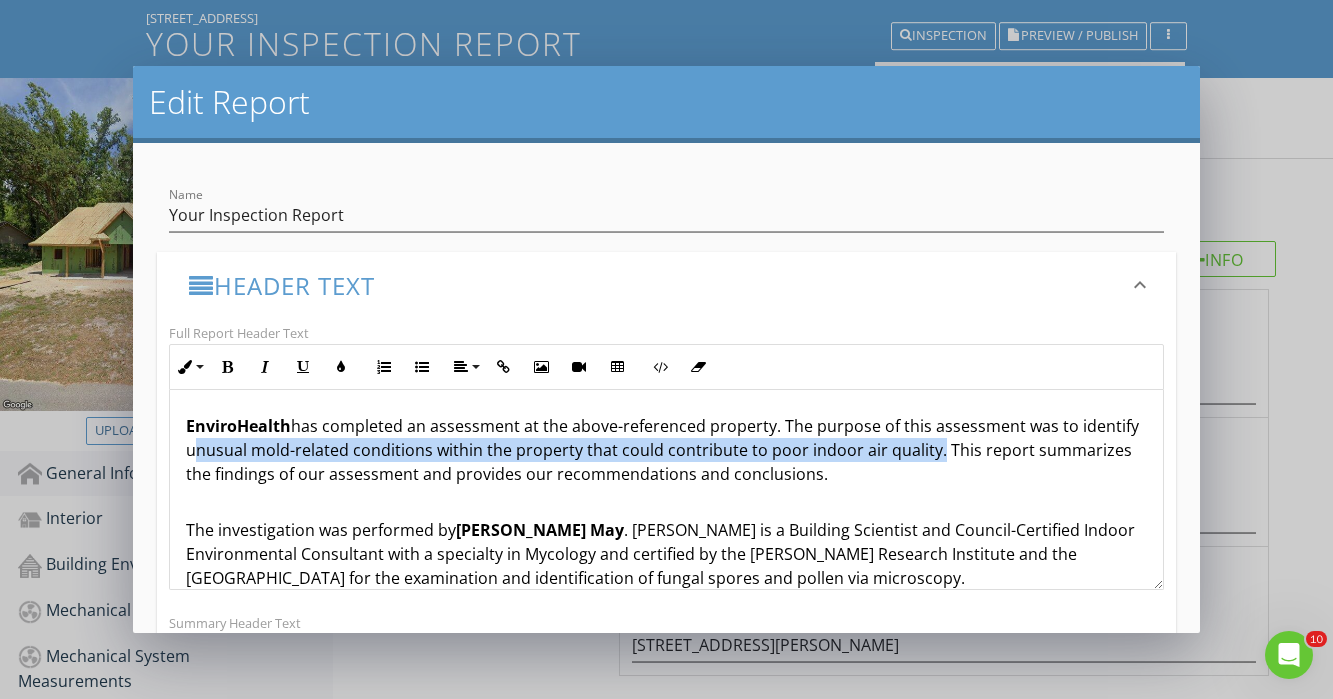 type 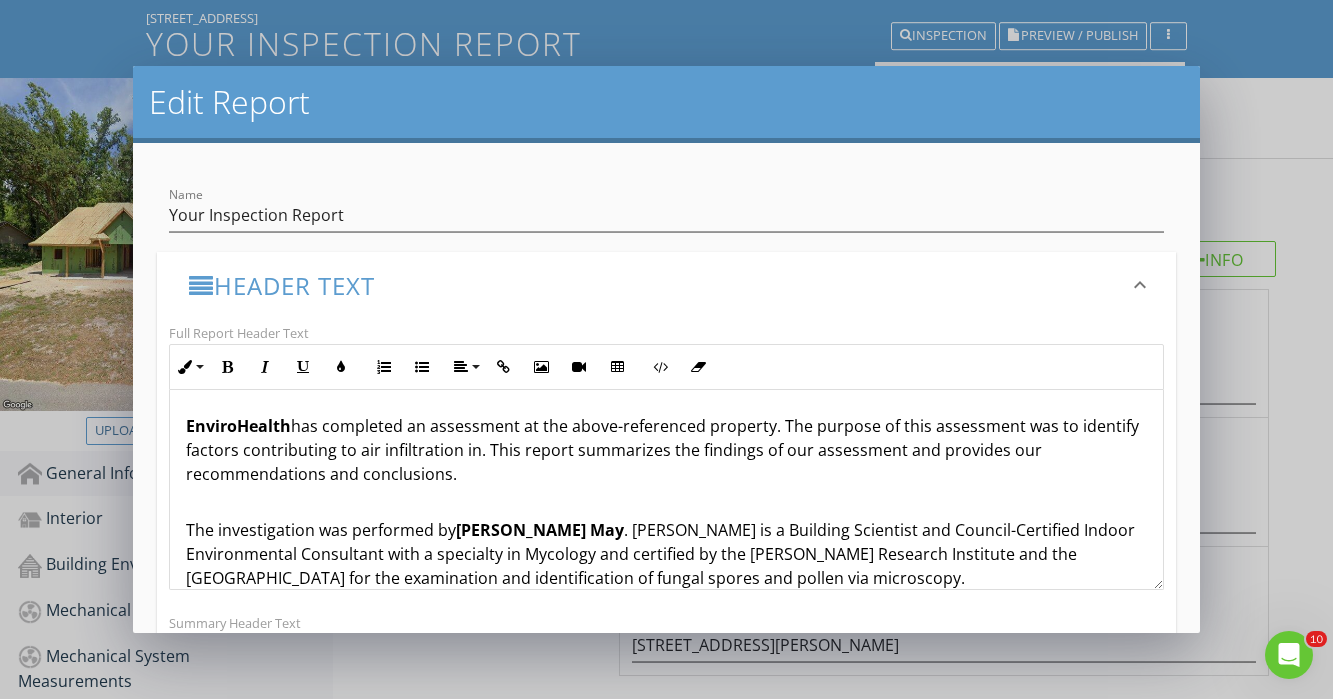 scroll, scrollTop: 249, scrollLeft: 0, axis: vertical 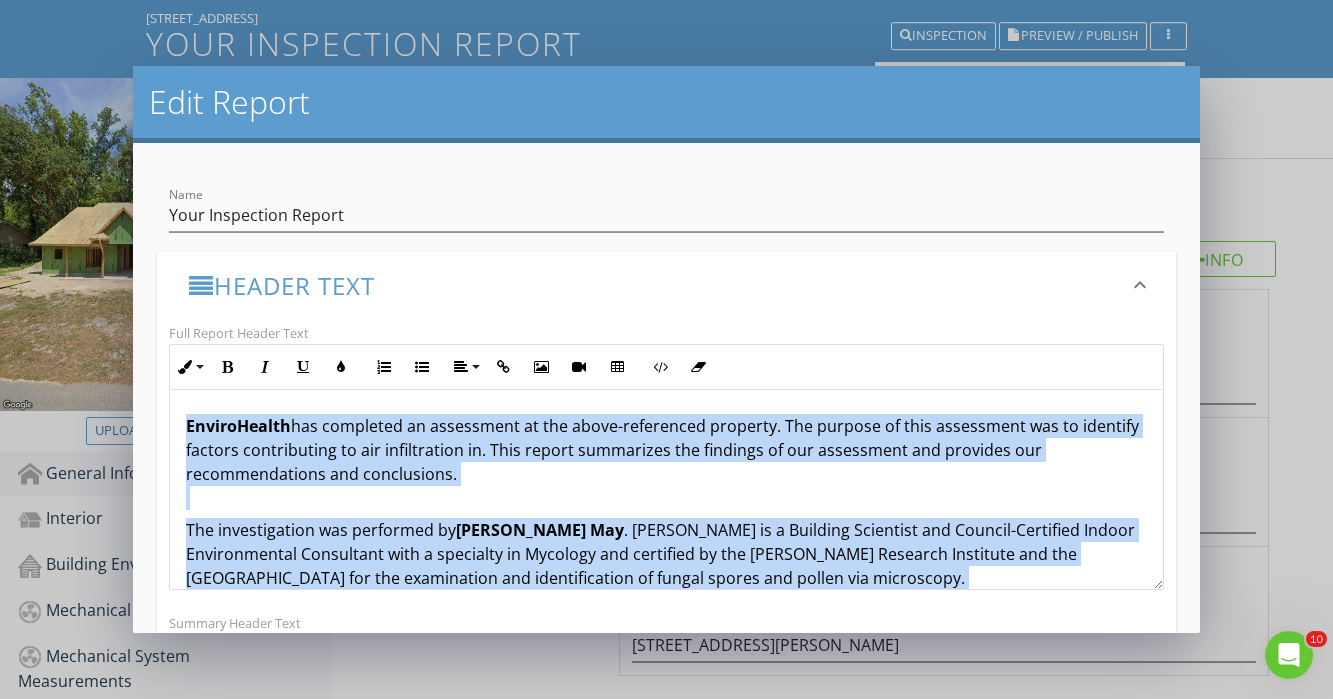 drag, startPoint x: 901, startPoint y: 536, endPoint x: -13, endPoint y: 231, distance: 963.5461 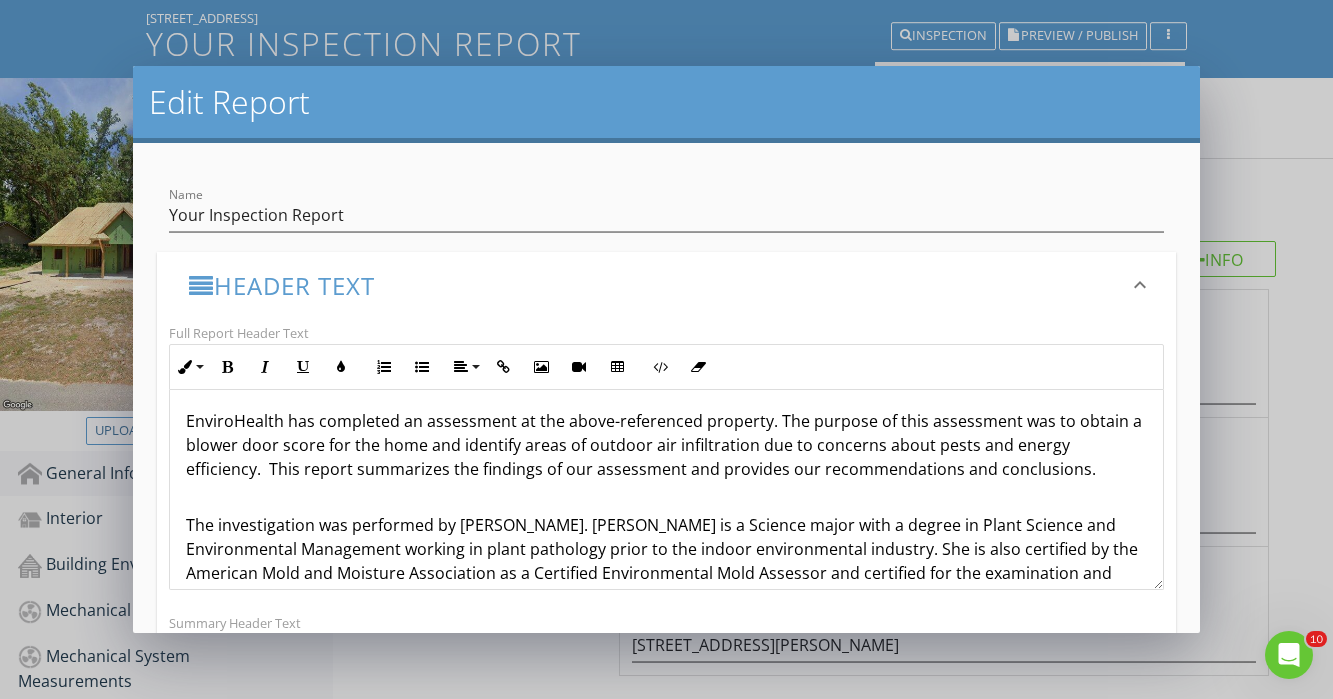 scroll, scrollTop: 0, scrollLeft: 0, axis: both 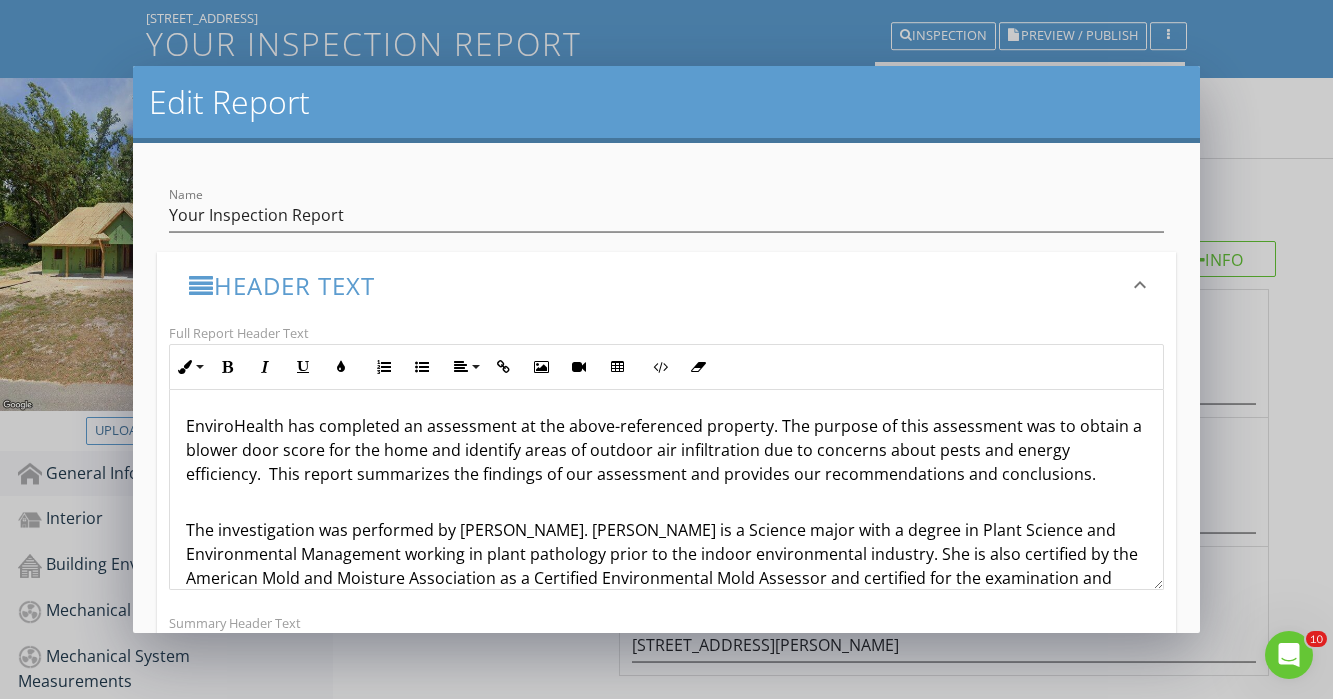 click on "EnviroHealth has completed an assessment at the above-referenced property. The purpose of this assessment was to obtain a blower door score for the home and identify areas of outdoor air infiltration due to concerns about pests and energy efficiency.  This report summarizes the findings of our assessment and provides our recommendations and conclusions." at bounding box center [666, 462] 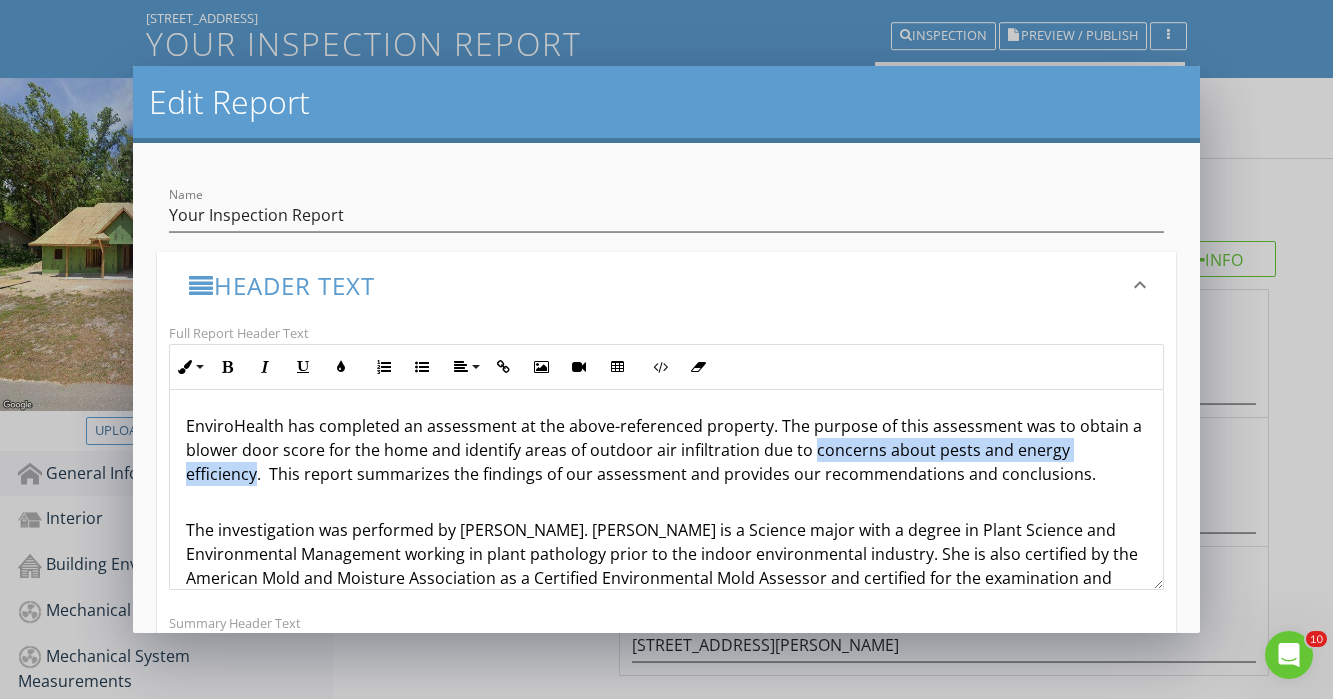 drag, startPoint x: 1128, startPoint y: 454, endPoint x: 810, endPoint y: 452, distance: 318.0063 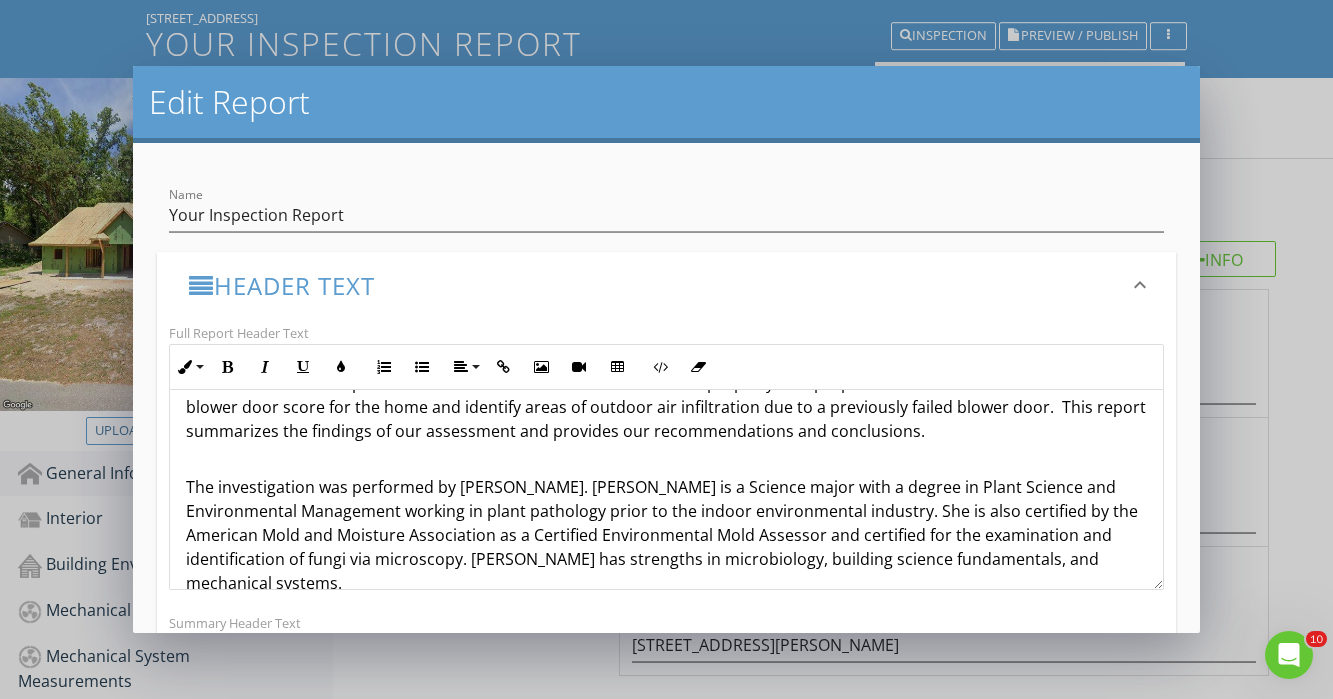 scroll, scrollTop: 49, scrollLeft: 0, axis: vertical 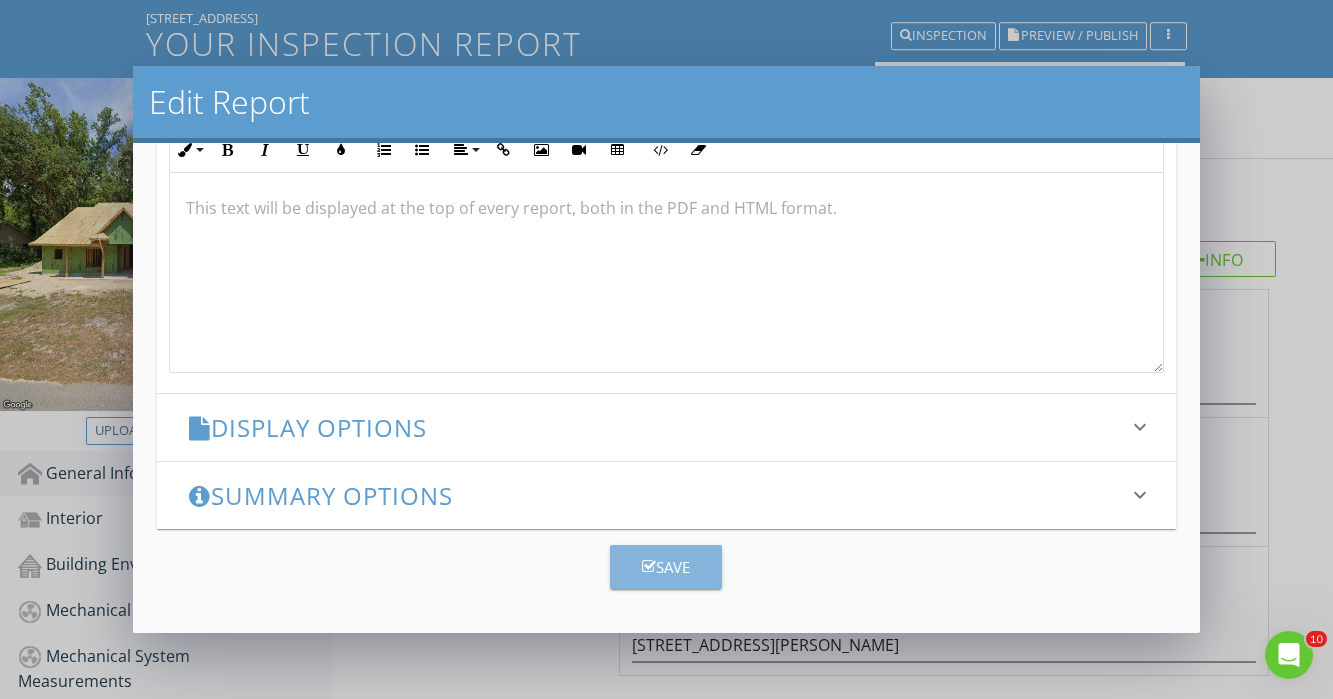 click on "Save" at bounding box center [666, 567] 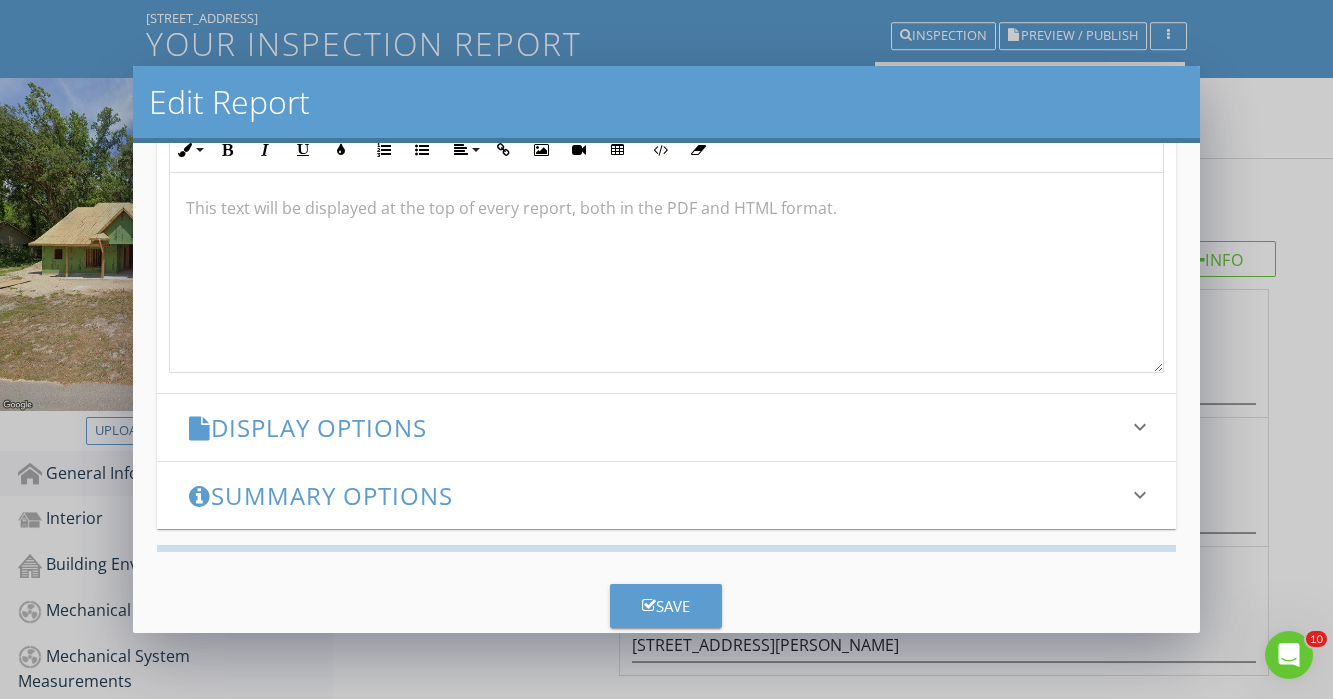 scroll, scrollTop: 306, scrollLeft: 0, axis: vertical 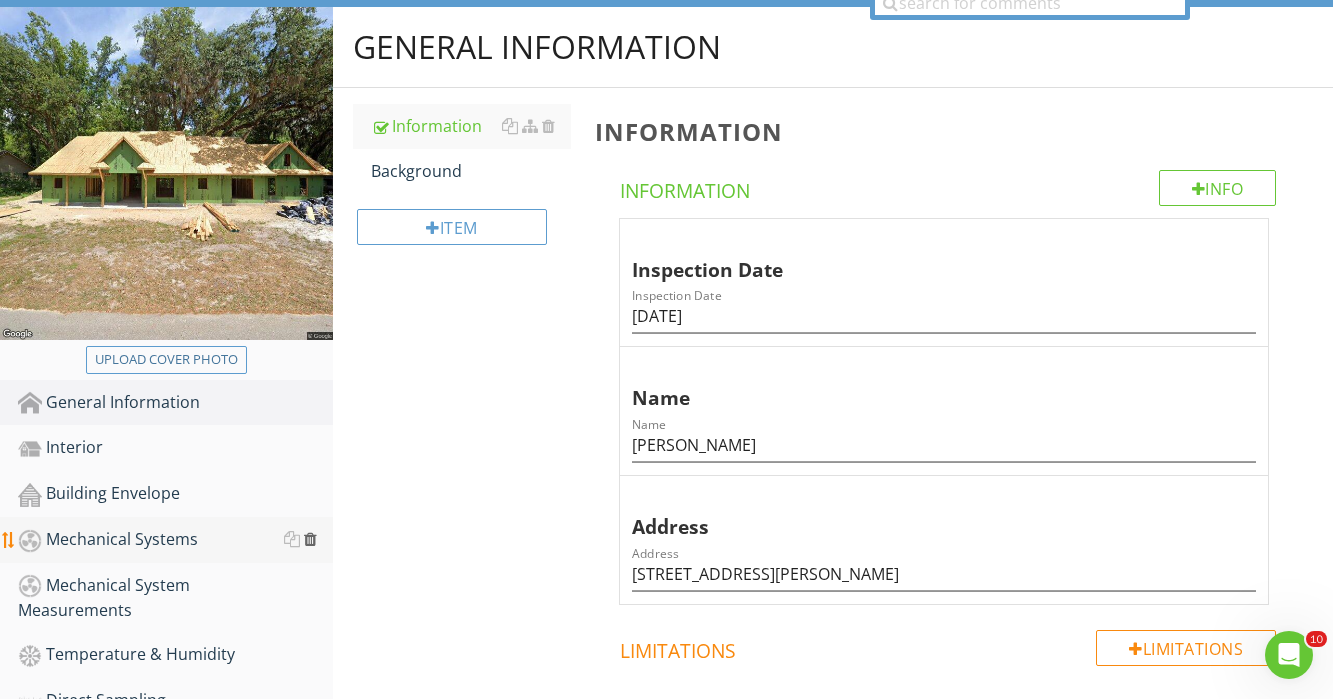 click at bounding box center (310, 539) 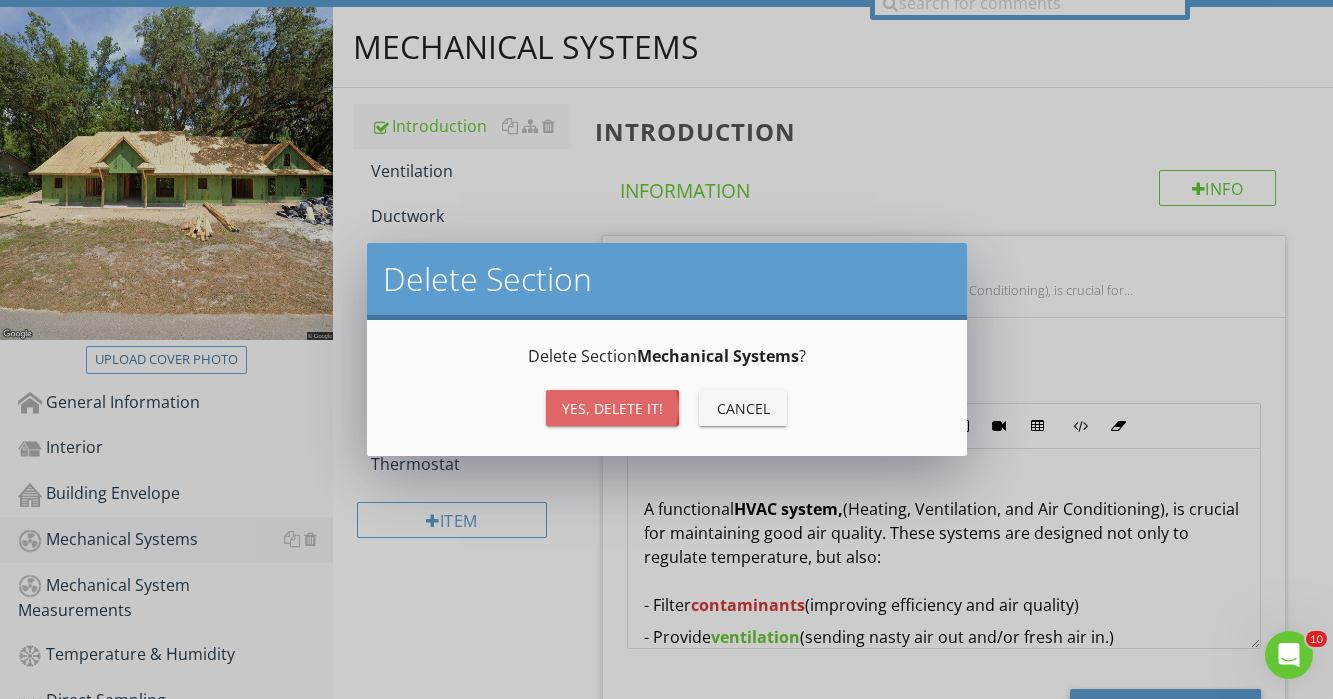 click on "Yes, Delete it!" at bounding box center [612, 408] 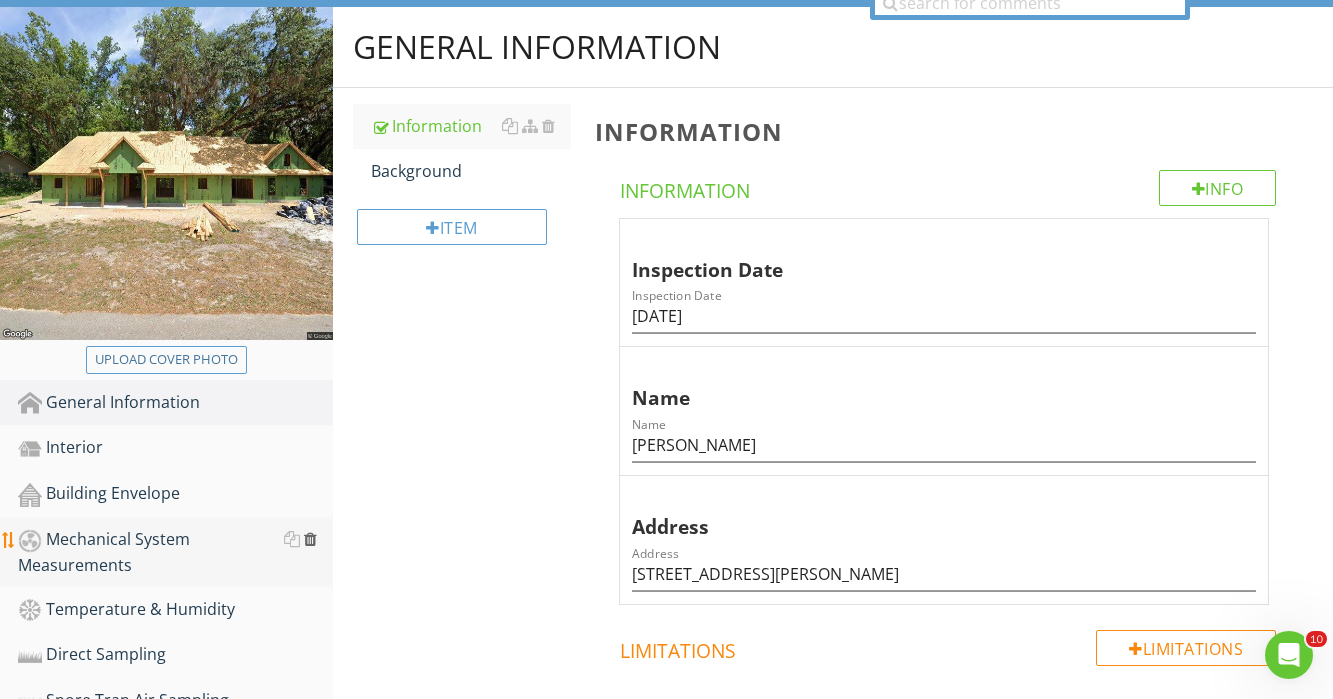 click at bounding box center [310, 539] 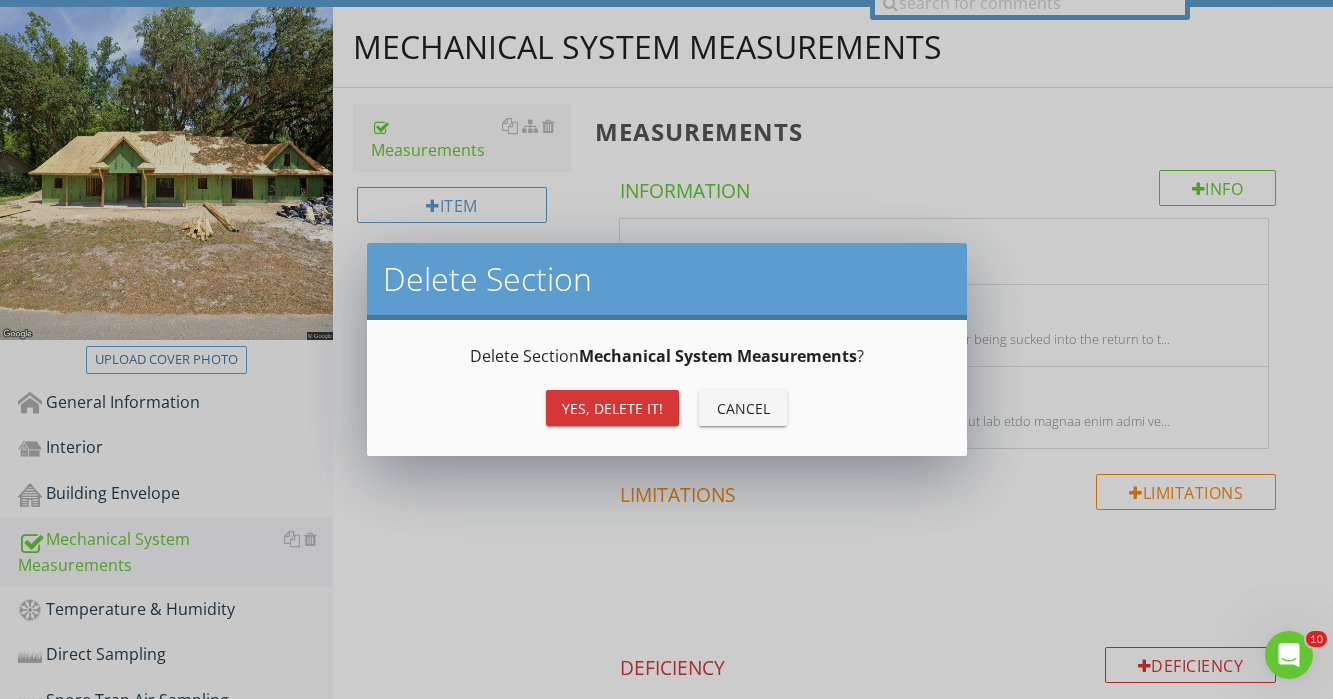 click on "Yes, Delete it!" at bounding box center (612, 408) 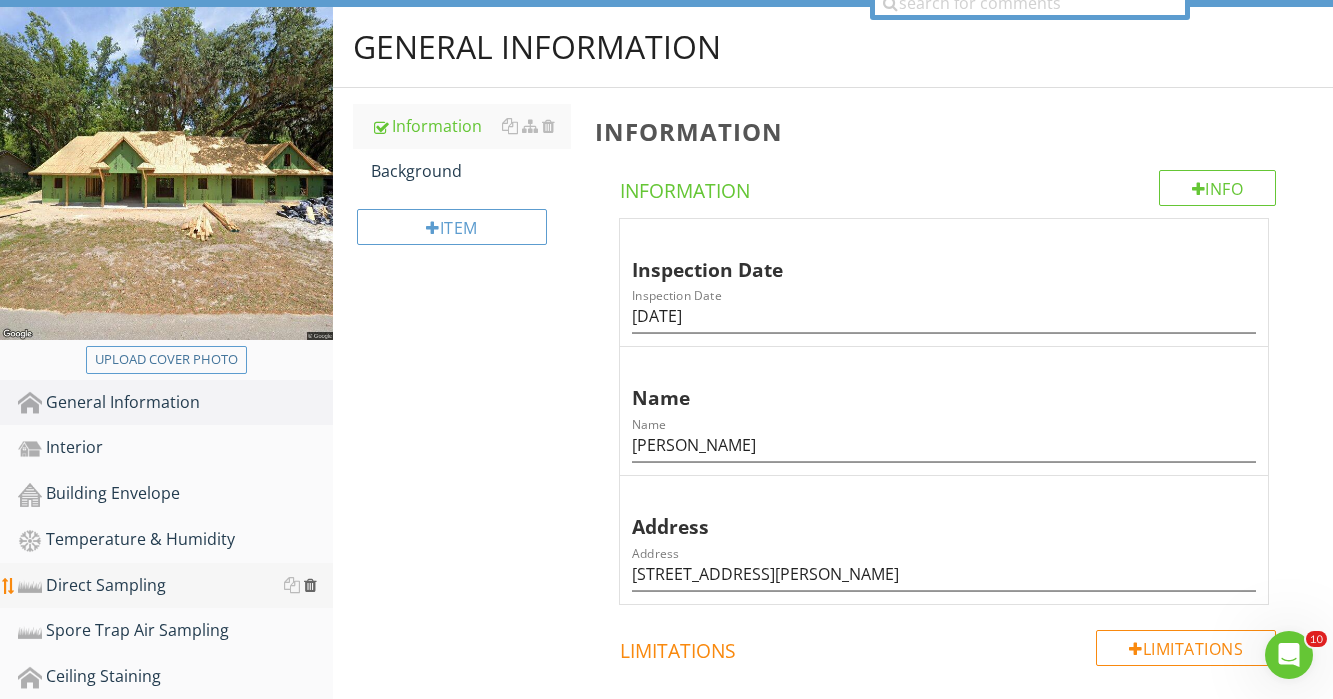 click at bounding box center [310, 585] 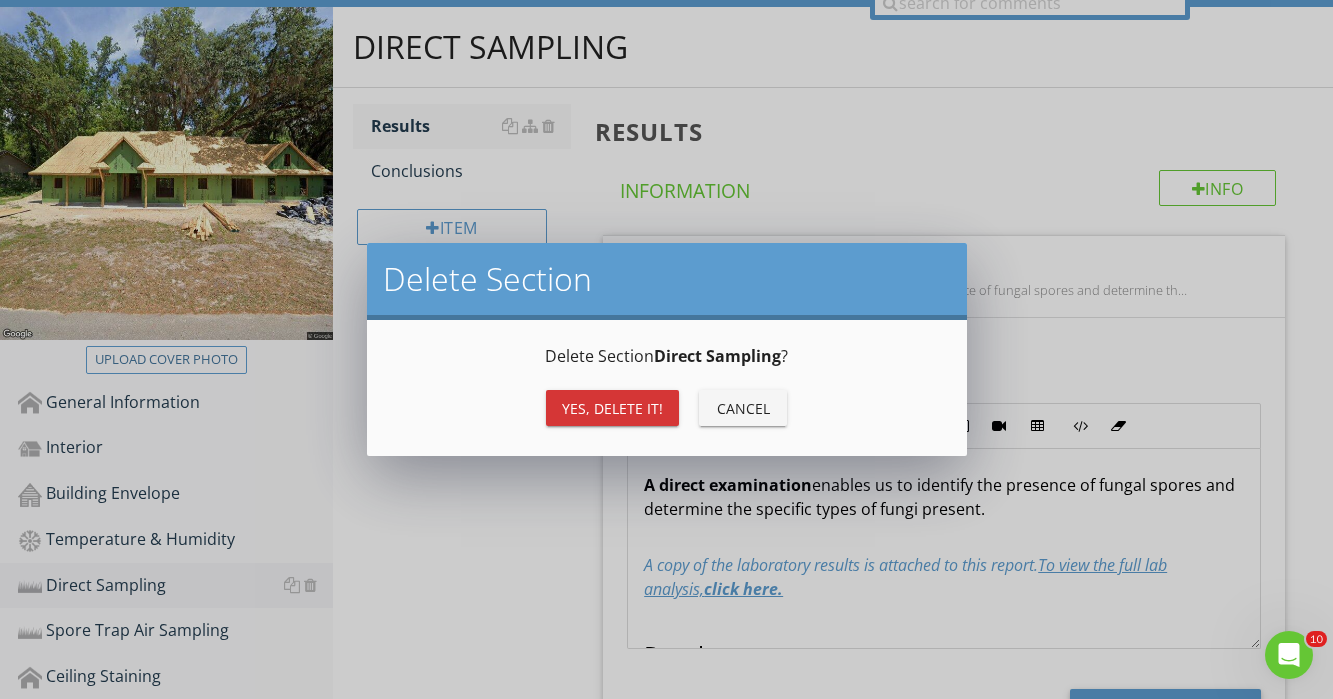 click on "Yes, Delete it!" at bounding box center [612, 408] 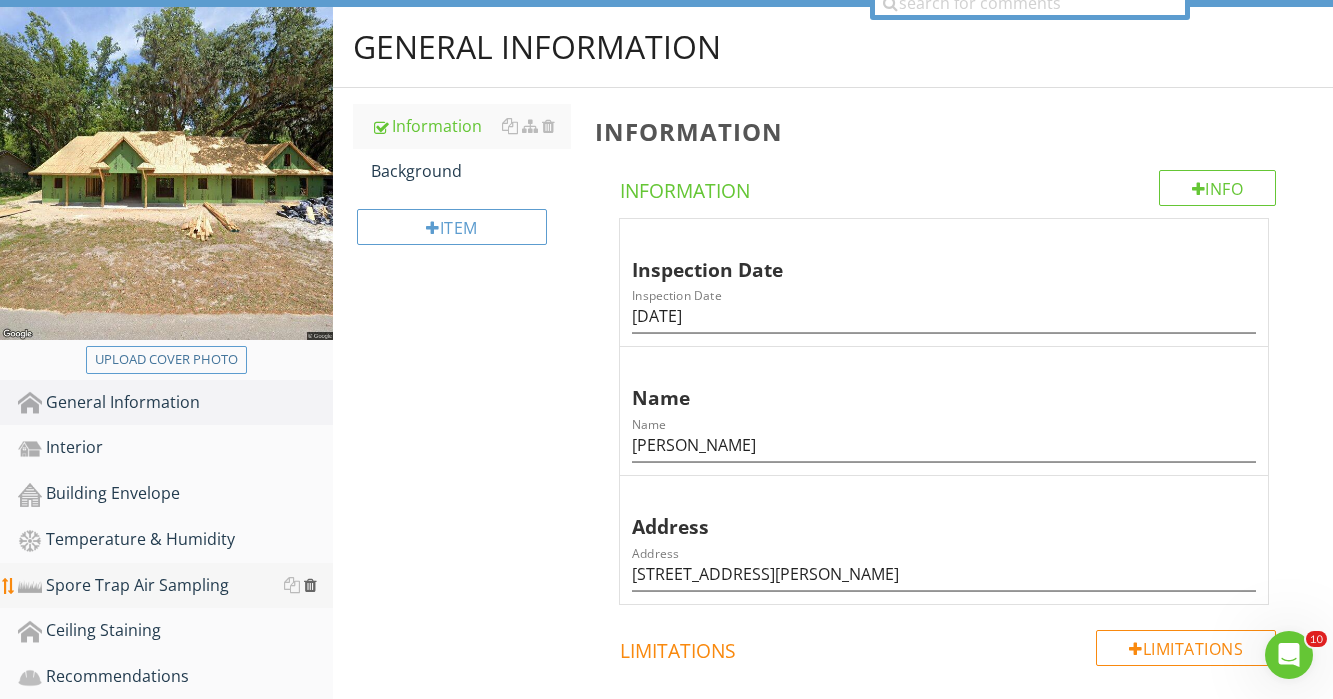 click at bounding box center [310, 585] 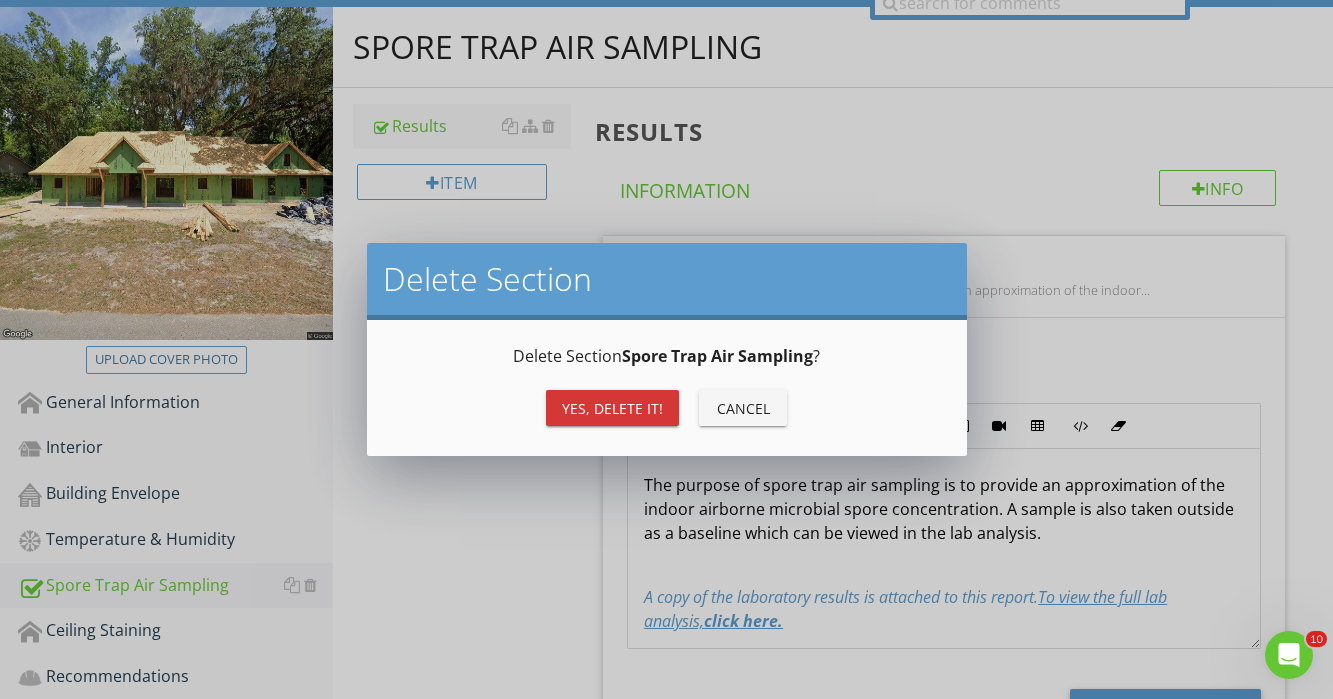 click on "Yes, Delete it!" at bounding box center (612, 408) 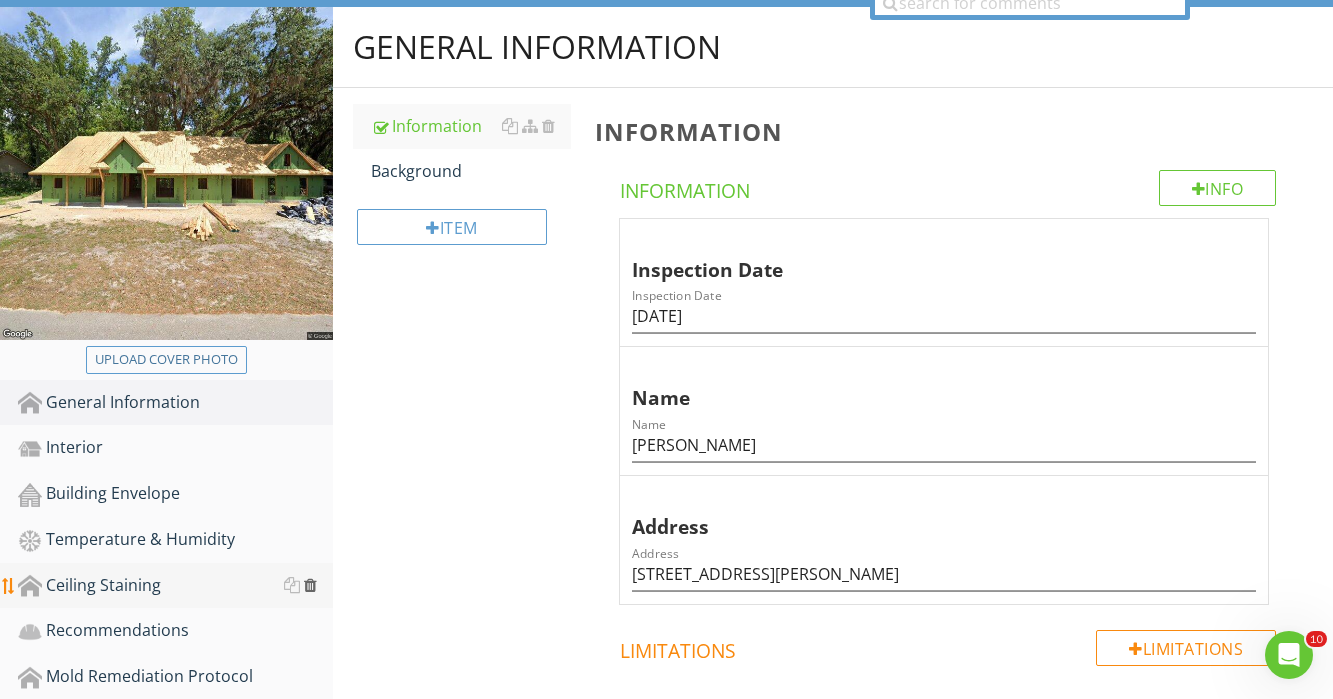 click at bounding box center (310, 585) 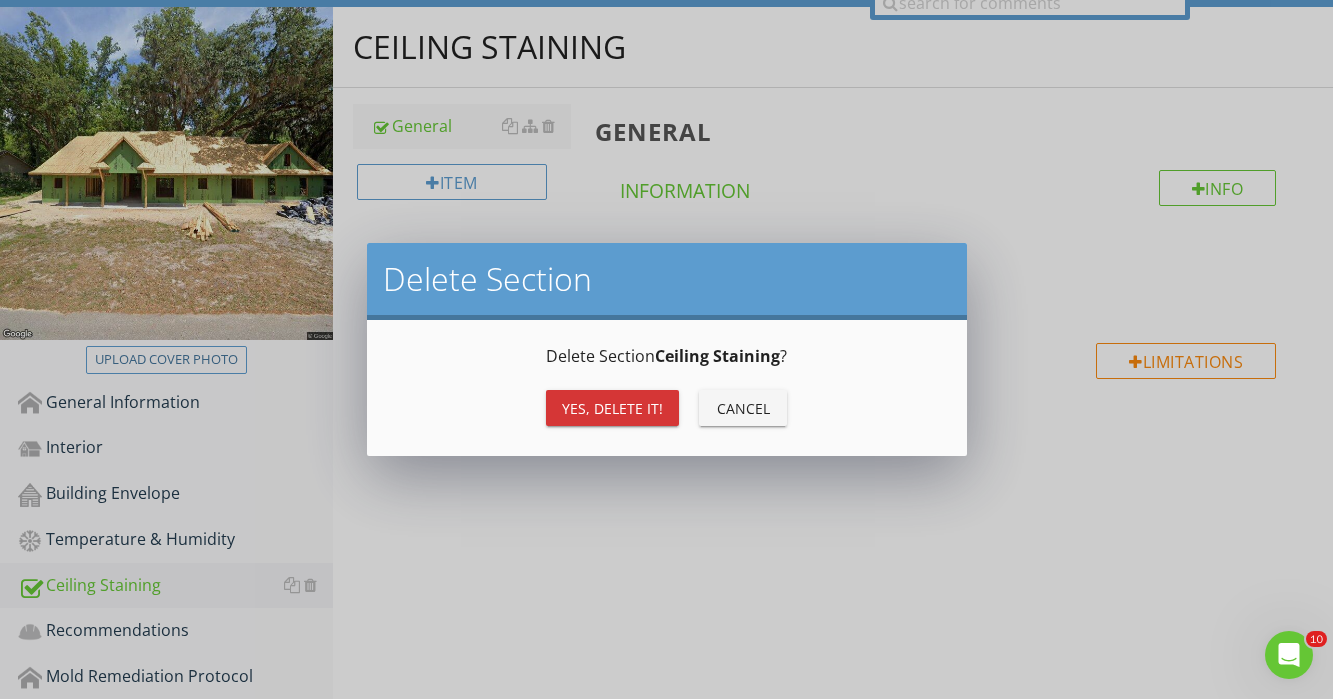 click on "Yes, Delete it!" at bounding box center (612, 408) 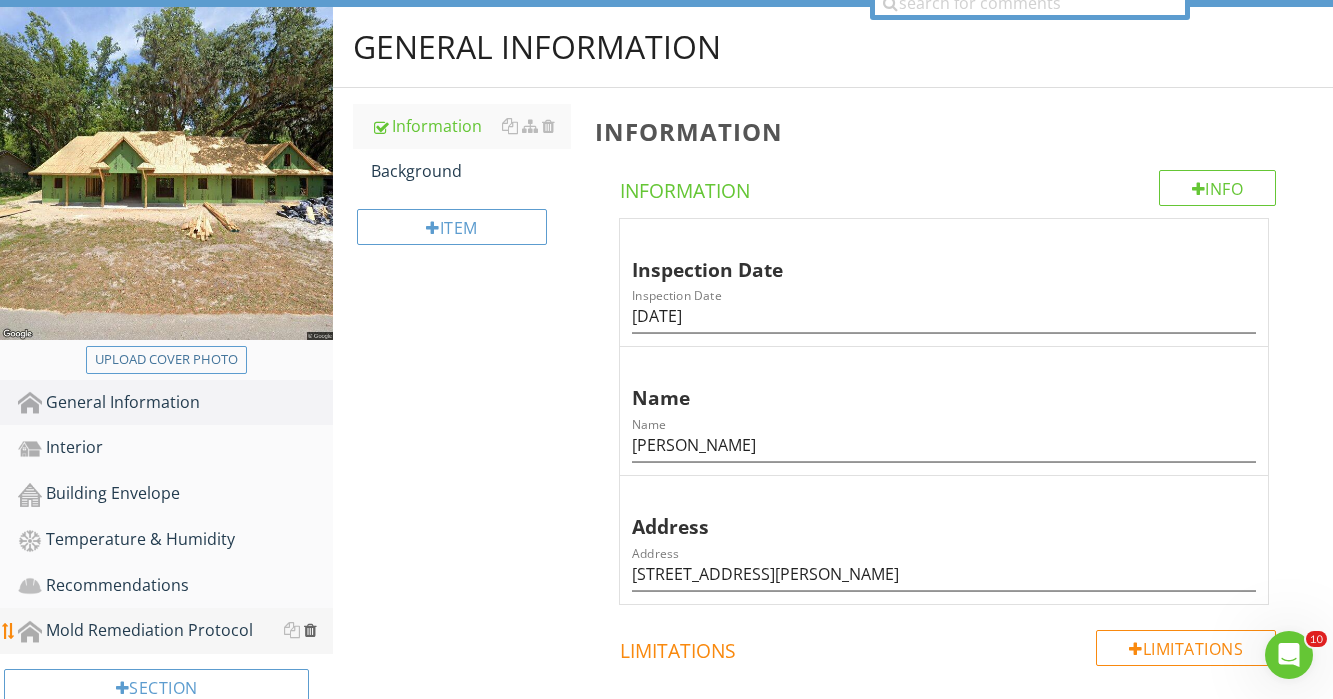 click at bounding box center (310, 630) 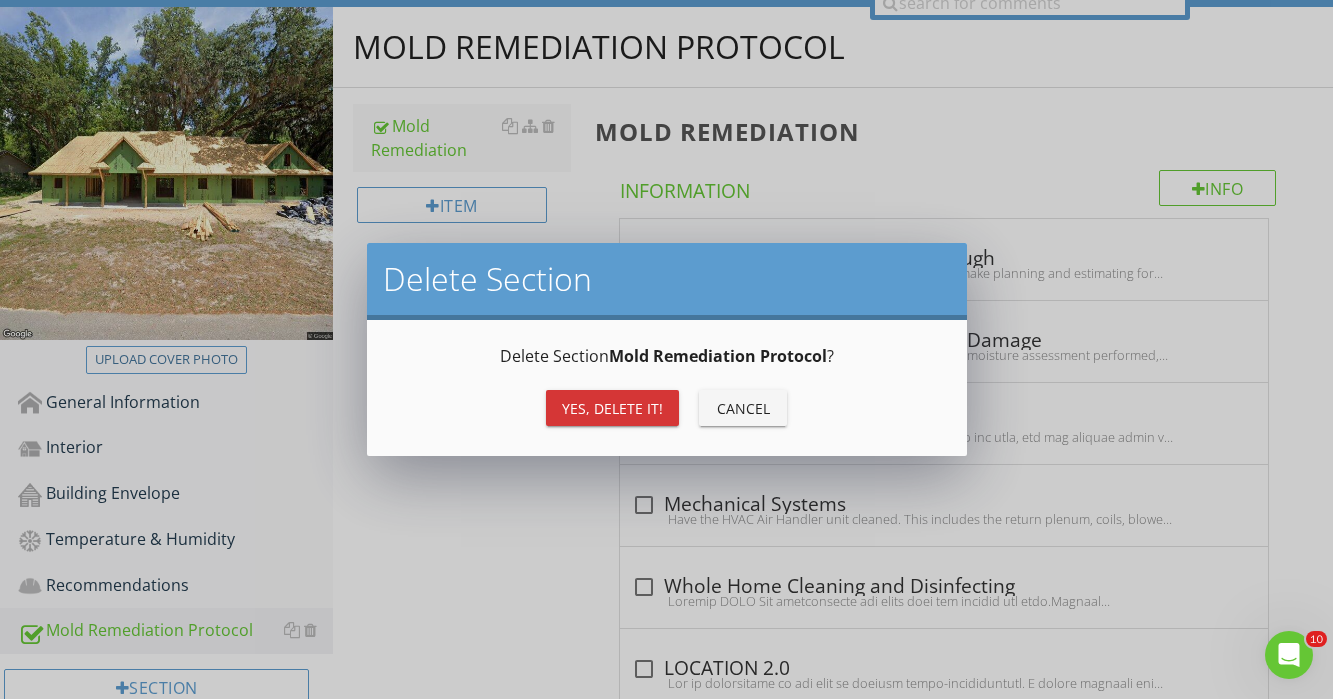 click on "Yes, Delete it!" at bounding box center (612, 408) 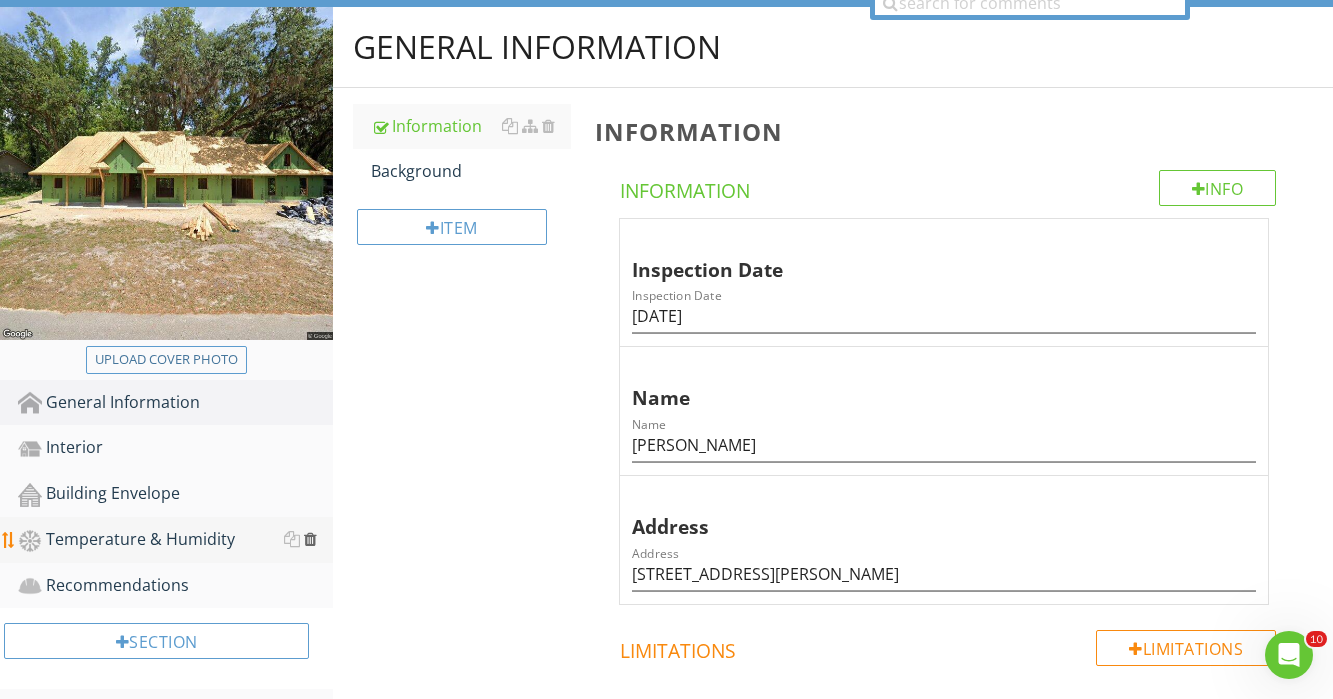 click at bounding box center (310, 539) 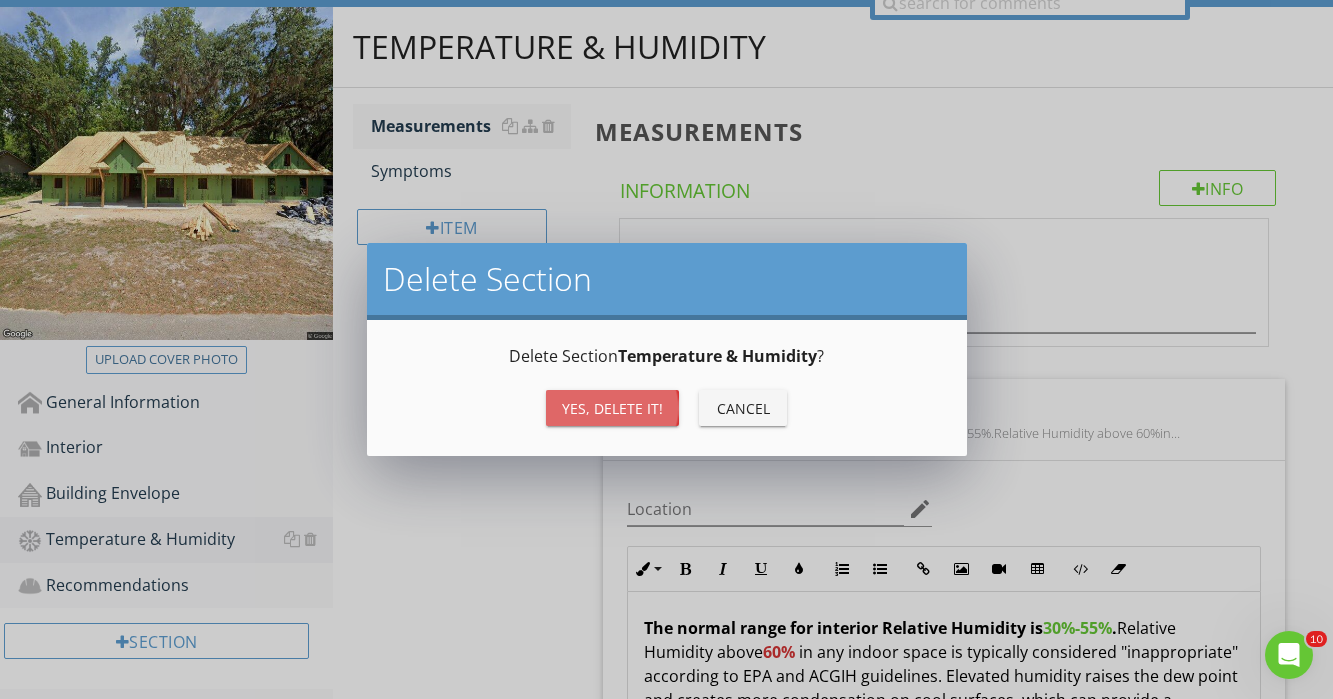 click on "Yes, Delete it!" at bounding box center [612, 408] 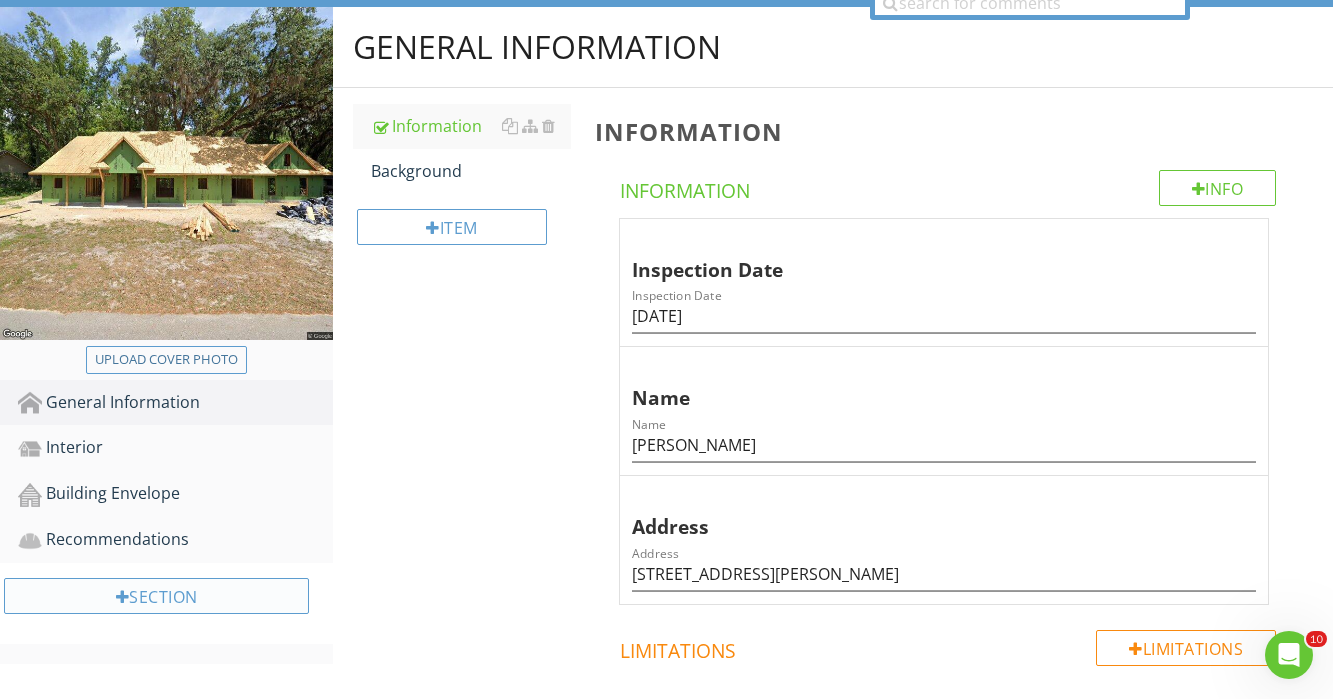 click on "Section" at bounding box center (156, 596) 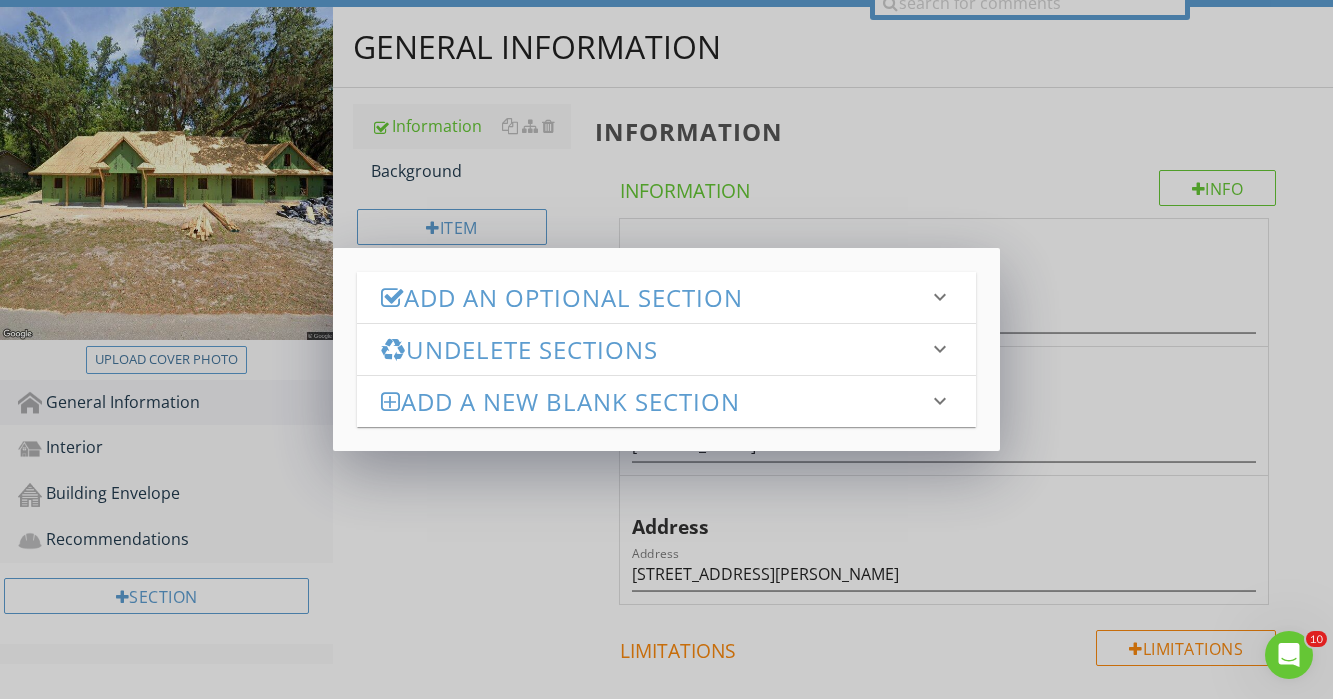 click on "Add an Optional Section" at bounding box center (654, 297) 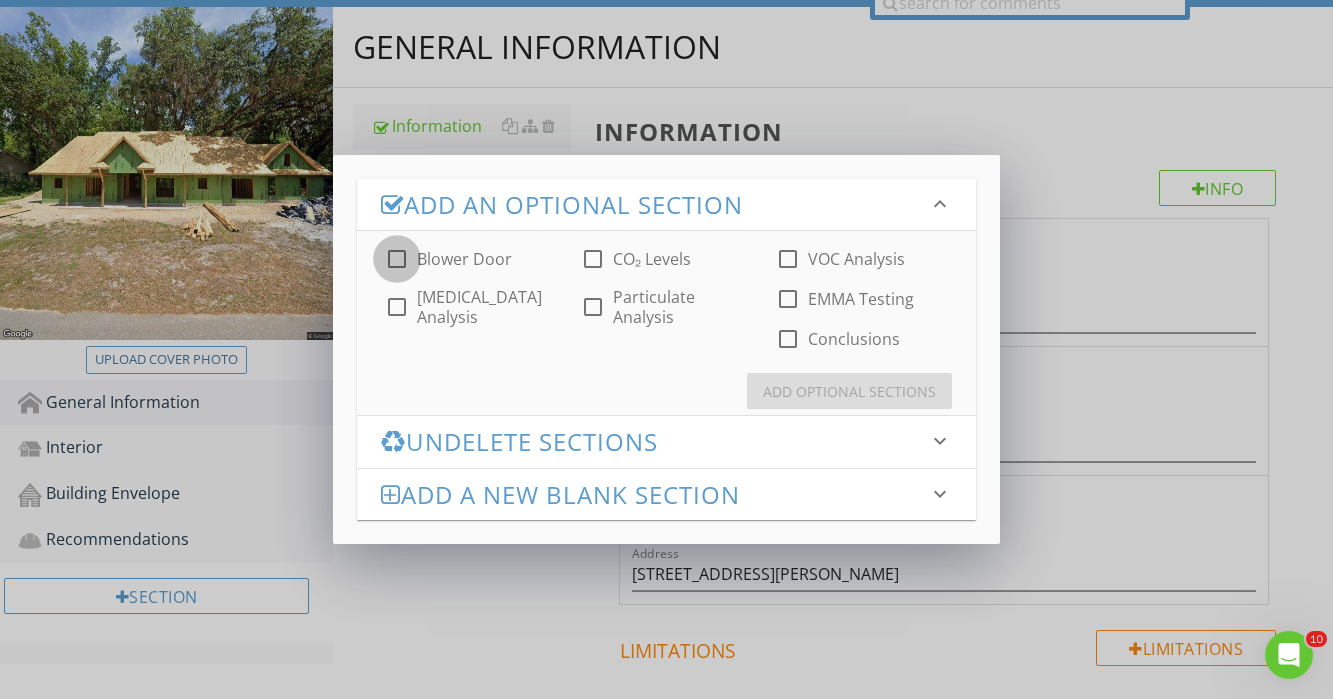 click at bounding box center (397, 259) 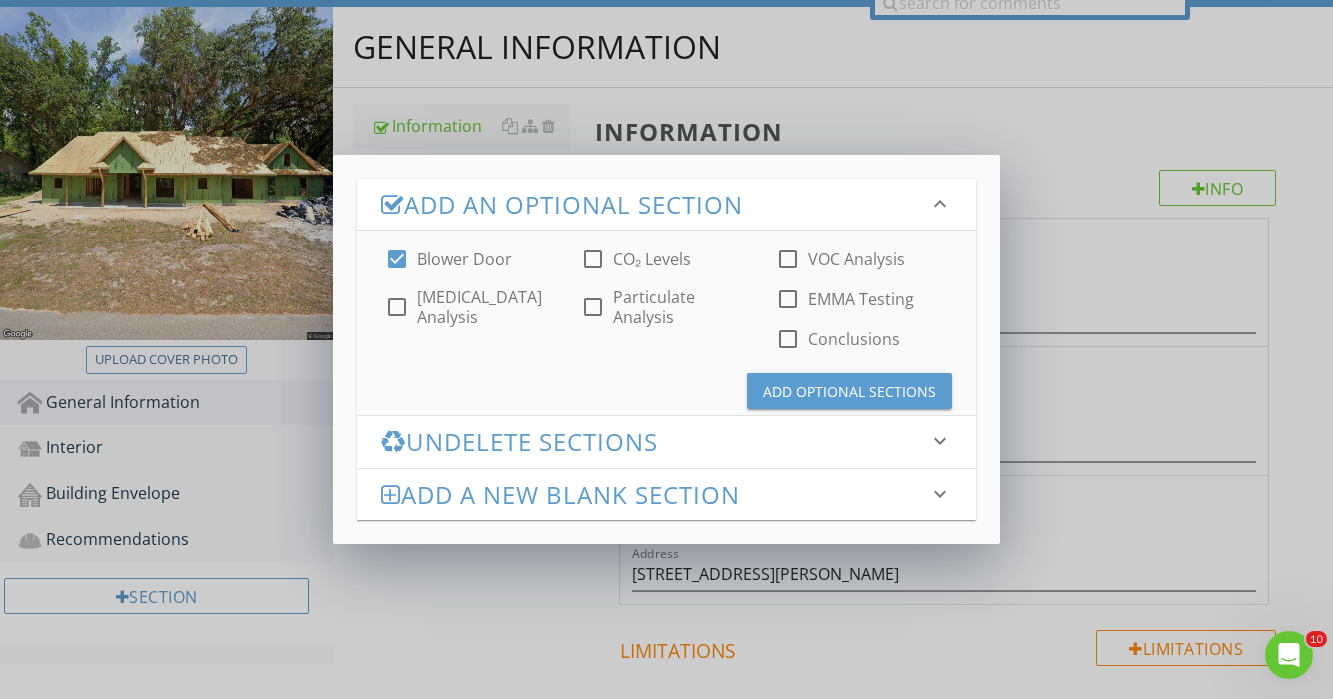click on "Add Optional Sections" at bounding box center [849, 391] 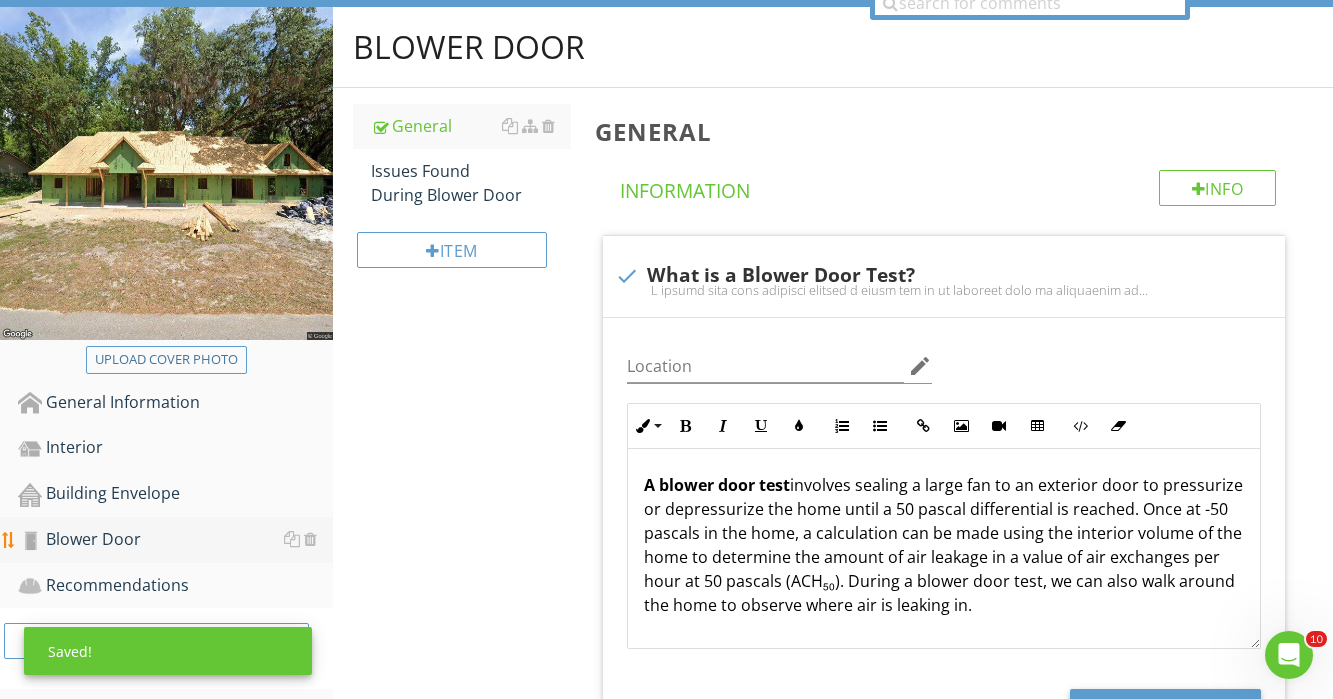 type 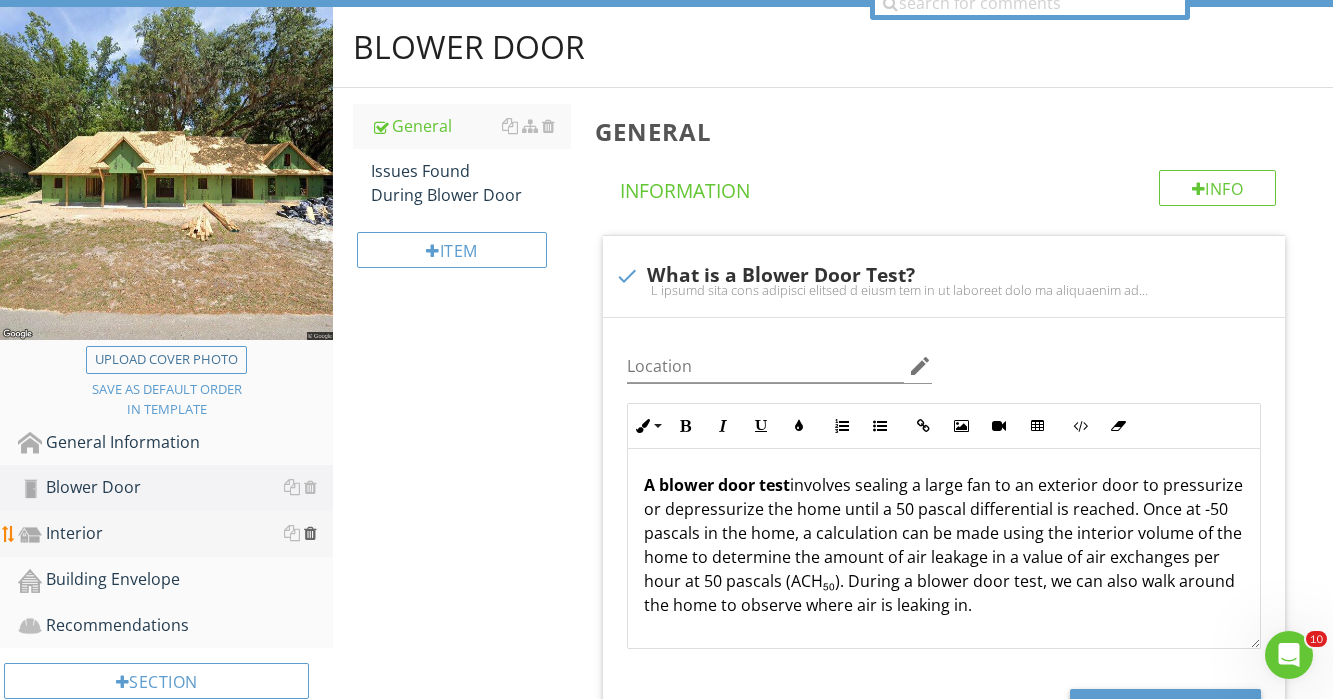 click at bounding box center (310, 533) 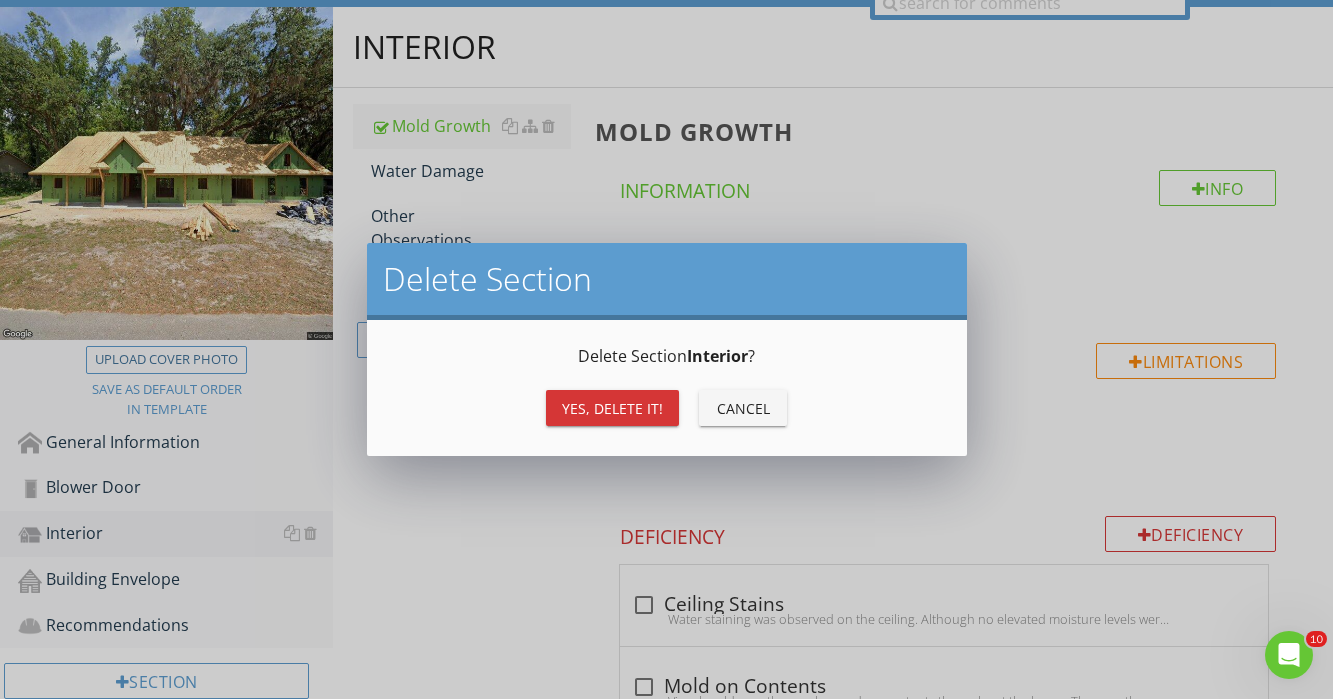 click on "Yes, Delete it!" at bounding box center (612, 408) 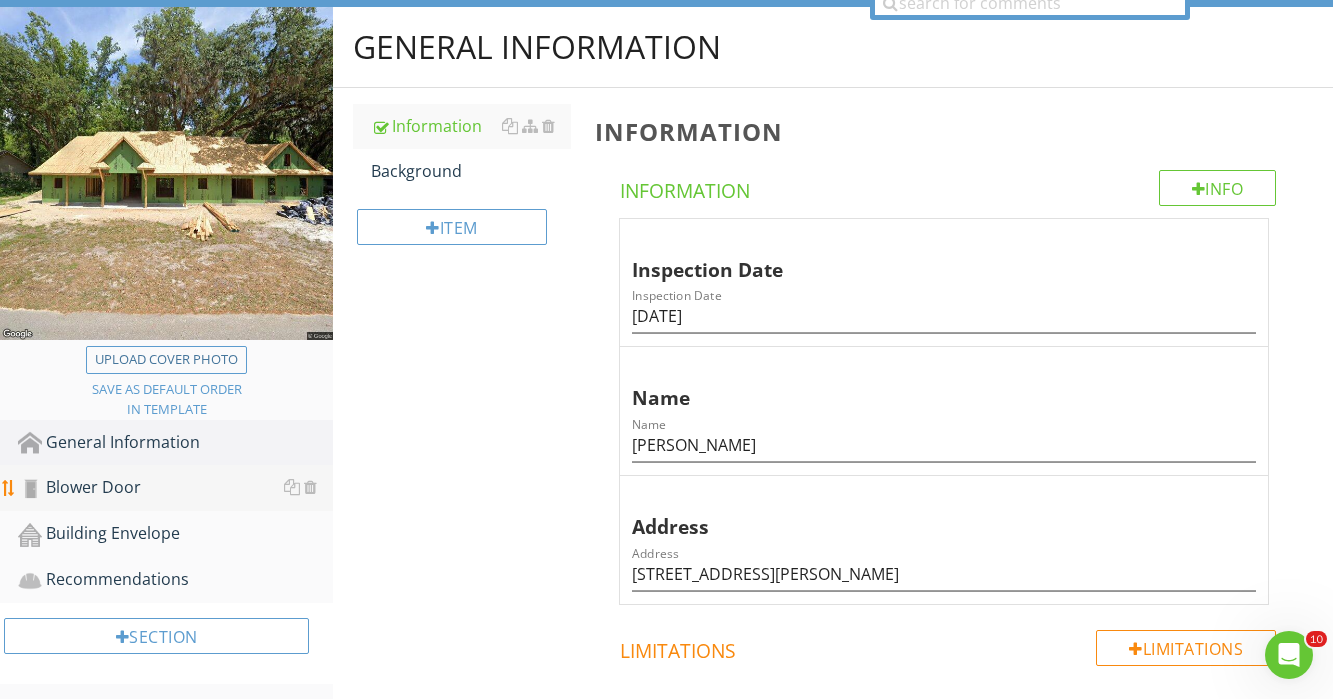 click on "Blower Door" at bounding box center [175, 488] 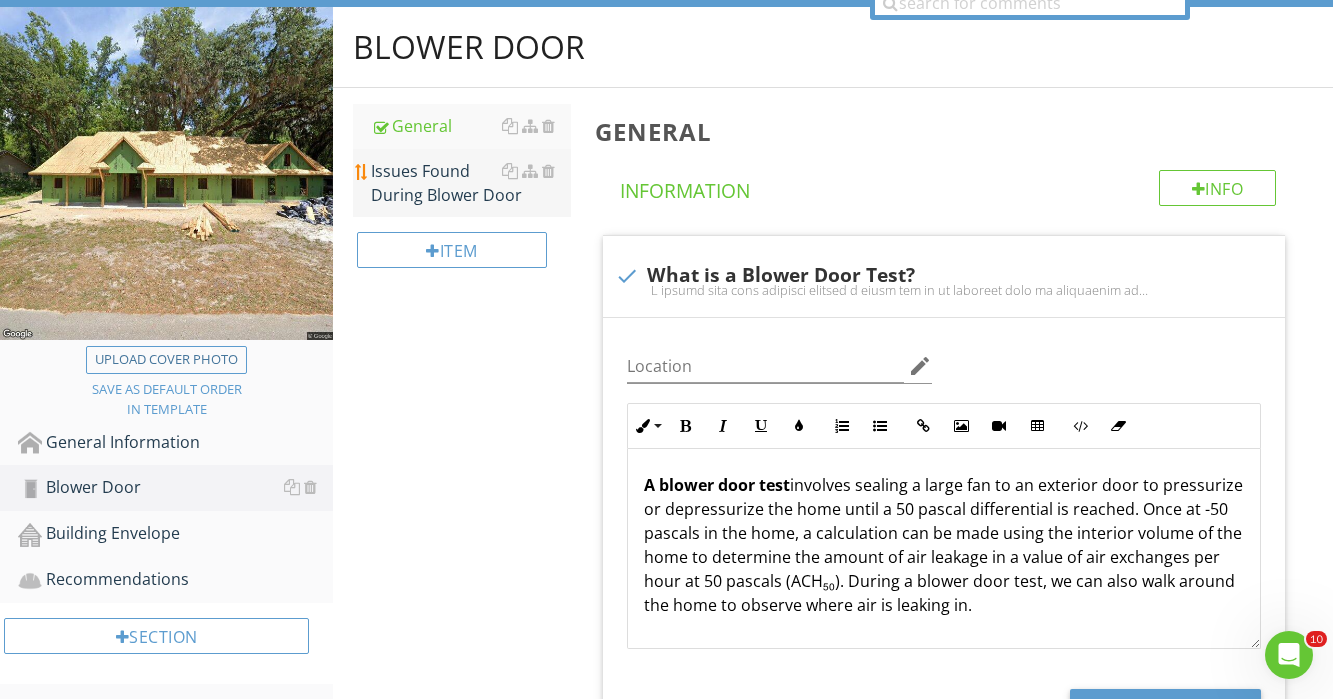click on "Issues Found During Blower Door" at bounding box center (471, 183) 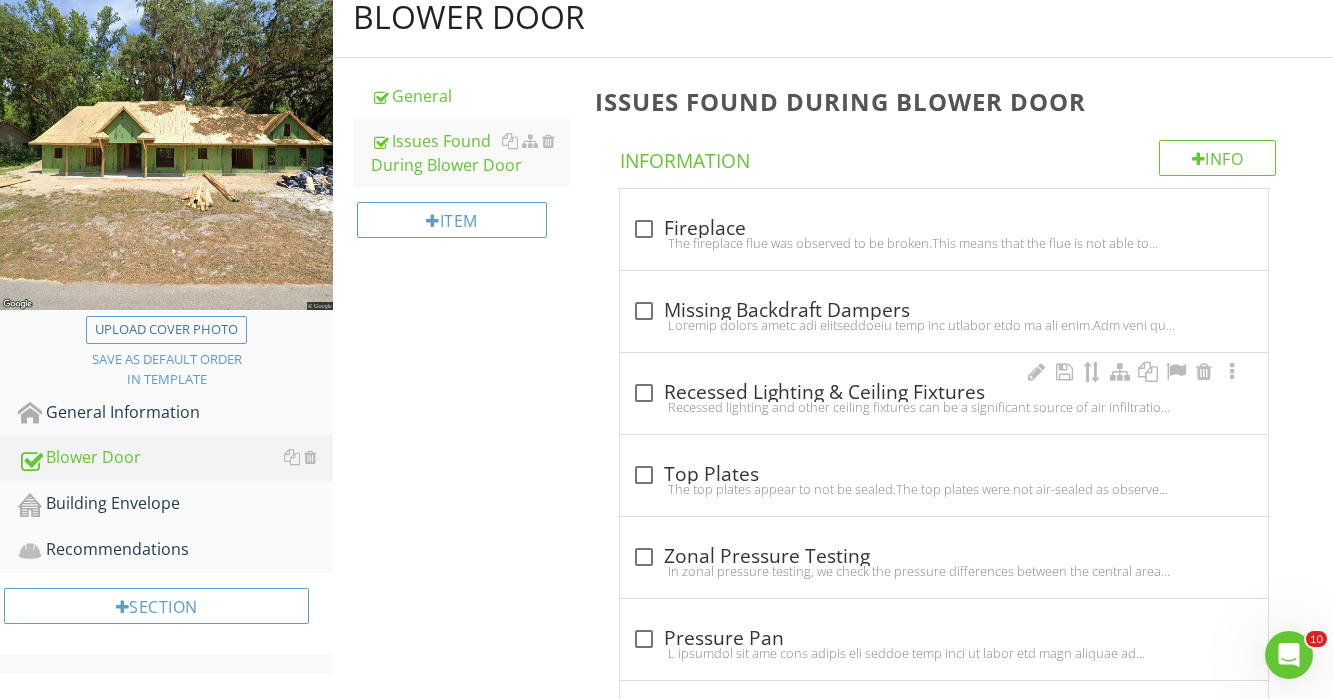 scroll, scrollTop: 291, scrollLeft: 0, axis: vertical 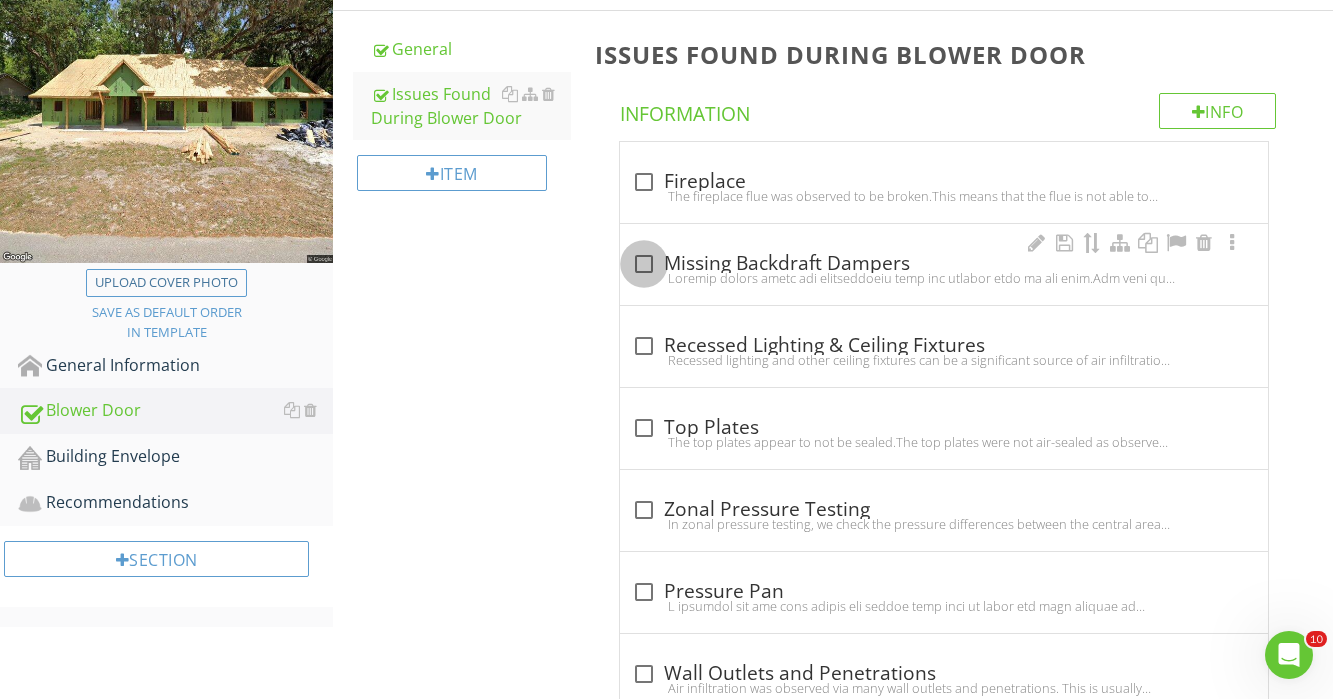 click at bounding box center [644, 264] 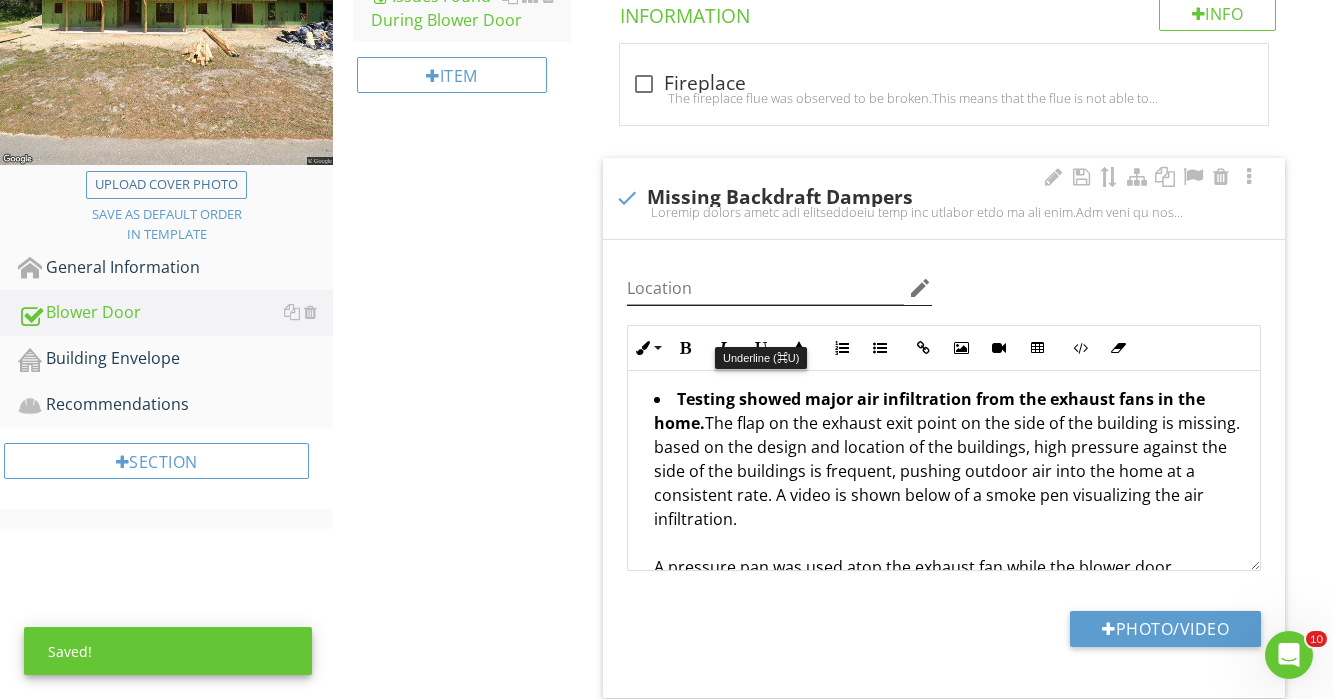 scroll, scrollTop: 403, scrollLeft: 0, axis: vertical 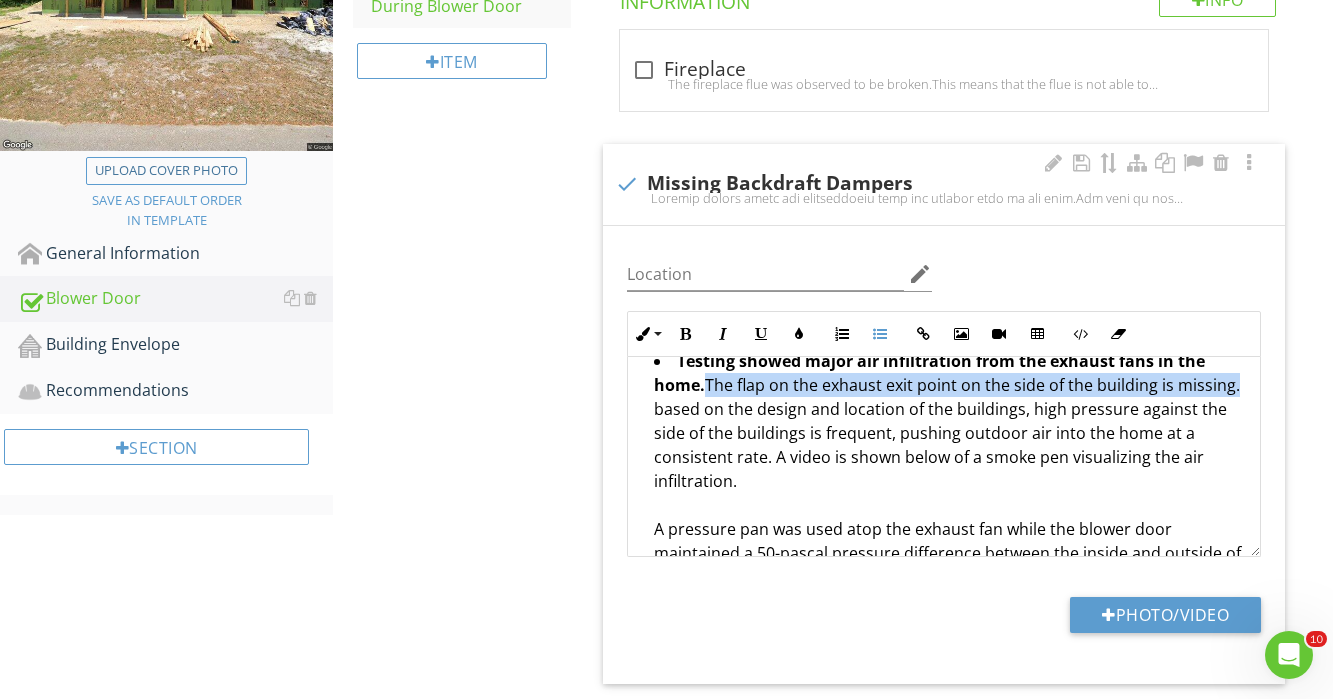 drag, startPoint x: 1237, startPoint y: 366, endPoint x: 711, endPoint y: 360, distance: 526.03424 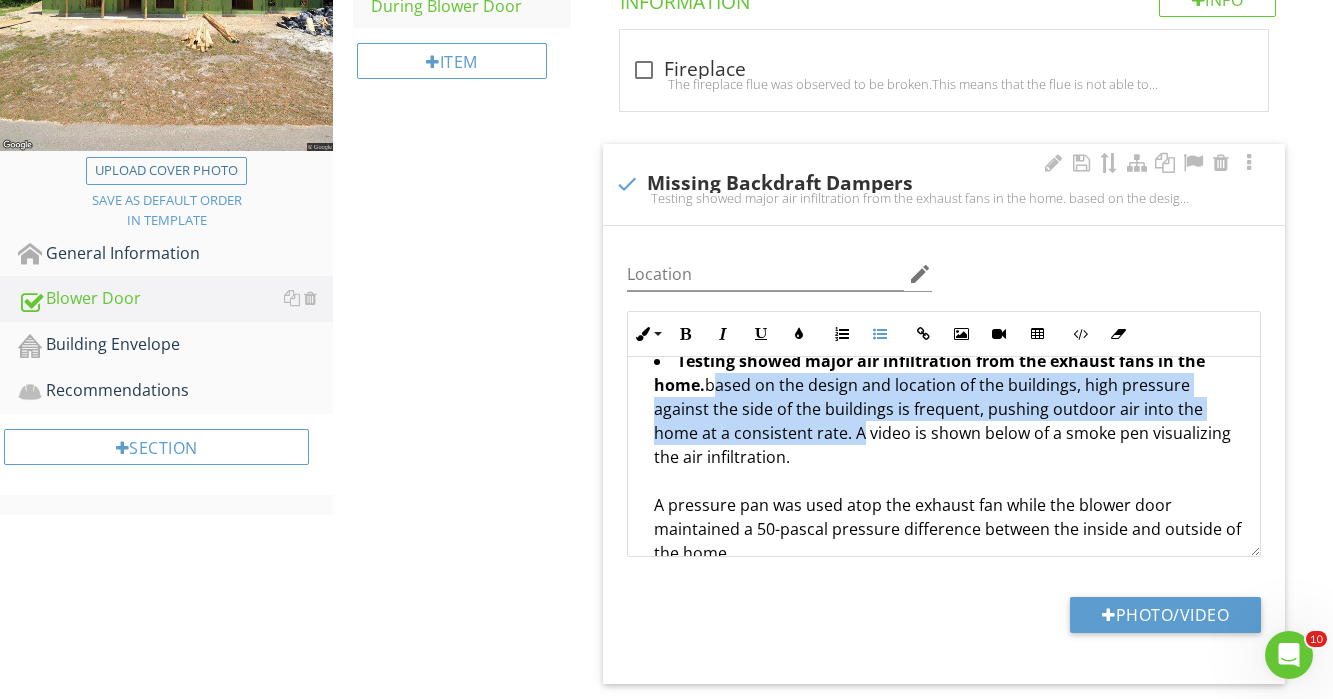 drag, startPoint x: 804, startPoint y: 414, endPoint x: 714, endPoint y: 367, distance: 101.53325 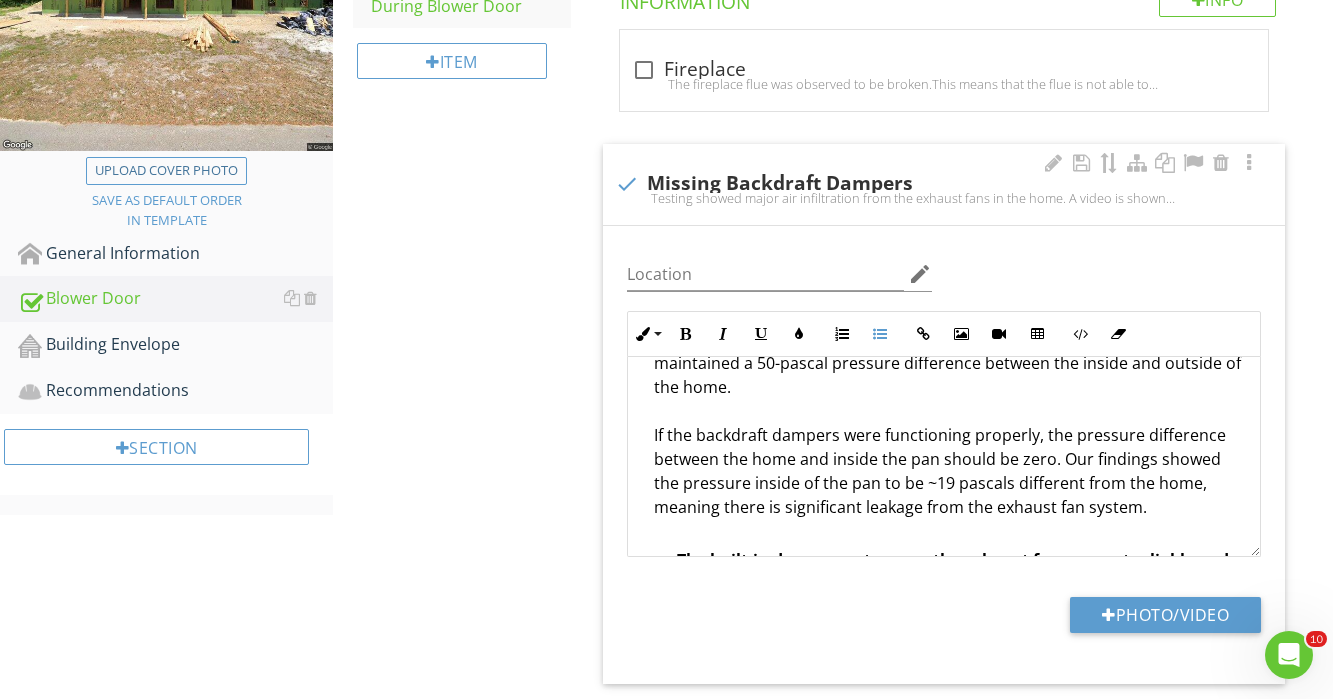 scroll, scrollTop: 115, scrollLeft: 0, axis: vertical 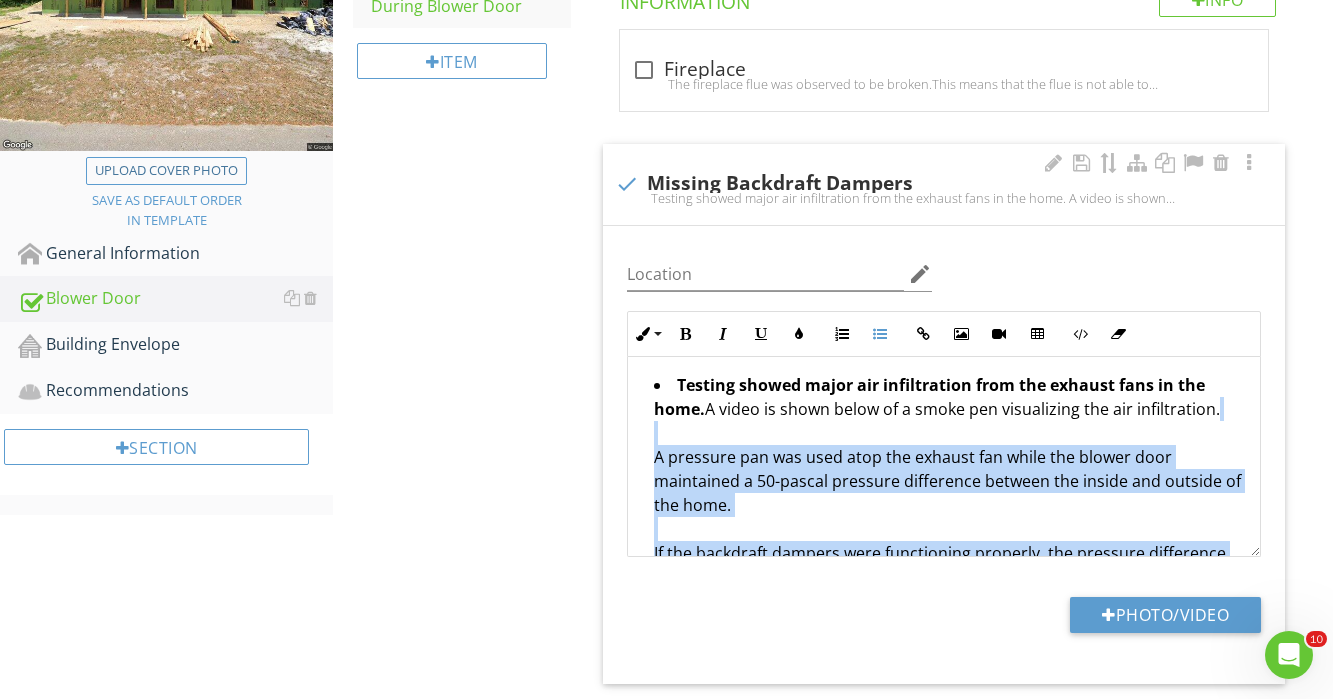drag, startPoint x: 667, startPoint y: 520, endPoint x: 642, endPoint y: 413, distance: 109.88175 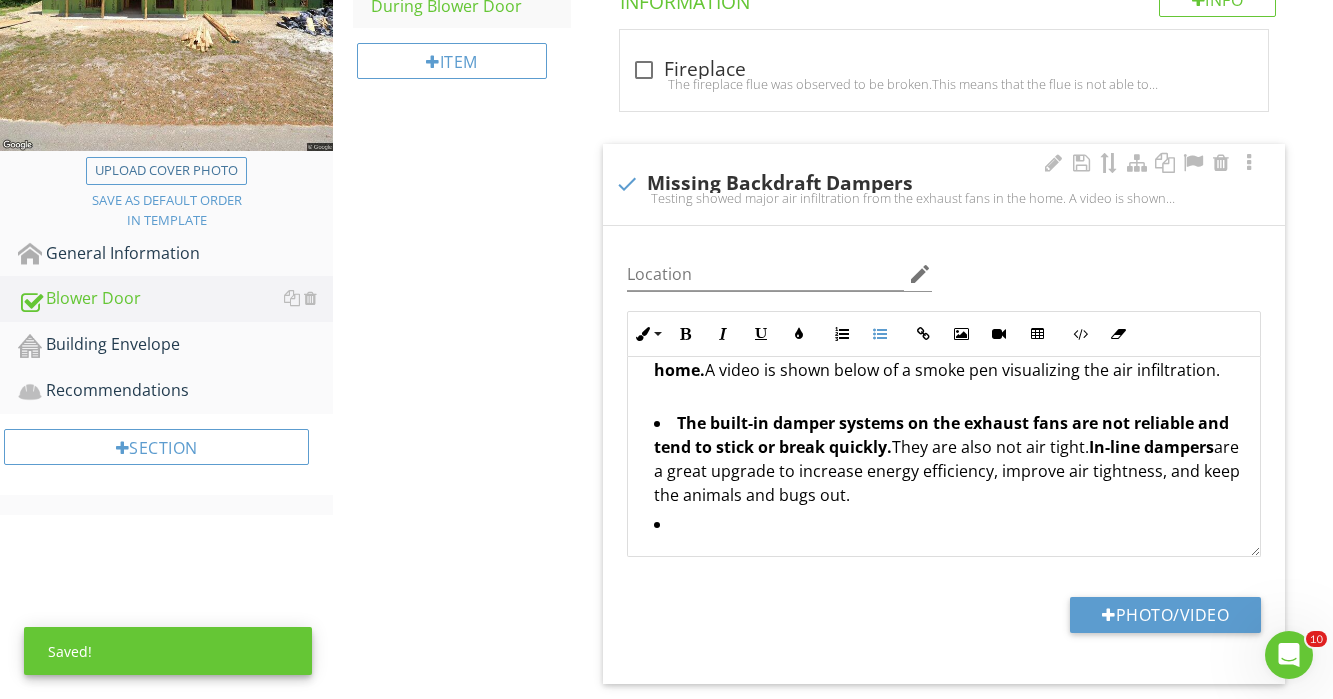 scroll, scrollTop: 45, scrollLeft: 0, axis: vertical 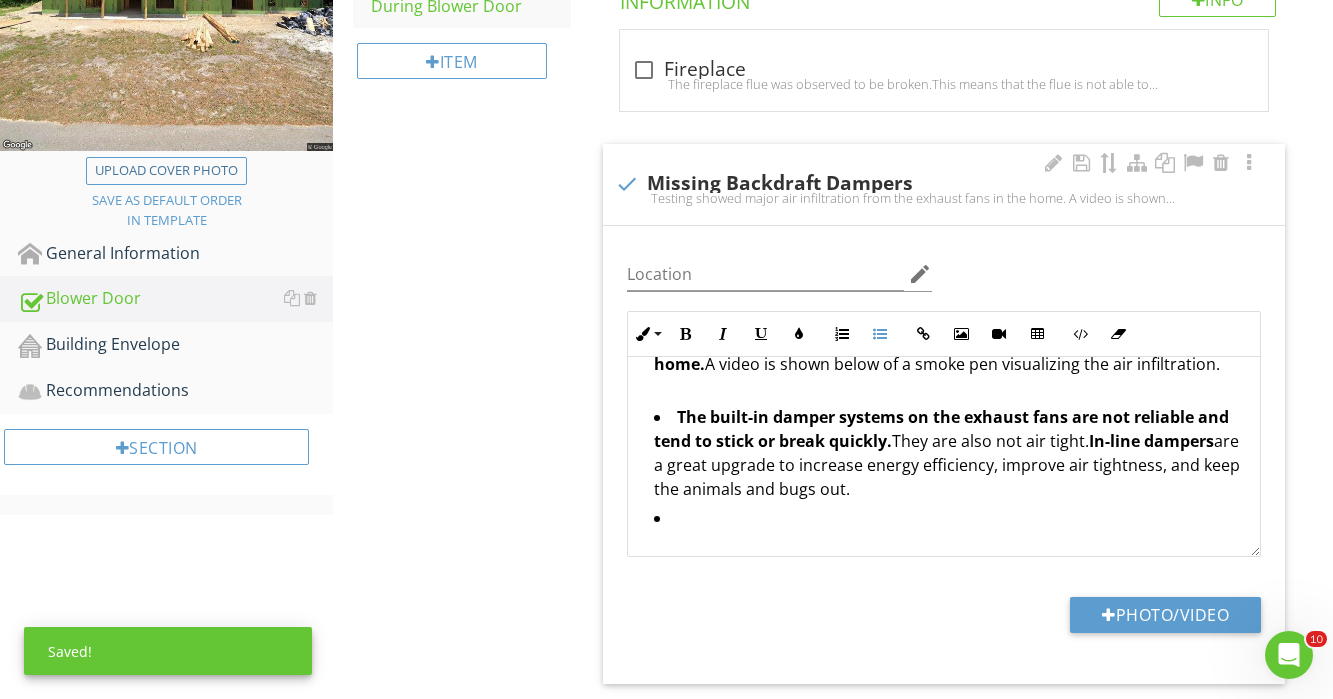 click at bounding box center (949, 532) 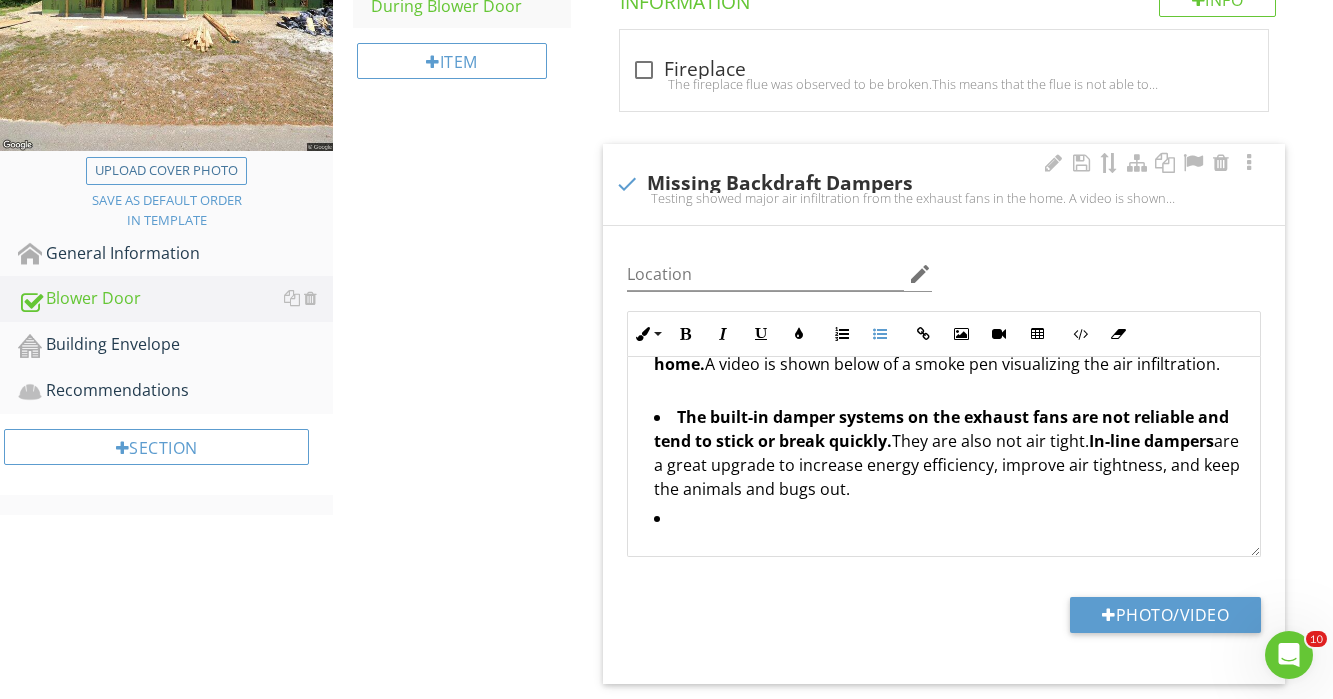 scroll, scrollTop: 413, scrollLeft: 0, axis: vertical 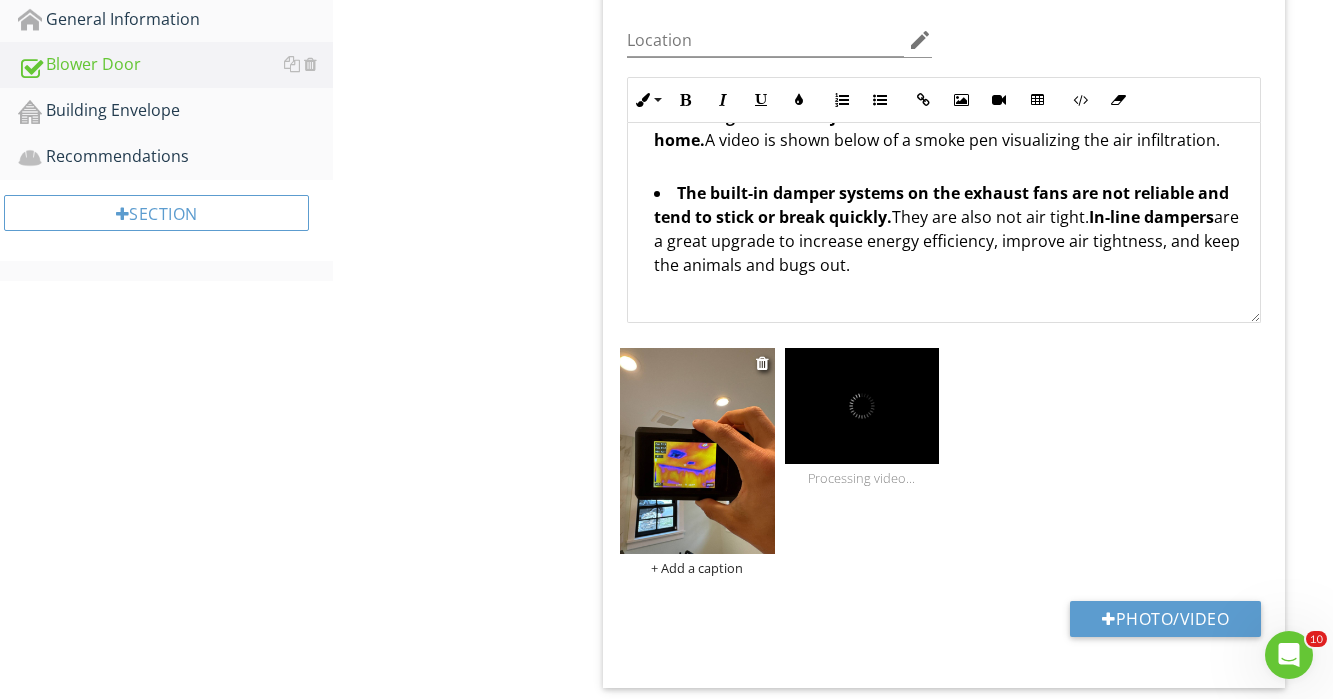 click at bounding box center [697, 451] 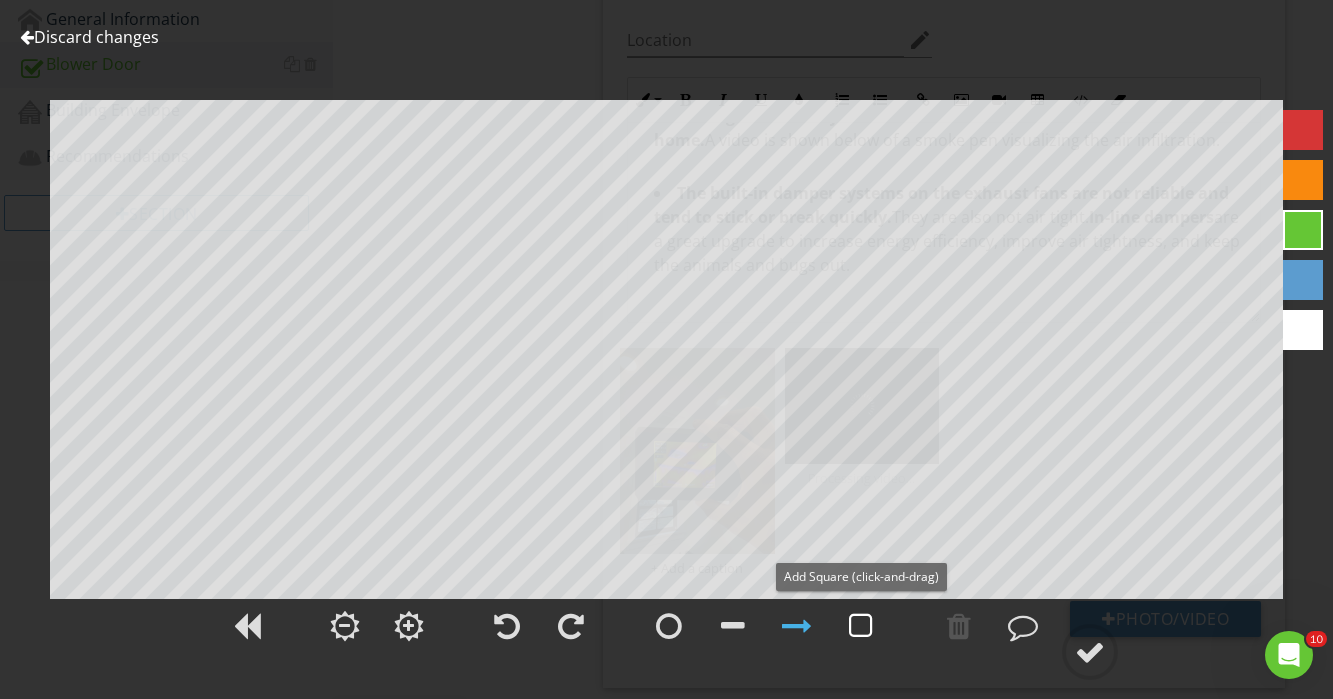 click at bounding box center (861, 626) 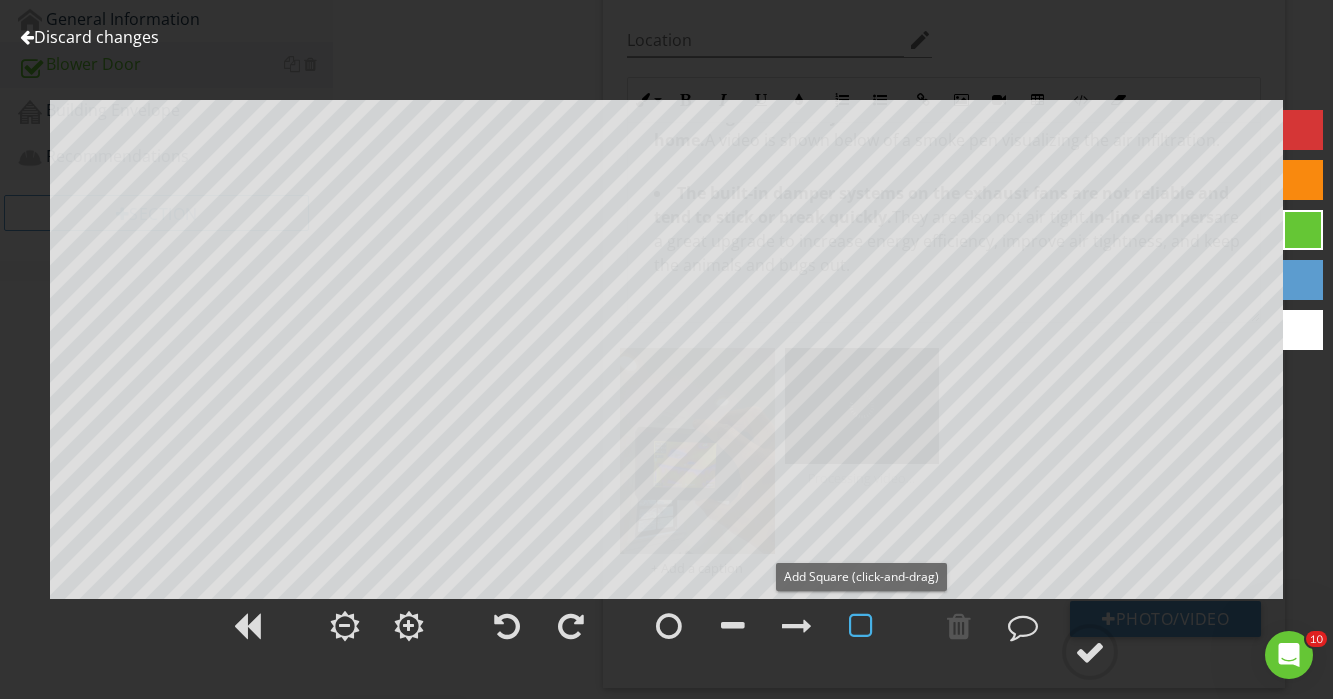 click at bounding box center [861, 626] 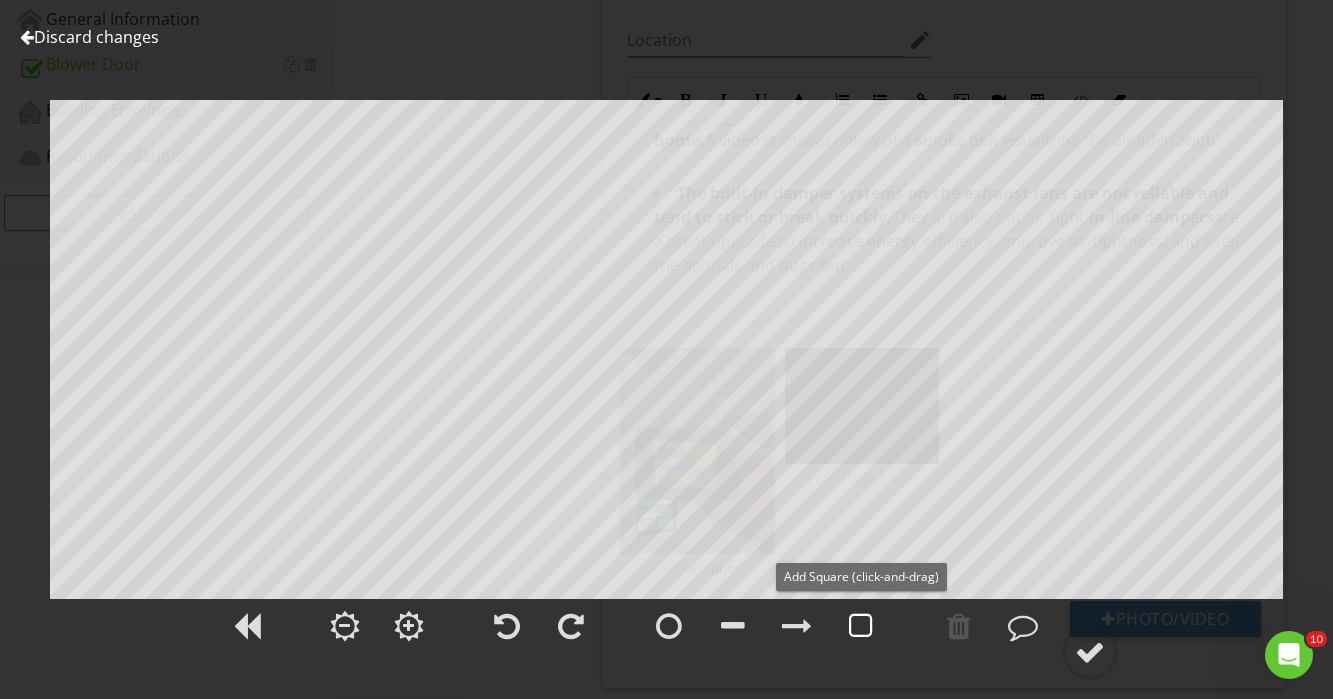 click at bounding box center [861, 626] 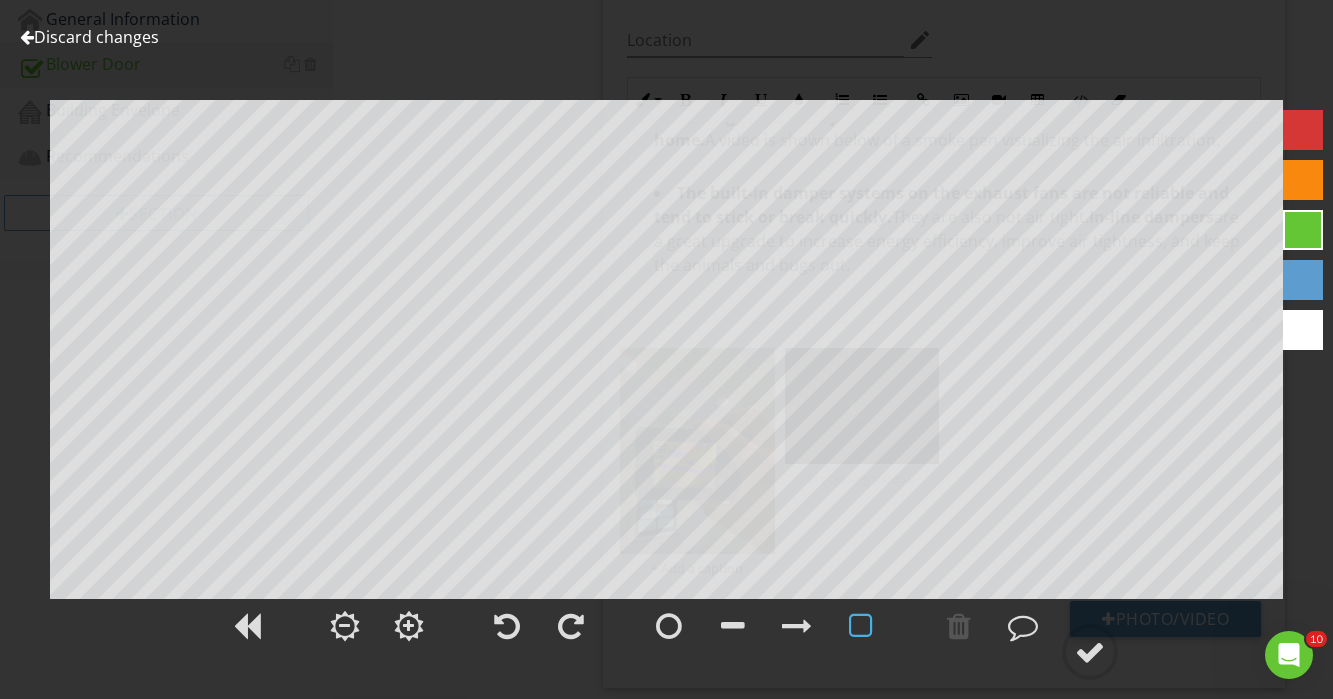 click at bounding box center [1303, 280] 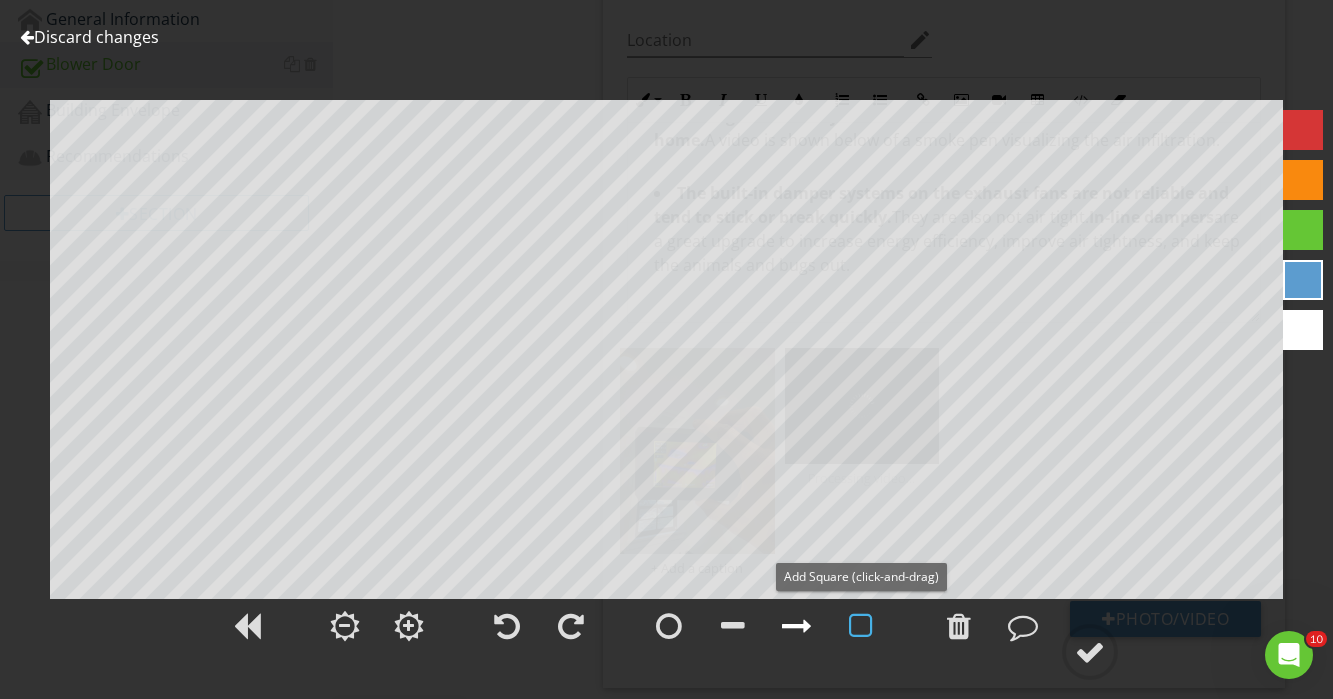 click at bounding box center [797, 626] 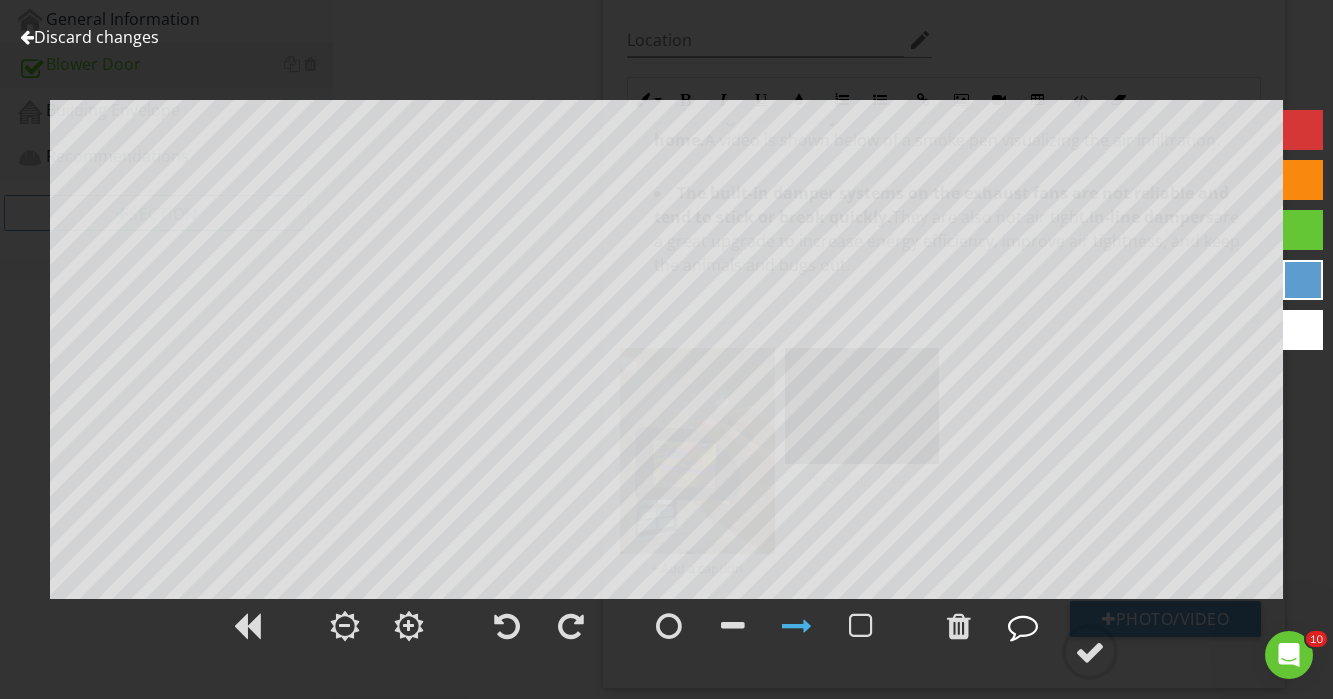 click at bounding box center (1023, 626) 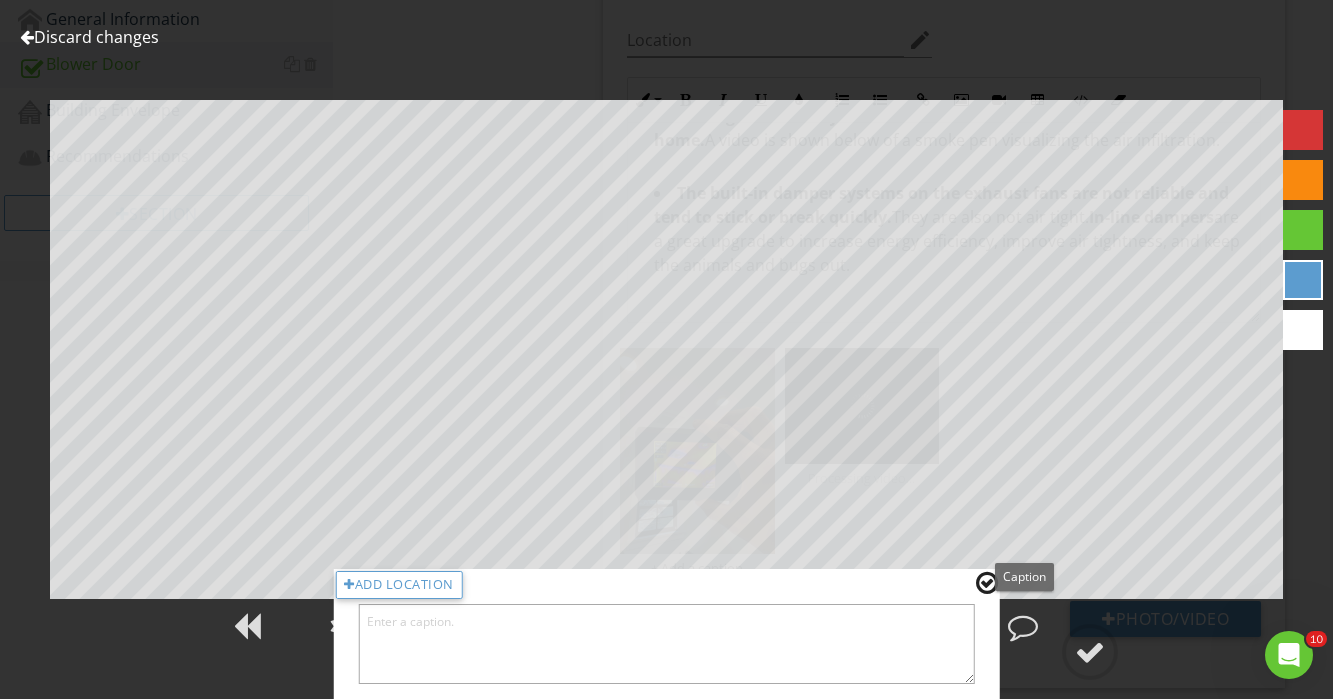 click at bounding box center [666, 644] 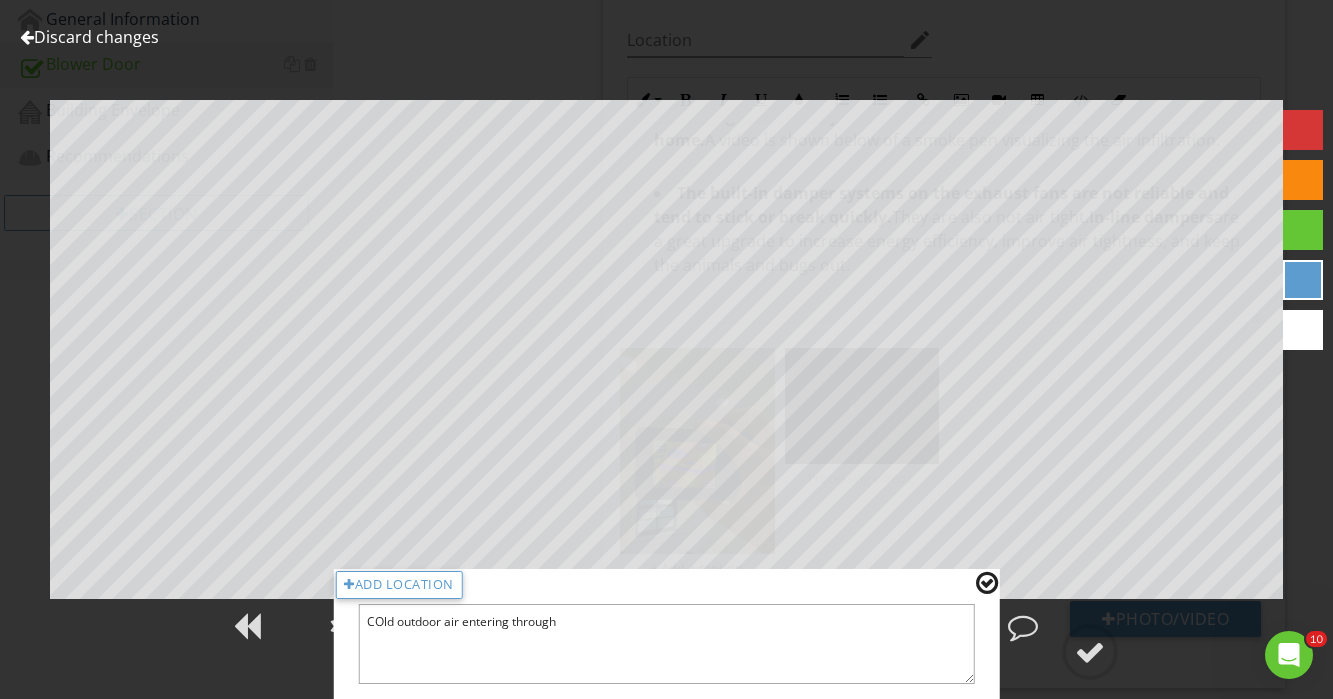 click on "COld outdoor air entering through" at bounding box center (666, 644) 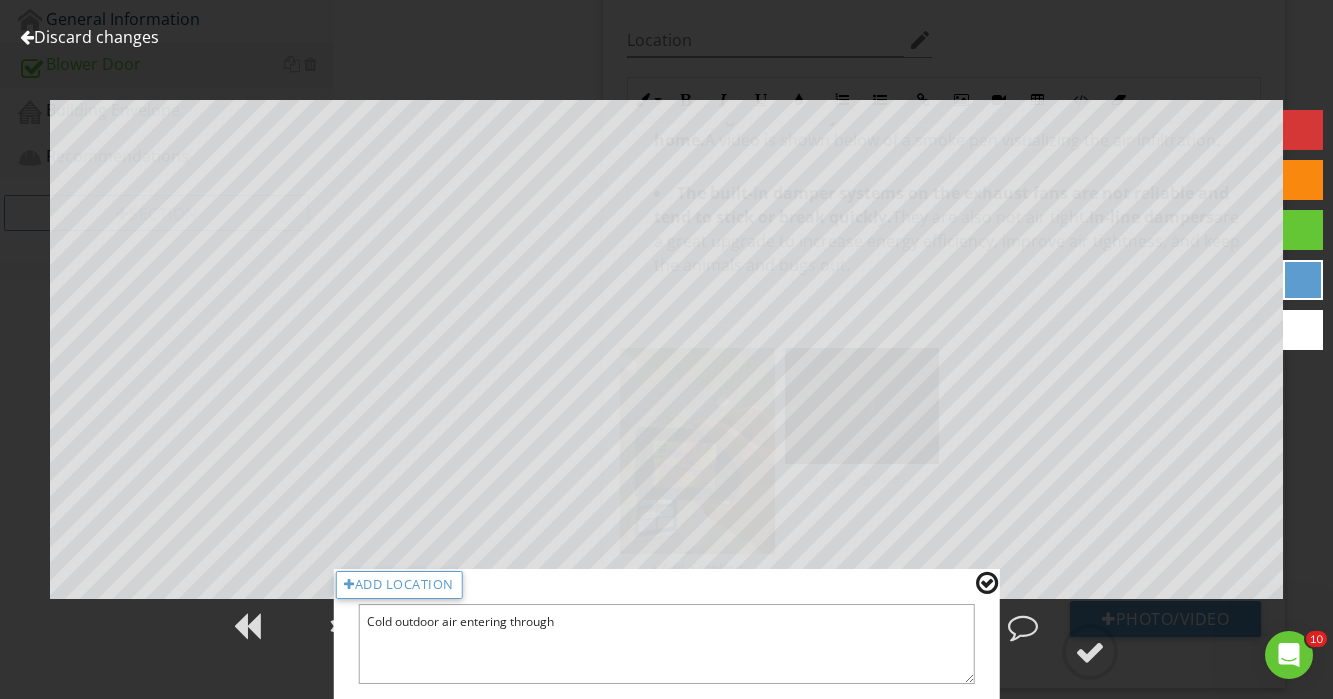 click on "Cold outdoor air entering through" at bounding box center [666, 644] 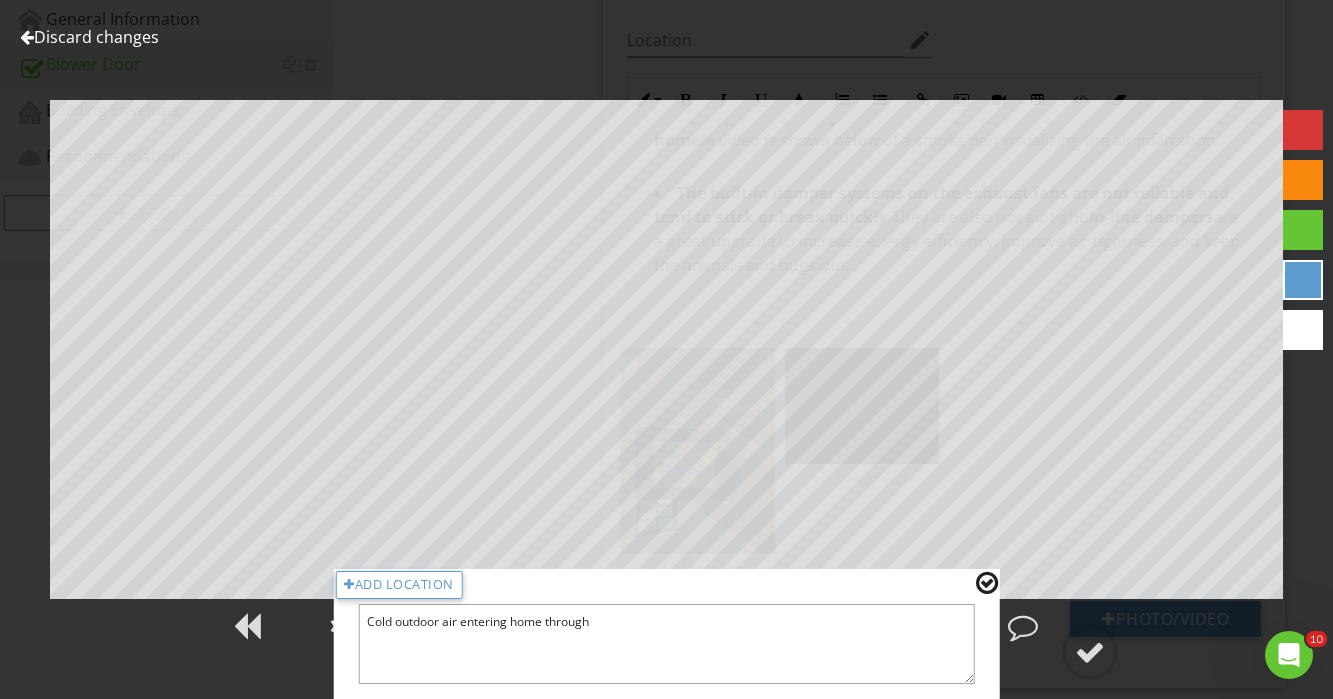 click on "Cold outdoor air entering home through" at bounding box center (666, 644) 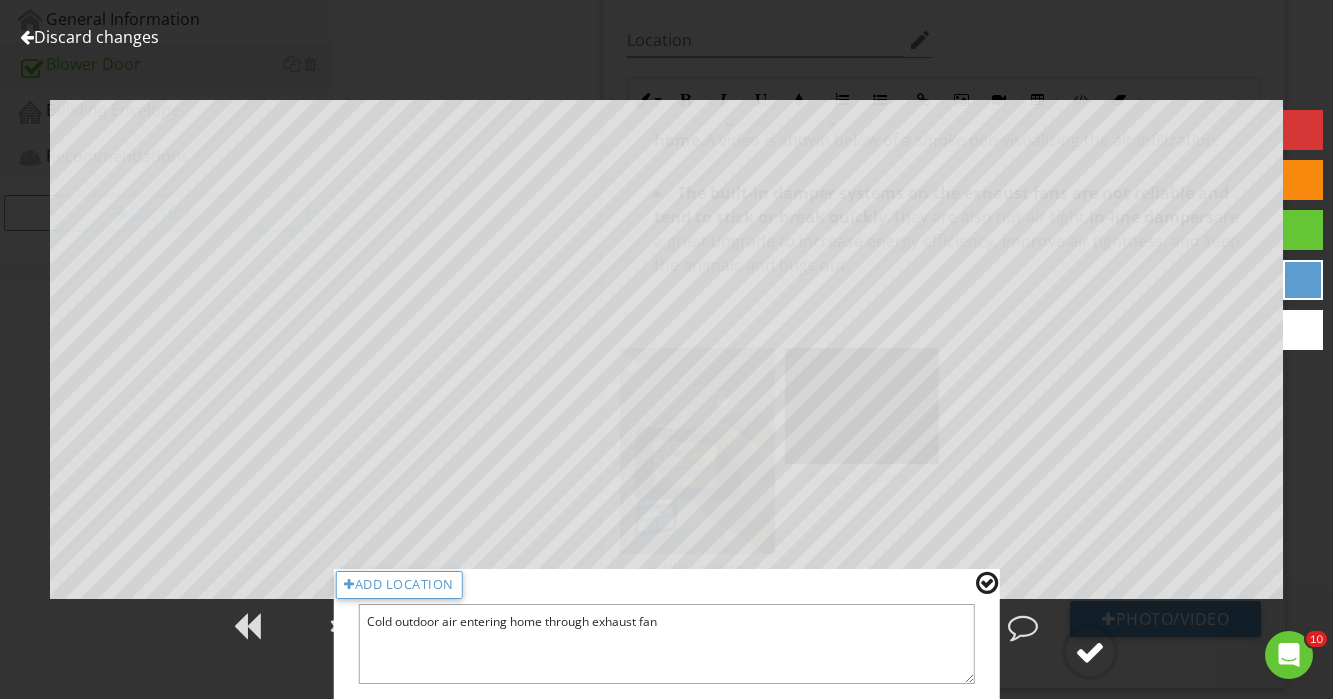 type on "Cold outdoor air entering home through exhaust fan" 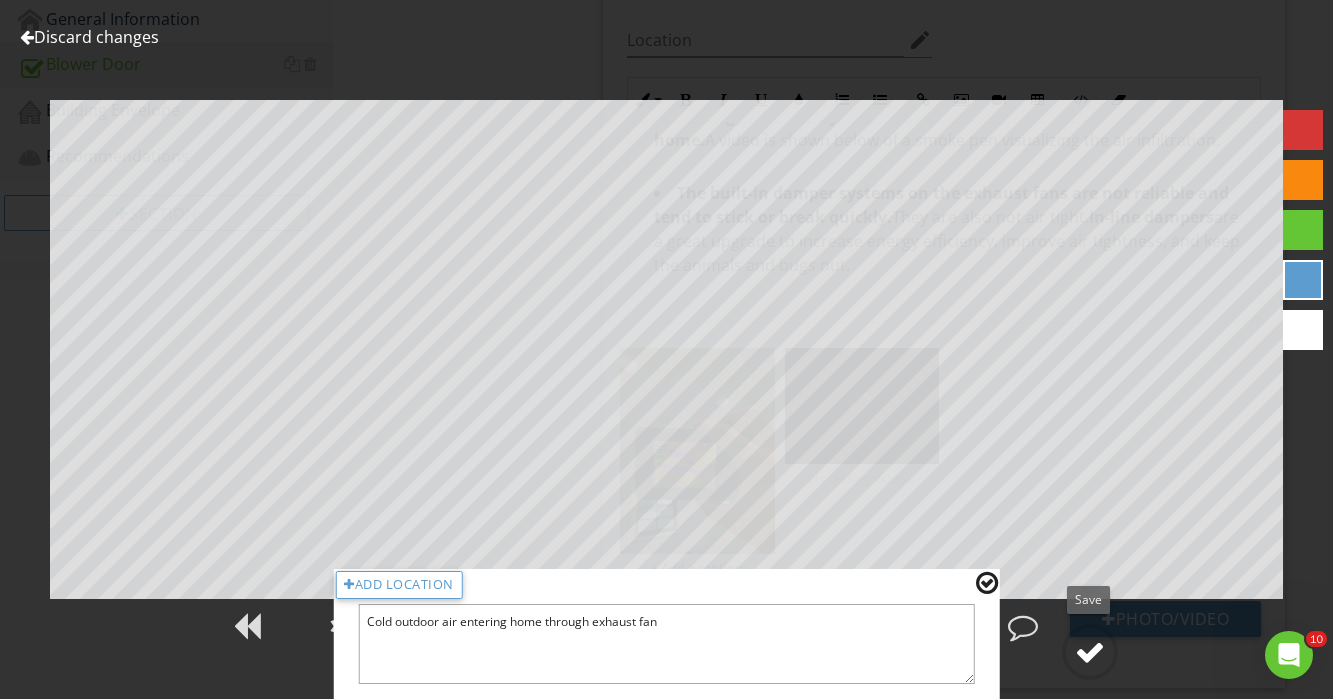 click at bounding box center [1090, 652] 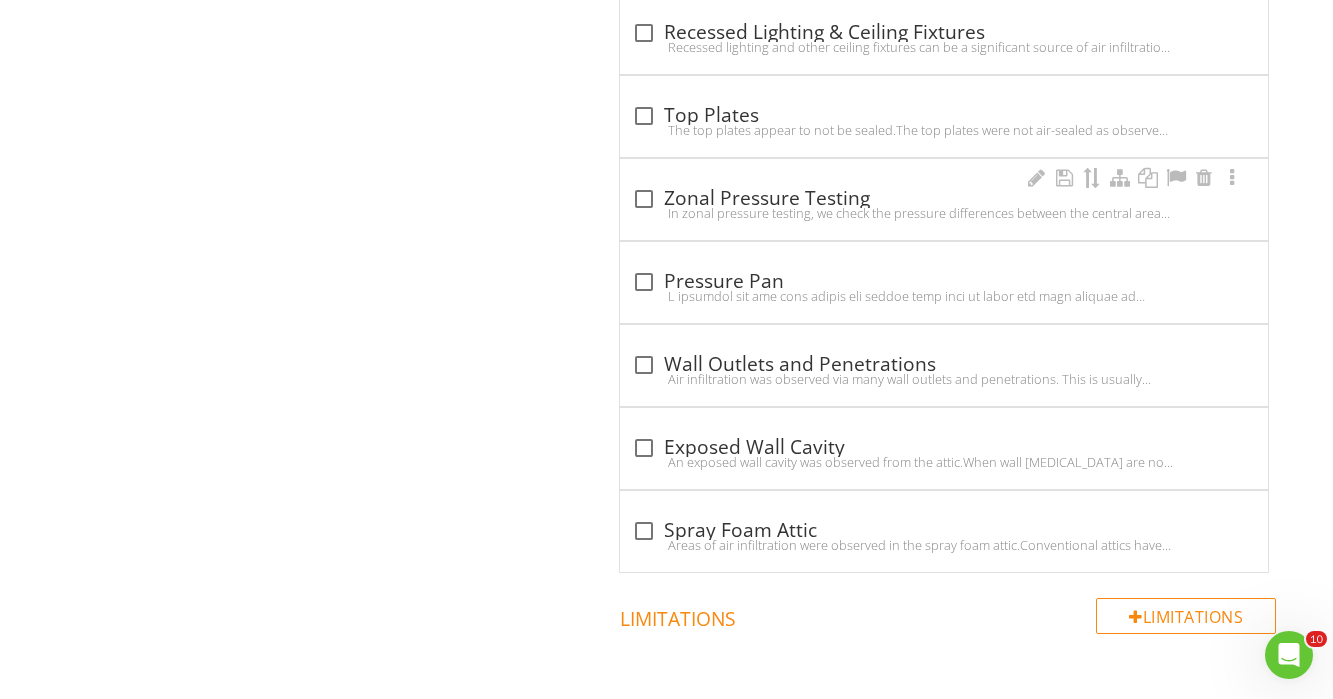 scroll, scrollTop: 1429, scrollLeft: 0, axis: vertical 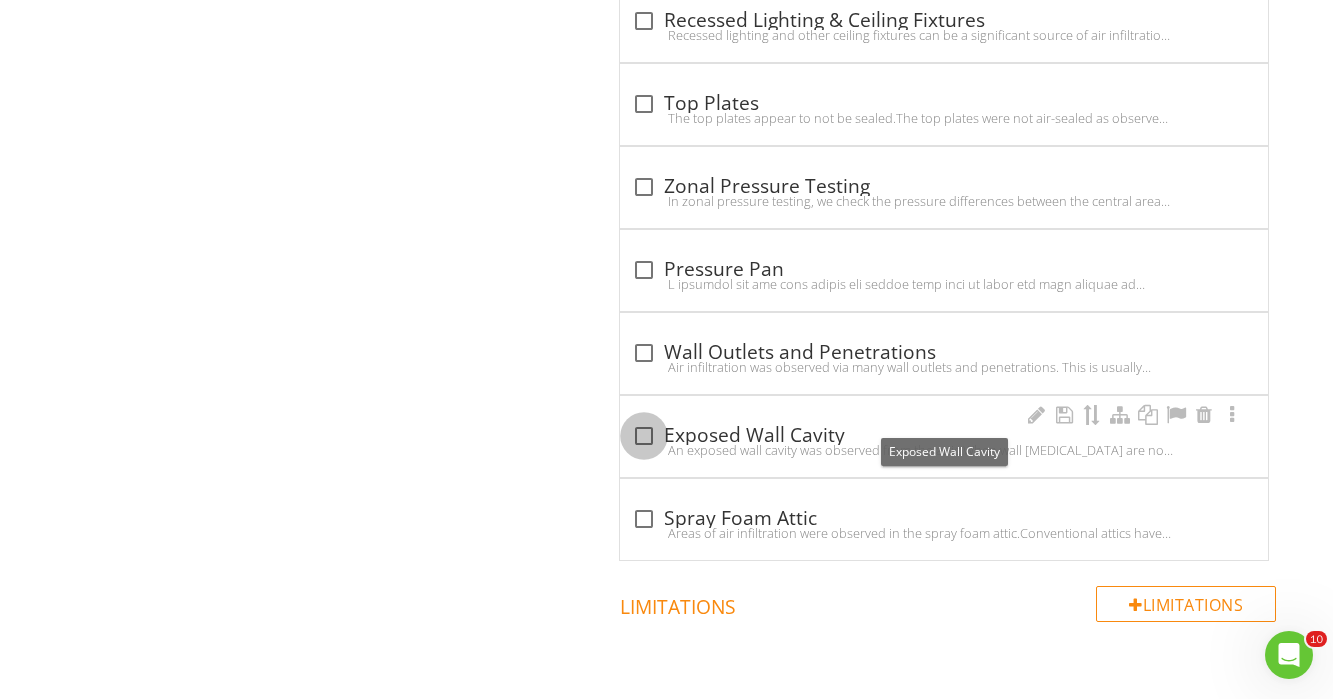 click at bounding box center [644, 436] 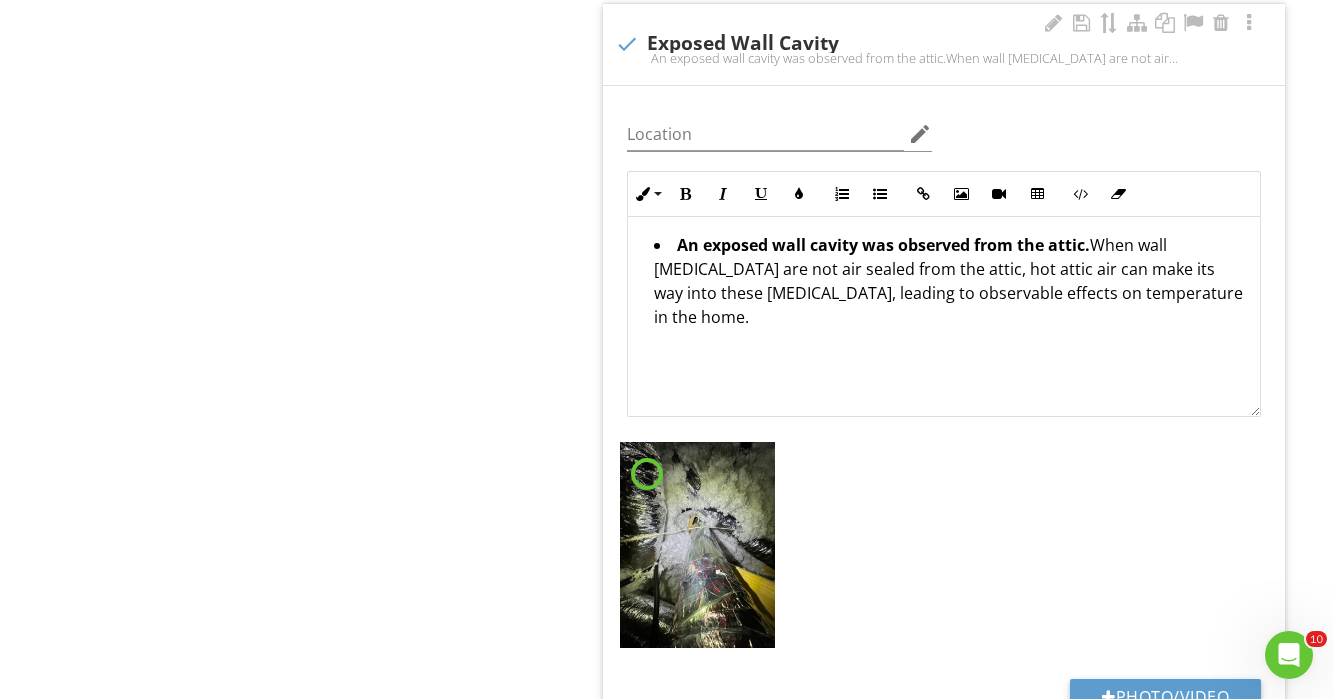 scroll, scrollTop: 1854, scrollLeft: 0, axis: vertical 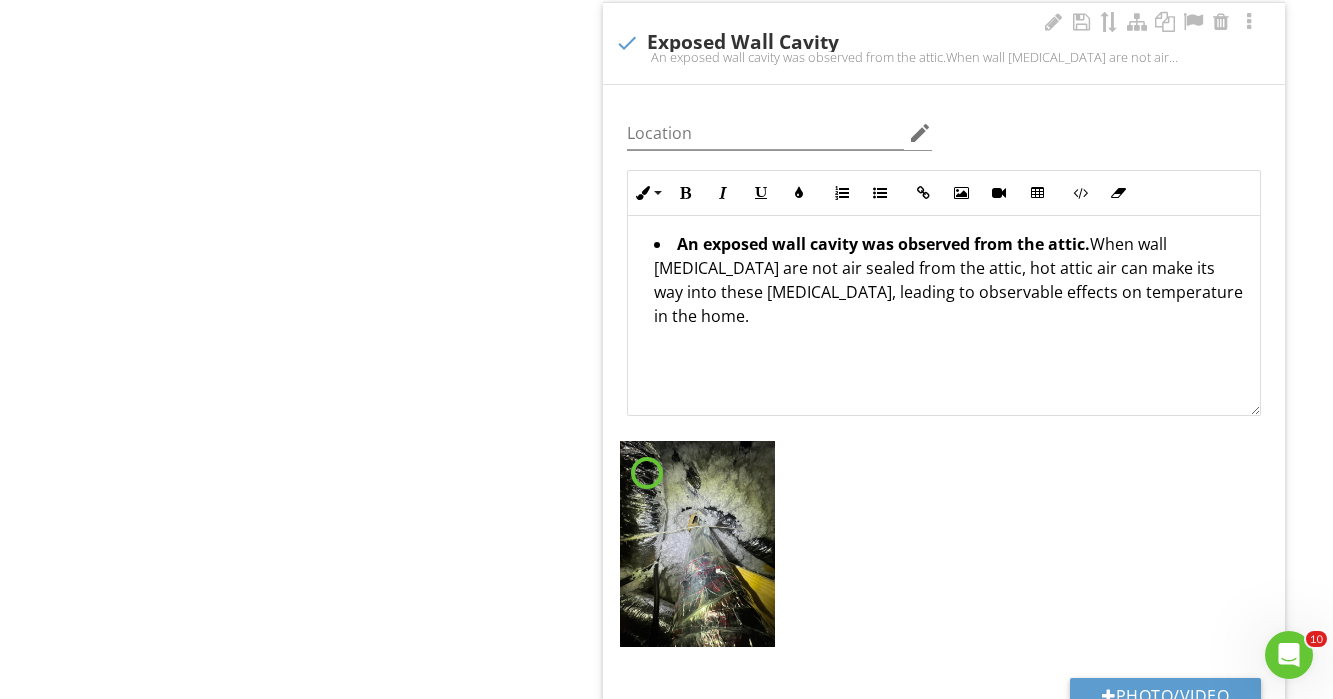 click at bounding box center [697, 544] 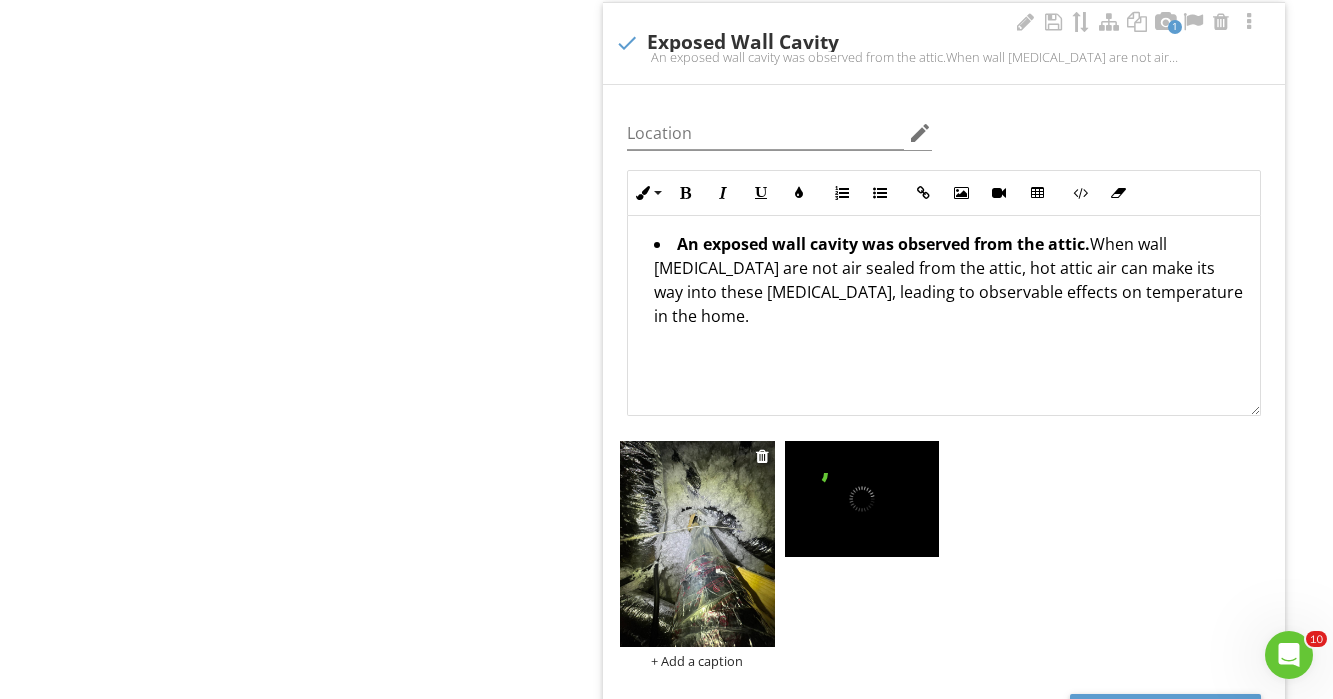 click at bounding box center (697, 544) 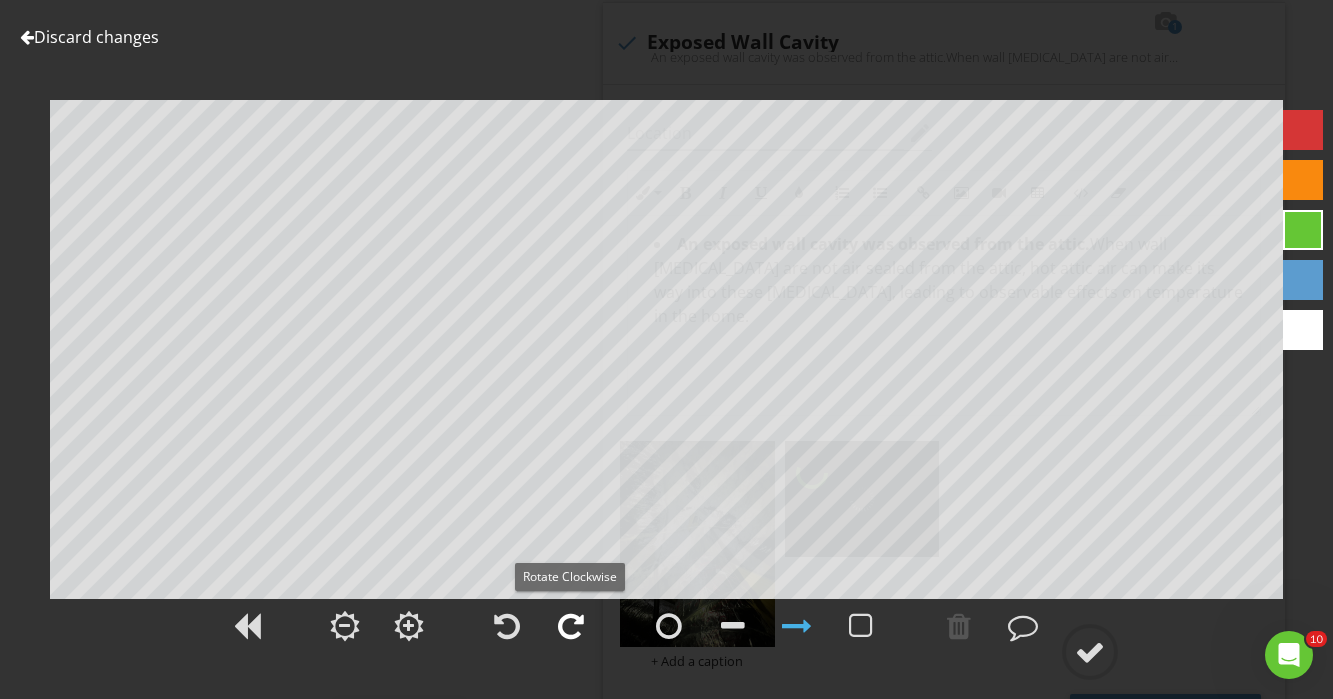 click at bounding box center [571, 626] 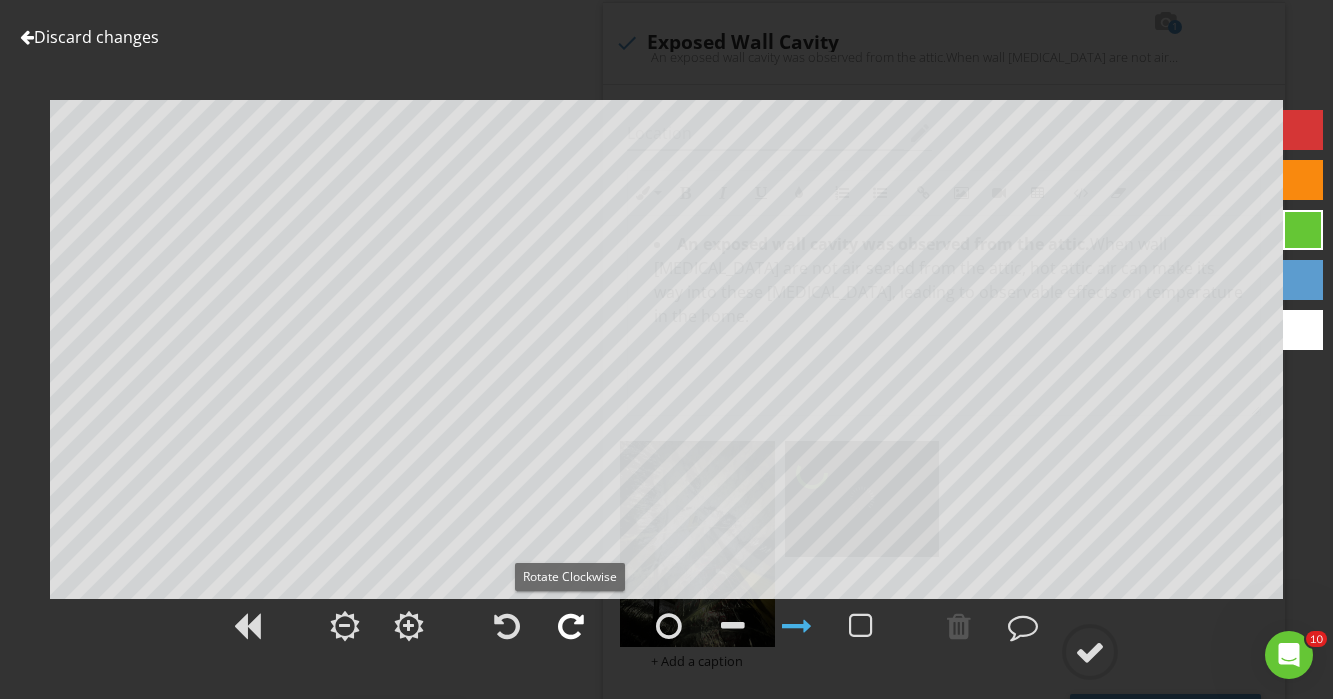 click at bounding box center [571, 626] 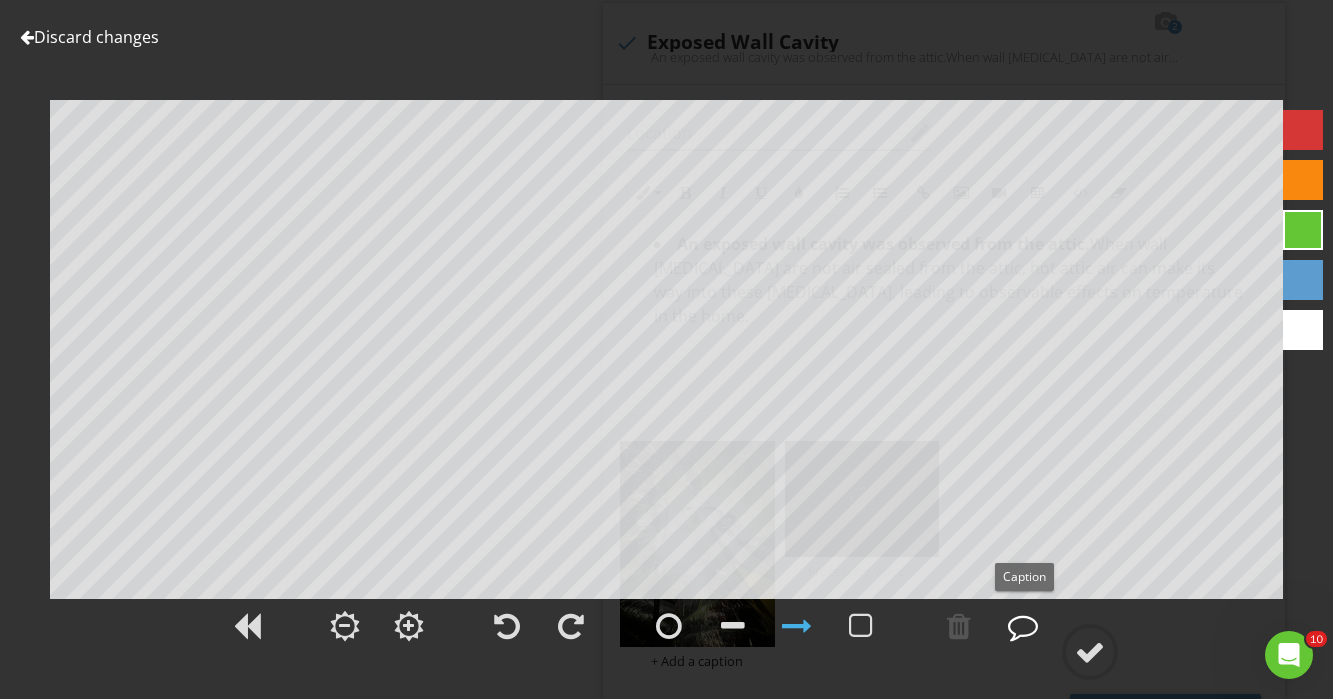 click at bounding box center (1023, 626) 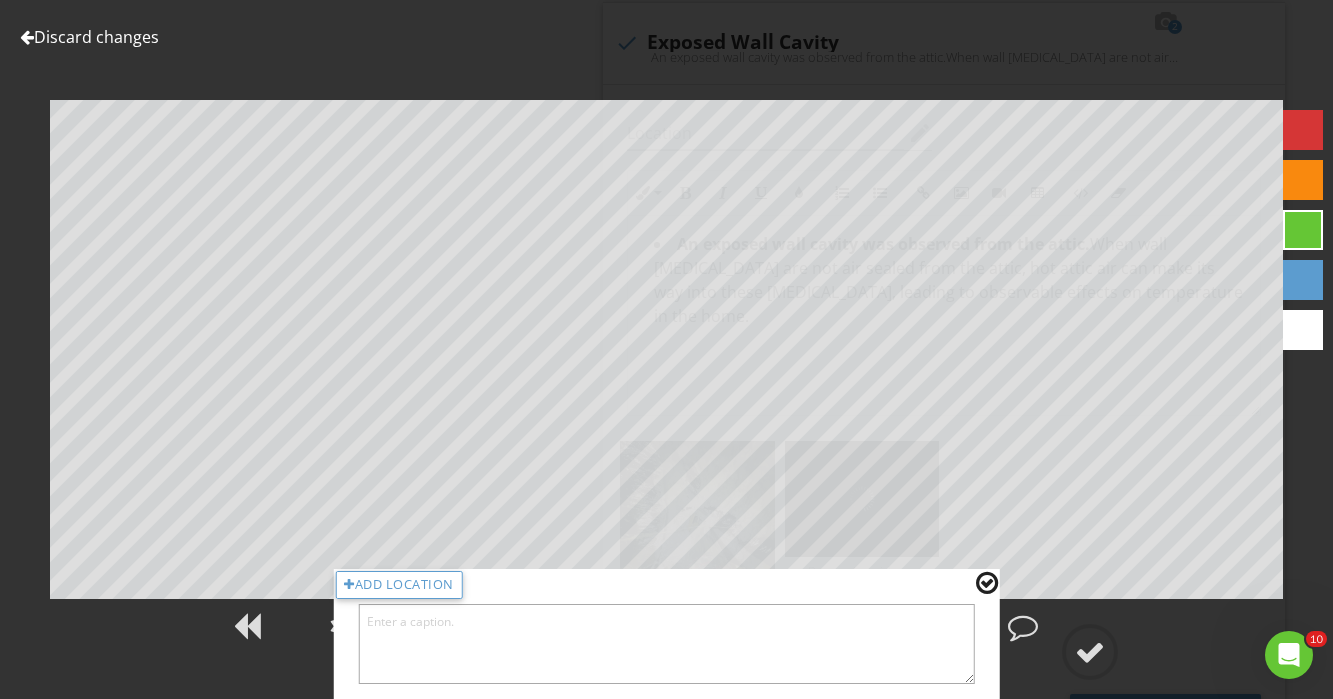 click at bounding box center (666, 644) 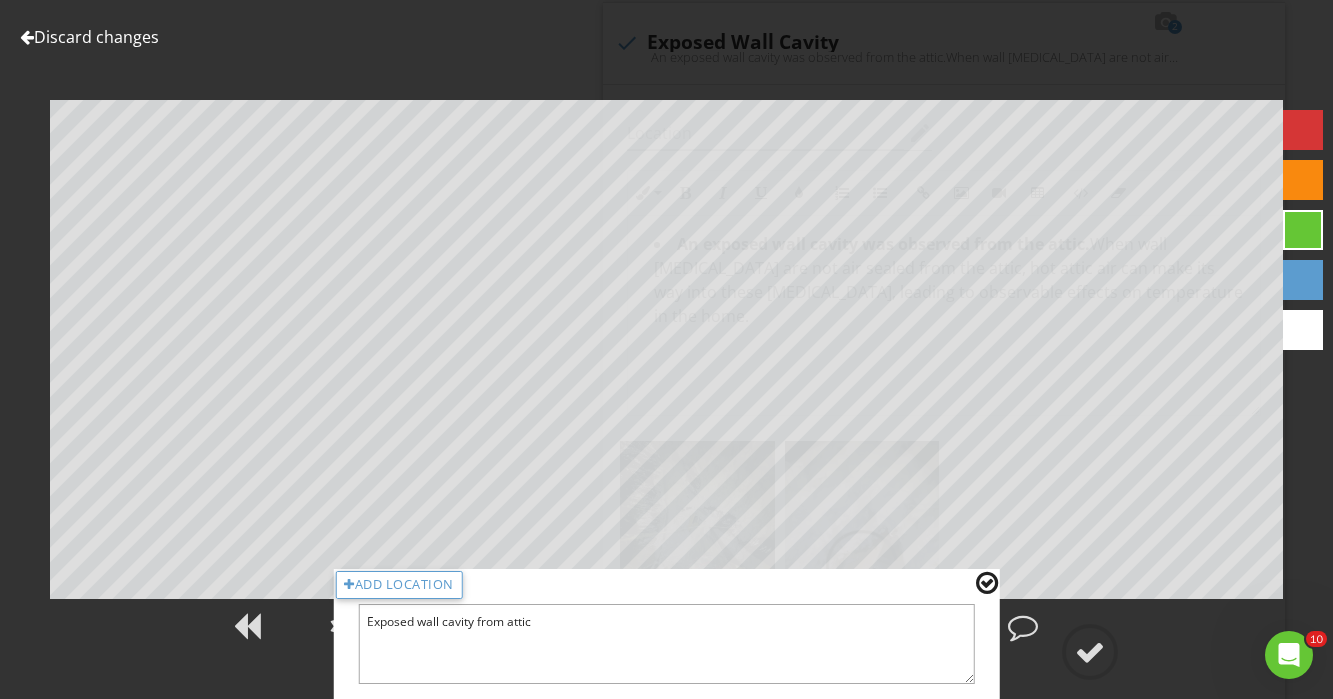type on "Exposed wall cavity from attic" 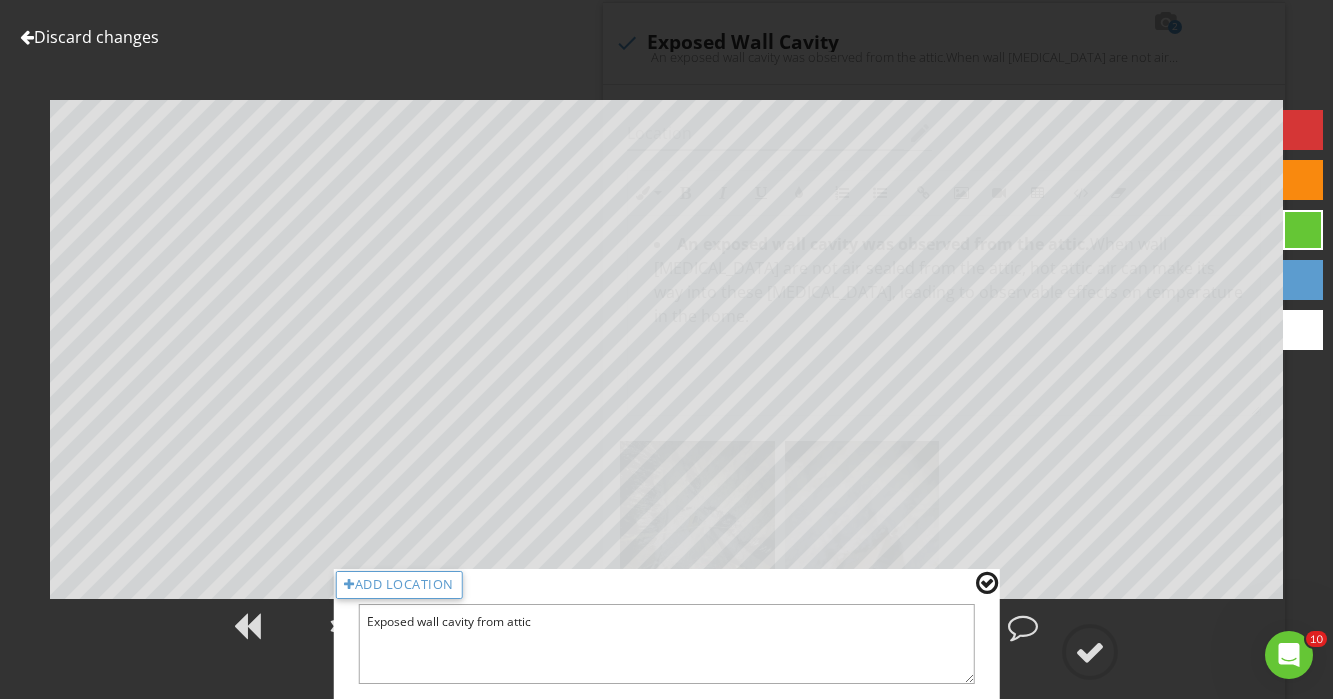 click at bounding box center (987, 583) 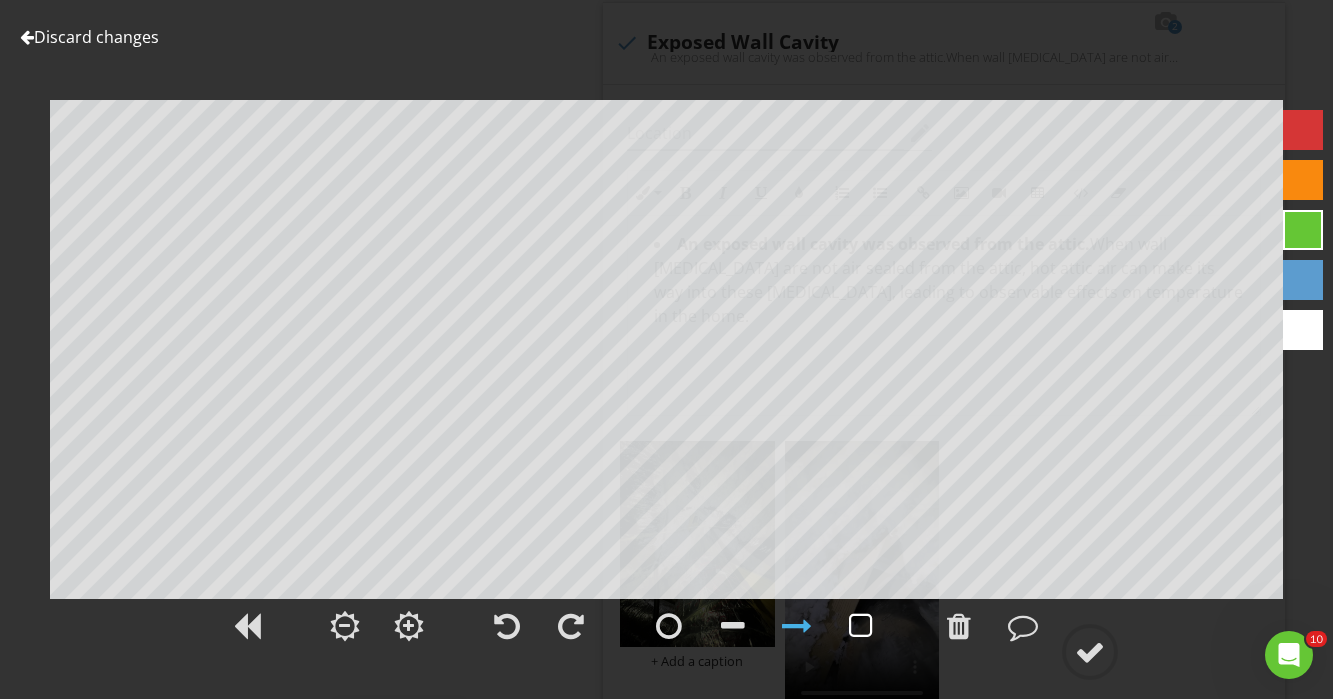 click at bounding box center (861, 626) 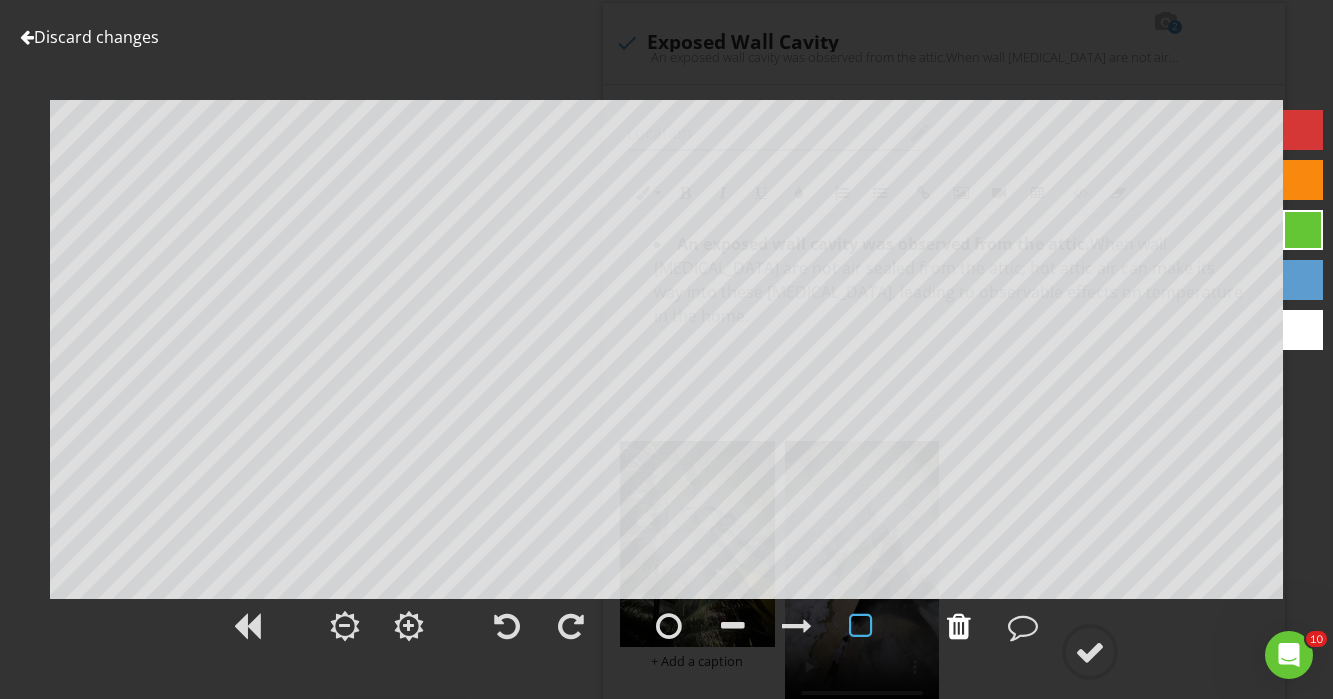 click at bounding box center [959, 626] 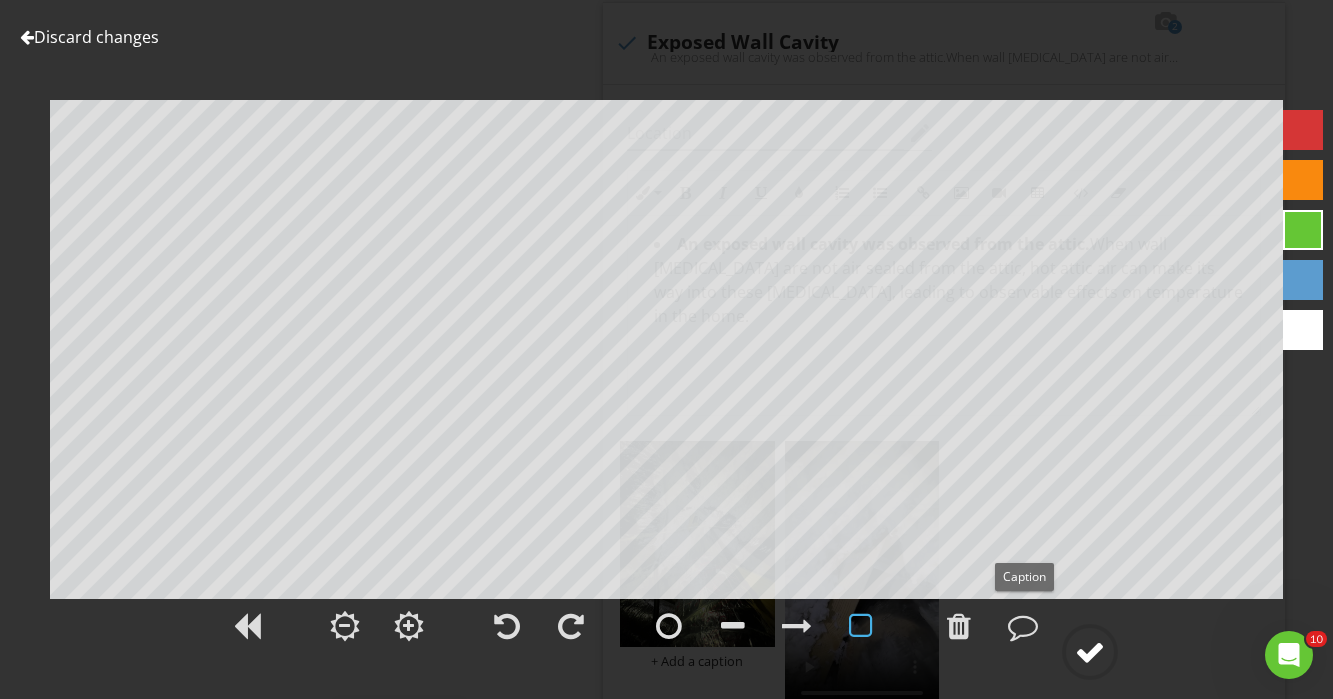 click at bounding box center (1090, 652) 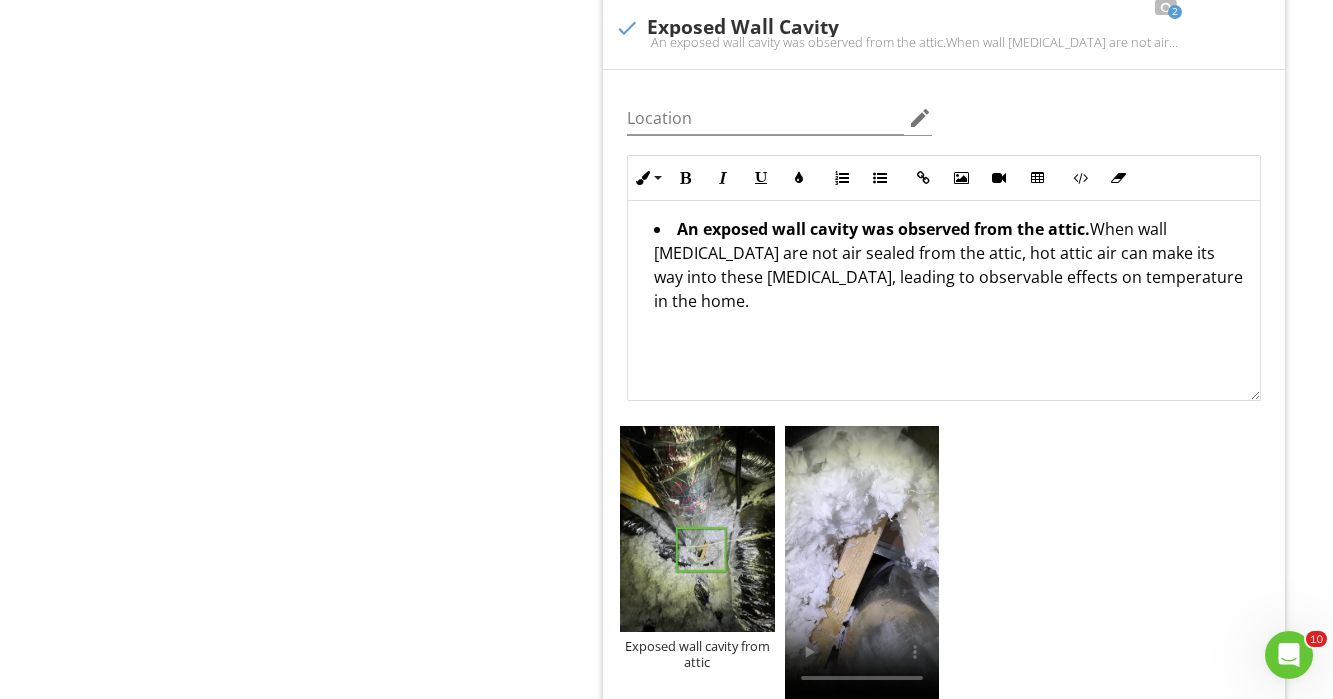 scroll, scrollTop: 1876, scrollLeft: 0, axis: vertical 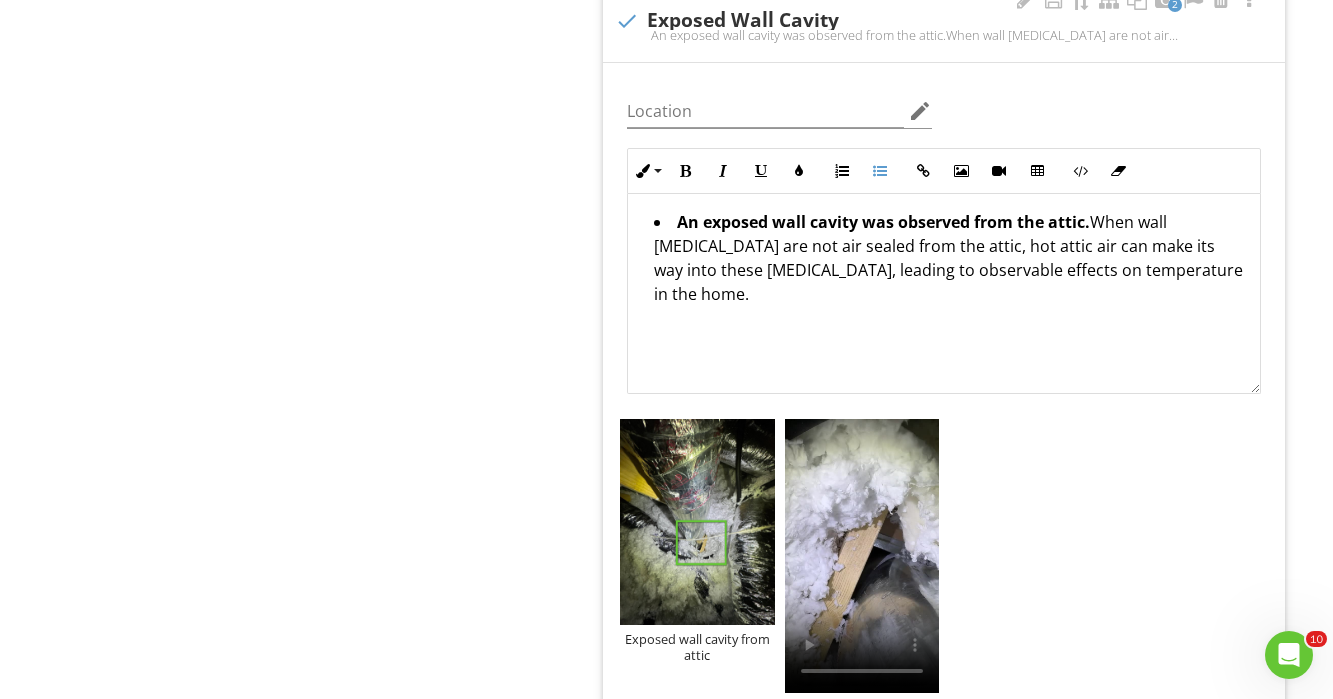 click on "An exposed wall cavity was observed from the attic.  When wall cavities are not air sealed from the attic, hot attic air can make its way into these cavities, leading to observable effects on temperature in the home." at bounding box center [944, 294] 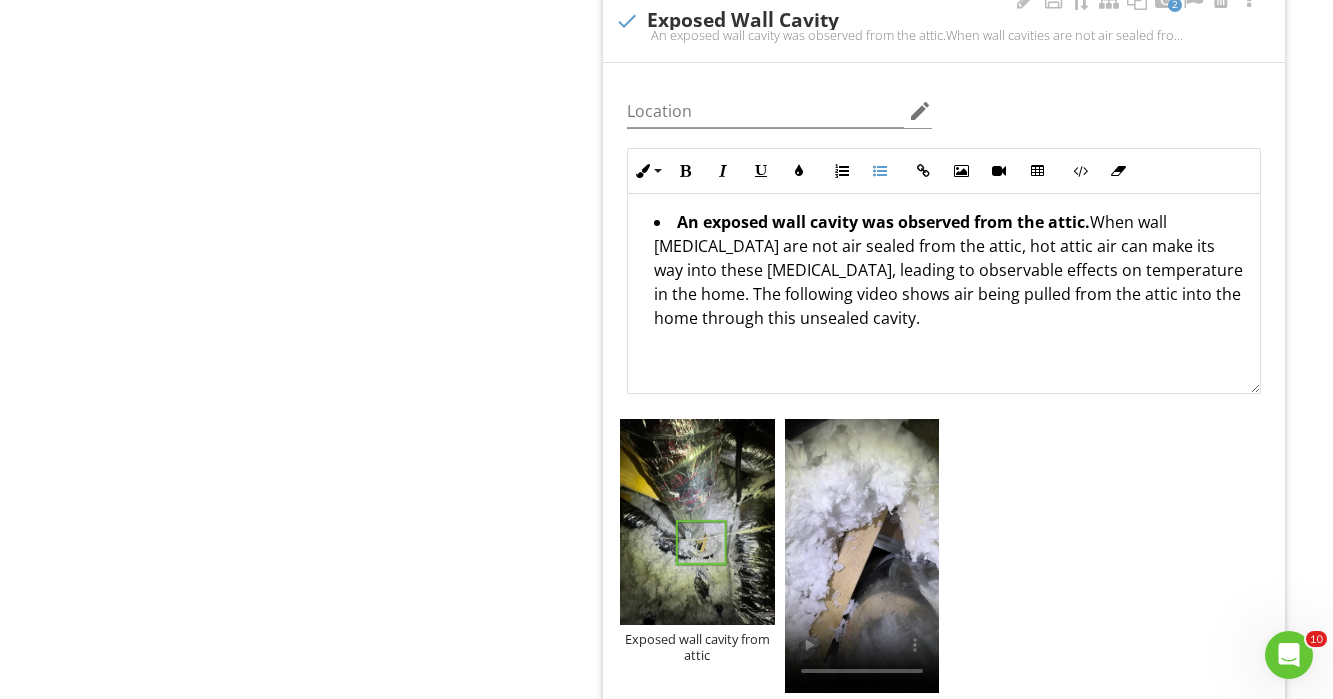 scroll, scrollTop: 1, scrollLeft: 0, axis: vertical 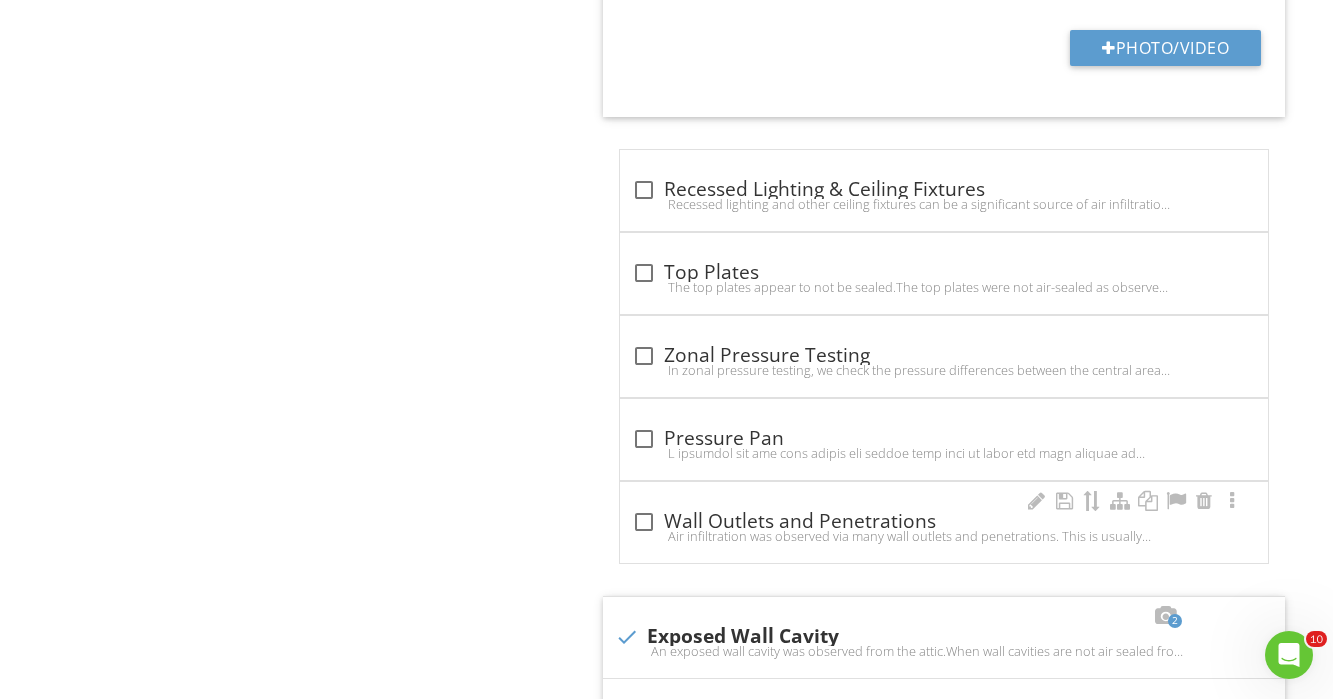 click on "Air infiltration was observed via many wall outlets and penetrations. This is usually indicative of unsealed top plates. Top platesare horizontal framing at the top of the stud wall.There are holes drilled into the top platesso that any wiring can be channeled through and into your wall cavity. Often, the wires run through the holes, but the holes may never be sealed. Many holes that were drilled were never even used!Think about all the wiring going into your walls from the attic: outlets, light switches, thermostats, smoke alarms, internet, and so on. Those holes really add up, causing significant air leakage into the home. There is also a gap between the top plate and drywall, adding more air leakage.Below you will see smoke pen videos demonstrating this air infiltration and thermal imaging showing hot outside air near the top plates of a wall." at bounding box center [944, 536] 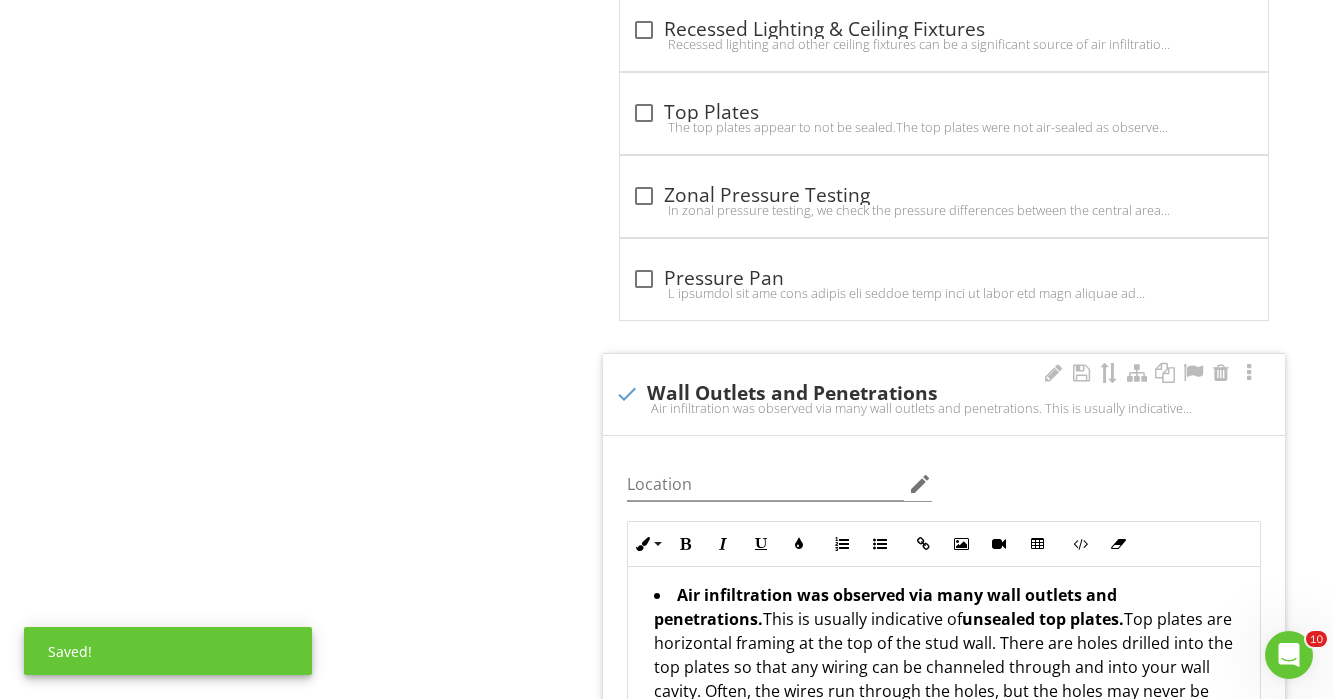 scroll, scrollTop: 1423, scrollLeft: 0, axis: vertical 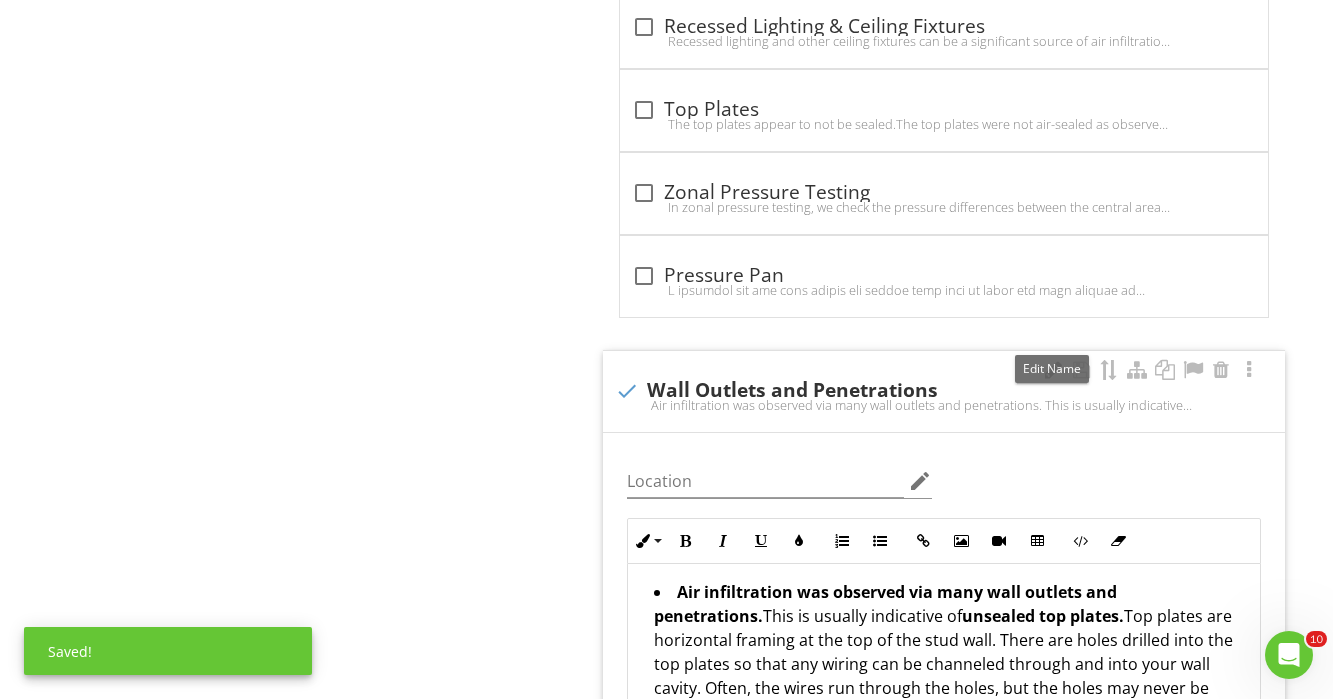 click at bounding box center [1053, 370] 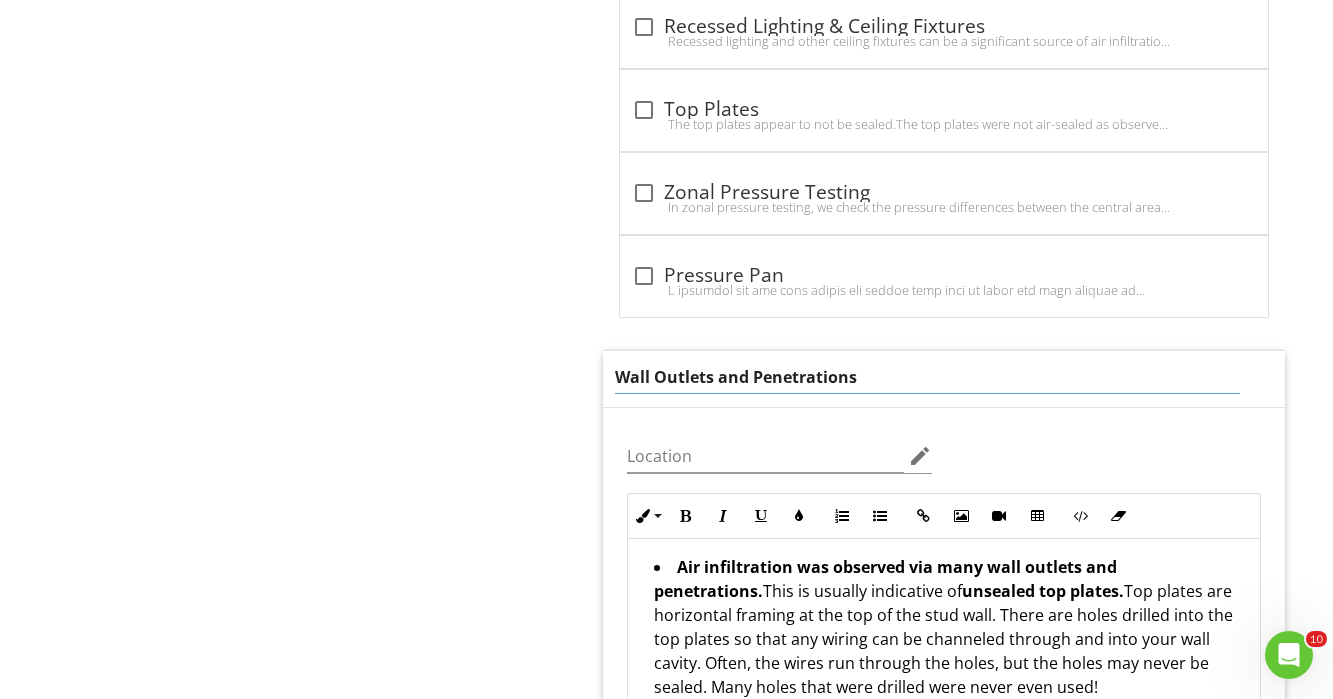 drag, startPoint x: 874, startPoint y: 369, endPoint x: 513, endPoint y: 356, distance: 361.234 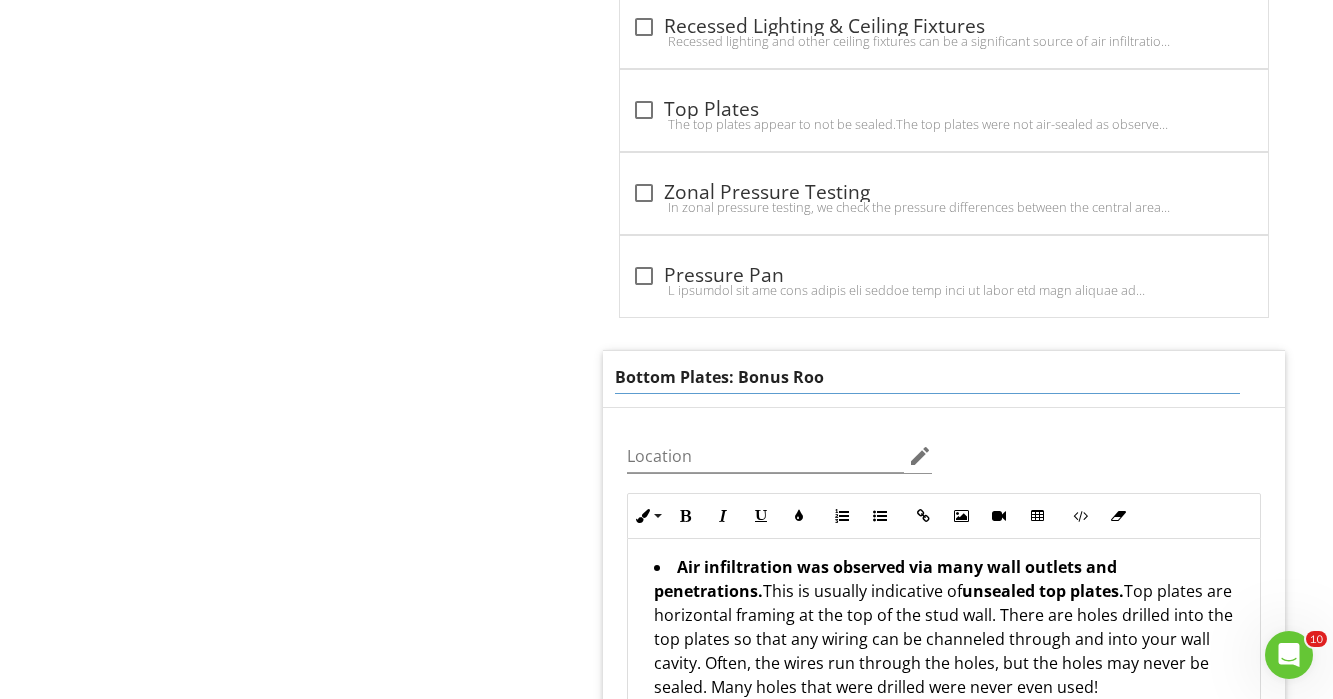 type on "Bottom Plates: Bonus Room" 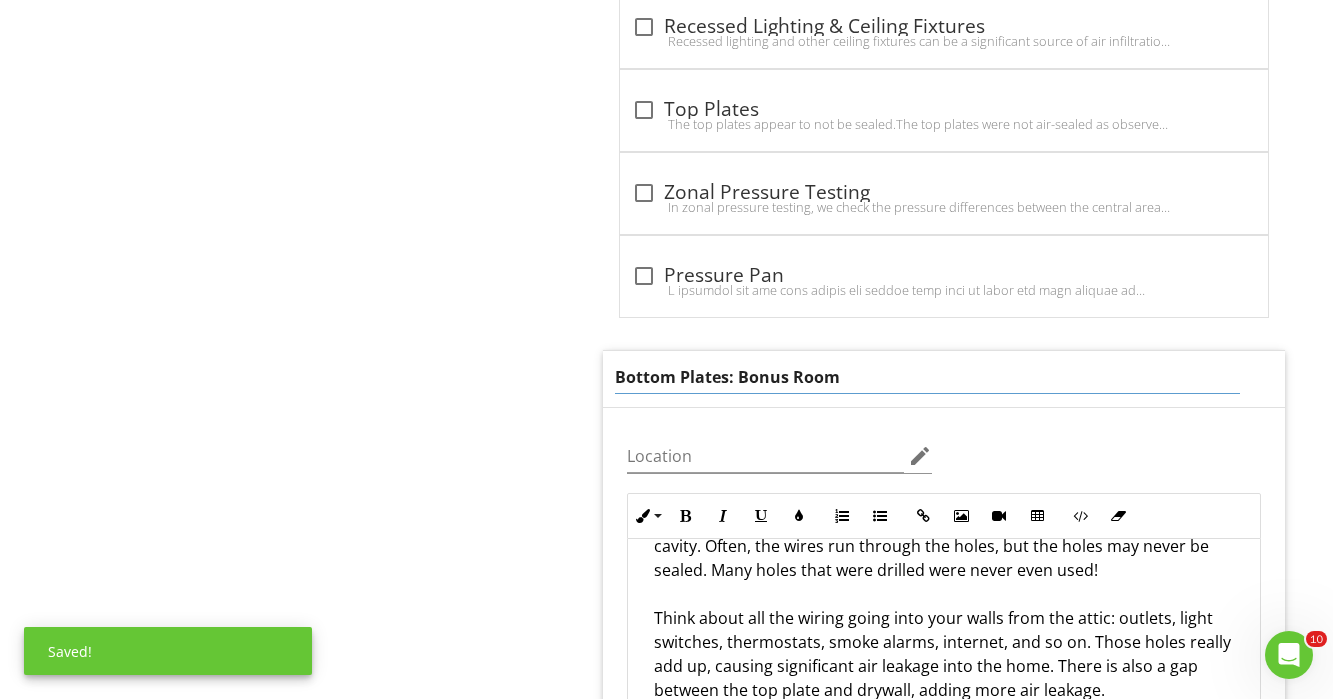 scroll, scrollTop: 120, scrollLeft: 0, axis: vertical 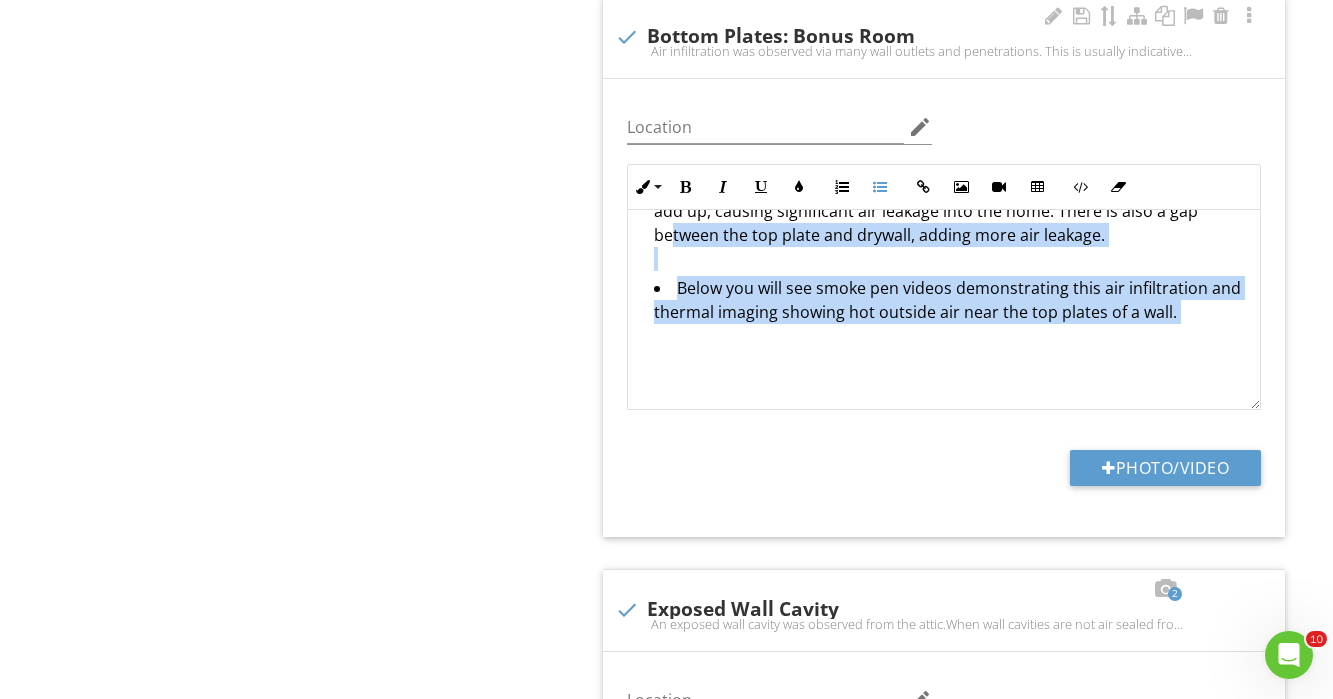 drag, startPoint x: 1189, startPoint y: 311, endPoint x: 672, endPoint y: 210, distance: 526.7732 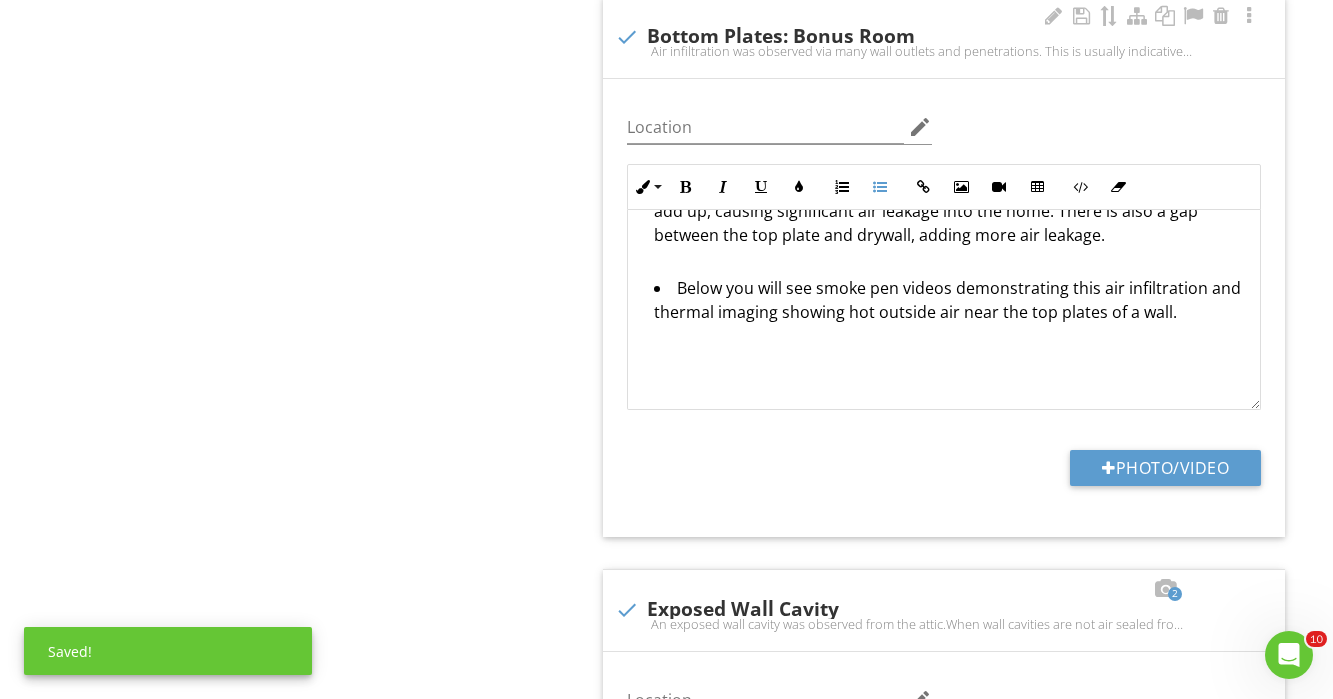 click on "Air infiltration was observed via many wall outlets and penetrations.  This is usually indicative of  unsealed top plates.  Top plates are horizontal framing at the top of the stud wall. There are holes drilled into the top plates so that any wiring can be channeled through and into your wall cavity. Often, the wires run through the holes, but the holes may never be sealed. Many holes that were drilled were never even used! Think about all the wiring going into your walls from the attic: outlets, light switches, thermostats, smoke alarms, internet, and so on. Those holes really add up, causing significant air leakage into the home. There is also a gap between the top plate and drywall, adding more air leakage. Below you will see smoke pen videos demonstrating this air infiltration and thermal imaging showing hot outside air near the top plates of a wall." at bounding box center [944, 188] 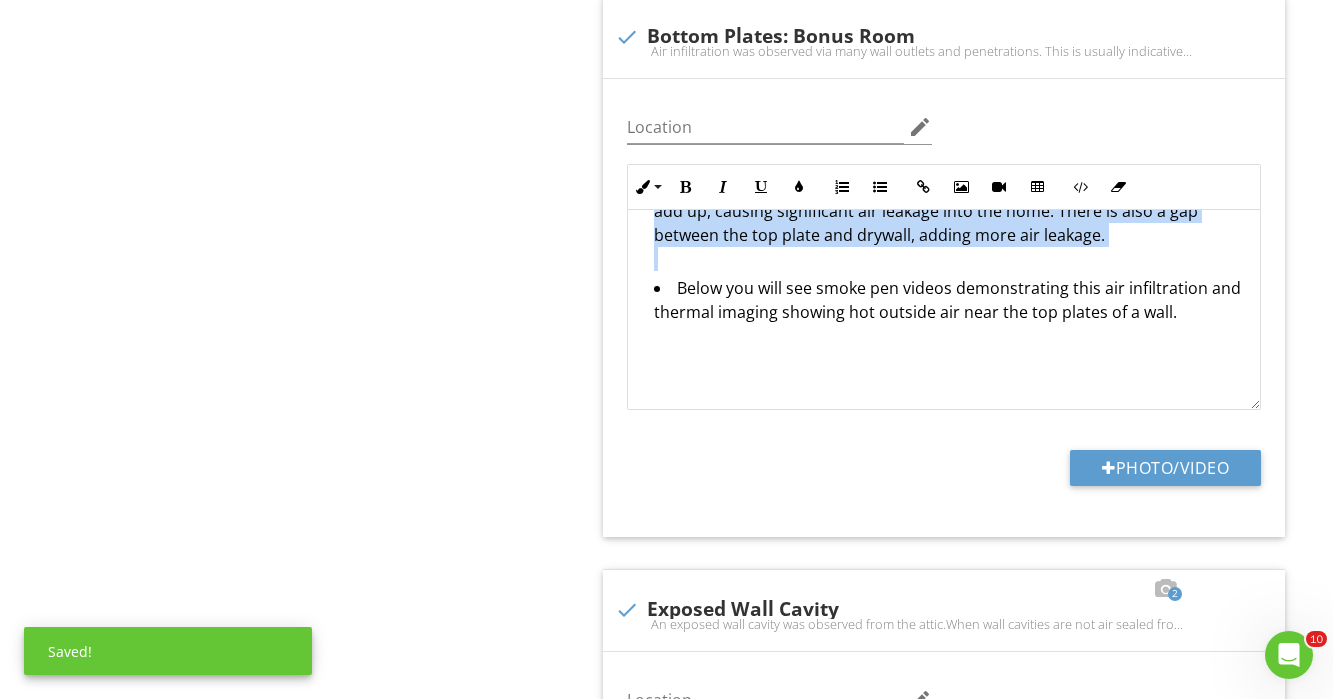 scroll, scrollTop: 0, scrollLeft: 0, axis: both 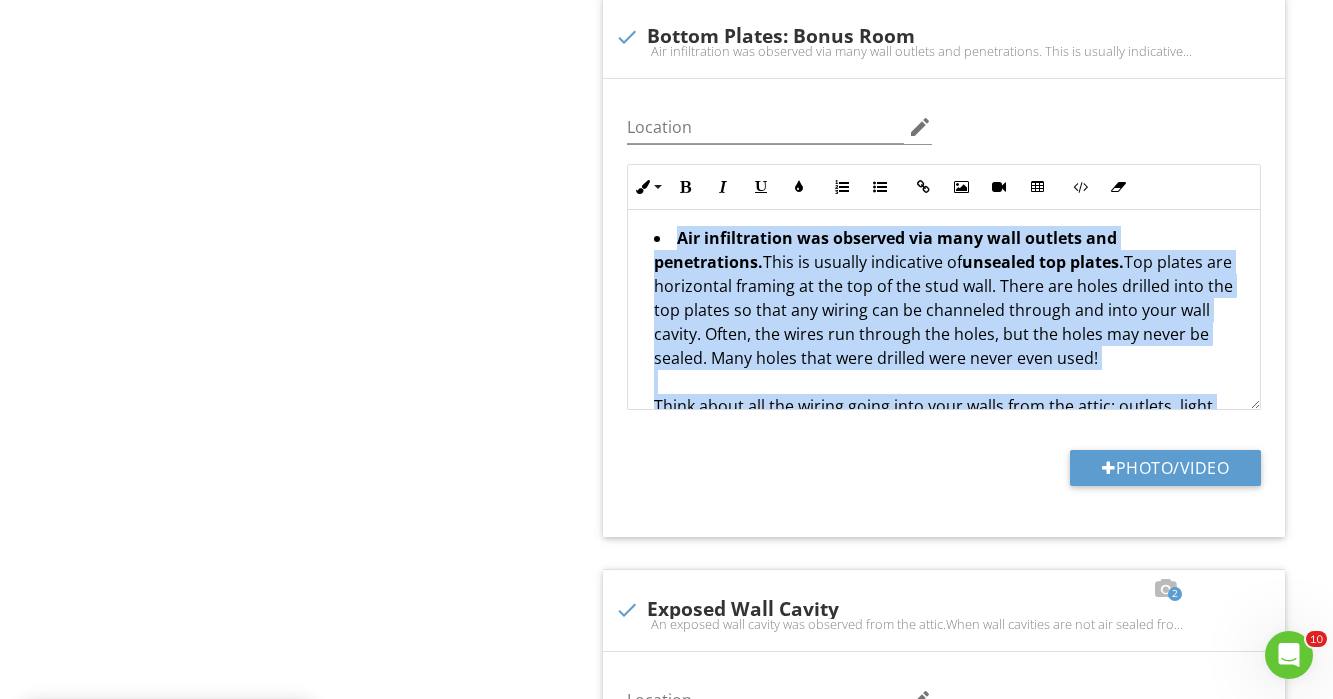 drag, startPoint x: 673, startPoint y: 266, endPoint x: 577, endPoint y: 46, distance: 240.03333 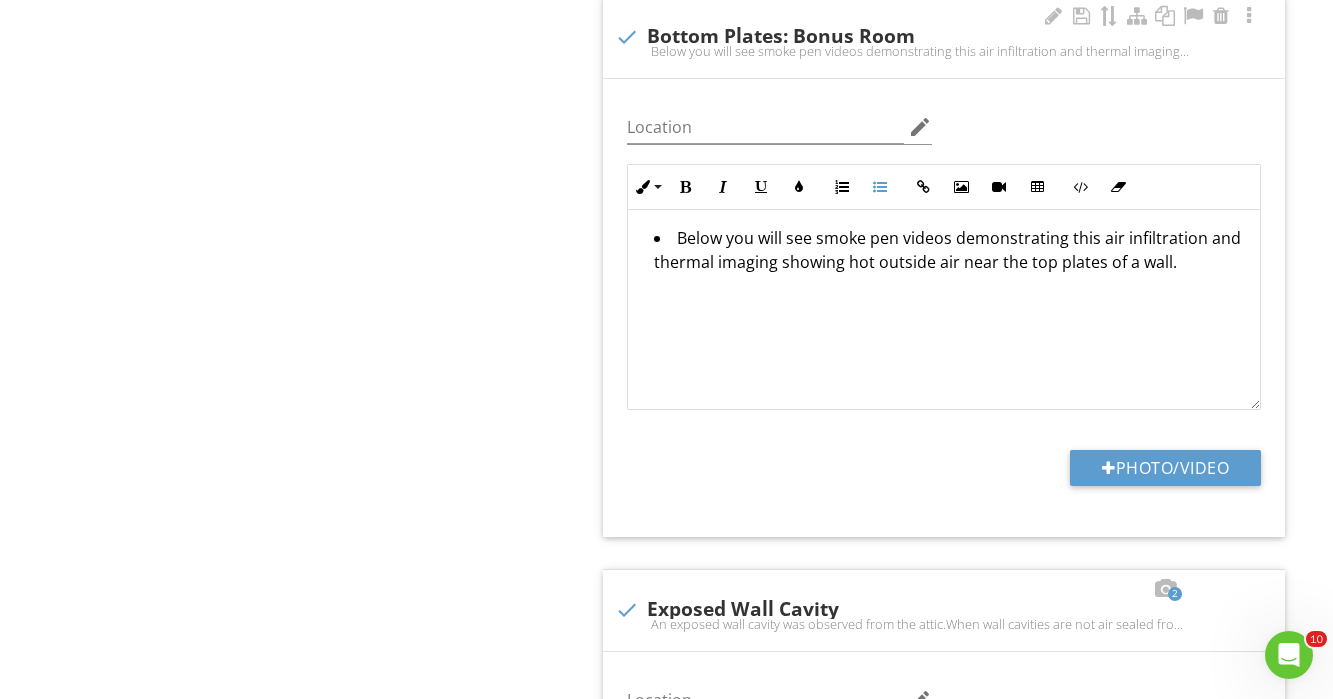 type 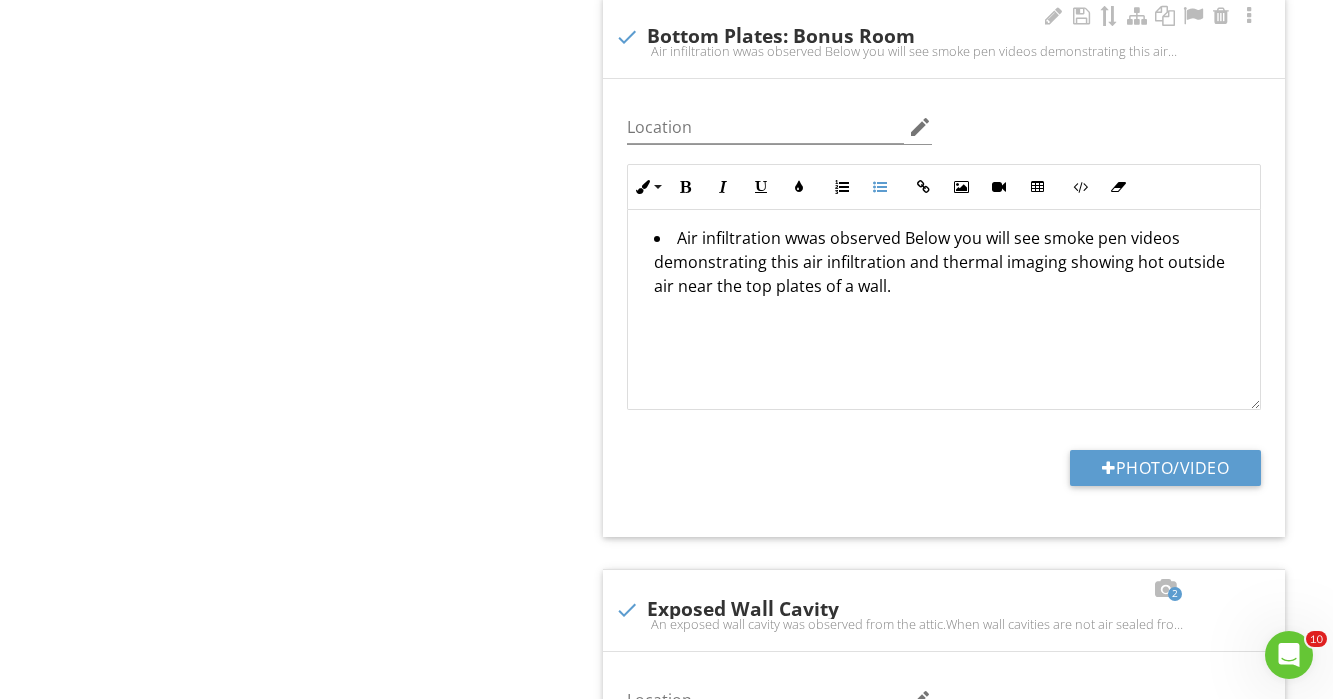 click on "Air infiltration wwas observed Below you will see smoke pen videos demonstrating this air infiltration and thermal imaging showing hot outside air near the top plates of a wall." at bounding box center (949, 276) 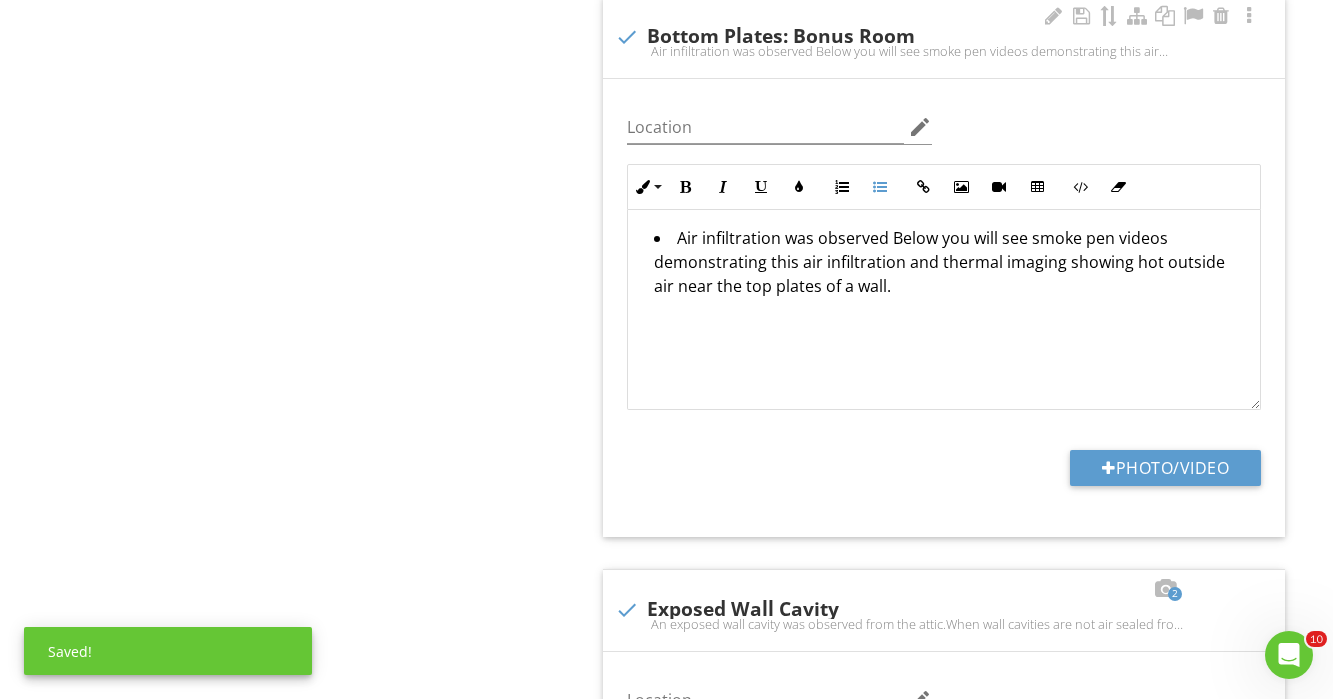 click on "Air infiltration was observed Below you will see smoke pen videos demonstrating this air infiltration and thermal imaging showing hot outside air near the top plates of a wall." at bounding box center (949, 276) 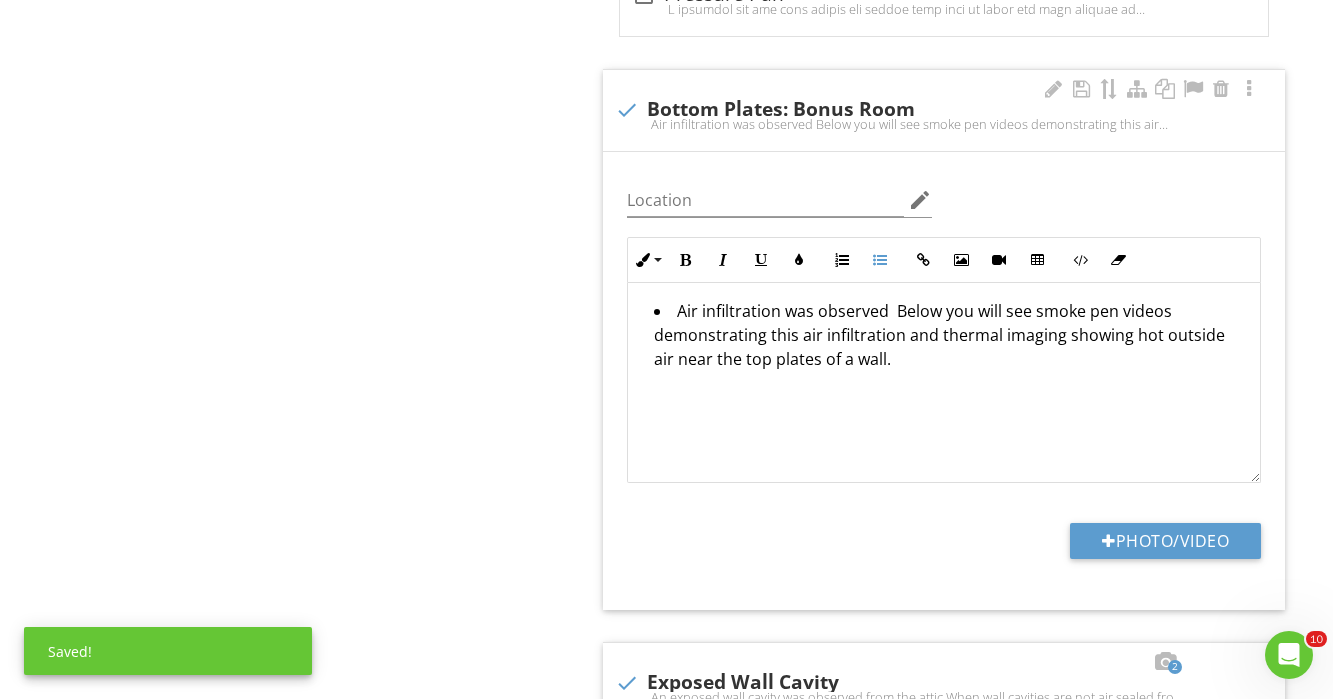scroll, scrollTop: 1695, scrollLeft: 0, axis: vertical 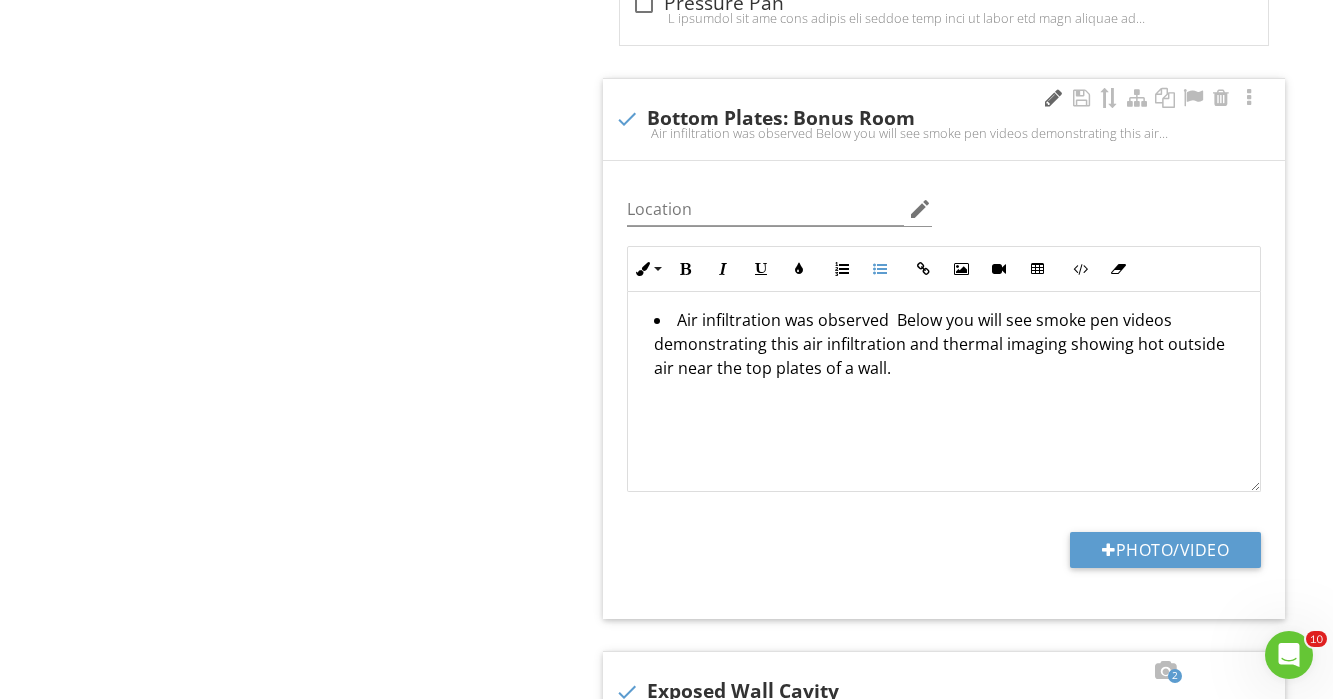 click at bounding box center (1053, 98) 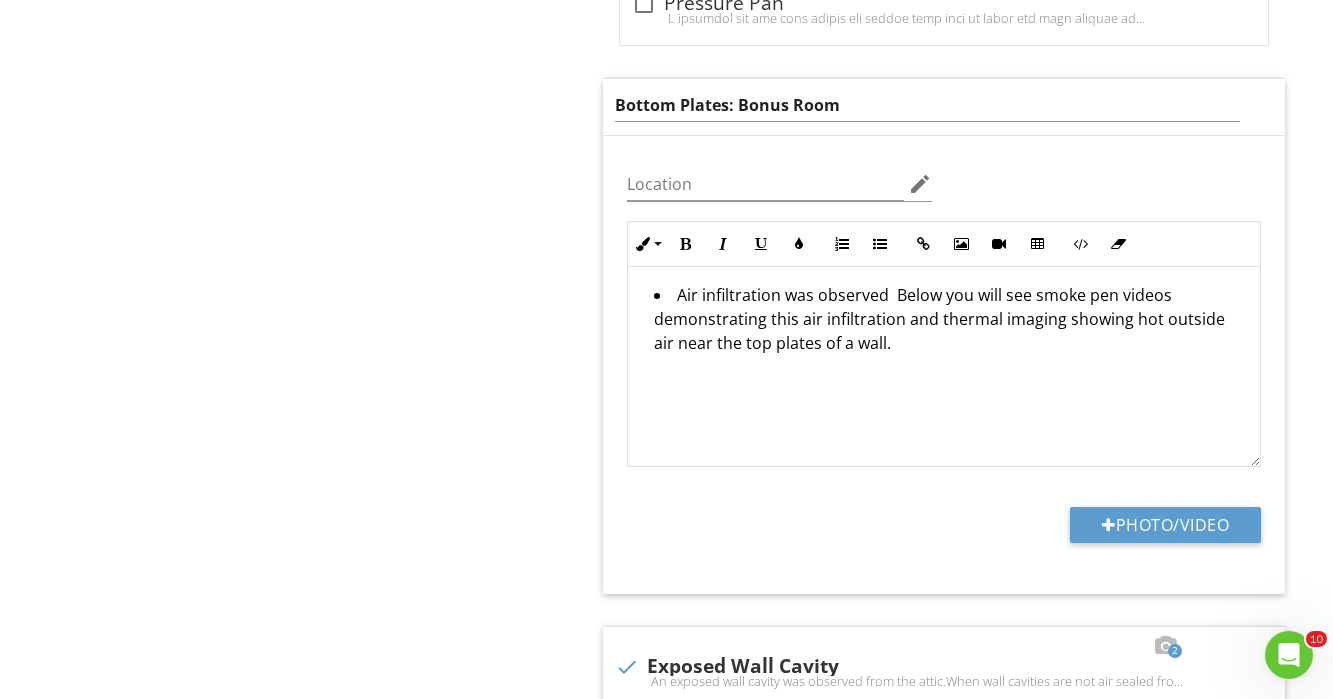 drag, startPoint x: 736, startPoint y: 91, endPoint x: 536, endPoint y: 81, distance: 200.24985 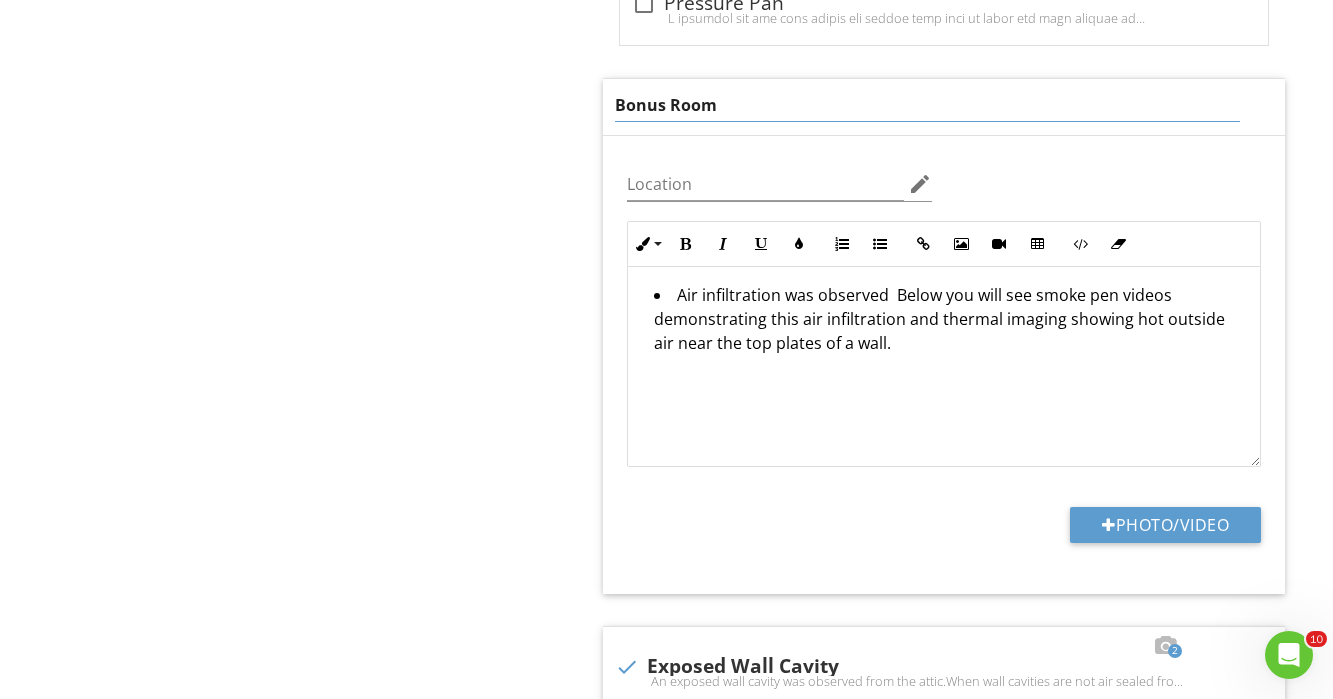 click on "Air infiltration was observed  Below you will see smoke pen videos demonstrating this air infiltration and thermal imaging showing hot outside air near the top plates of a wall." at bounding box center (944, 367) 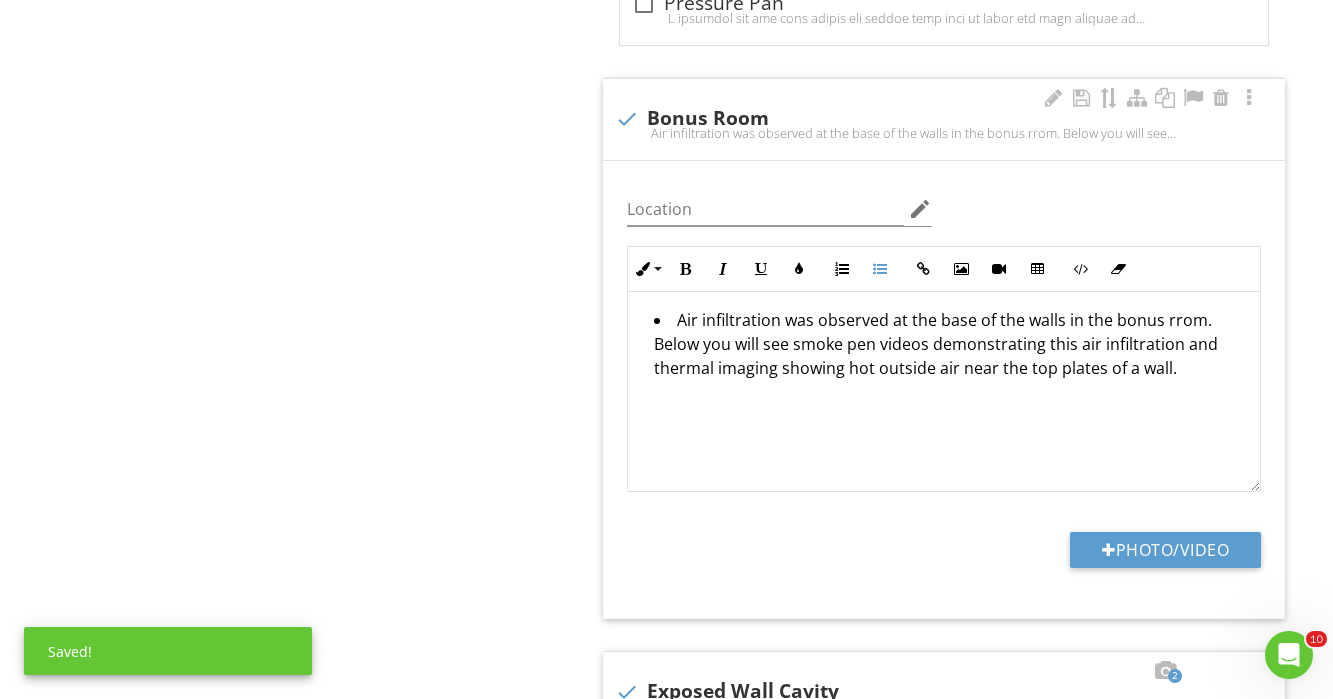 click on "Air infiltration was observed at the base of the walls in the bonus rrom. Below you will see smoke pen videos demonstrating this air infiltration and thermal imaging showing hot outside air near the top plates of a wall." at bounding box center (949, 358) 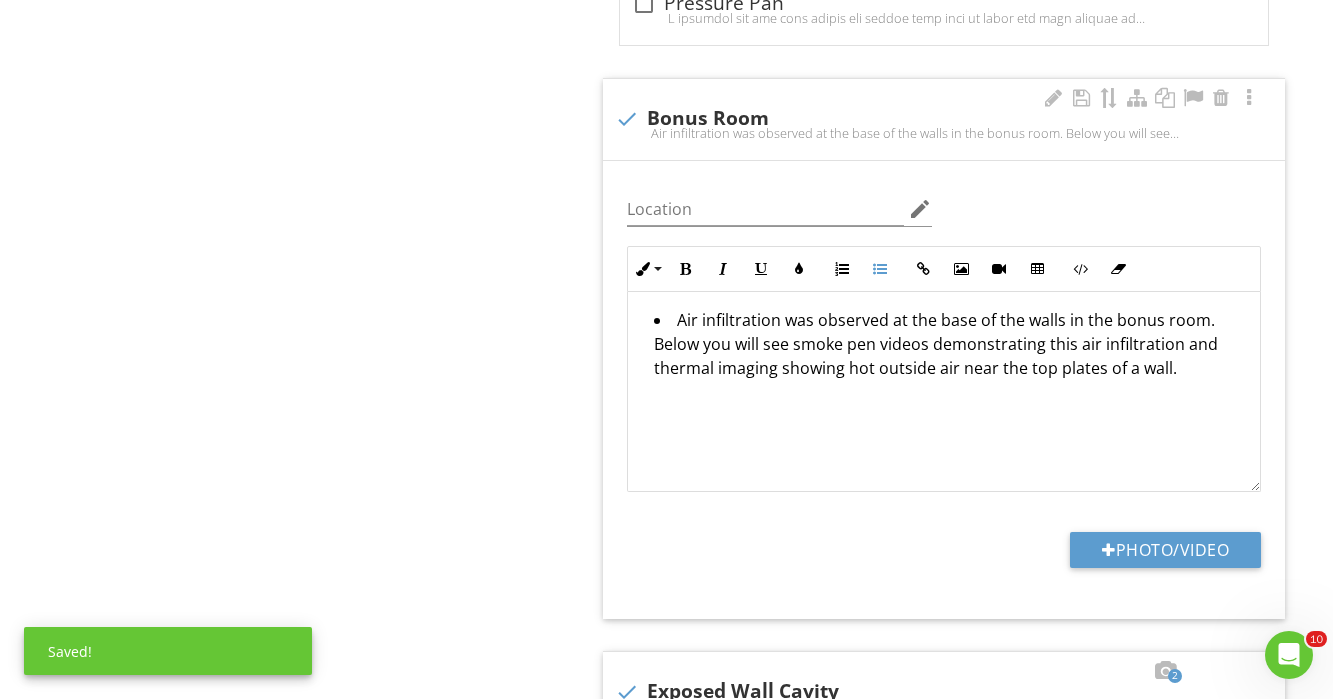 click on "Air infiltration was observed at the base of the walls in the bonus room. Below you will see smoke pen videos demonstrating this air infiltration and thermal imaging showing hot outside air near the top plates of a wall." at bounding box center [949, 358] 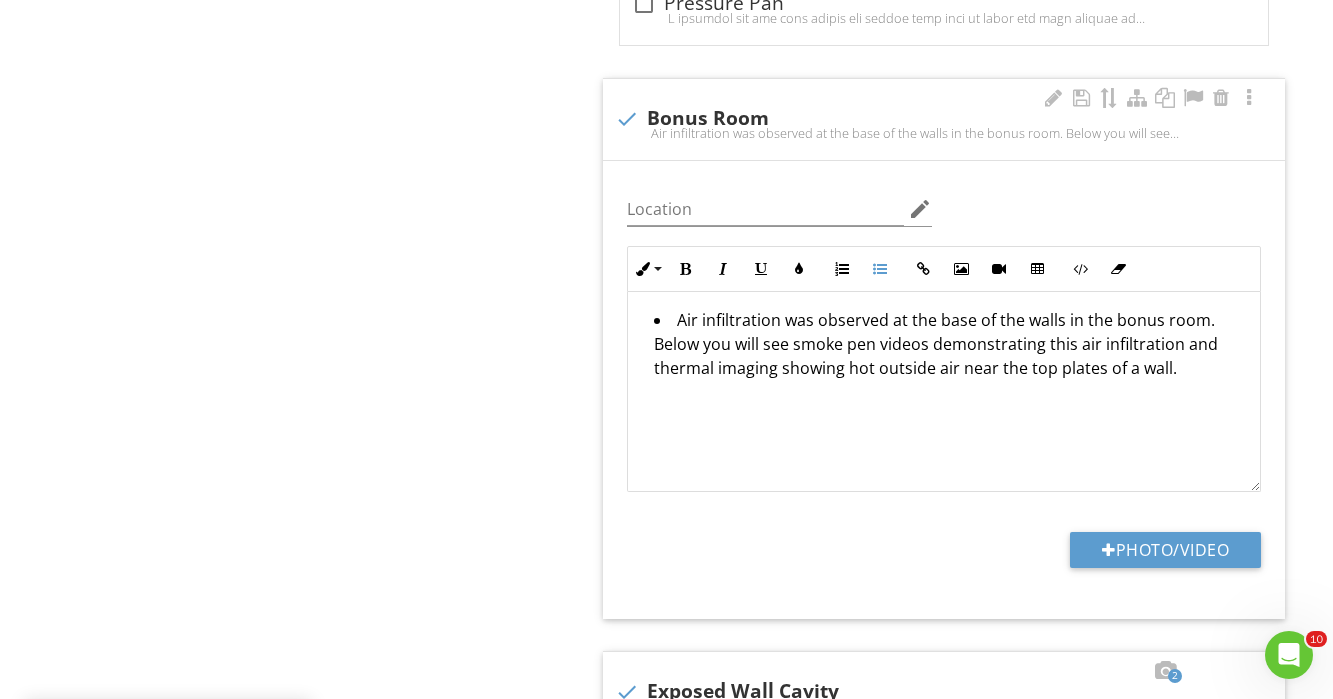 click on "Air infiltration was observed at the base of the walls in the bonus room. Below you will see smoke pen videos demonstrating this air infiltration and thermal imaging showing hot outside air near the top plates of a wall." at bounding box center (949, 358) 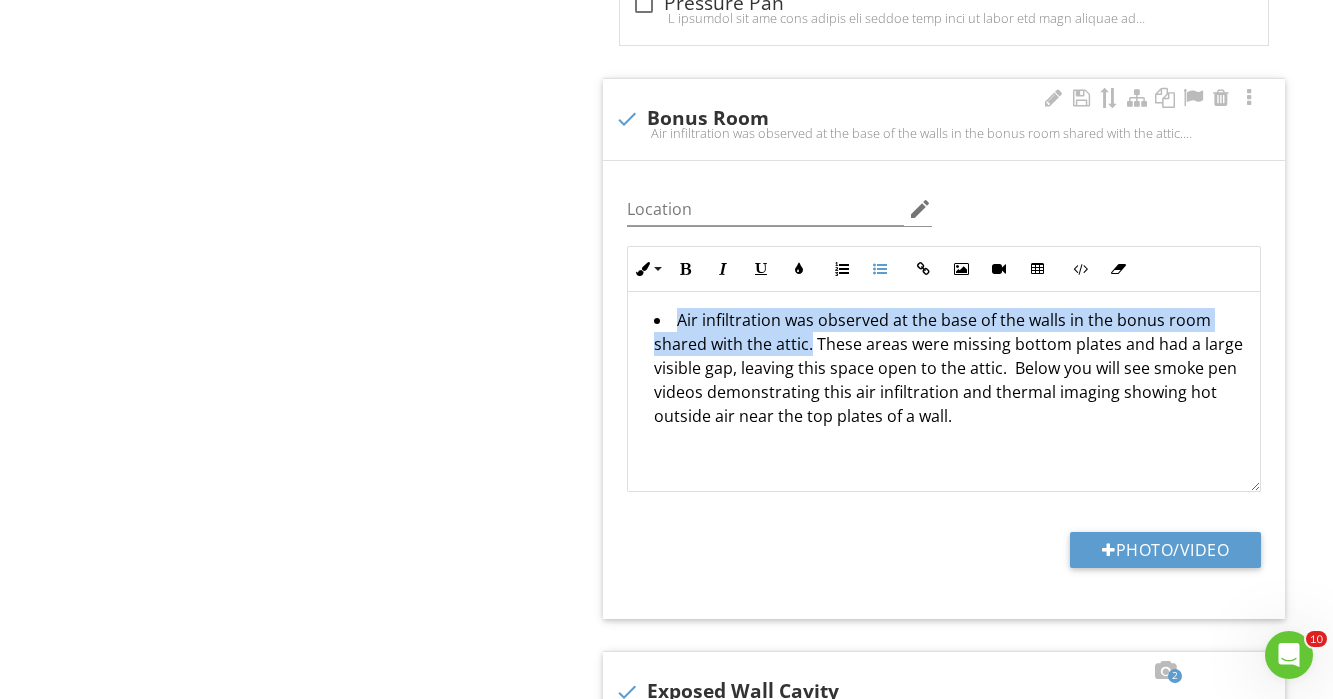 drag, startPoint x: 670, startPoint y: 294, endPoint x: 811, endPoint y: 327, distance: 144.81023 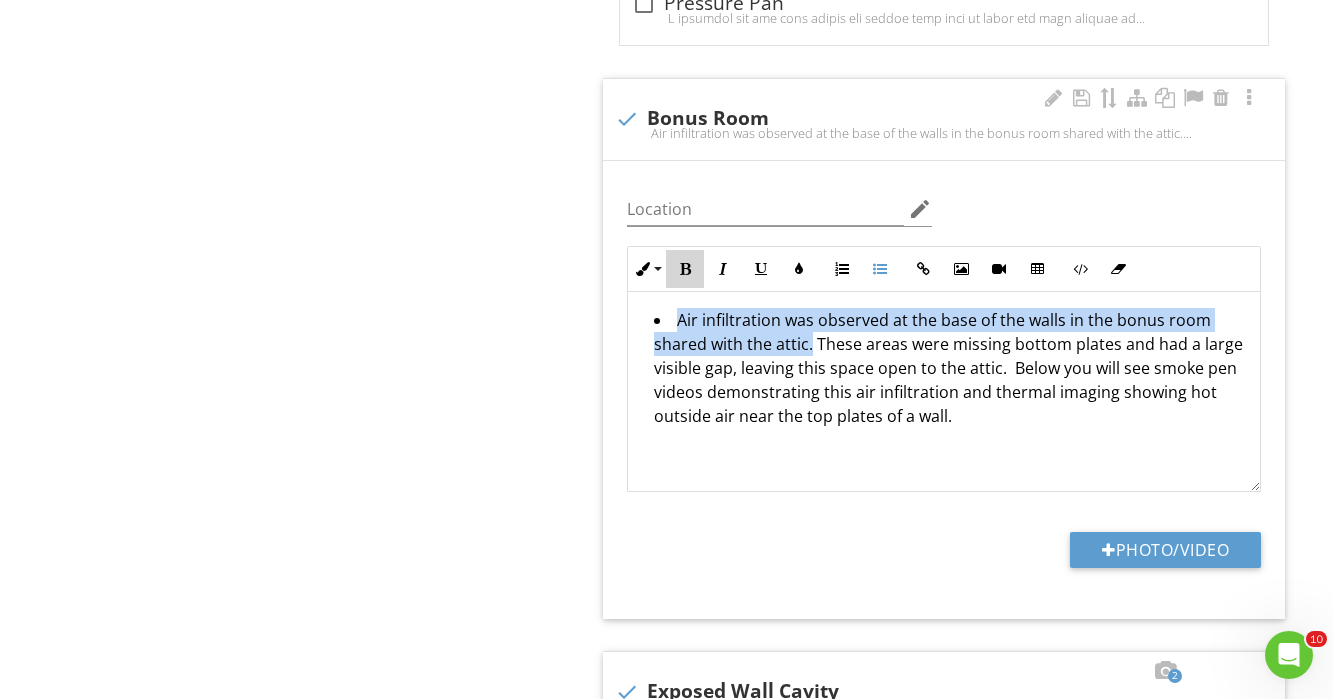 click at bounding box center [685, 269] 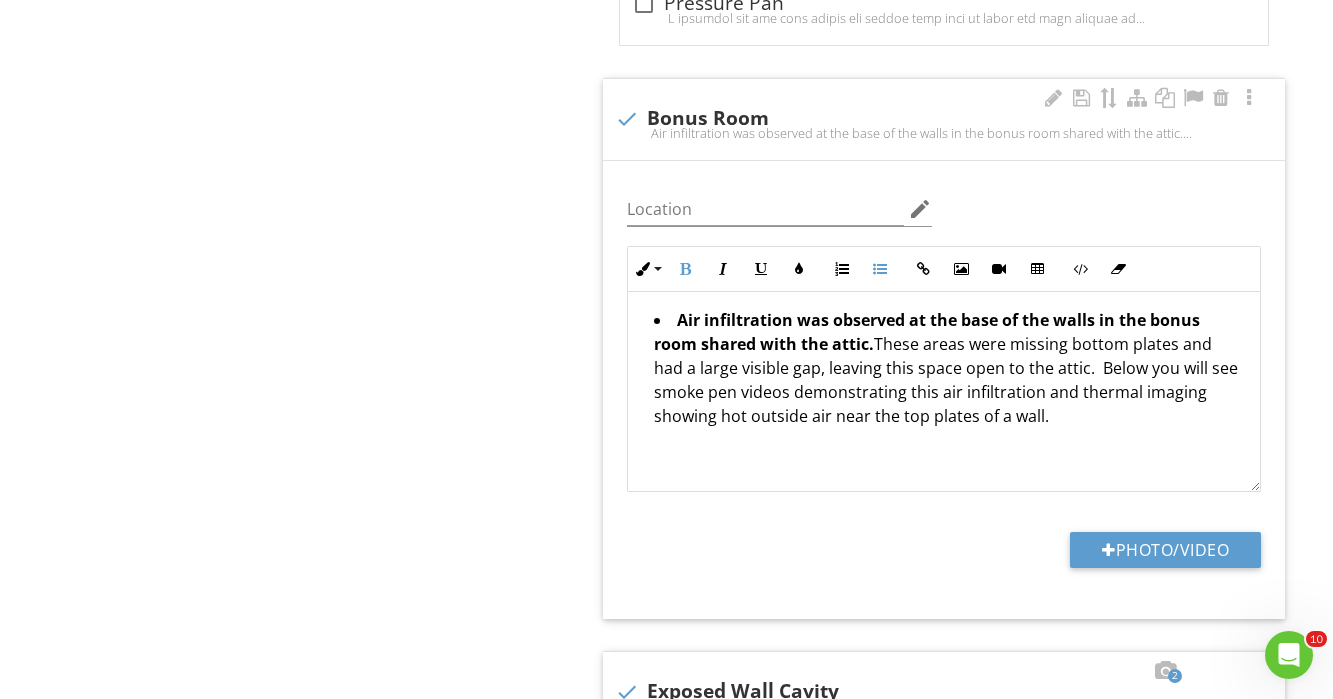 scroll, scrollTop: 22, scrollLeft: 0, axis: vertical 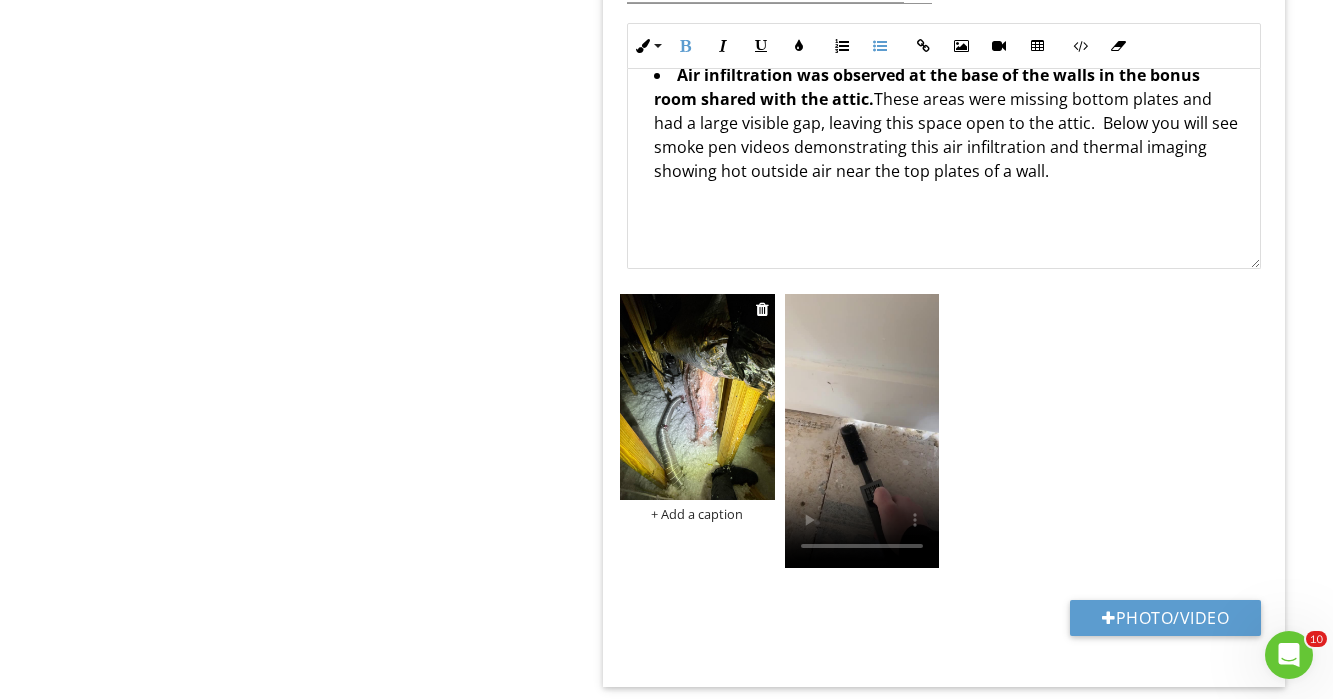 click at bounding box center (697, 397) 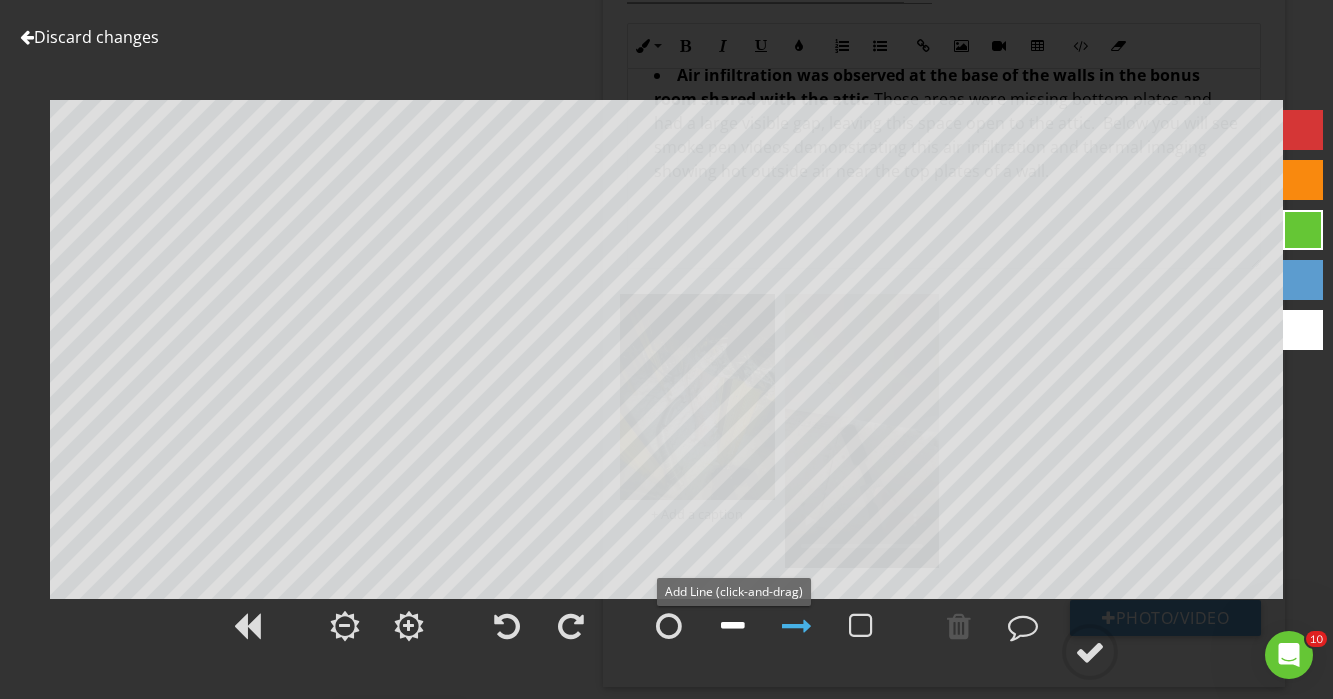 click at bounding box center [733, 626] 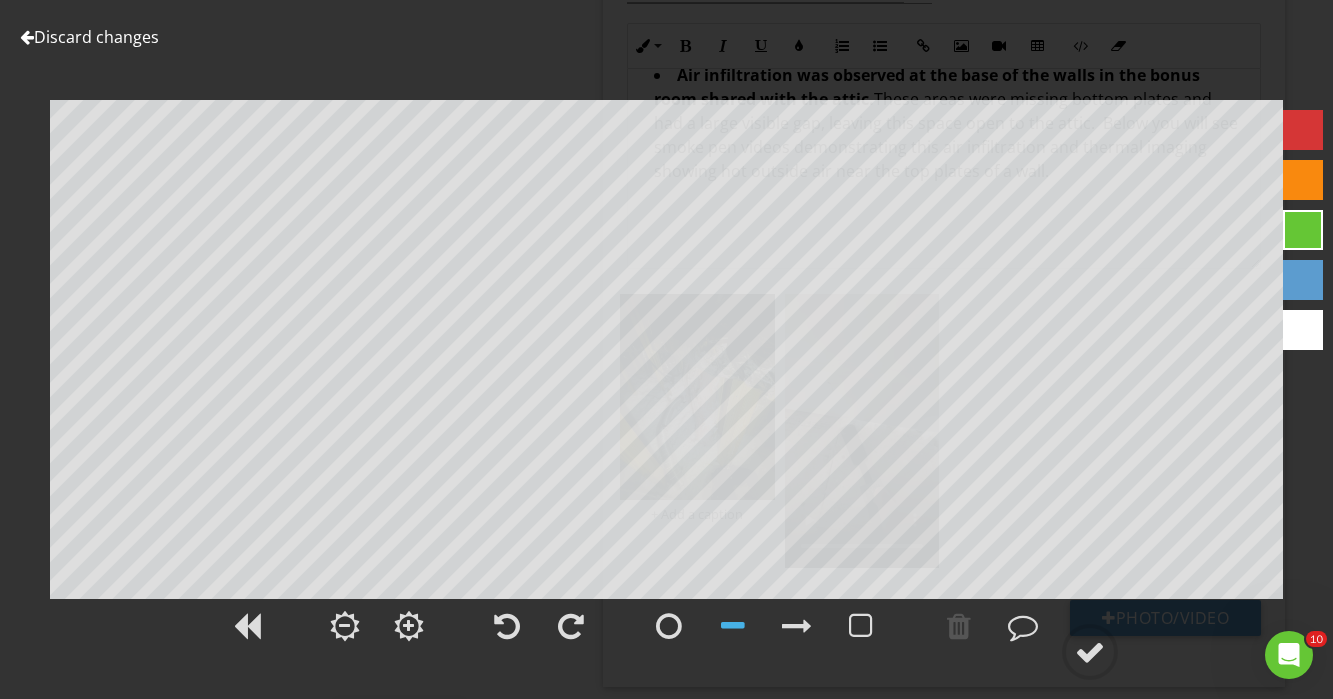 click at bounding box center (1303, 180) 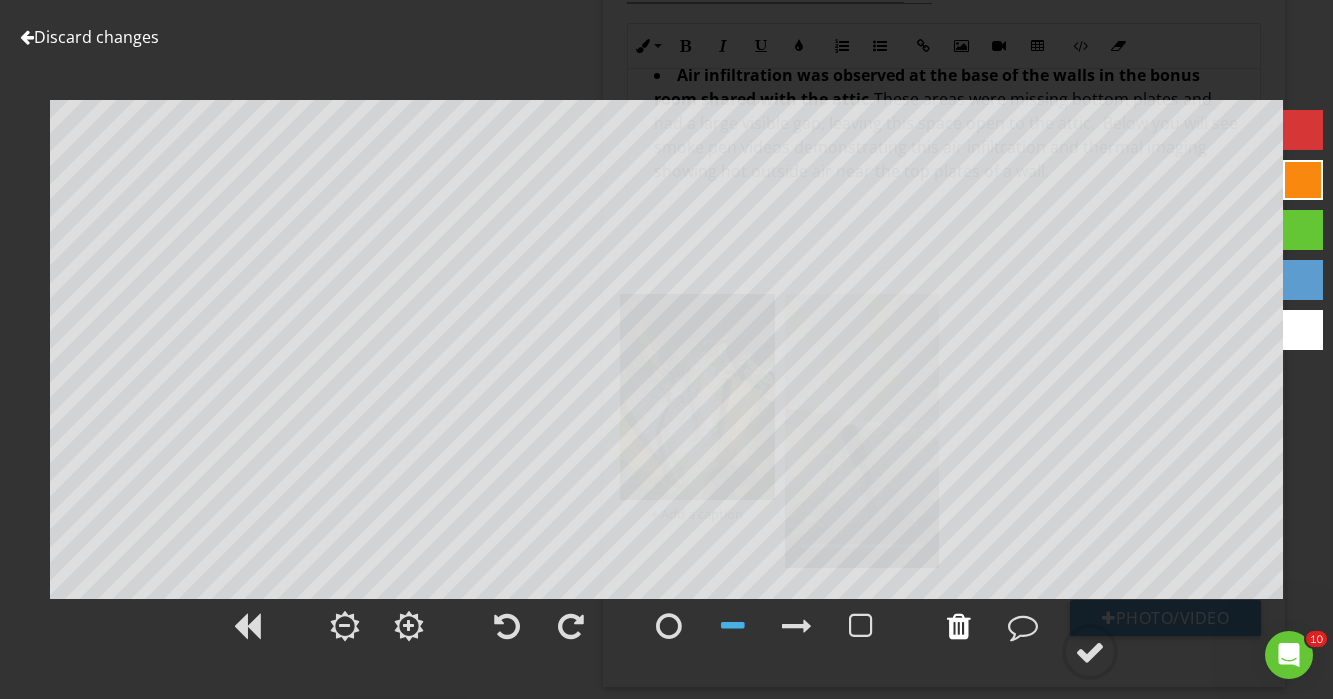 click at bounding box center (959, 626) 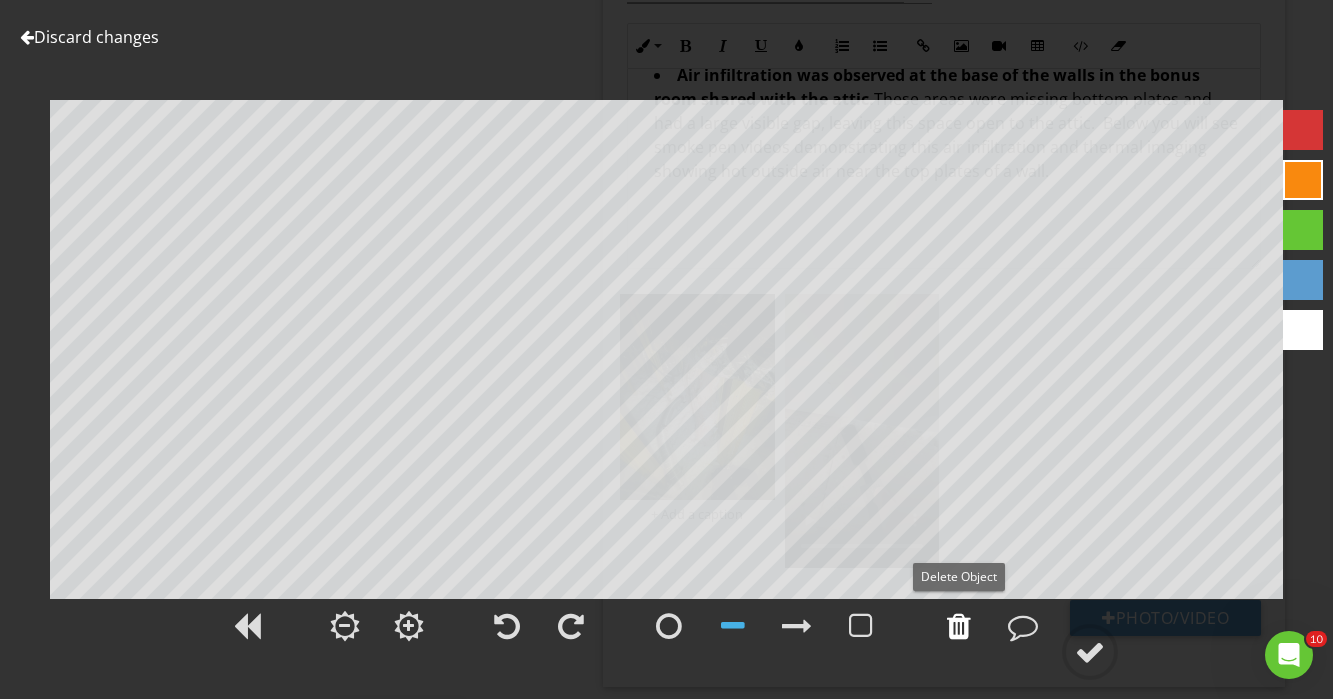 click at bounding box center (959, 626) 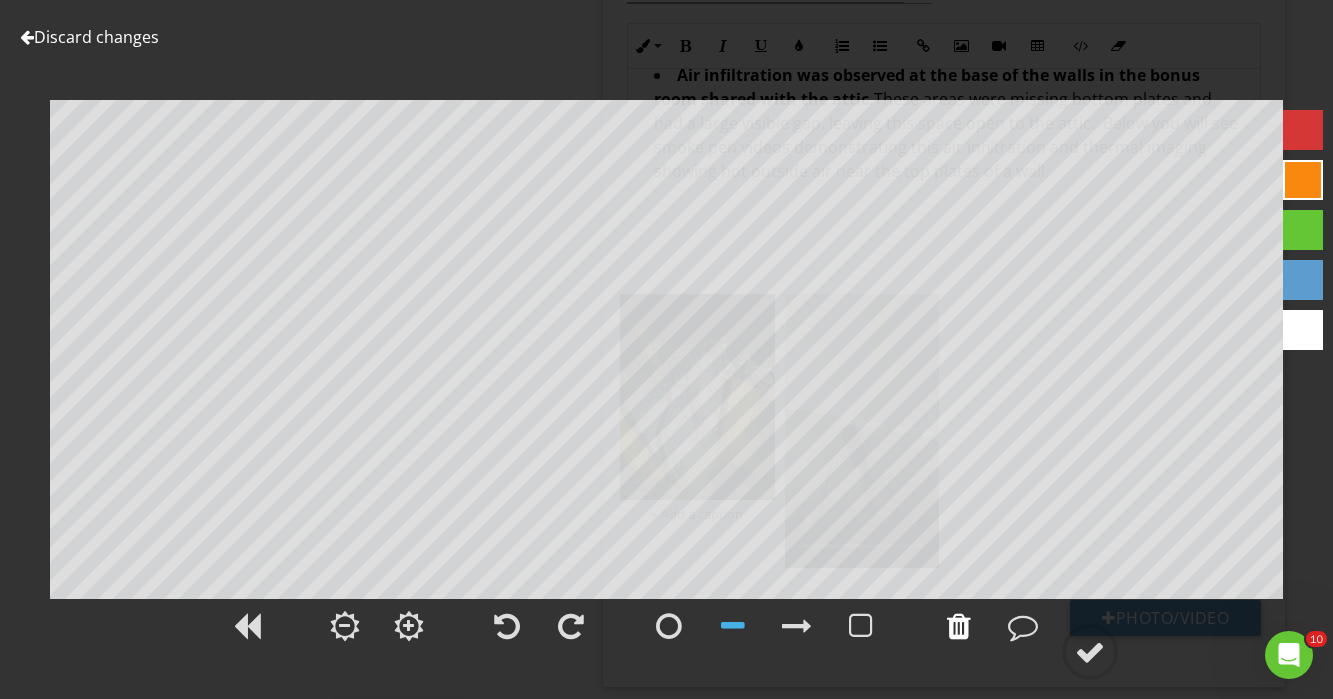 click at bounding box center (959, 626) 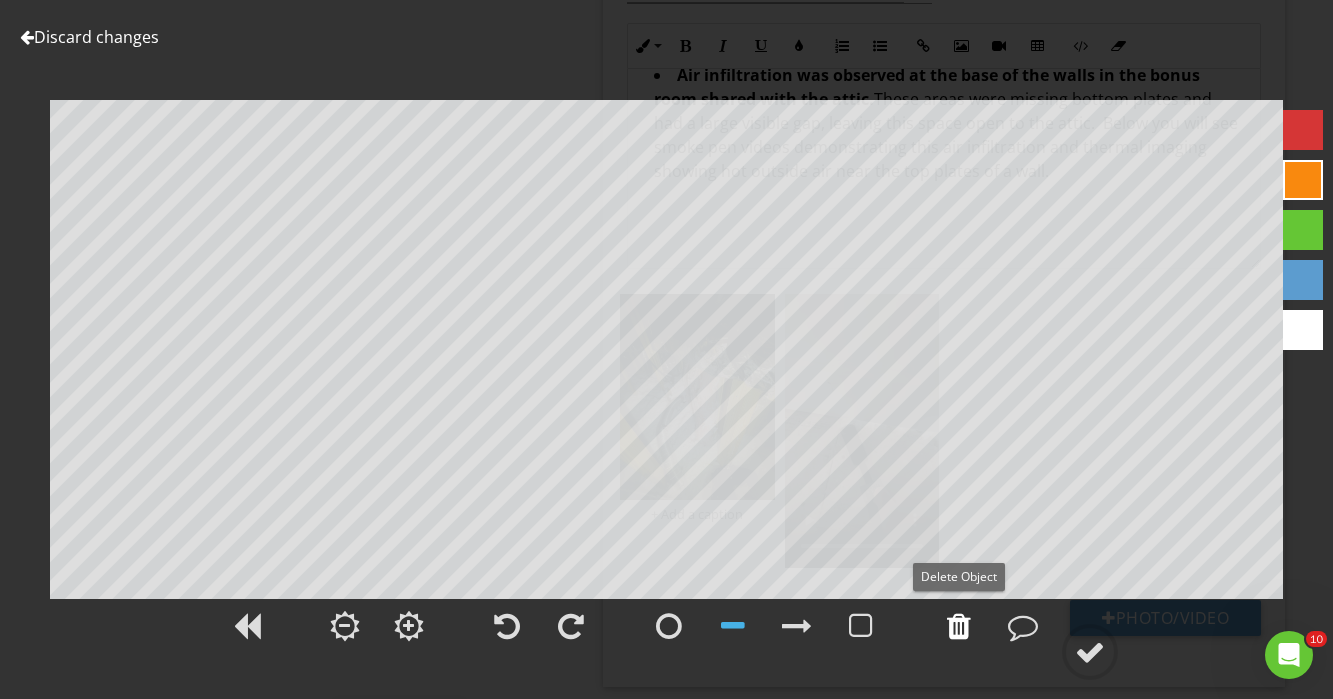 click at bounding box center [959, 626] 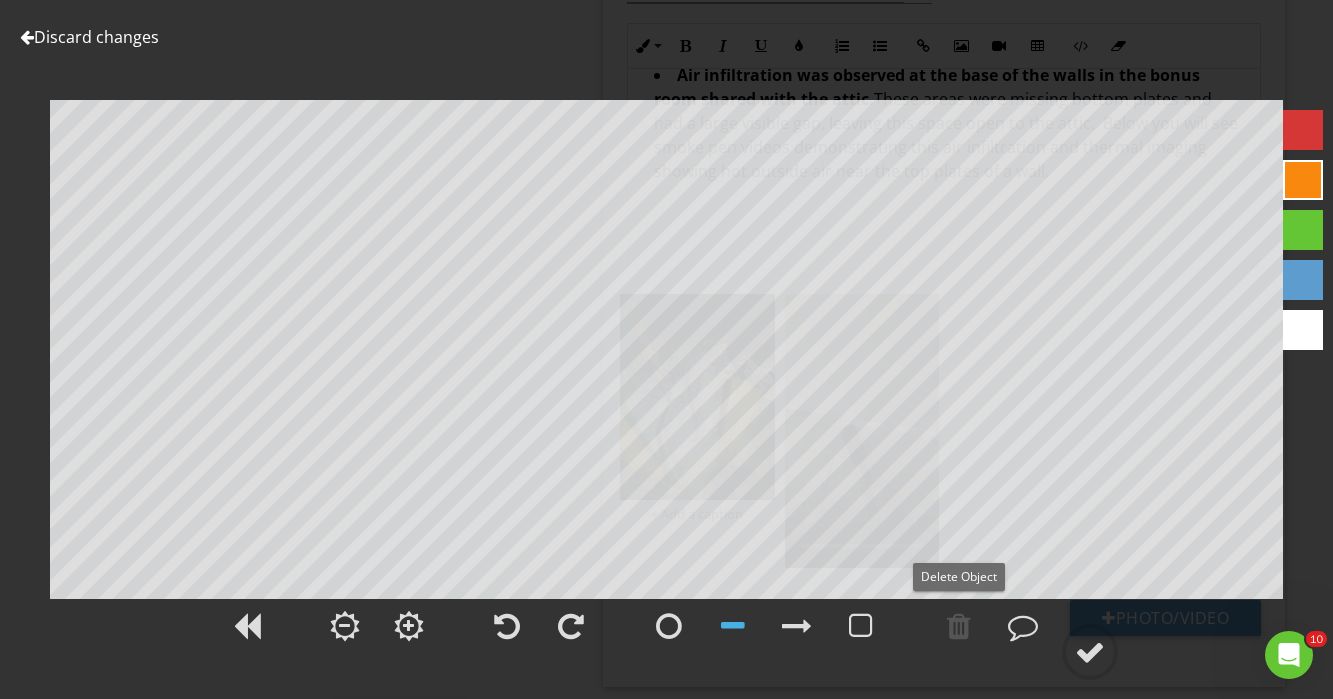 click at bounding box center (959, 626) 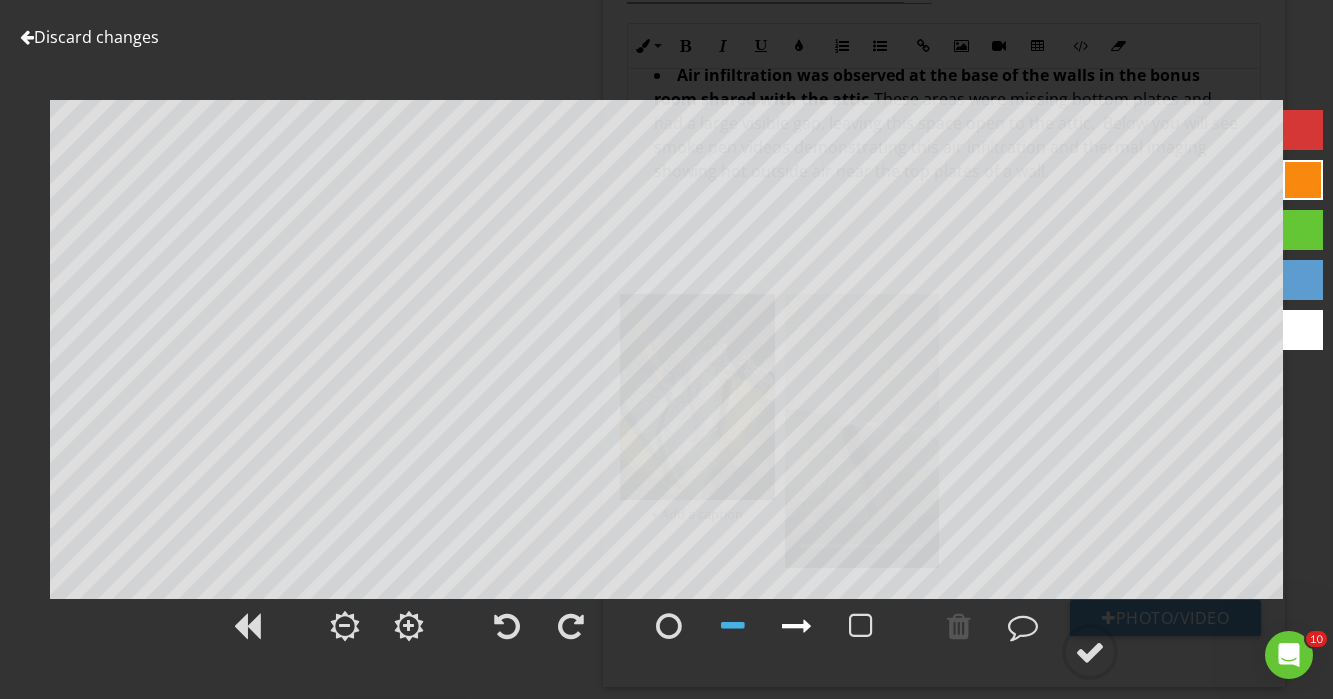 click at bounding box center [797, 626] 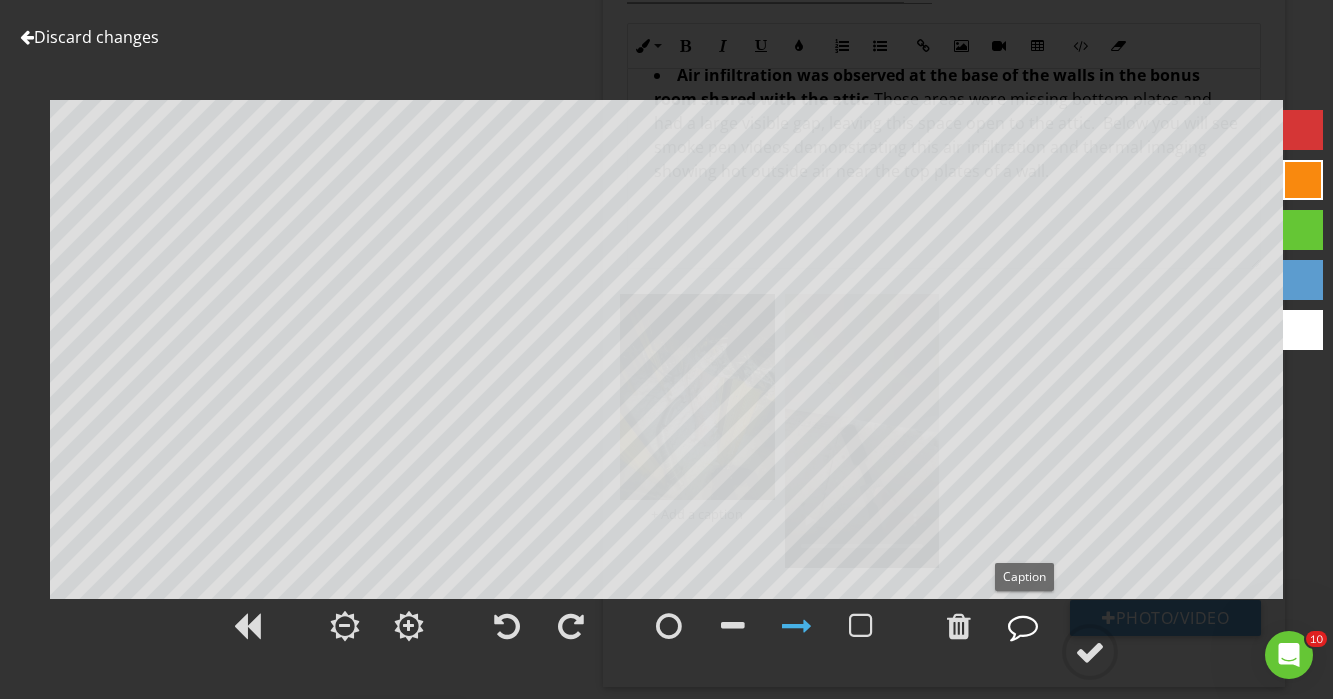 click at bounding box center [1023, 626] 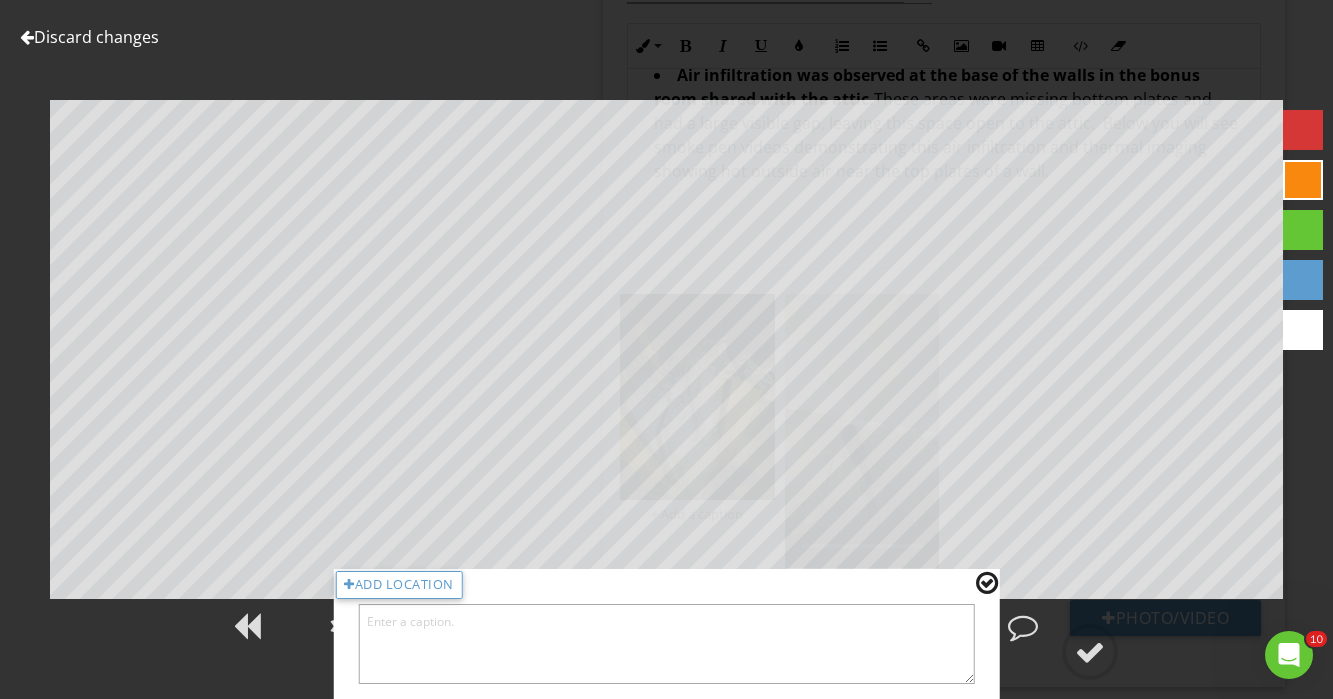 click on "Add Location" at bounding box center [666, 634] 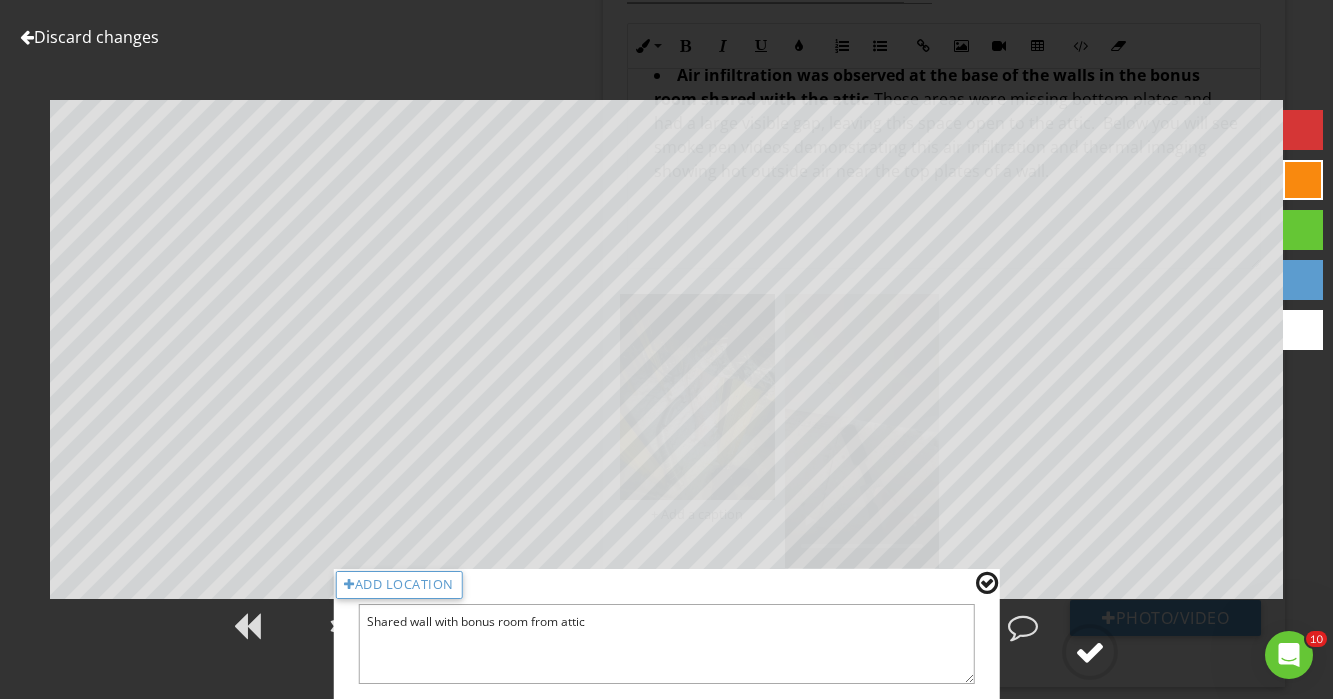 type on "Shared wall with bonus room from attic" 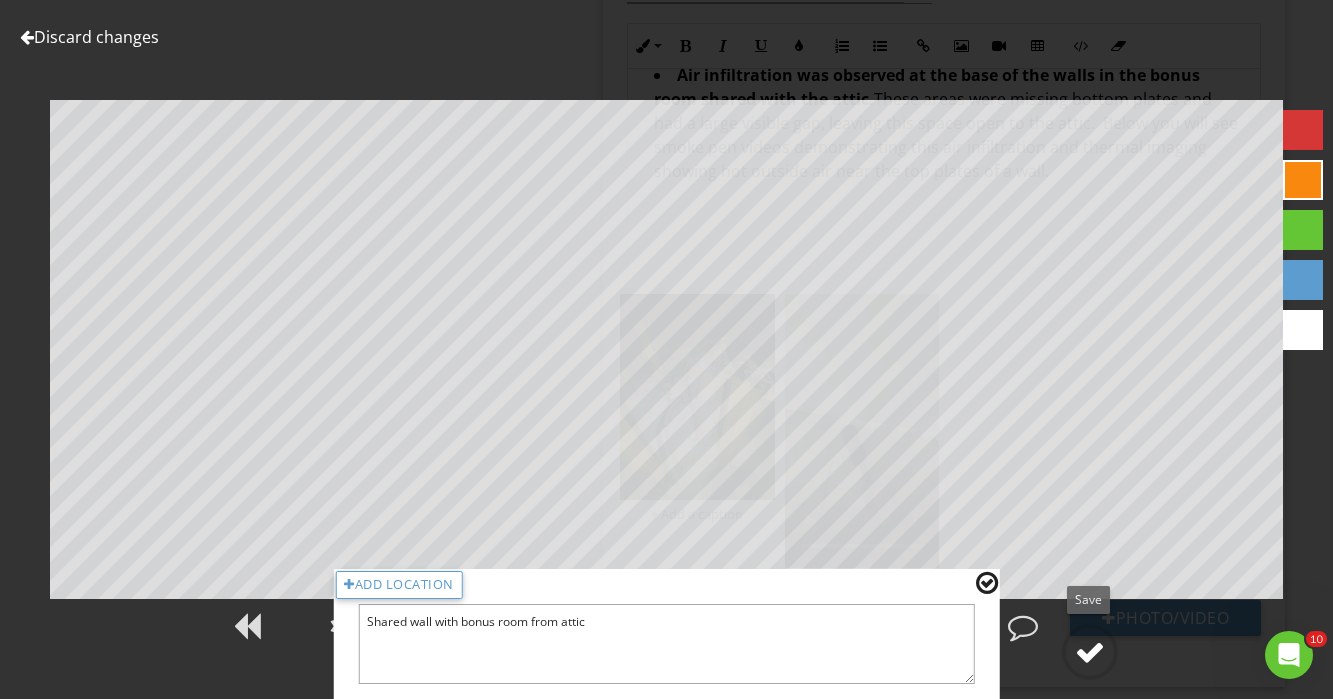 click 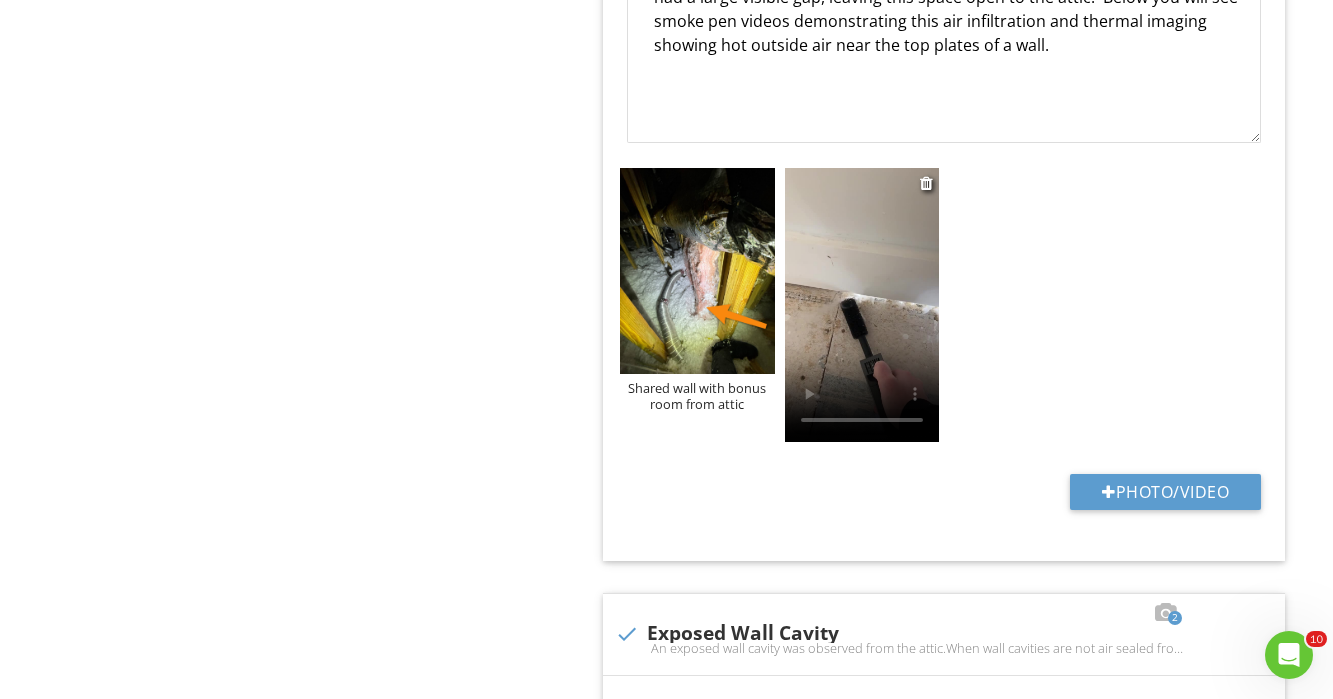 scroll, scrollTop: 2555, scrollLeft: 0, axis: vertical 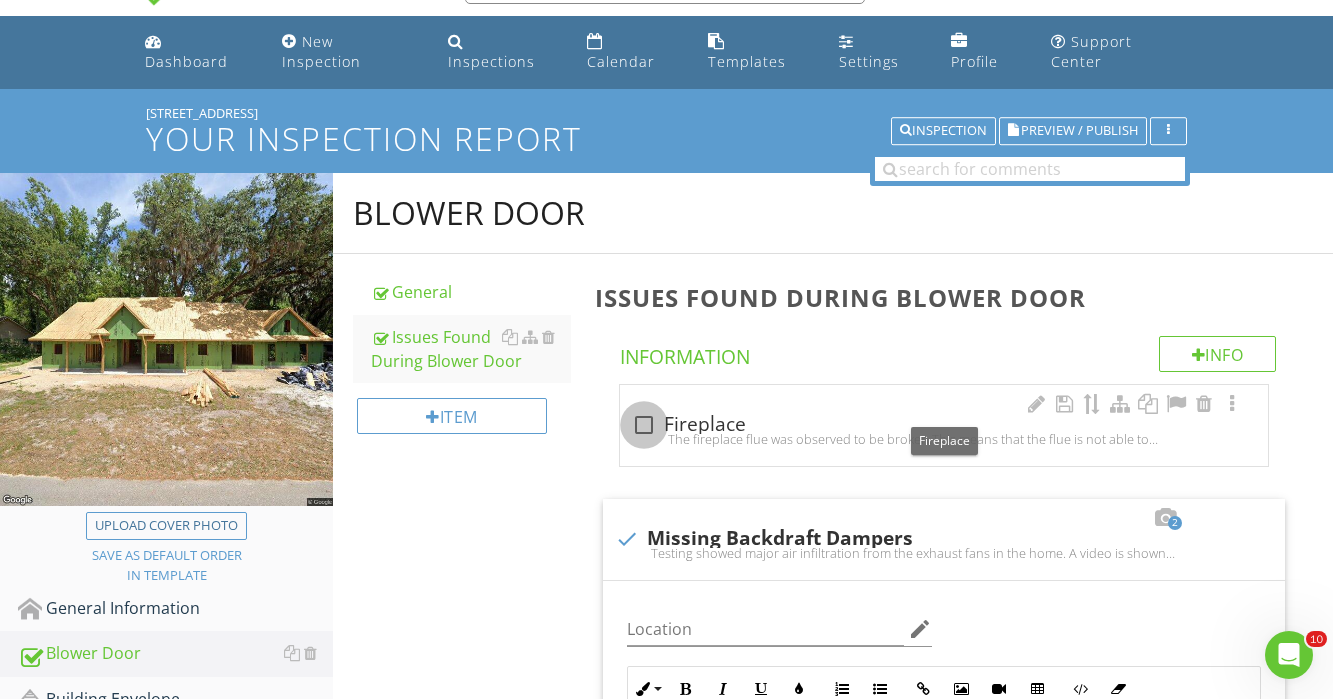click at bounding box center (644, 425) 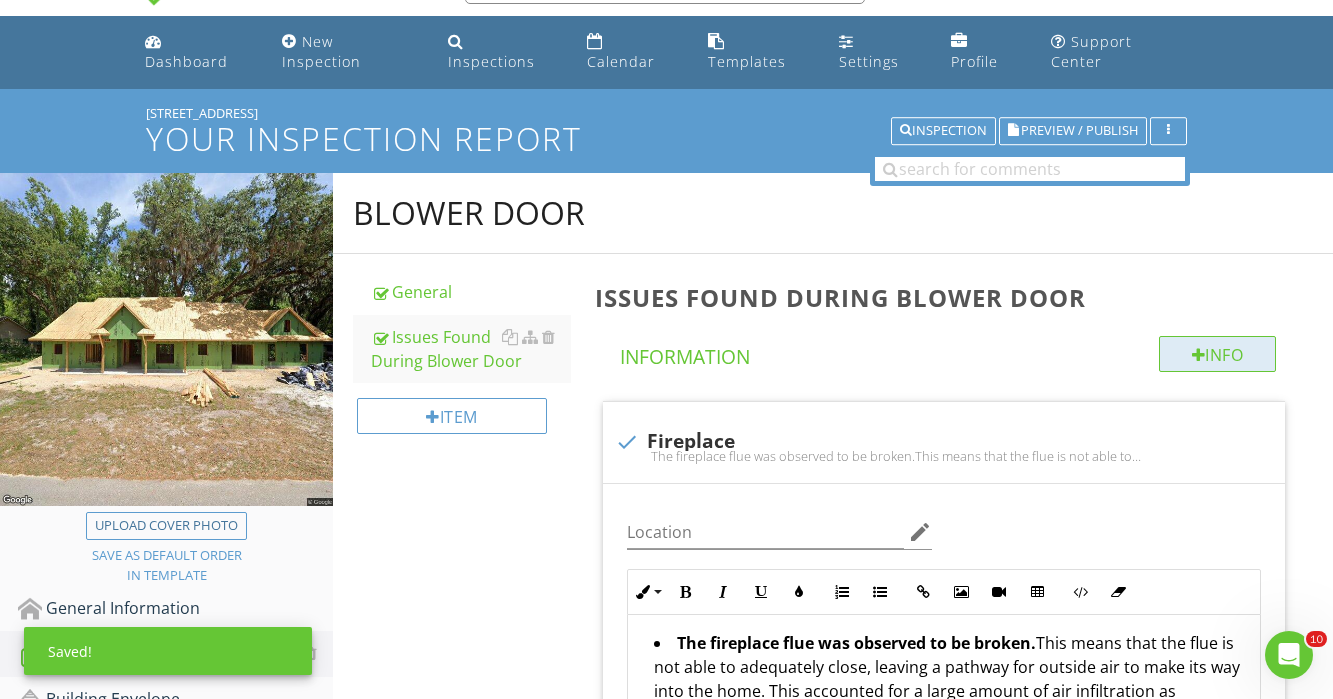 click on "Info" at bounding box center [1218, 354] 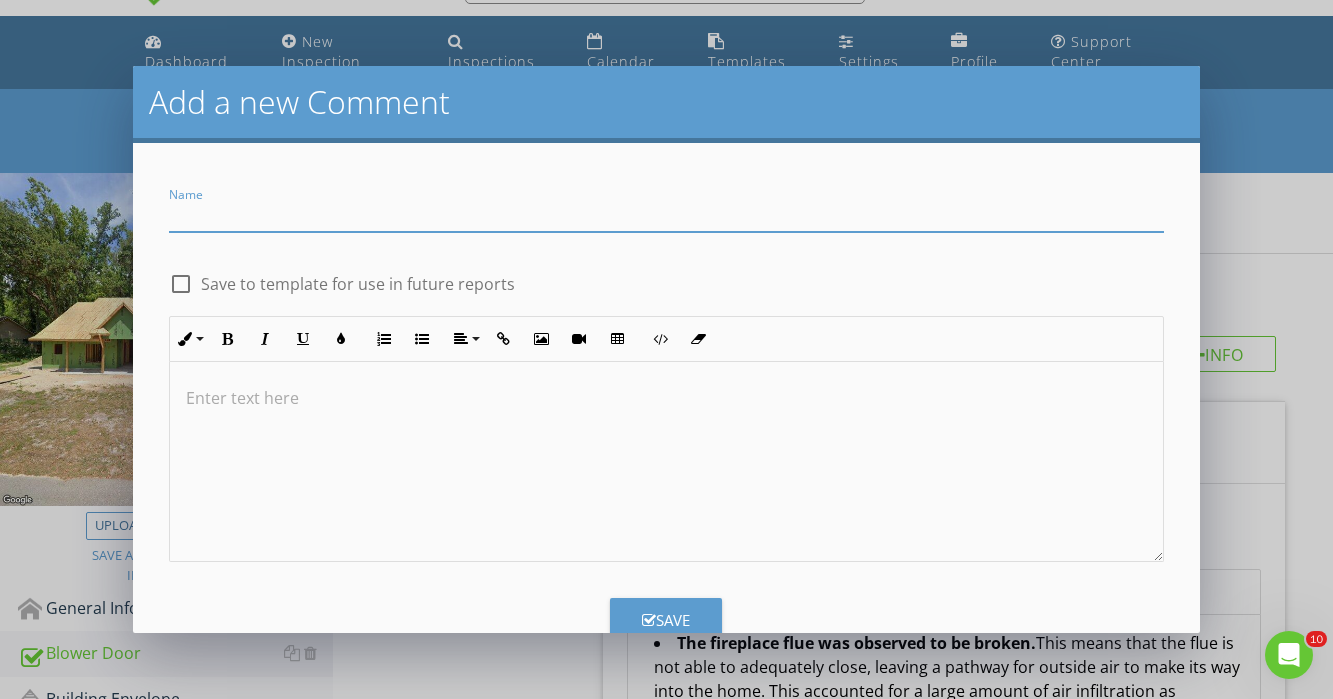click at bounding box center (666, 215) 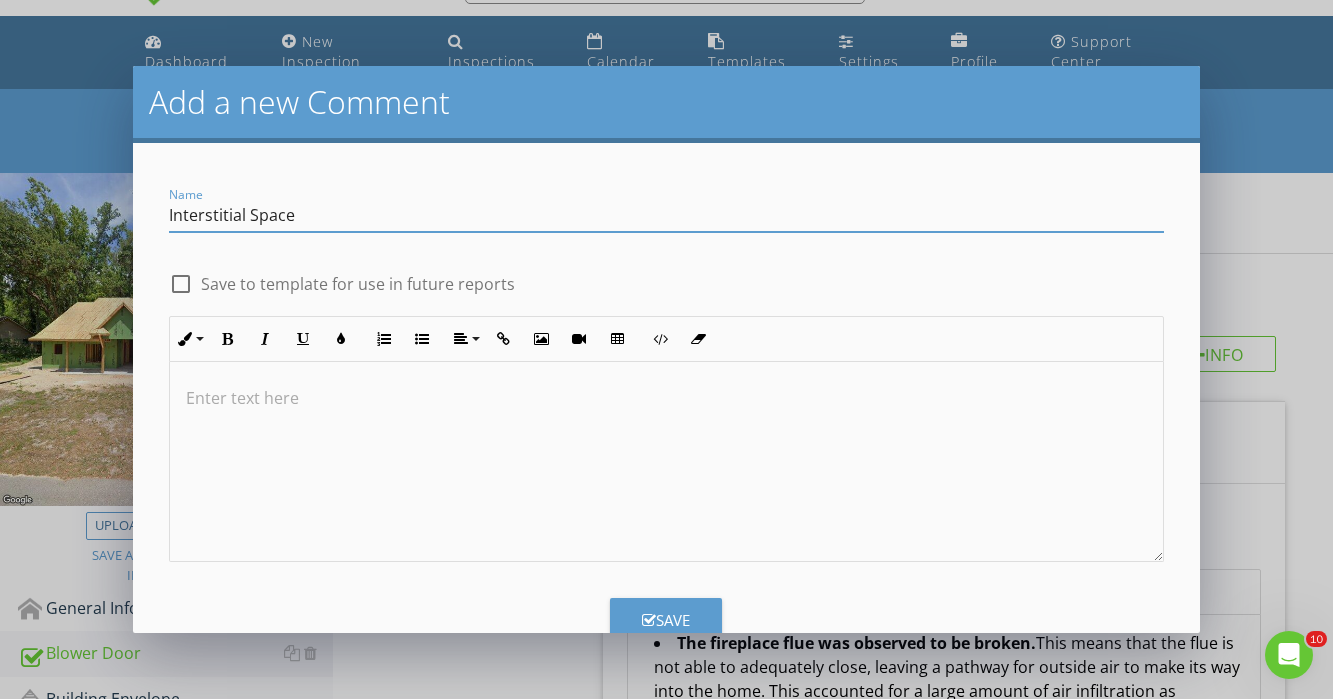 type on "Interstitial Space" 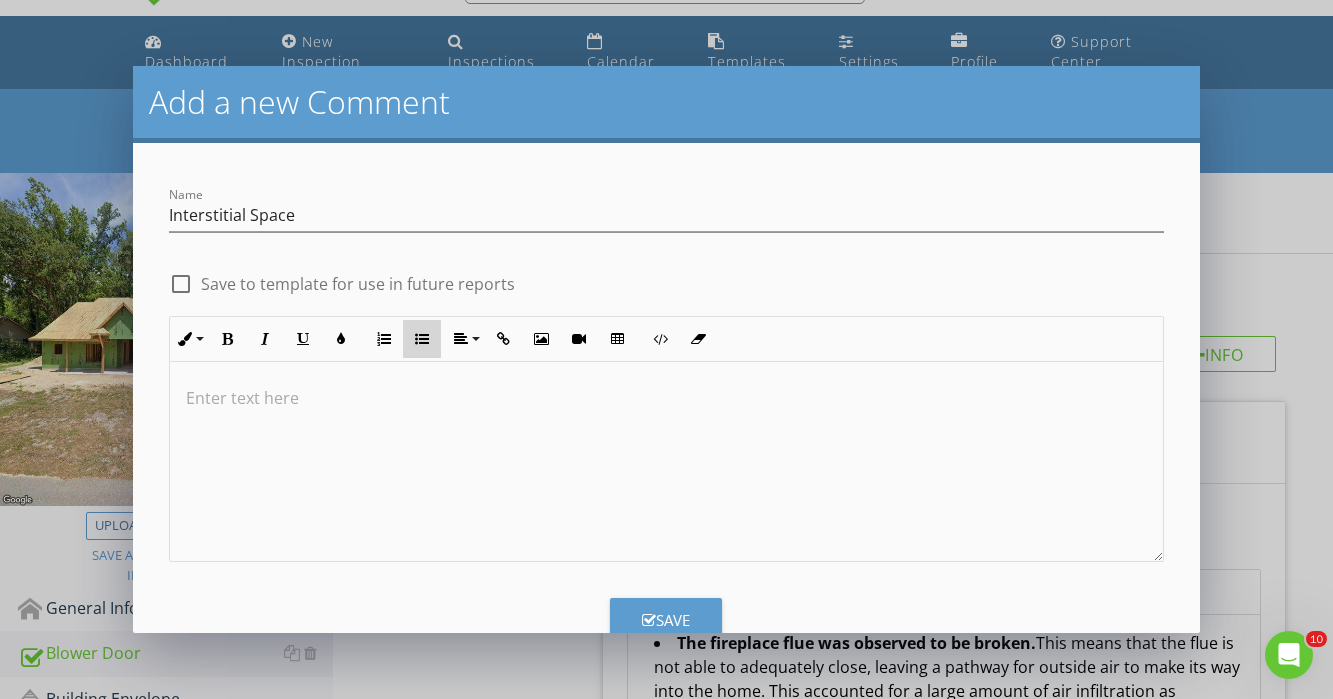 click at bounding box center (422, 339) 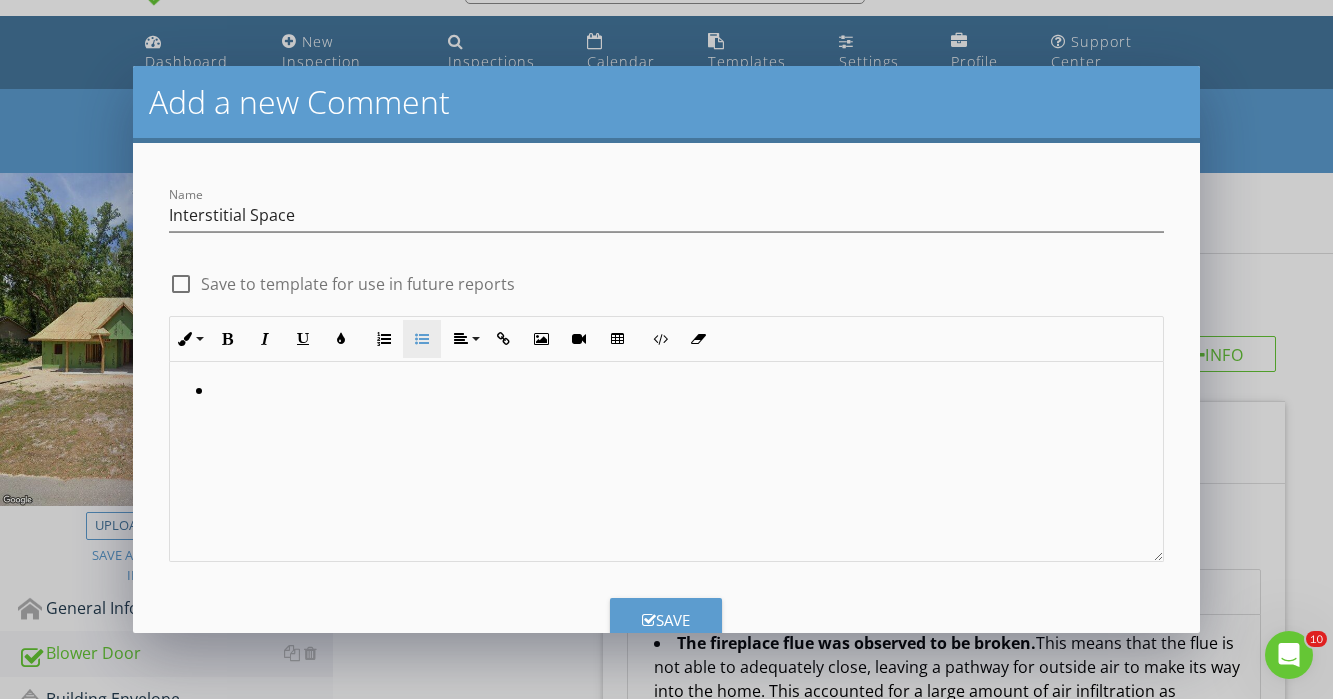 type 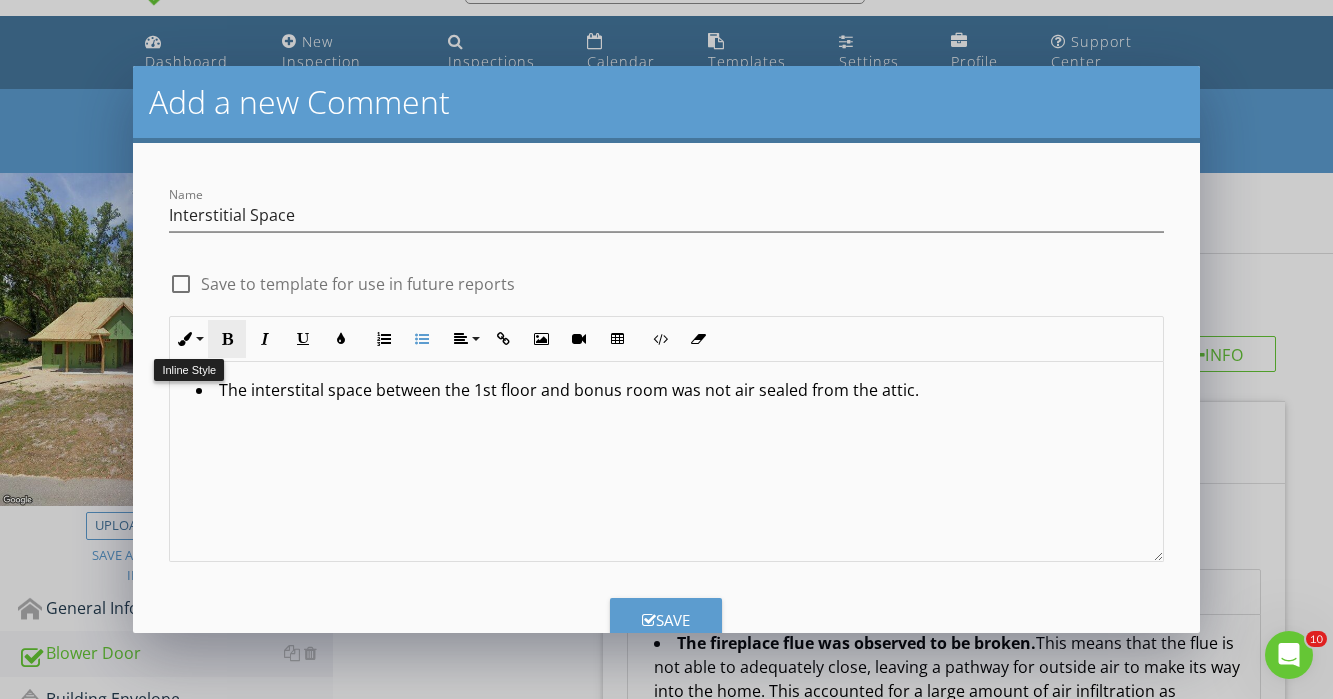 drag, startPoint x: 930, startPoint y: 394, endPoint x: 225, endPoint y: 327, distance: 708.1765 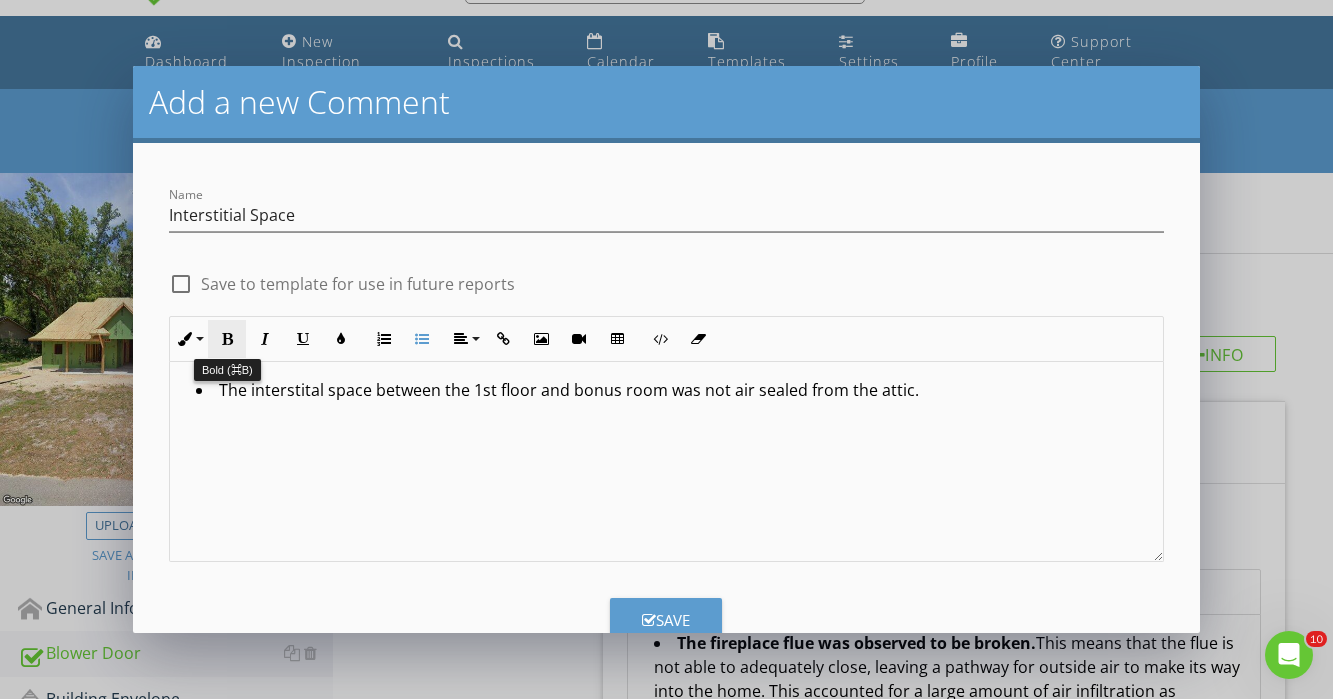 click on "Bold" at bounding box center [227, 339] 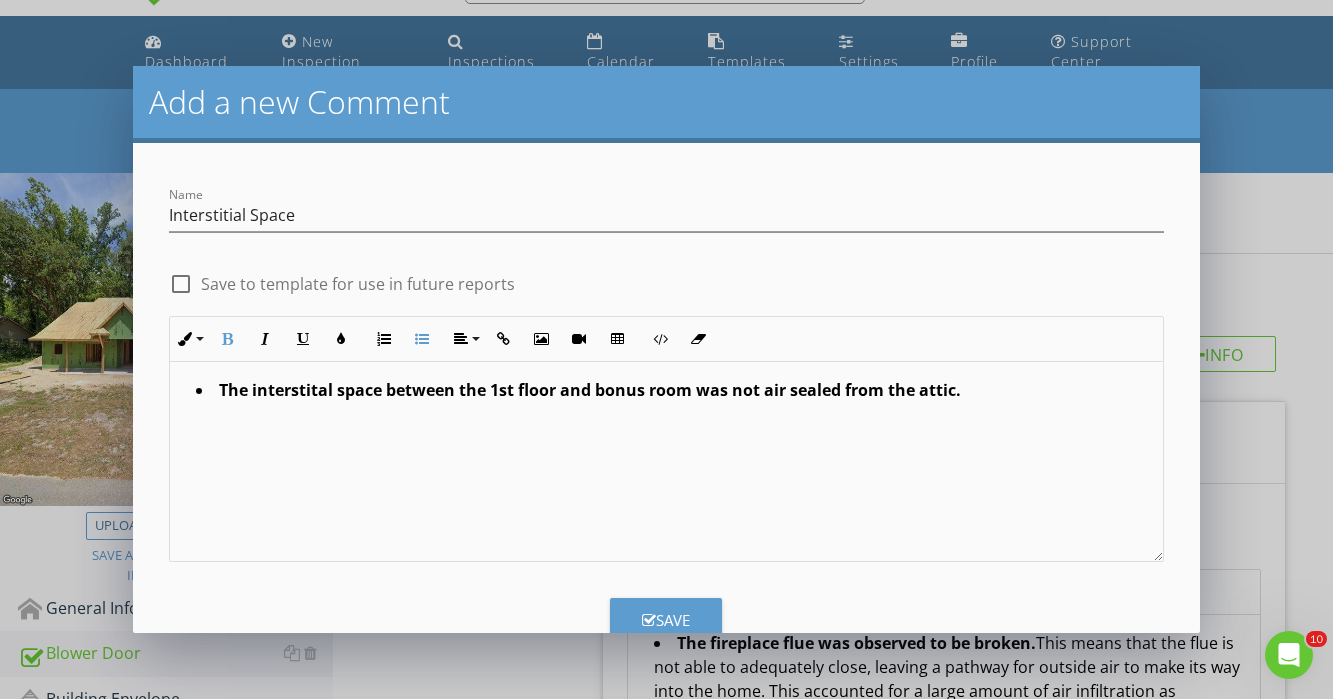 click on "The interstital space between the 1st floor and bonus room was not air sealed from the attic." at bounding box center [666, 462] 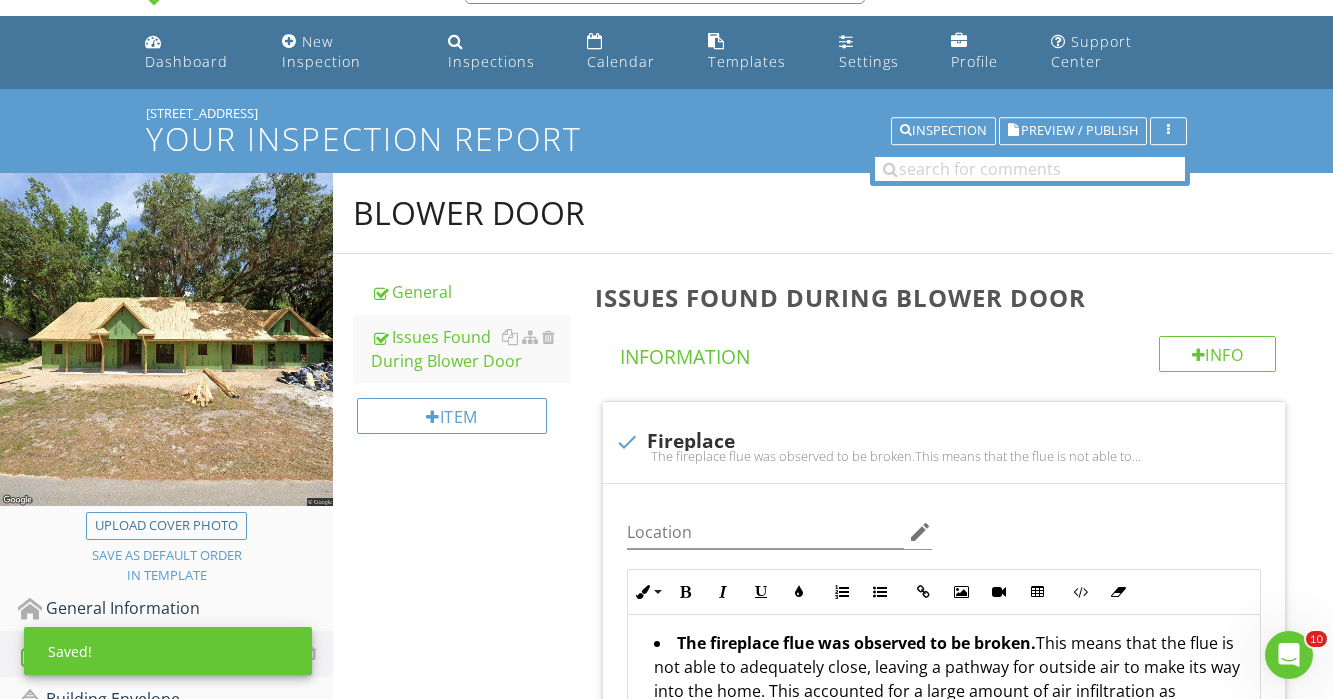 scroll, scrollTop: 4071, scrollLeft: 0, axis: vertical 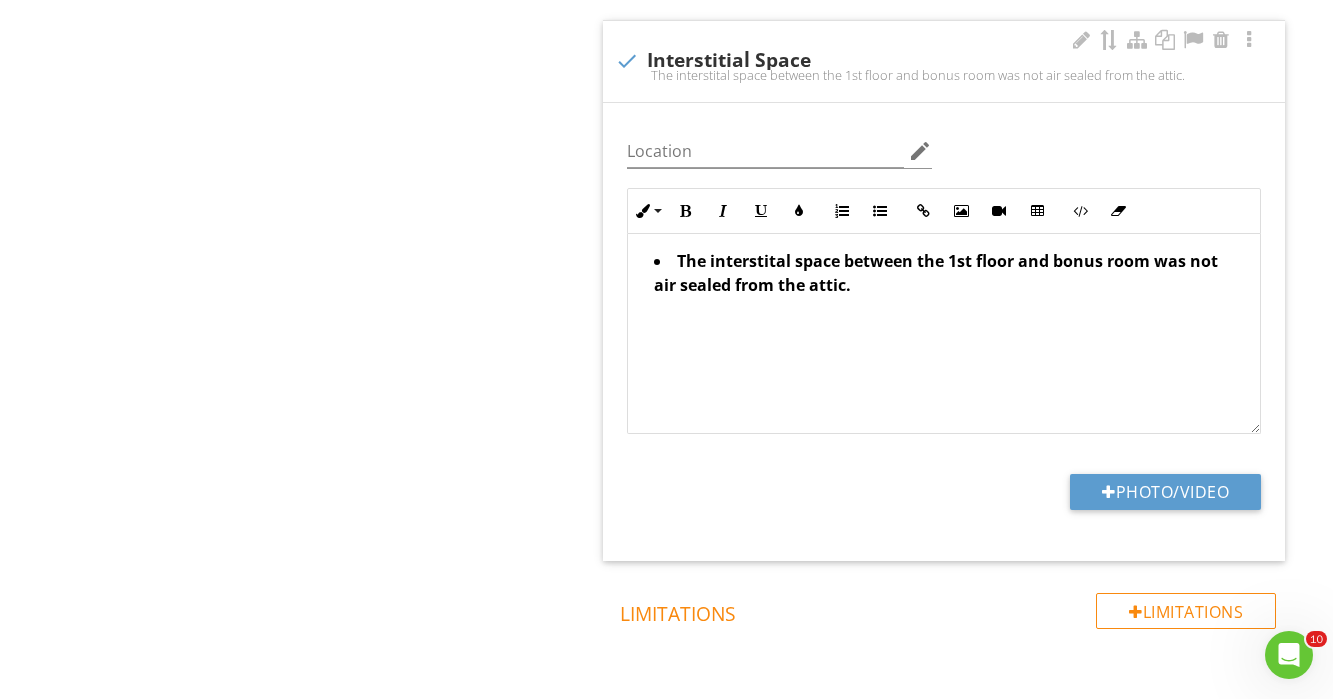 click on "The interstital space between the 1st floor and bonus room was not air sealed from the attic." at bounding box center (936, 273) 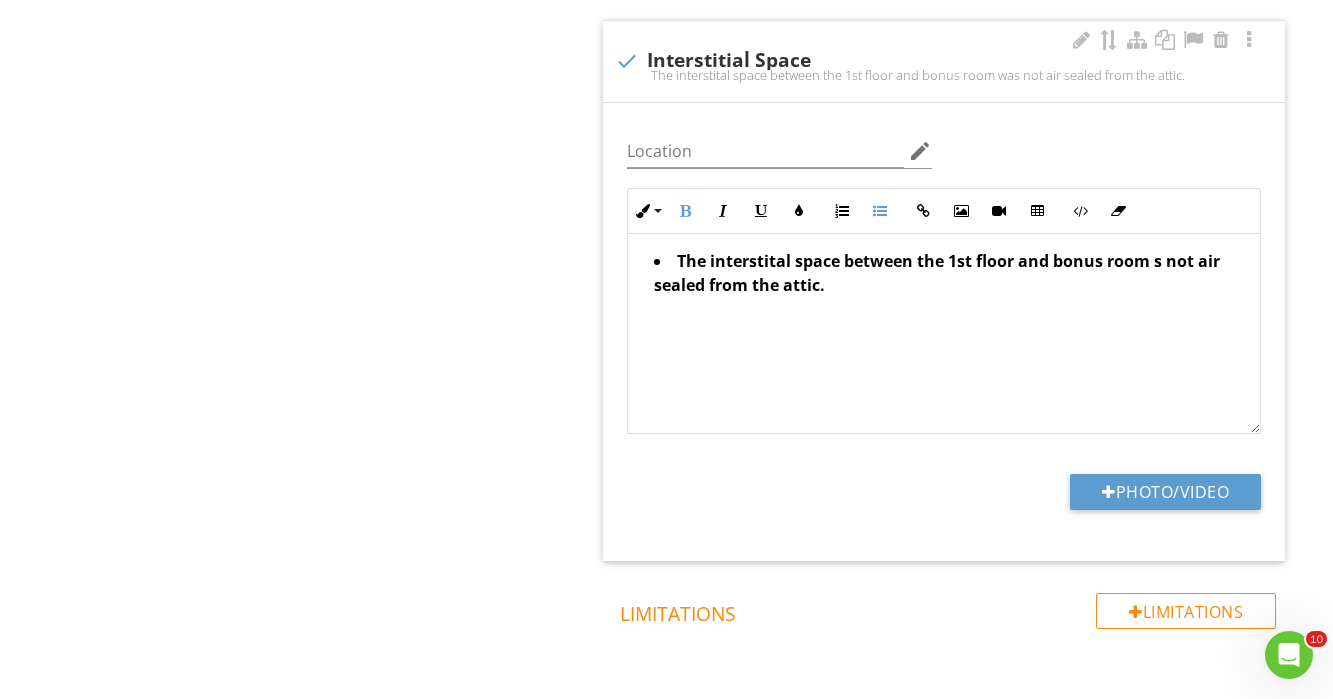 type 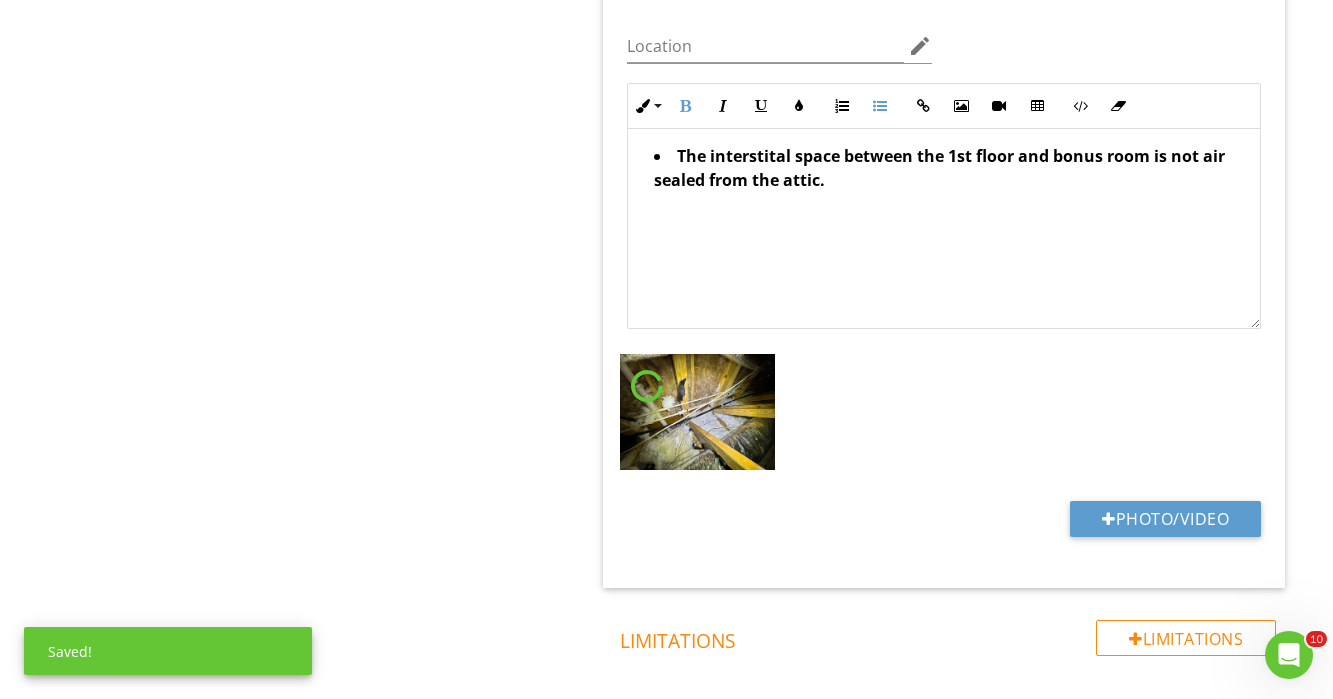 scroll, scrollTop: 4181, scrollLeft: 0, axis: vertical 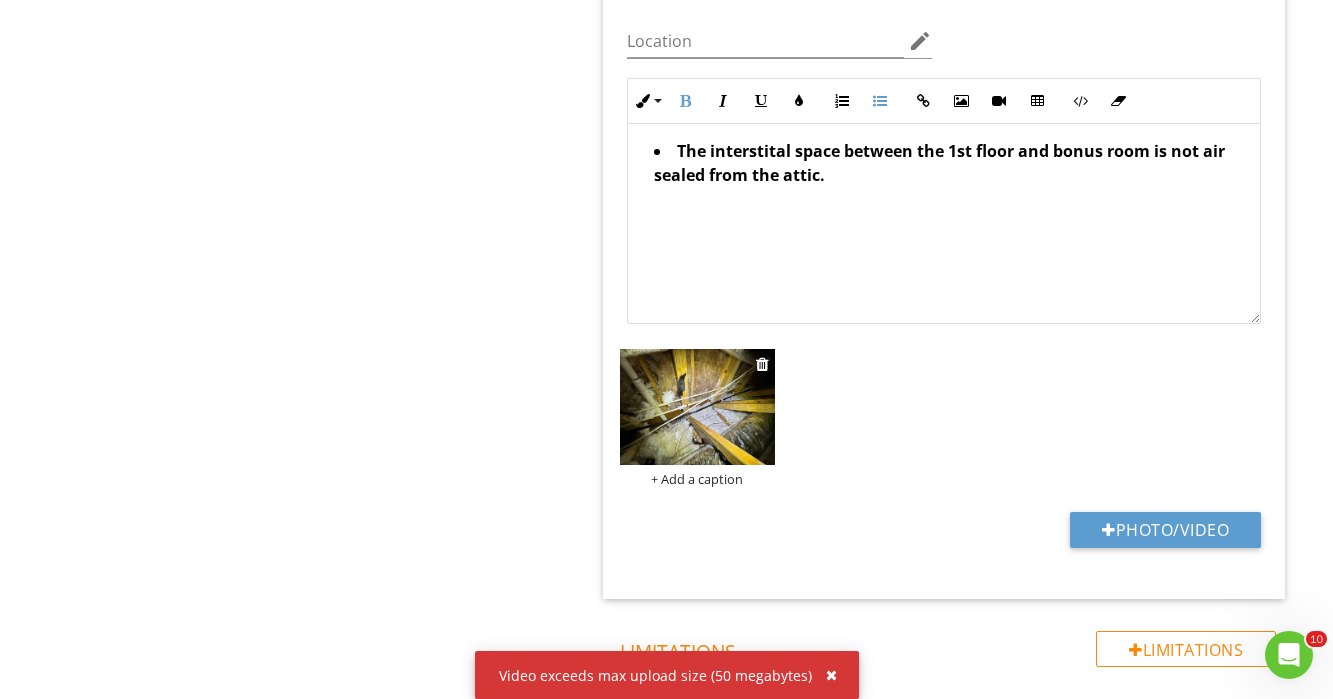 click at bounding box center (697, 407) 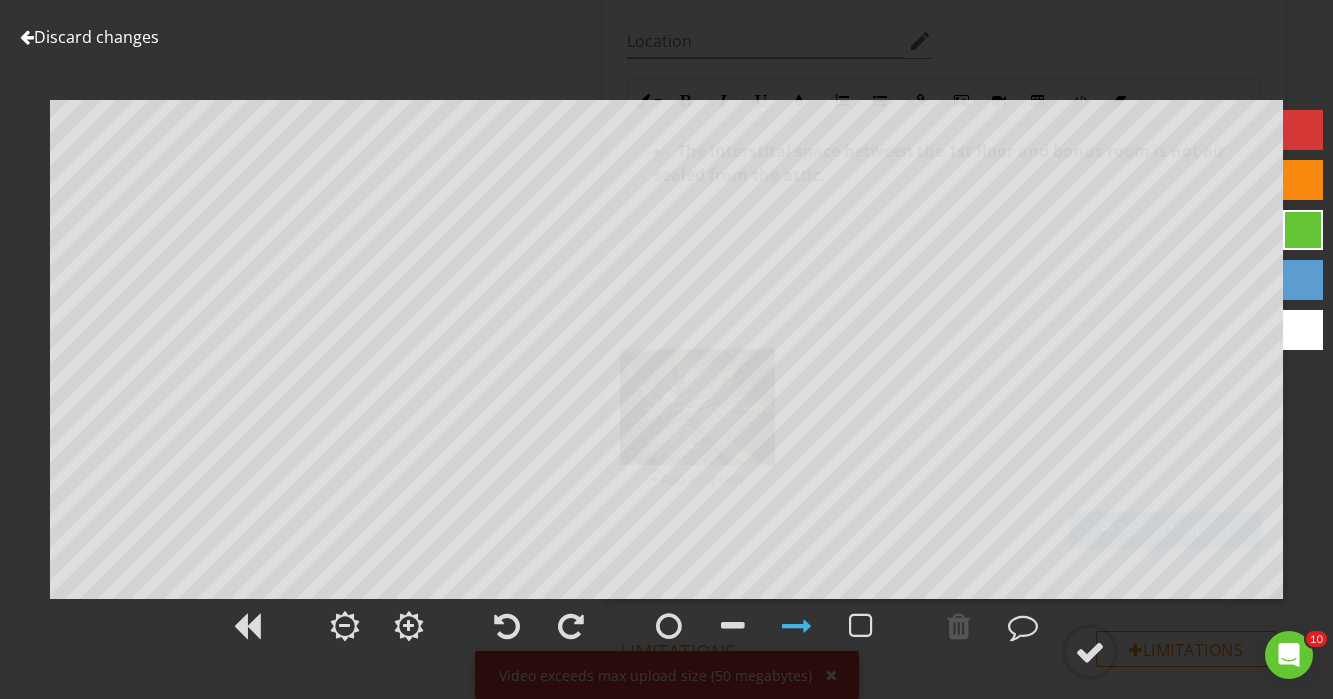 click at bounding box center (1303, 130) 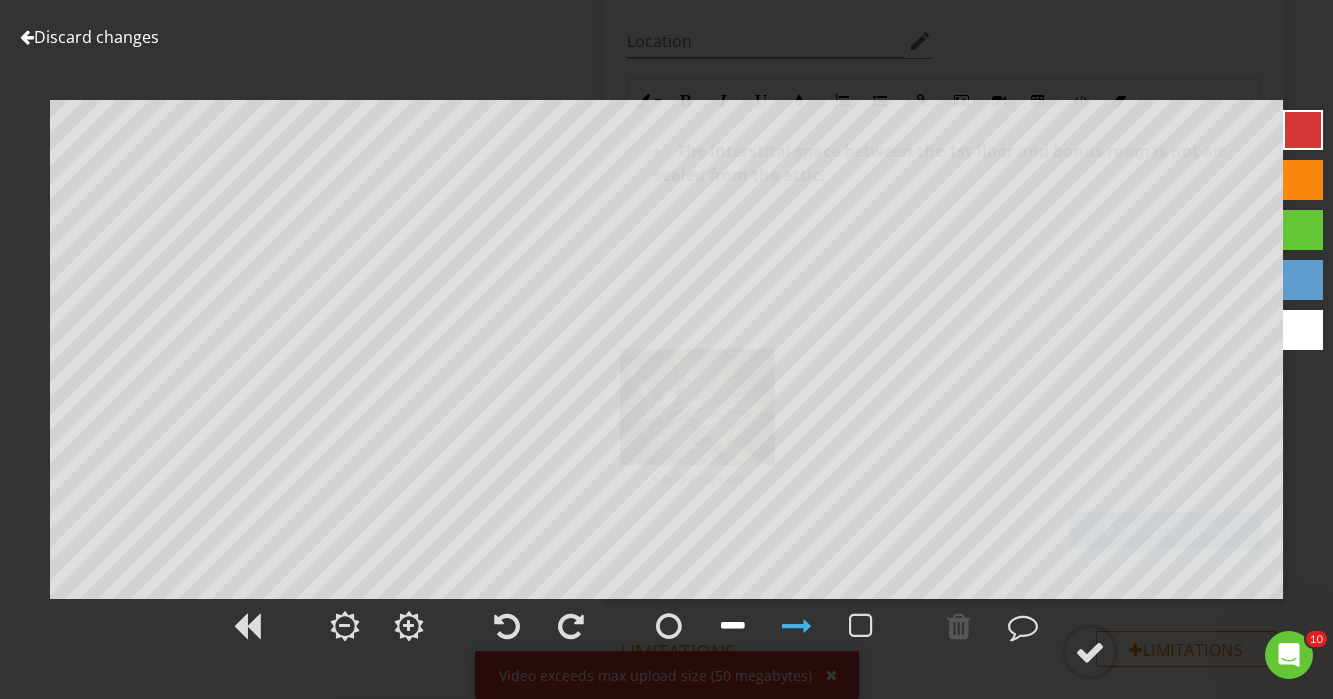 click at bounding box center (733, 626) 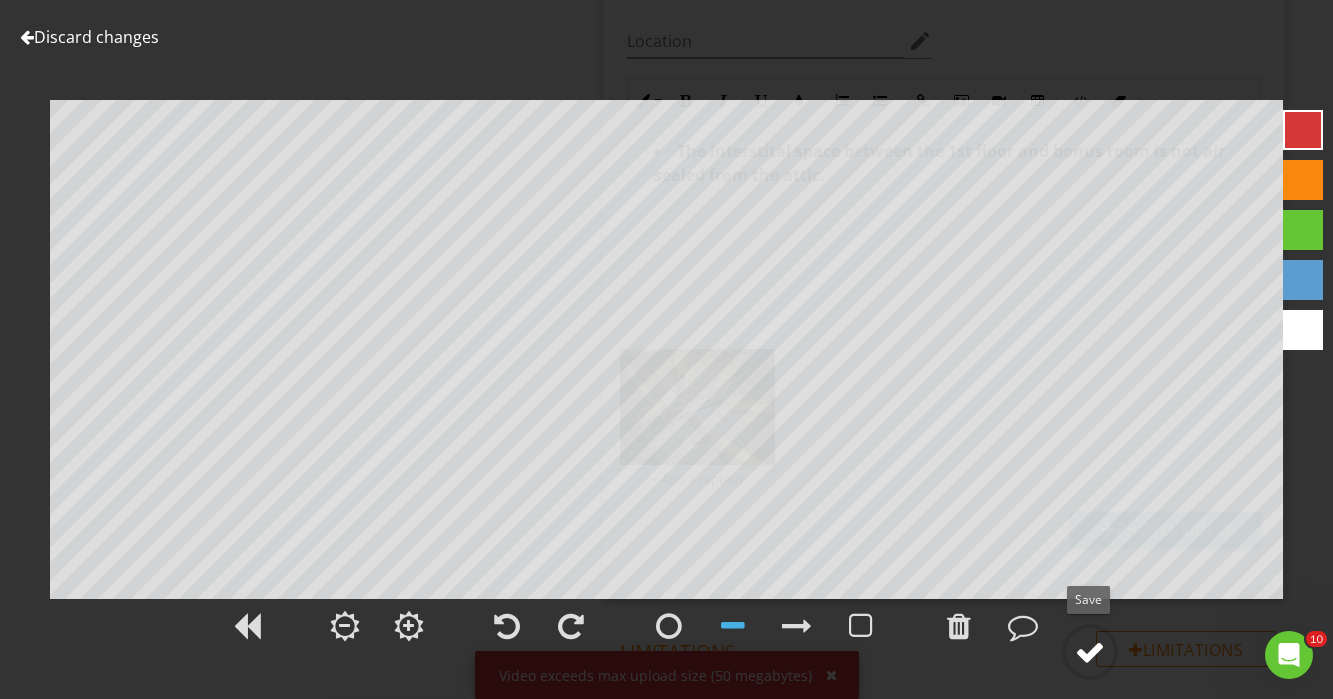 click at bounding box center (1090, 652) 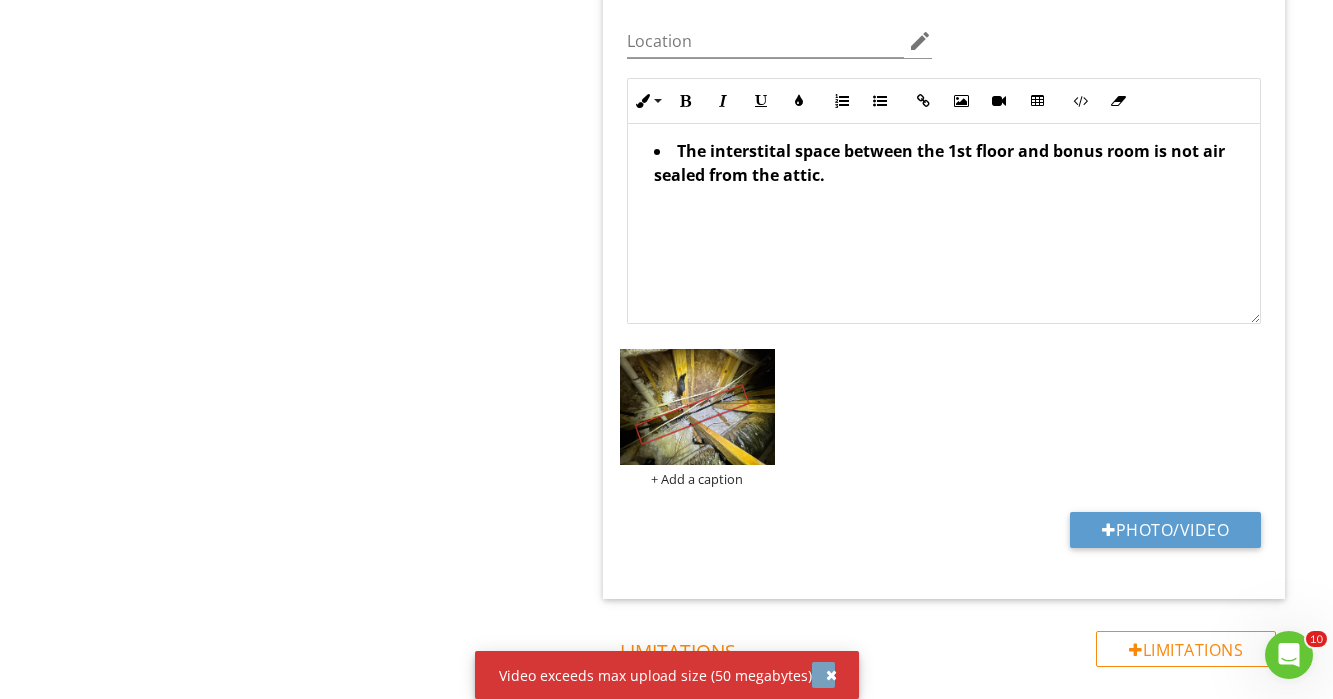 click at bounding box center [831, 675] 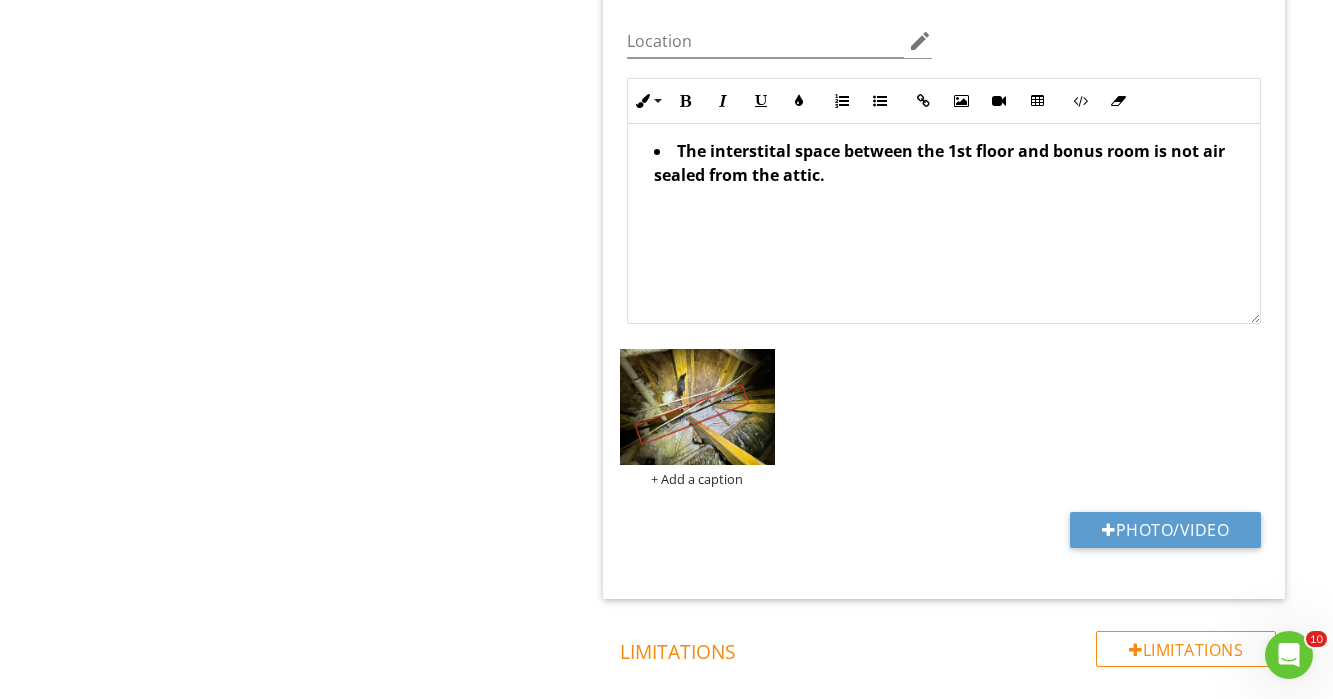 click on "The interstital space between the 1st floor and bonus room is not air sealed from the attic." at bounding box center (949, 165) 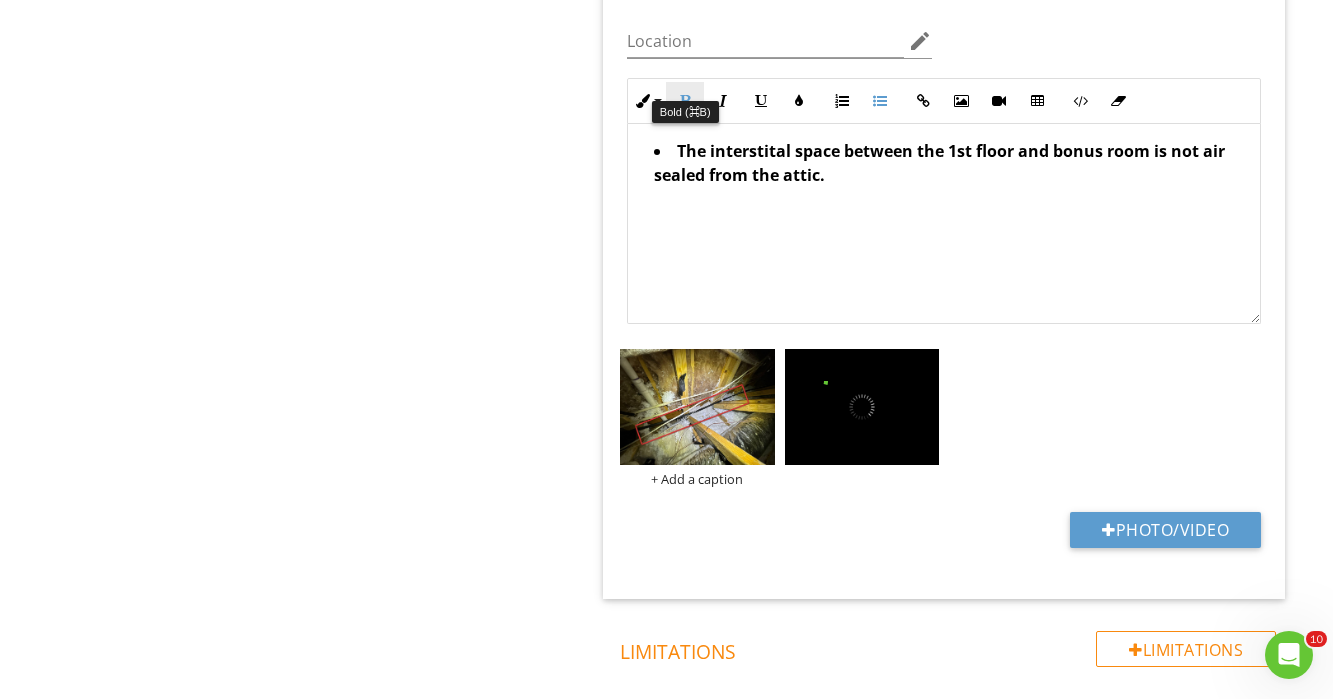 click on "Bold" at bounding box center [685, 101] 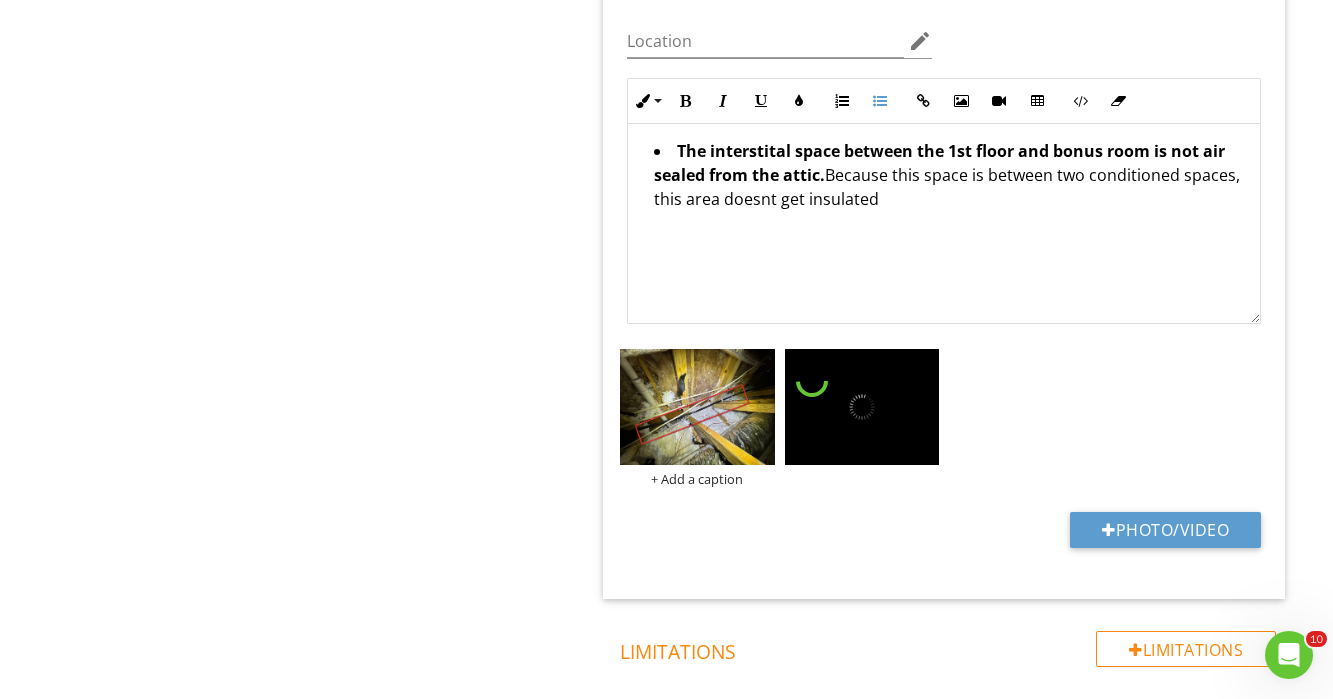 click on "The interstital space between the 1st floor and bonus room is not air sealed from the attic.  Because this space is between two conditioned spaces, this area doesnt get insulated" at bounding box center (949, 177) 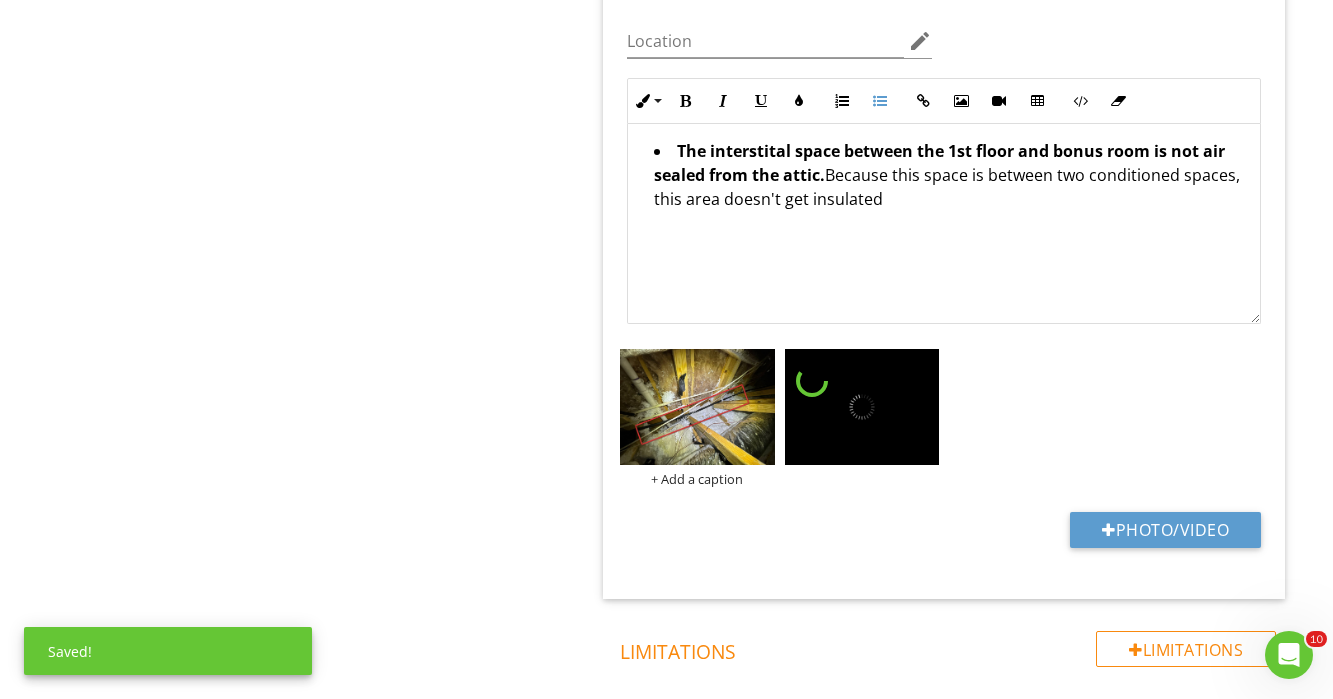 click on "The interstital space between the 1st floor and bonus room is not air sealed from the attic.  Because this space is between two conditioned spaces, this area doesn't get insulated" at bounding box center [949, 177] 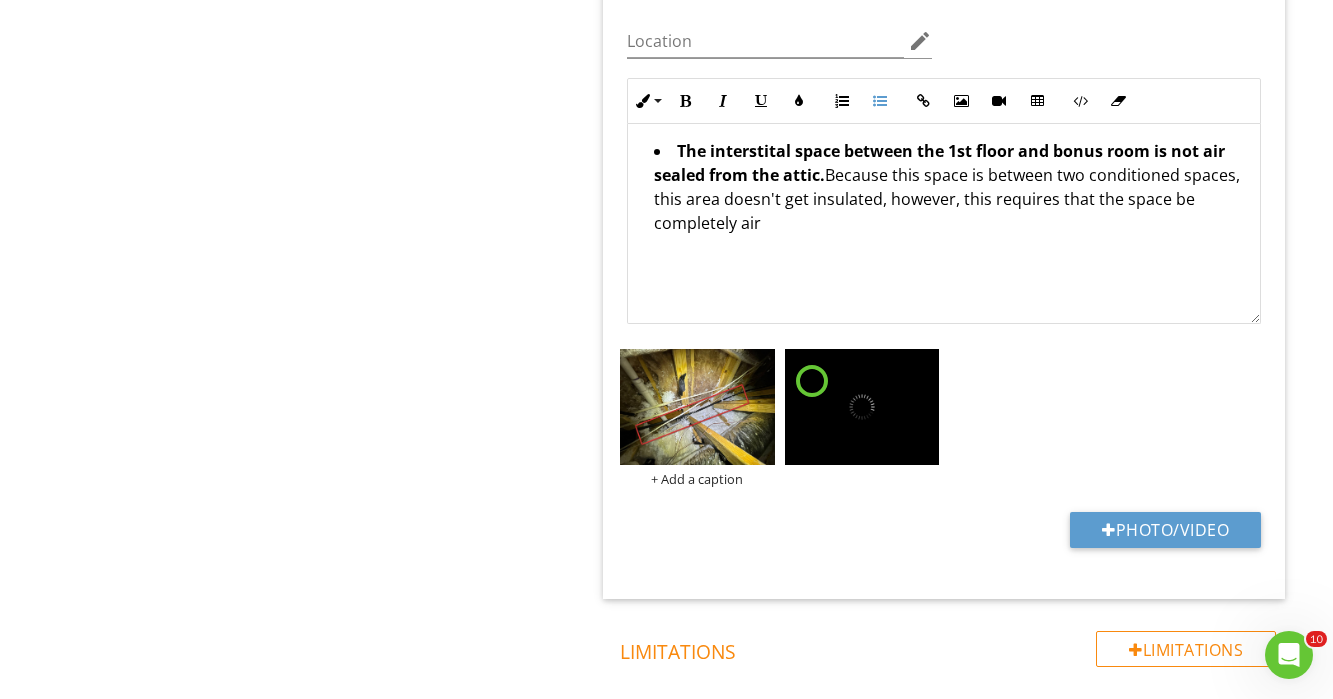 click on "The interstital space between the 1st floor and bonus room is not air sealed from the attic.  Because this space is between two conditioned spaces, this area doesn't get insulated, however, this requires that the space be completely air" at bounding box center [949, 189] 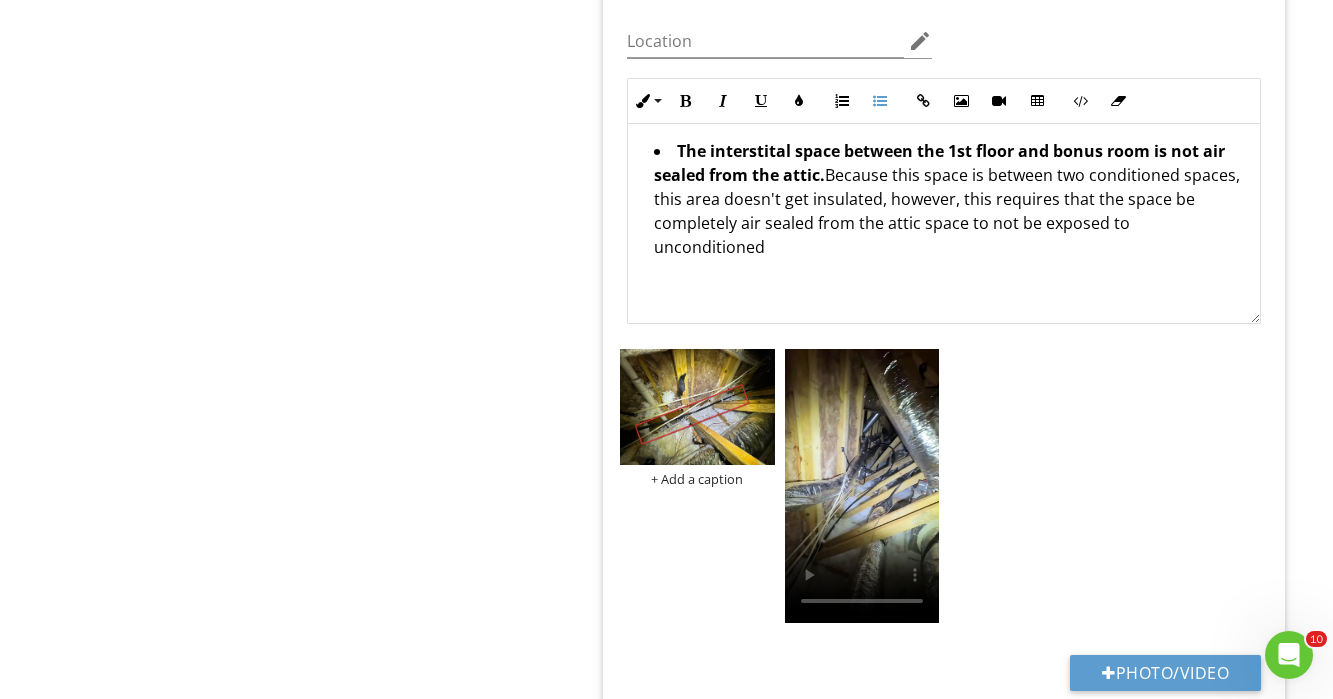 click on "The interstital space between the 1st floor and bonus room is not air sealed from the attic.  Because this space is between two conditioned spaces, this area doesn't get insulated, however, this requires that the space be completely air sealed from the attic space to not be exposed to unconditioned" at bounding box center [949, 201] 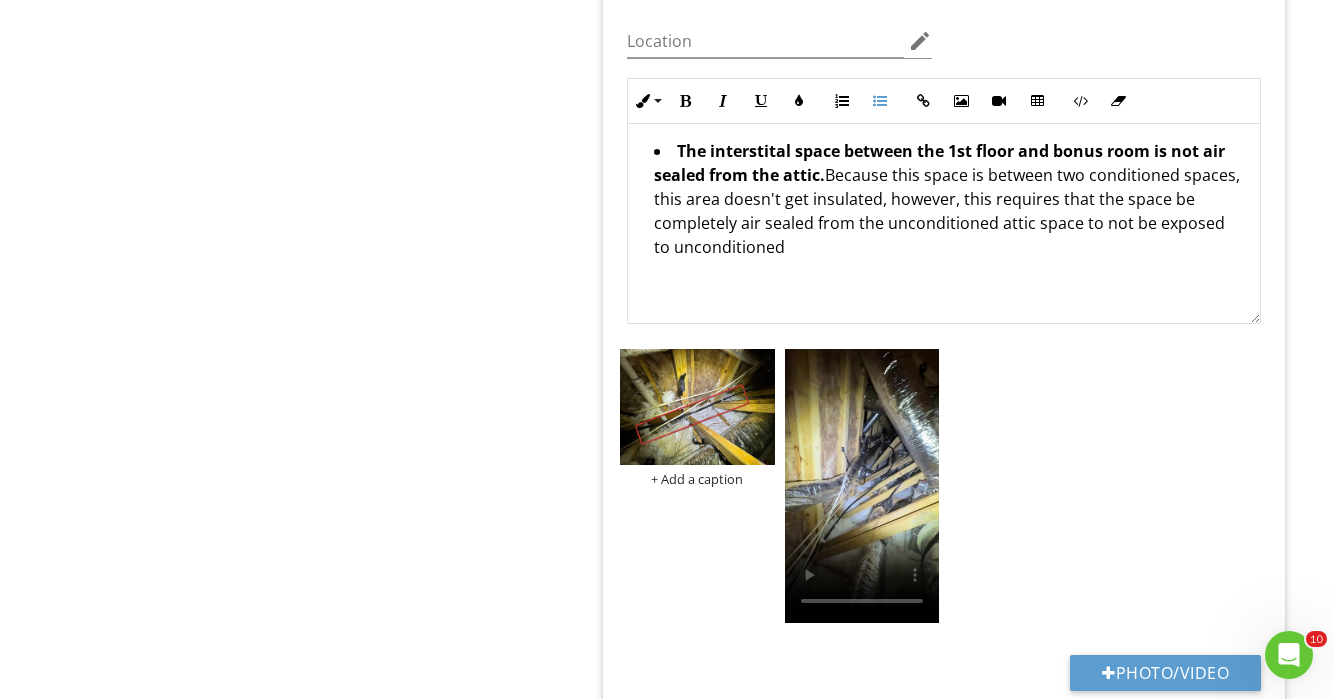 click on "The interstital space between the 1st floor and bonus room is not air sealed from the attic.  Because this space is between two conditioned spaces, this area doesn't get insulated, however, this requires that the space be completely air sealed from the unconditioned attic space to not be exposed to unconditioned" at bounding box center [949, 201] 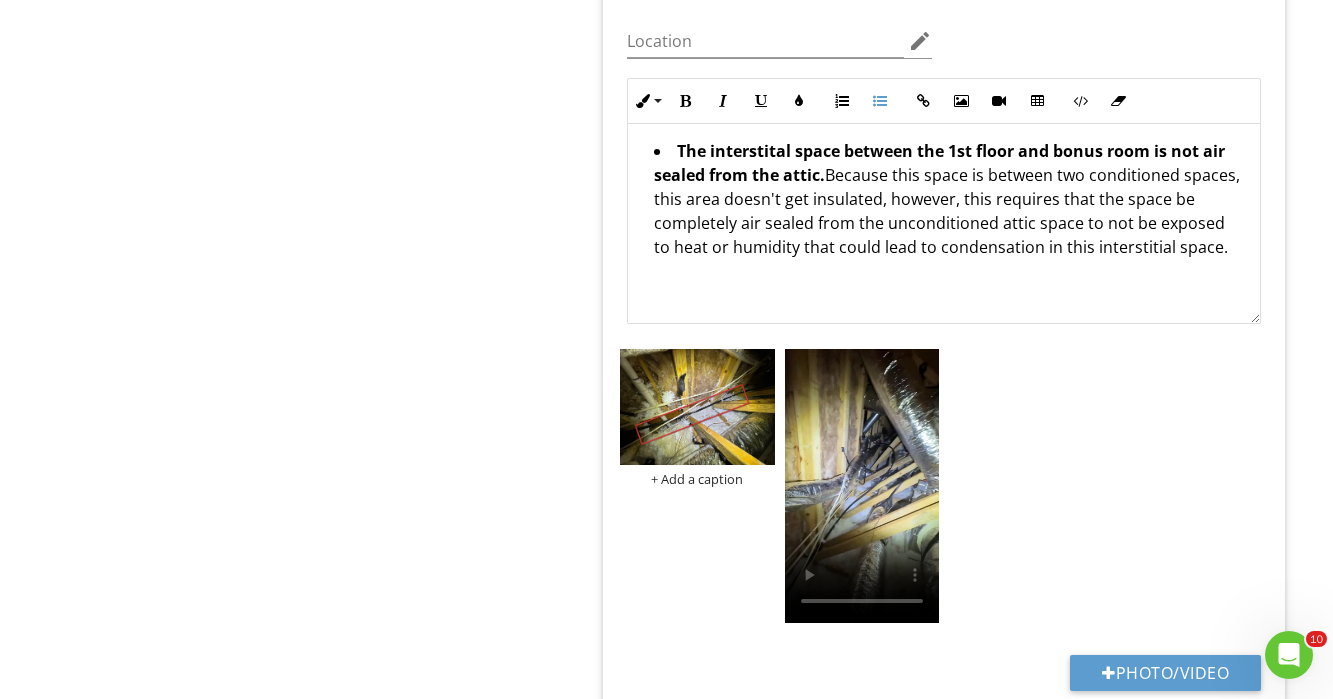 scroll, scrollTop: 0, scrollLeft: 0, axis: both 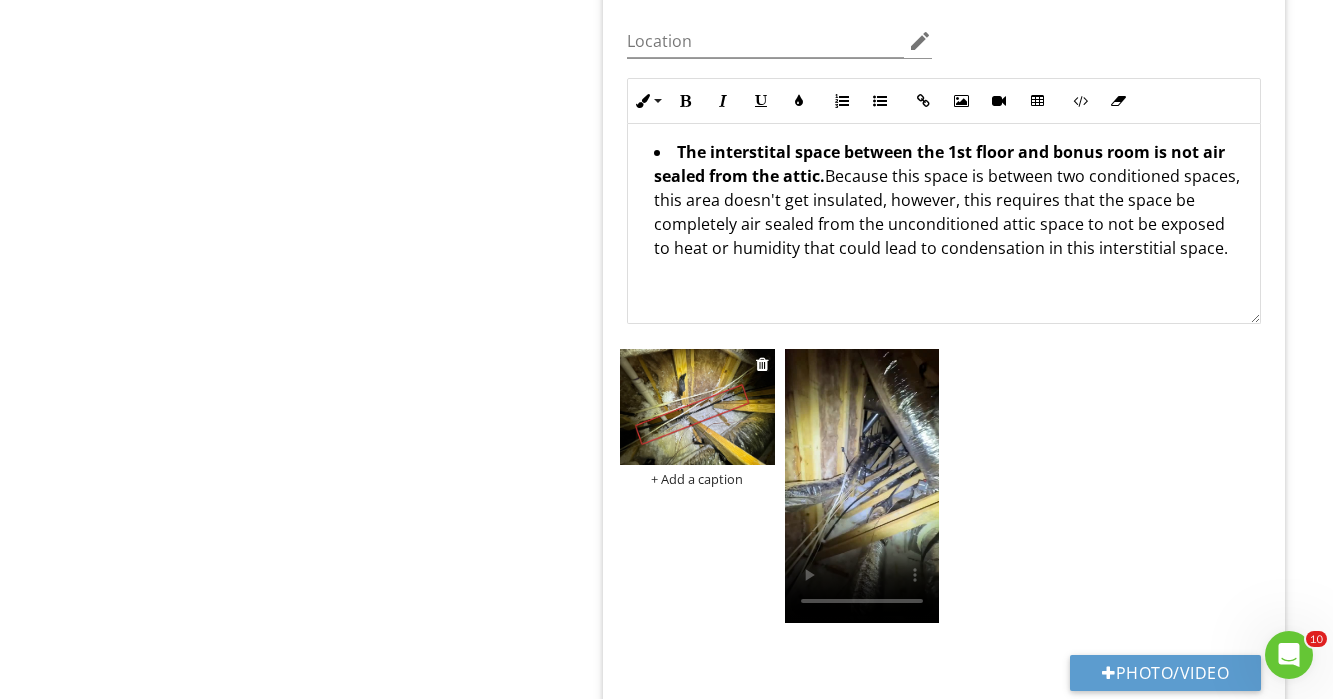 click on "+ Add a caption" at bounding box center [697, 479] 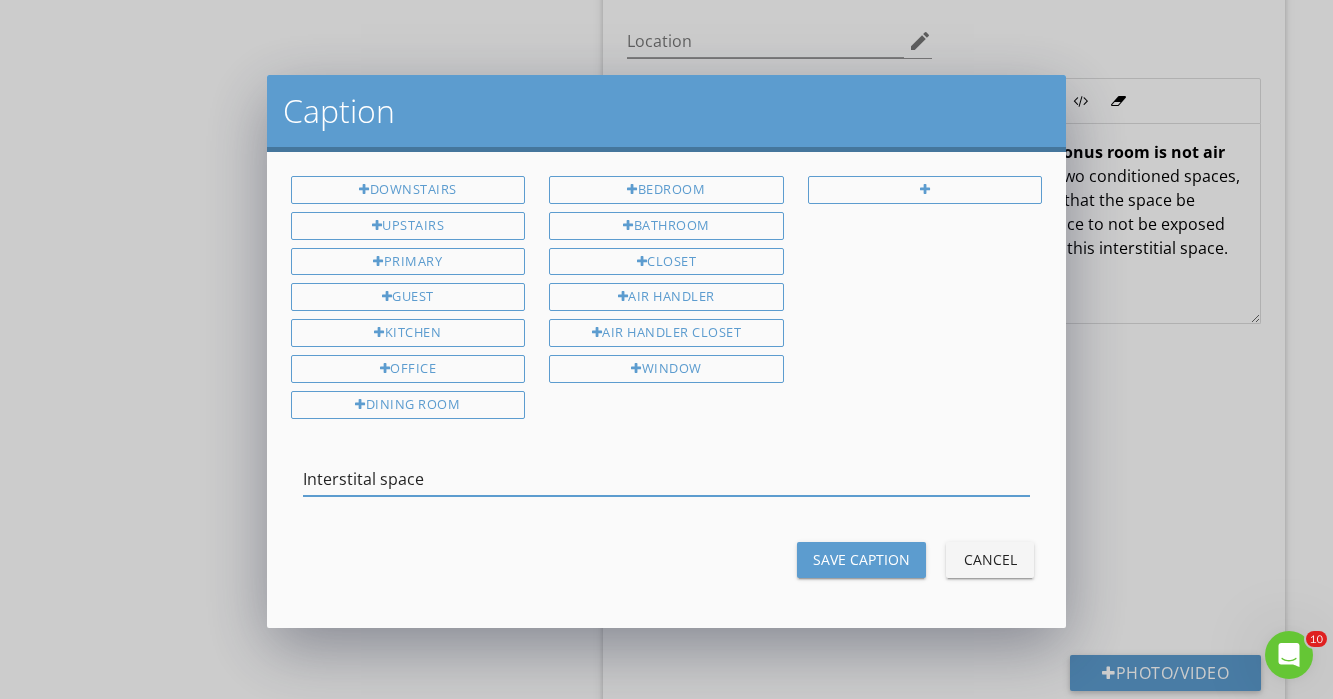 type on "Interstital space" 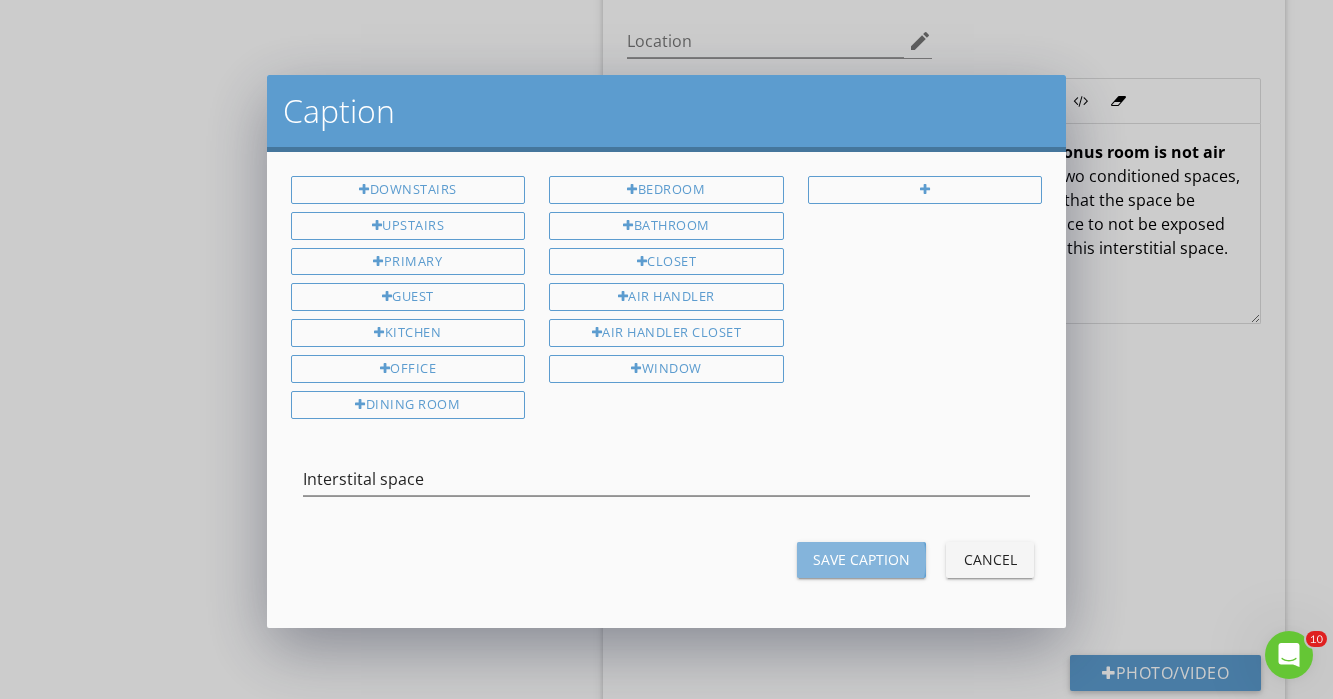 click on "Save Caption" at bounding box center (861, 560) 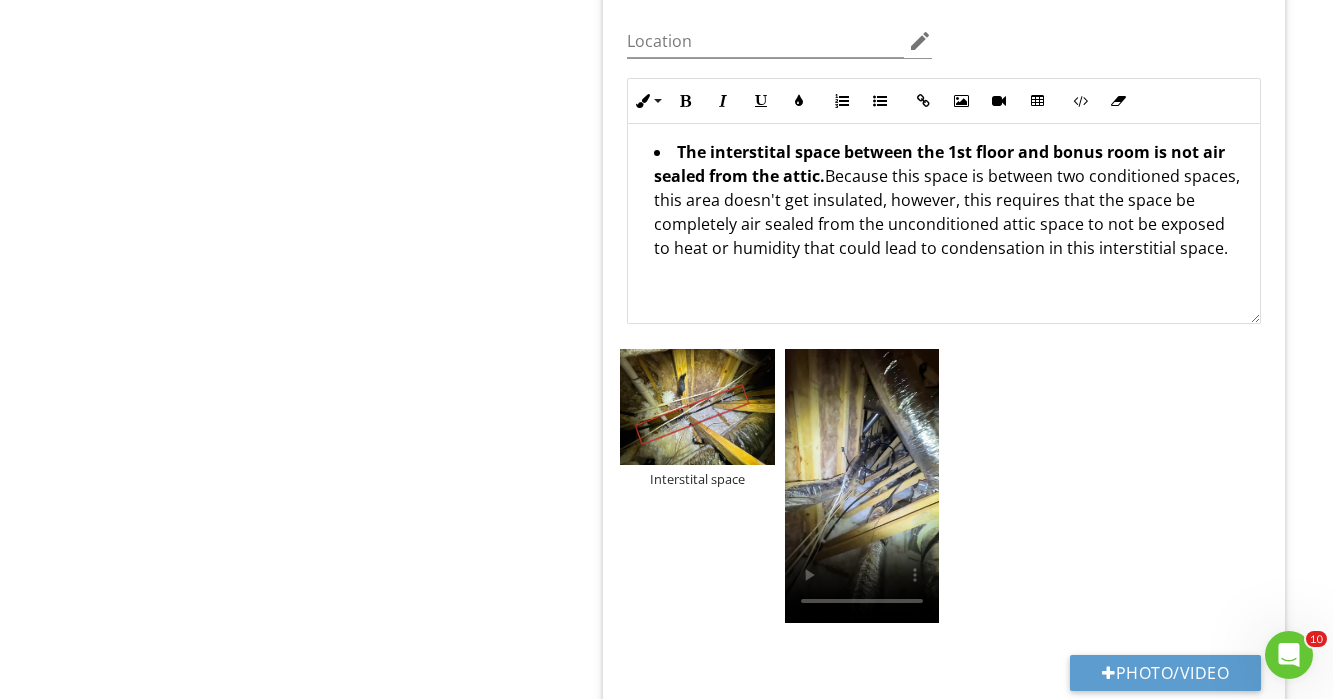 click on "Blower Door
General
Issues Found During Blower Door
Item
Issues Found During Blower Door
Info
Information                       check
Fireplace
The fireplace flue was observed to be broken.This means that the flue is not able to adequately close, leaving a pathway for outside air to make its way into the home. This accounted for a large amount of air infiltration as observed using a smoke pen during the blower door.
Location edit       Inline Style XLarge Large Normal Small Light Small/Light Bold Italic Underline Colors Ordered List Unordered List Insert Link Insert Image Insert Video Insert Table Code View Clear Formatting The fireplace flue was observed to be broken.  Enter text here" at bounding box center (833, -1407) 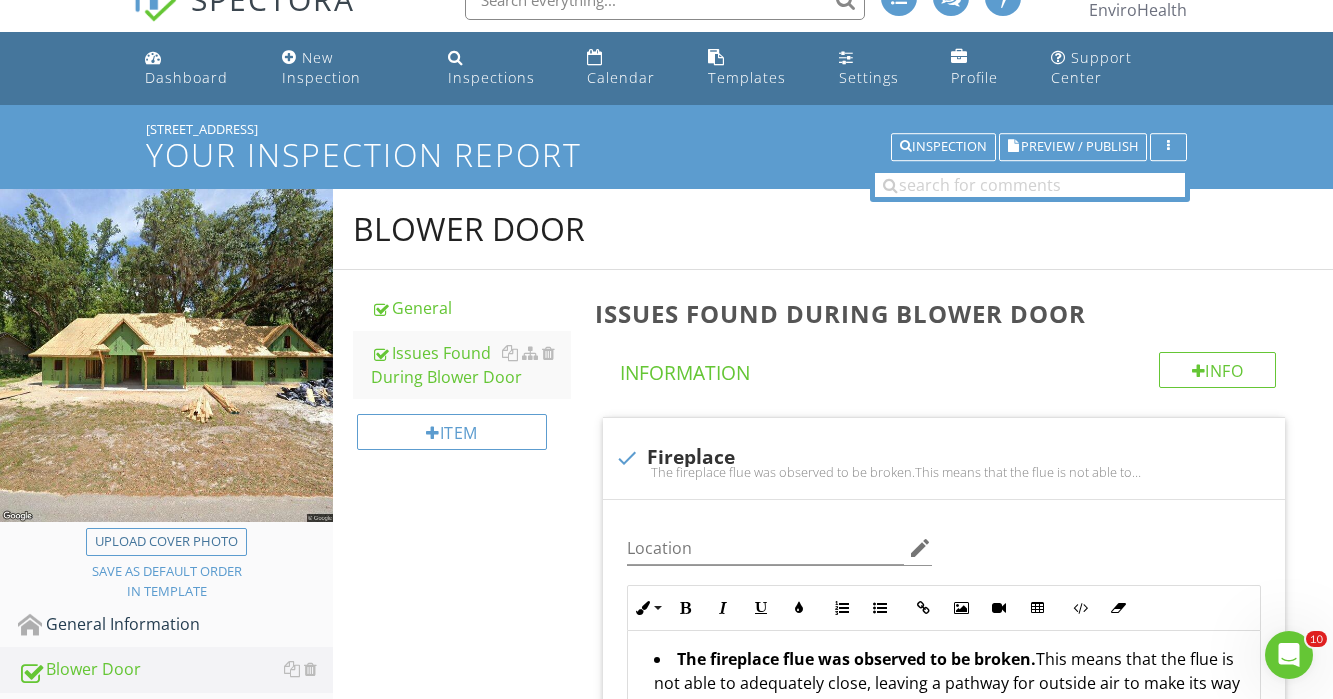 scroll, scrollTop: 0, scrollLeft: 0, axis: both 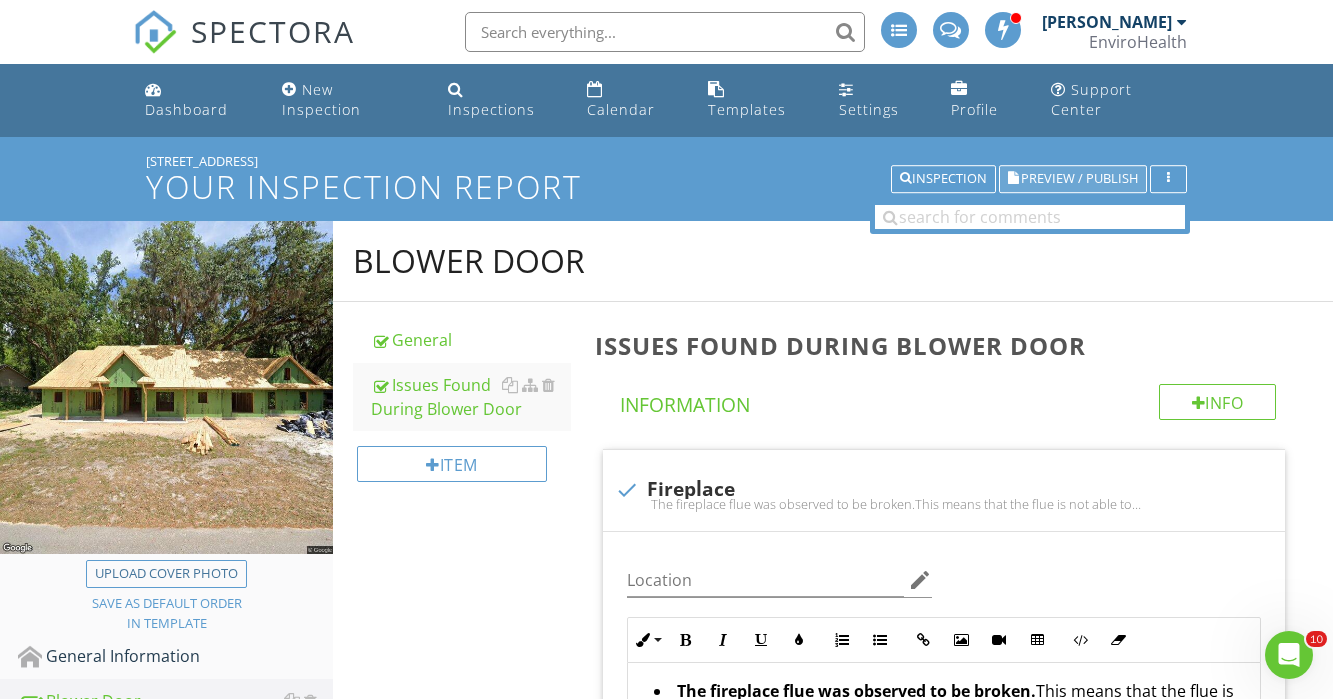 click on "Preview / Publish" at bounding box center (1079, 179) 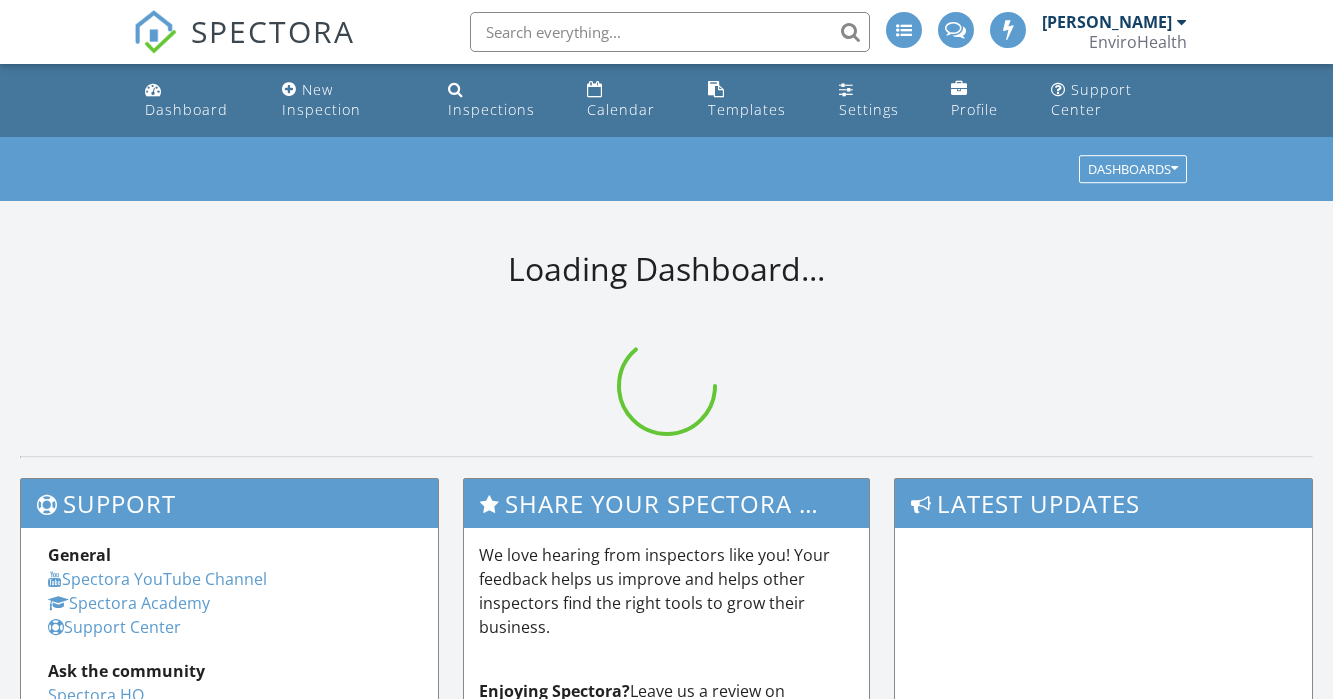scroll, scrollTop: 0, scrollLeft: 0, axis: both 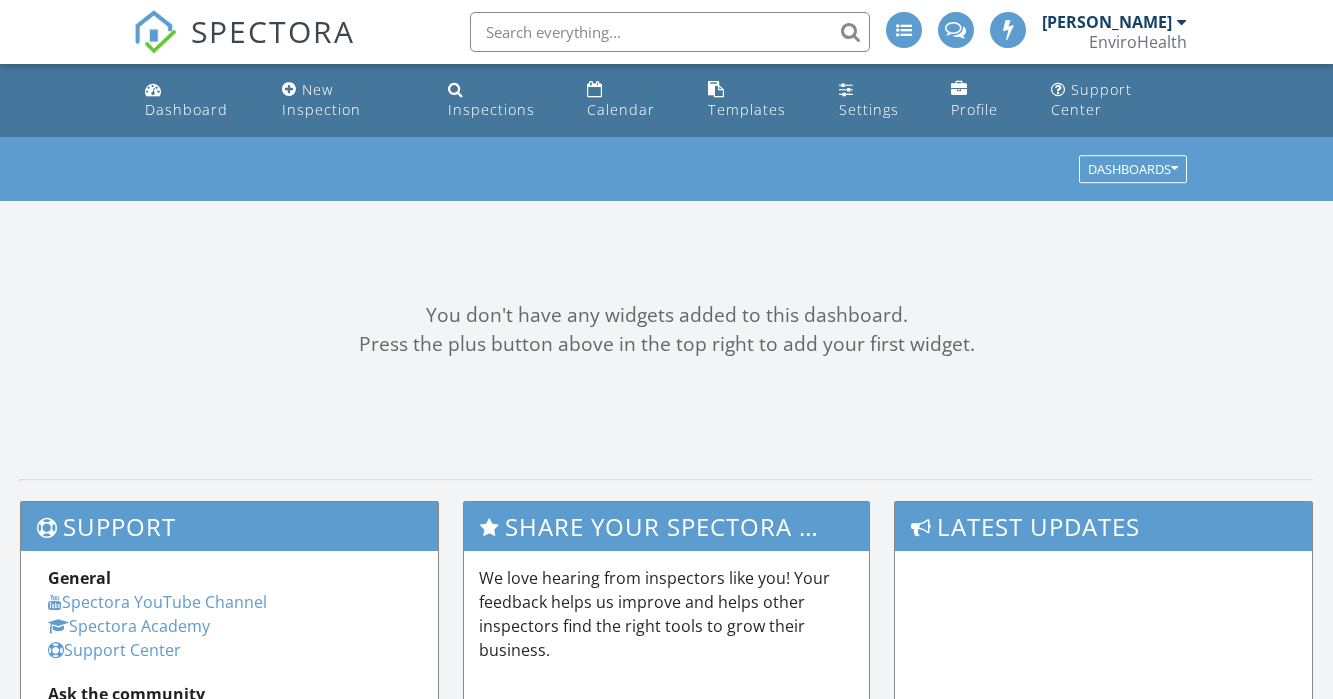 click at bounding box center [670, 32] 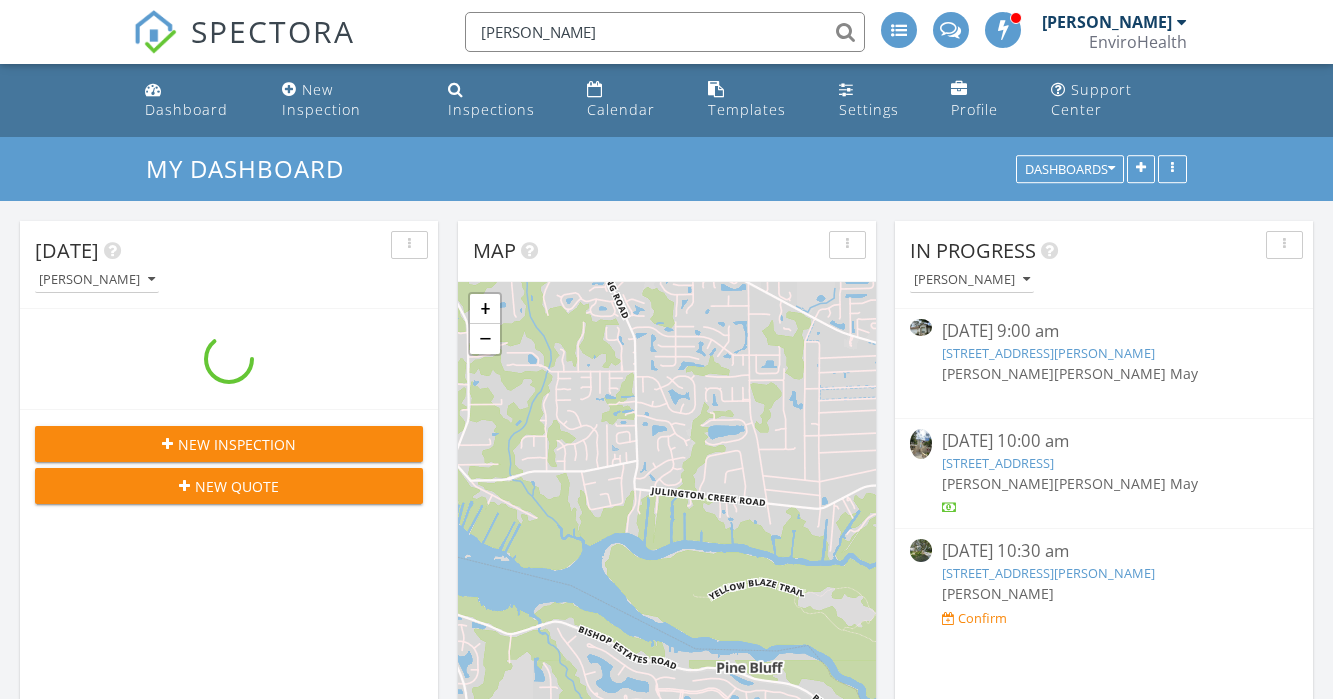scroll, scrollTop: 10, scrollLeft: 10, axis: both 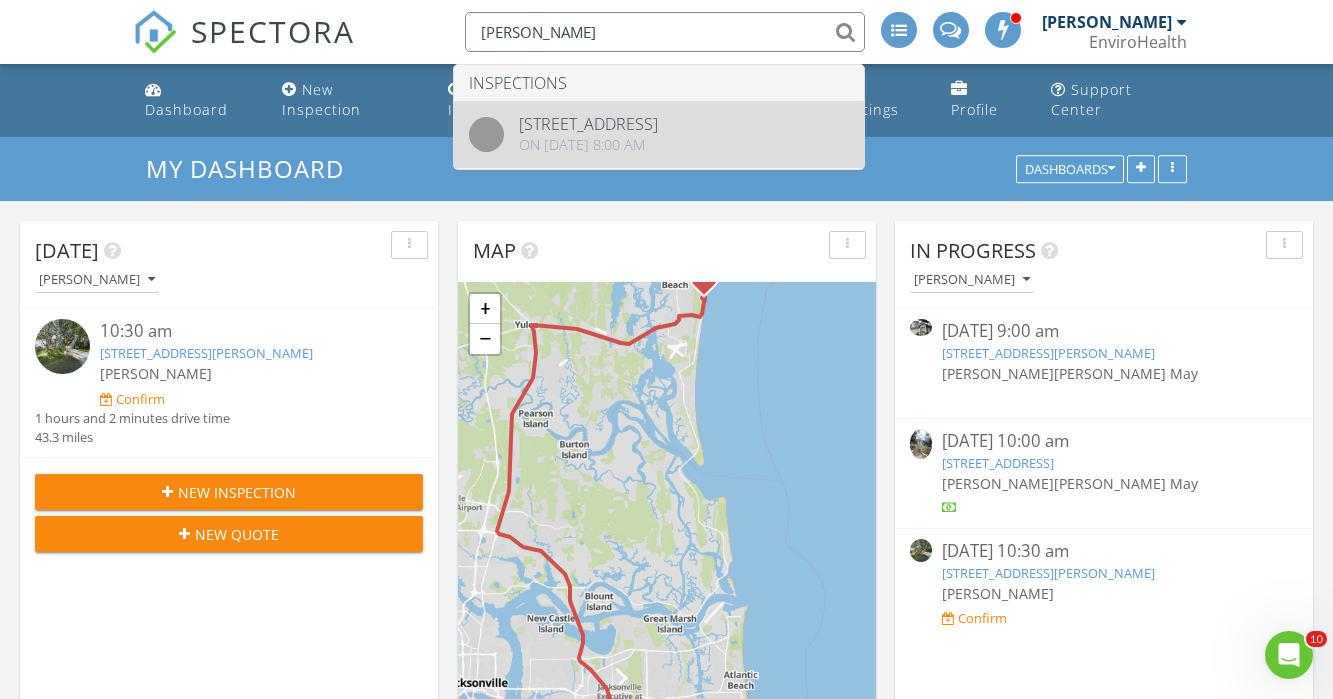 type on "[PERSON_NAME]" 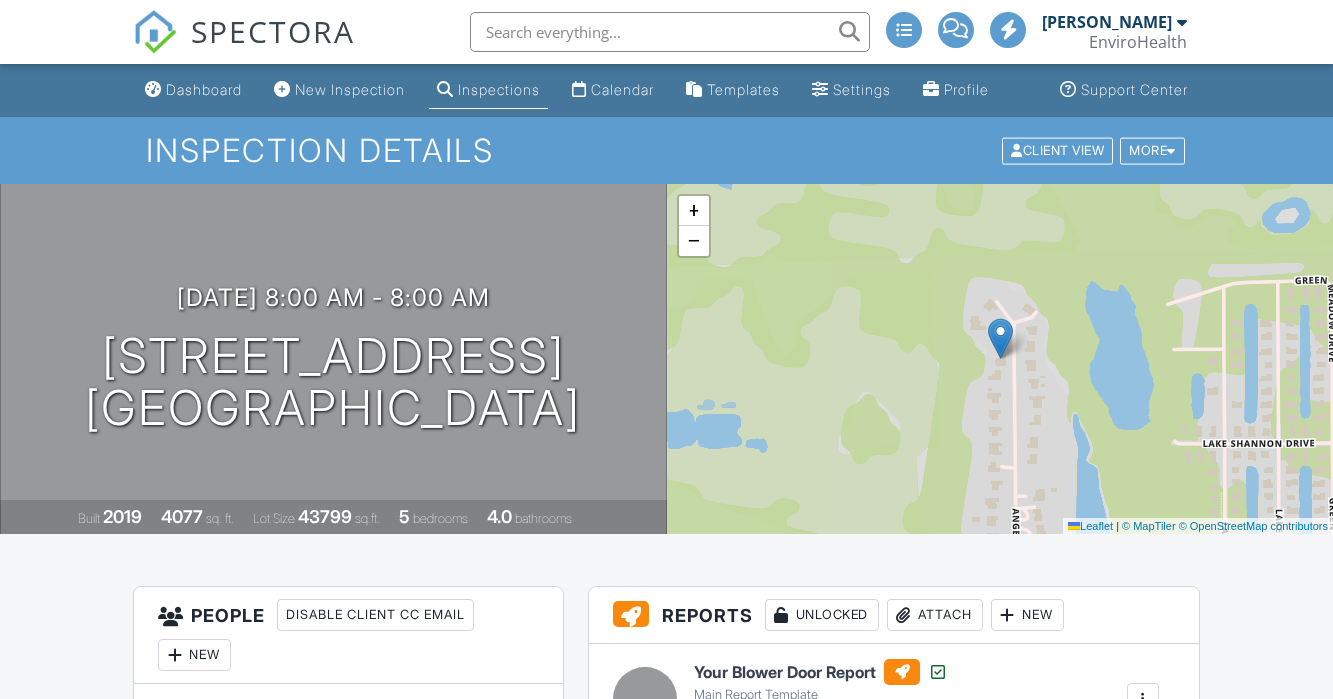click at bounding box center [645, 699] 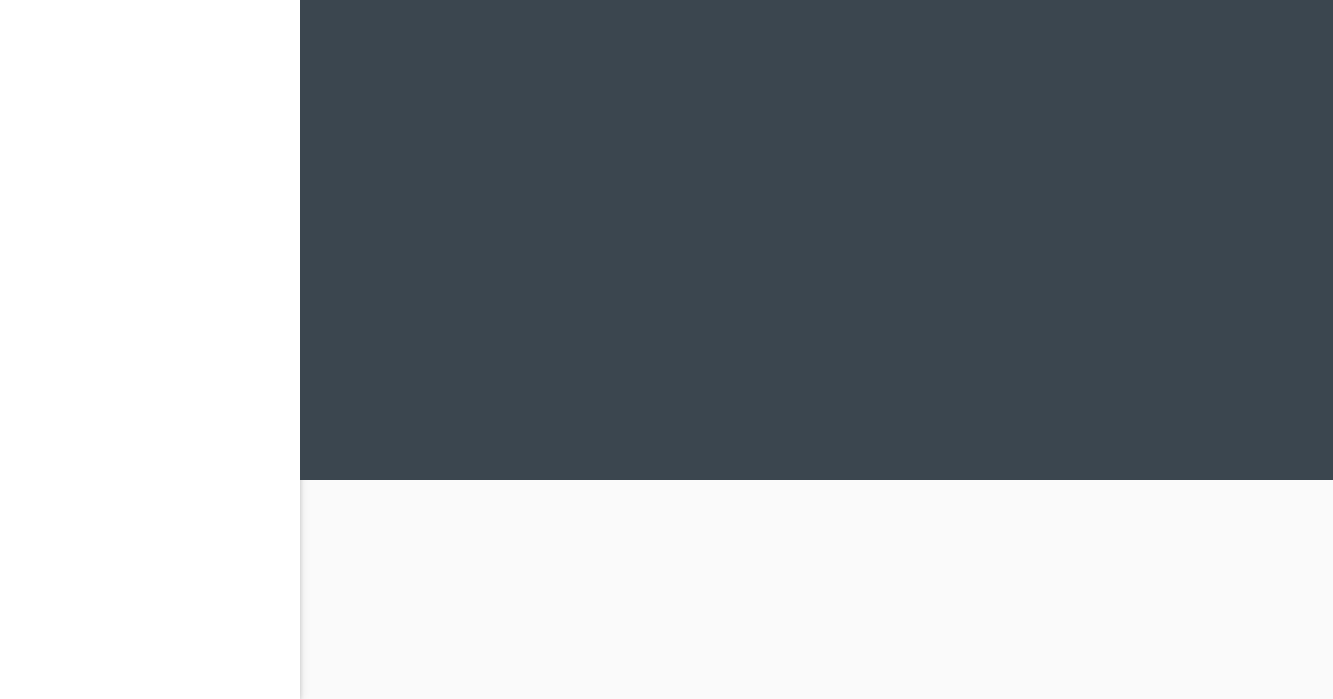 scroll, scrollTop: 0, scrollLeft: 0, axis: both 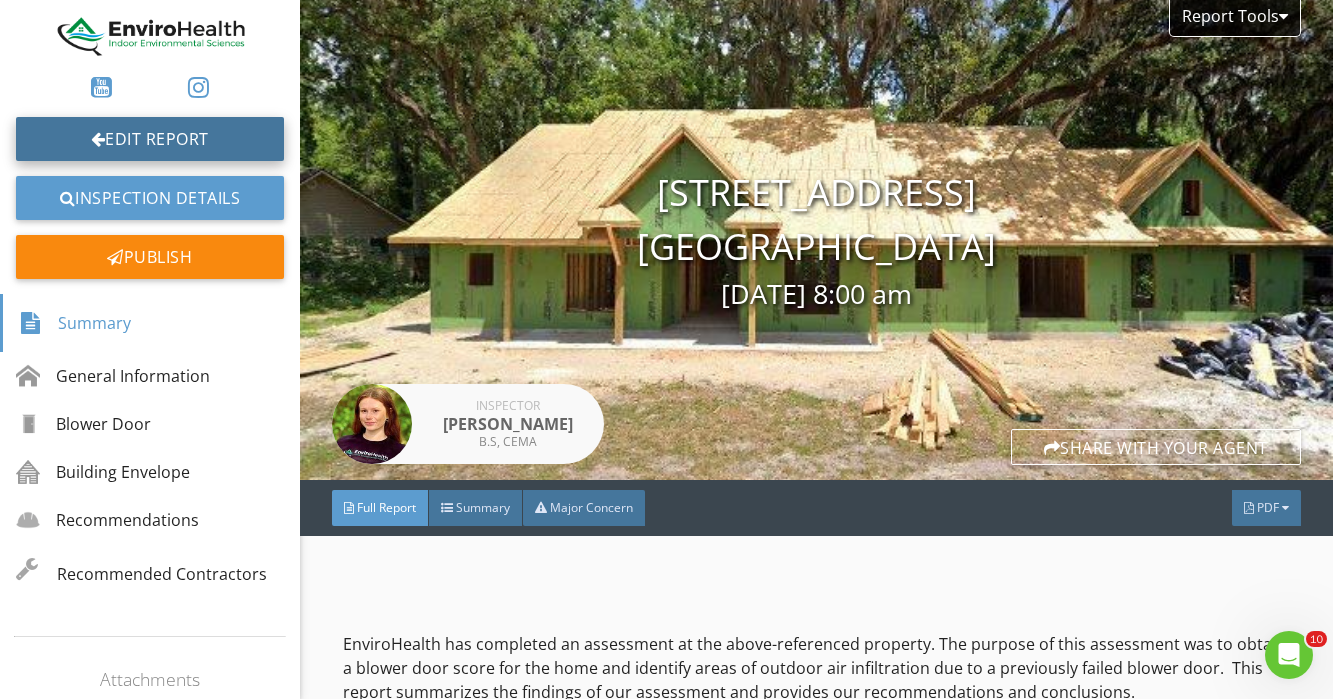 click on "Edit Report" at bounding box center [150, 139] 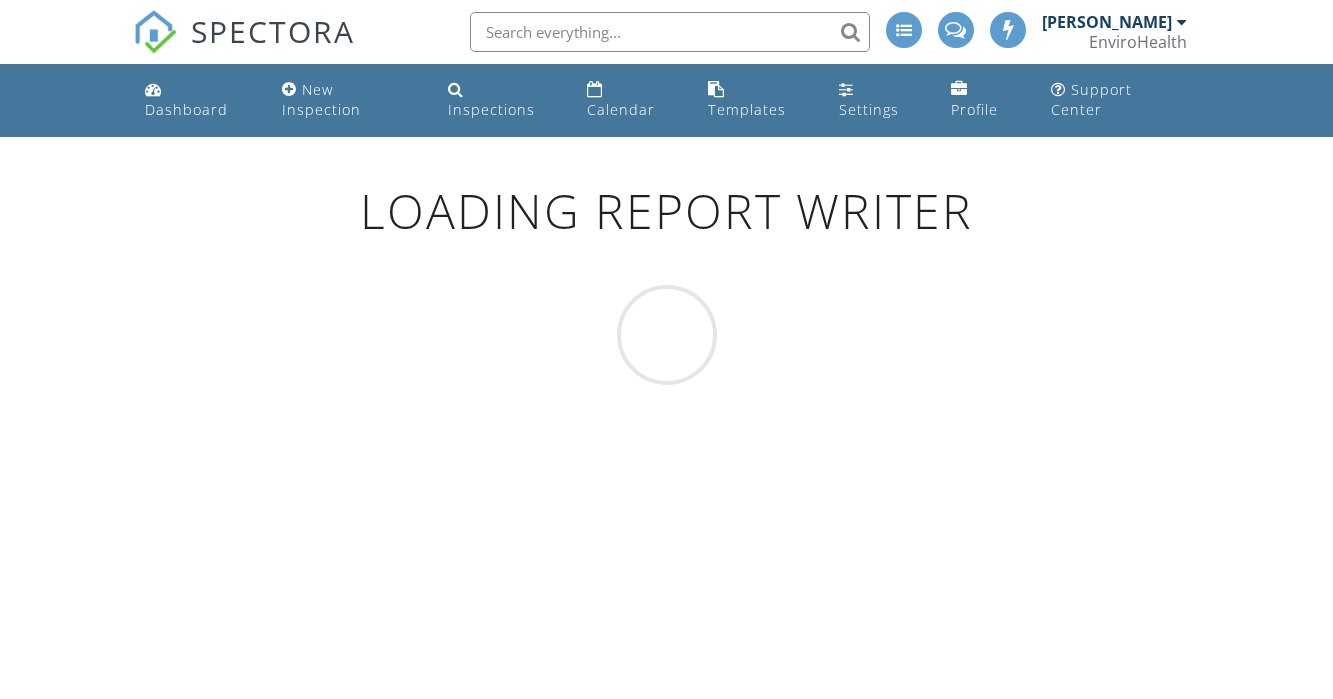 scroll, scrollTop: 0, scrollLeft: 0, axis: both 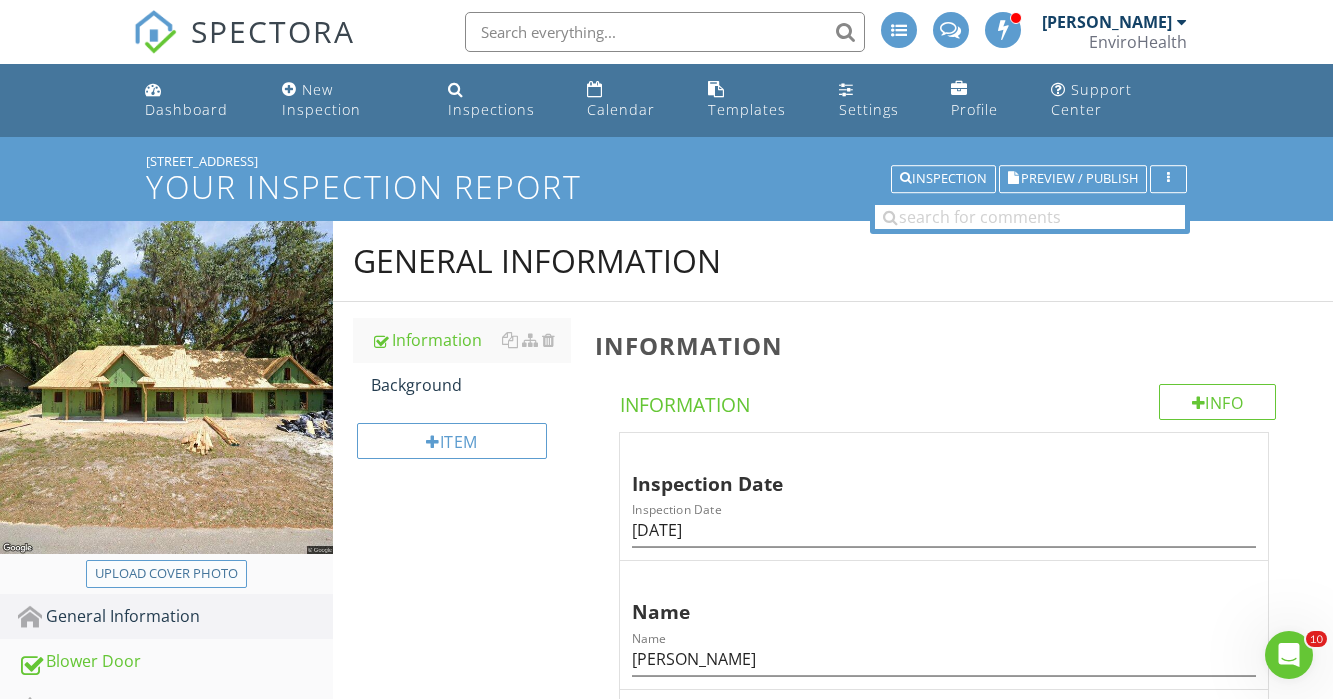 click on "Upload cover photo" at bounding box center (166, 574) 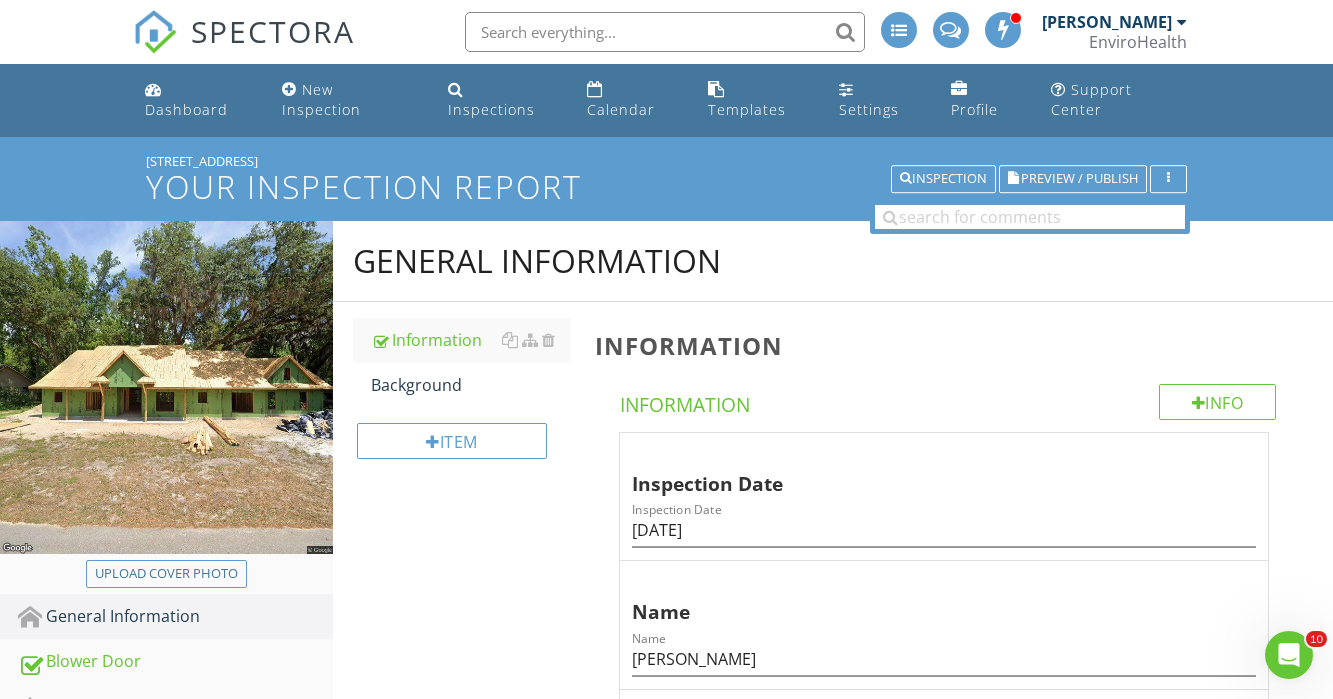 type on "C:\fakepath\0197fafd-48e1-7554-9c4b-56e242b2cd82 2.JPG" 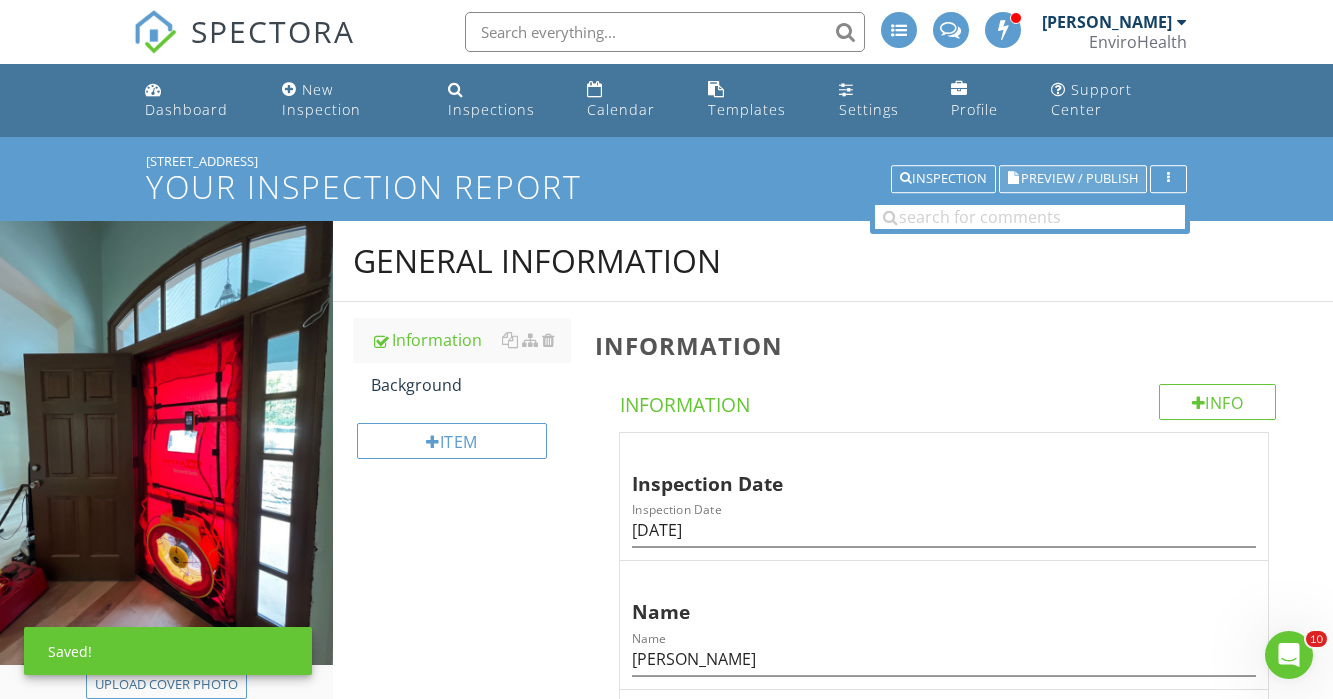 click on "Preview / Publish" at bounding box center (1079, 179) 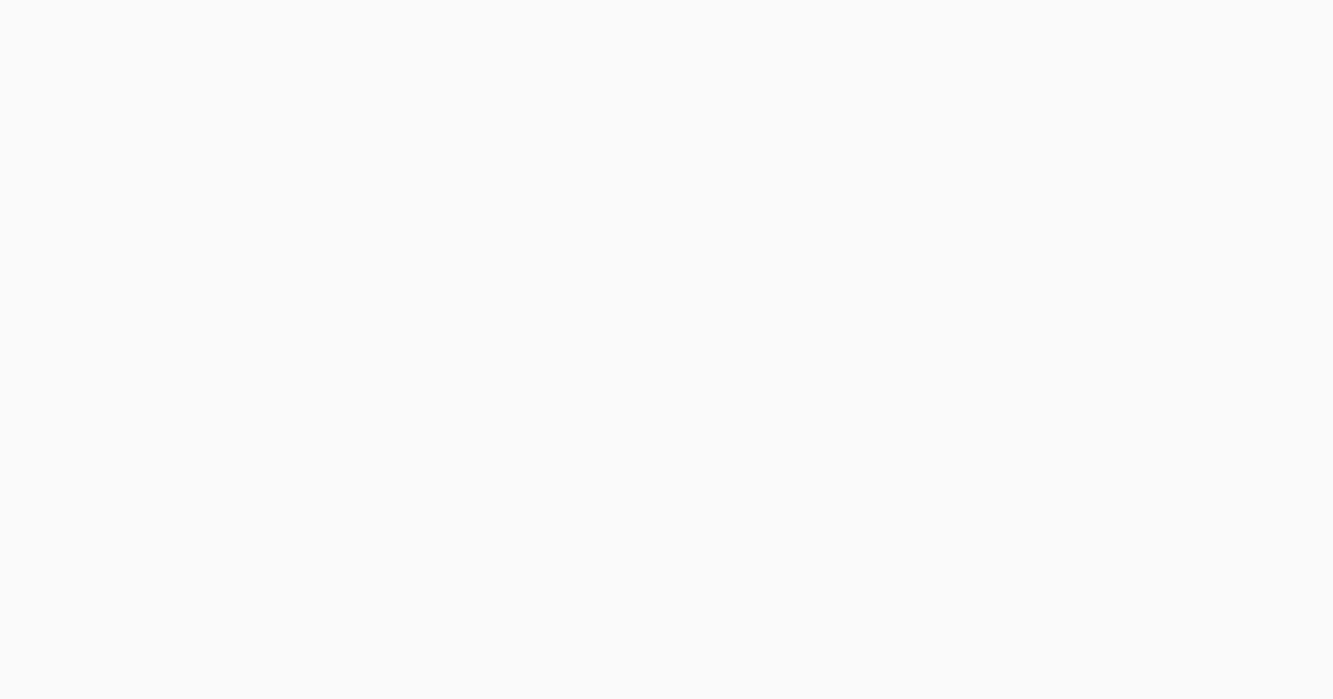 scroll, scrollTop: 0, scrollLeft: 0, axis: both 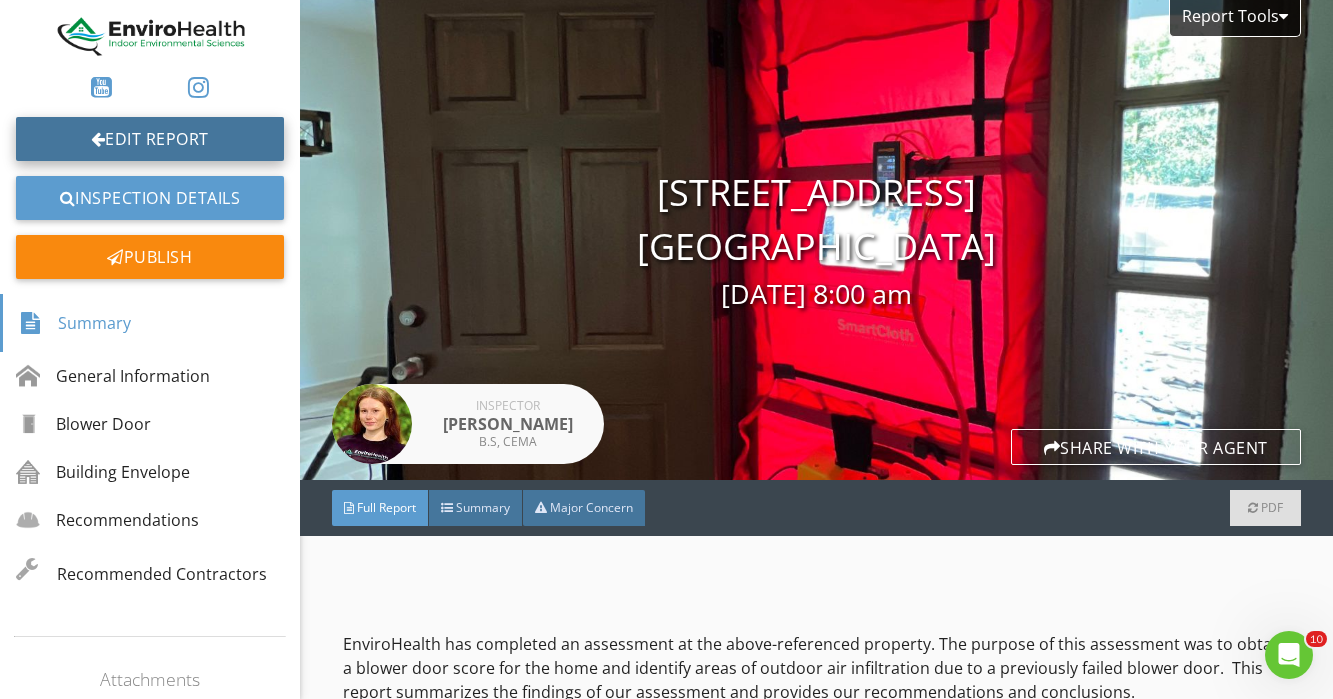 click on "Edit Report" at bounding box center (150, 139) 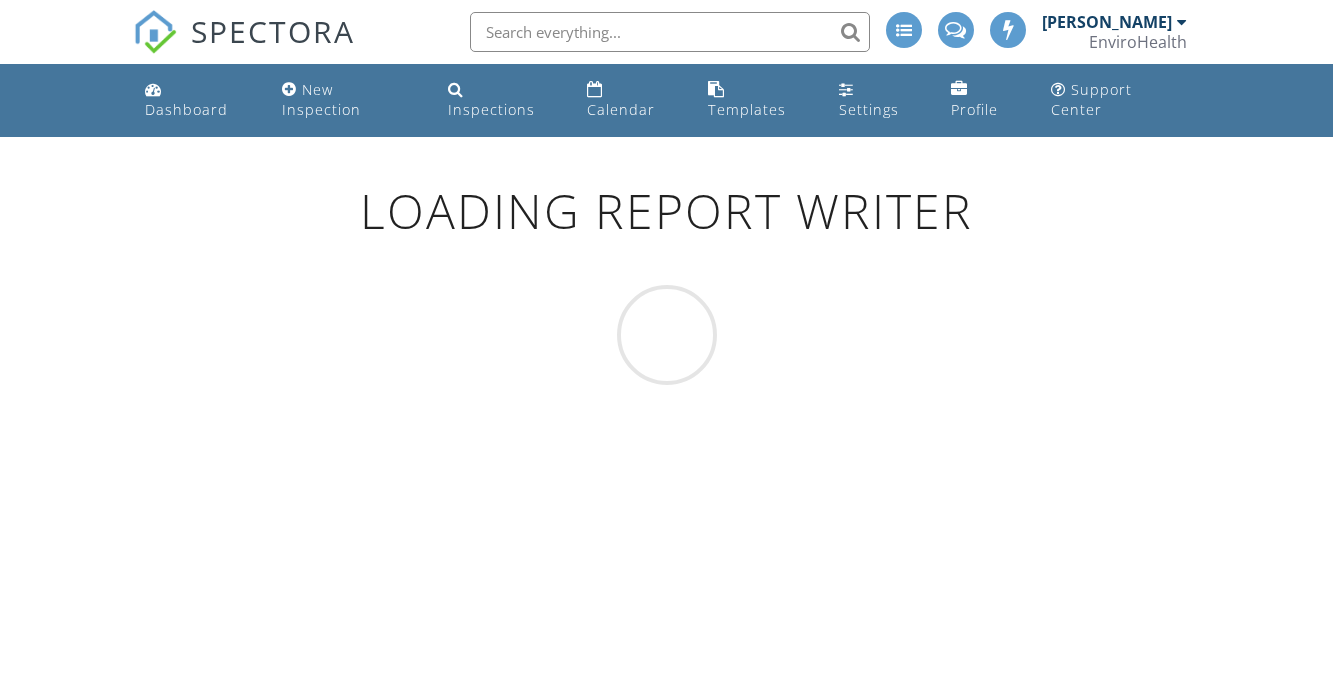 scroll, scrollTop: 0, scrollLeft: 0, axis: both 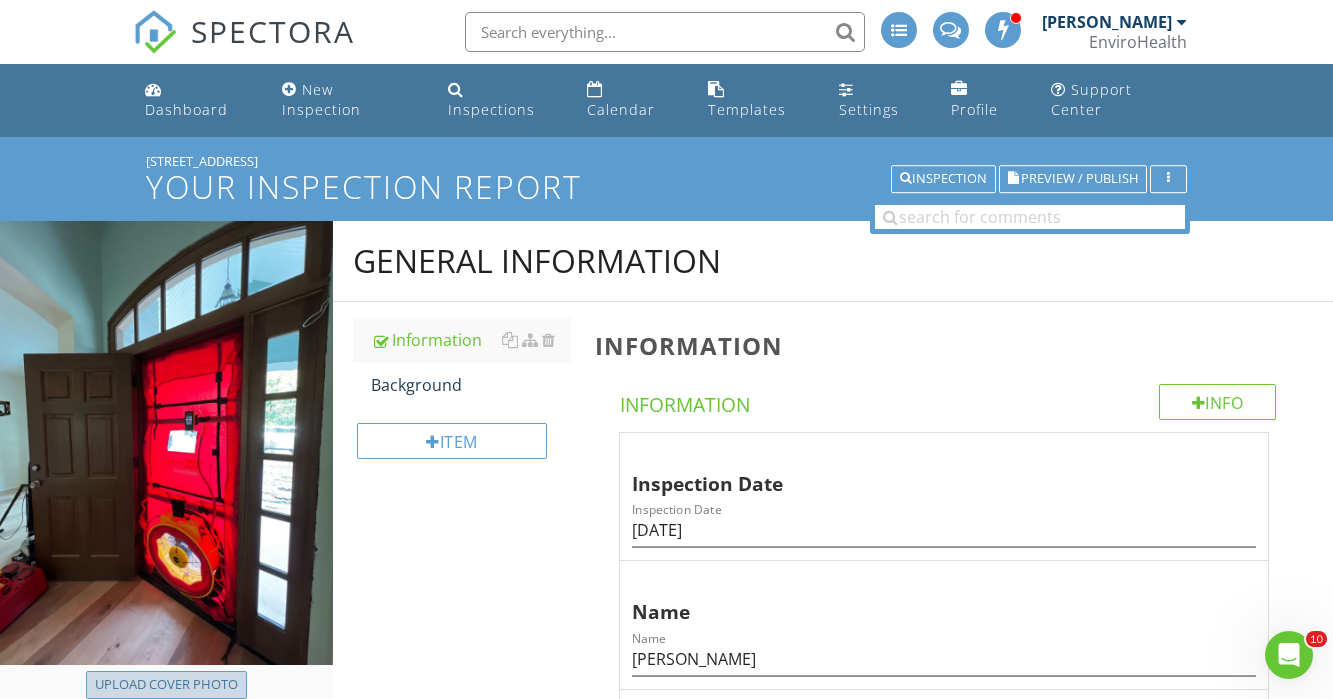 click on "Upload cover photo" at bounding box center (166, 685) 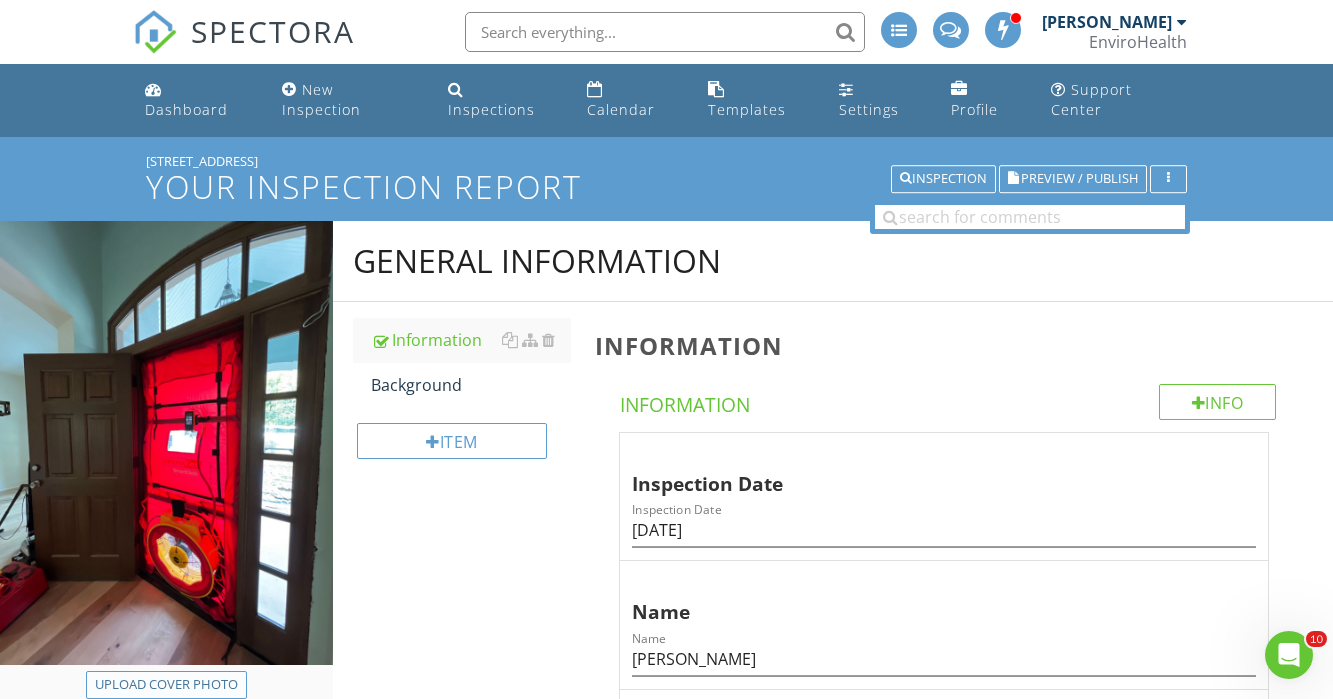 type on "C:\fakepath\grey.jpeg" 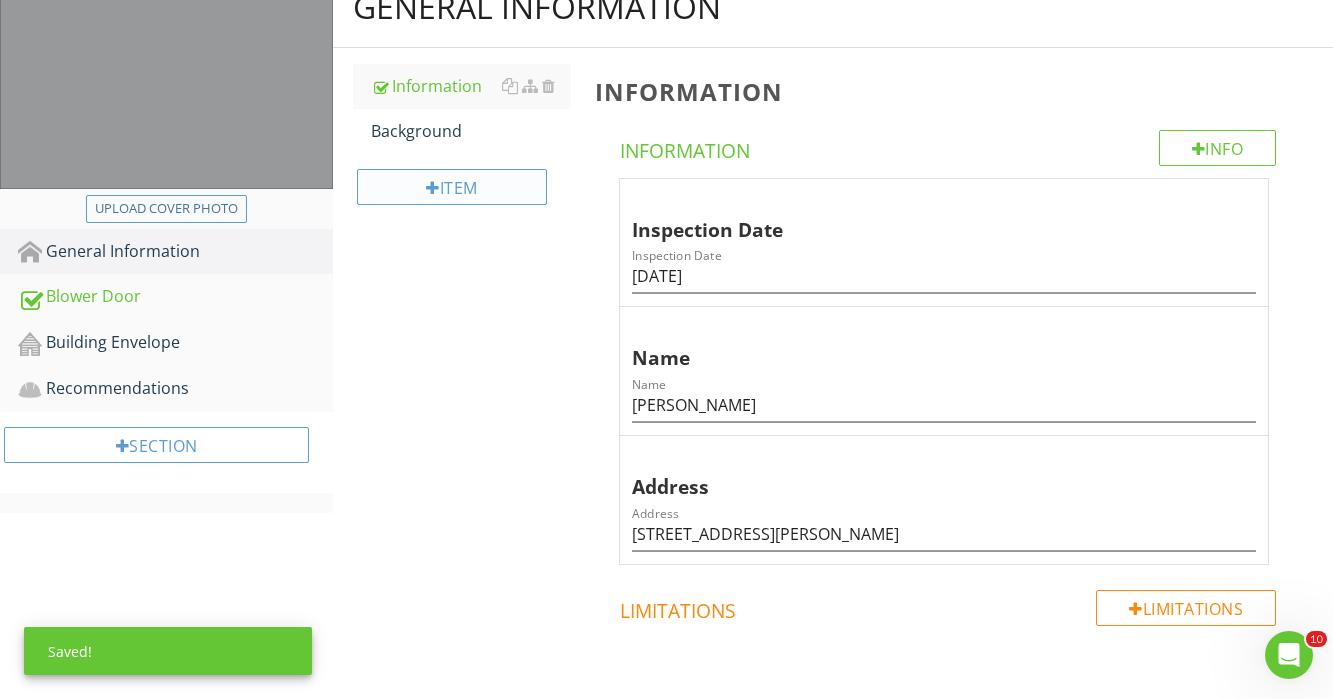 scroll, scrollTop: 323, scrollLeft: 0, axis: vertical 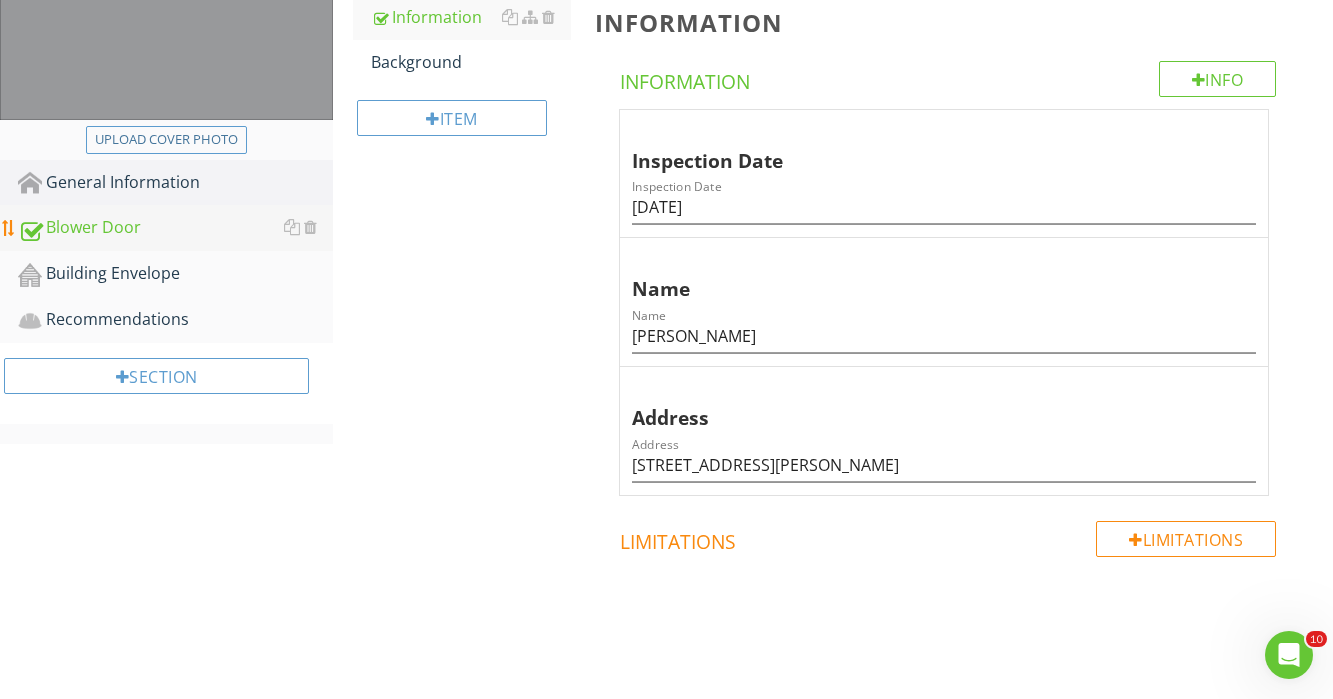 click on "Blower Door" at bounding box center (175, 228) 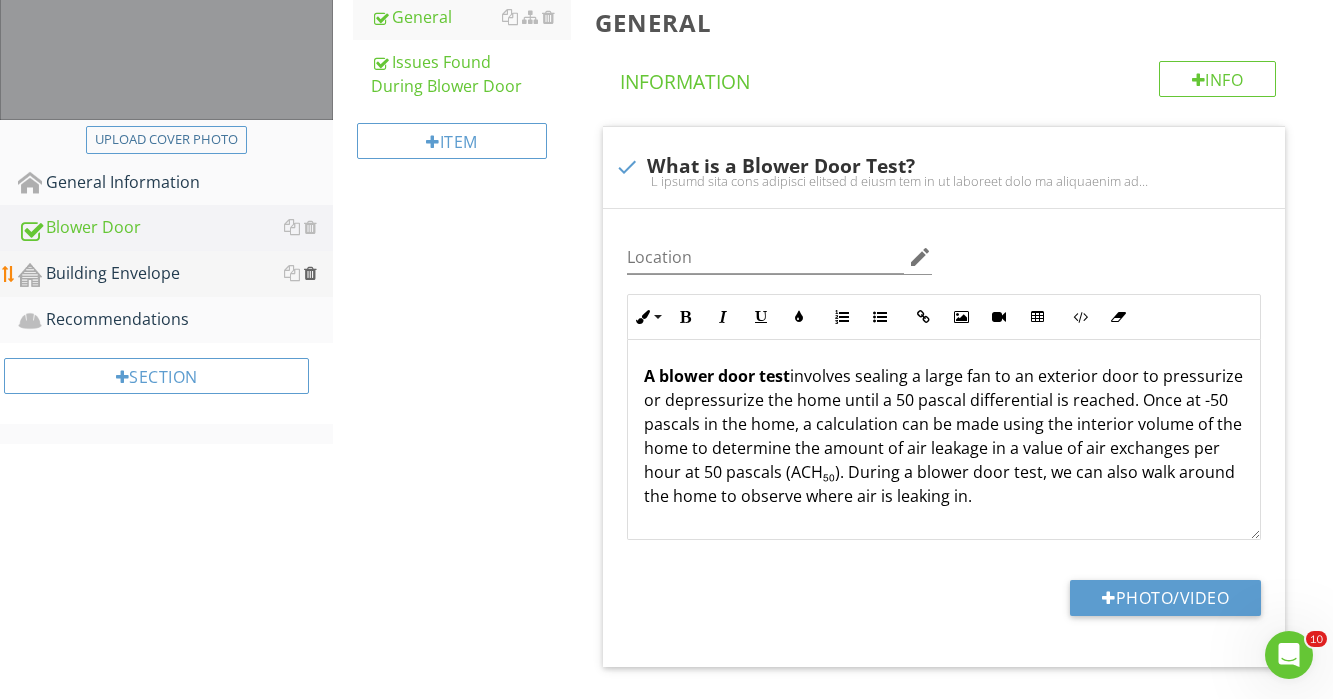 click at bounding box center [310, 273] 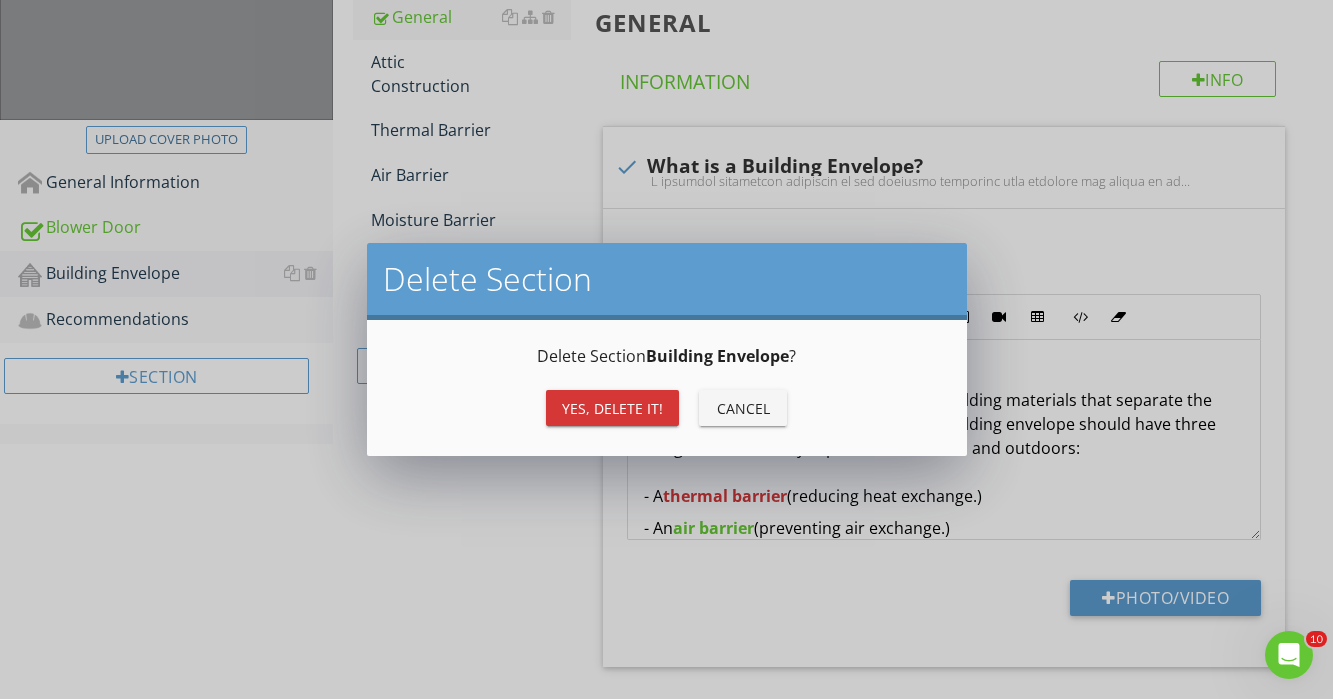 click on "Yes, Delete it!" at bounding box center [612, 408] 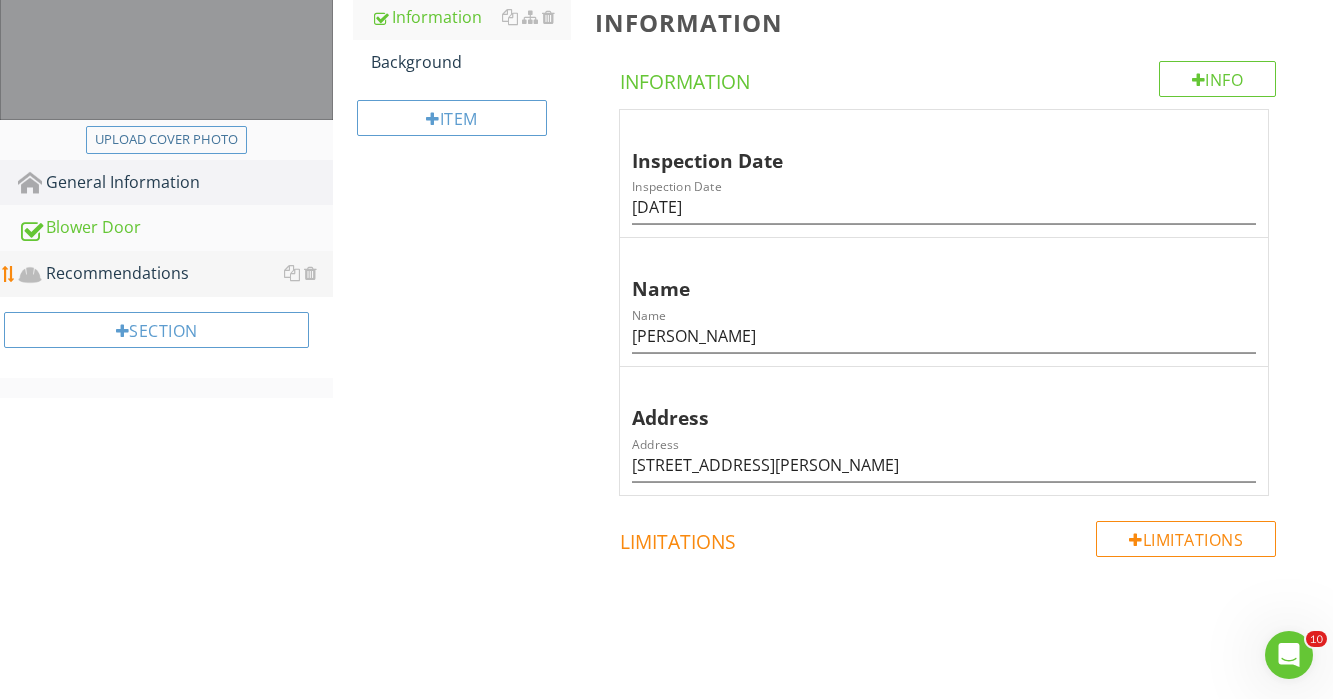 click on "Recommendations" at bounding box center [175, 274] 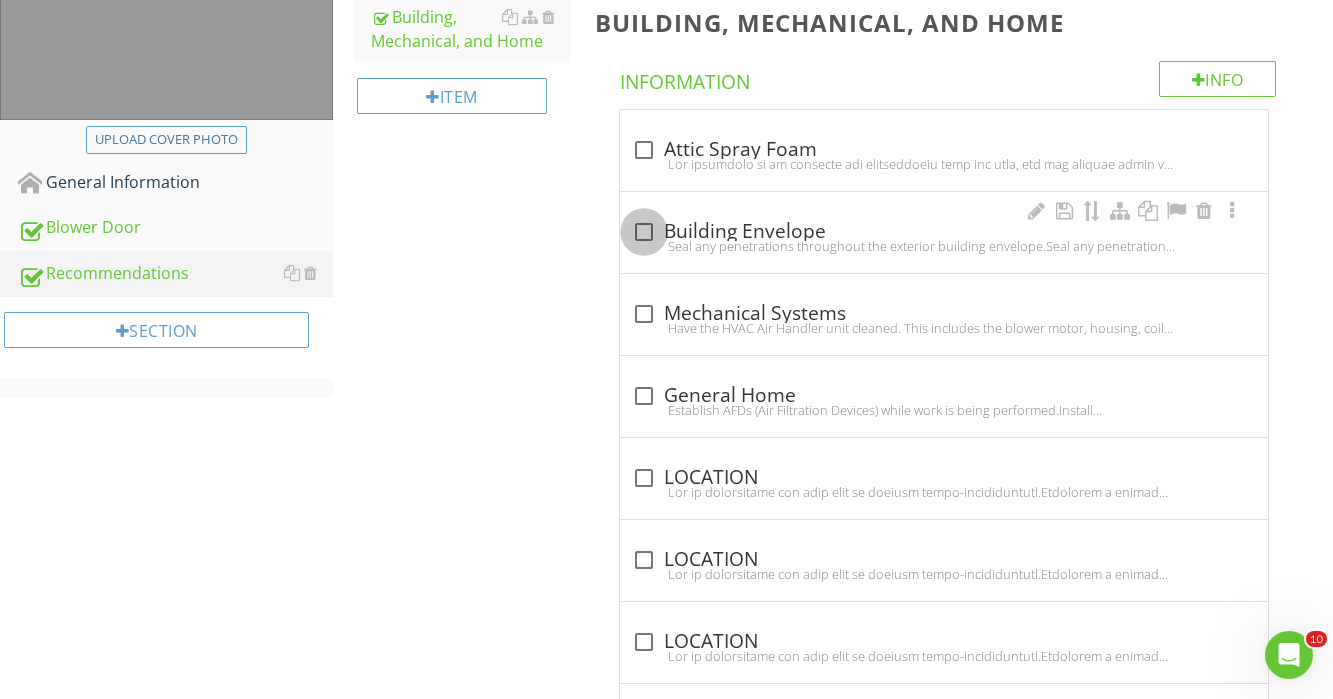 click at bounding box center [644, 232] 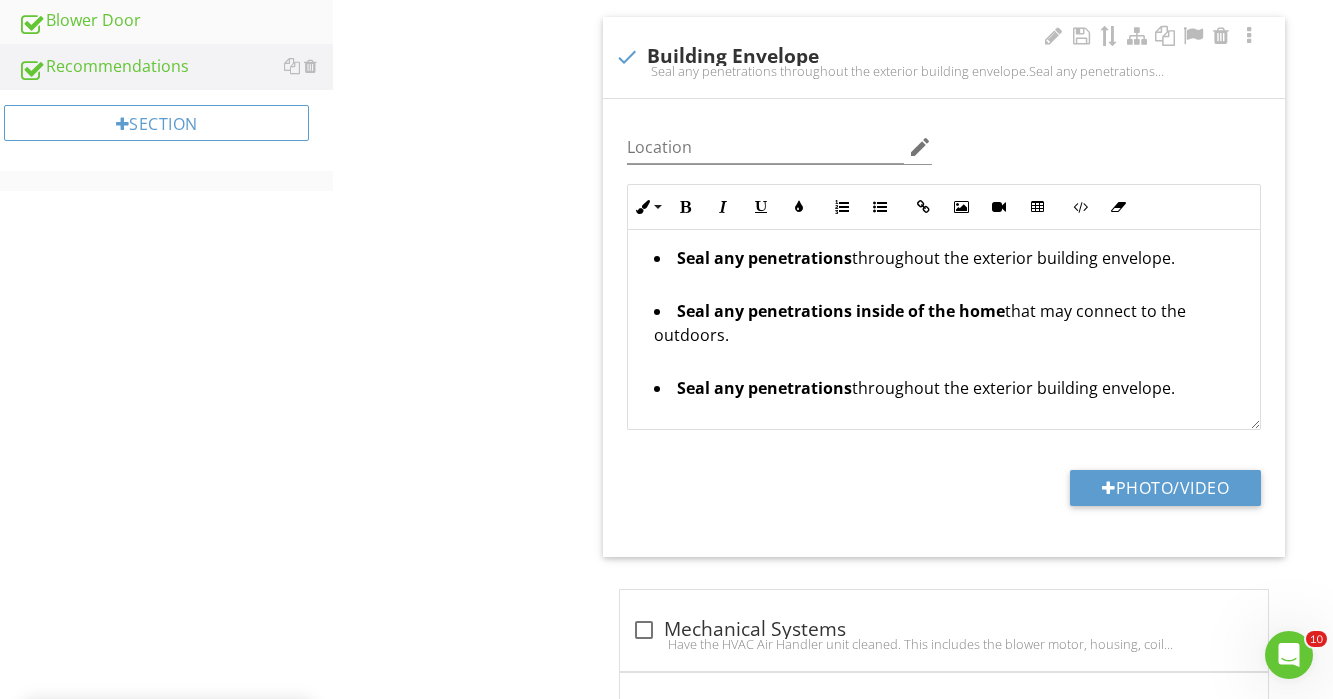 scroll, scrollTop: 522, scrollLeft: 0, axis: vertical 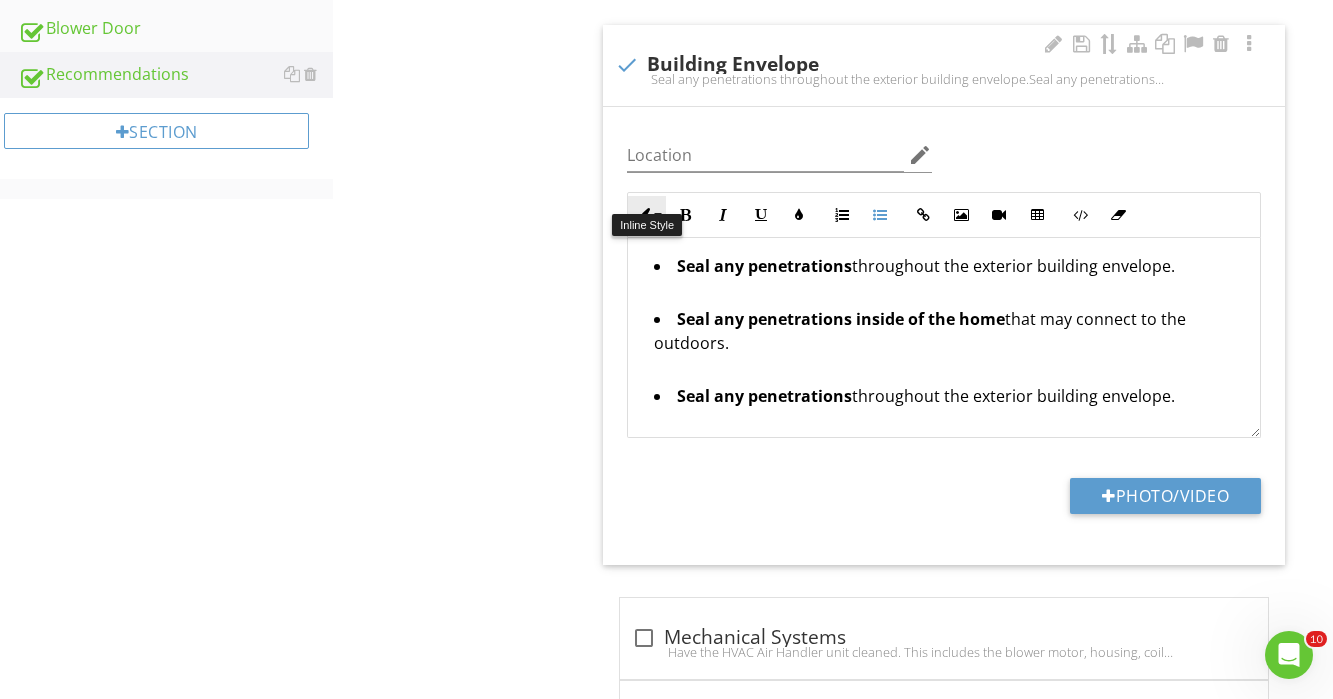 drag, startPoint x: 871, startPoint y: 380, endPoint x: 641, endPoint y: 210, distance: 286.007 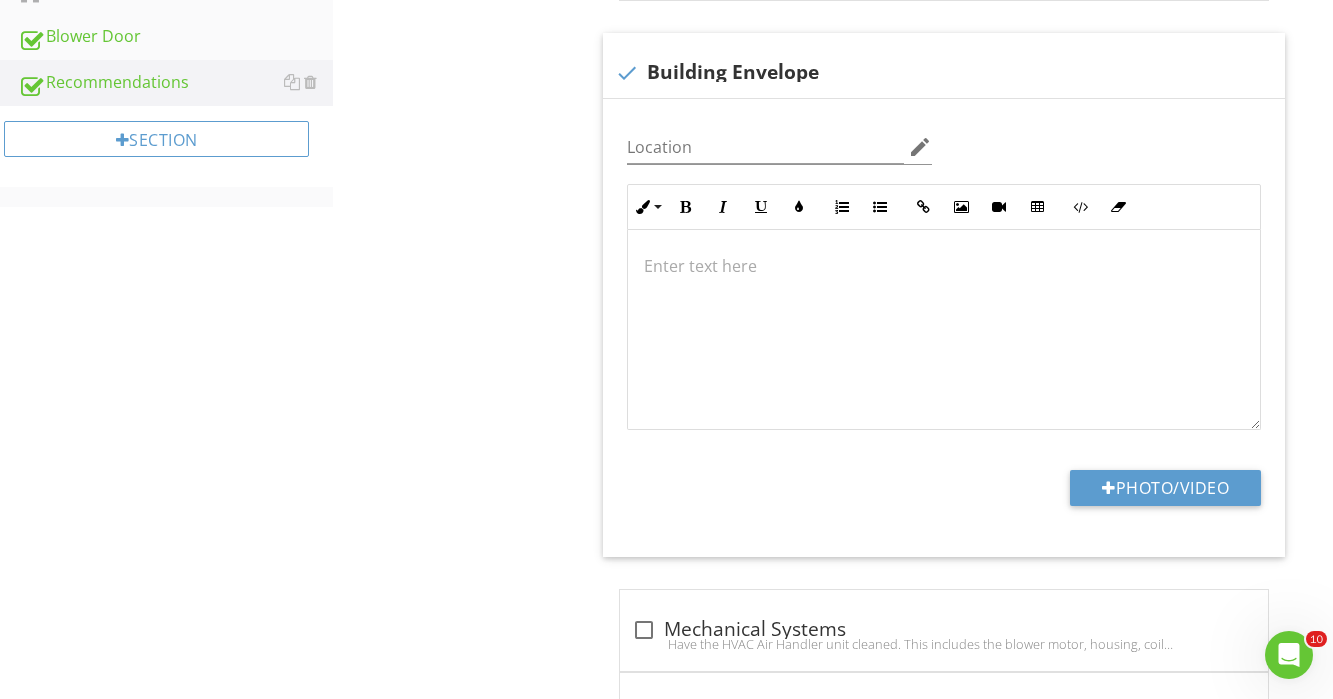 scroll, scrollTop: 545, scrollLeft: 0, axis: vertical 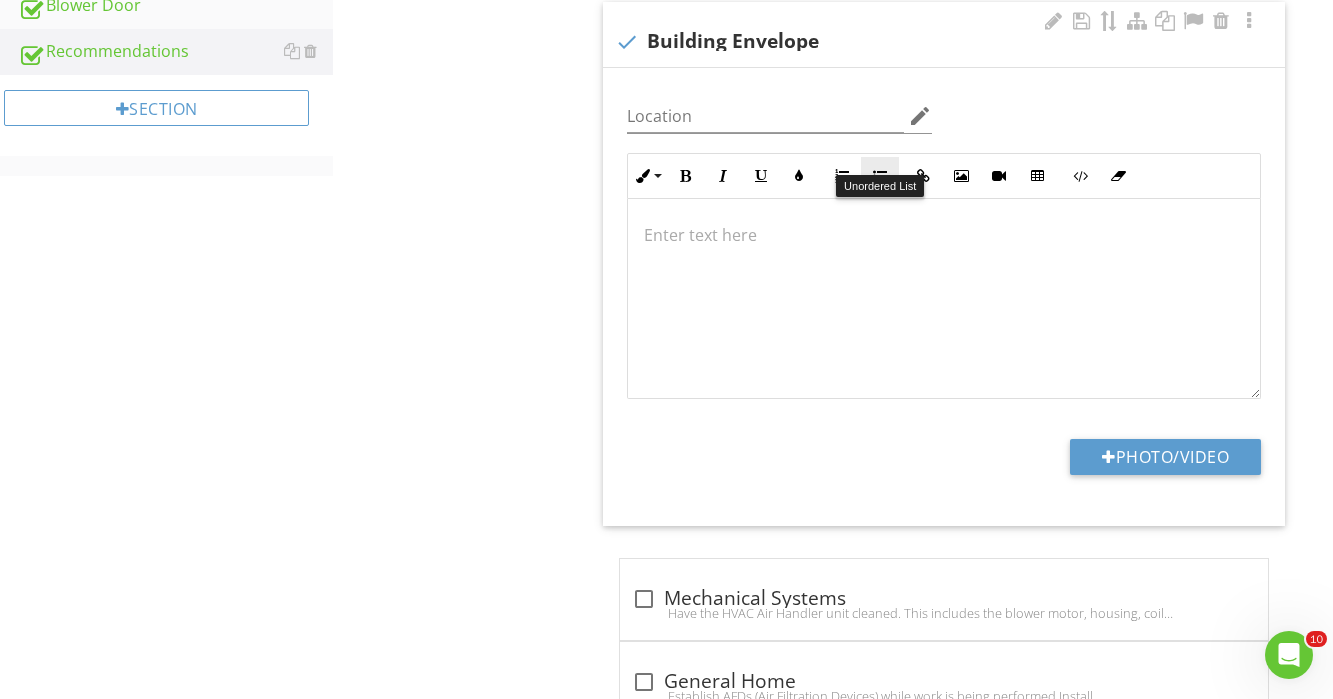 click on "Unordered List" at bounding box center [880, 176] 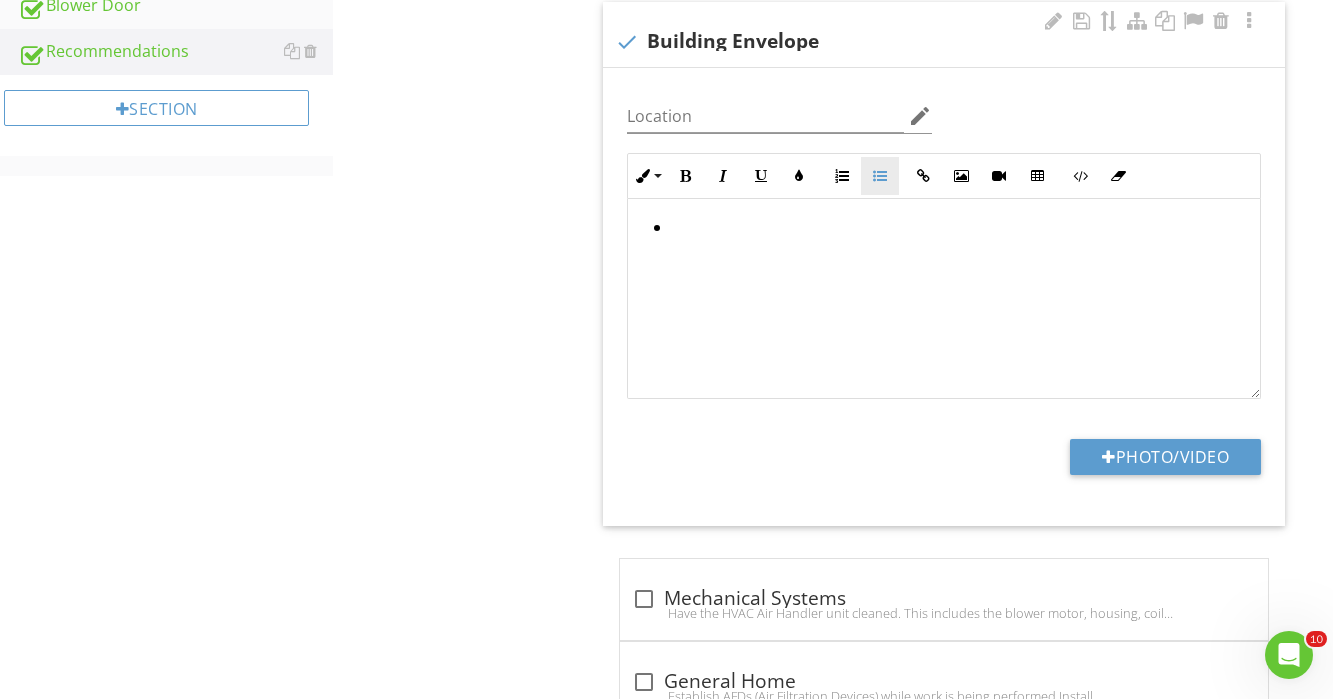 type 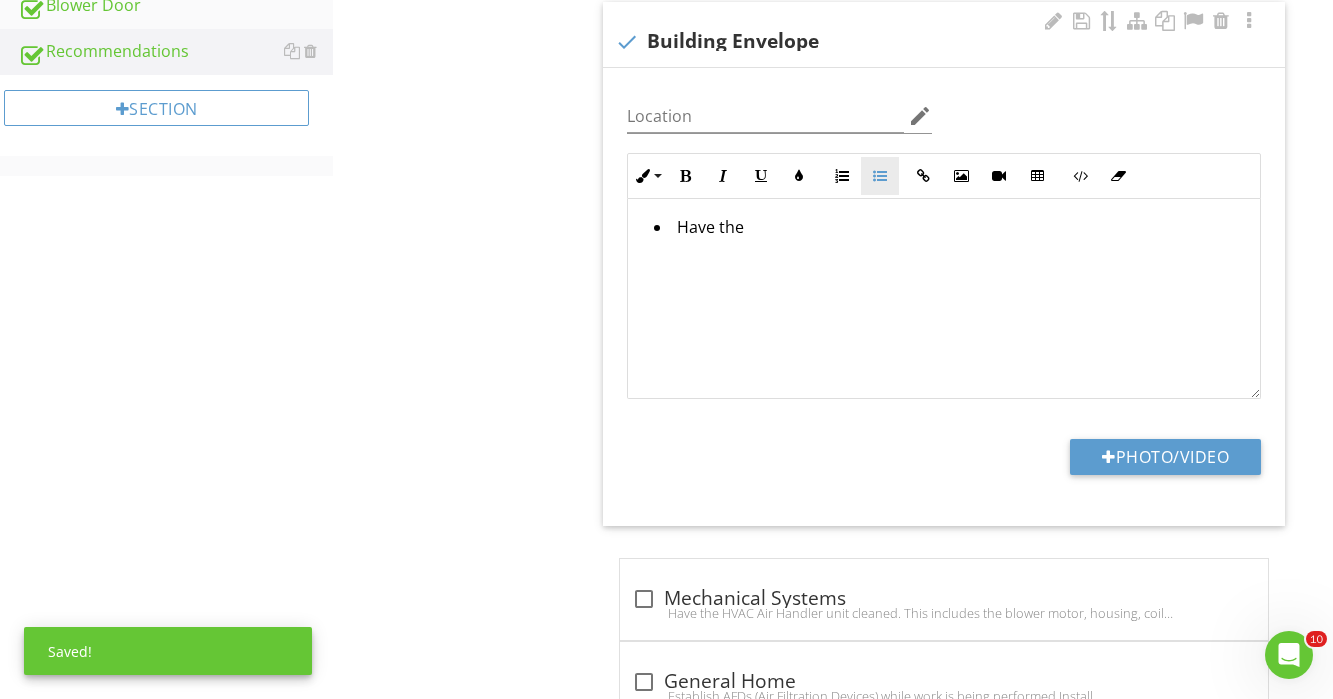 scroll, scrollTop: 561, scrollLeft: 0, axis: vertical 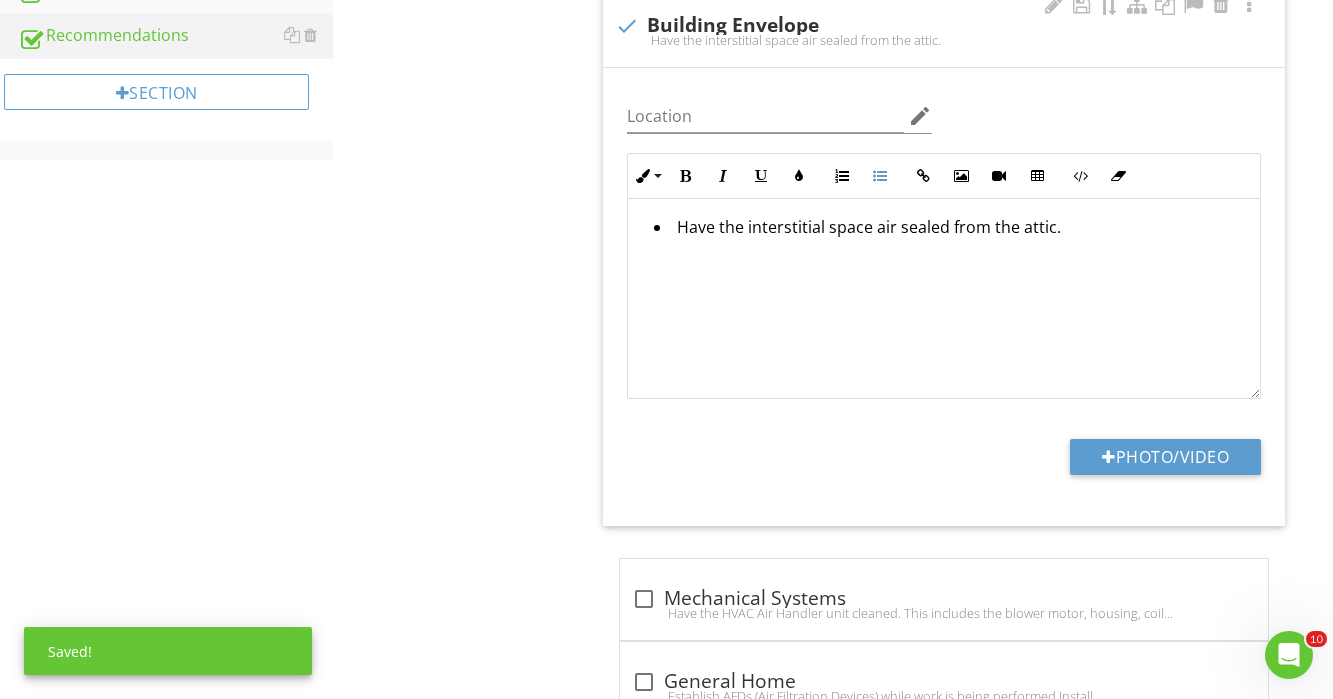 drag, startPoint x: 1077, startPoint y: 208, endPoint x: 661, endPoint y: 202, distance: 416.04327 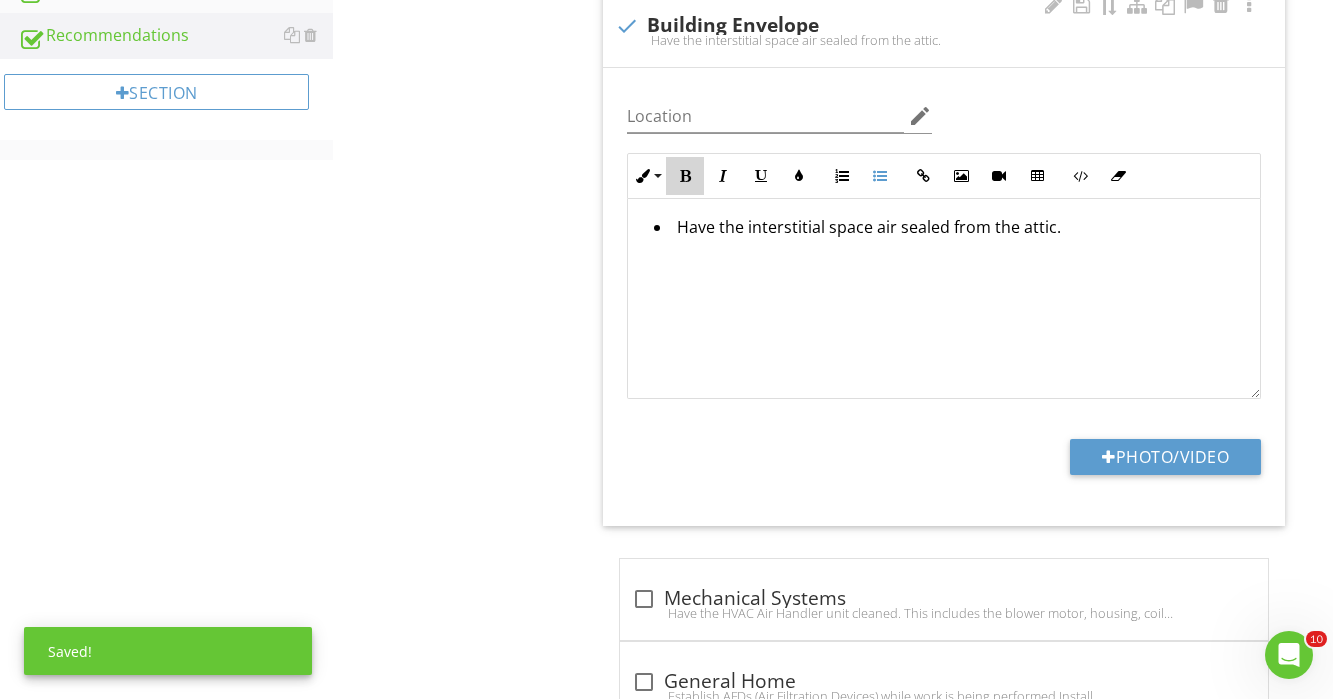 click at bounding box center (685, 176) 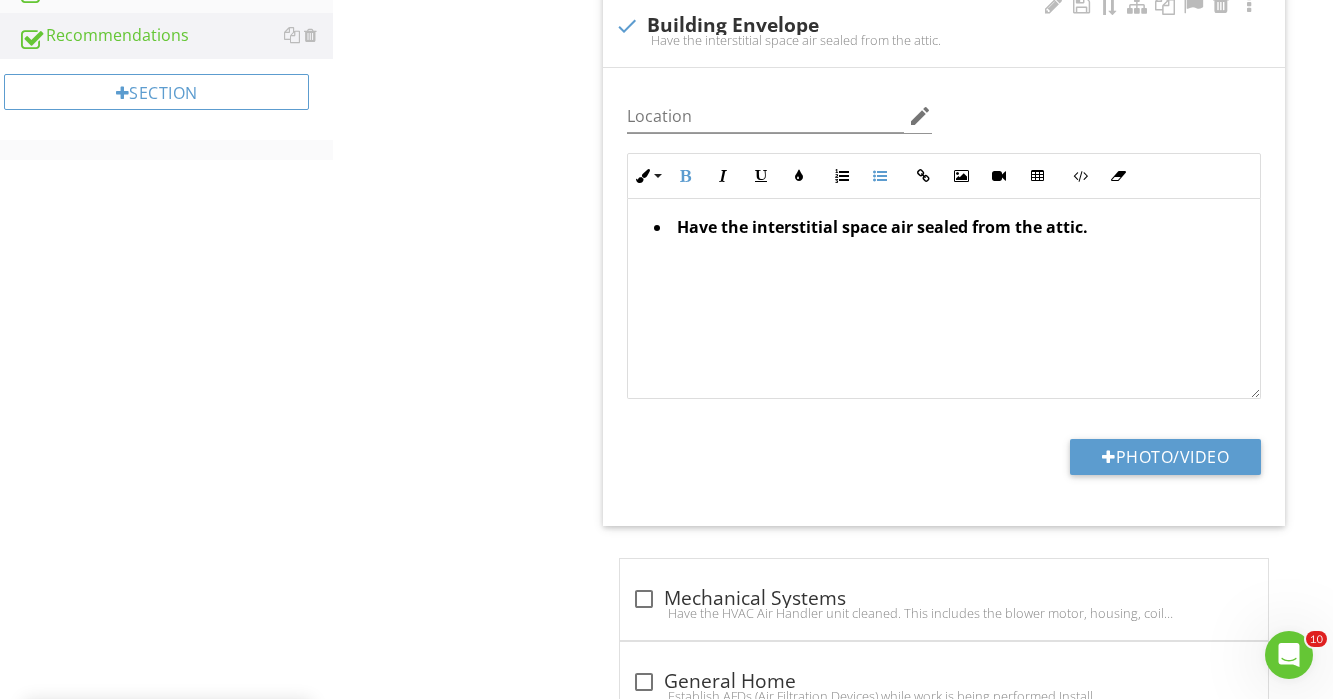 click on "Have the interstitial space air sealed from the attic." at bounding box center [944, 299] 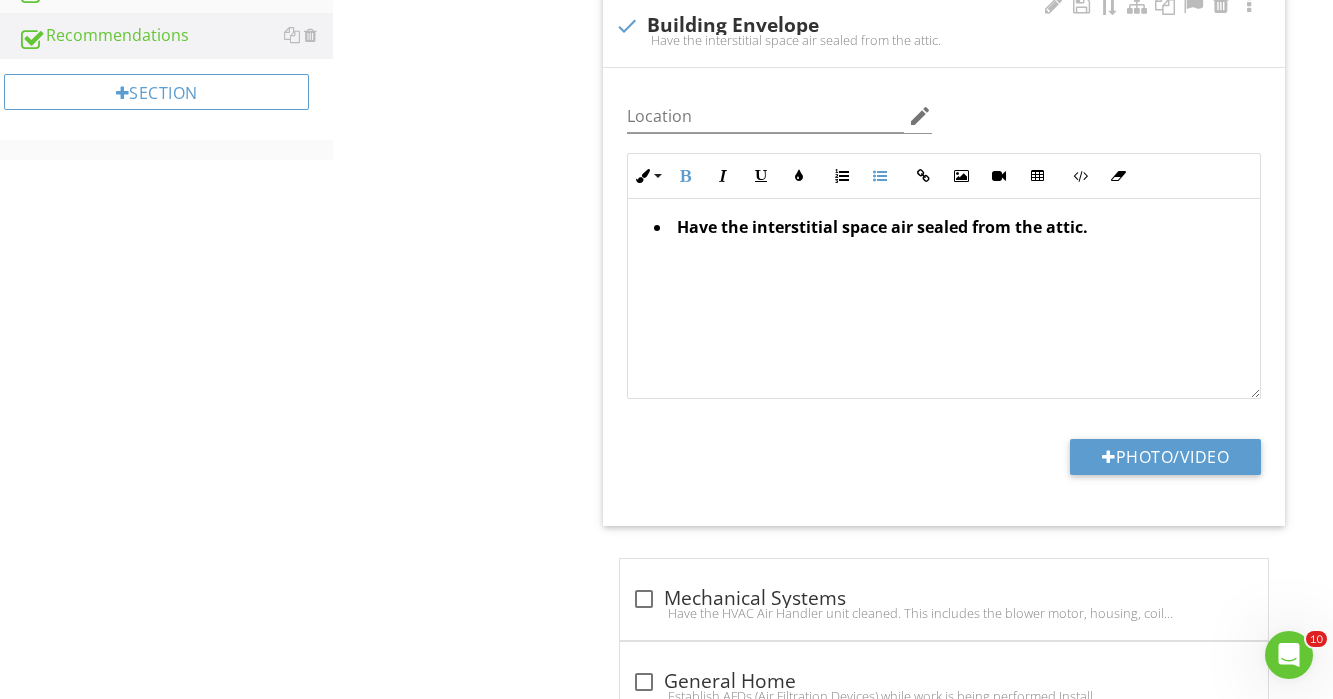 click on "Have the interstitial space air sealed from the attic." at bounding box center [949, 229] 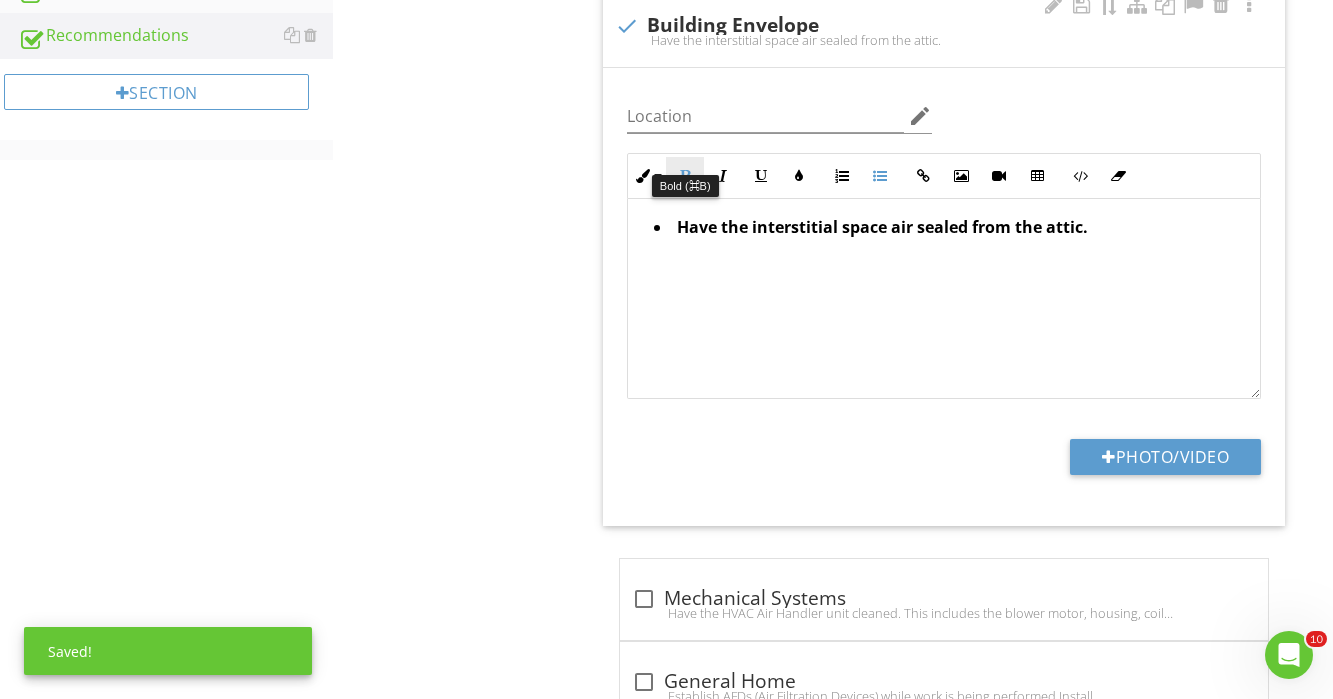 click on "Bold" at bounding box center [685, 176] 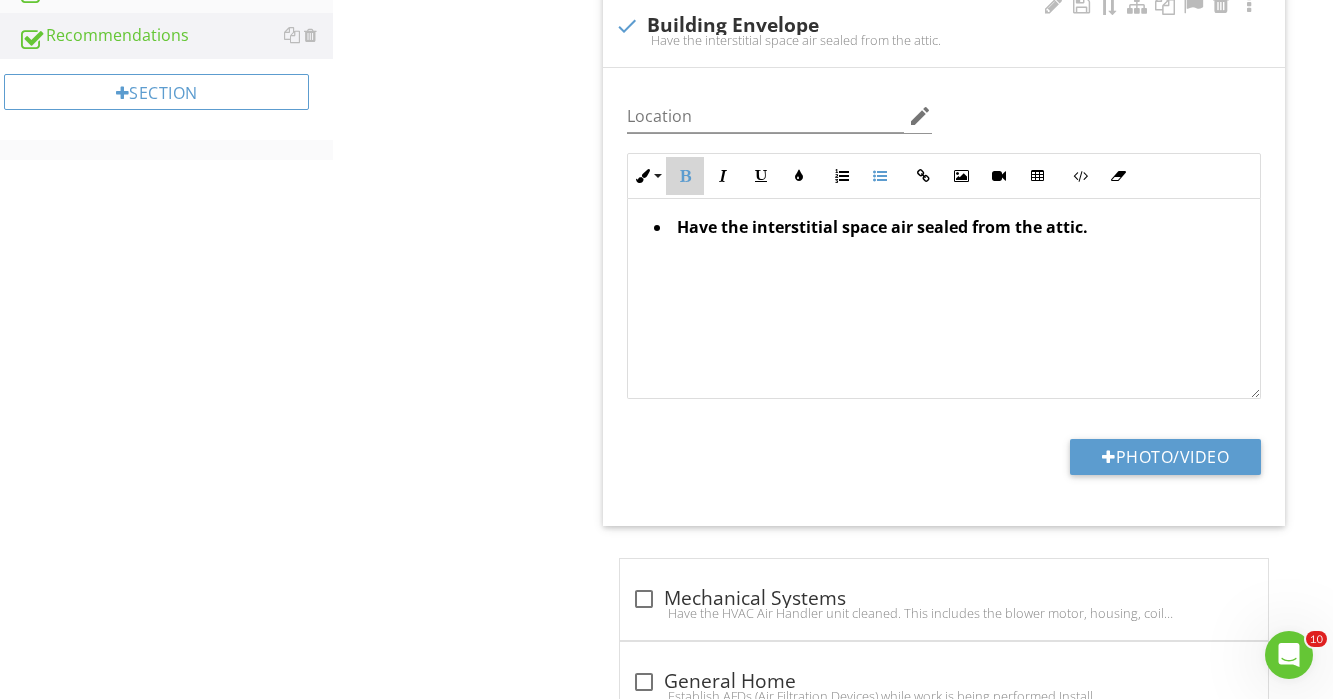 click on "Bold" at bounding box center (685, 176) 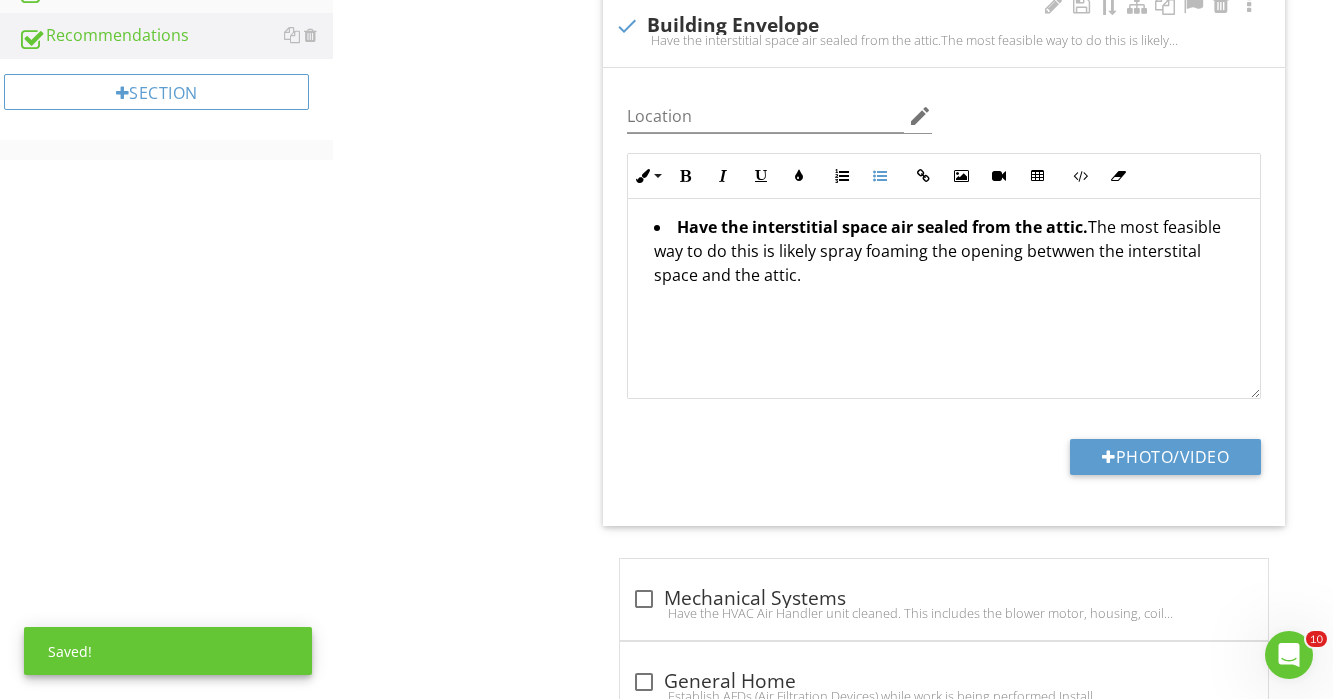 click on "Have the interstitial space air sealed from the attic.  The most feasible way to do this is likely spray foaming the opening betwwen the interstital space and the attic." at bounding box center [949, 253] 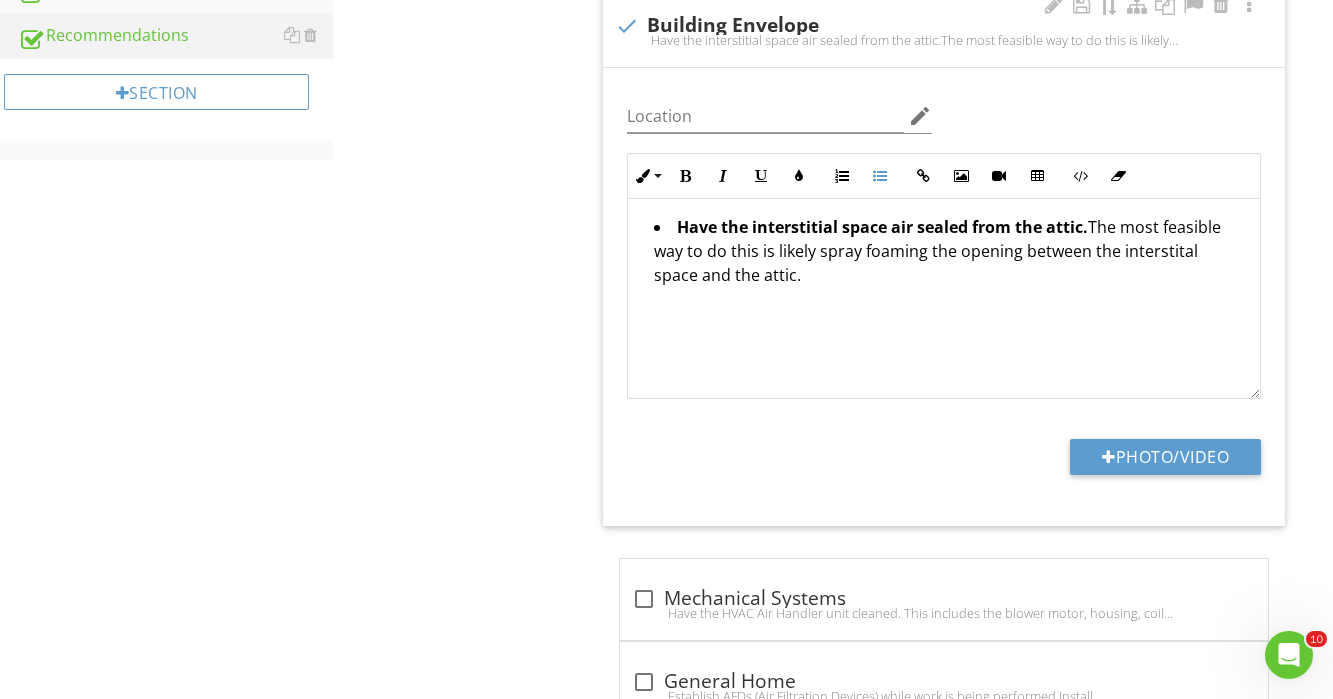 click on "Have the interstitial space air sealed from the attic.  The most feasible way to do this is likely spray foaming the opening between the interstital space and the attic." at bounding box center (949, 253) 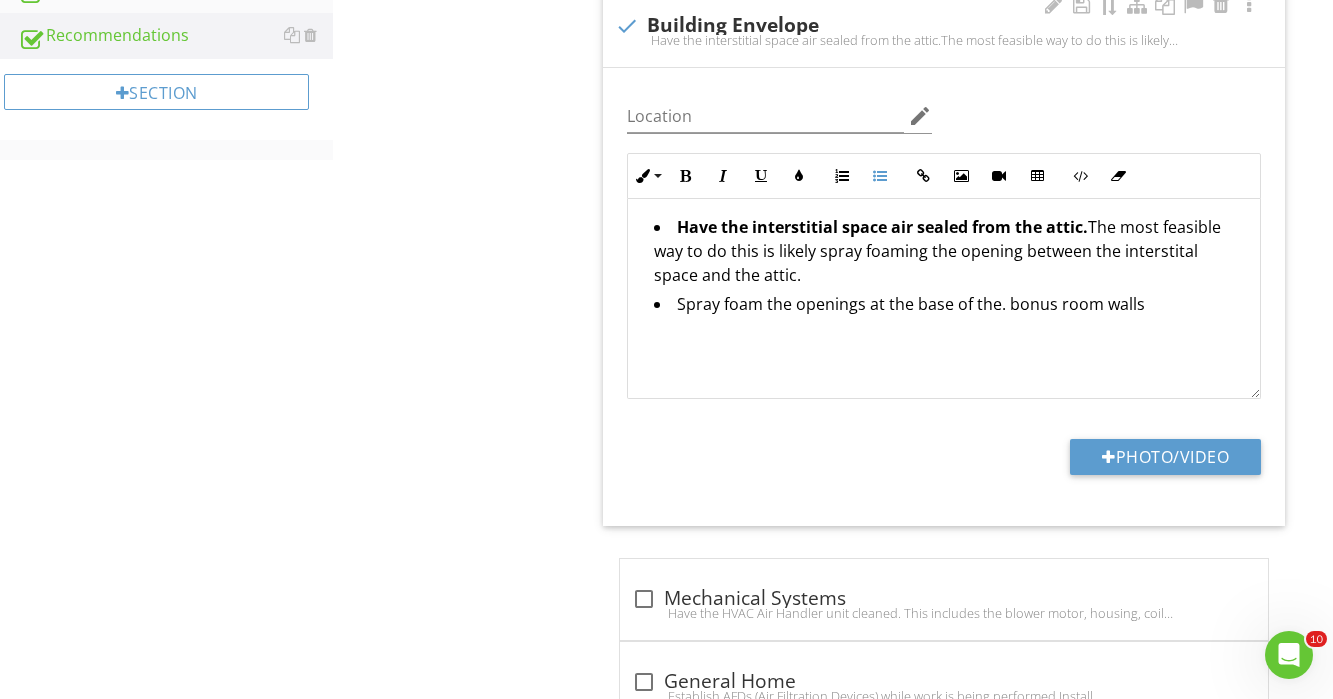 click on "Spray foam the openings at the base of the. bonus room walls" at bounding box center [949, 306] 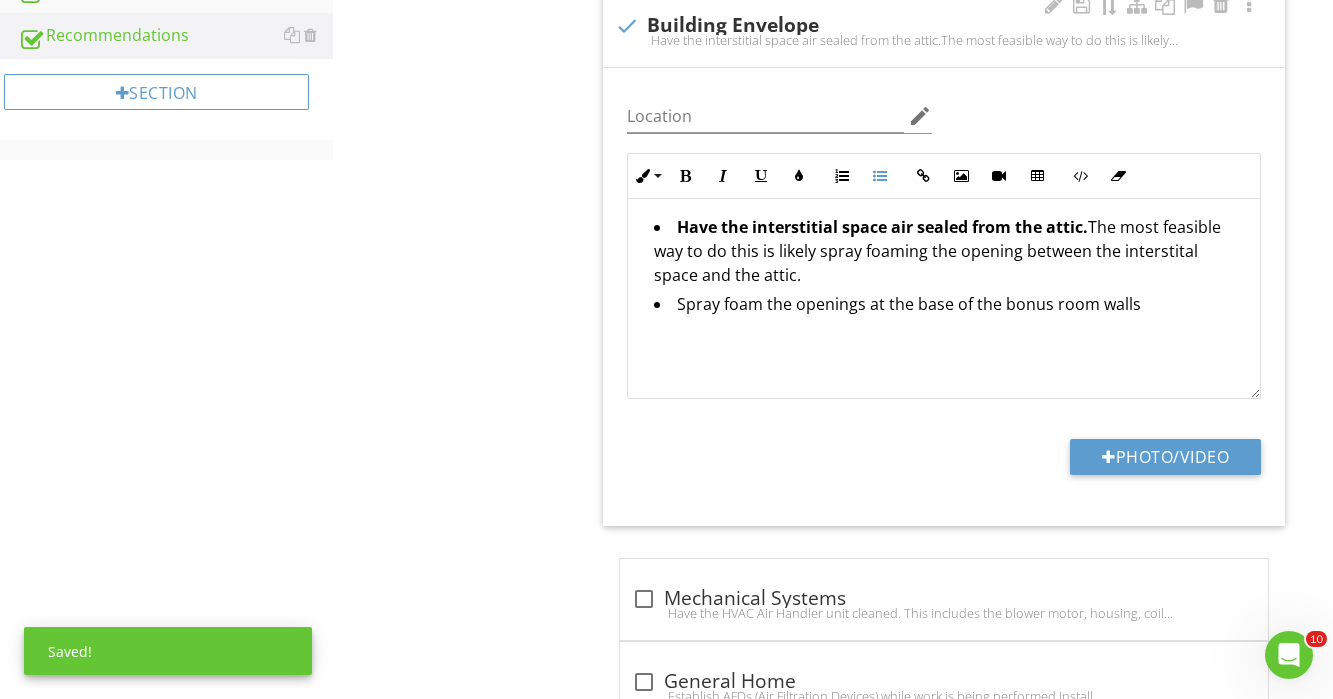 click on "Spray foam the openings at the base of the bonus room walls" at bounding box center [949, 306] 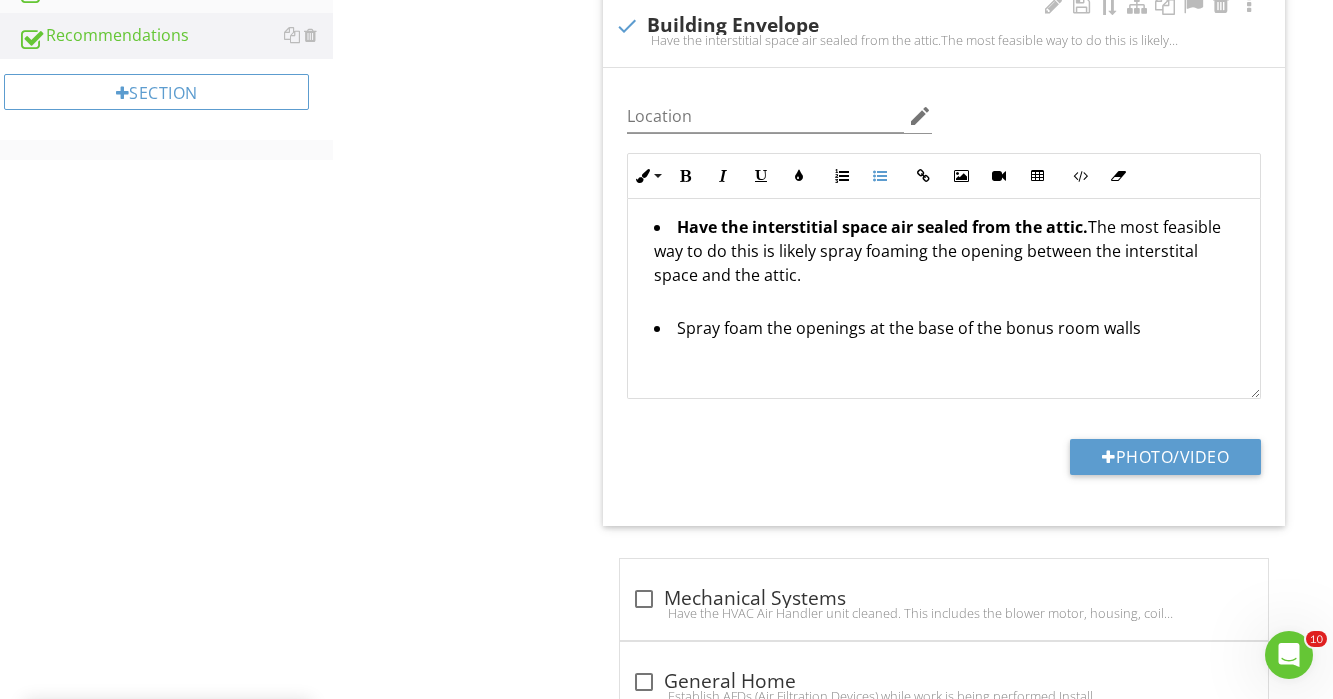 click on "Spray foam the openings at the base of the bonus room walls" at bounding box center [949, 330] 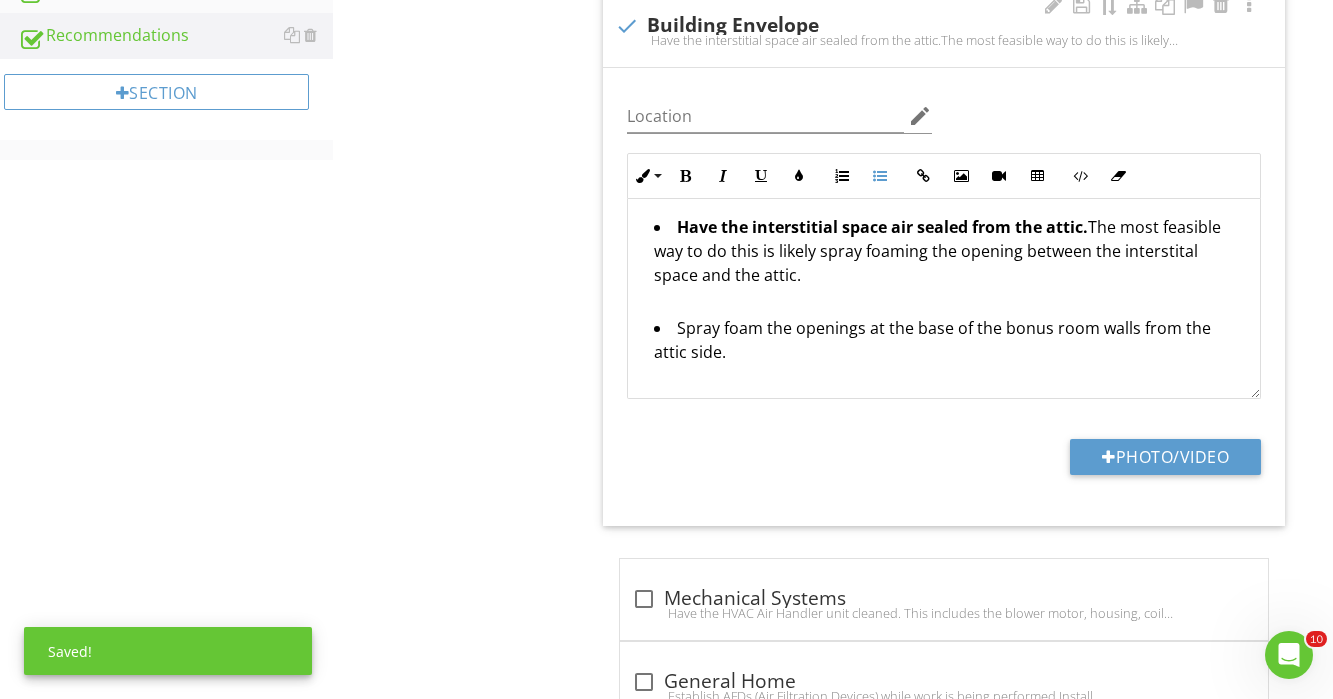 drag, startPoint x: 666, startPoint y: 302, endPoint x: 716, endPoint y: 330, distance: 57.306194 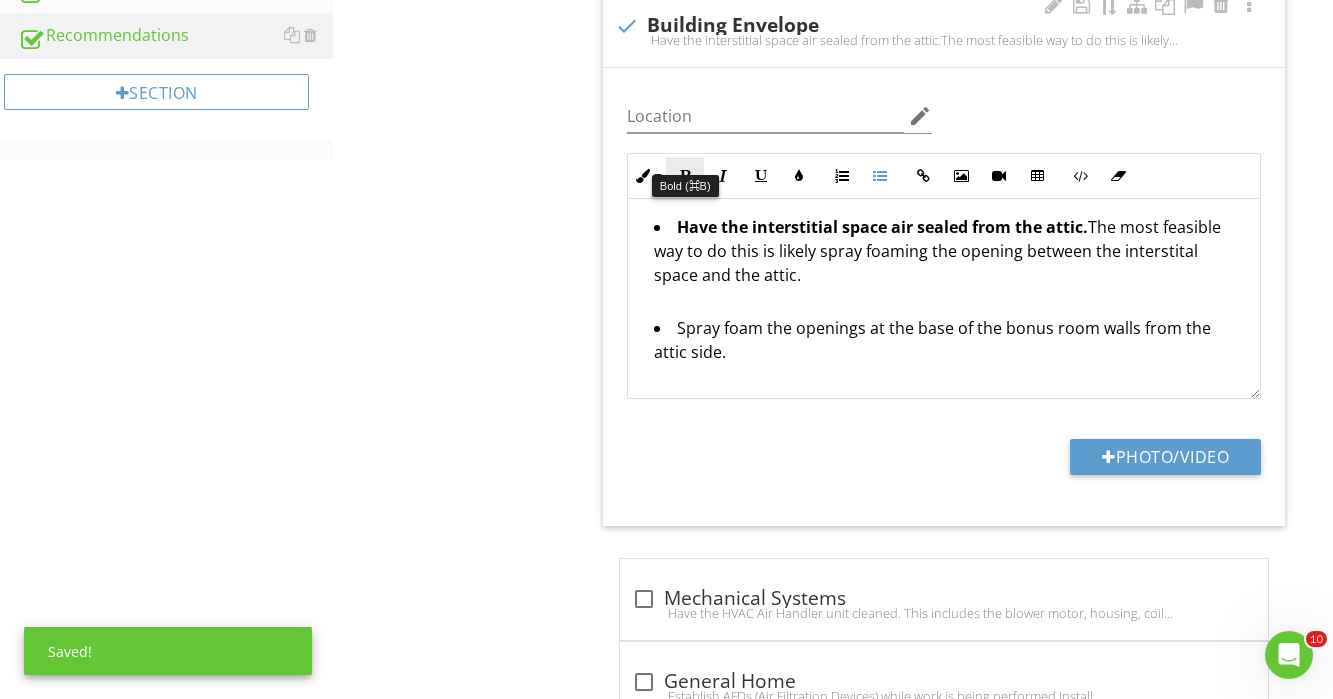 click at bounding box center (685, 176) 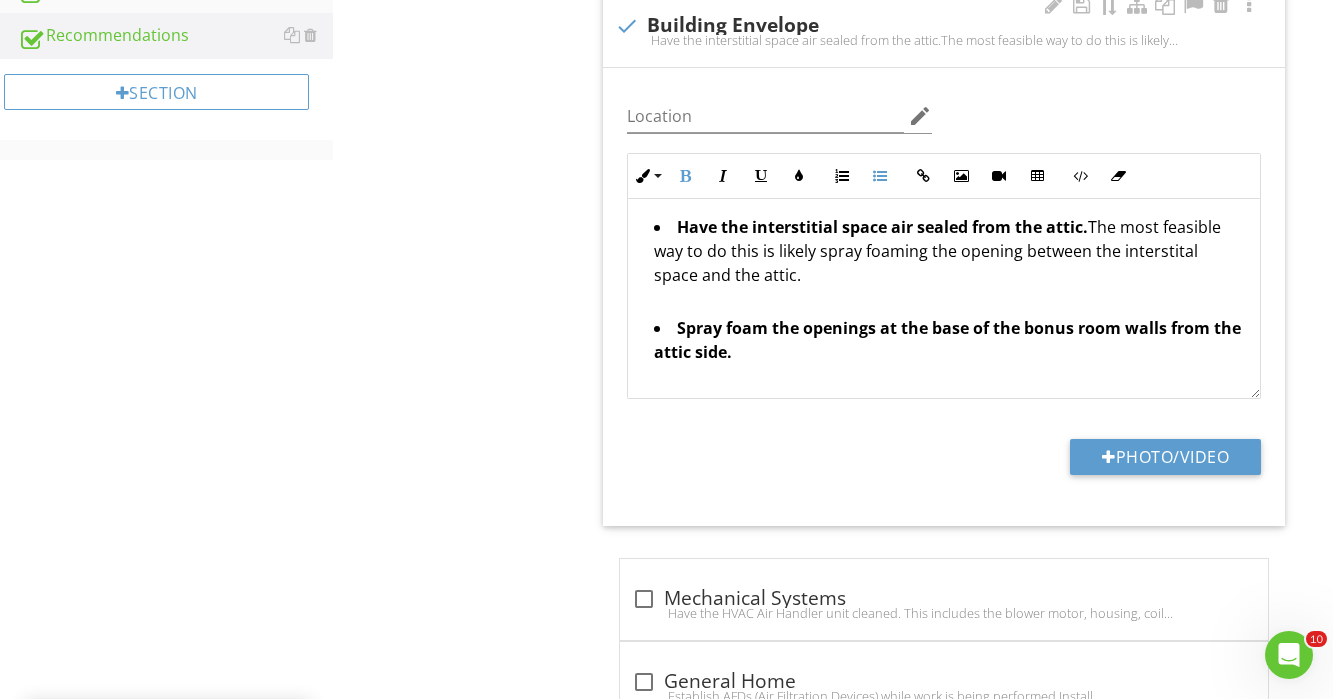 click on "Spray foam the openings at the base of the bonus room walls from the attic side." at bounding box center (949, 342) 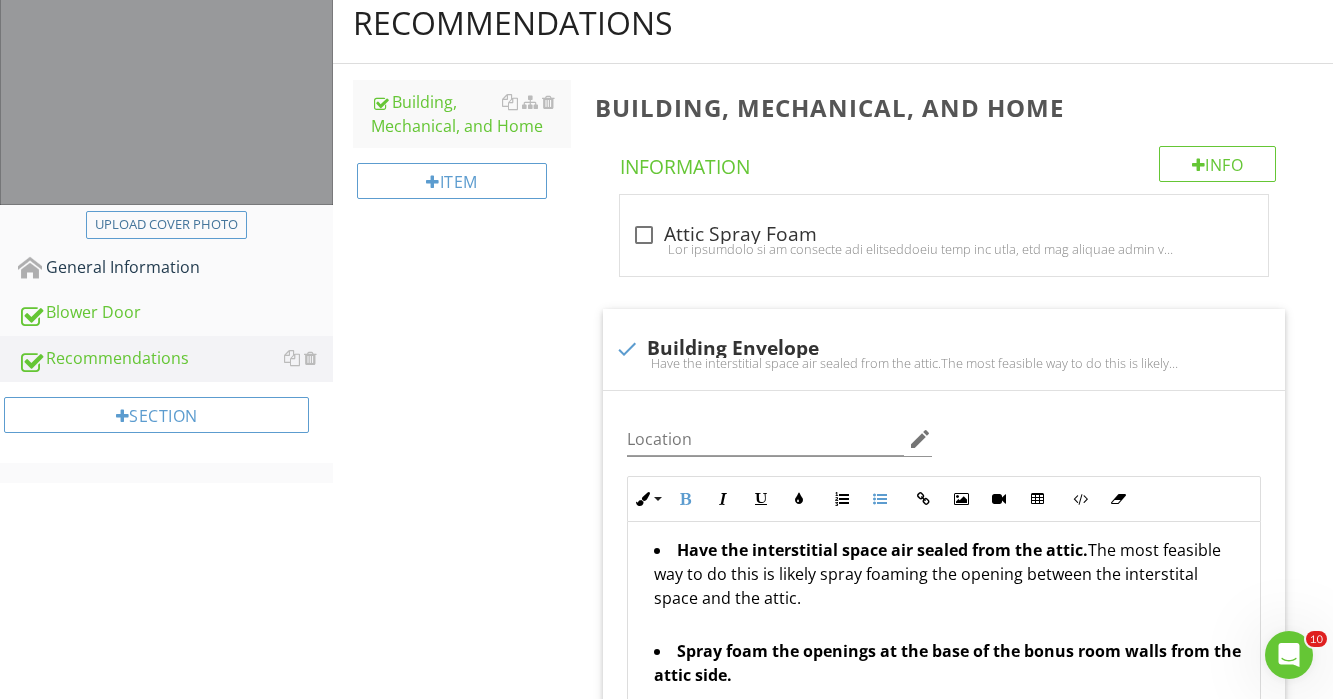 scroll, scrollTop: 61, scrollLeft: 0, axis: vertical 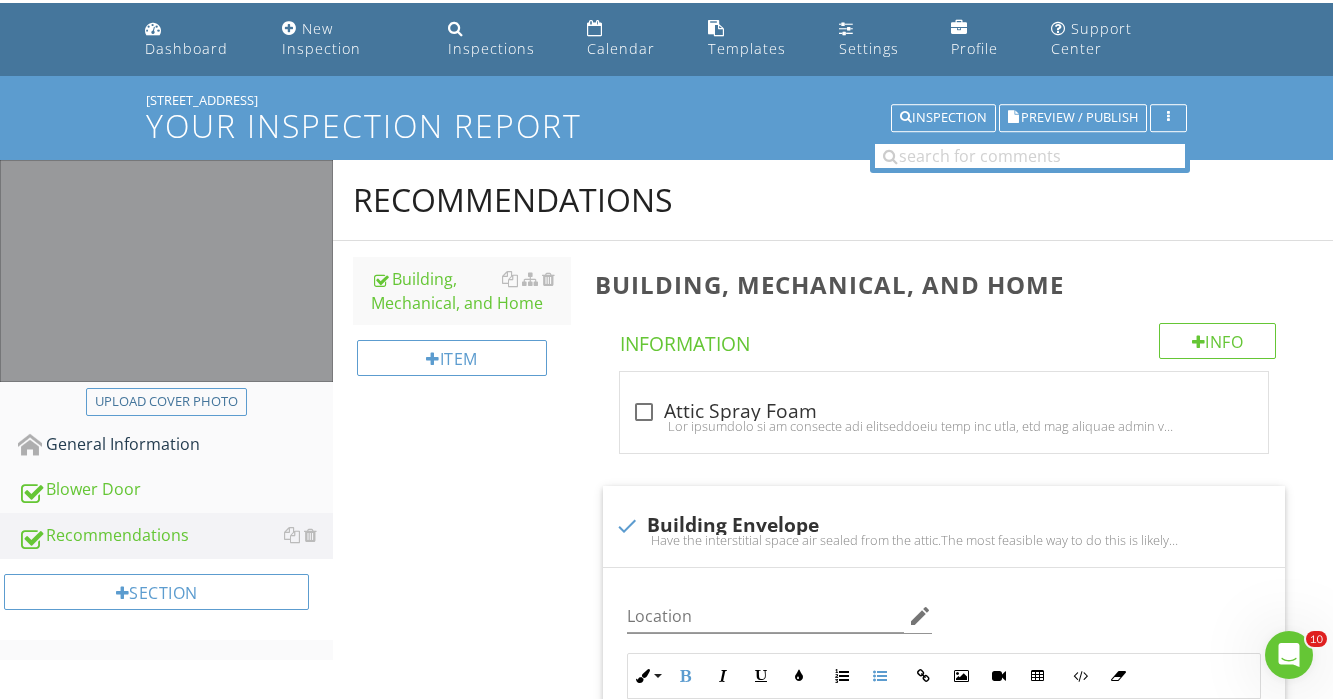 click on "Blower Door" at bounding box center (175, 490) 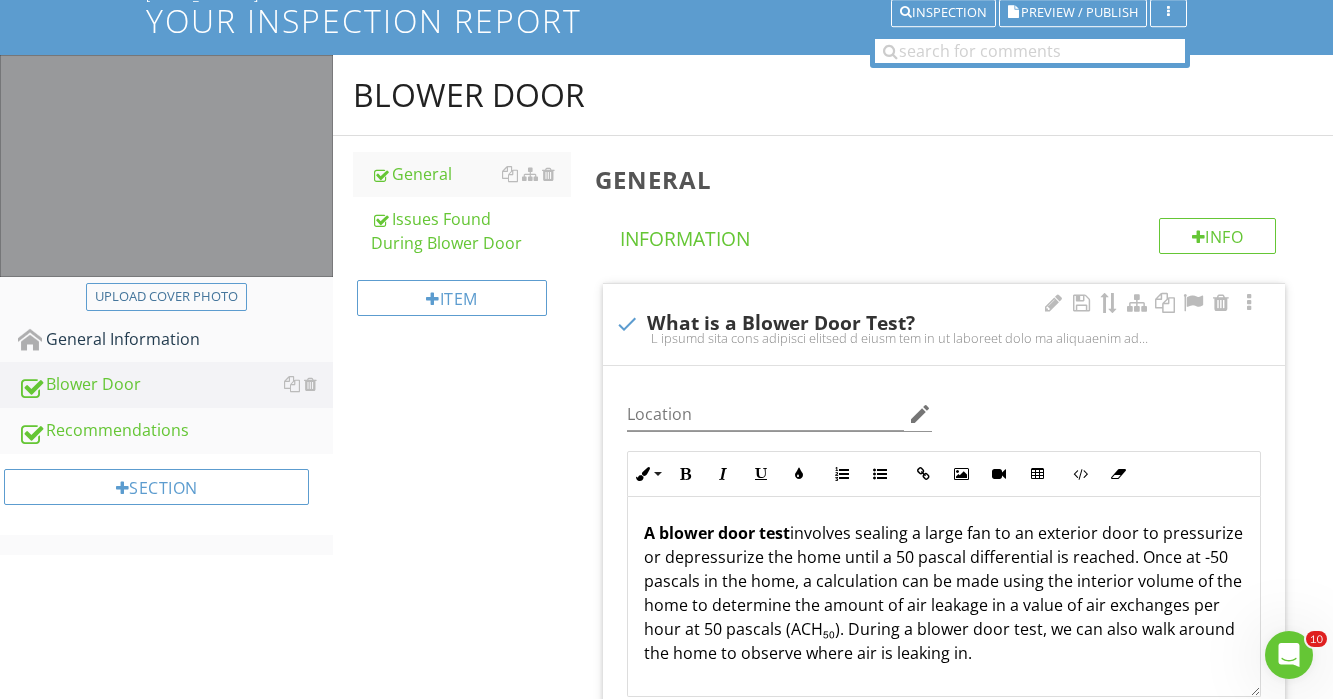 scroll, scrollTop: 293, scrollLeft: 0, axis: vertical 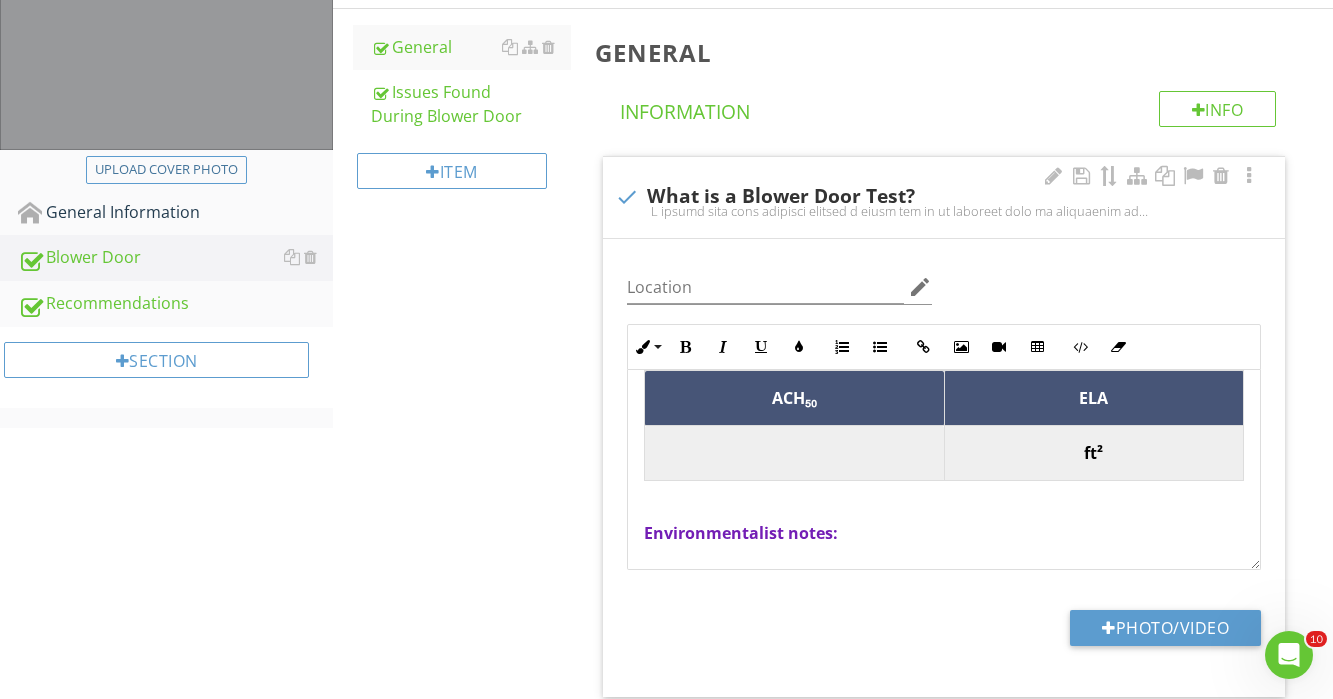 click at bounding box center [794, 453] 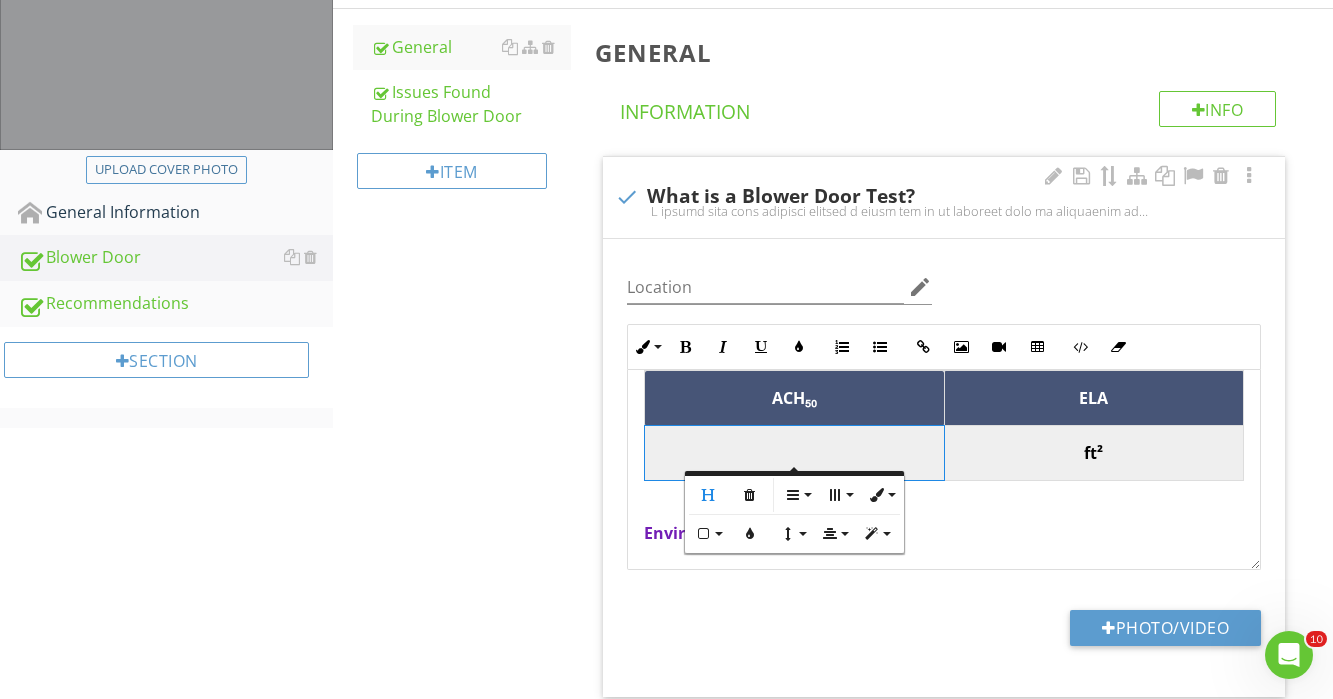 type 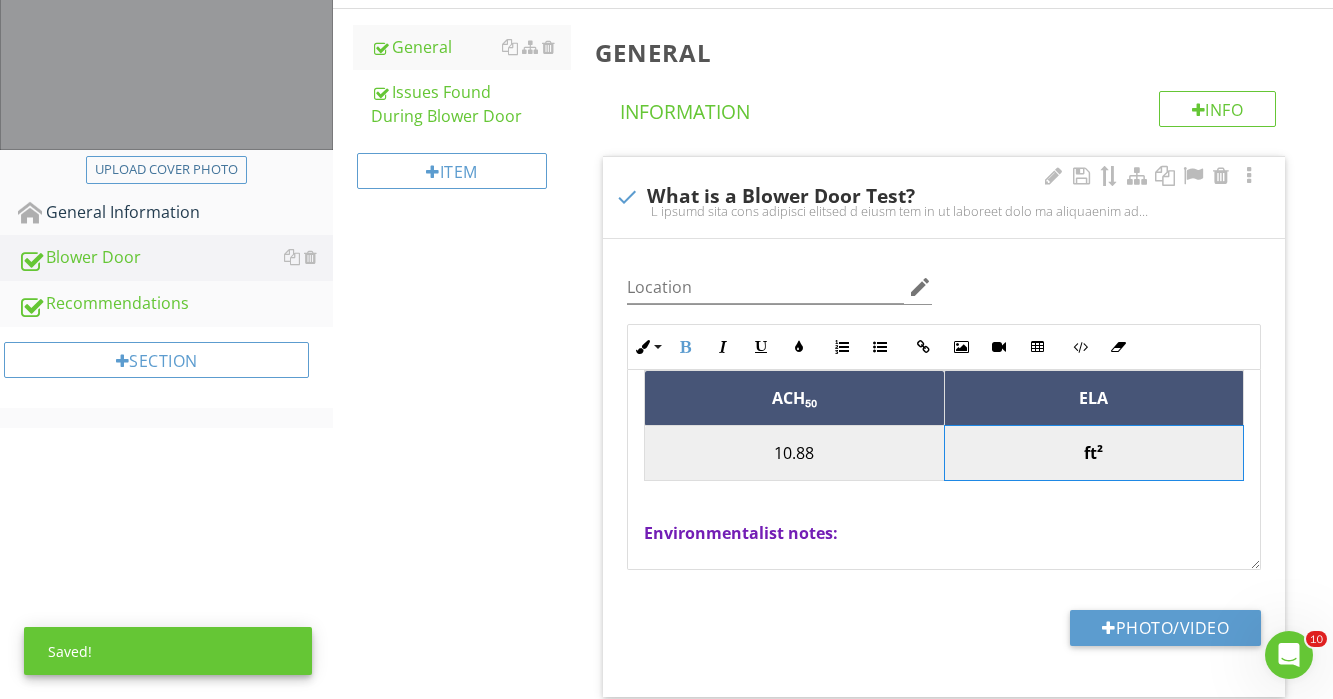 click on "ft²" at bounding box center [1093, 453] 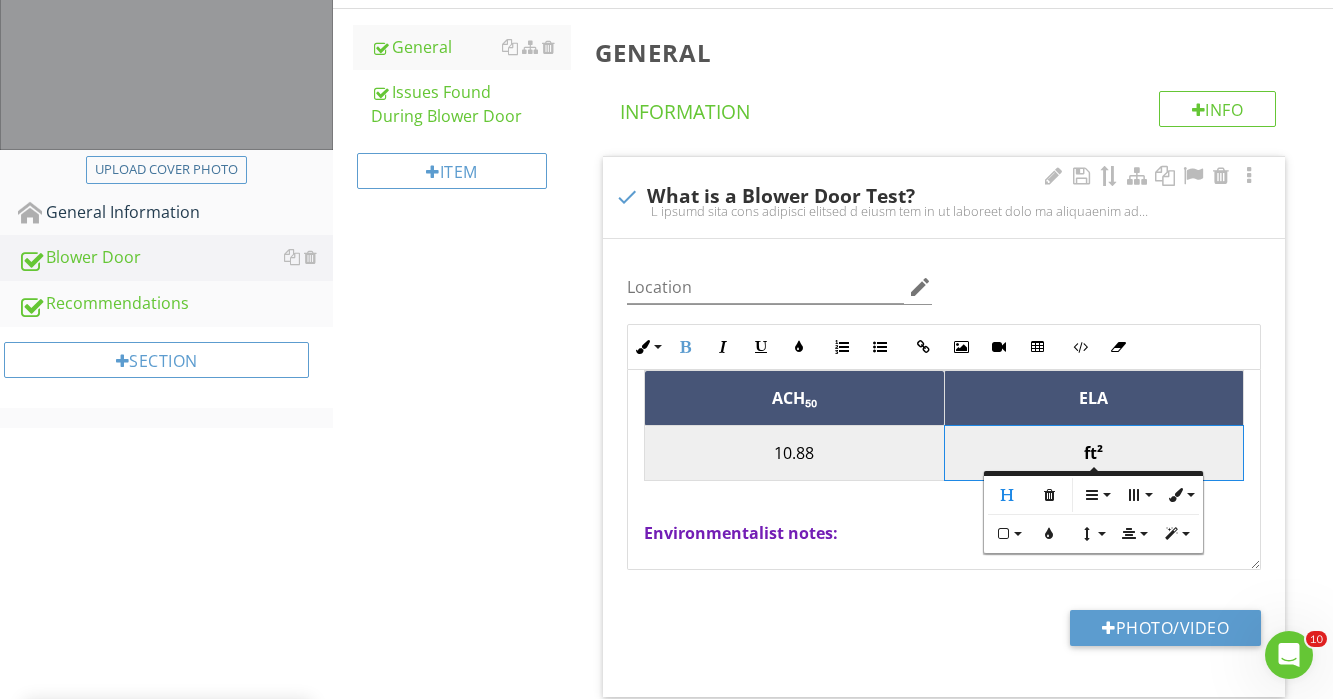 click on "ELA" at bounding box center [1093, 398] 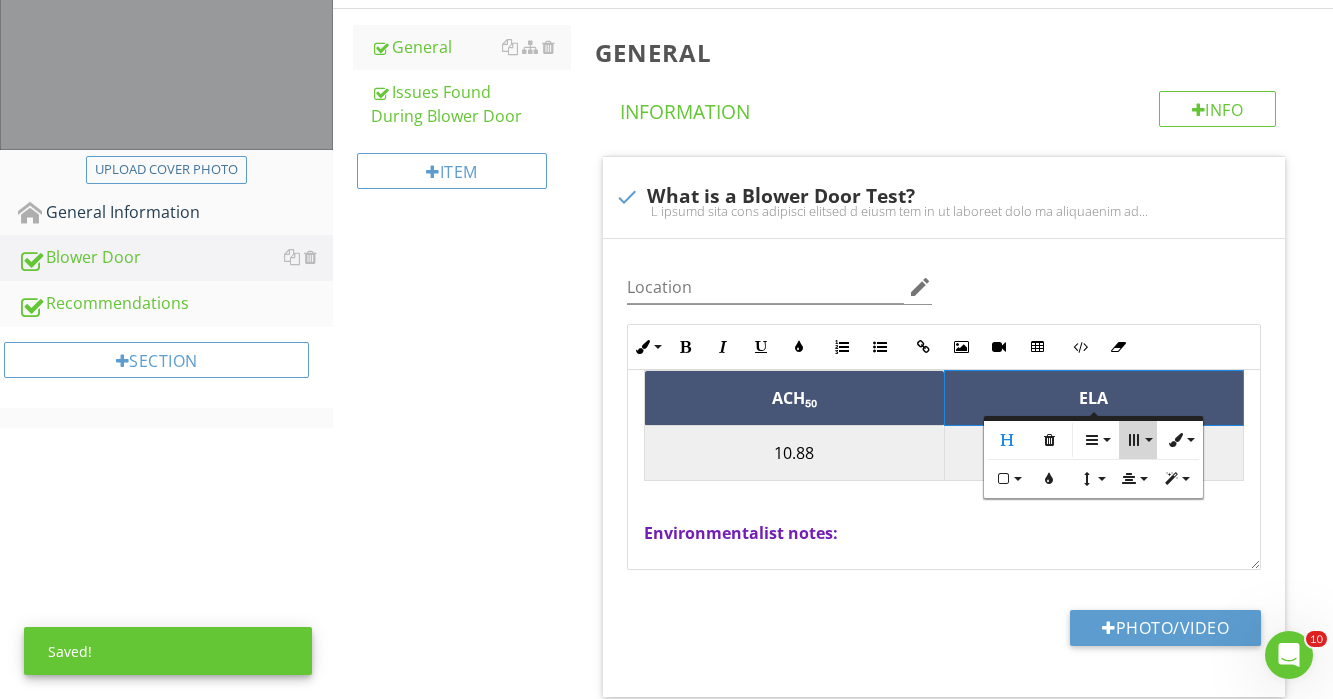 click on "Column" at bounding box center [1138, 440] 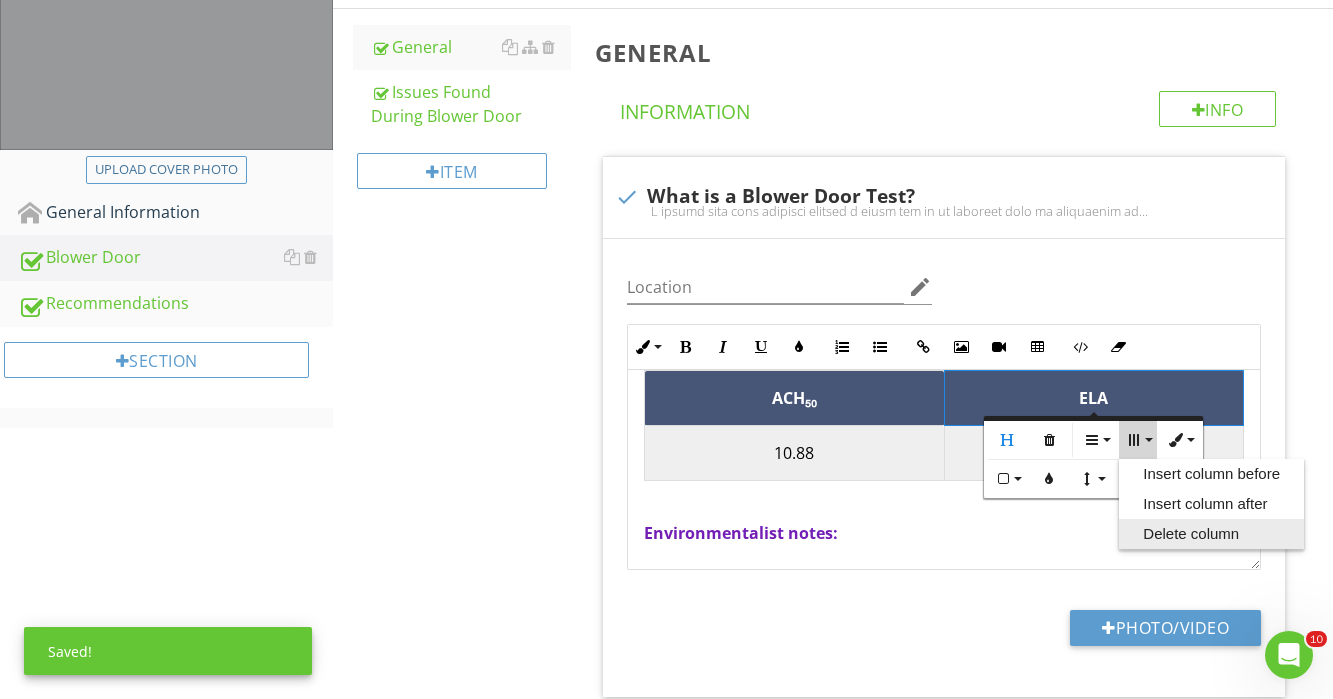 click on "Delete column" at bounding box center [1211, 534] 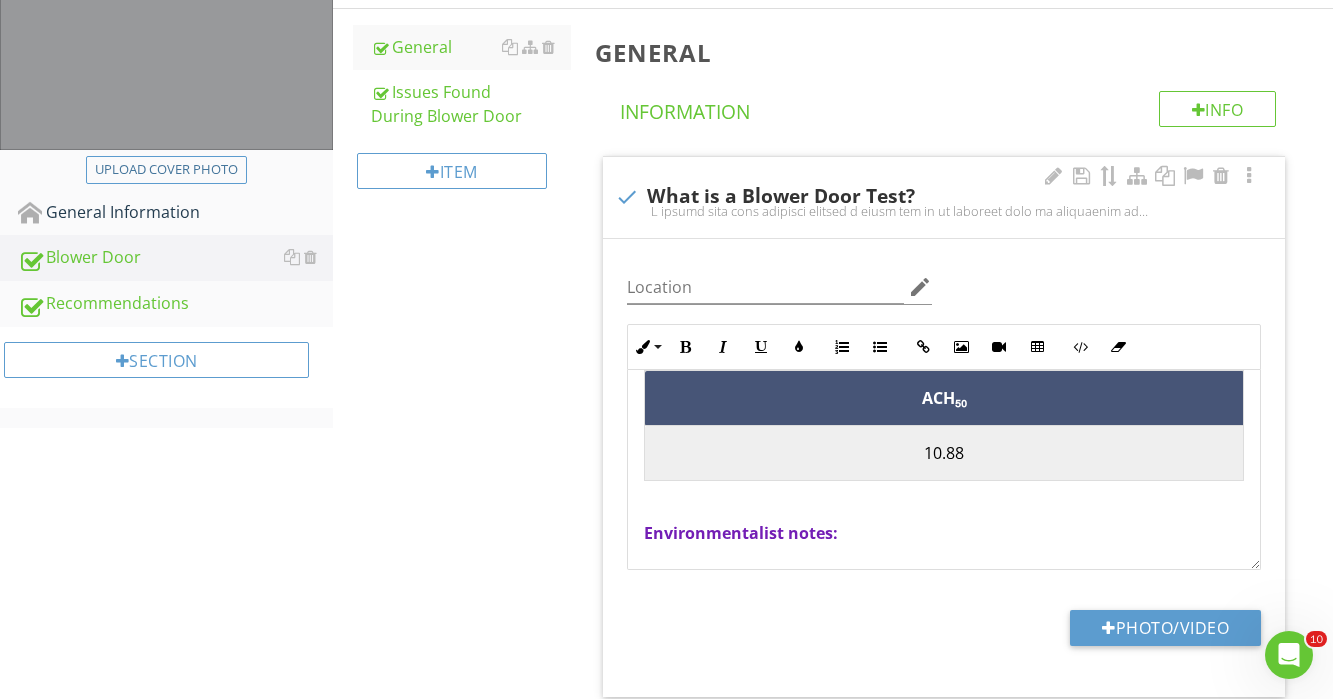 scroll, scrollTop: 574, scrollLeft: 0, axis: vertical 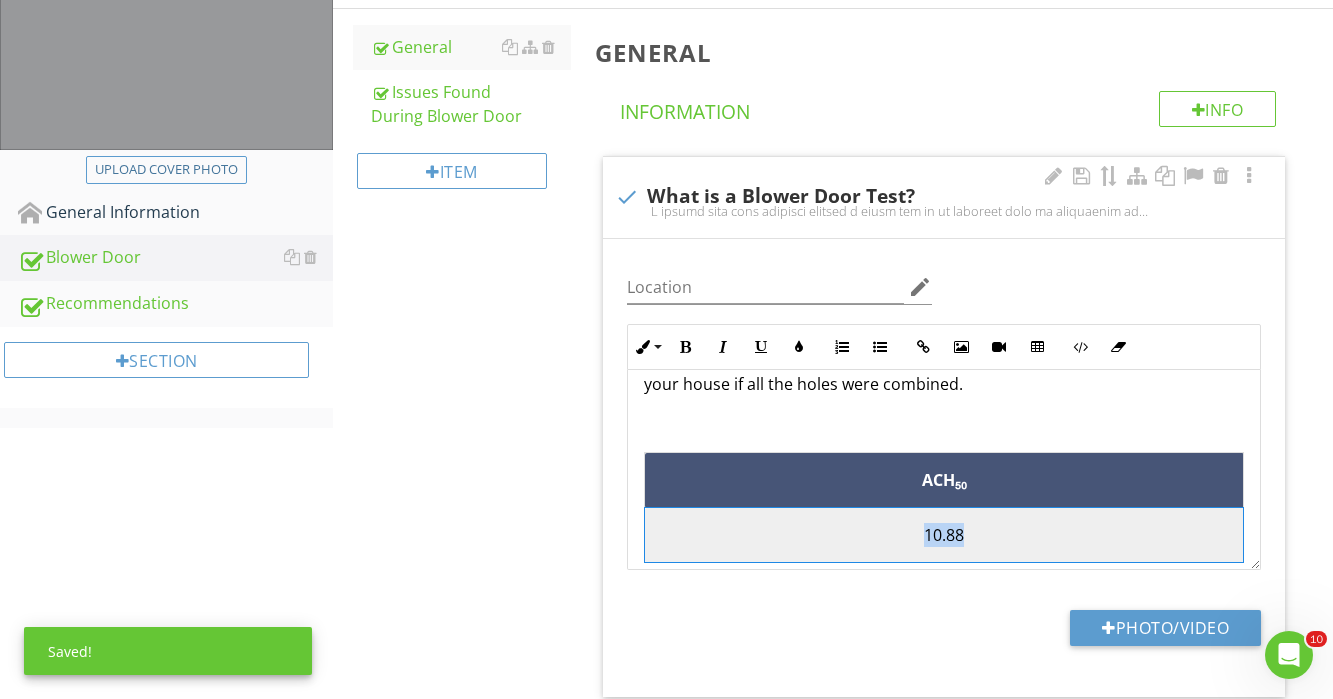 drag, startPoint x: 972, startPoint y: 520, endPoint x: 907, endPoint y: 520, distance: 65 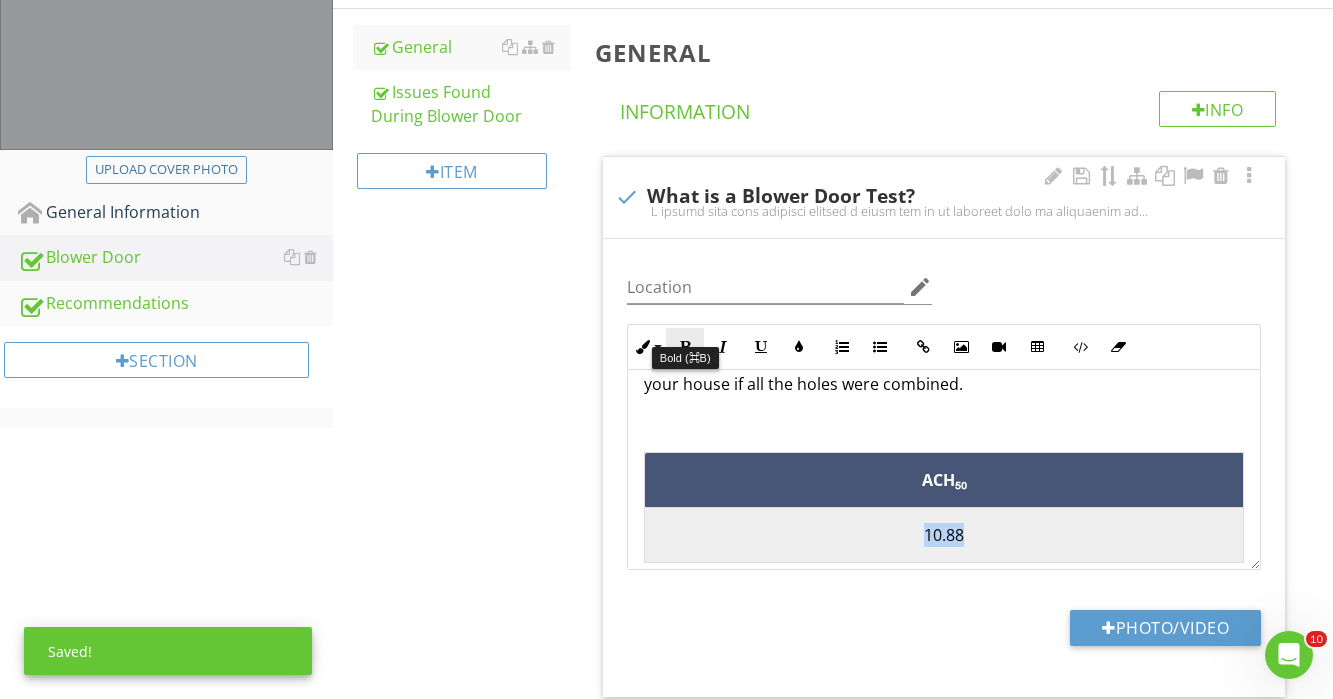 click at bounding box center (685, 347) 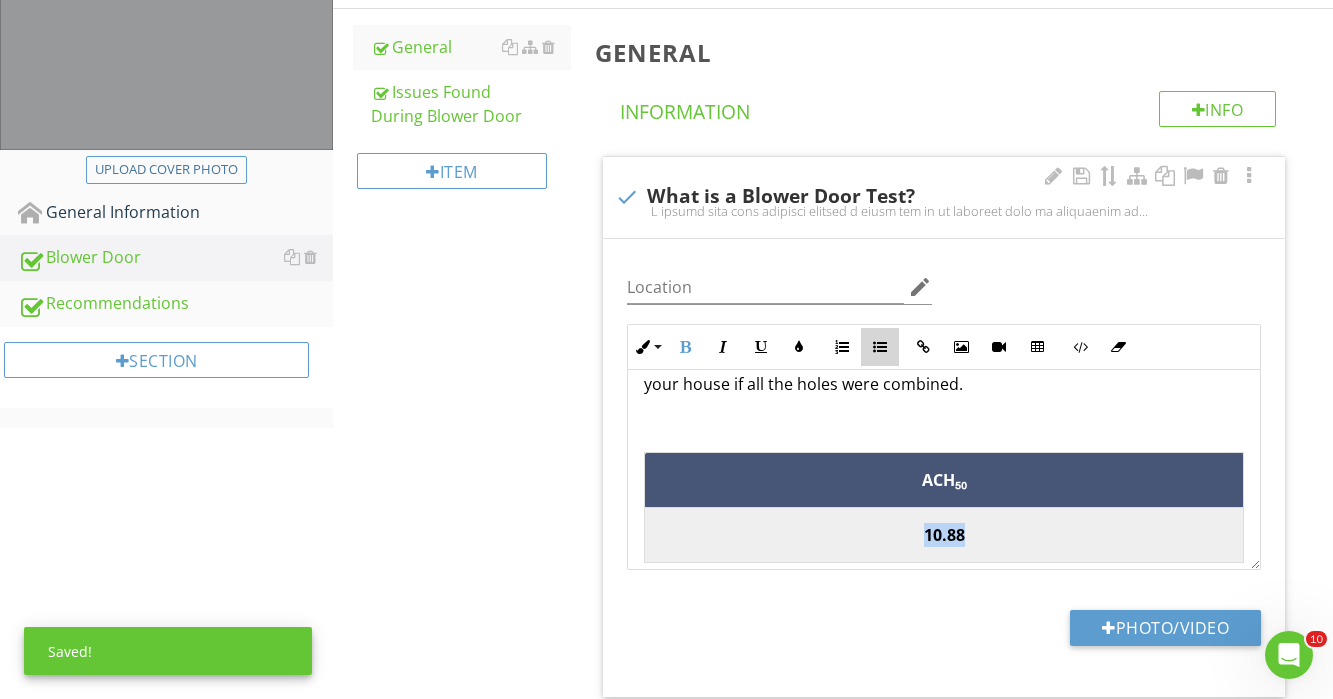 click at bounding box center (880, 347) 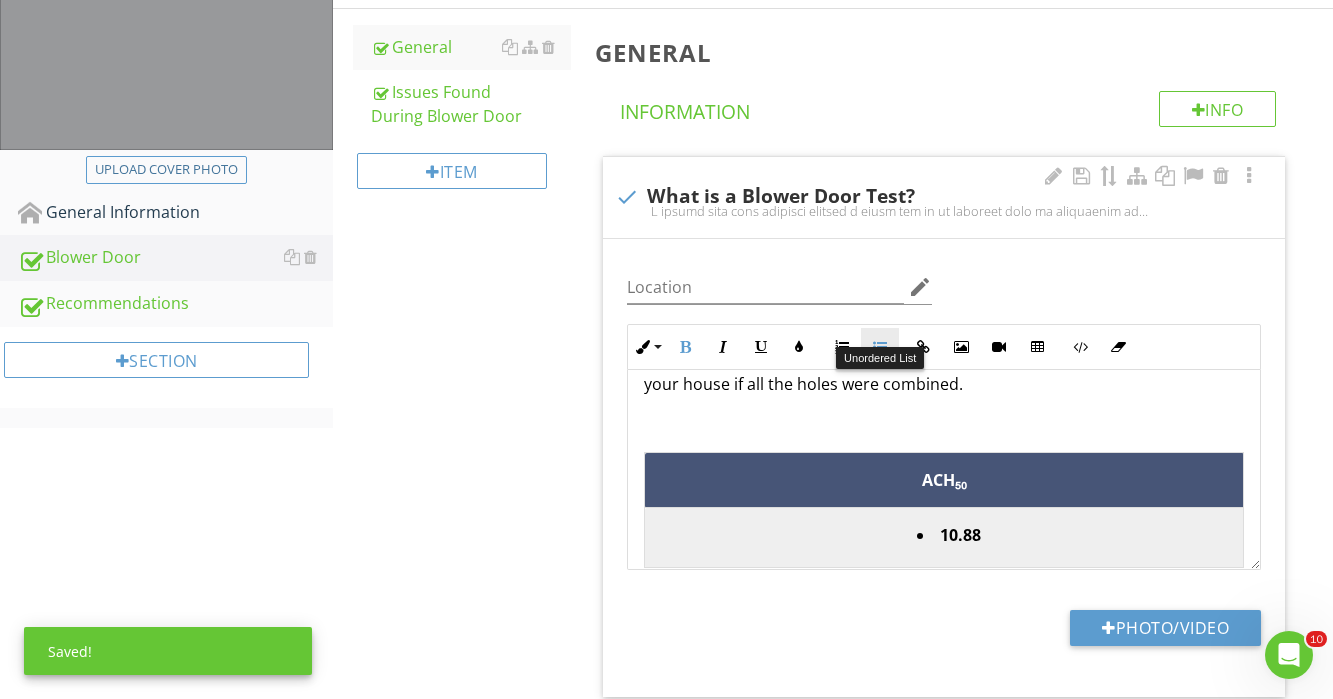 click at bounding box center [880, 347] 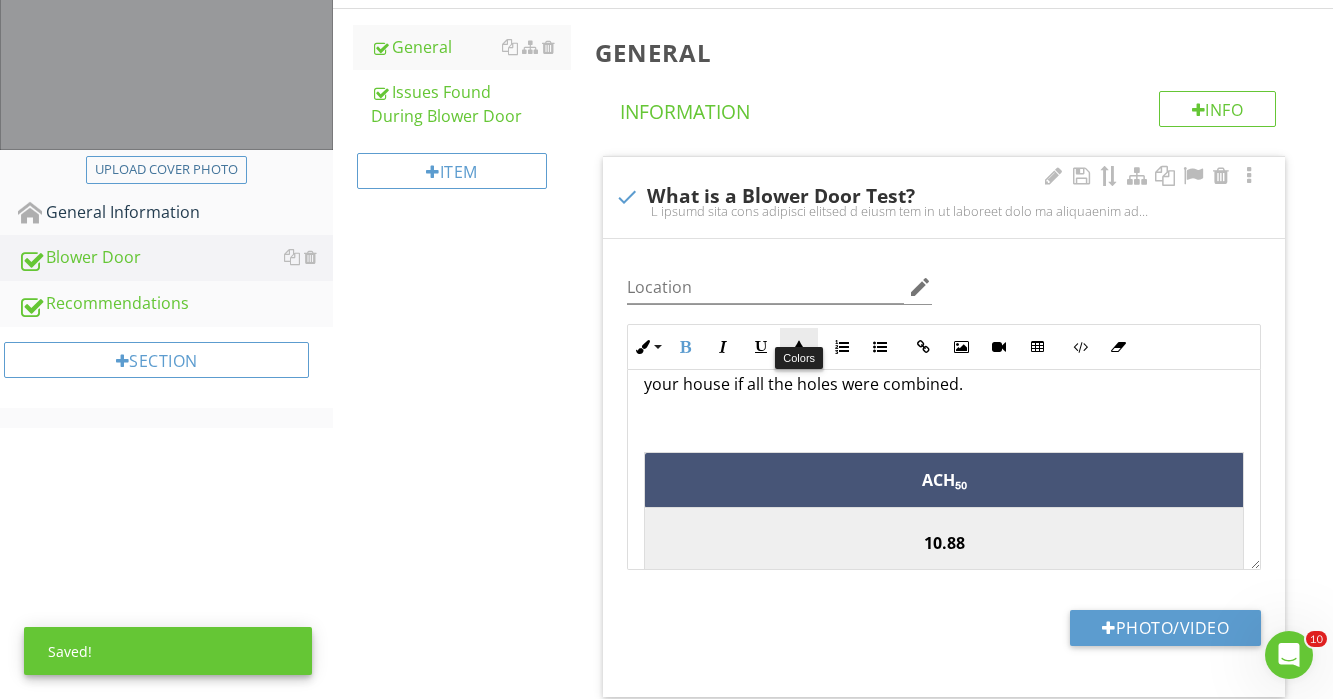 click at bounding box center [799, 347] 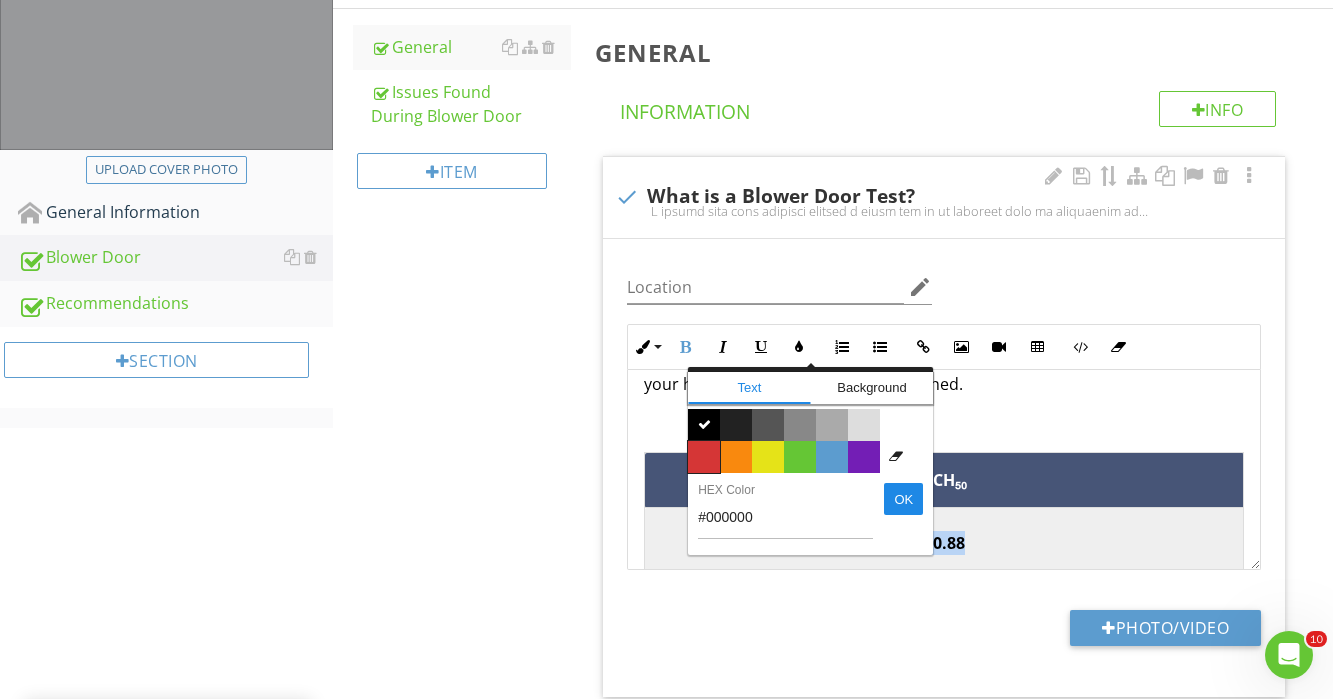 click on "Color #d53636" at bounding box center [704, 457] 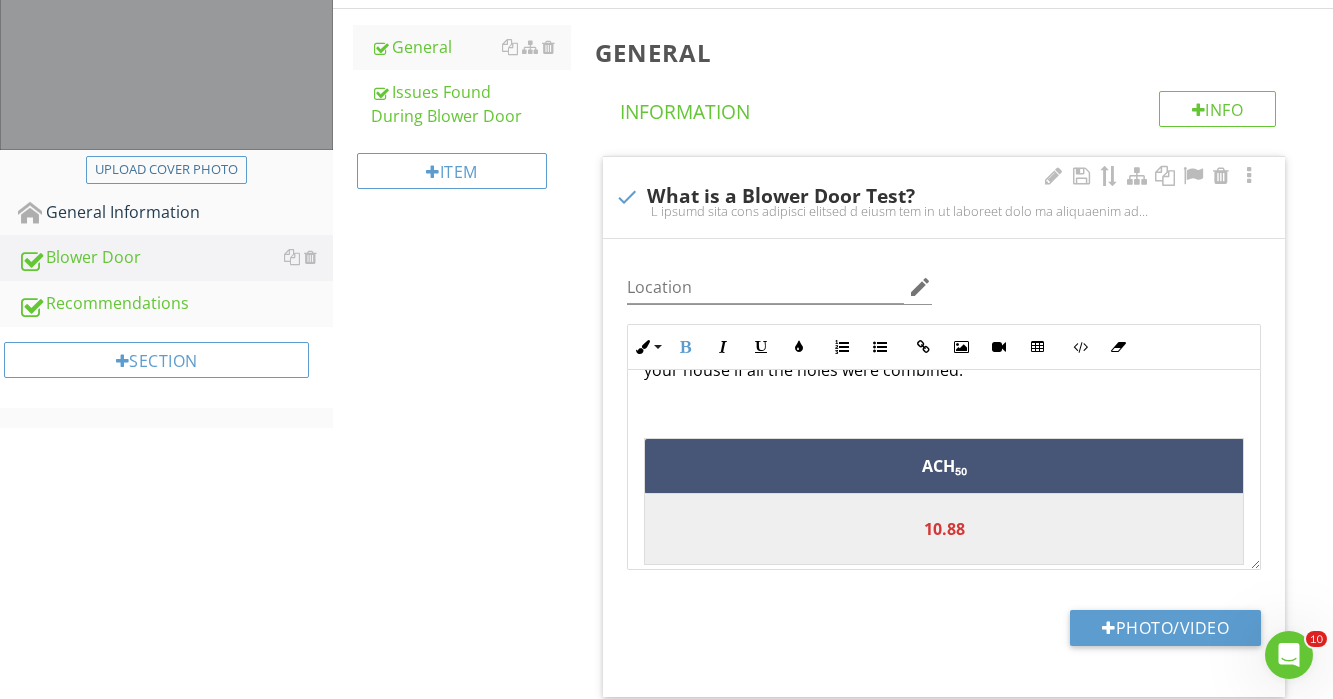 scroll, scrollTop: 672, scrollLeft: 0, axis: vertical 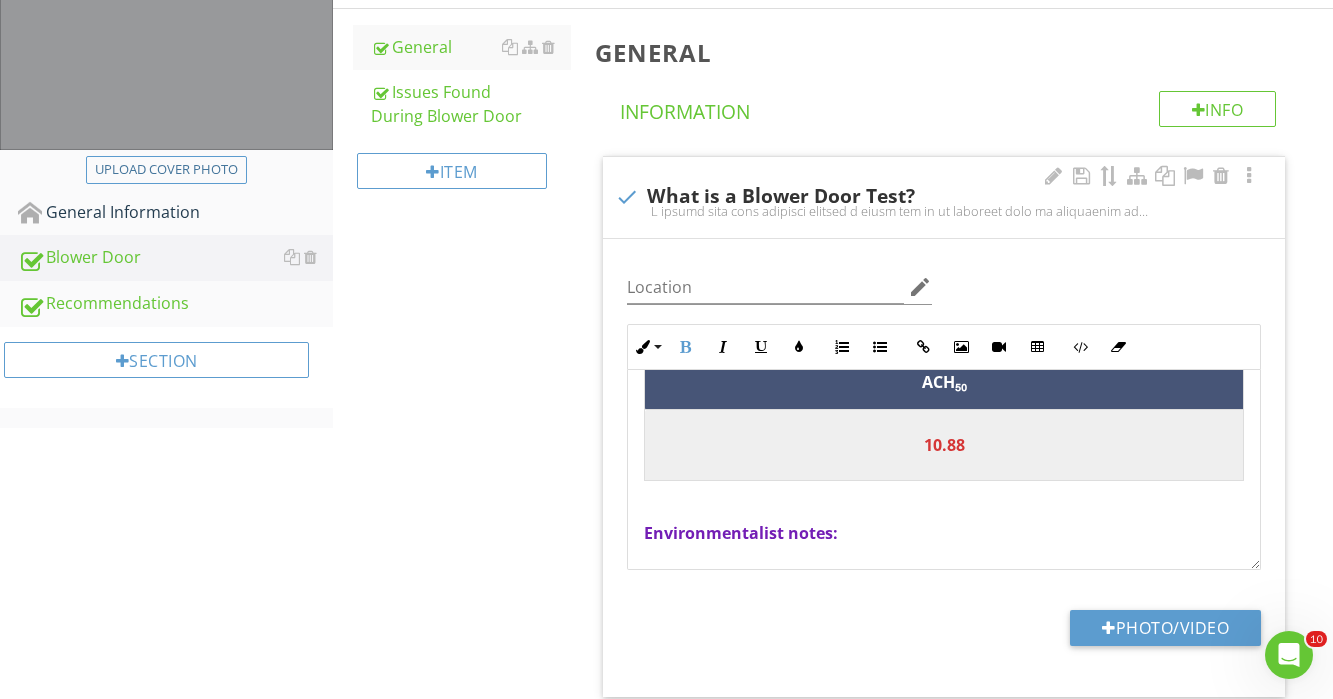 click on "Environmentalist notes:" at bounding box center (944, 533) 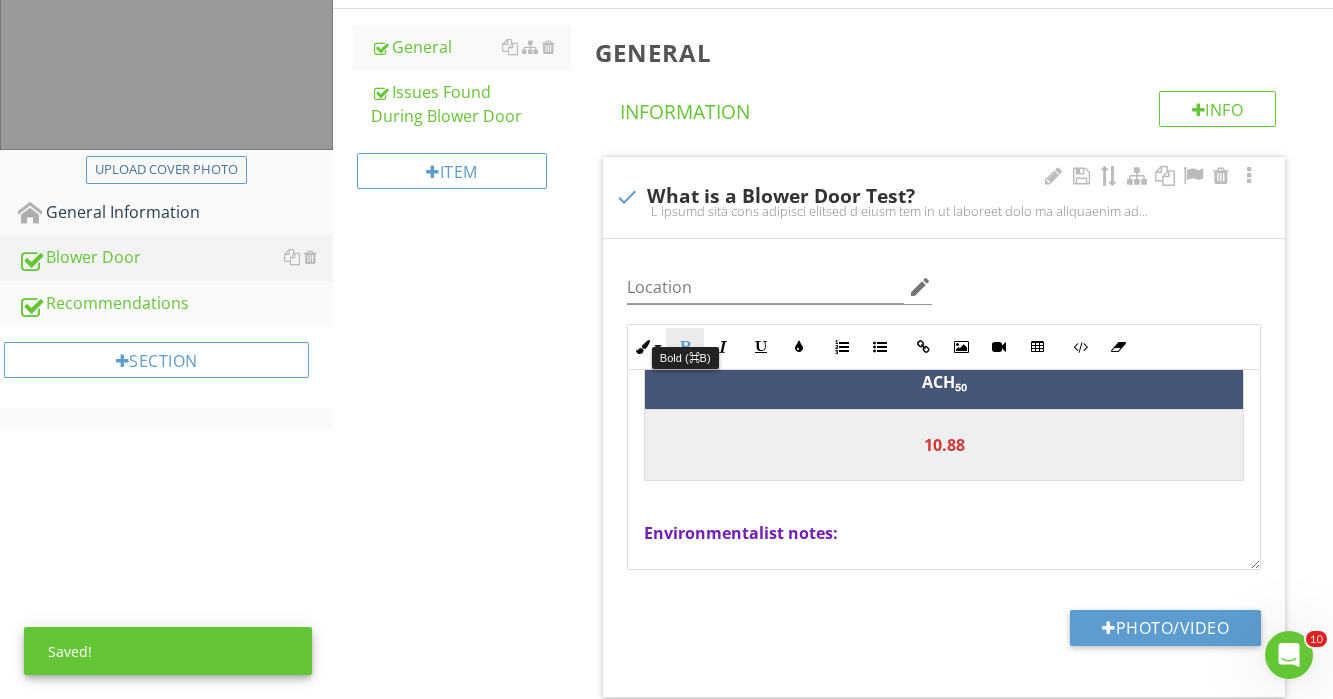 click on "Bold" at bounding box center (685, 347) 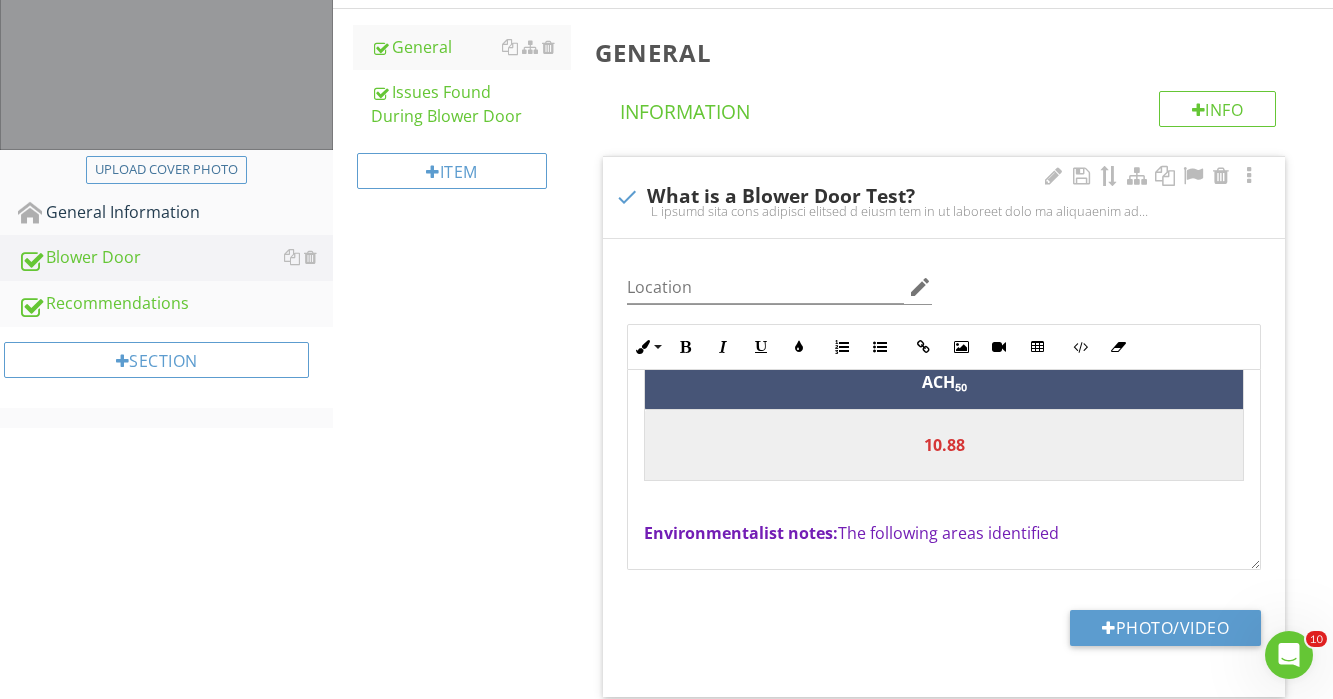 click on "Environmentalist notes:  The following areas identified" at bounding box center [851, 533] 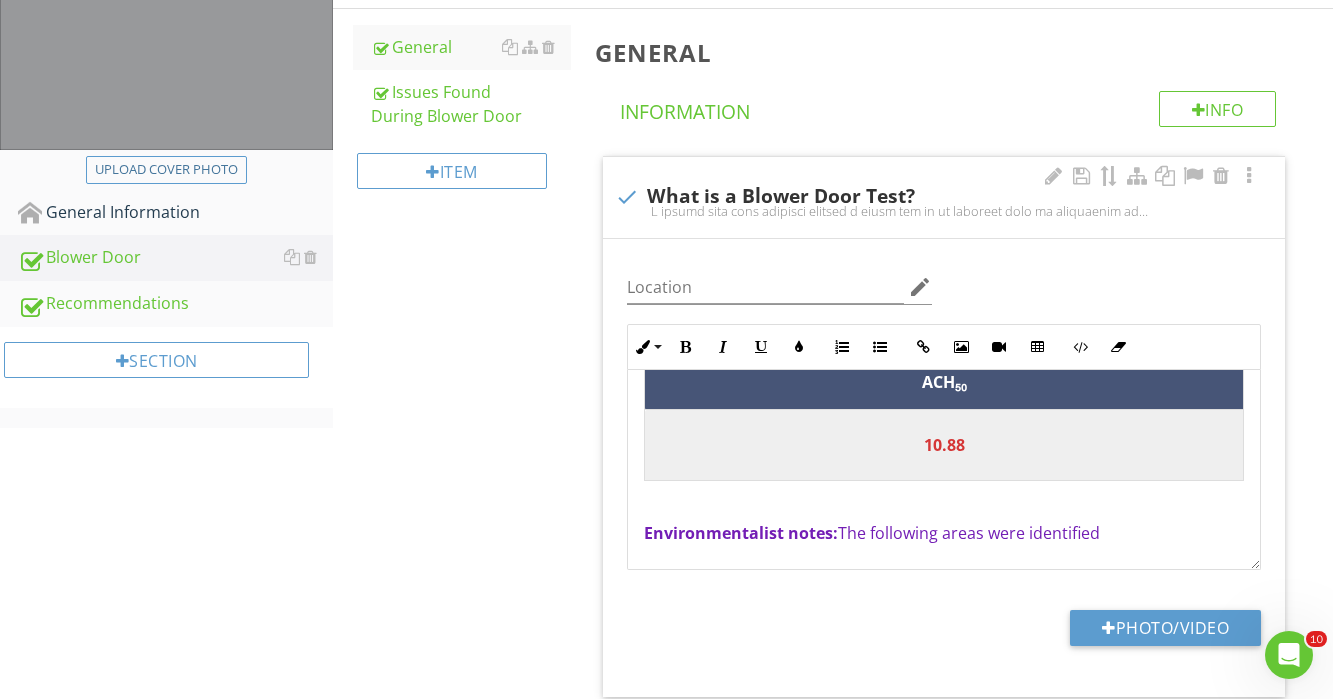 click on "Environmentalist notes:  The following areas were identified" at bounding box center (944, 533) 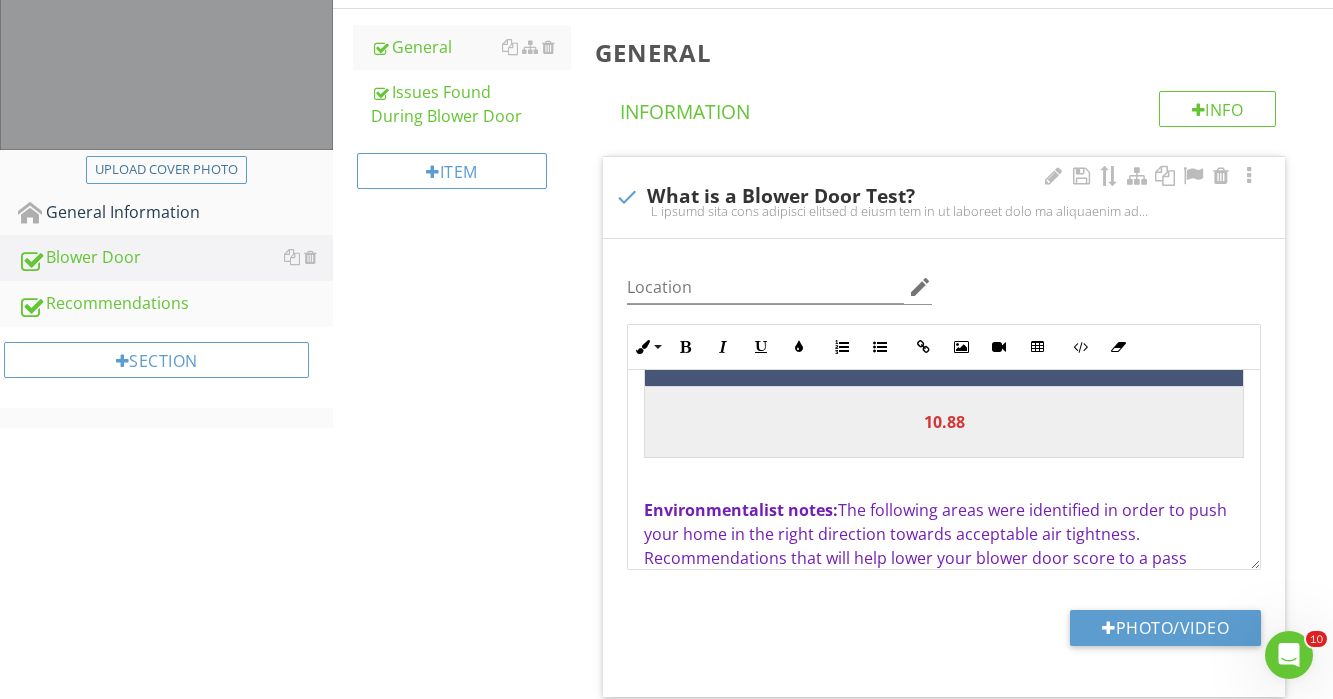scroll, scrollTop: 720, scrollLeft: 0, axis: vertical 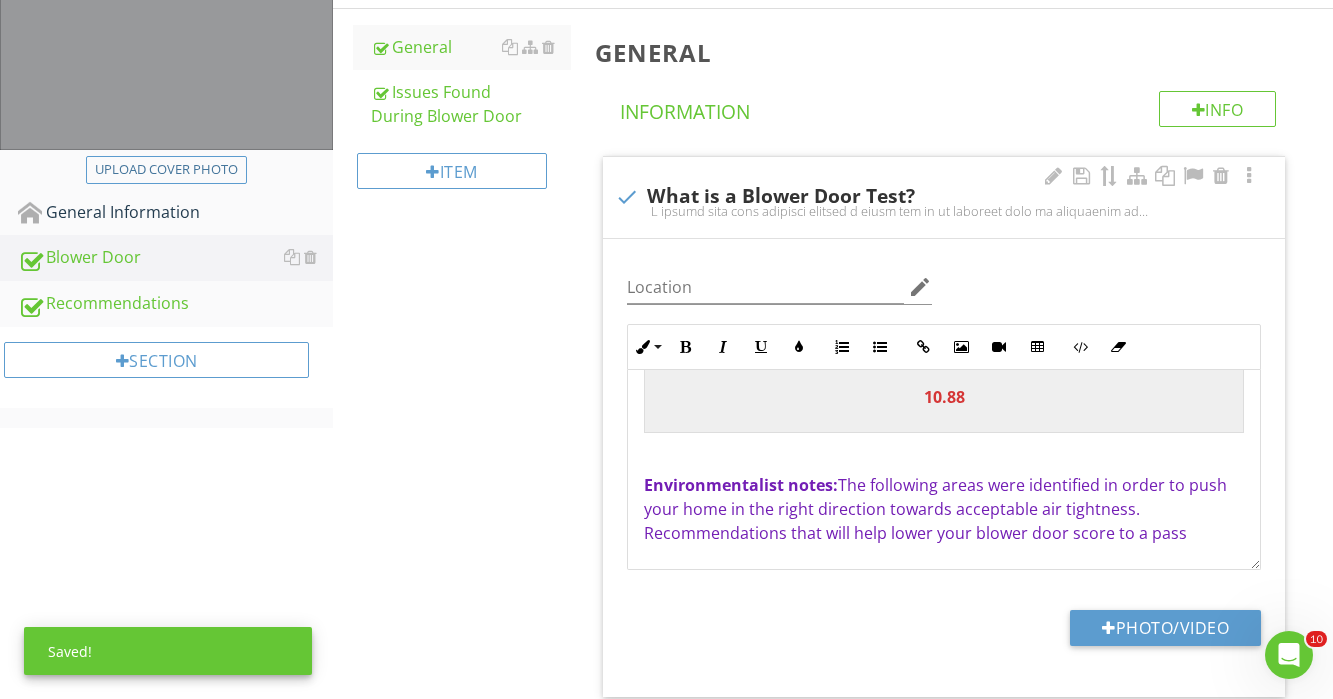 click on "Environmentalist notes:  The following areas were identified in order to push your home in the right direction towards acceptable air tightness. Recommendations that will help lower your blower door score to a pass" at bounding box center [935, 509] 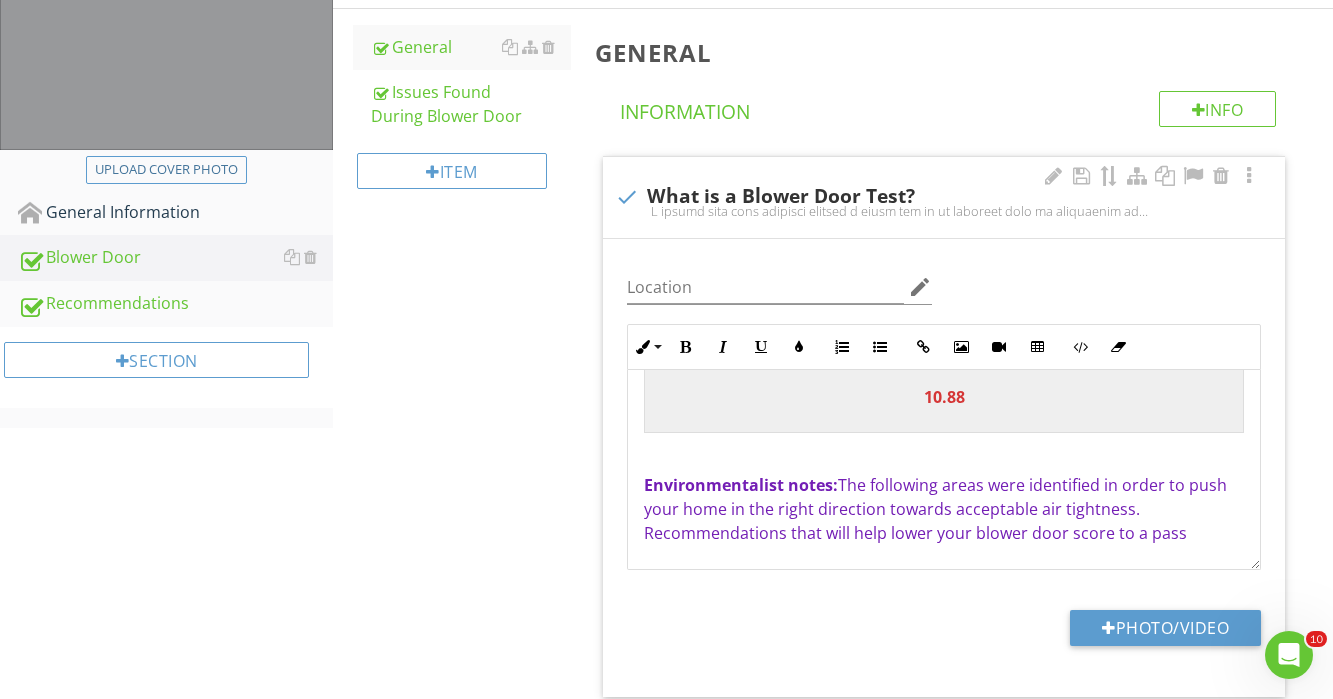 click on "Environmentalist notes:  The following areas were identified in order to push your home in the right direction towards acceptable air tightness. Recommendations that will help lower your blower door score to a pass" at bounding box center [935, 509] 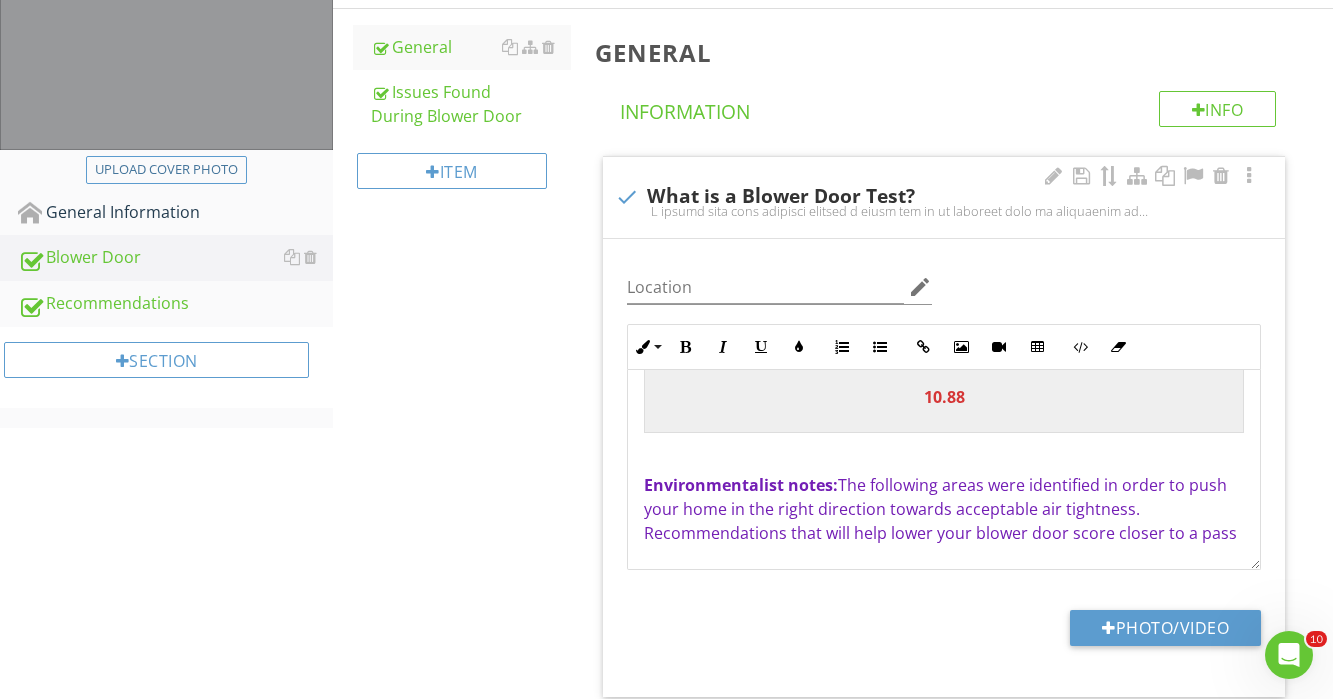 click on "Environmentalist notes:  The following areas were identified in order to push your home in the right direction towards acceptable air tightness. Recommendations that will help lower your blower door score closer to a pass" at bounding box center [940, 509] 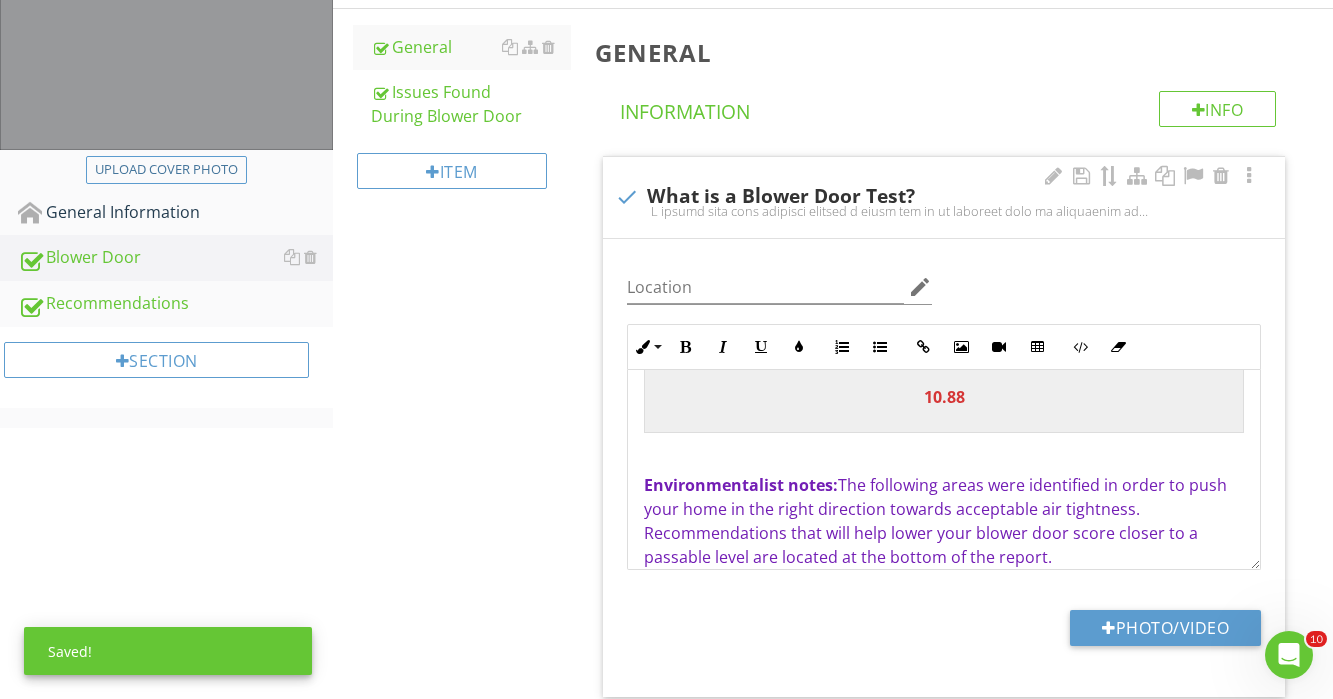 scroll, scrollTop: 744, scrollLeft: 0, axis: vertical 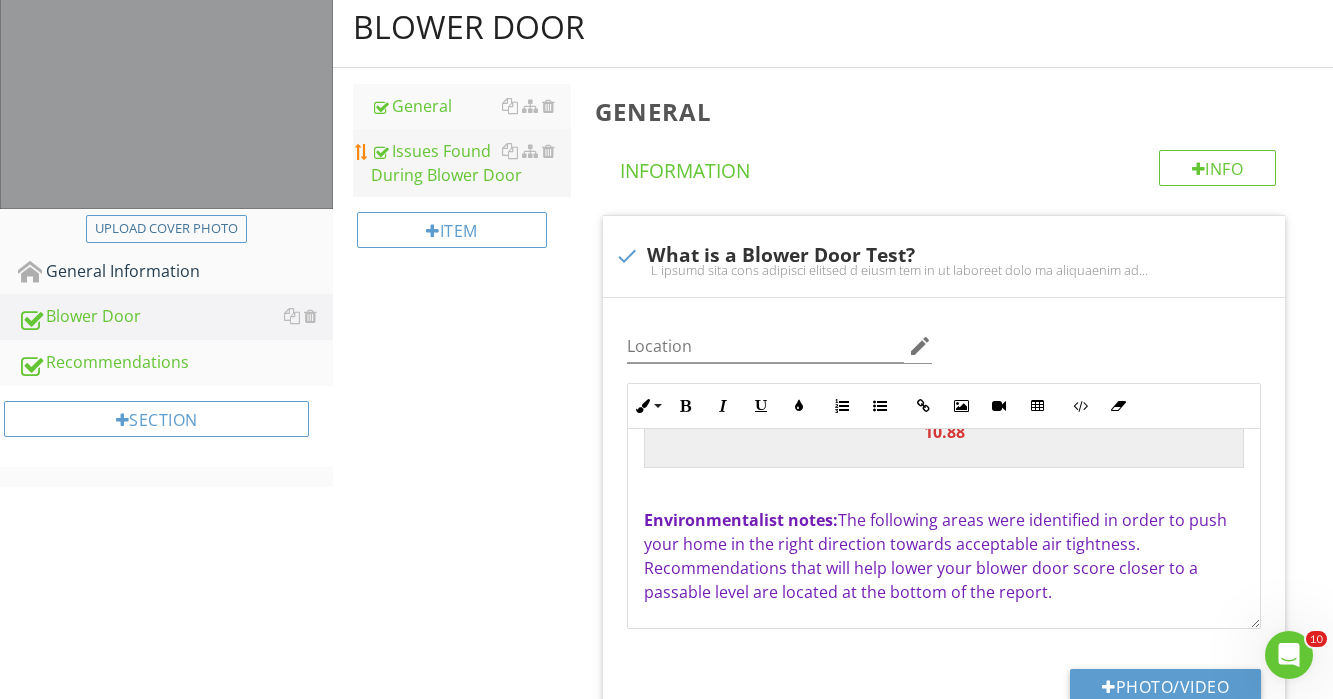 click on "Issues Found During Blower Door" at bounding box center (471, 163) 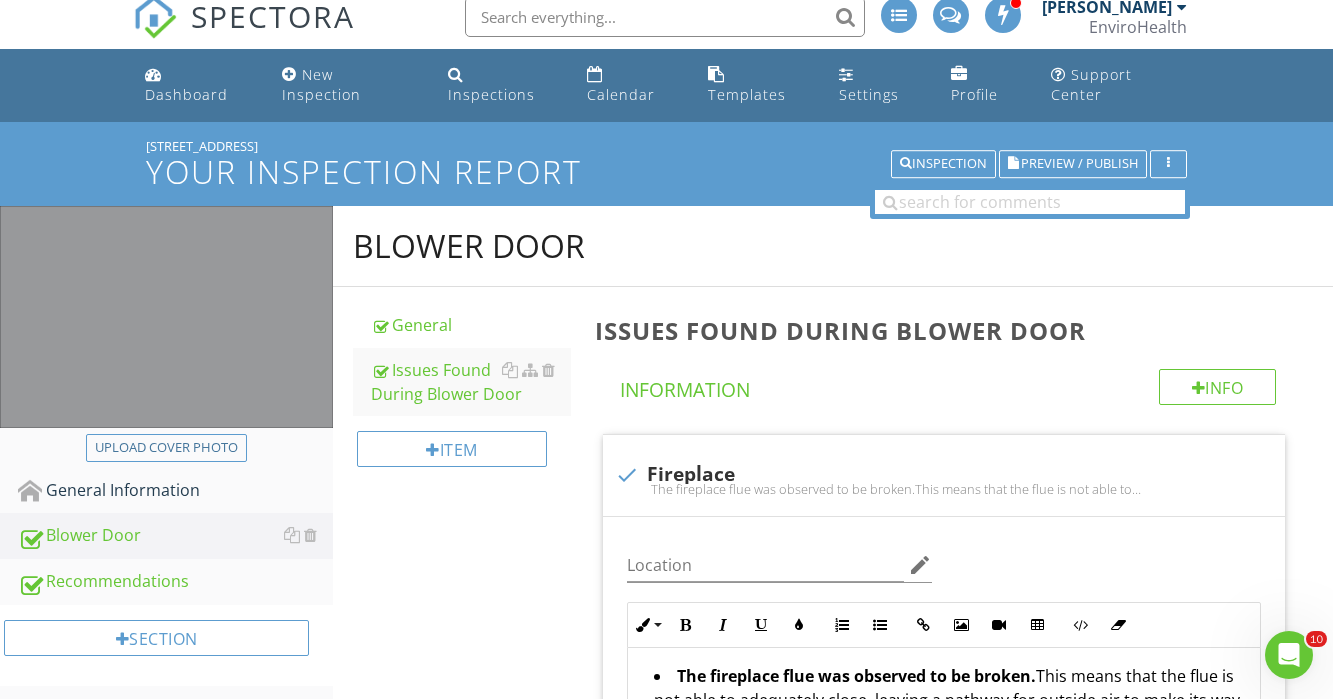 scroll, scrollTop: 7, scrollLeft: 0, axis: vertical 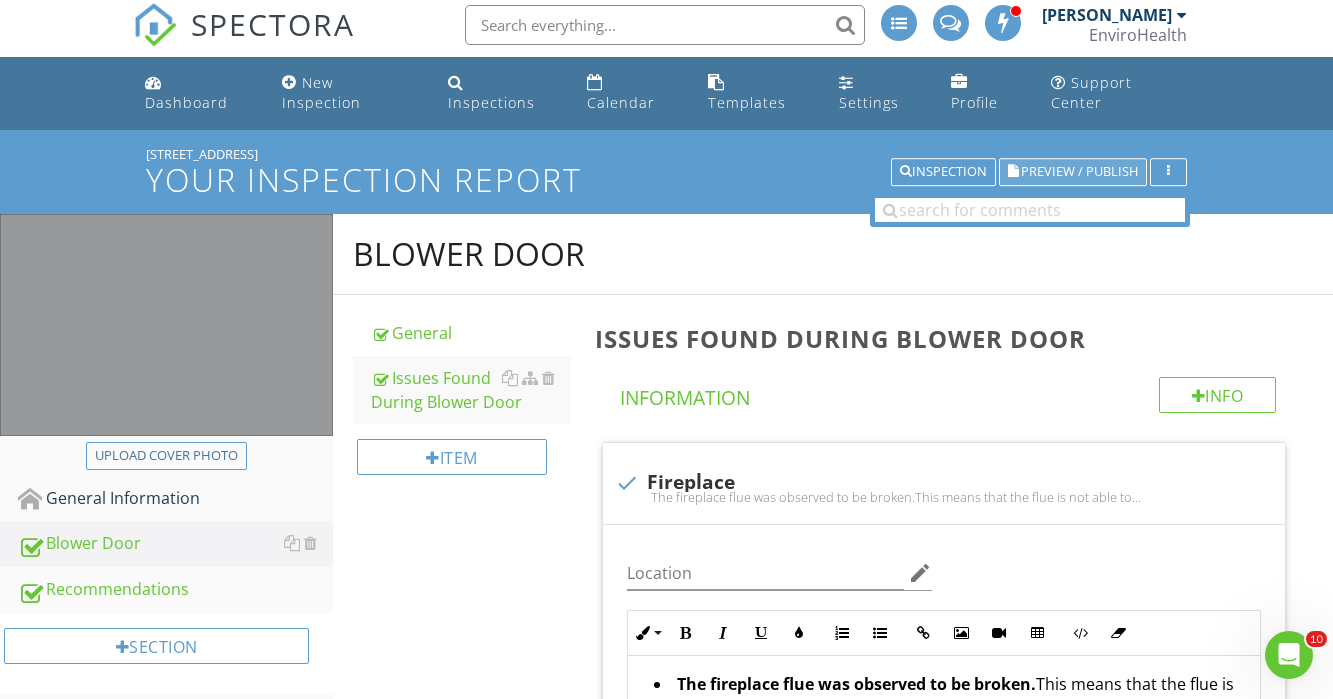 click on "Preview / Publish" at bounding box center (1079, 172) 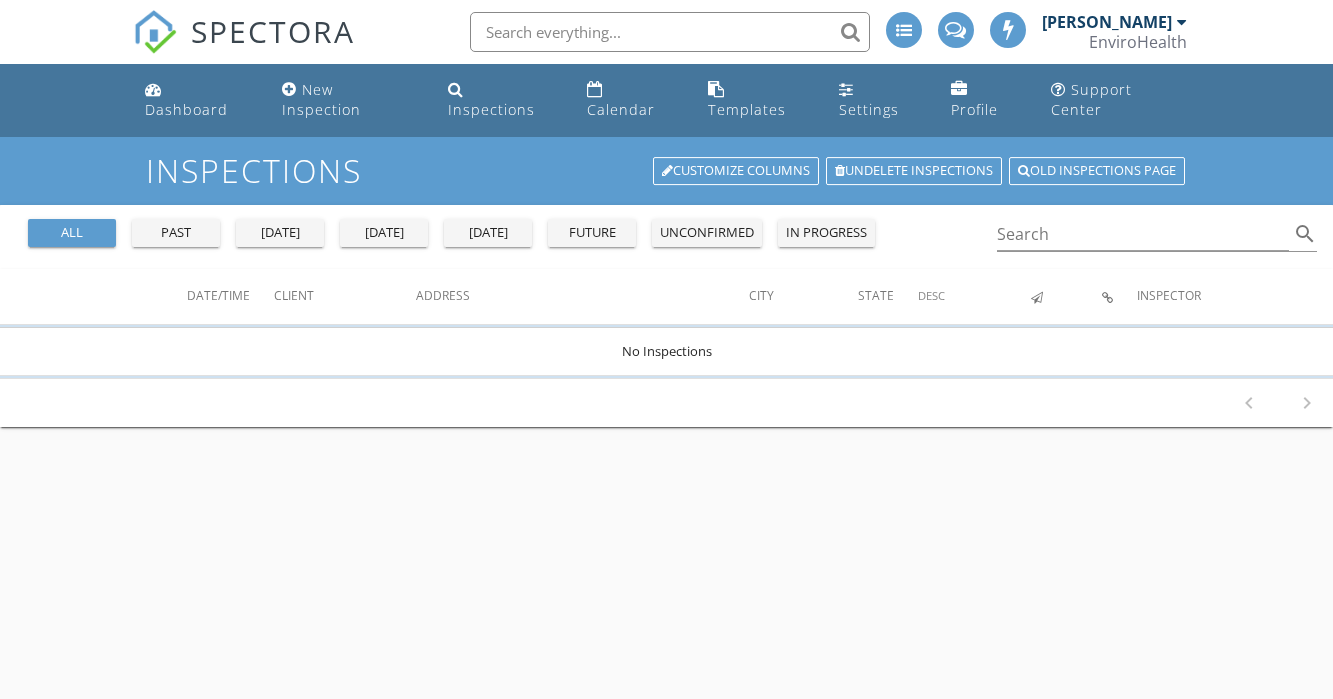 scroll, scrollTop: 0, scrollLeft: 0, axis: both 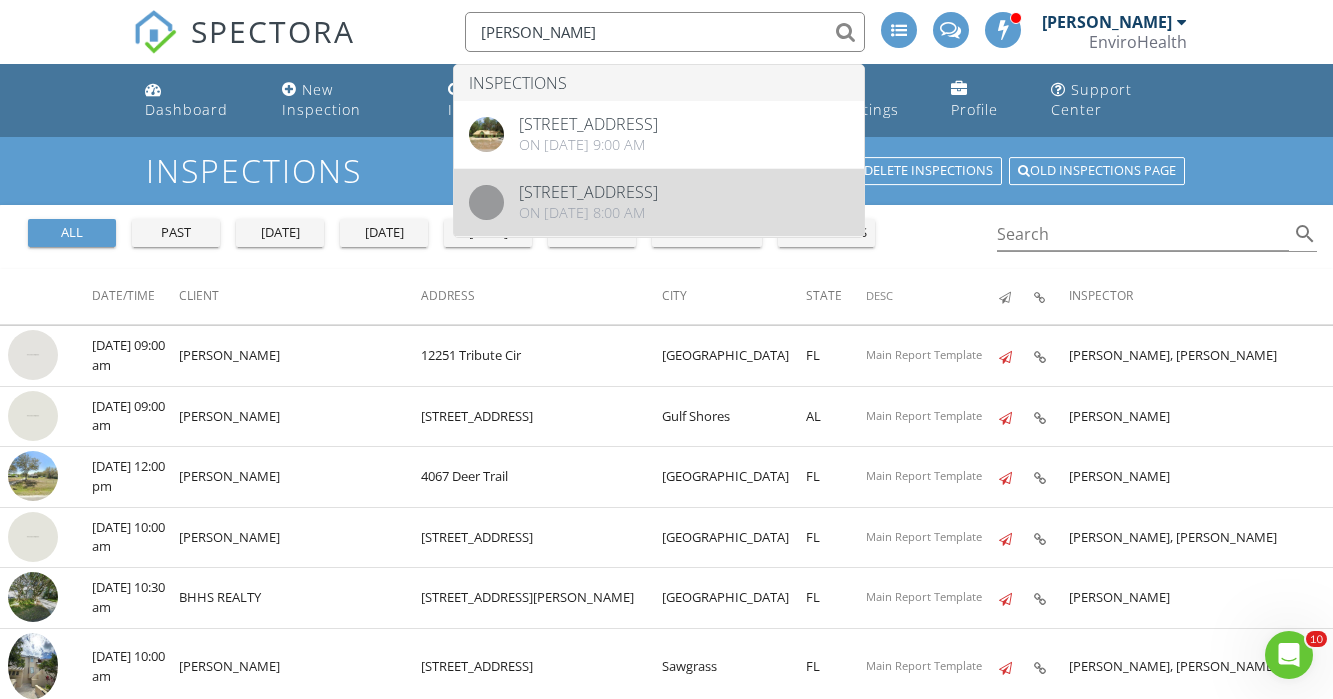 type on "anna di" 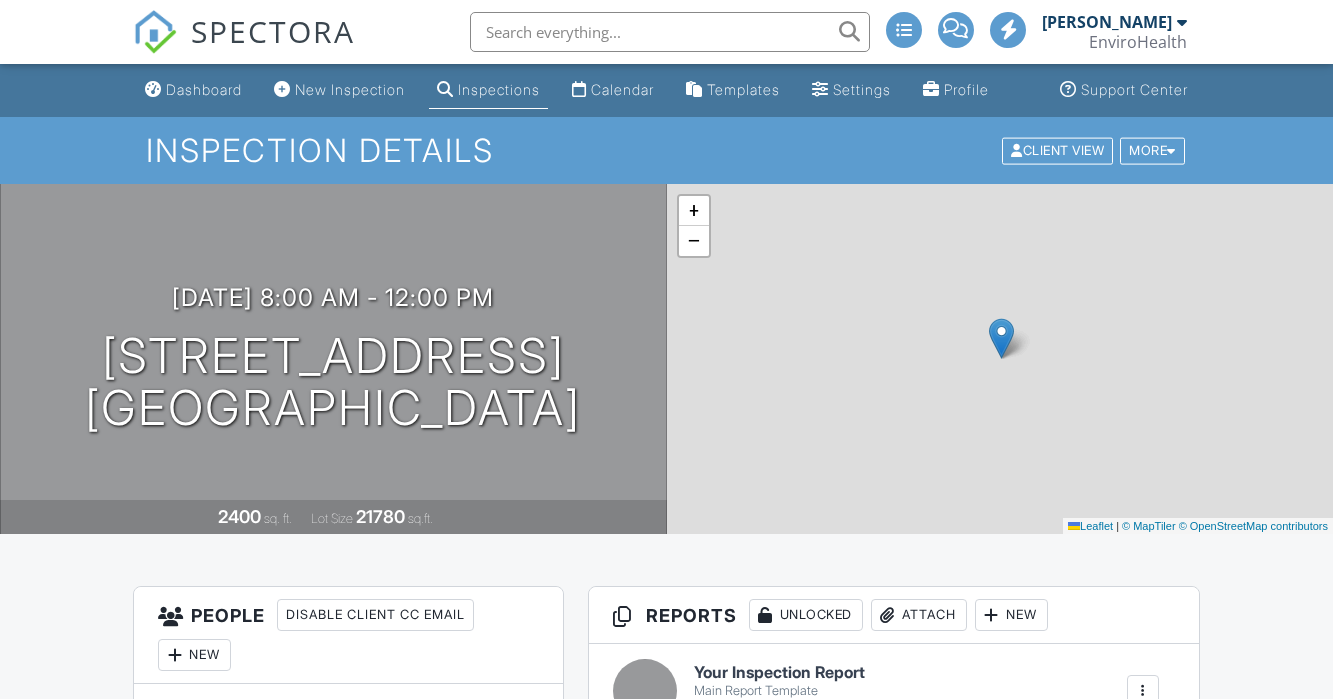 scroll, scrollTop: 0, scrollLeft: 0, axis: both 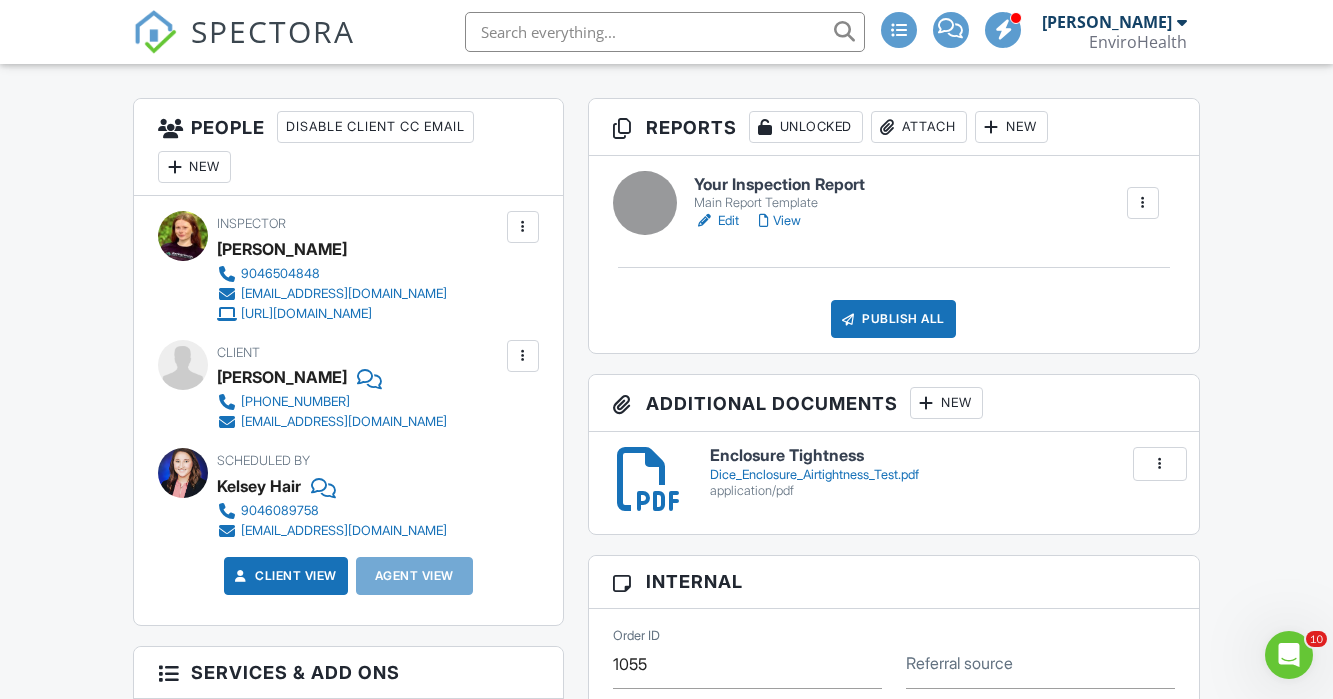 click at bounding box center [645, 203] 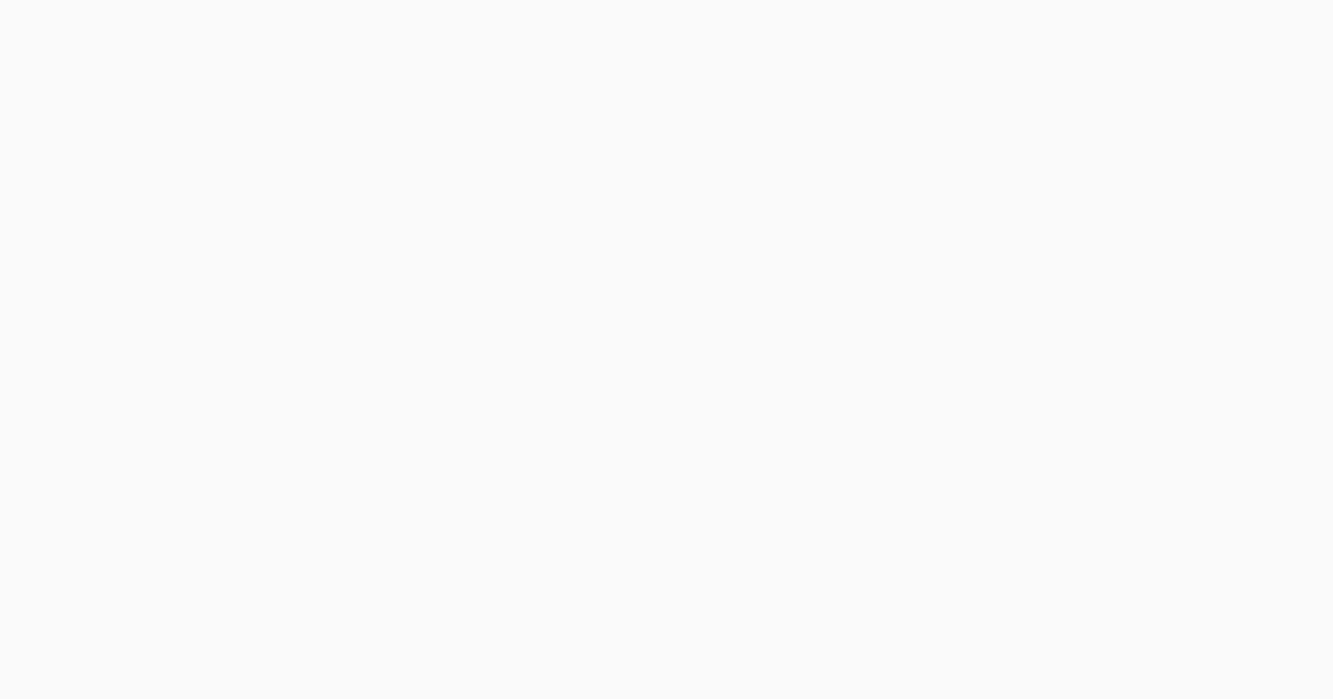 scroll, scrollTop: 0, scrollLeft: 0, axis: both 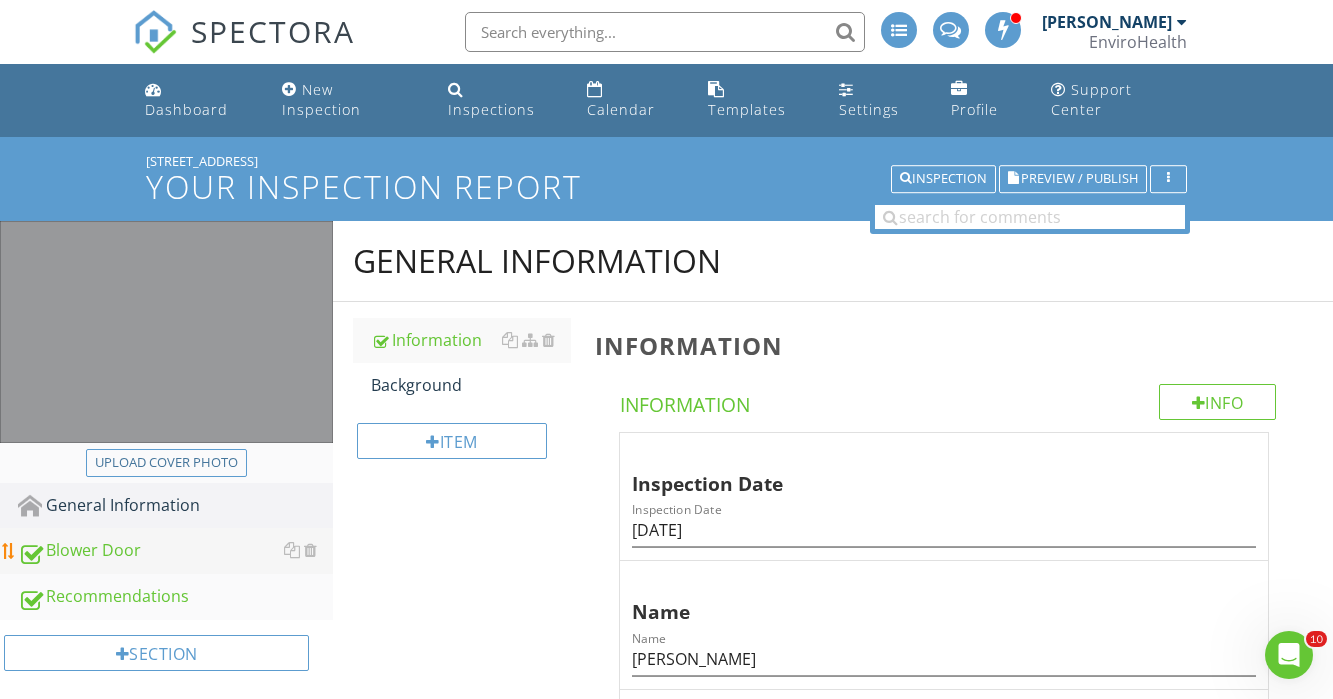 click on "Blower Door" at bounding box center [175, 551] 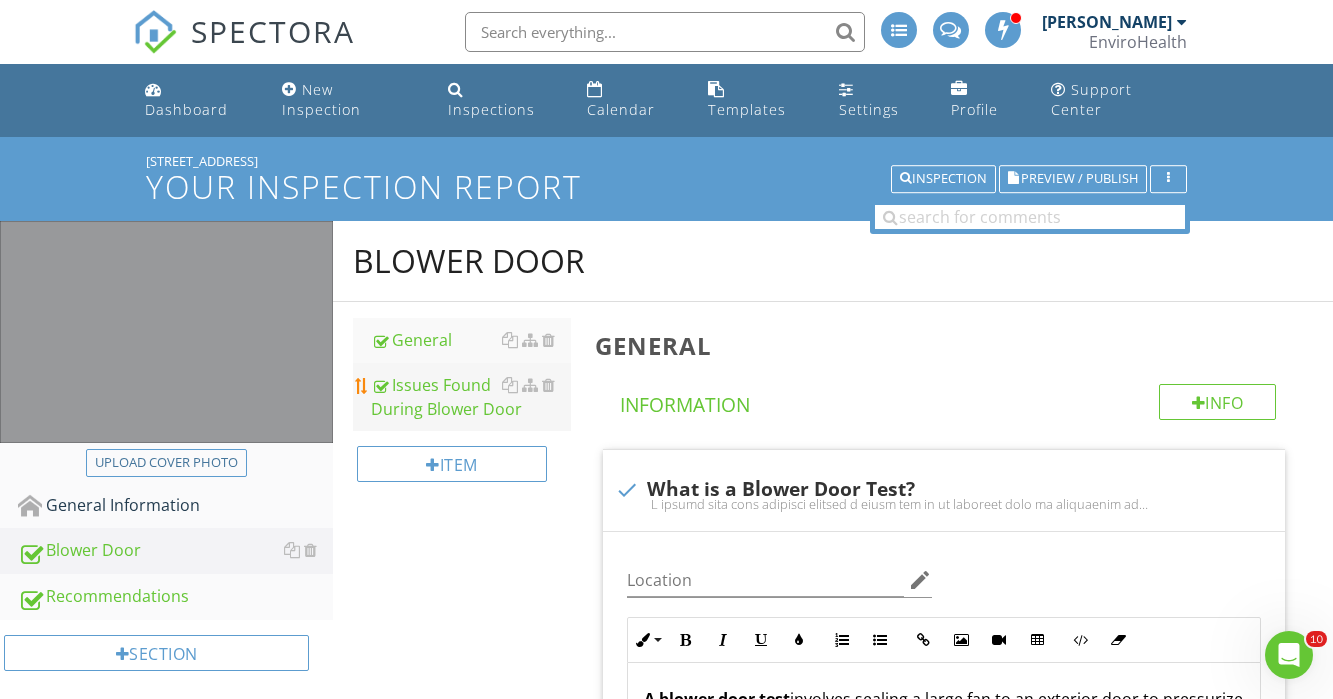 click on "Issues Found During Blower Door" at bounding box center (471, 397) 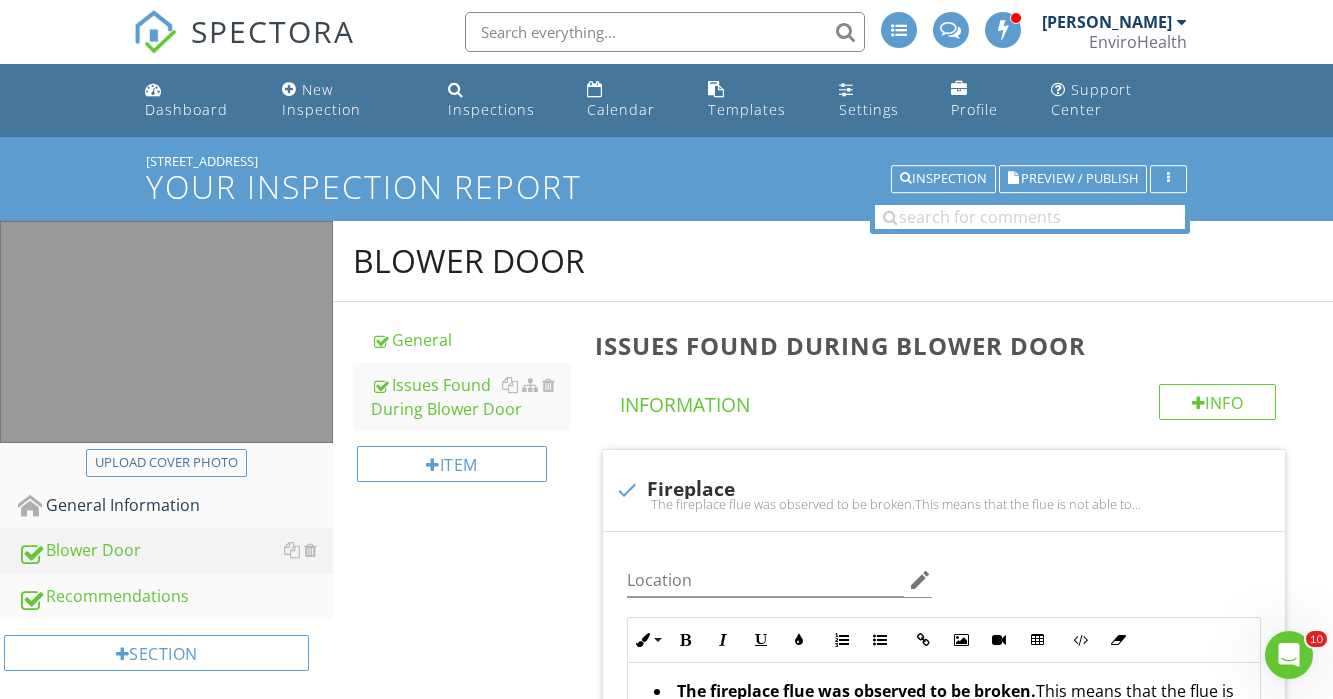 scroll, scrollTop: 151, scrollLeft: 0, axis: vertical 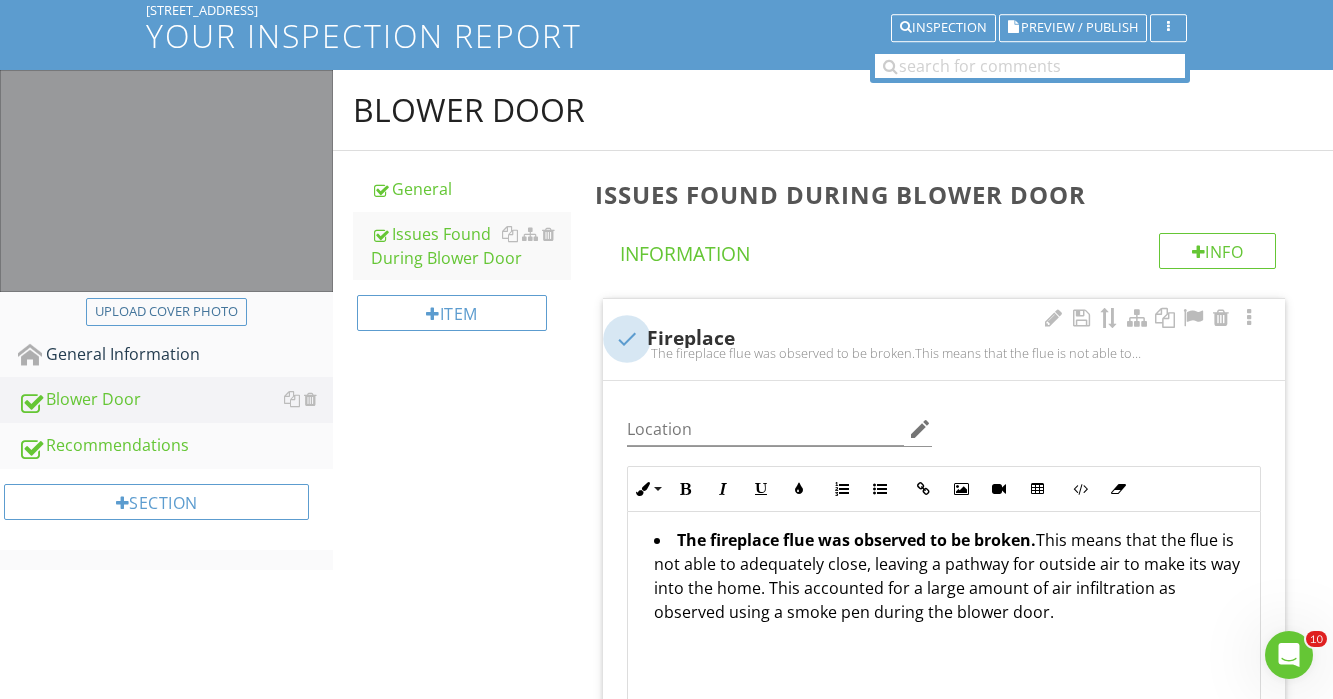click at bounding box center [627, 339] 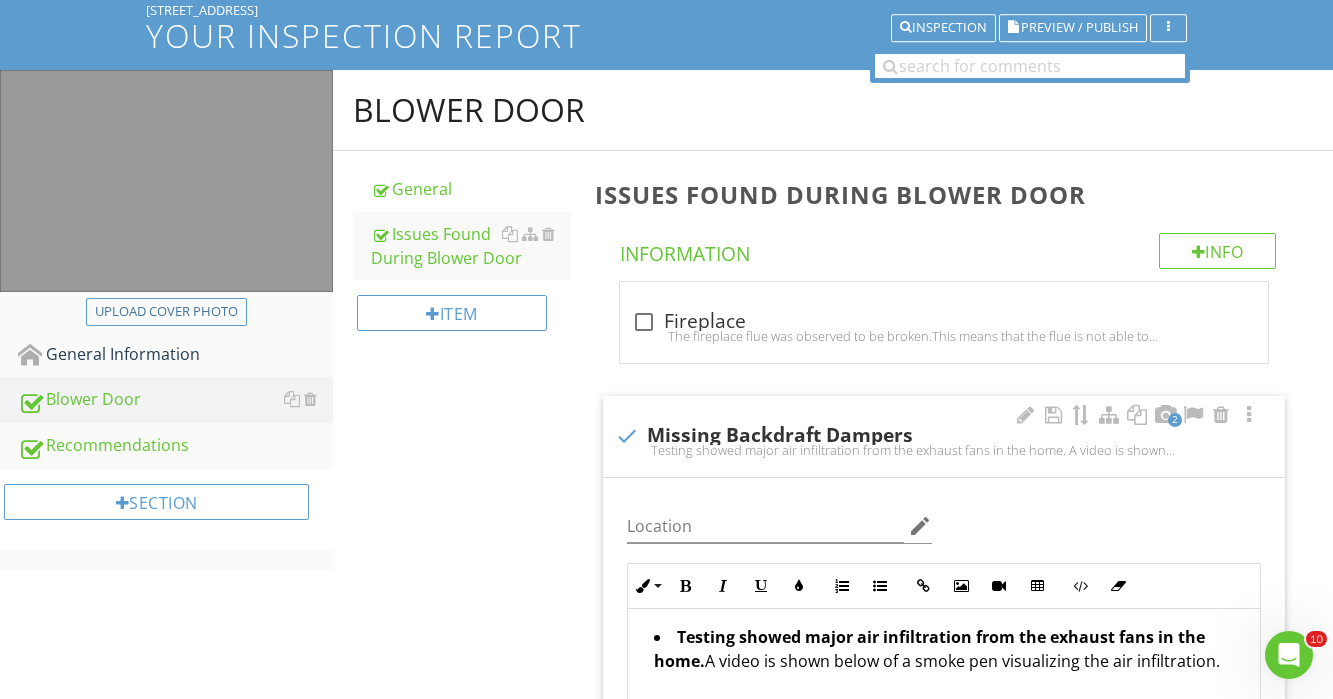 click at bounding box center [1081, 415] 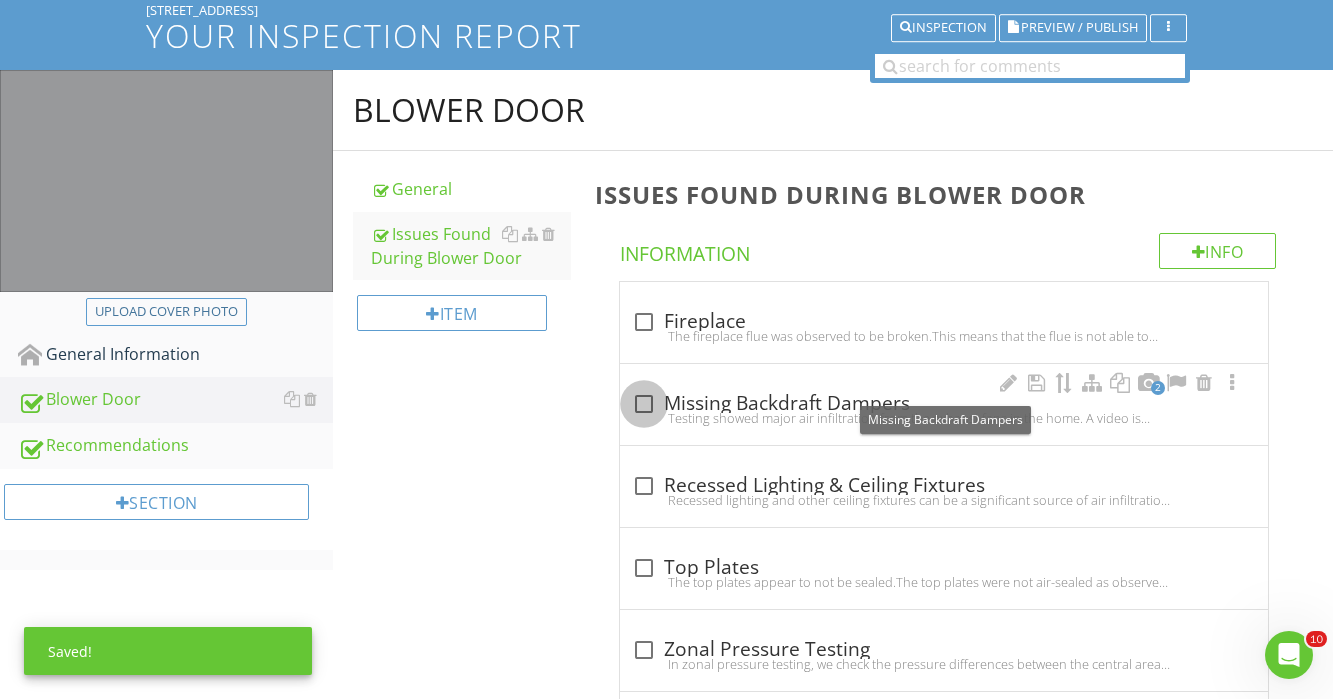click at bounding box center [644, 404] 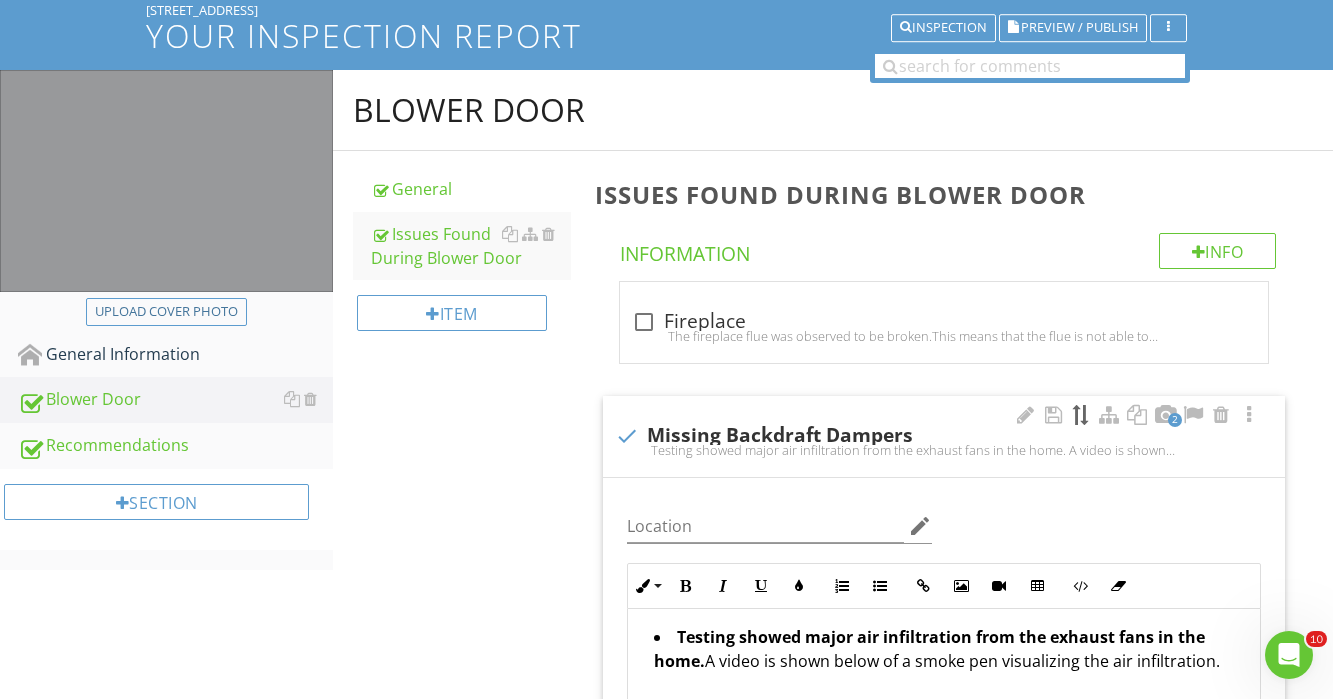 click at bounding box center (1081, 415) 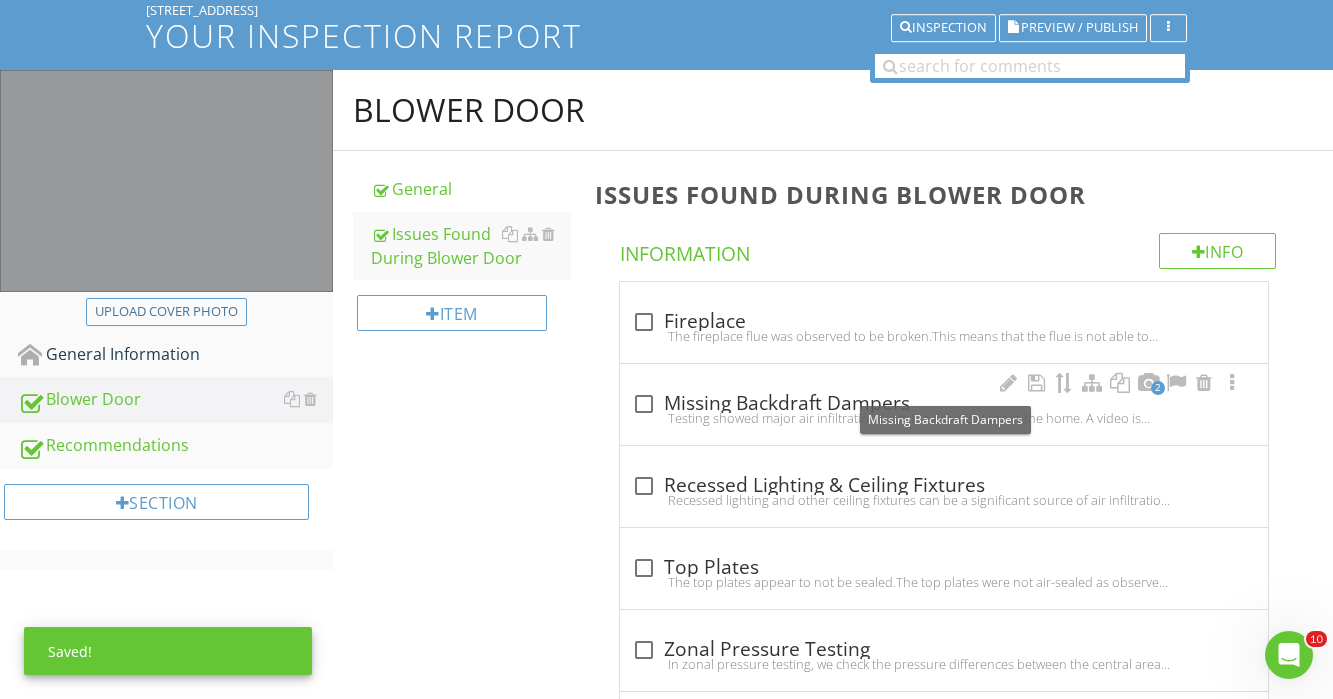 click at bounding box center (644, 404) 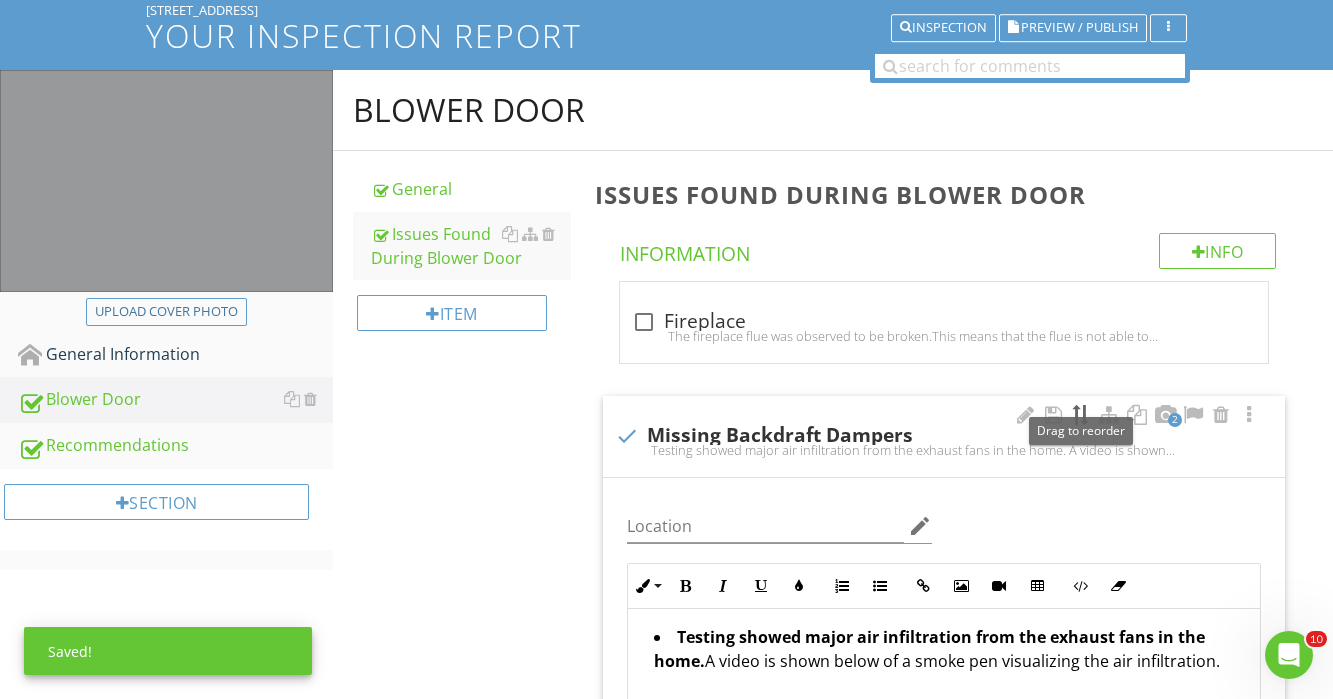 click at bounding box center [1081, 415] 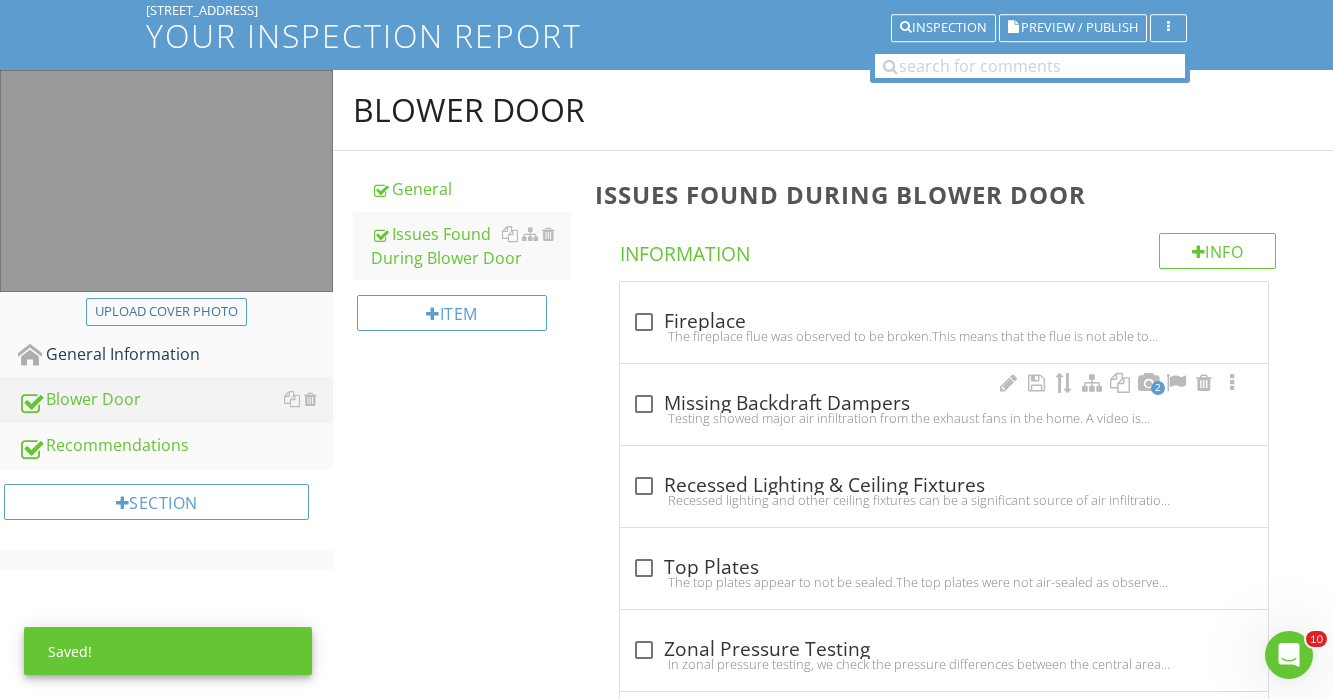click at bounding box center [644, 404] 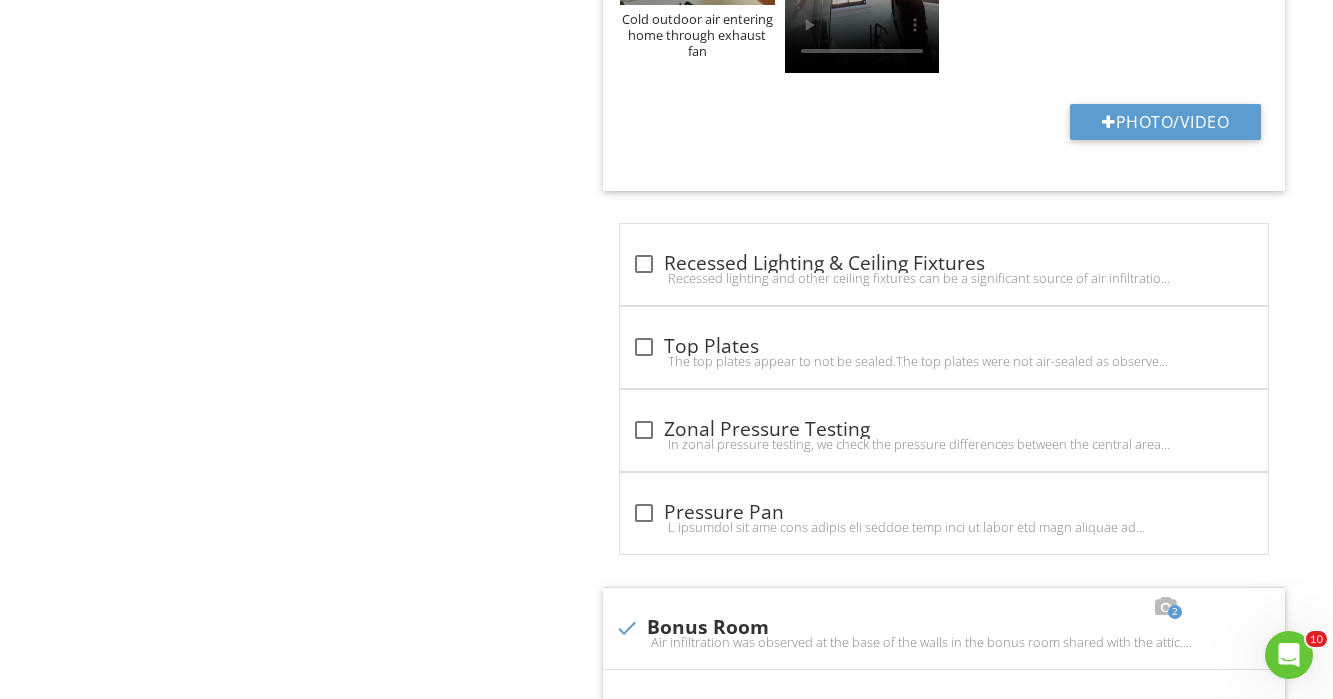 scroll, scrollTop: 1231, scrollLeft: 0, axis: vertical 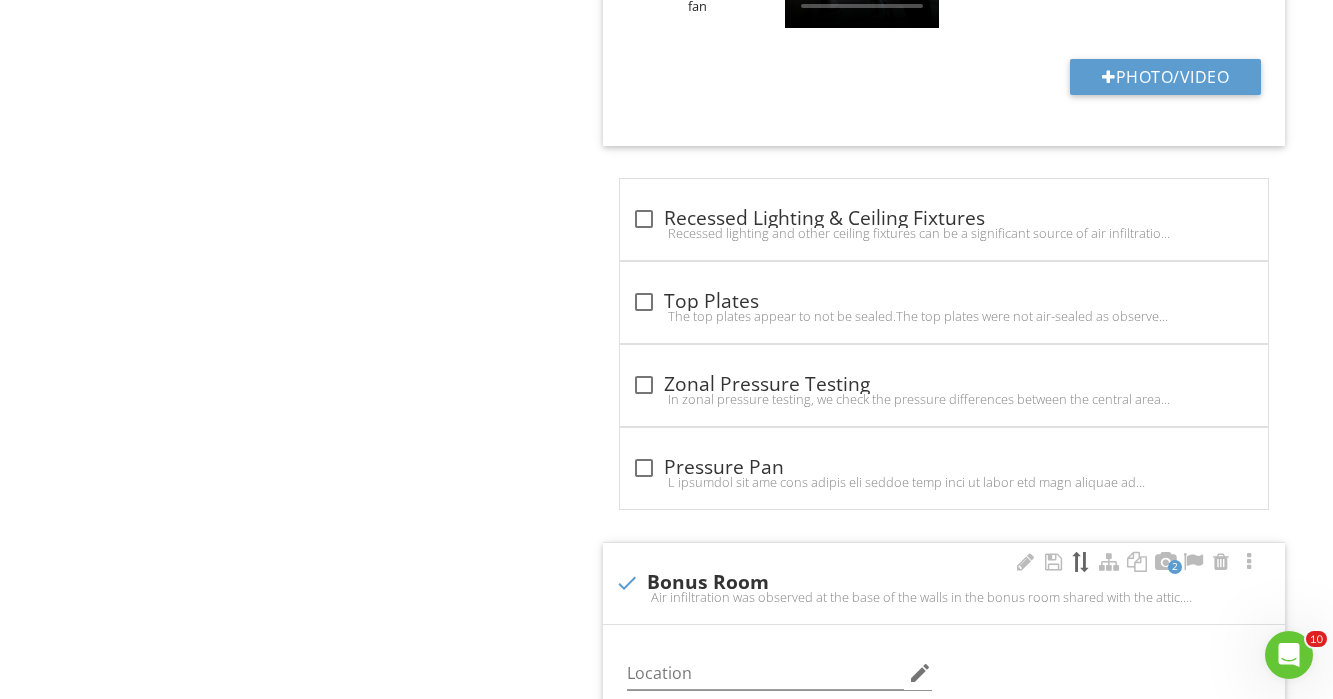 click at bounding box center (1081, 562) 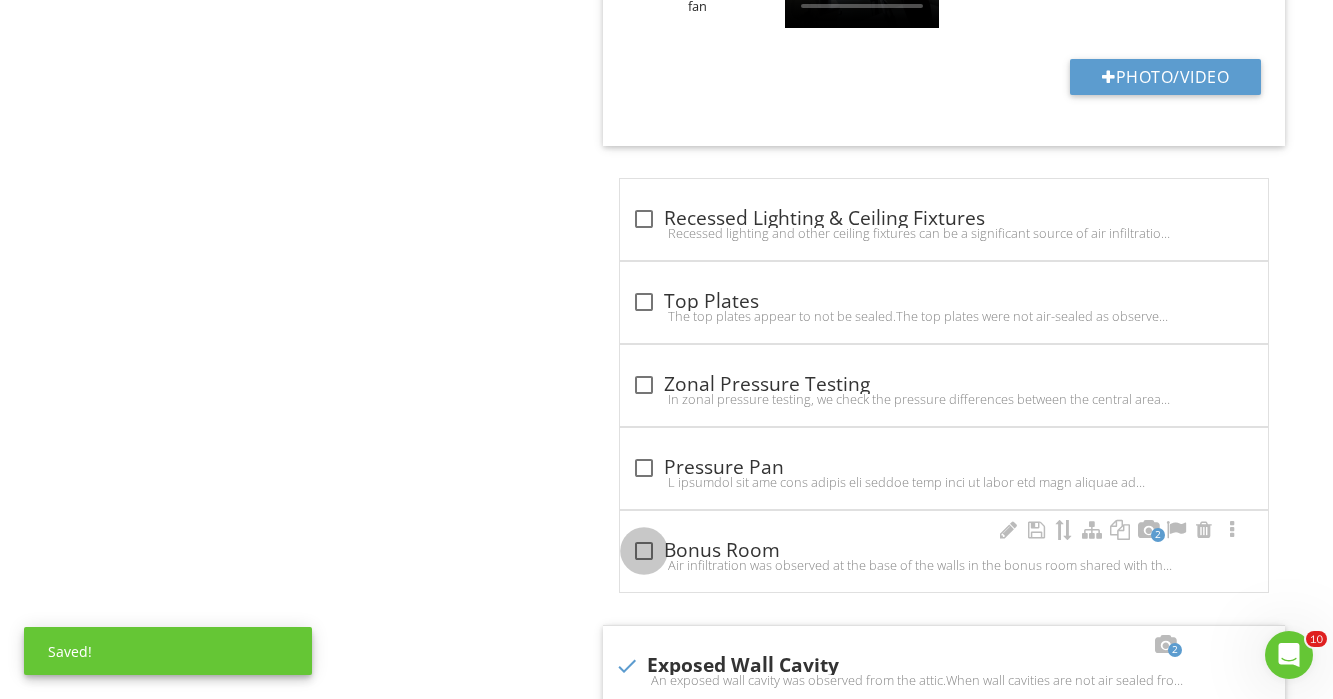 click at bounding box center (644, 551) 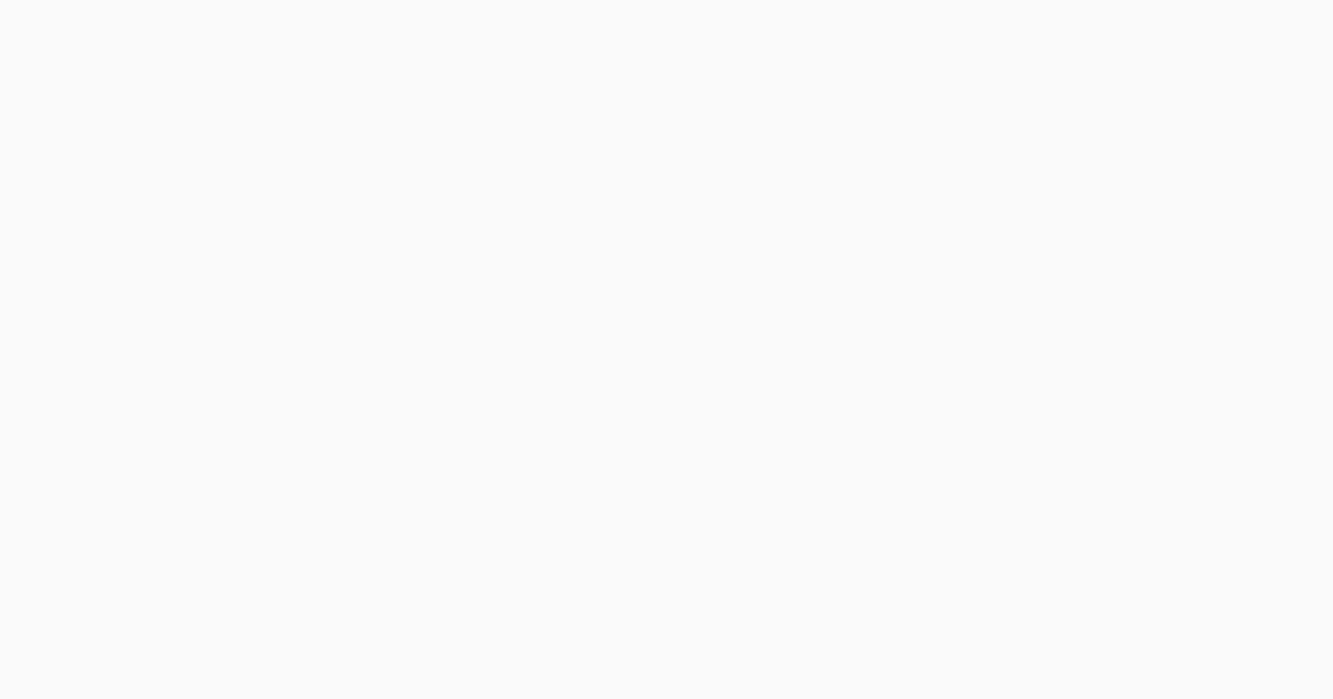 scroll, scrollTop: 0, scrollLeft: 0, axis: both 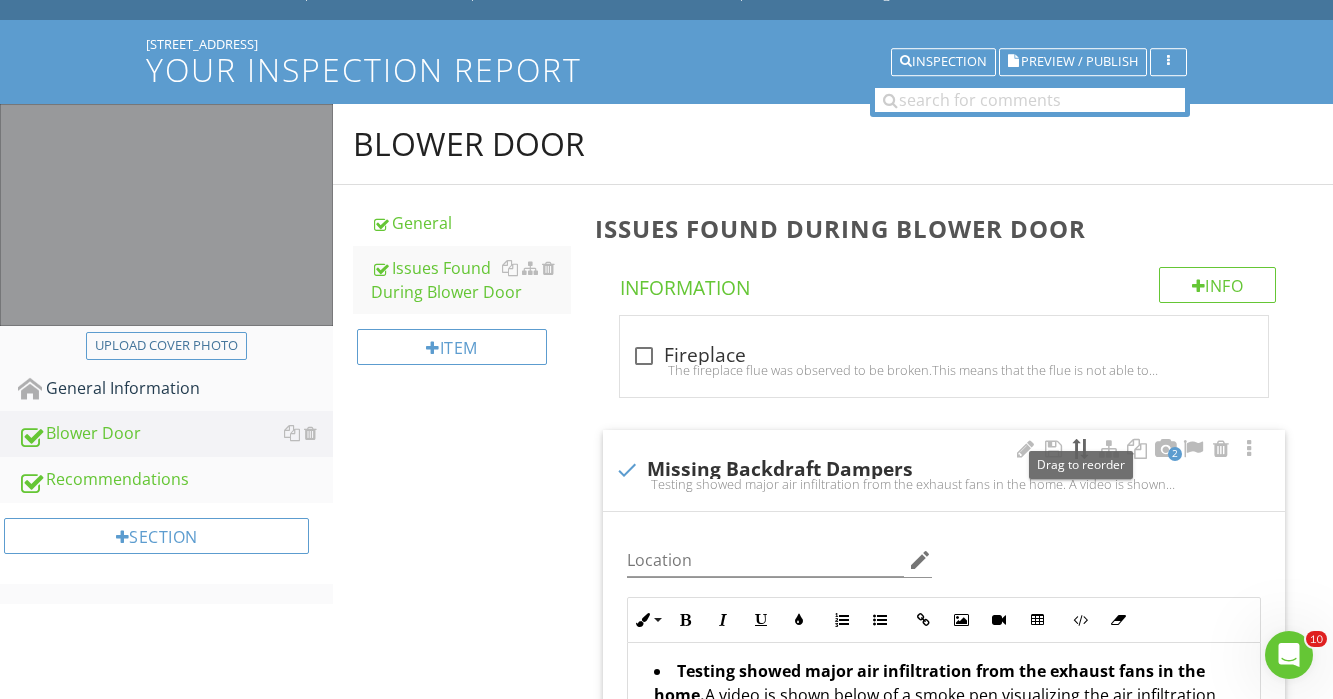 click at bounding box center (1081, 449) 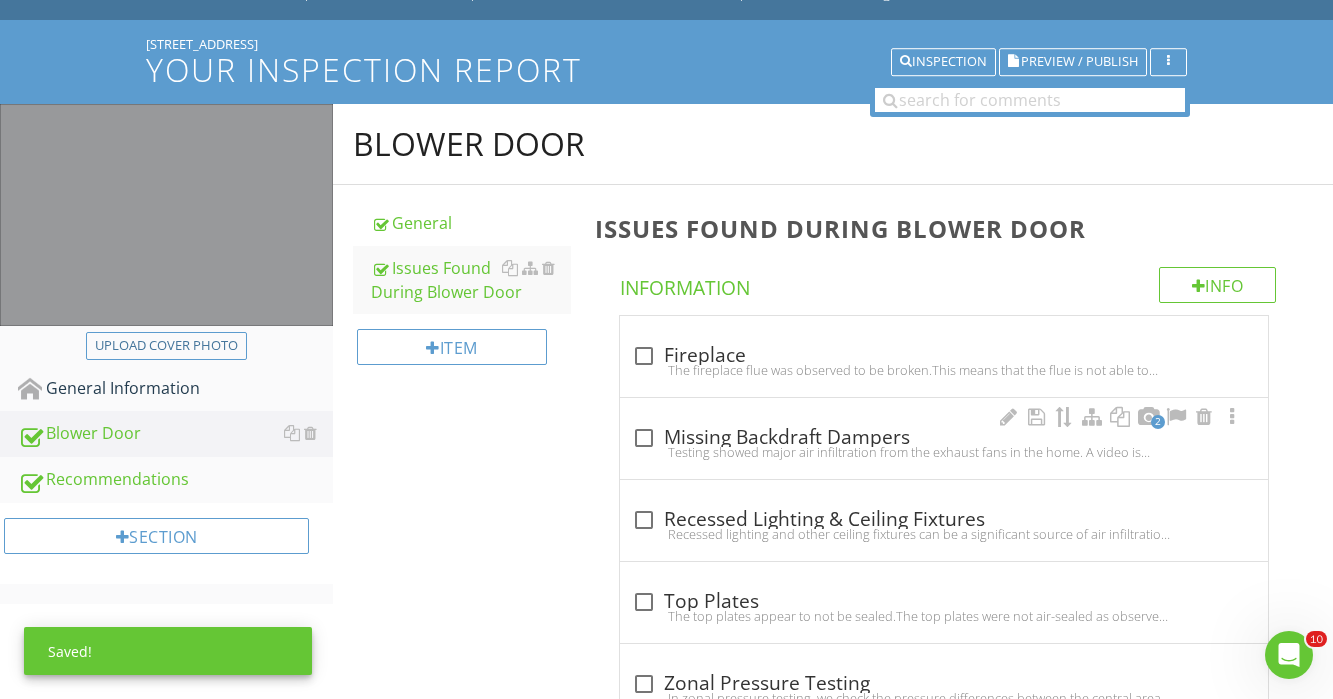 click at bounding box center (644, 438) 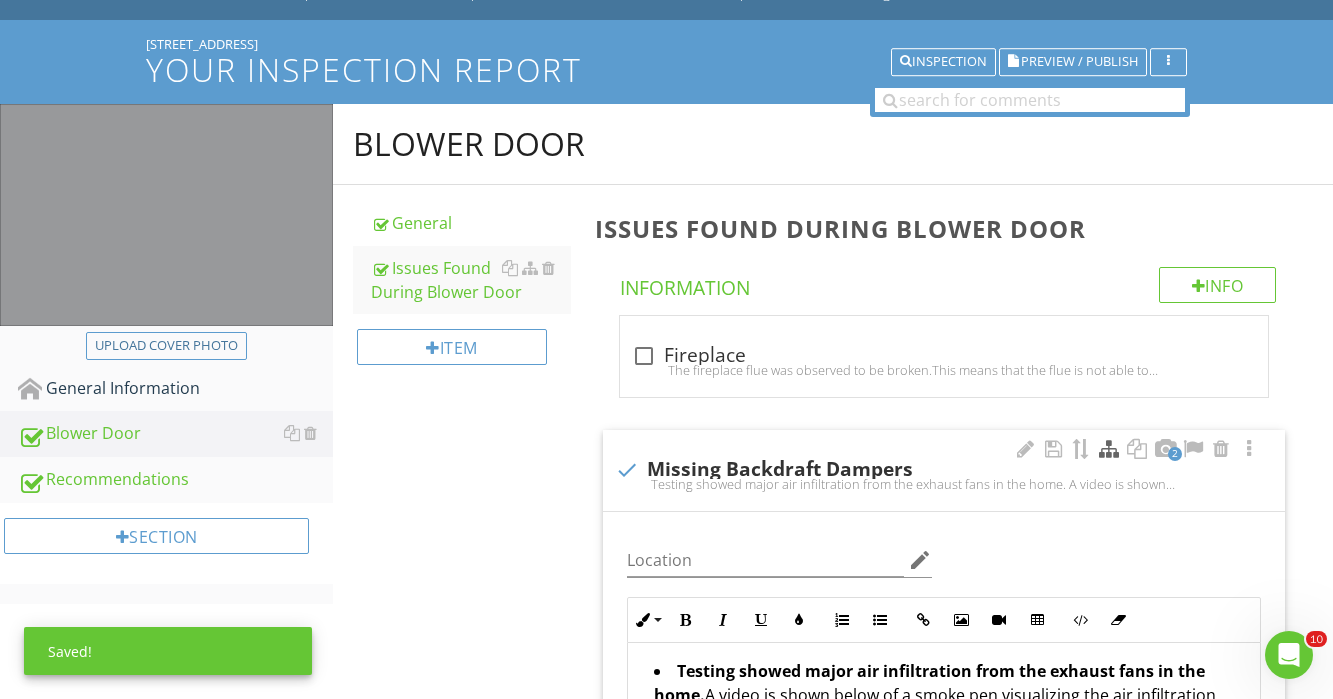 click at bounding box center (1109, 449) 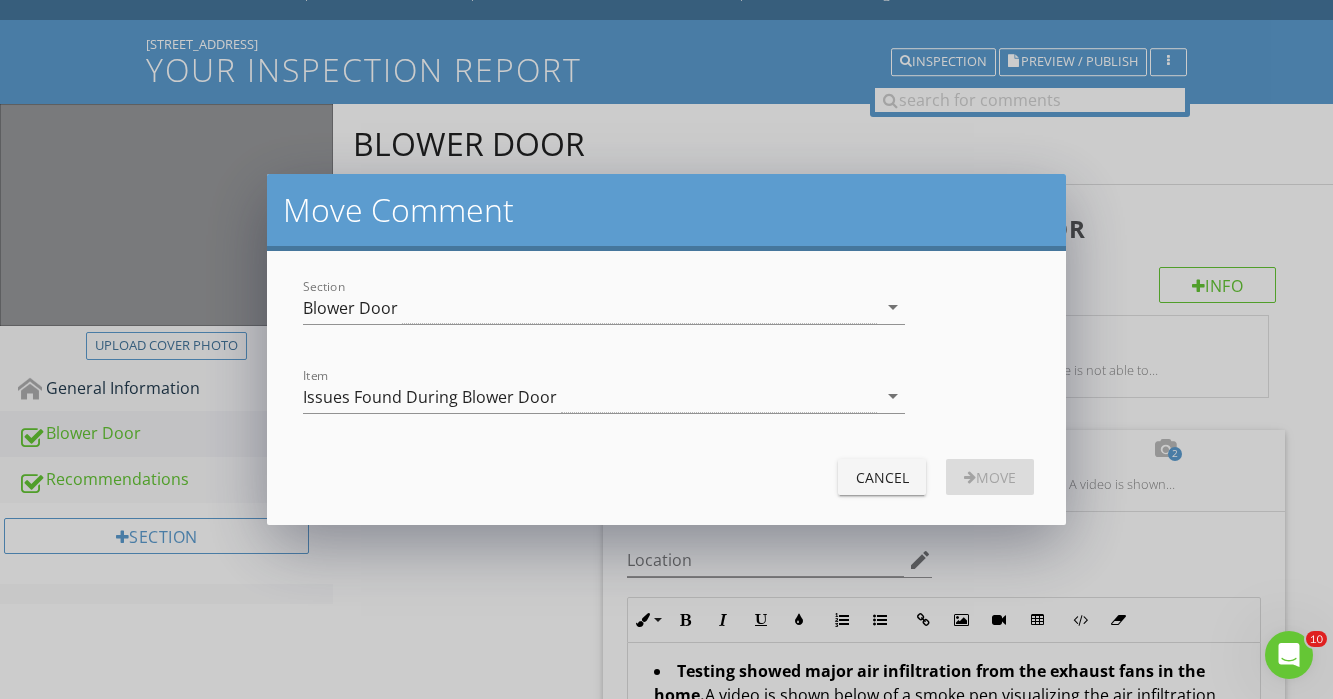 click on "Cancel" at bounding box center [882, 477] 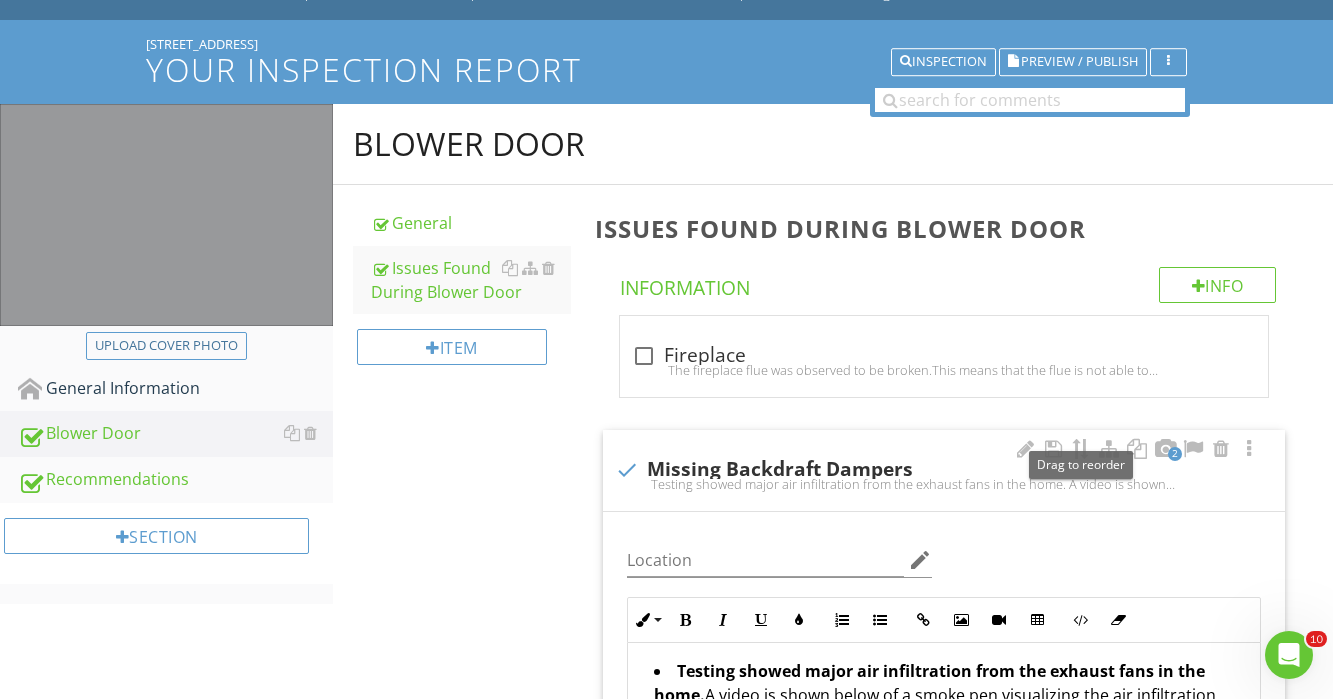 click at bounding box center [1081, 449] 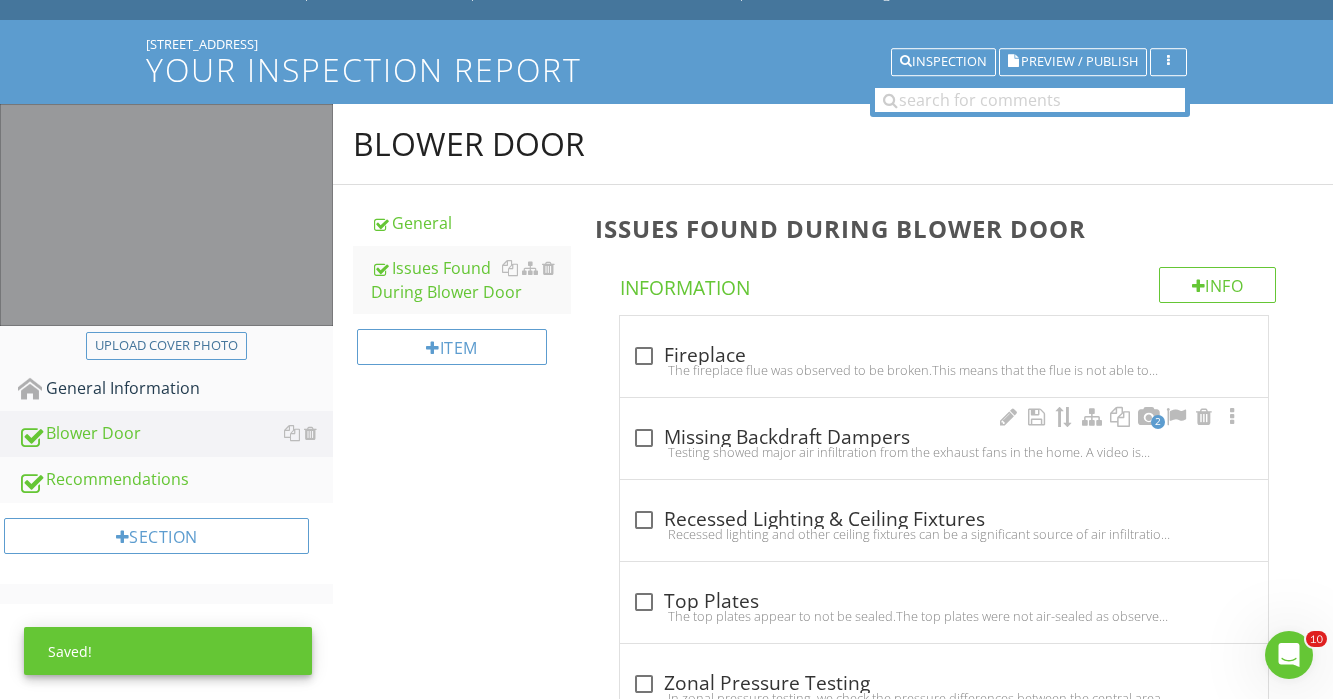 click at bounding box center (644, 438) 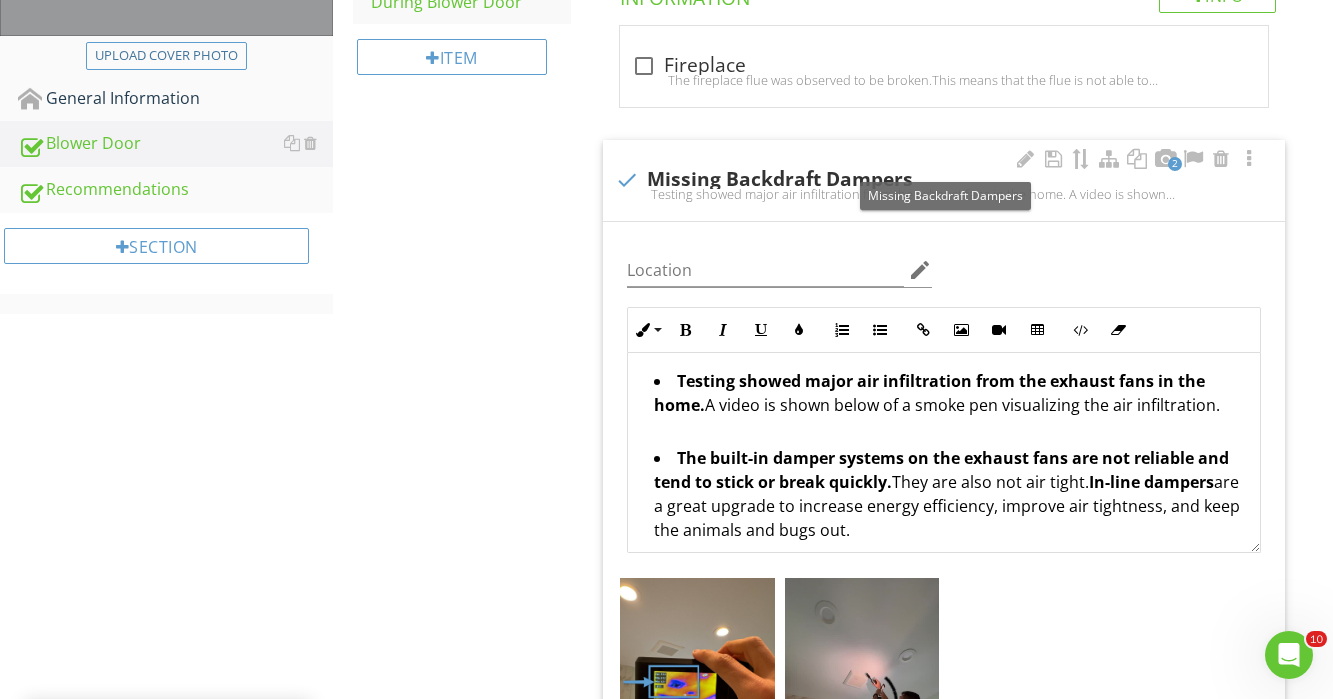 scroll, scrollTop: 442, scrollLeft: 0, axis: vertical 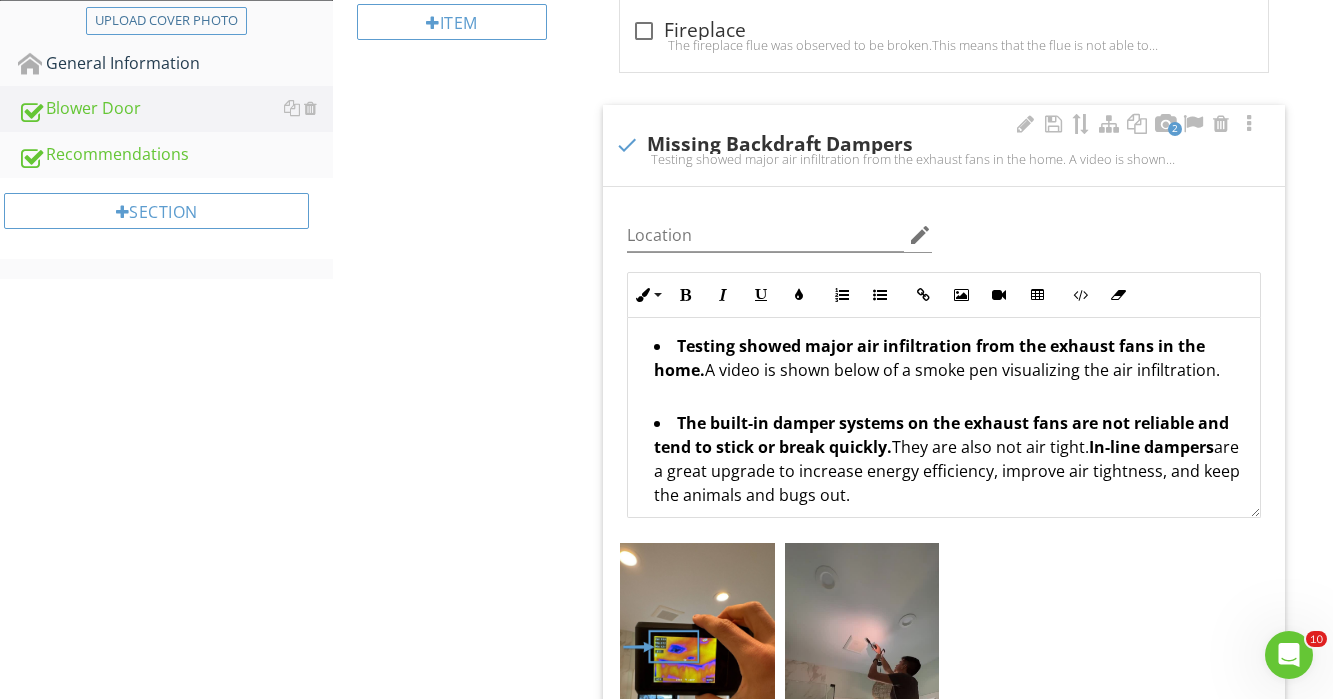 click at bounding box center (627, 145) 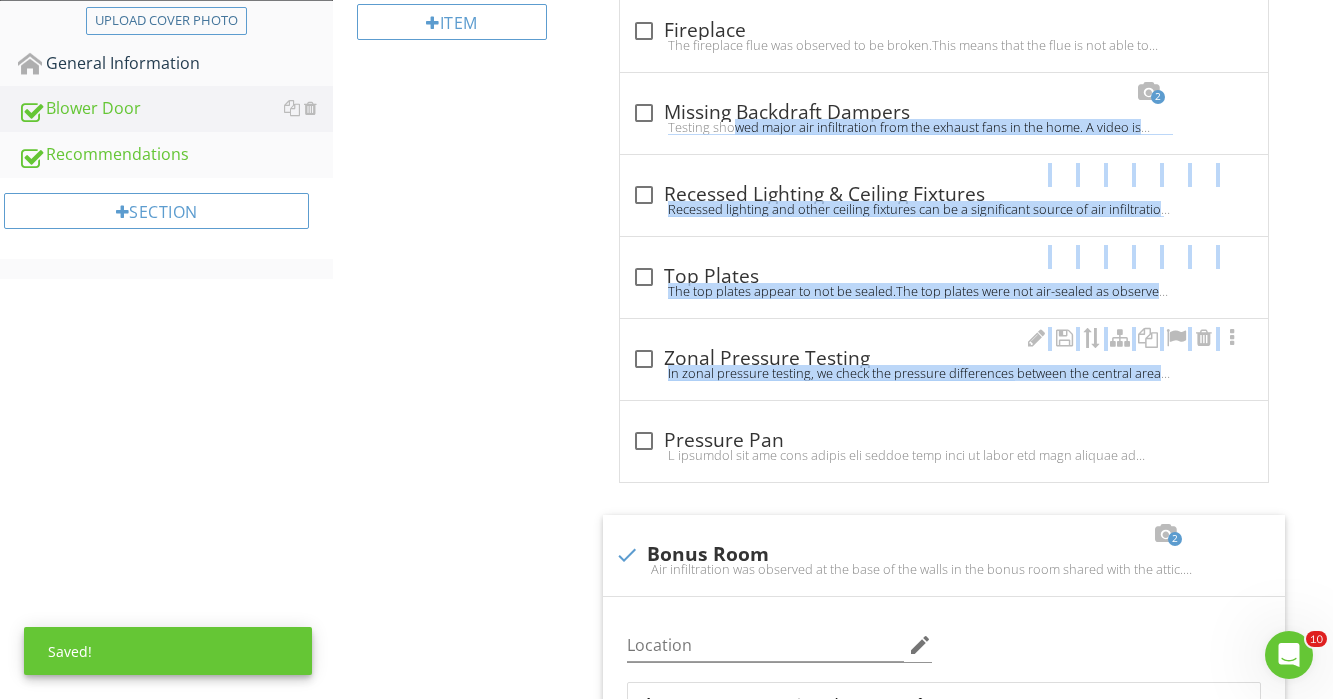 drag, startPoint x: 921, startPoint y: 94, endPoint x: 926, endPoint y: 371, distance: 277.04514 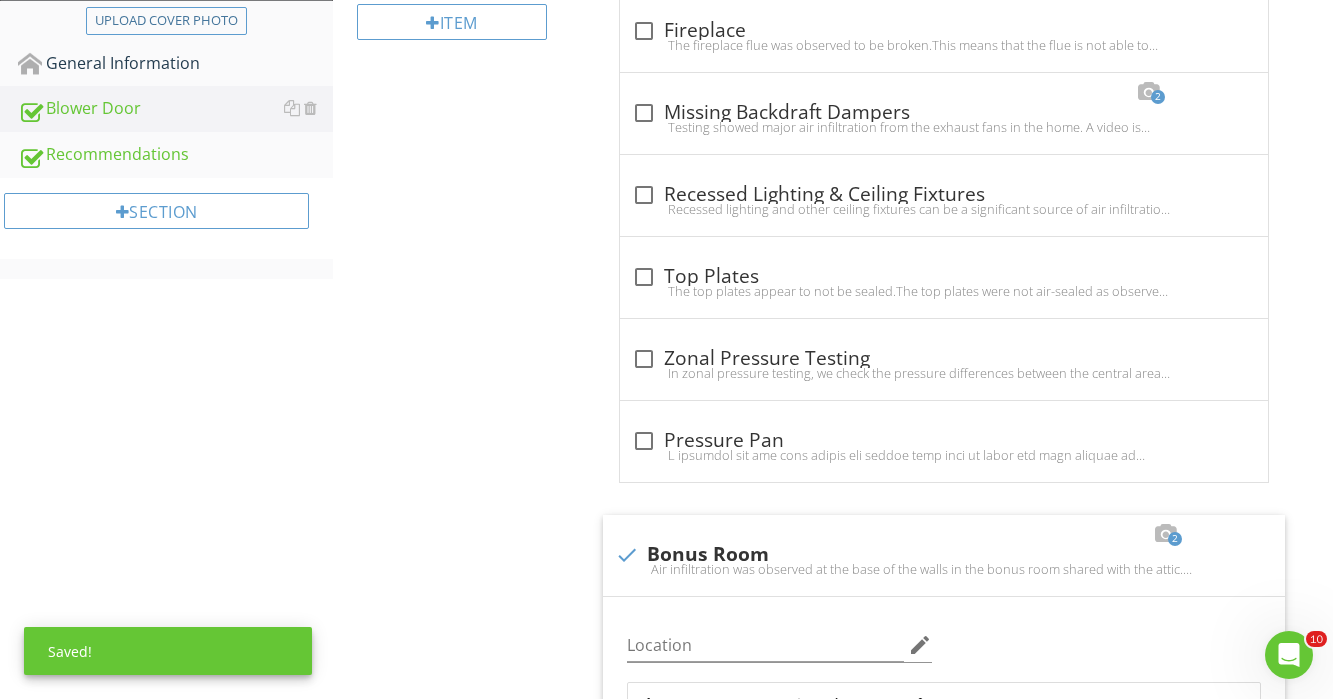 click on "Blower Door
General
Issues Found During Blower Door
Item
Issues Found During Blower Door
Info
Information                       check_box_outline_blank
Fireplace
The fireplace flue was observed to be broken.This means that the flue is not able to adequately close, leaving a pathway for outside air to make its way into the home. This accounted for a large amount of air infiltration as observed using a smoke pen during the blower door.
2         check_box_outline_blank
Missing Backdraft Dampers
check_box_outline_blank
Recessed Lighting & Ceiling Fixtures
check_box_outline_blank" at bounding box center [833, 1685] 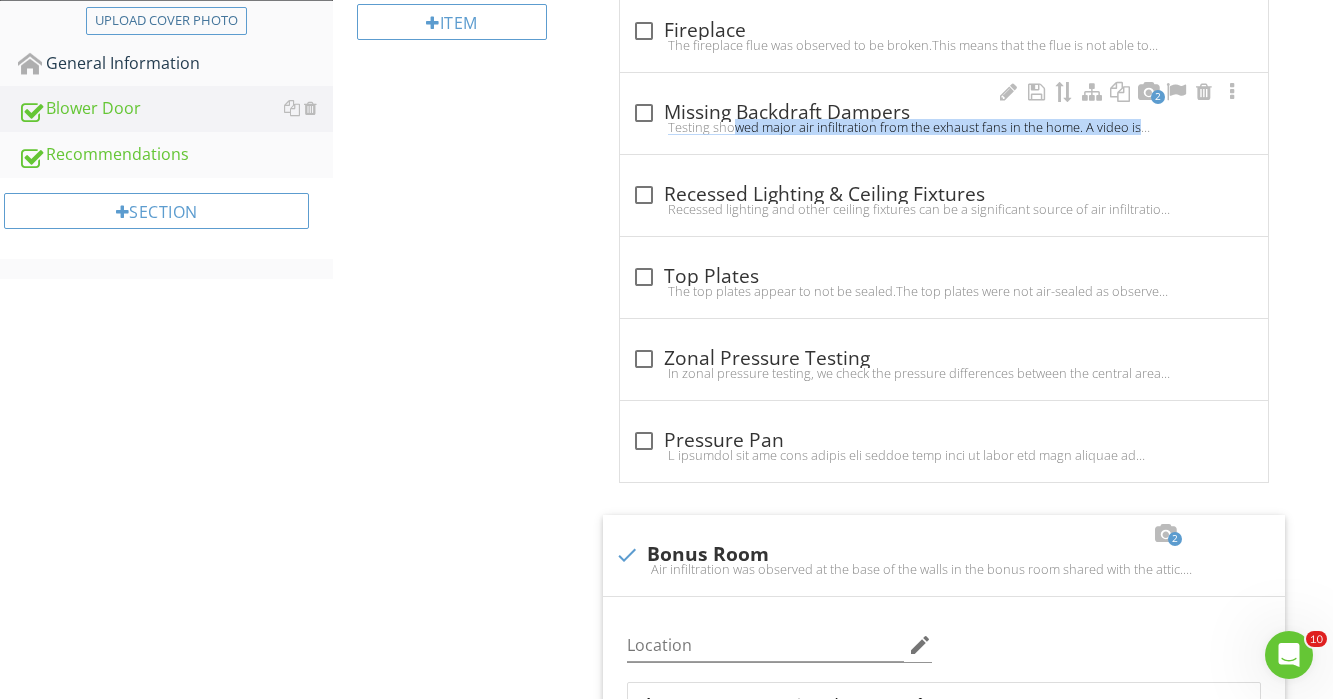 drag, startPoint x: 740, startPoint y: 58, endPoint x: 739, endPoint y: 126, distance: 68.007355 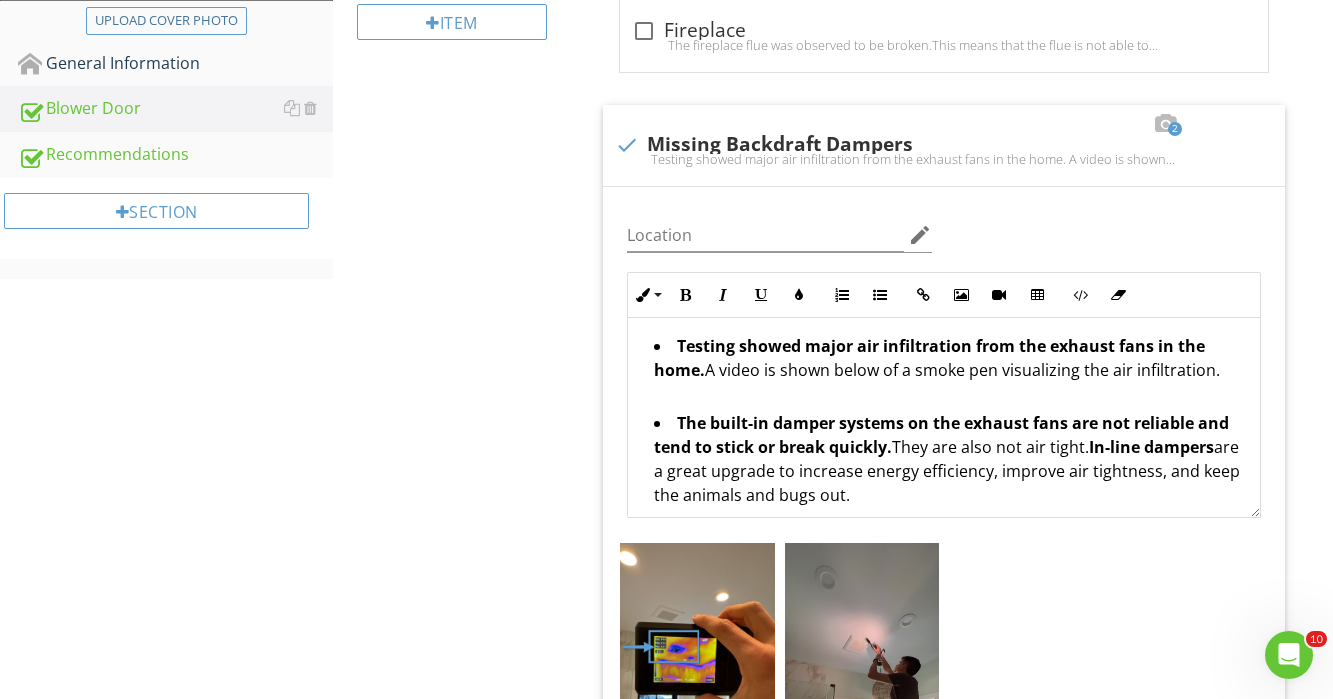 click on "Blower Door
General
Issues Found During Blower Door
Item
Issues Found During Blower Door
Info
Information                       check_box_outline_blank
Fireplace
The fireplace flue was observed to be broken.This means that the flue is not able to adequately close, leaving a pathway for outside air to make its way into the home. This accounted for a large amount of air infiltration as observed using a smoke pen during the blower door.
2         check
Missing Backdraft Dampers
Location edit       Inline Style XLarge Large Normal Small Light Small/Light Bold Italic Underline Colors Ordered List Unordered List Insert Link Insert Image Insert Video Insert Table Code View" at bounding box center (833, 2093) 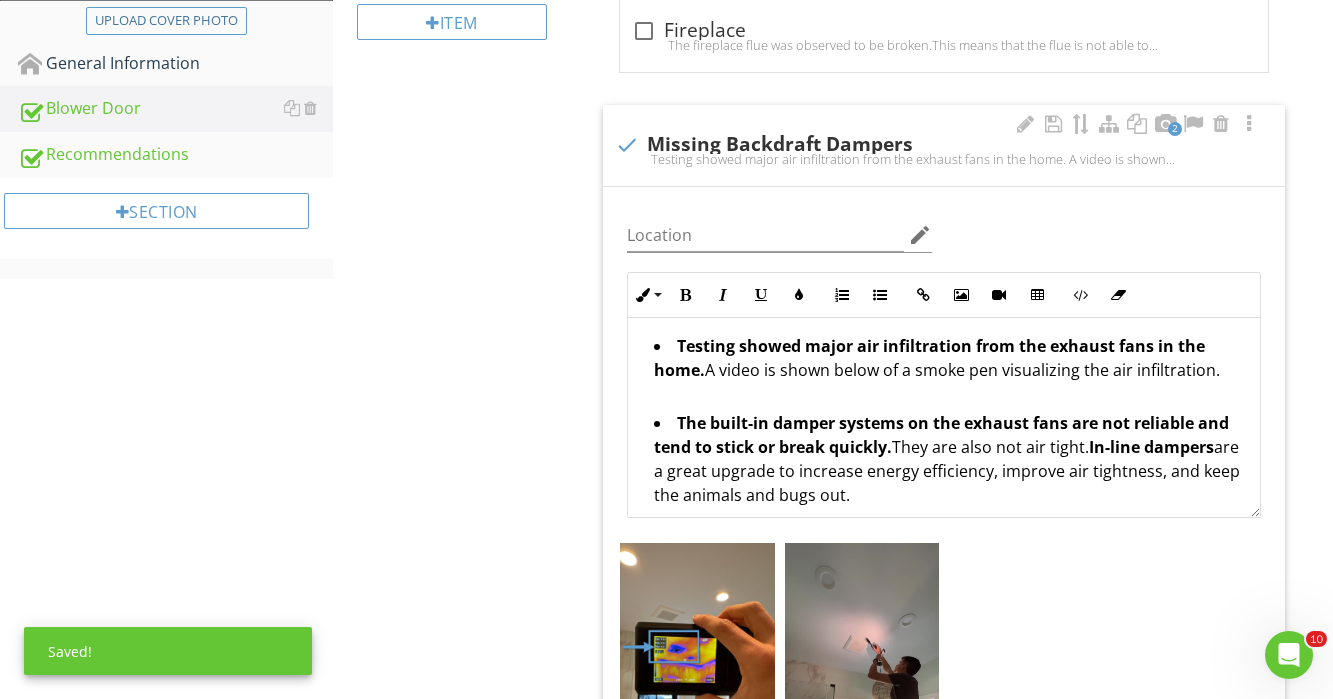 click on "Testing showed major air infiltration from the exhaust fans in the home. A video is shown below of a smoke pen visualizing the air infiltration.The built-in damper systems on the exhaust fans are not reliable and tend to stick or break quickly.They are also not air tight. In-line dampers are a great upgrade to increase energy efficiency, improve air tightness, and keep the animals and bugs out." at bounding box center (944, 159) 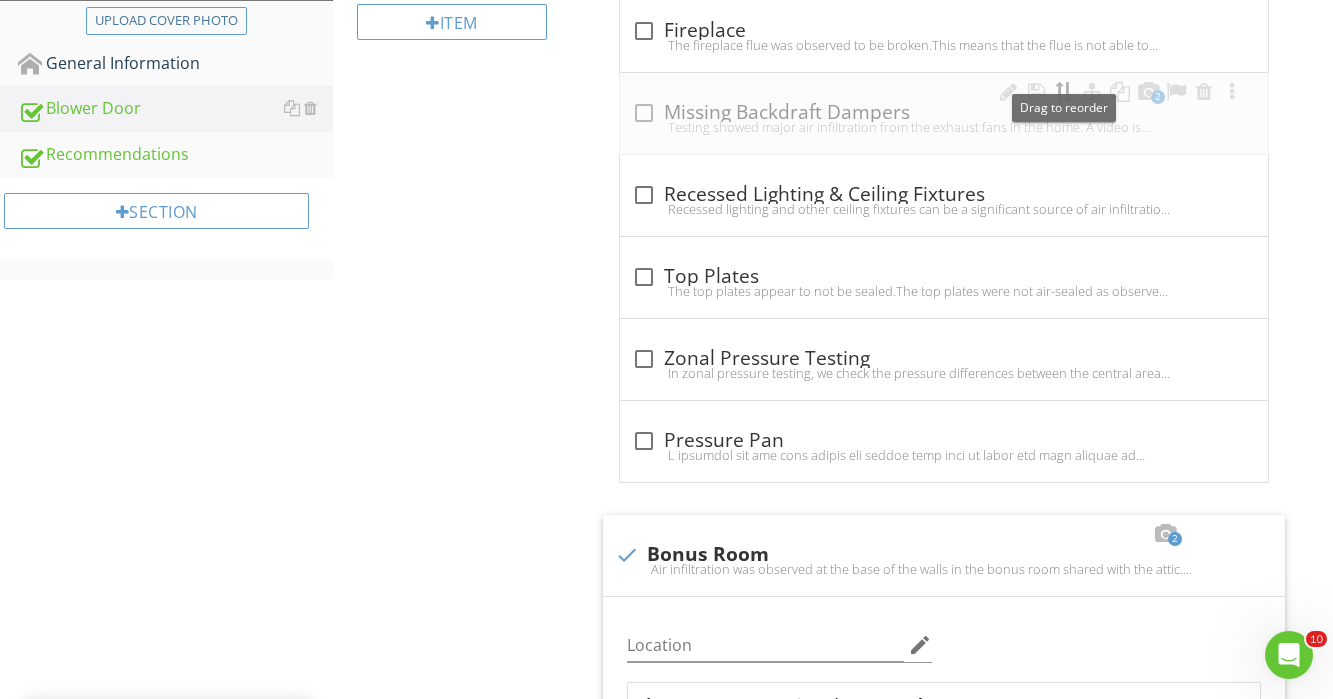 type 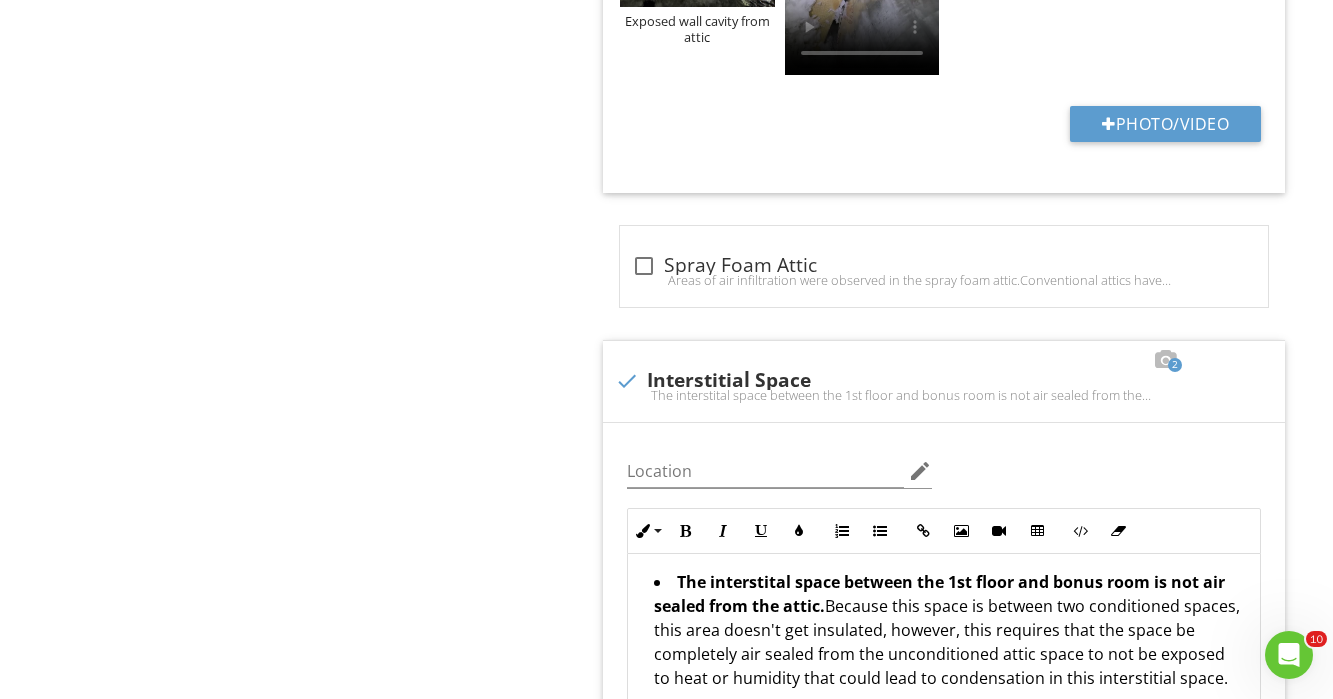 scroll, scrollTop: 2542, scrollLeft: 0, axis: vertical 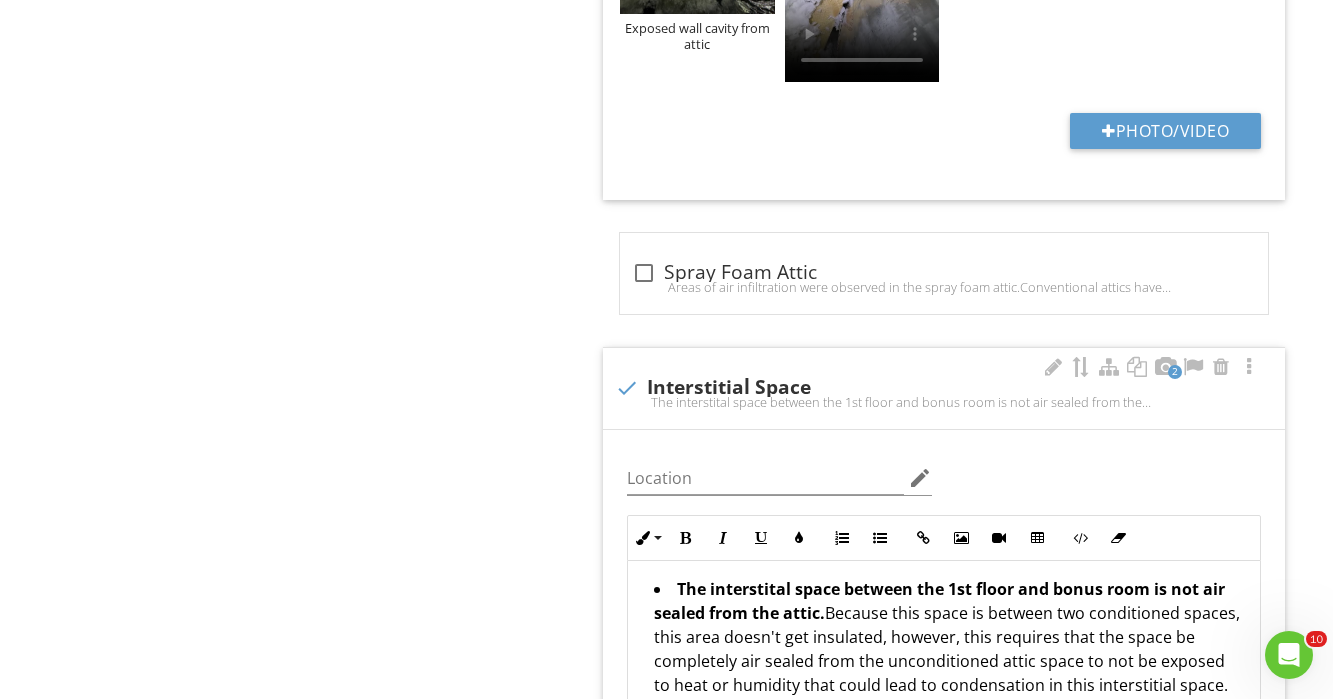 click at bounding box center [627, 388] 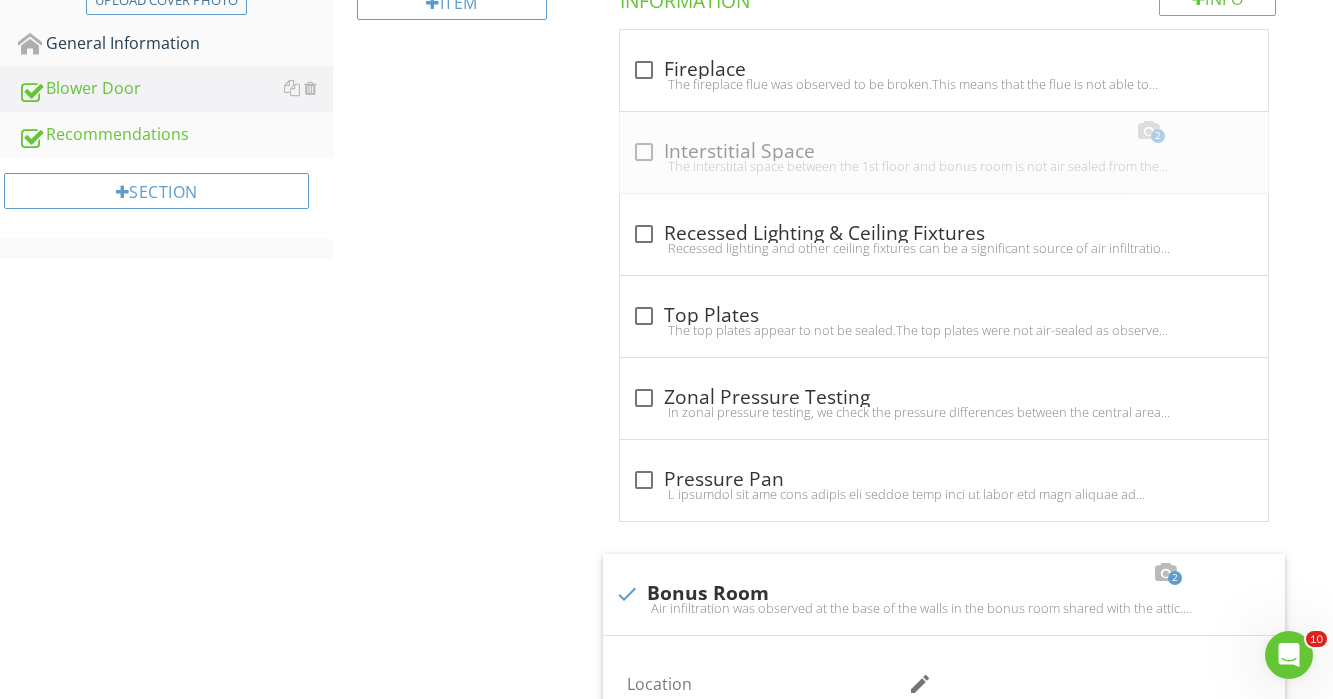 scroll, scrollTop: 330, scrollLeft: 0, axis: vertical 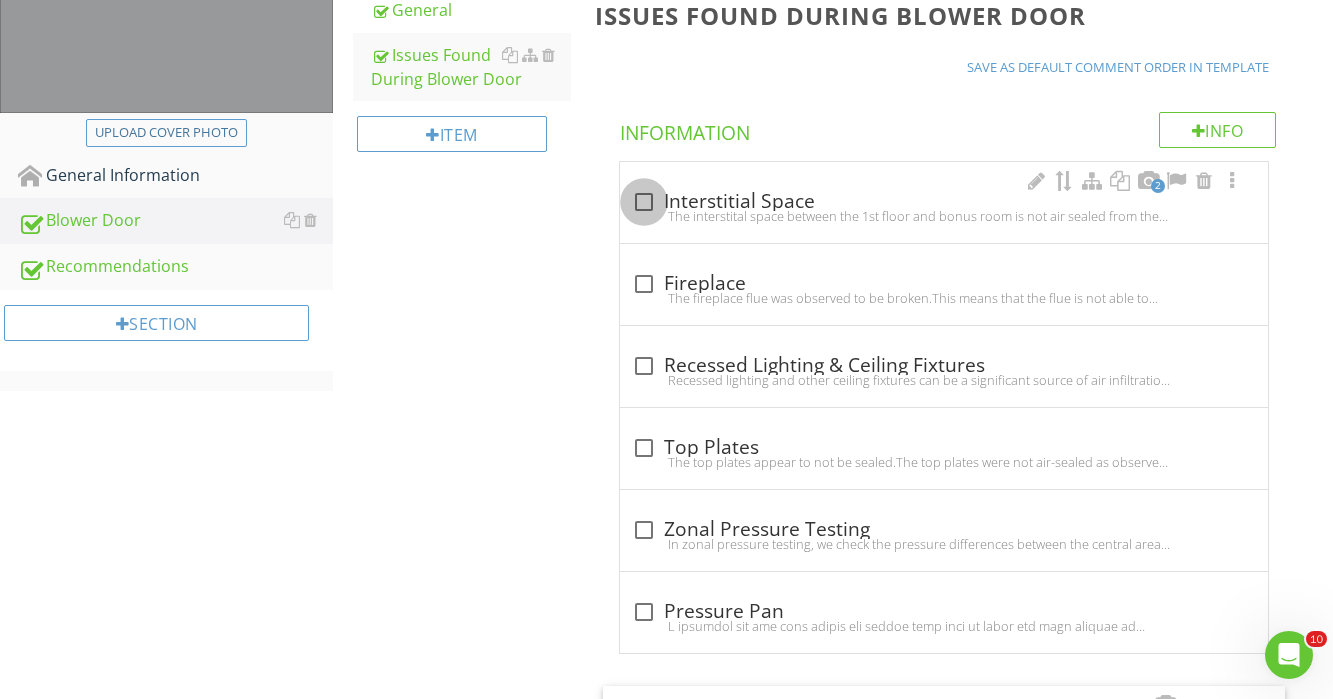 click at bounding box center (644, 202) 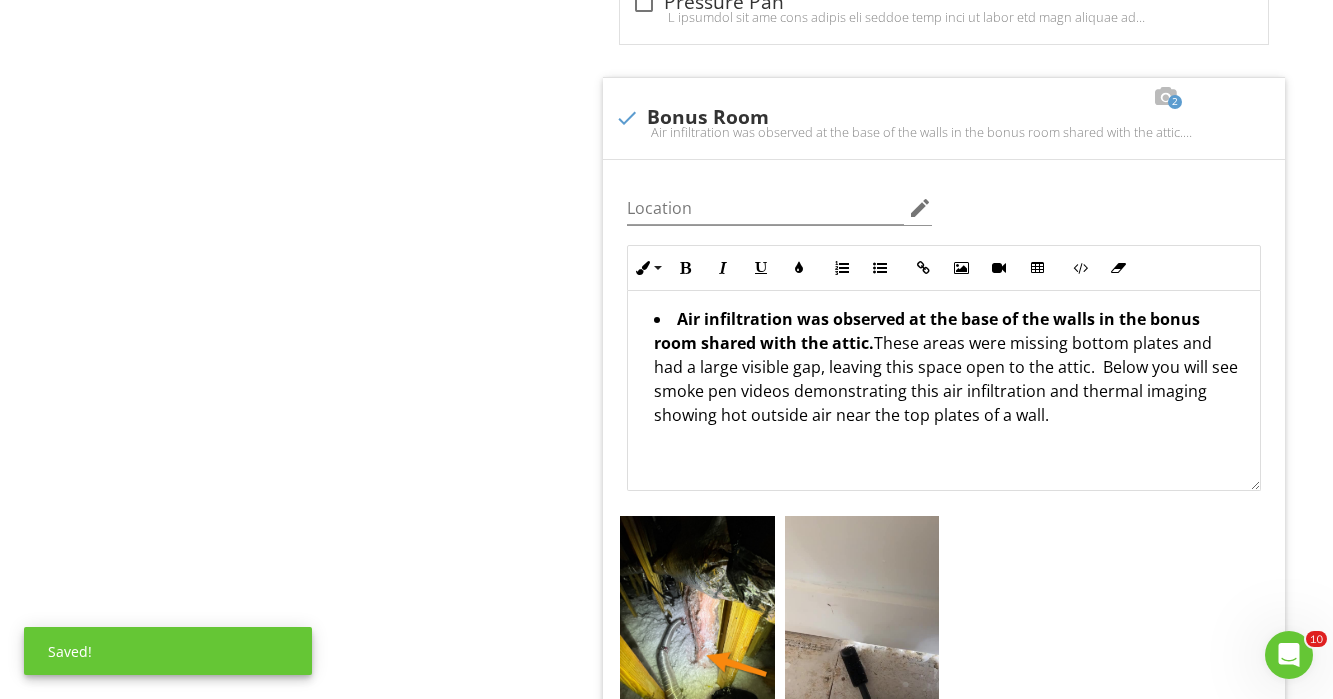 scroll, scrollTop: 1751, scrollLeft: 0, axis: vertical 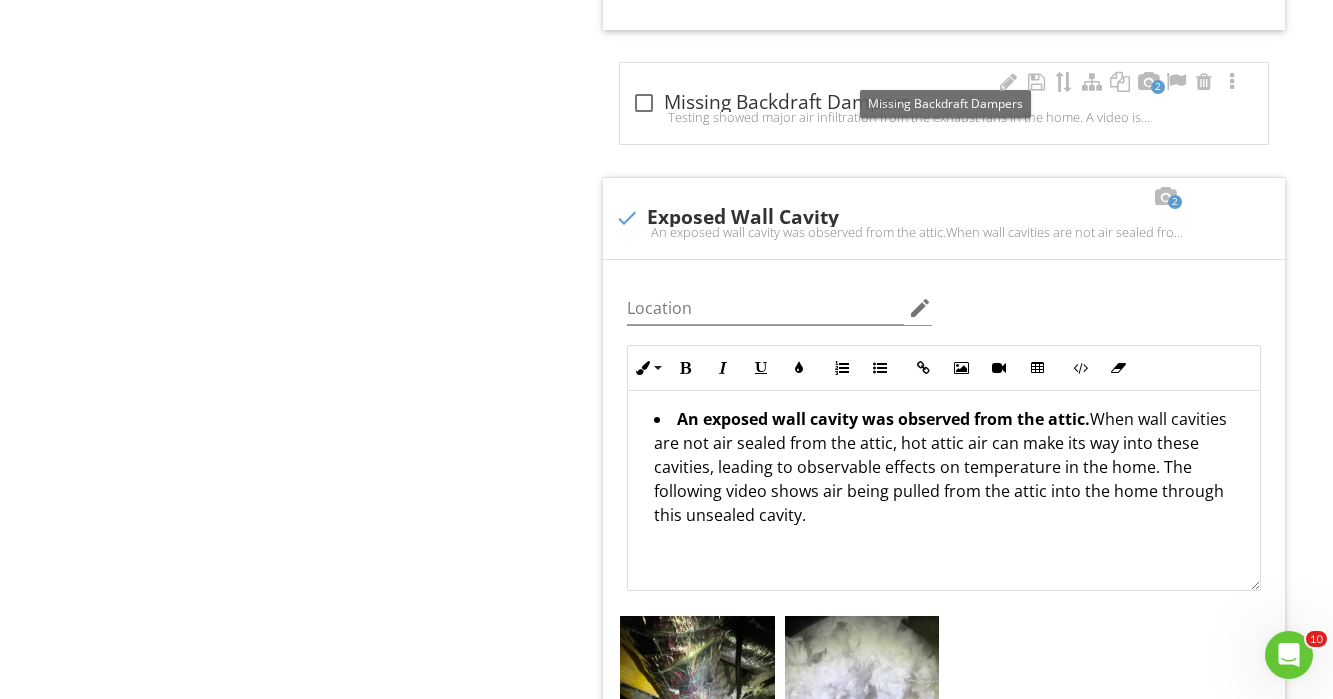 click on "check_box_outline_blank
Missing Backdraft Dampers" at bounding box center (944, 103) 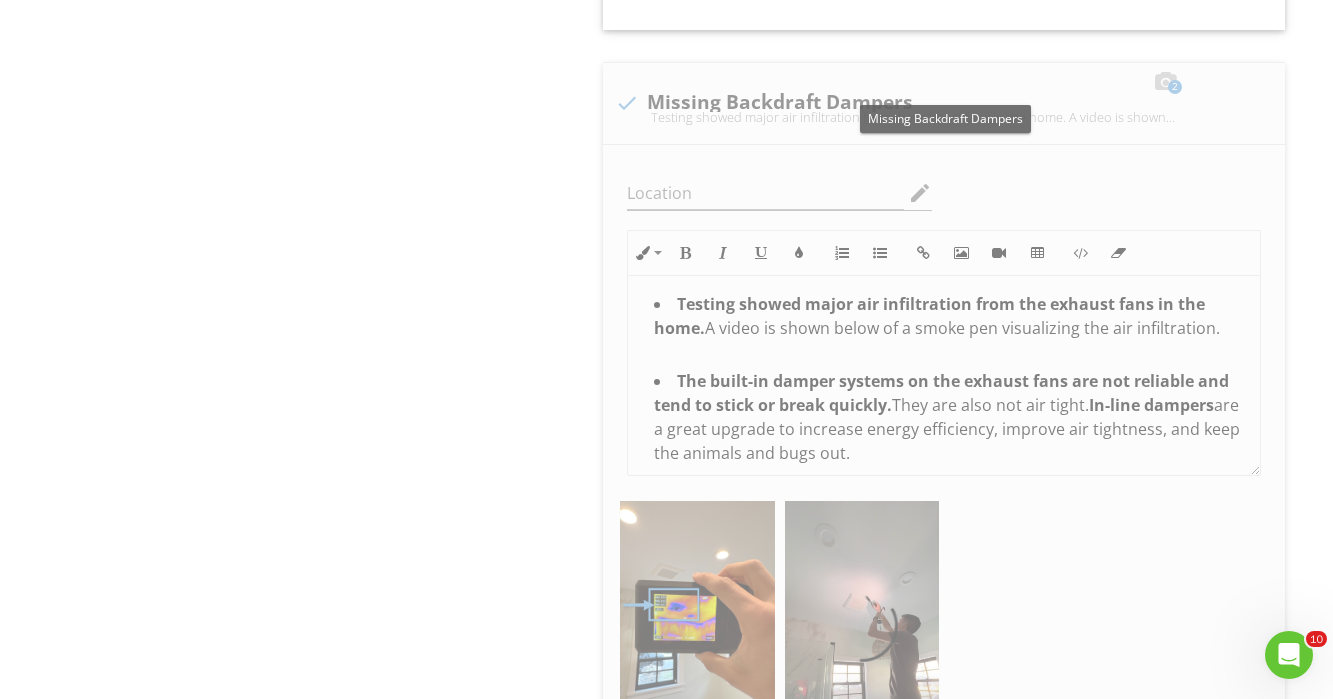 drag, startPoint x: 1081, startPoint y: 69, endPoint x: 425, endPoint y: 312, distance: 699.56055 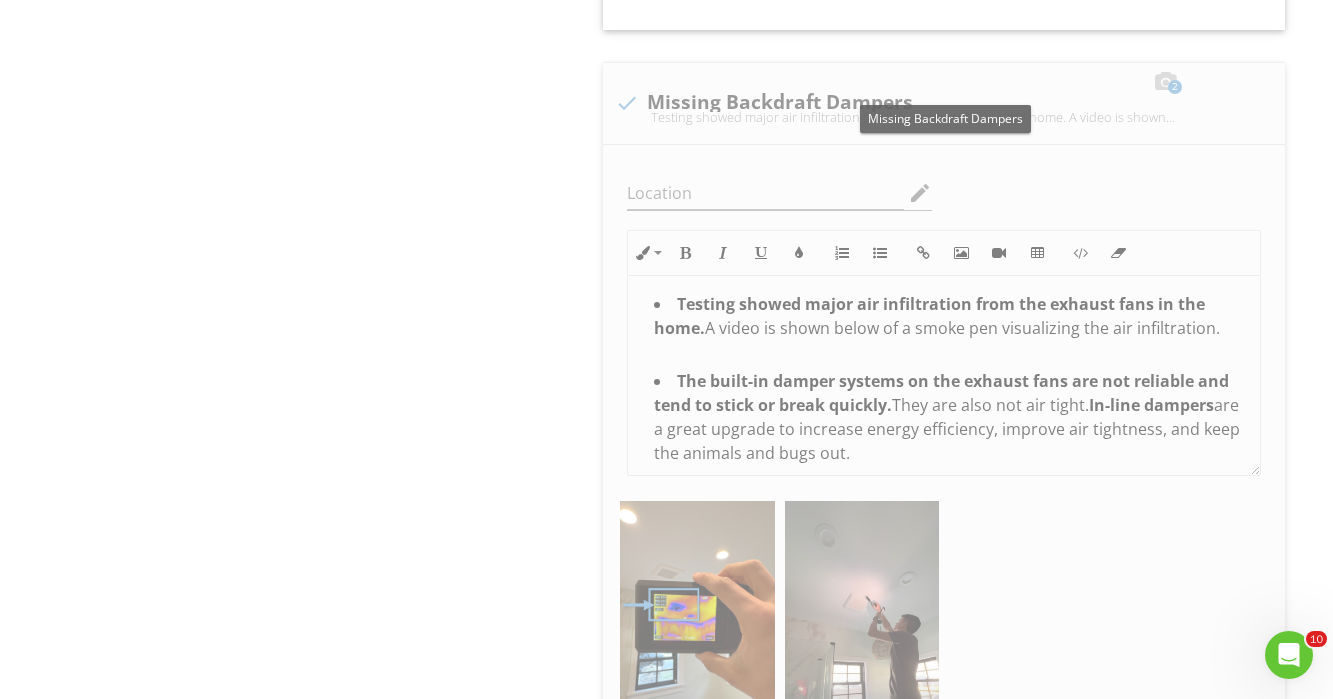 scroll, scrollTop: 35, scrollLeft: 0, axis: vertical 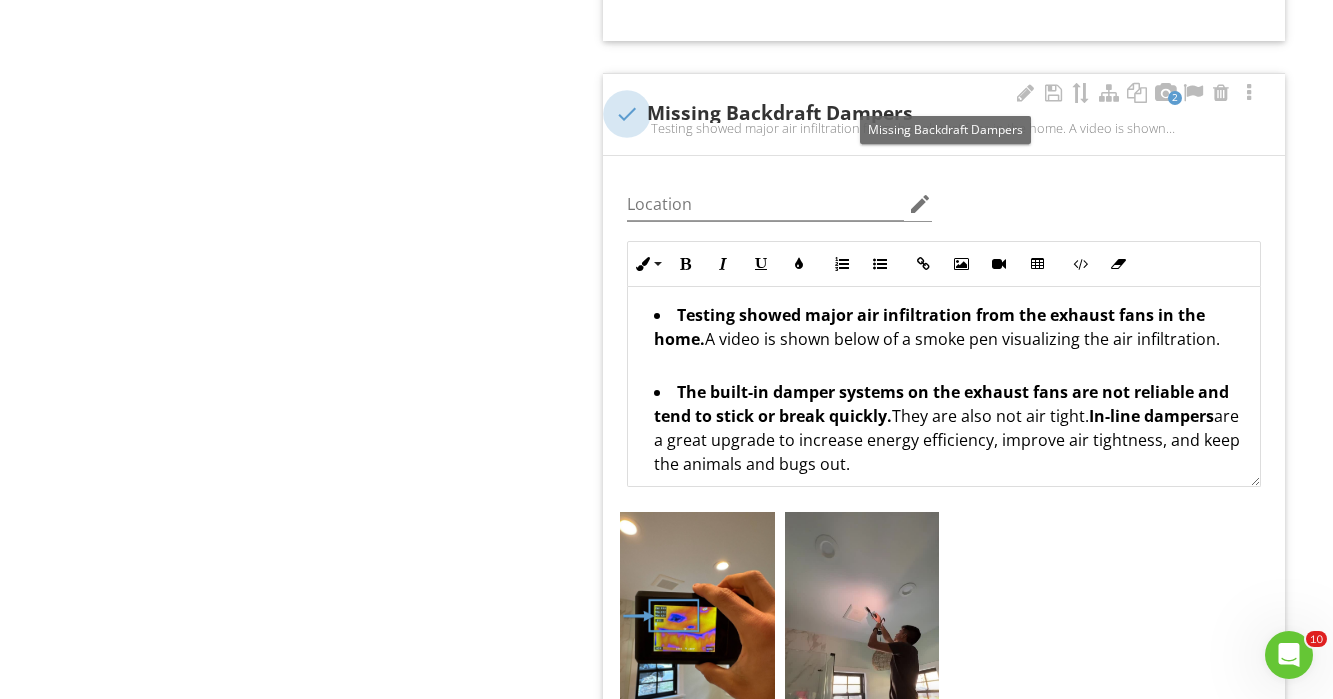 click at bounding box center (627, 114) 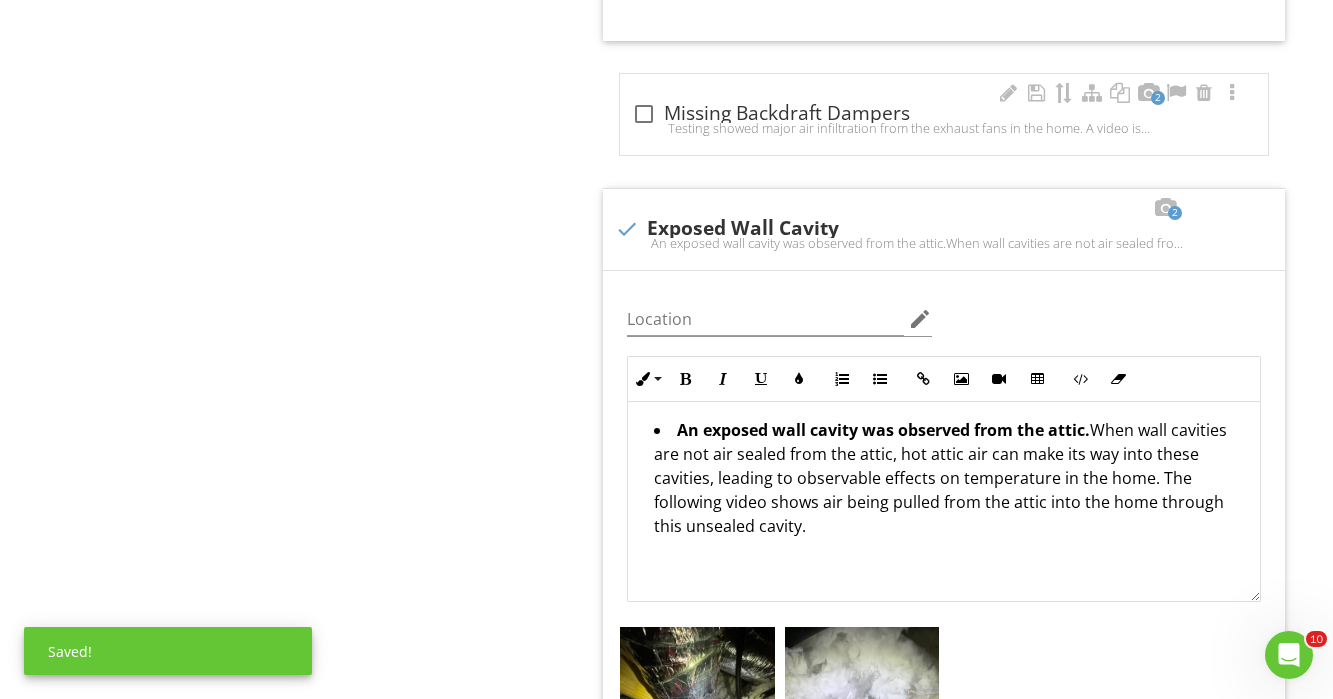 click on "Testing showed major air infiltration from the exhaust fans in the home. A video is shown below of a smoke pen visualizing the air infiltration.The built-in damper systems on the exhaust fans are not reliable and tend to stick or break quickly.They are also not air tight. In-line dampers are a great upgrade to increase energy efficiency, improve air tightness, and keep the animals and bugs out." at bounding box center [944, 128] 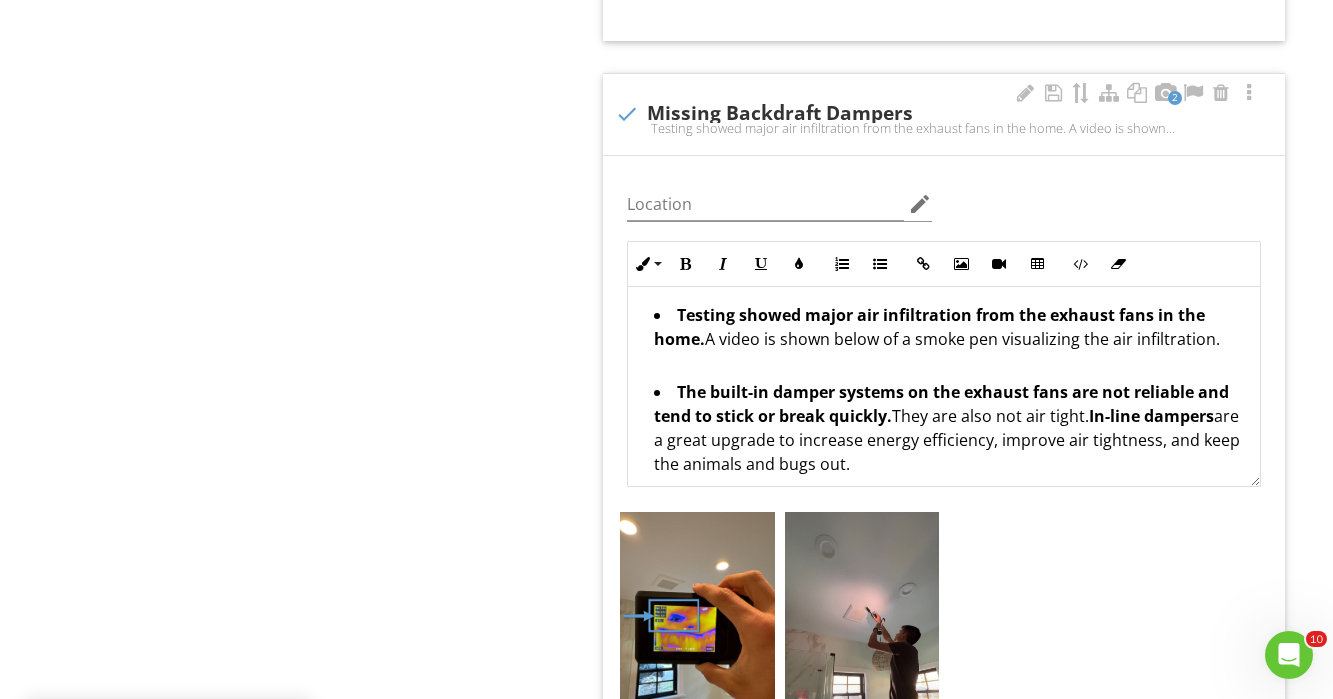 click at bounding box center [627, 114] 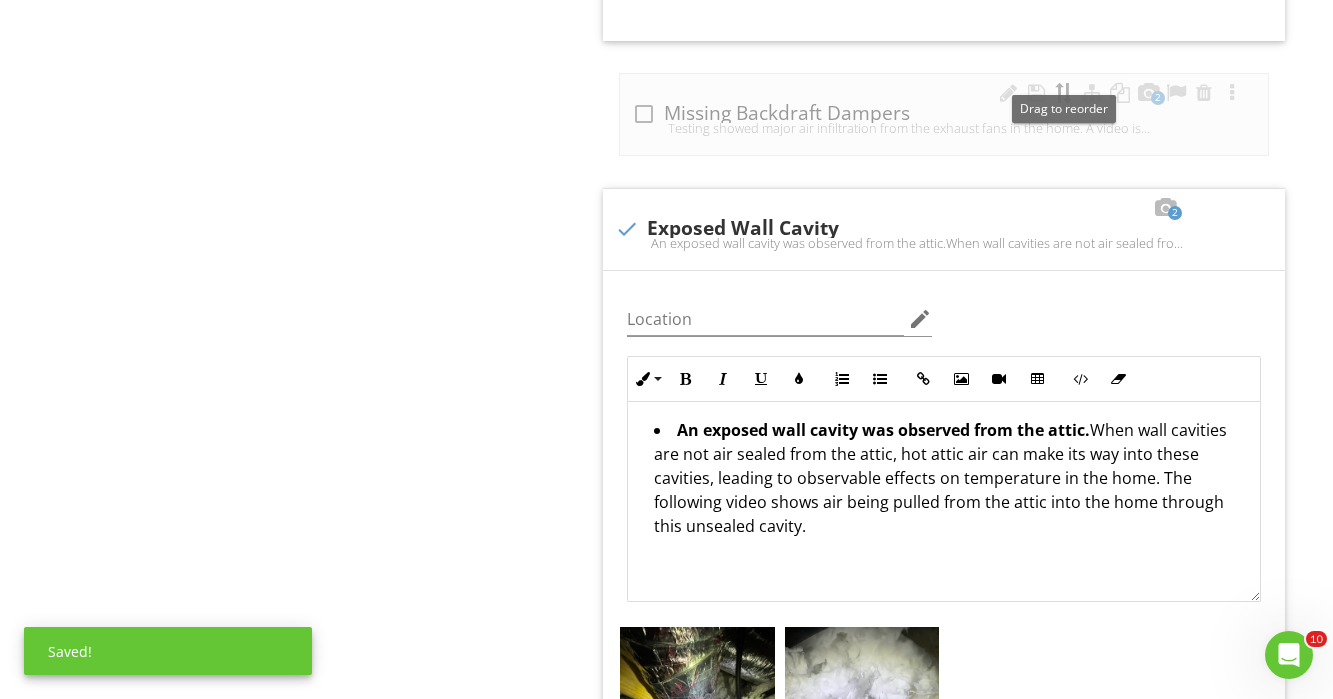 type 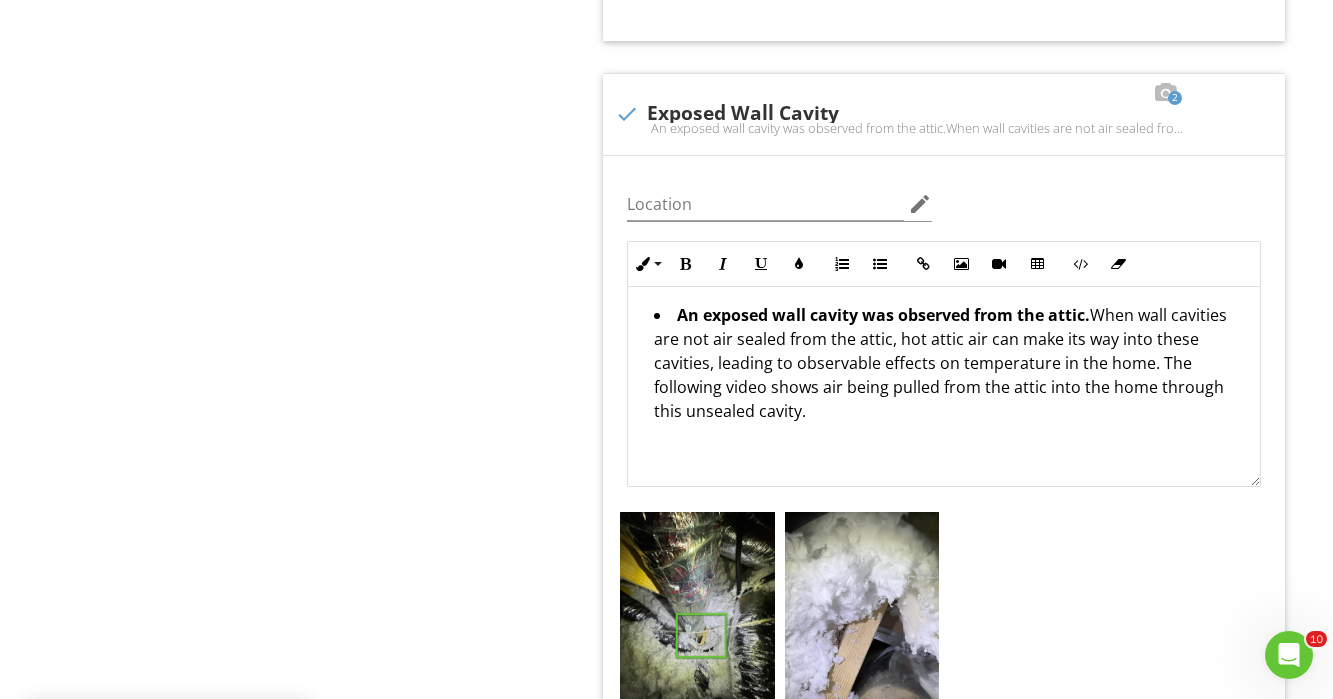 scroll, scrollTop: 1, scrollLeft: 0, axis: vertical 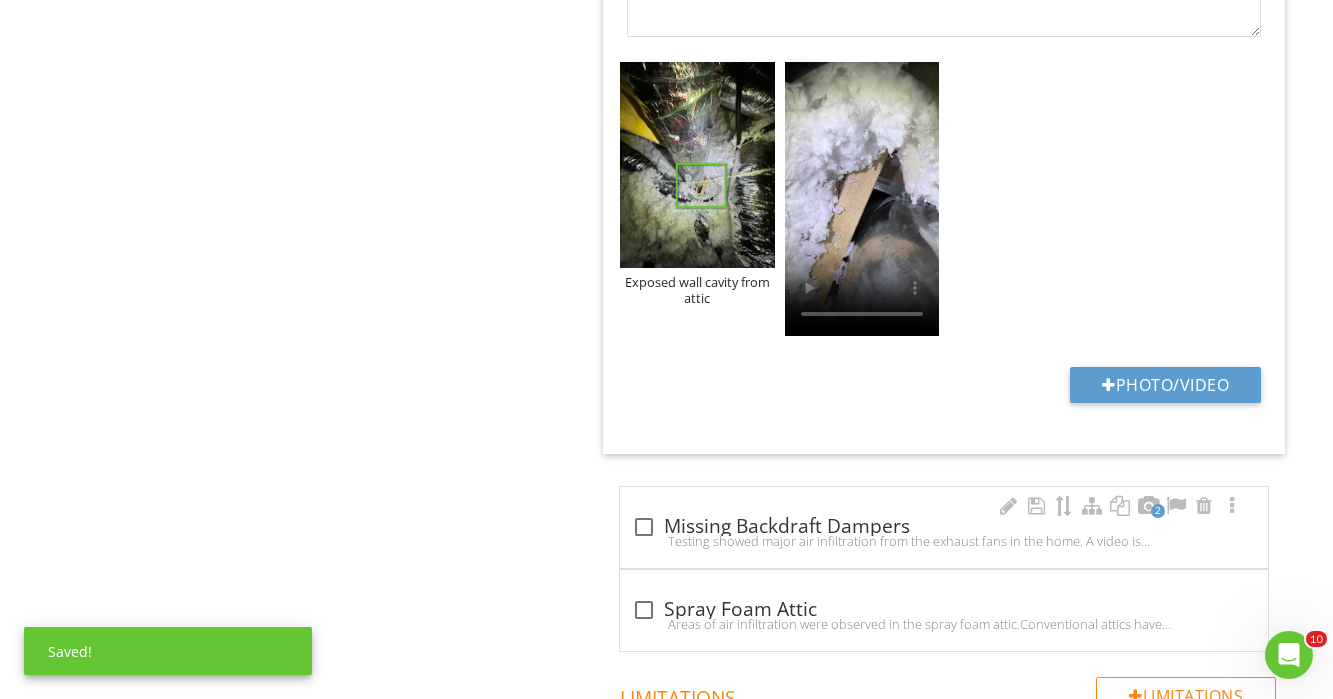 click at bounding box center (644, 527) 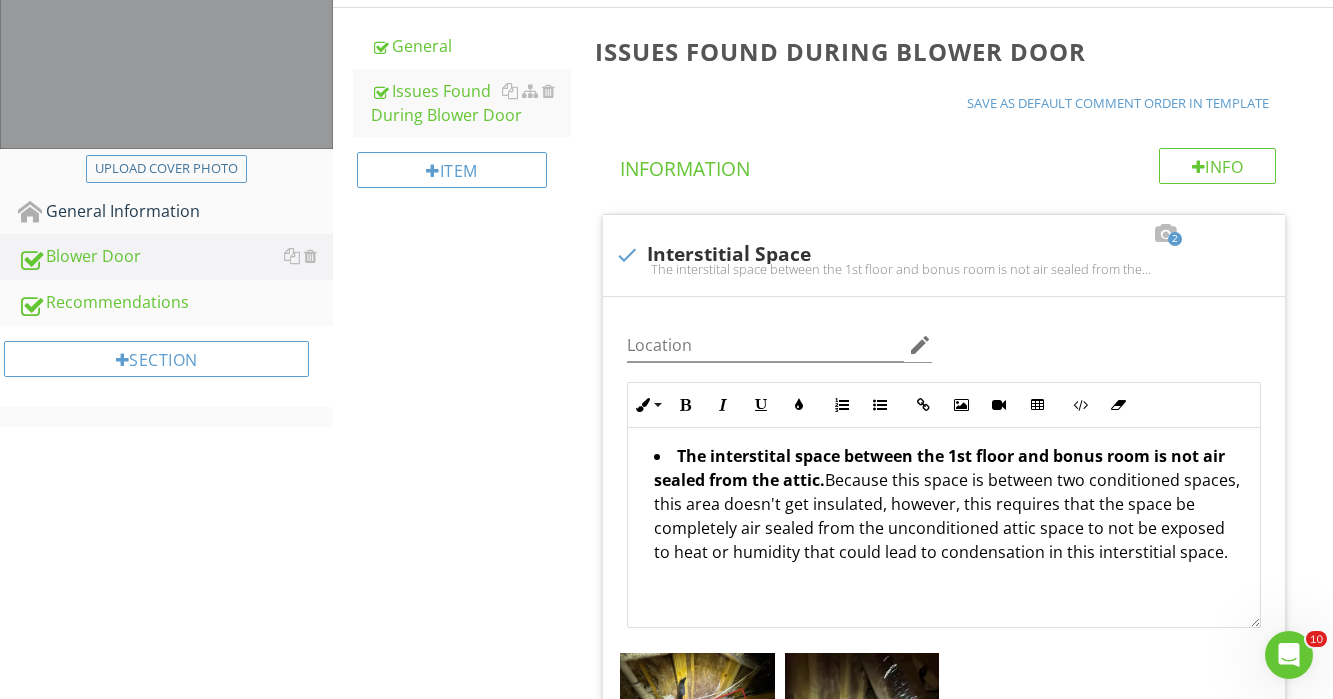 scroll, scrollTop: 153, scrollLeft: 0, axis: vertical 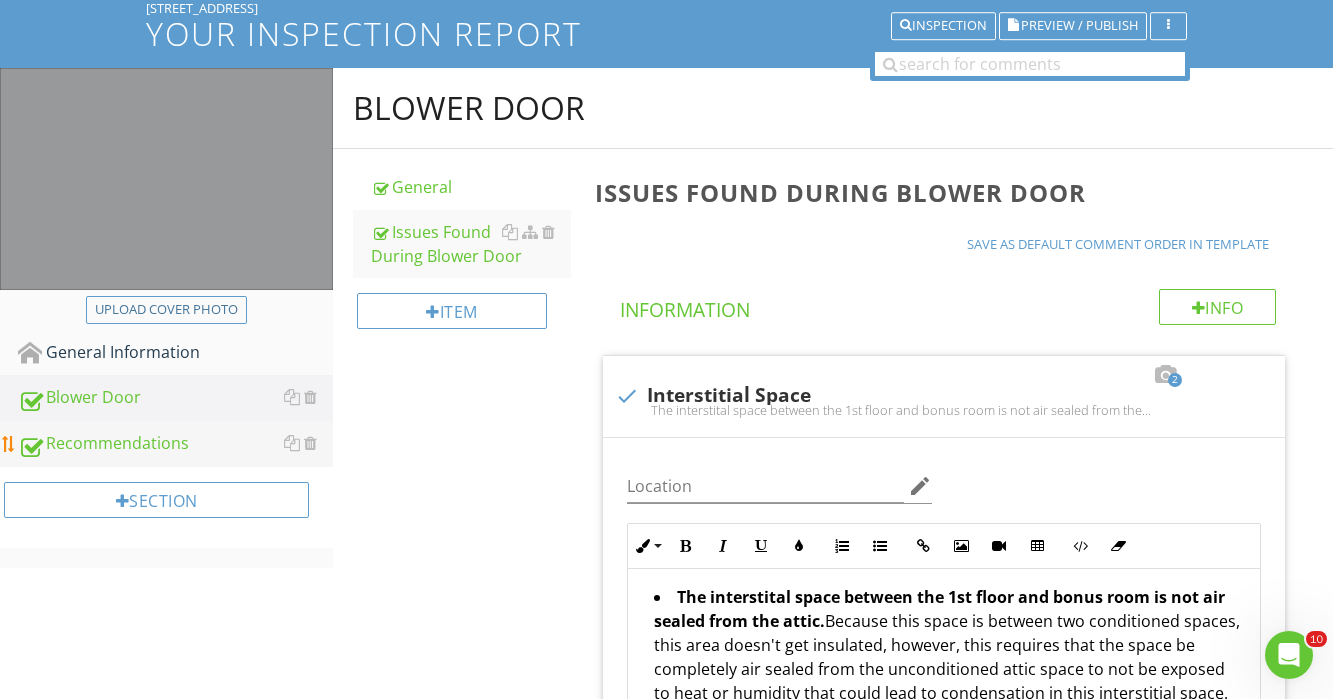 click on "Recommendations" at bounding box center (175, 444) 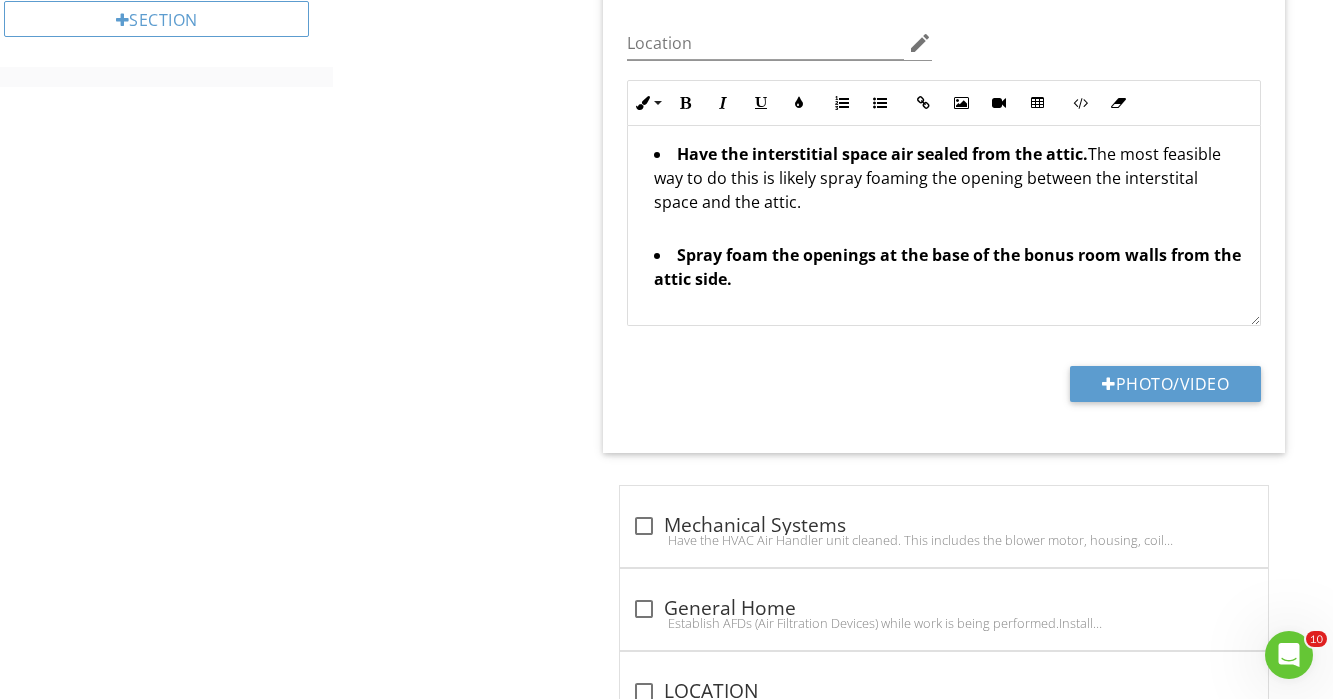 scroll, scrollTop: 553, scrollLeft: 0, axis: vertical 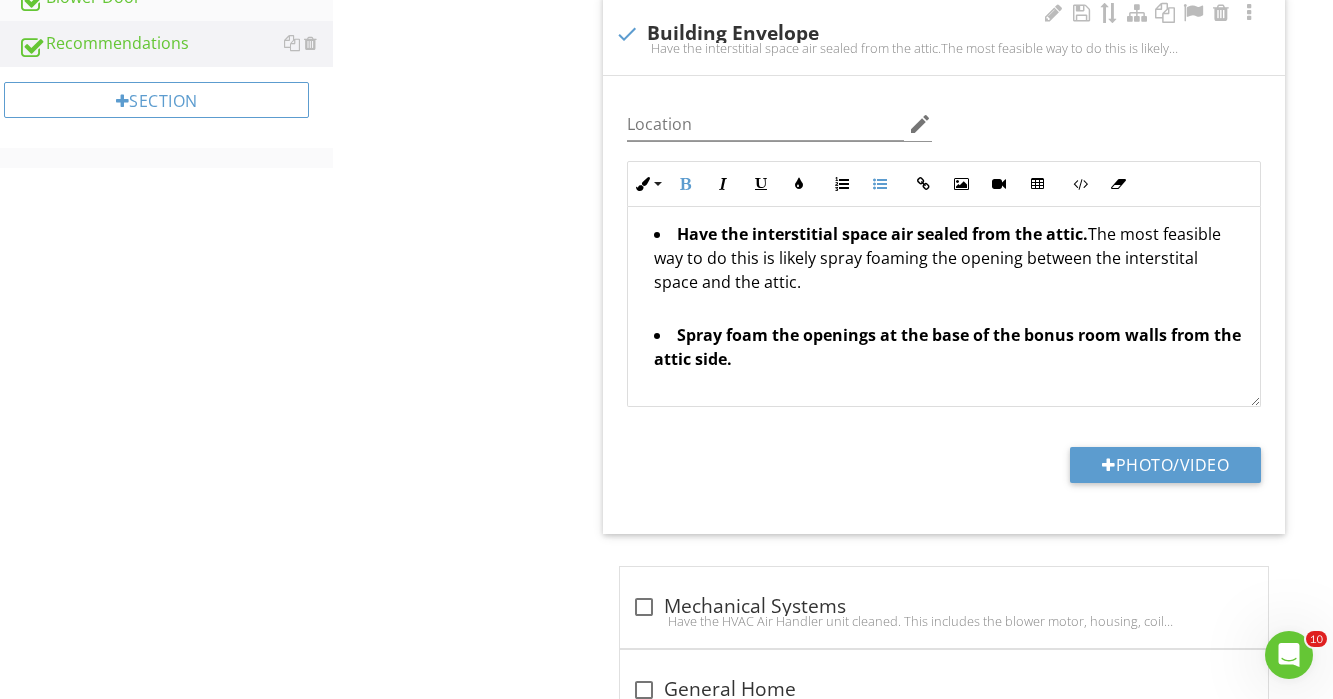 click on "Spray foam the openings at the base of the bonus room walls from the attic side." at bounding box center (949, 349) 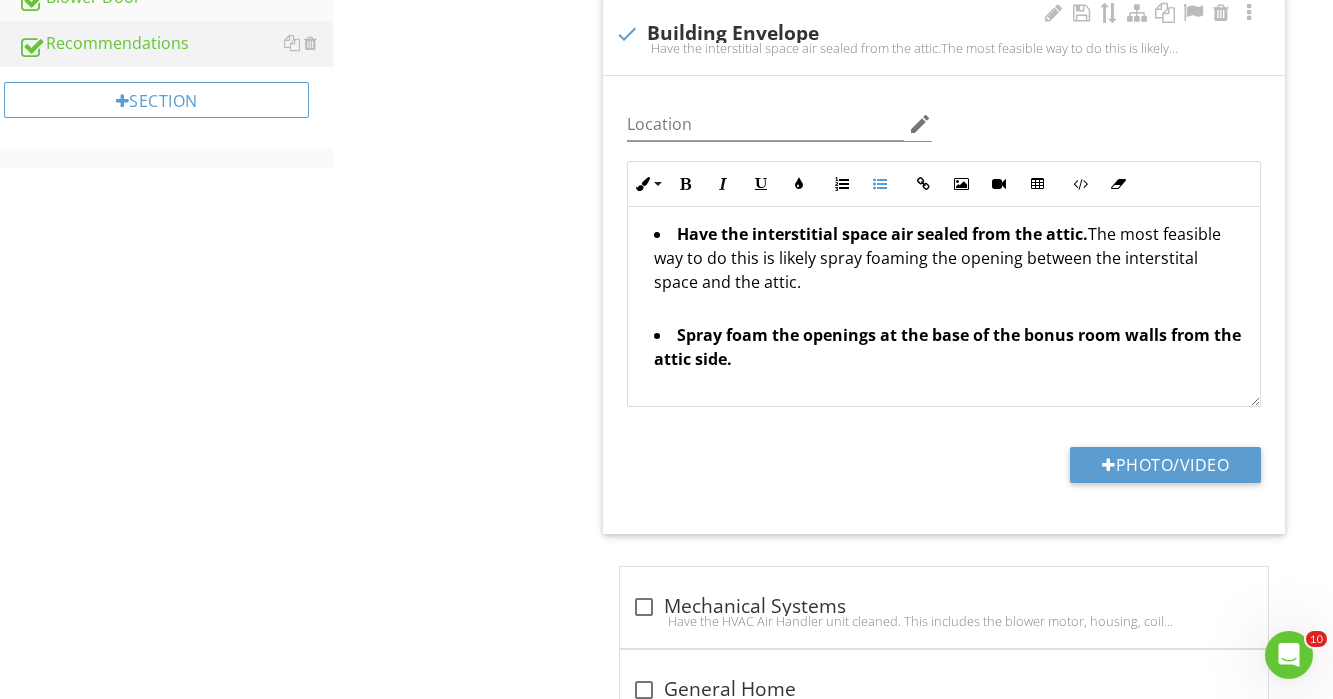 type 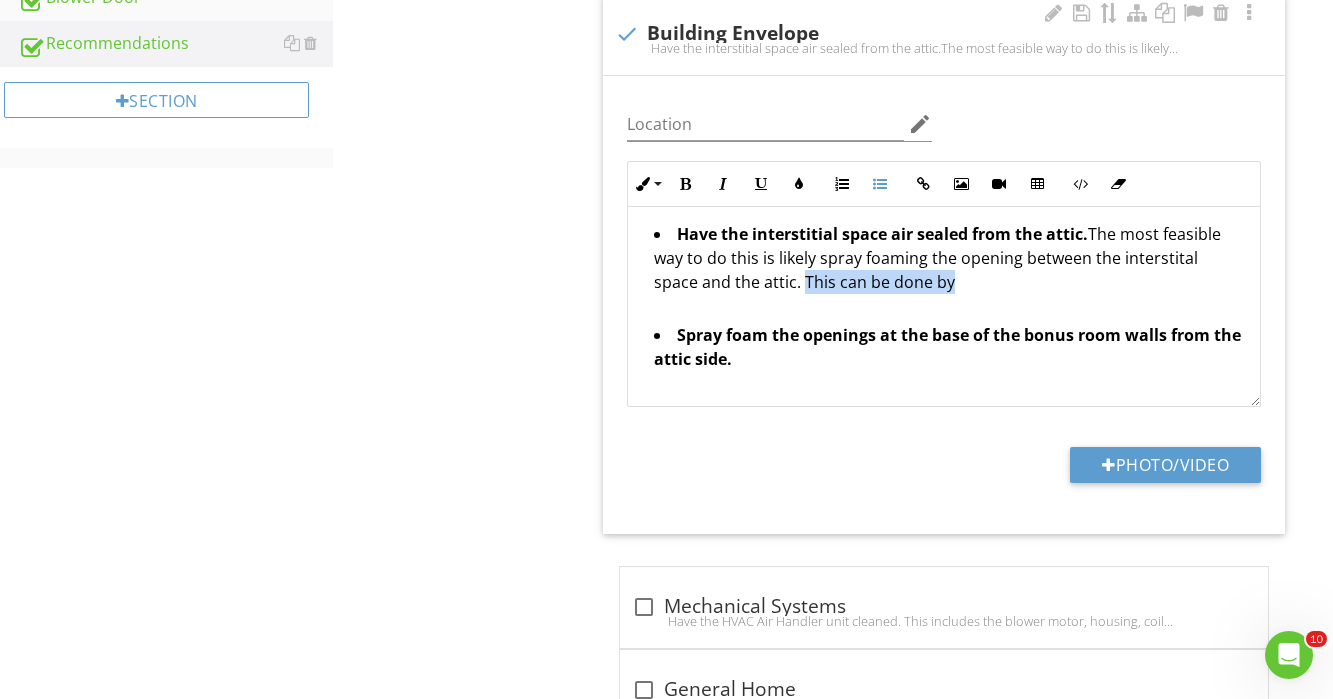 drag, startPoint x: 938, startPoint y: 272, endPoint x: 758, endPoint y: 268, distance: 180.04443 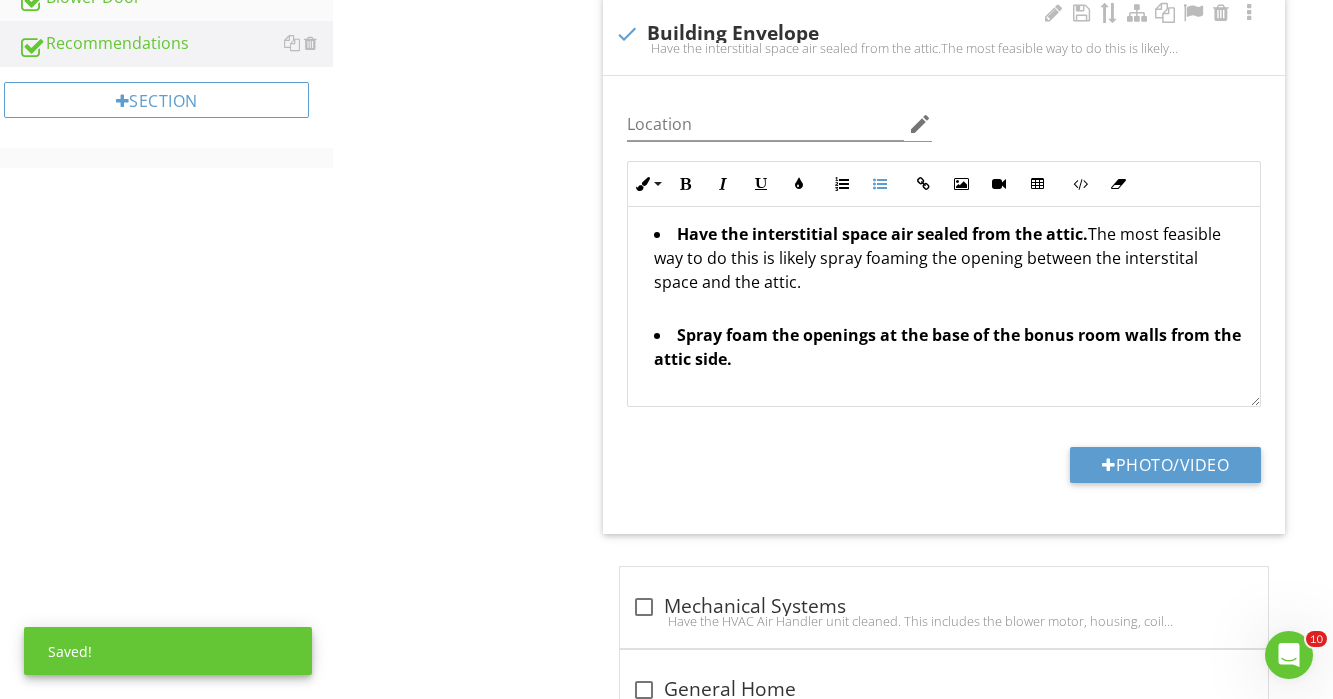 click on "Spray foam the openings at the base of the bonus room walls from the attic side." at bounding box center (949, 349) 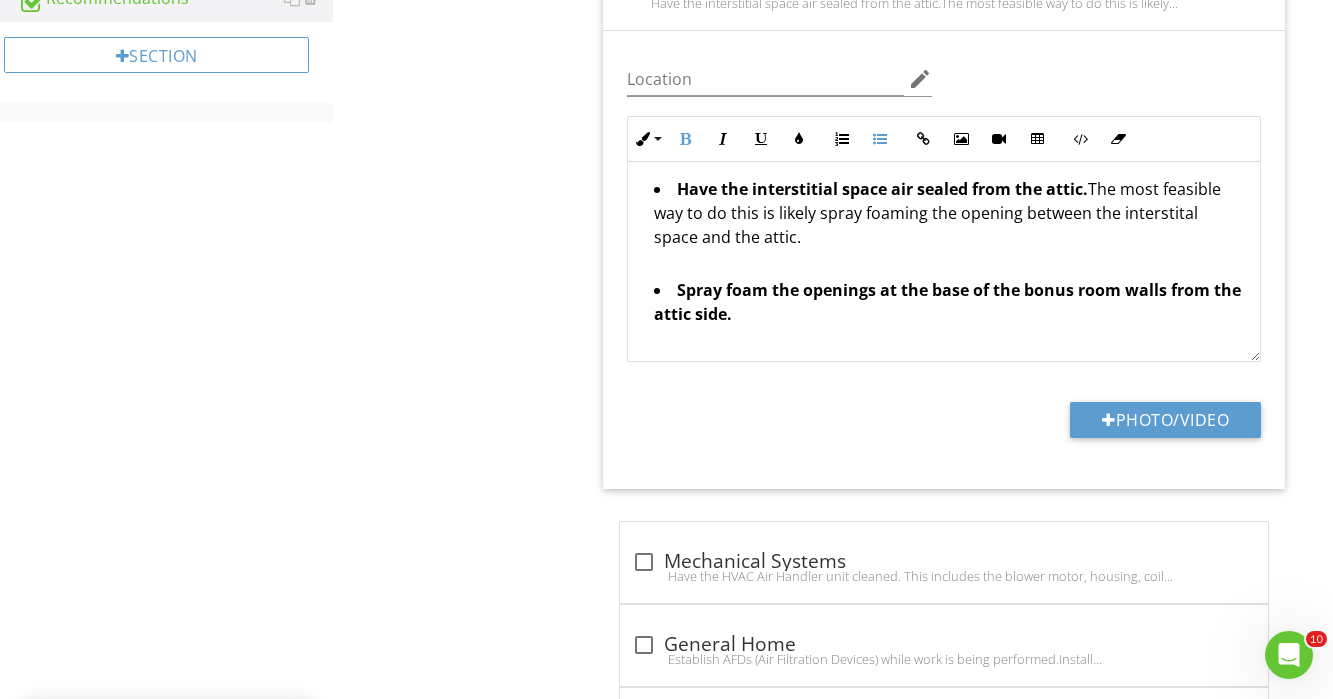 scroll, scrollTop: 599, scrollLeft: 0, axis: vertical 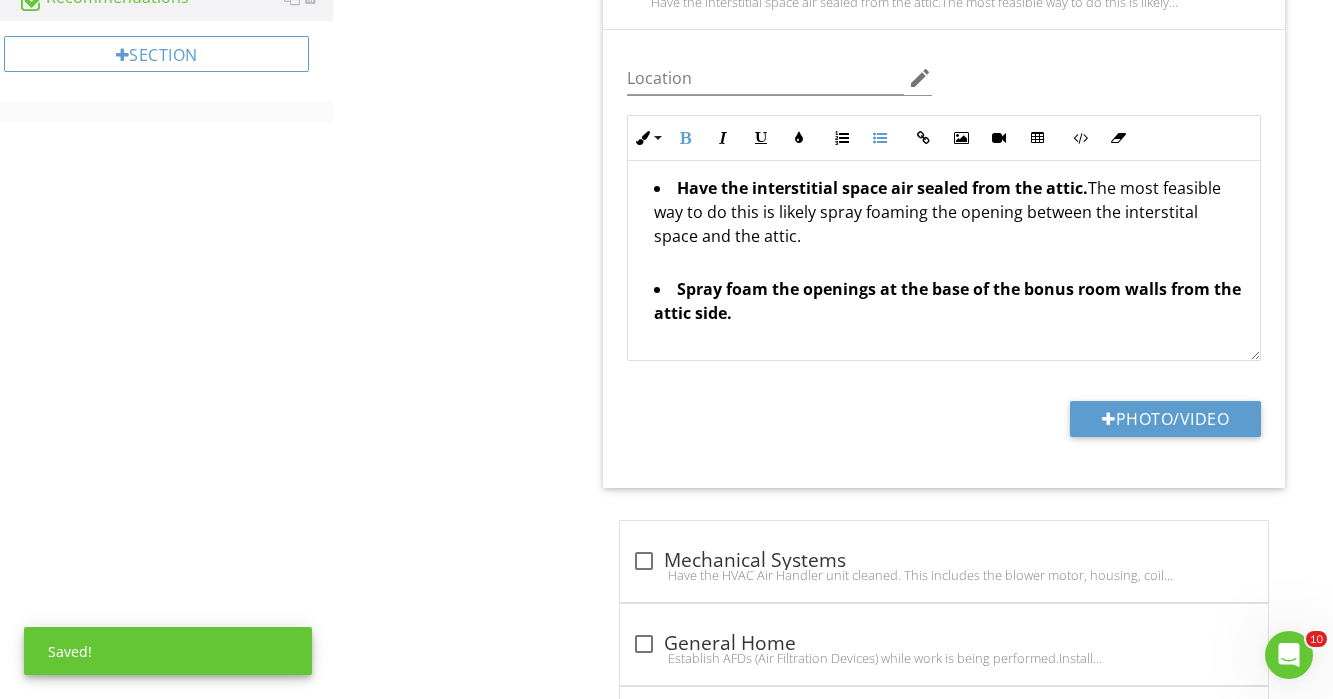 click on "Spray foam the openings at the base of the bonus room walls from the attic side." at bounding box center [949, 303] 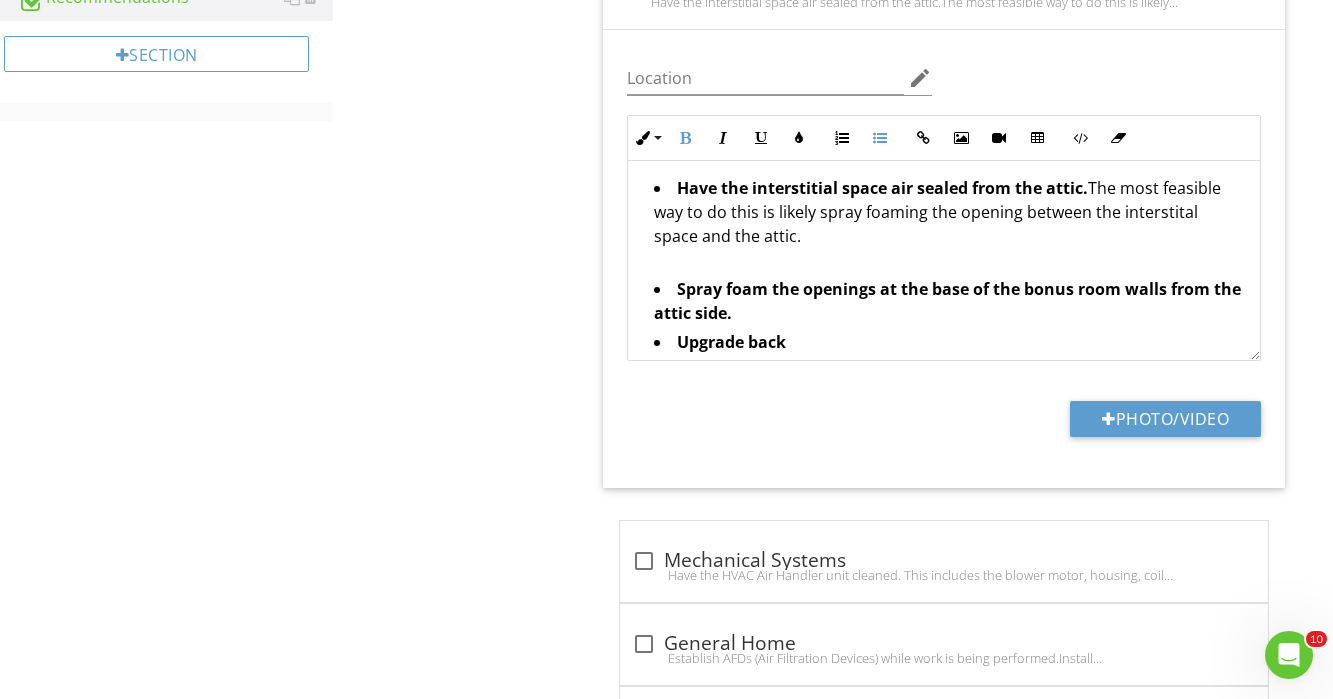 click on "Spray foam the openings at the base of the bonus room walls from the attic side." at bounding box center [949, 303] 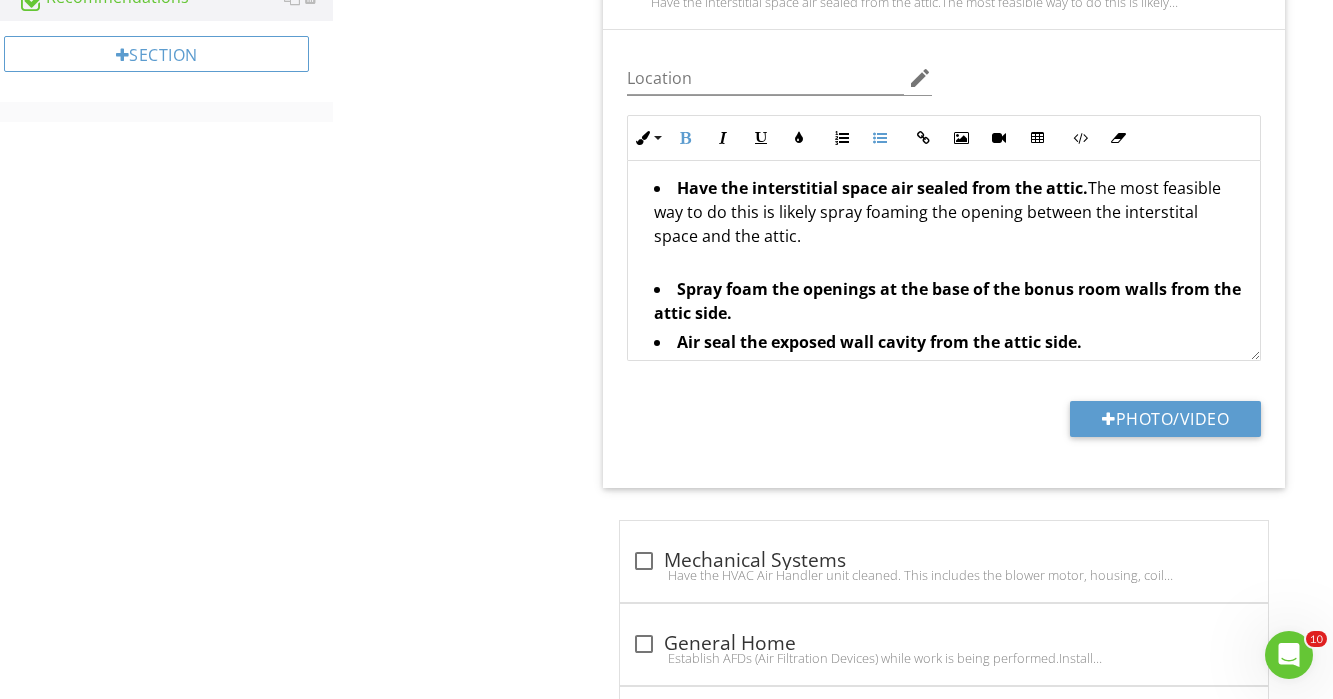 click on "Spray foam the openings at the base of the bonus room walls from the attic side." at bounding box center [949, 303] 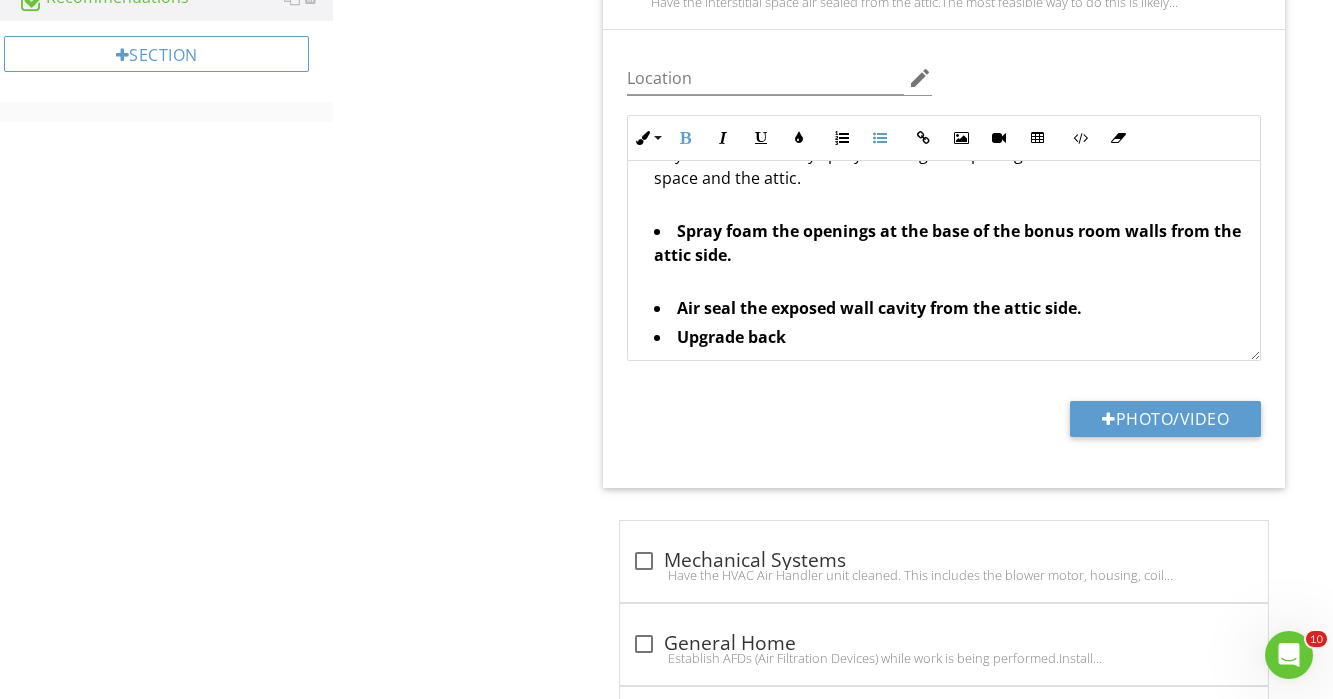 scroll, scrollTop: 69, scrollLeft: 0, axis: vertical 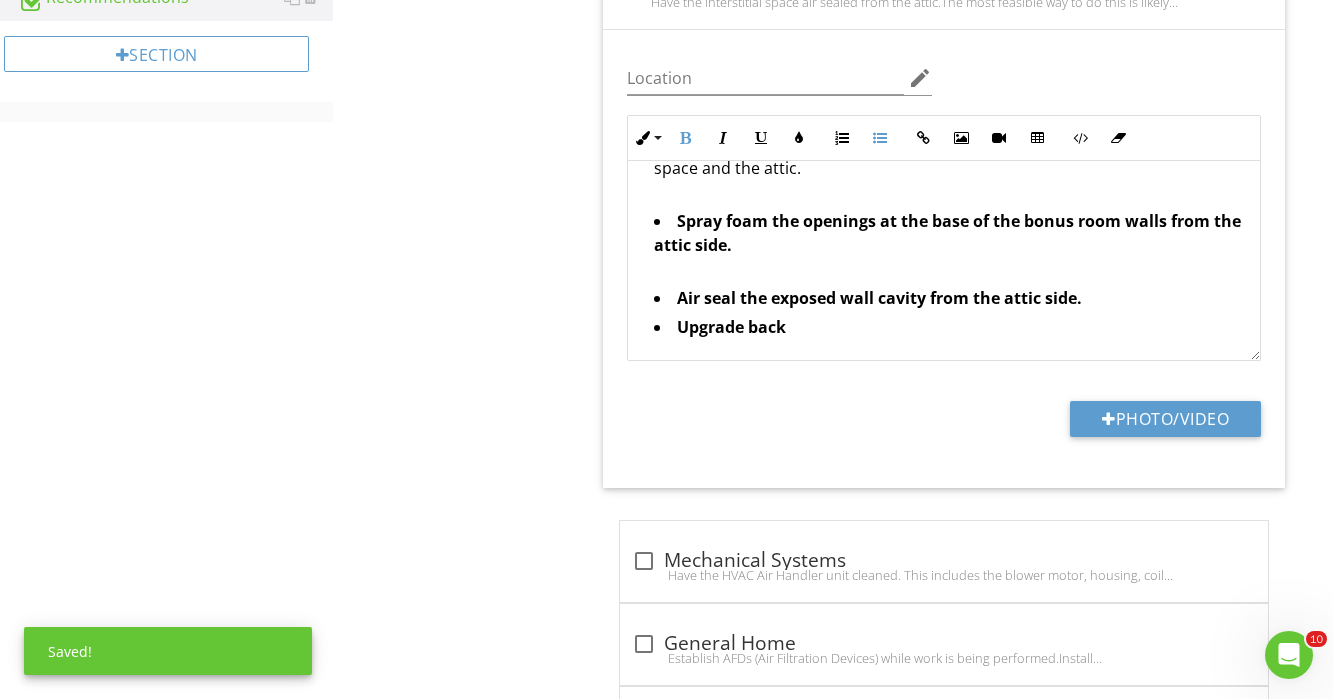 click on "Air seal the exposed wall cavity from the attic side." at bounding box center (949, 300) 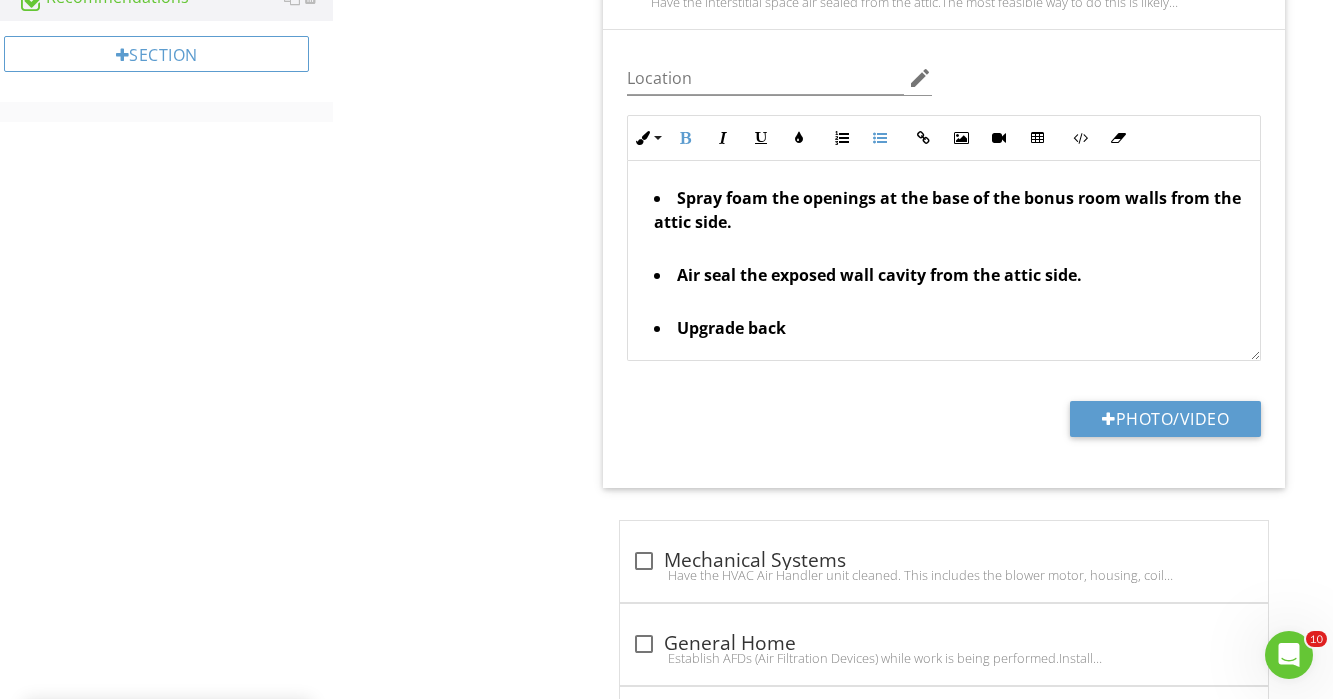 scroll, scrollTop: 93, scrollLeft: 0, axis: vertical 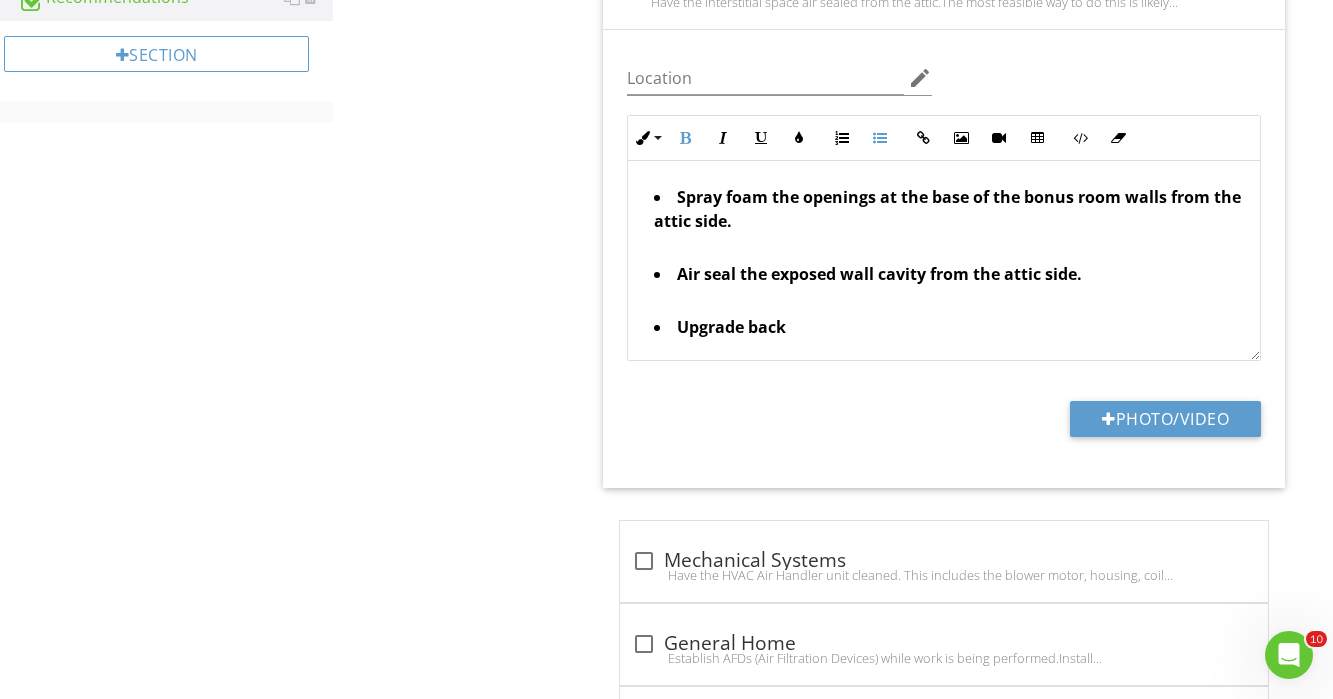 click on "Upgrade back" at bounding box center [731, 327] 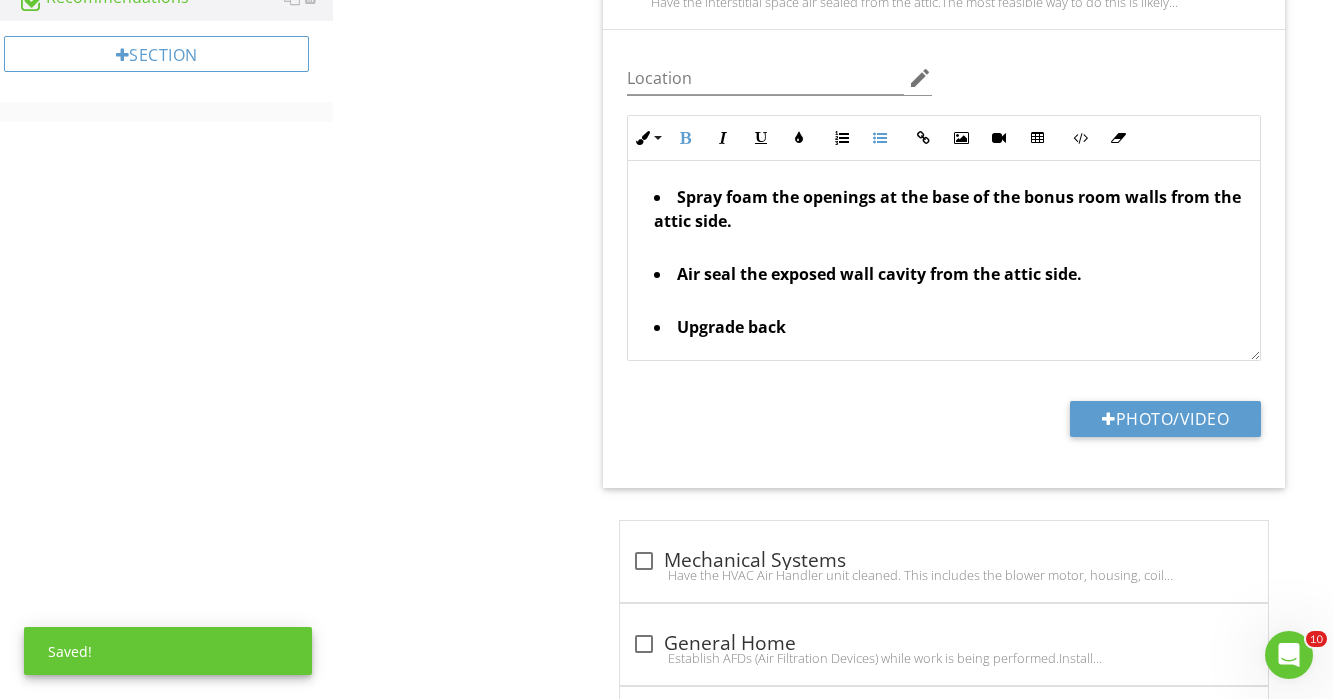 click on "Upgrade back" at bounding box center (949, 329) 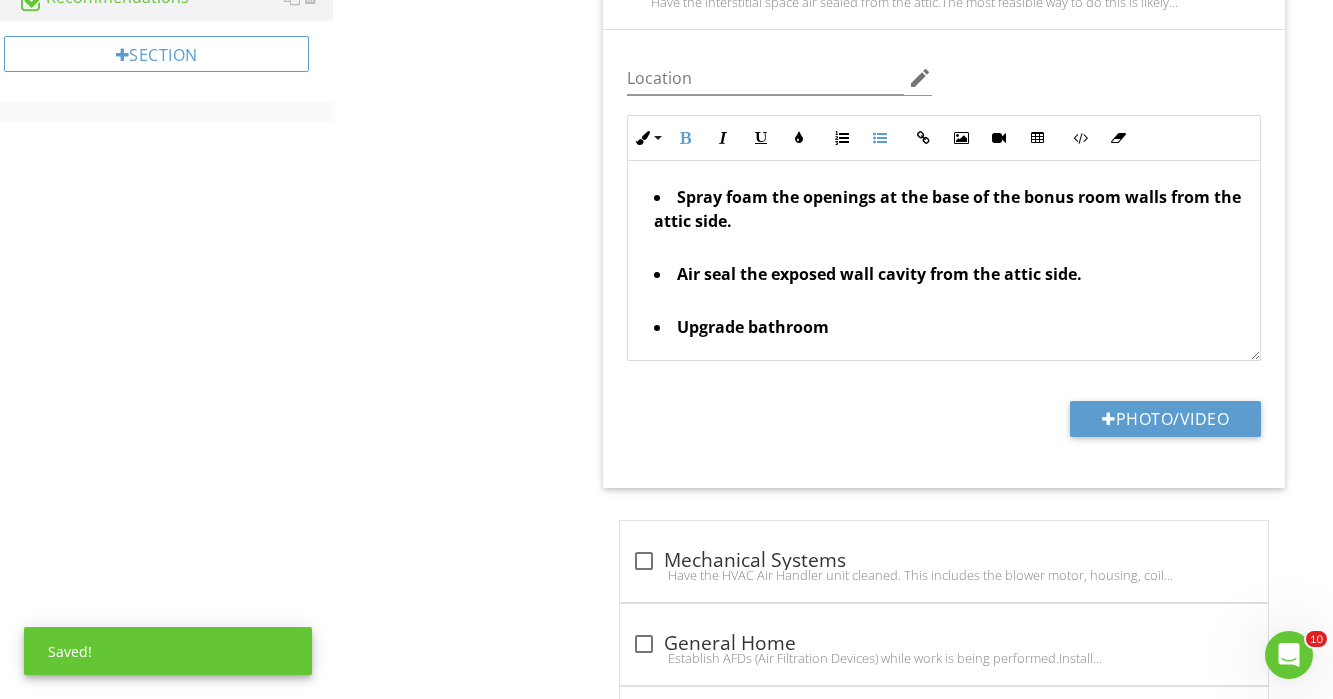 click on "Upgrade bathroom" at bounding box center (753, 327) 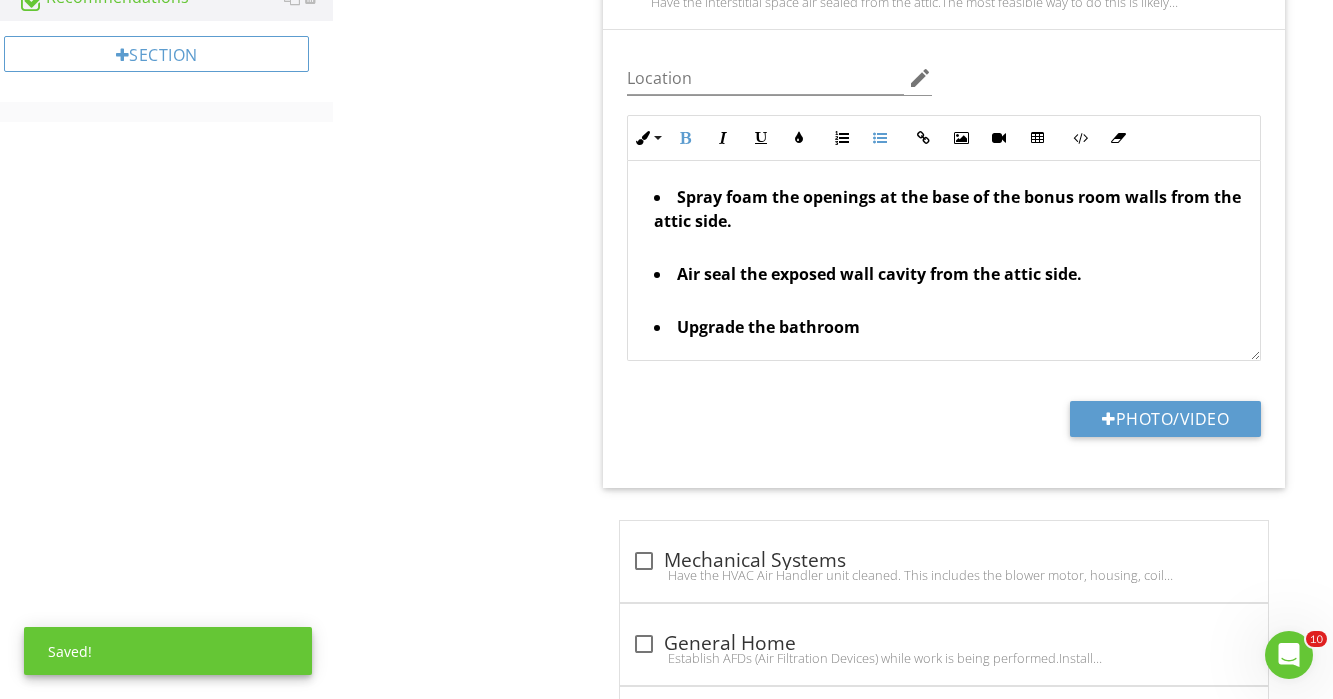 click on "Air seal the exposed wall cavity from the attic side." at bounding box center [949, 288] 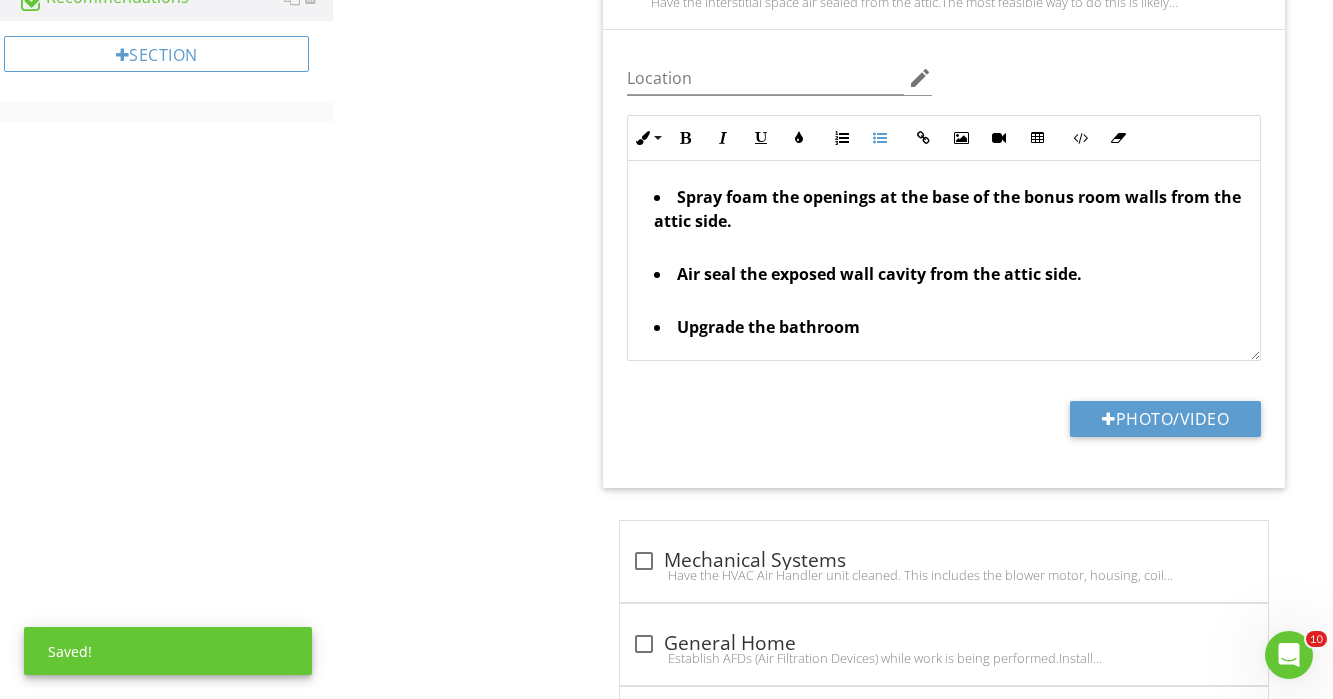 click on "Upgrade the bathroom" at bounding box center [949, 329] 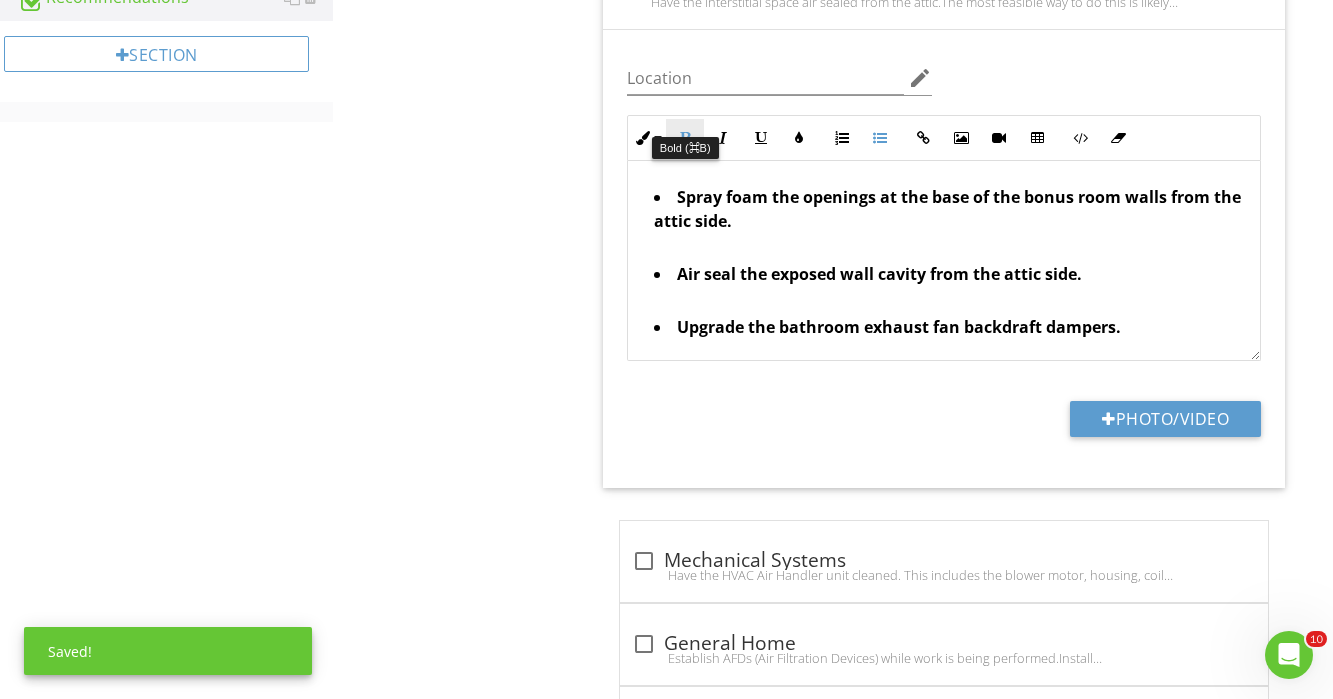 click on "Bold" at bounding box center (685, 138) 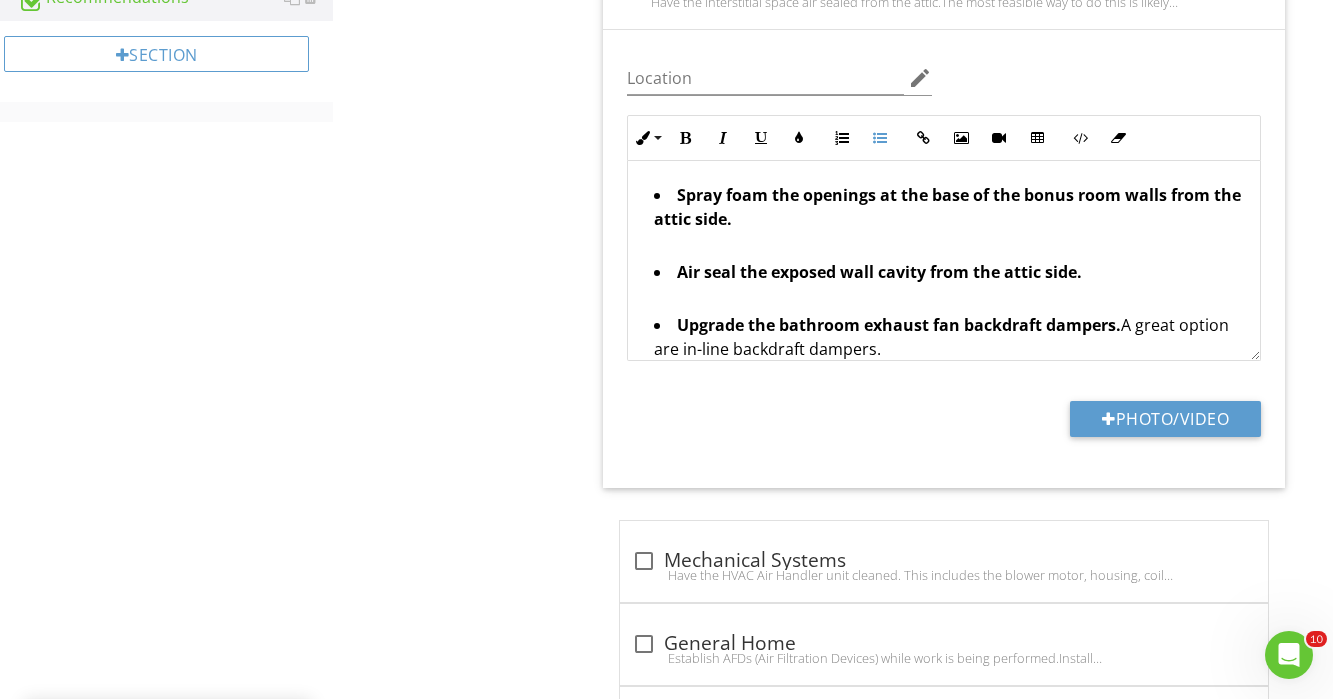 scroll, scrollTop: 114, scrollLeft: 0, axis: vertical 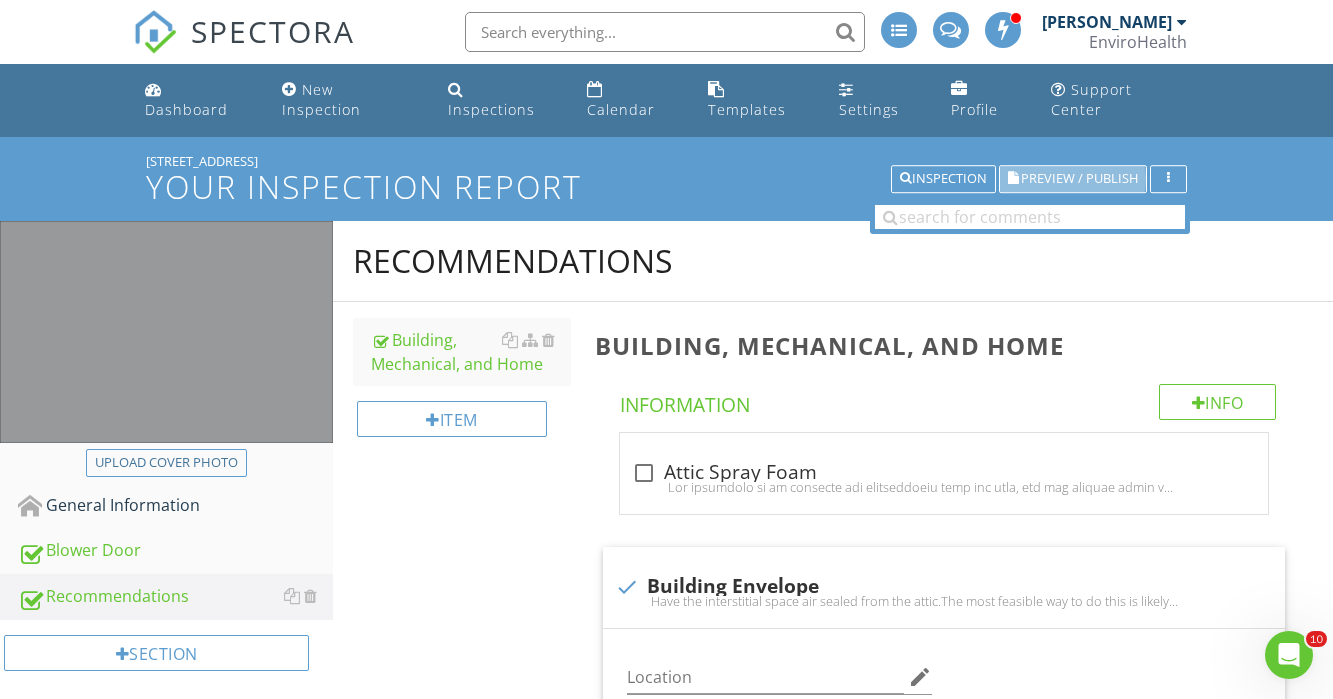 click on "Preview / Publish" at bounding box center (1079, 179) 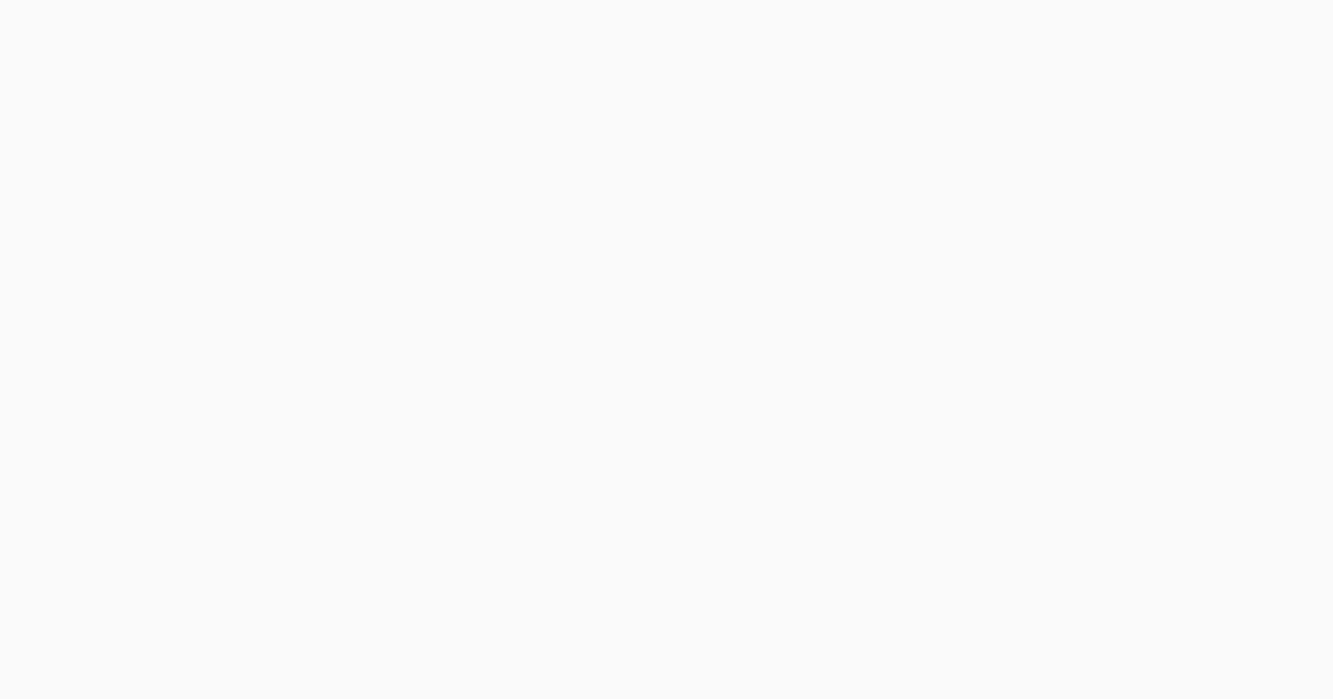scroll, scrollTop: 0, scrollLeft: 0, axis: both 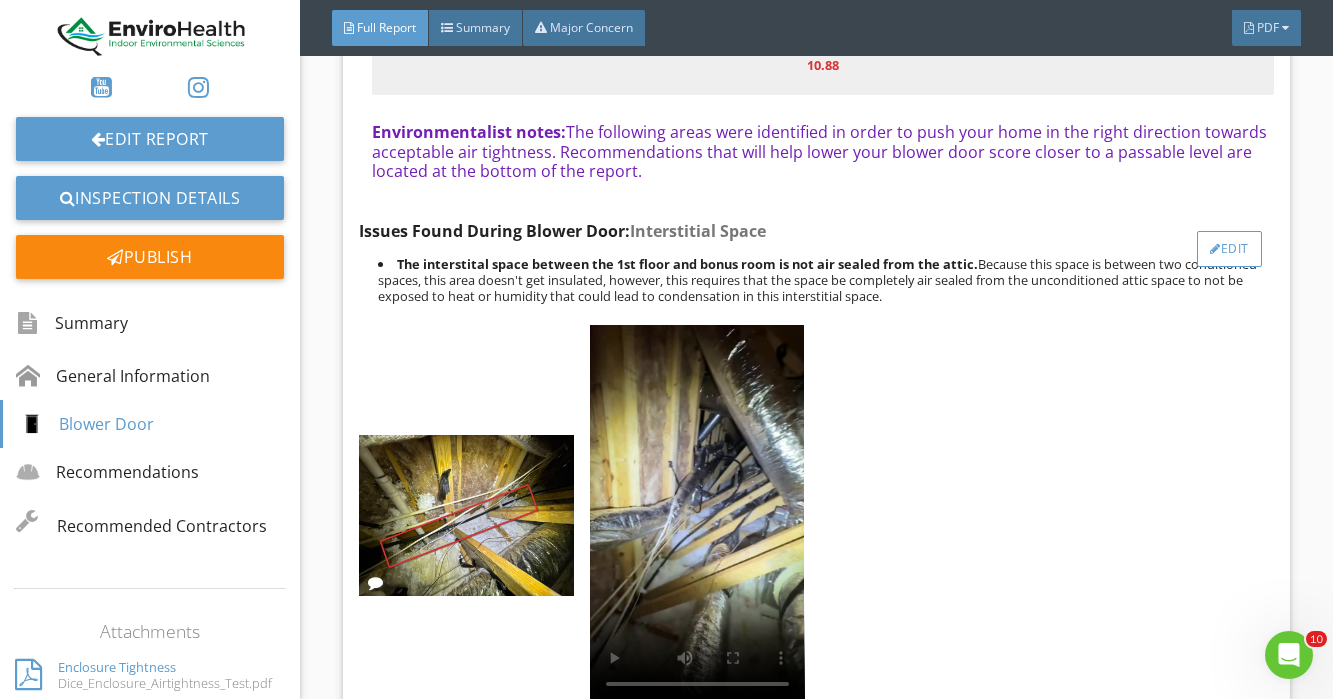 click on "Edit" at bounding box center [1229, 249] 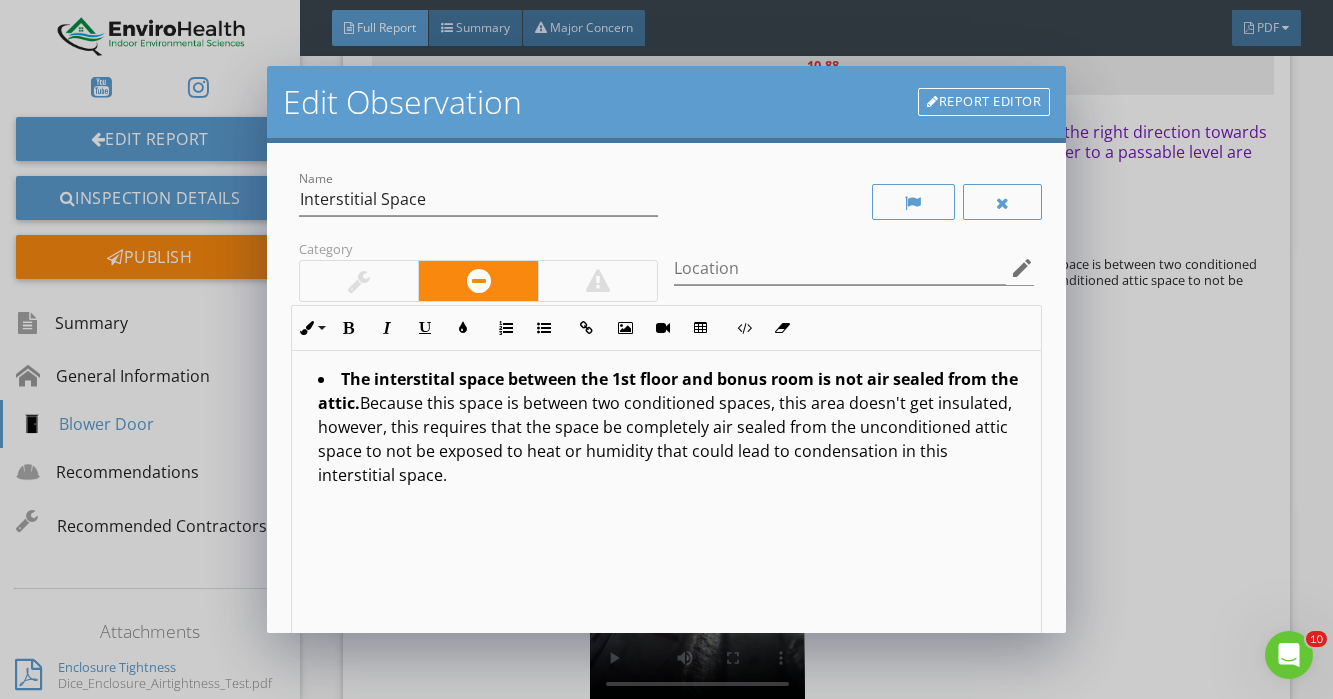 click on "The interstital space between the 1st floor and bonus room is not air sealed from the attic.  Because this space is between two conditioned spaces, this area doesn't get insulated, however, this requires that the space be completely air sealed from the unconditioned attic space to not be exposed to heat or humidity that could lead to condensation in this interstitial space." at bounding box center [672, 429] 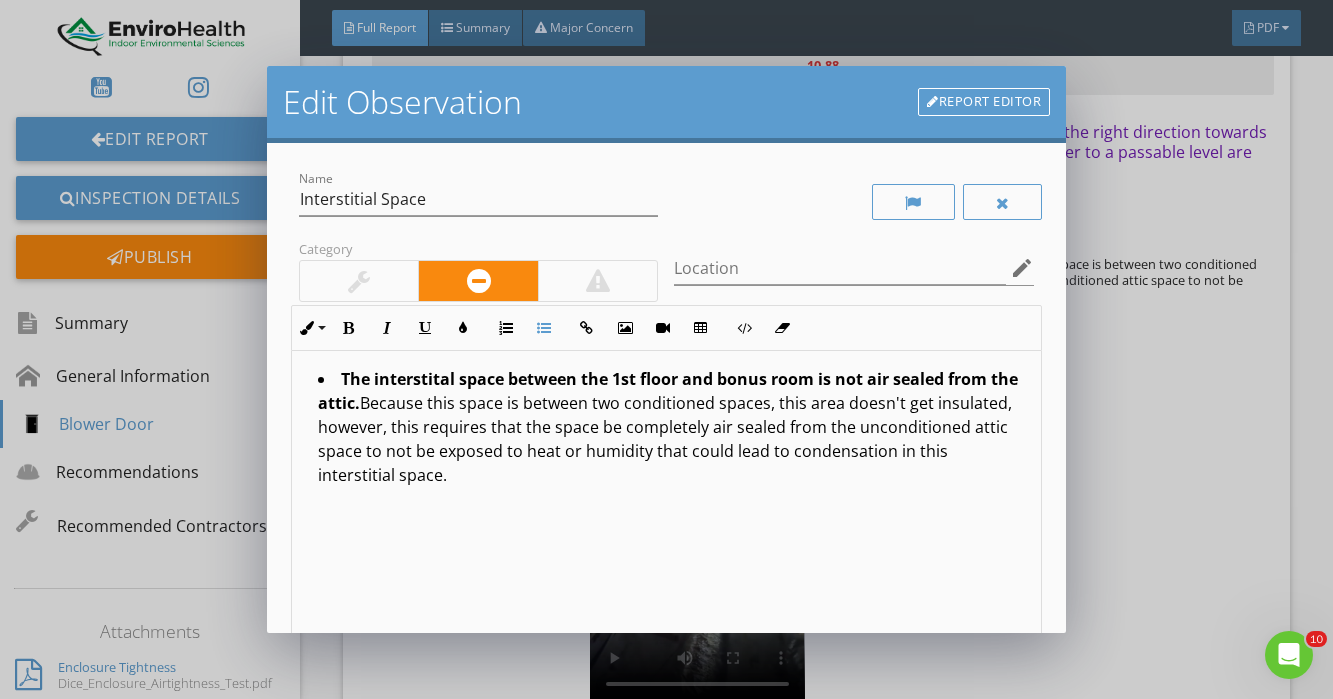 type 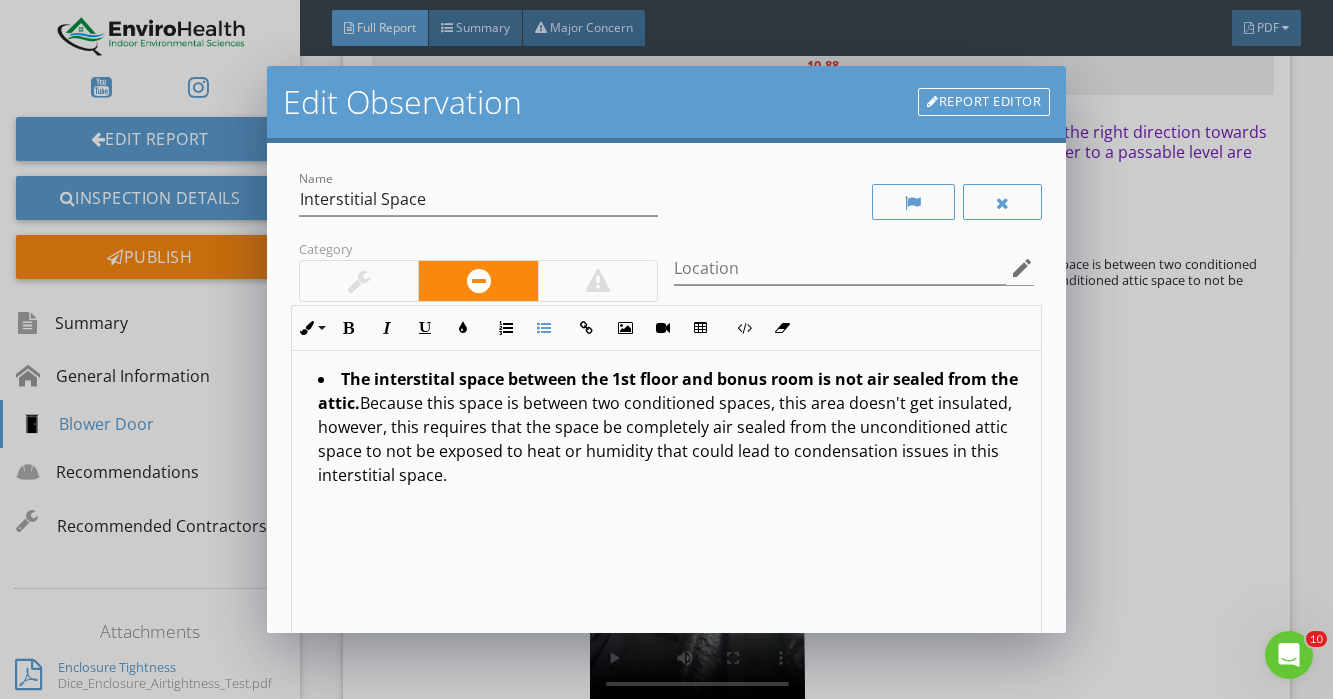 click on "The interstital space between the 1st floor and bonus room is not air sealed from the attic.  Because this space is between two conditioned spaces, this area doesn't get insulated, however, this requires that the space be completely air sealed from the unconditioned attic space to not be exposed to heat or humidity that could lead to condensation issues in this interstitial space." at bounding box center [672, 429] 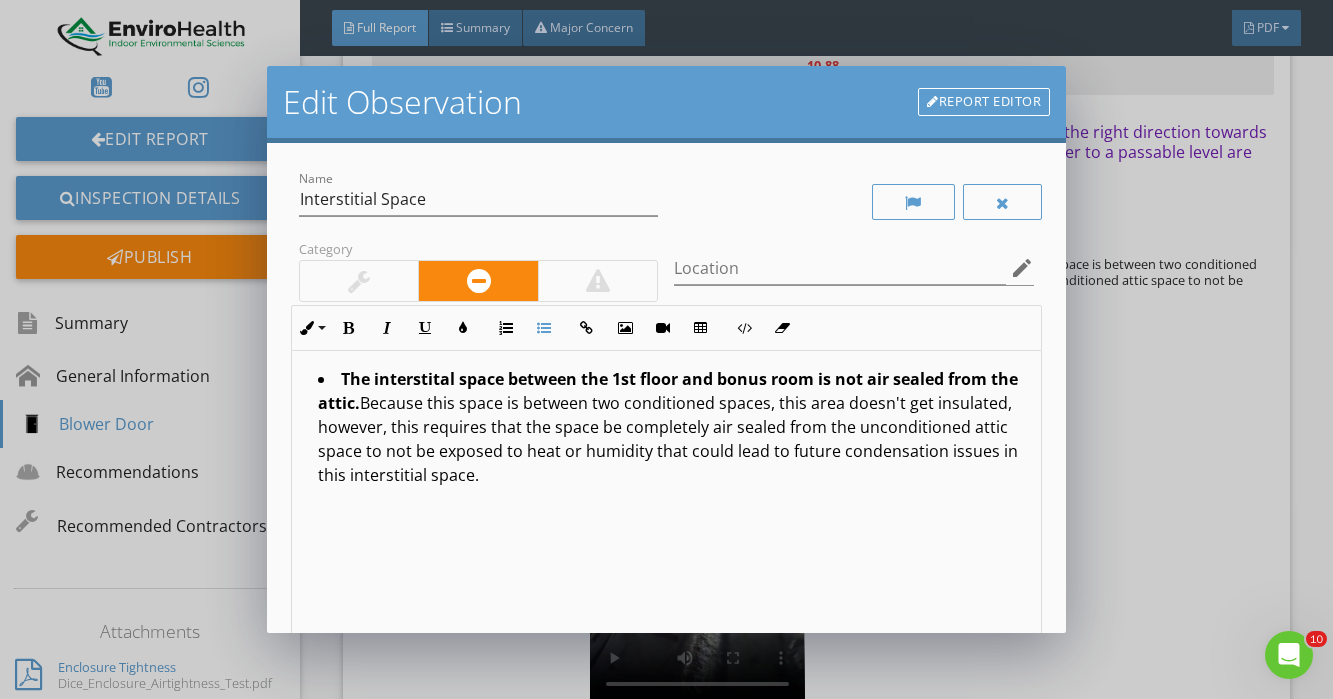 click on "The interstital space between the 1st floor and bonus room is not air sealed from the attic.  Because this space is between two conditioned spaces, this area doesn't get insulated, however, this requires that the space be completely air sealed from the unconditioned attic space to not be exposed to heat or humidity that could lead to future condensation issues in this interstitial space." at bounding box center [672, 429] 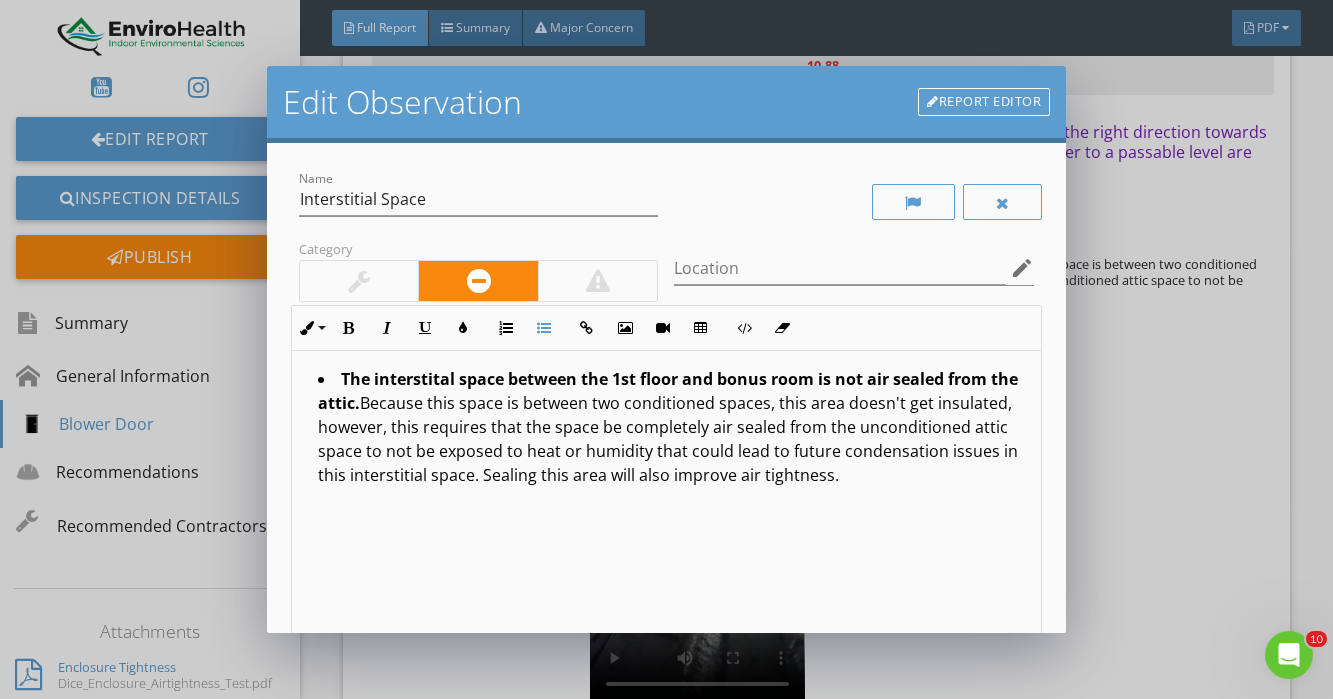 scroll, scrollTop: 1, scrollLeft: 0, axis: vertical 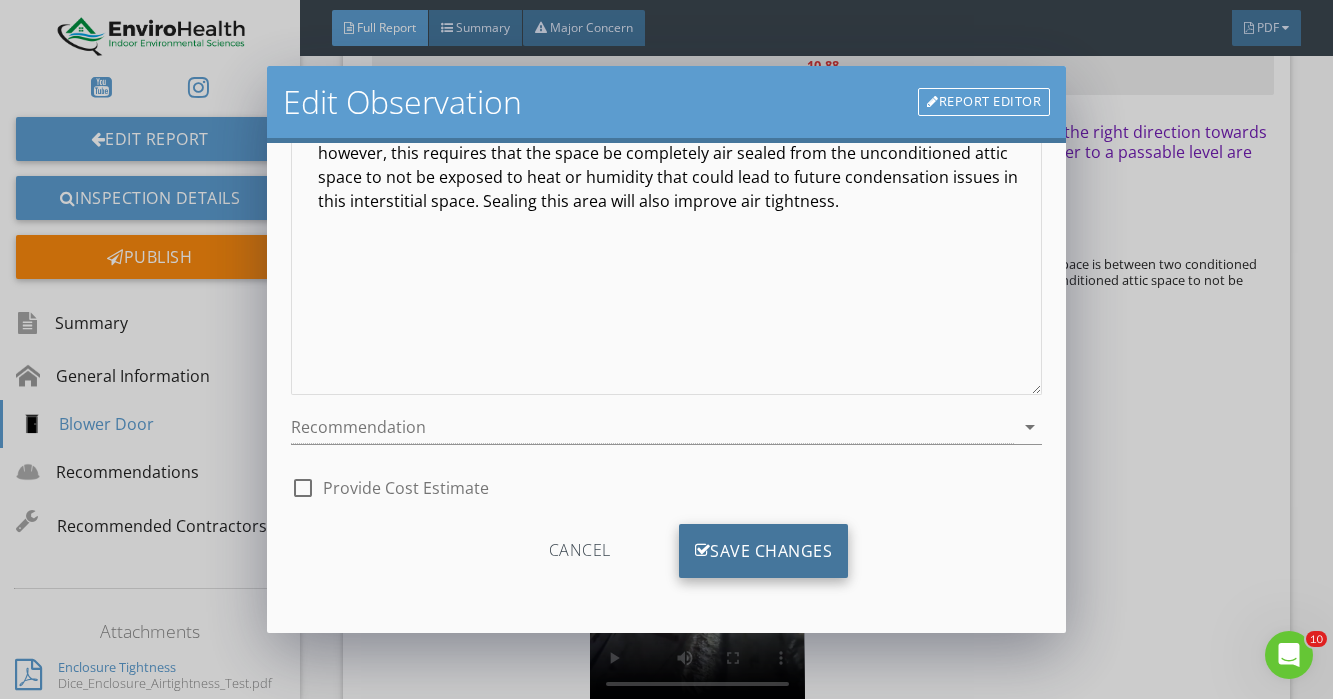 click on "Save Changes" at bounding box center (764, 551) 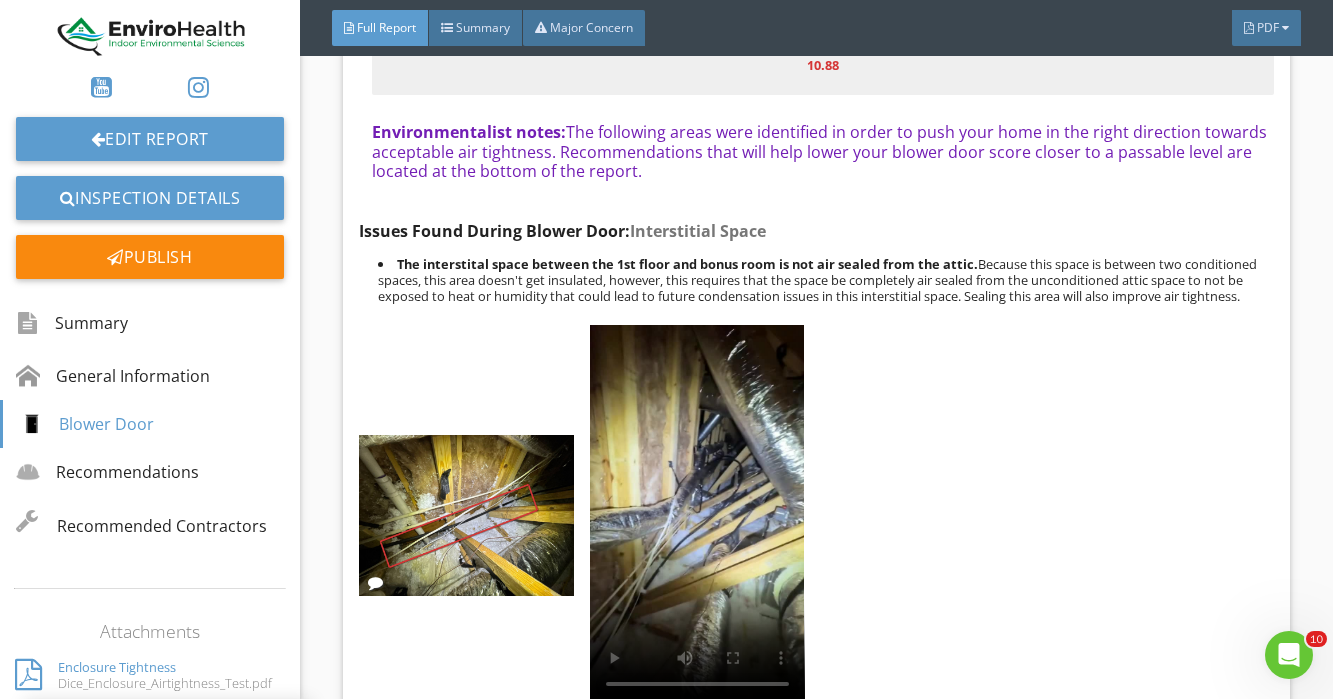scroll, scrollTop: 36, scrollLeft: 0, axis: vertical 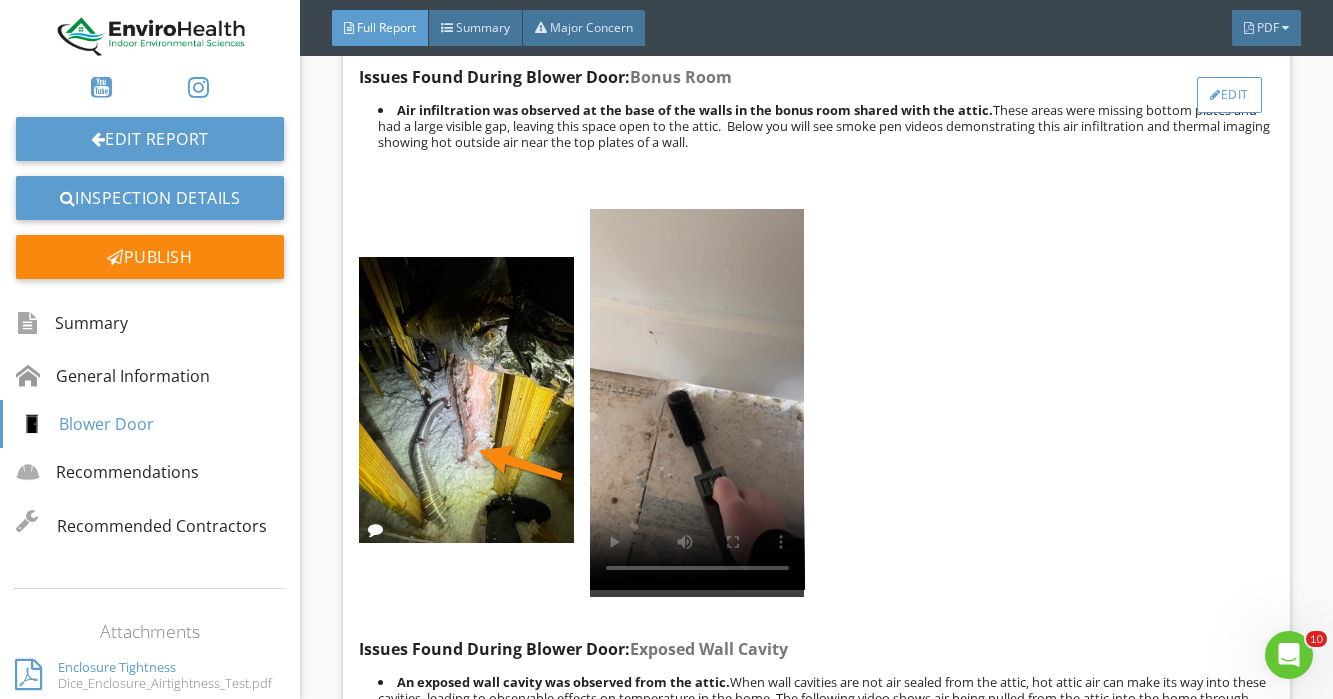click on "Edit" at bounding box center (1229, 95) 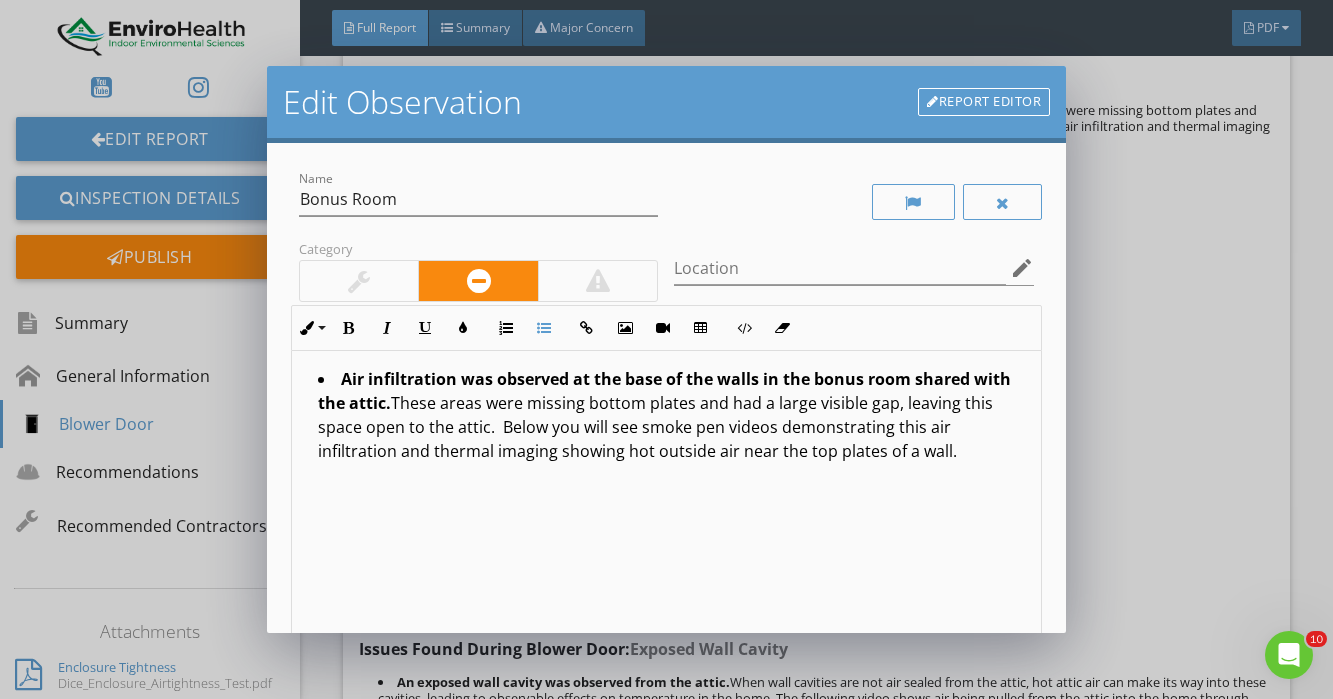drag, startPoint x: 911, startPoint y: 471, endPoint x: 409, endPoint y: 469, distance: 502.004 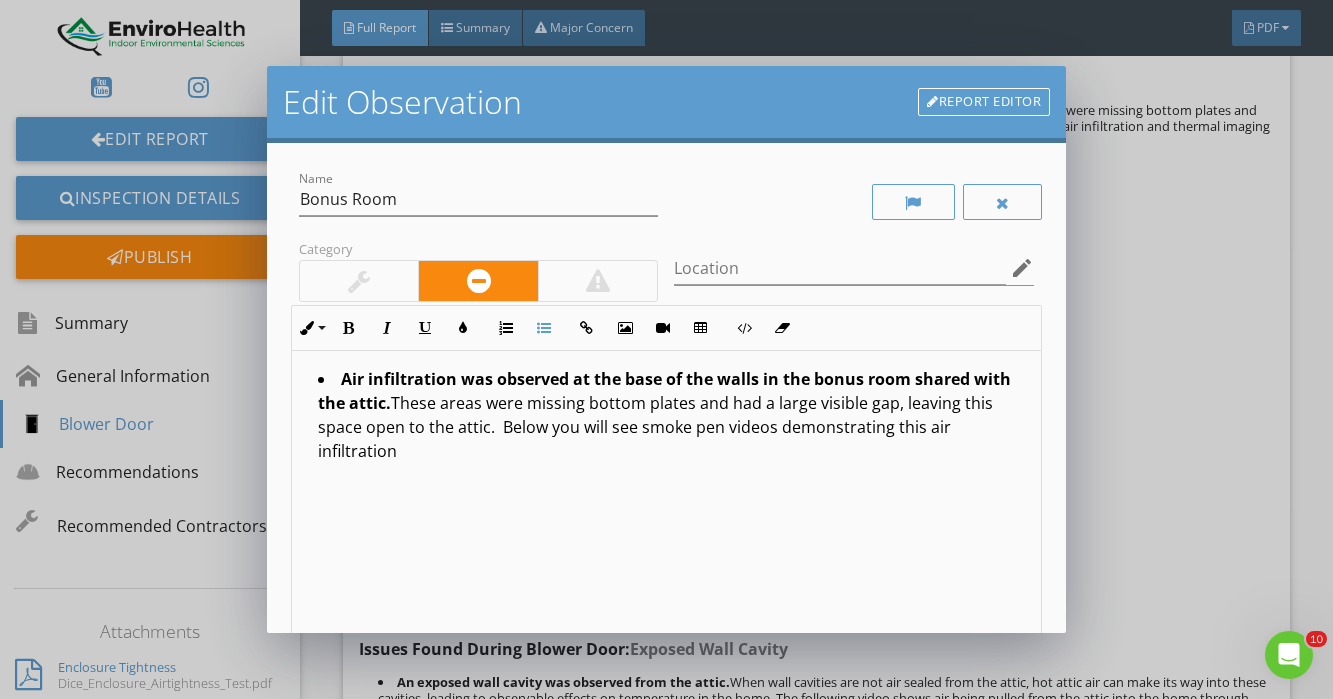 type 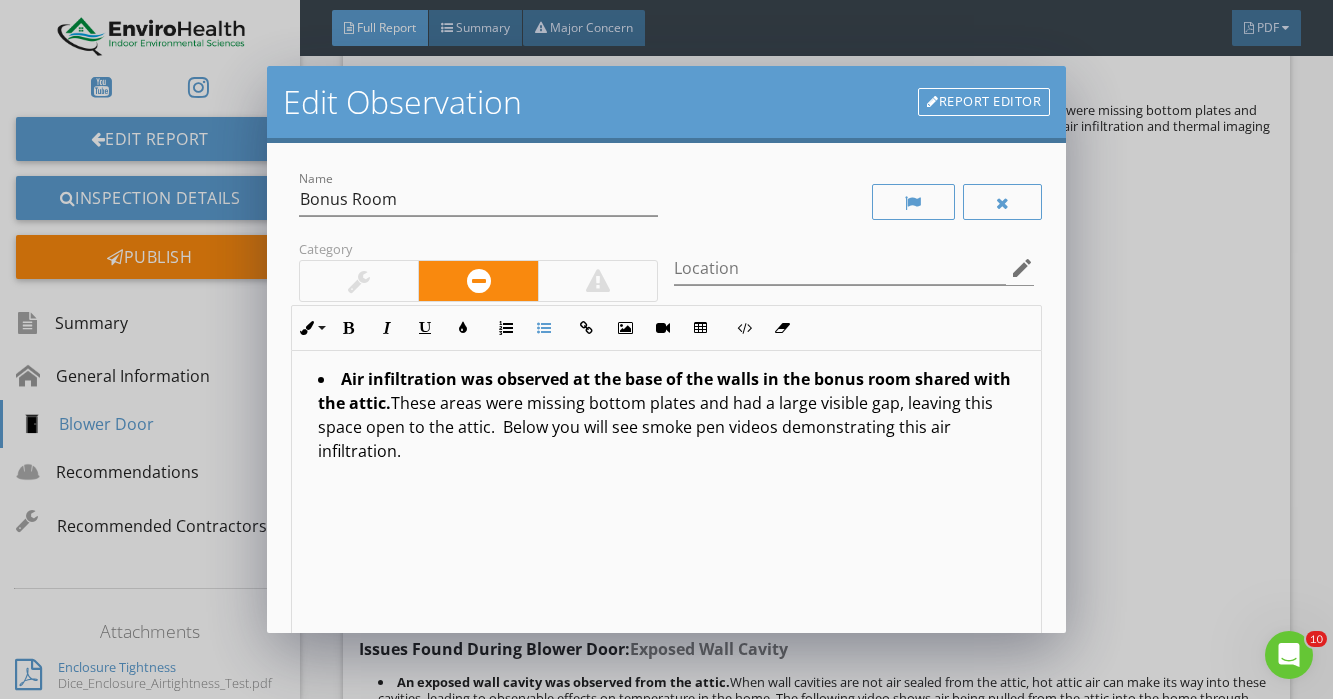 scroll, scrollTop: 1, scrollLeft: 0, axis: vertical 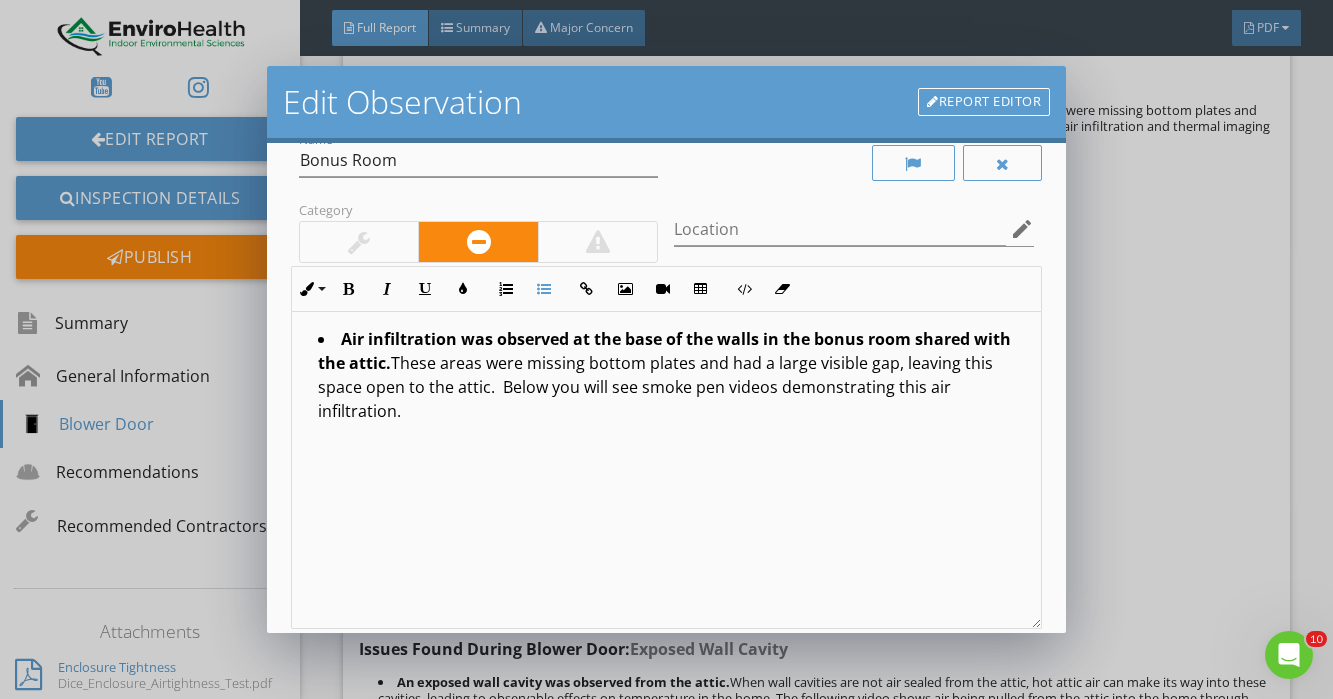 click on "Air infiltration was observed at the base of the walls in the bonus room shared with the attic.  These areas were missing bottom plates and had a large visible gap, leaving this space open to the attic.  Below you will see smoke pen videos demonstrating this air infiltration." at bounding box center (672, 389) 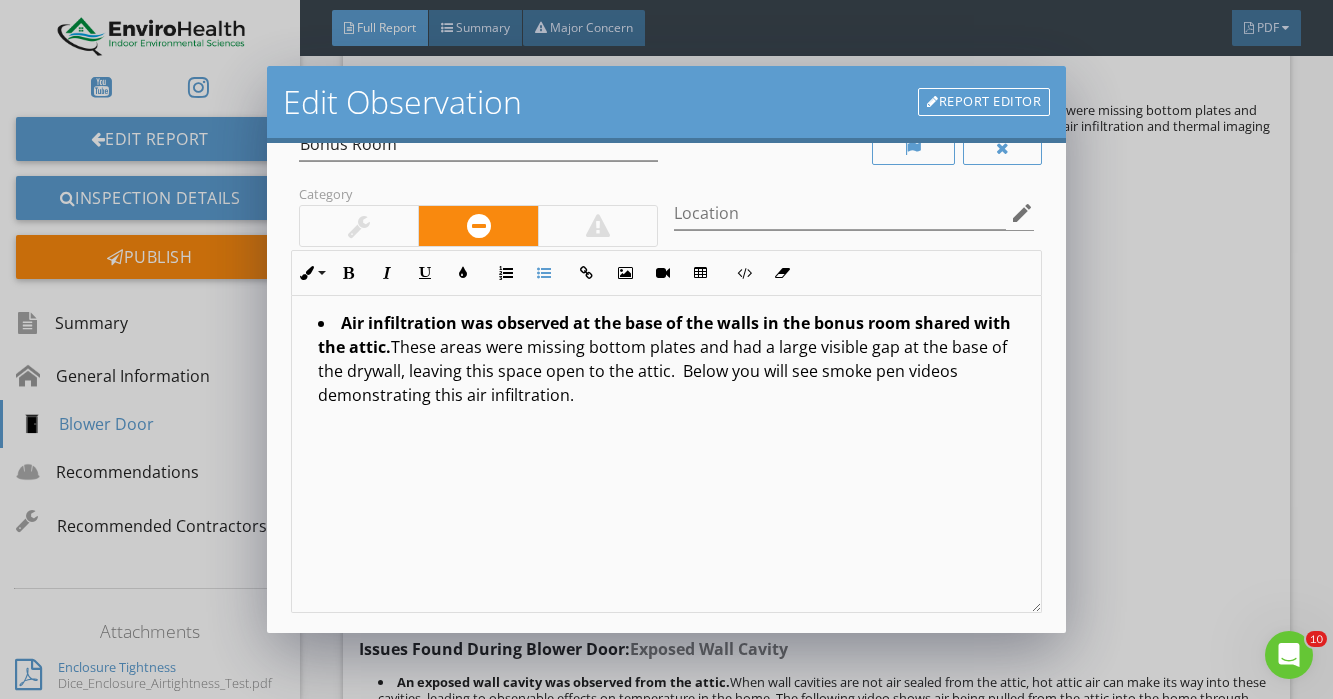 scroll, scrollTop: 56, scrollLeft: 0, axis: vertical 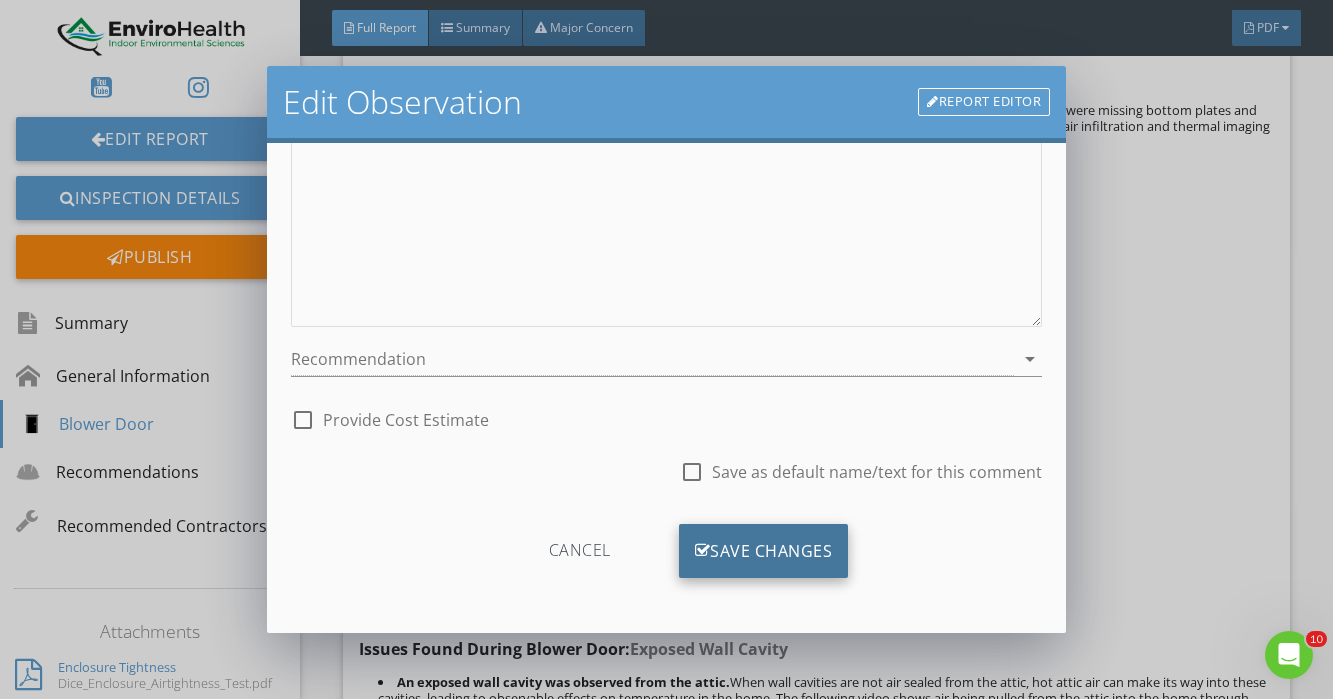 click on "Save Changes" at bounding box center (764, 551) 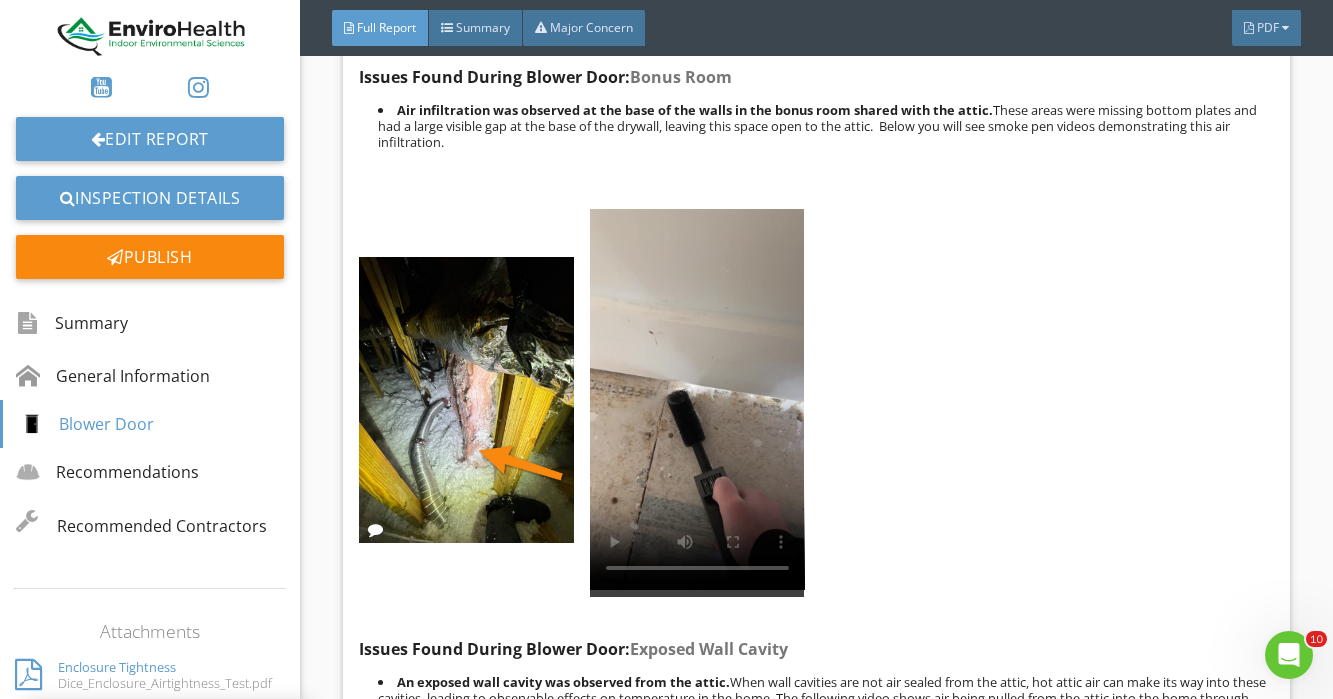 scroll, scrollTop: 104, scrollLeft: 0, axis: vertical 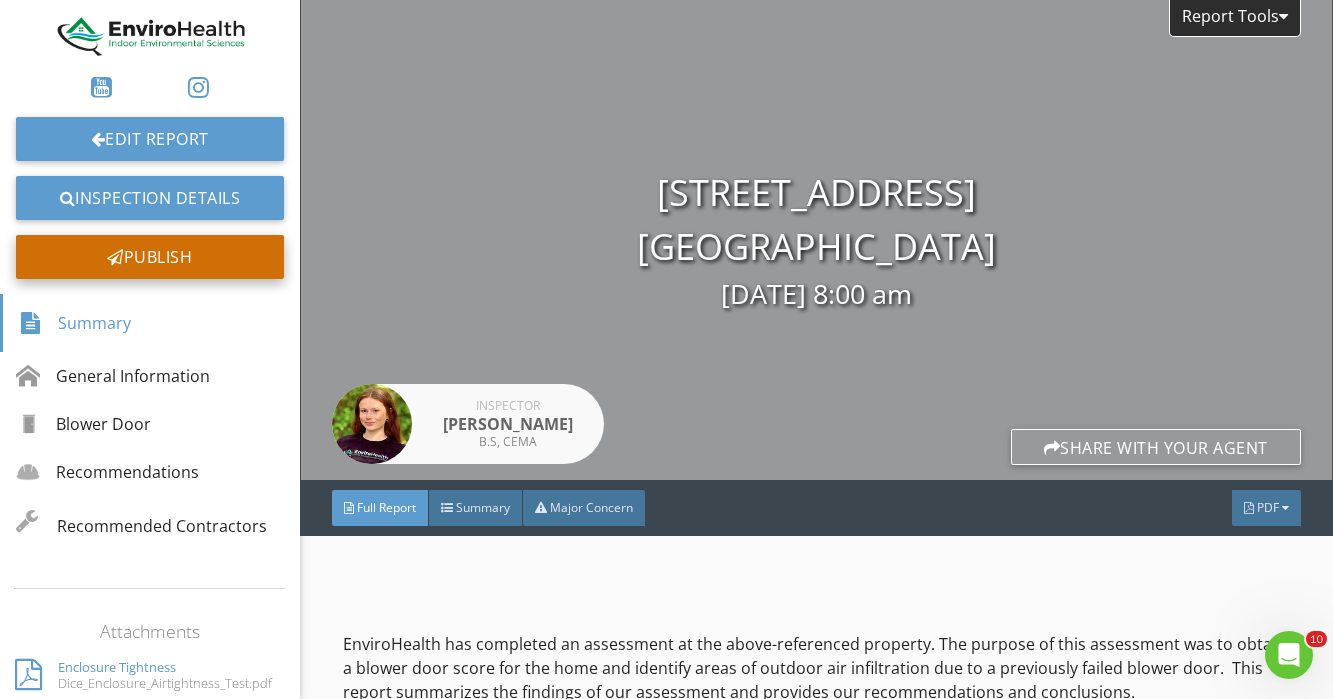 click on "Publish" at bounding box center (150, 257) 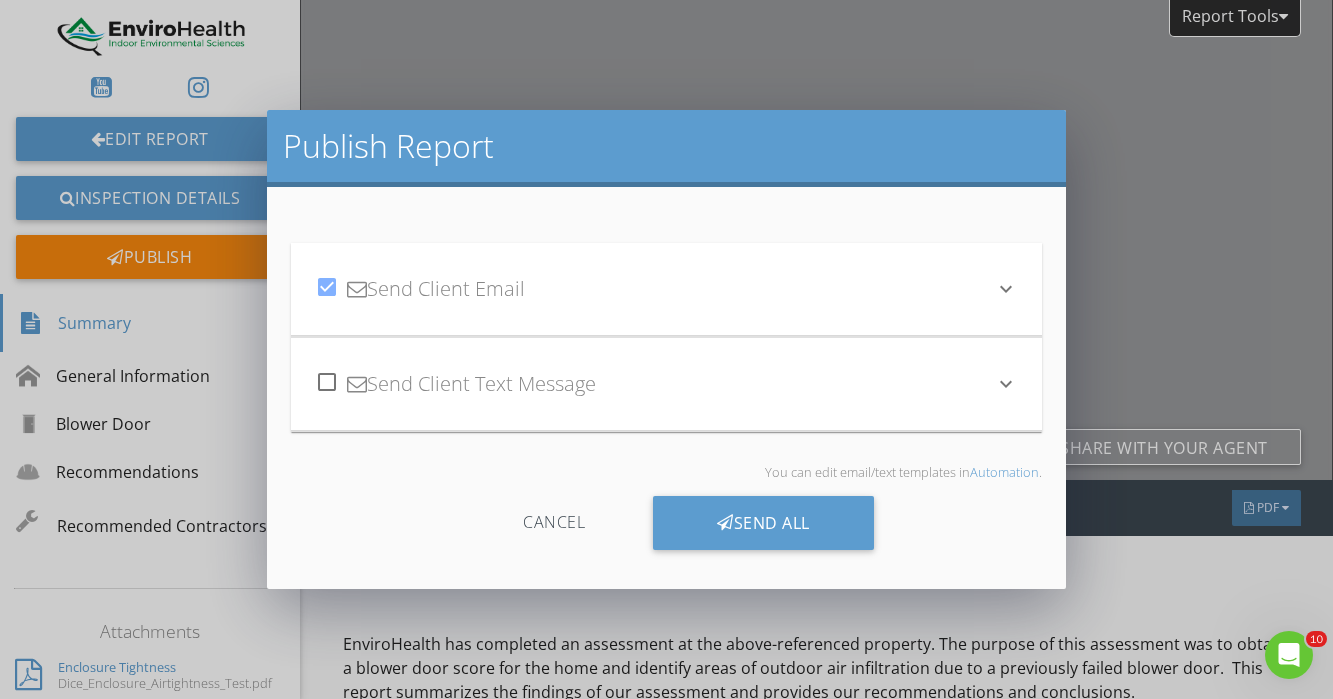 click at bounding box center (327, 287) 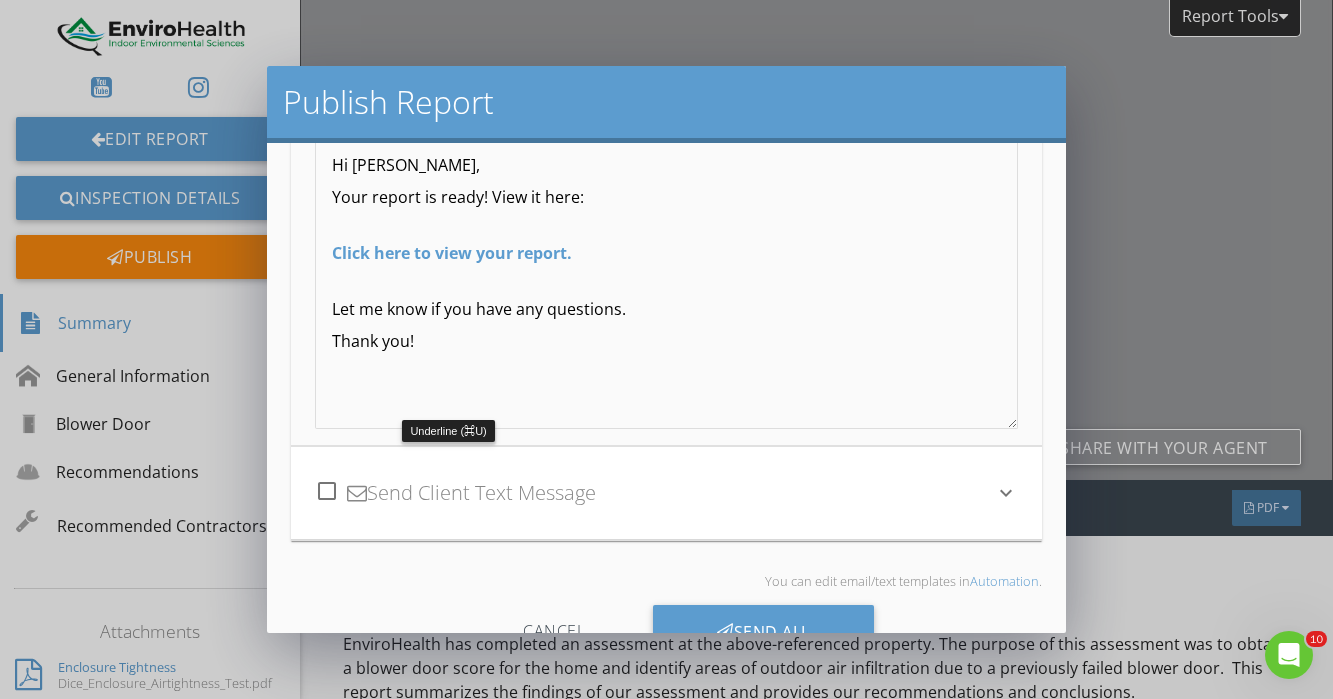 scroll, scrollTop: 359, scrollLeft: 0, axis: vertical 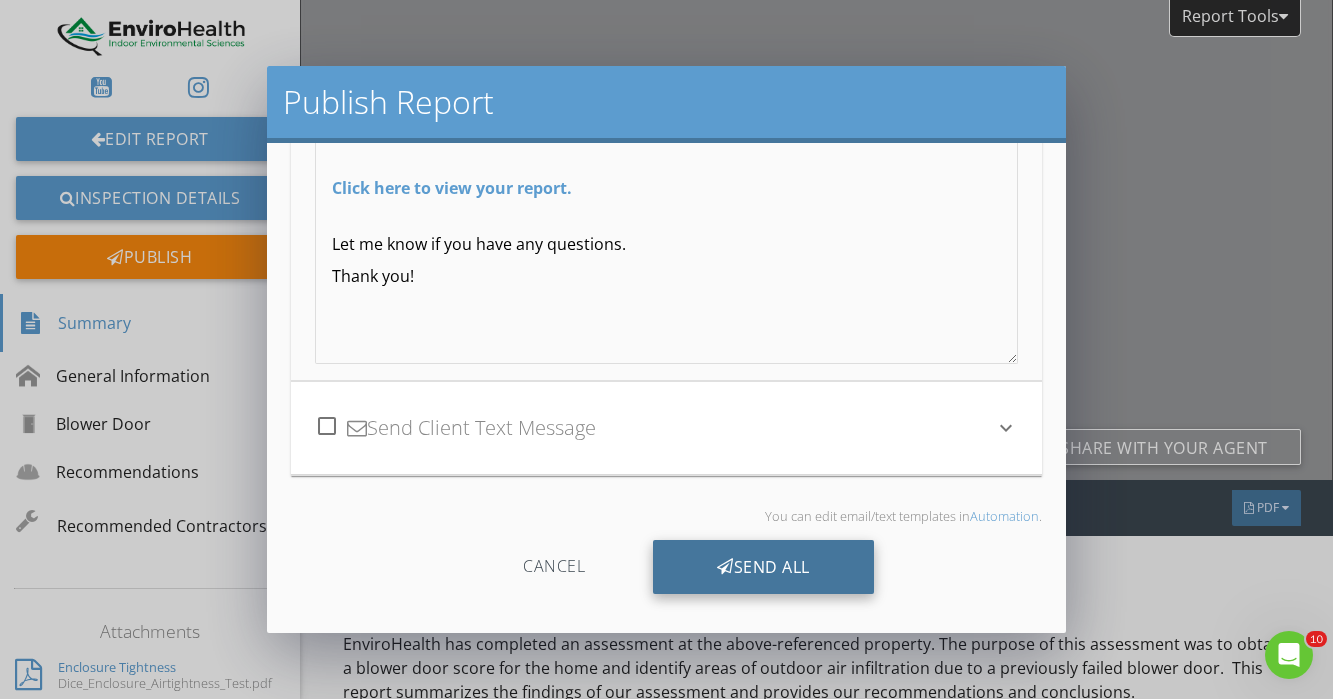 click on "Send All" at bounding box center [763, 567] 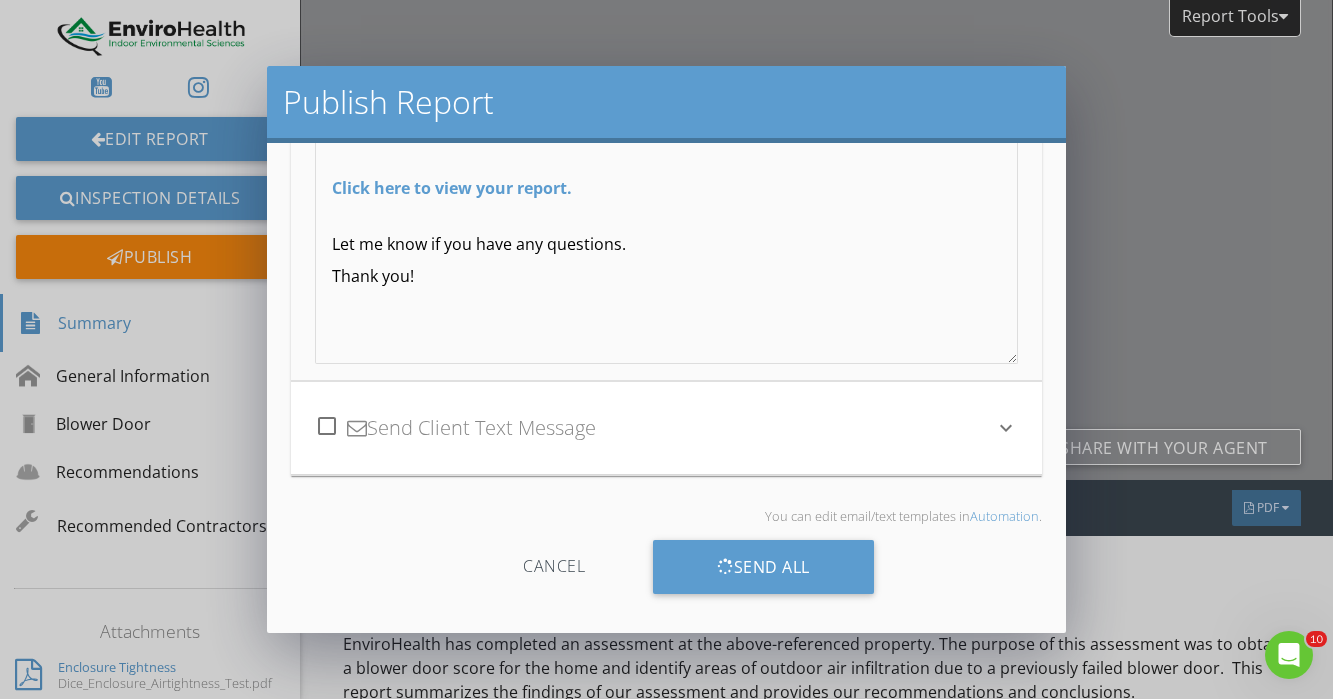 scroll, scrollTop: 139, scrollLeft: 0, axis: vertical 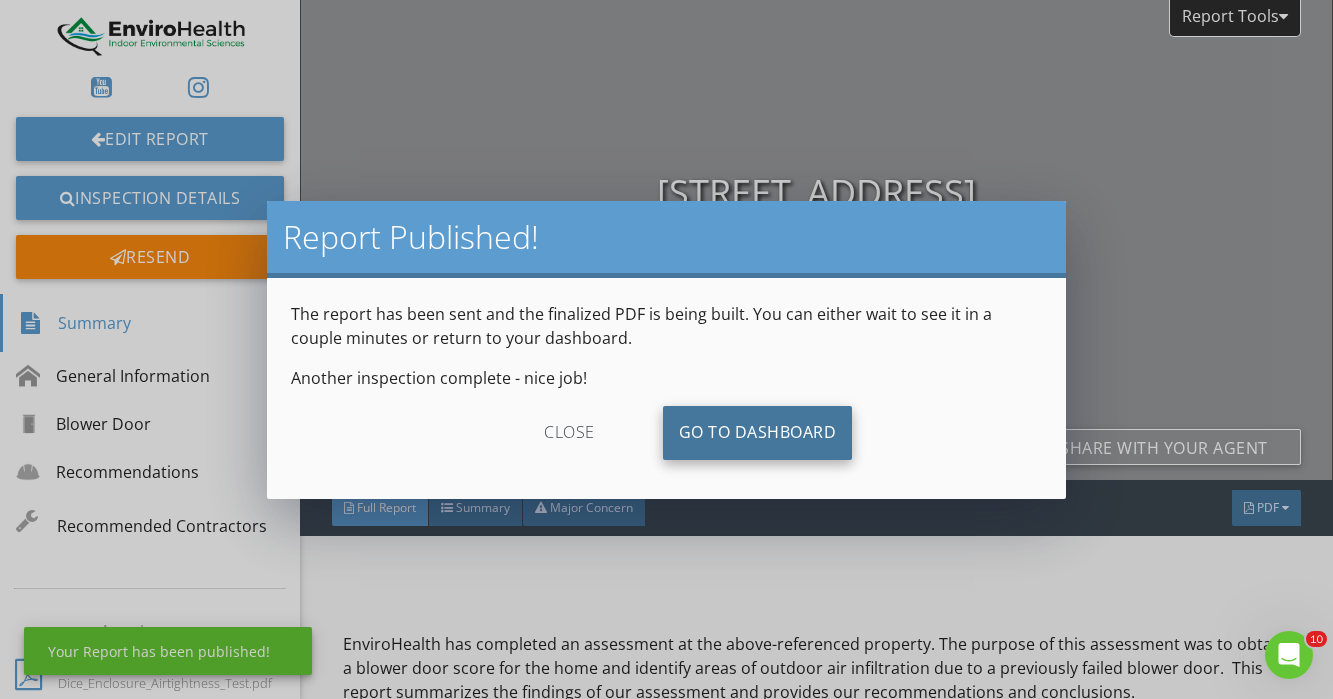 click on "Go To Dashboard" at bounding box center [758, 433] 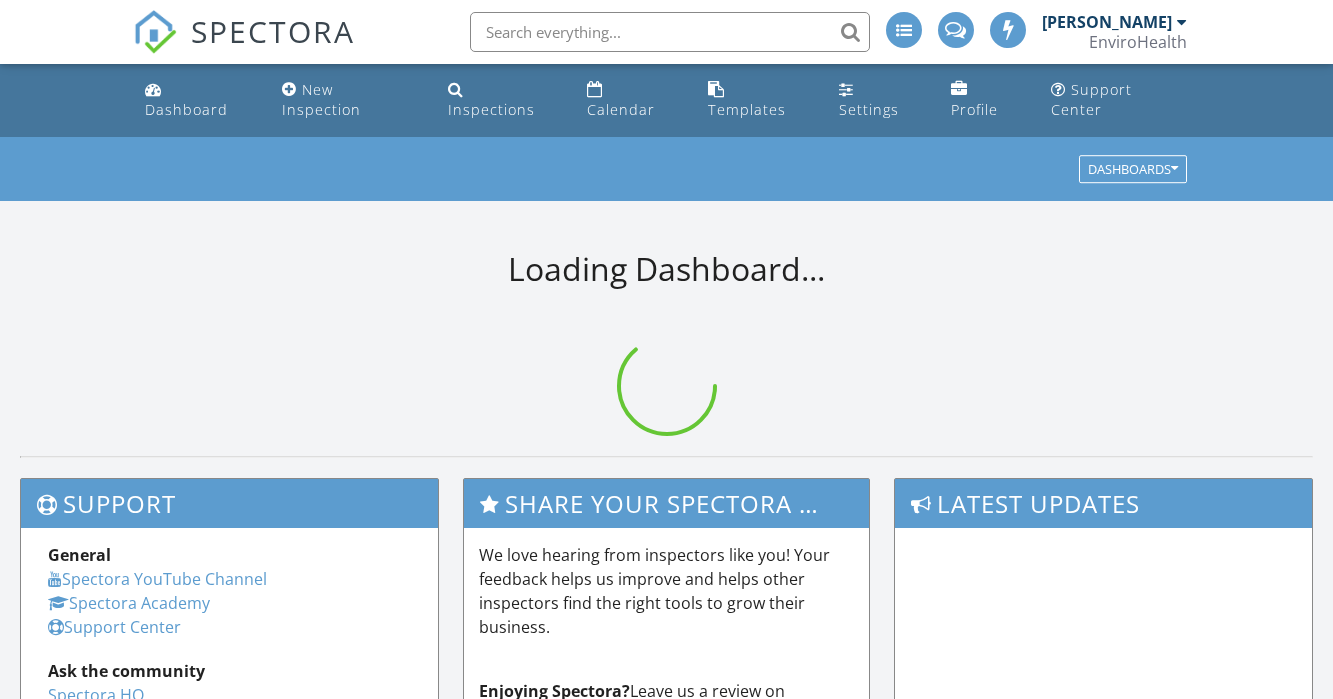 scroll, scrollTop: 0, scrollLeft: 0, axis: both 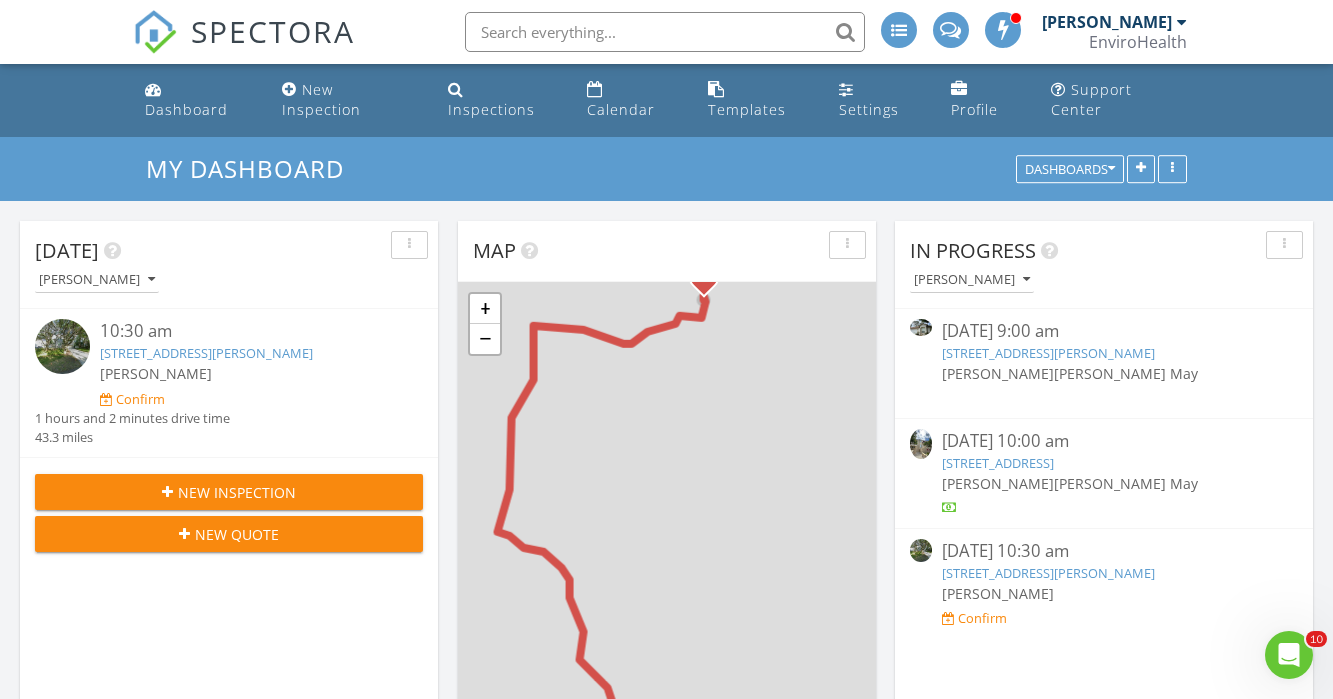 click at bounding box center [665, 32] 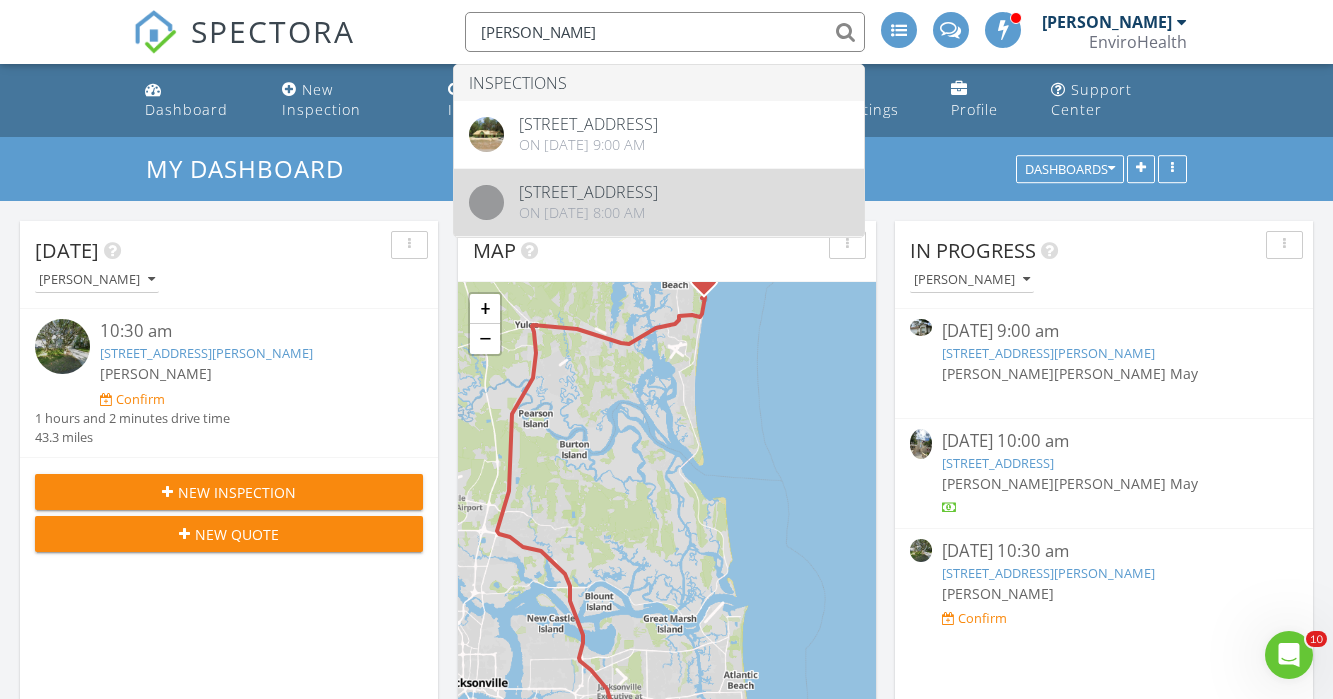 type on "anna di" 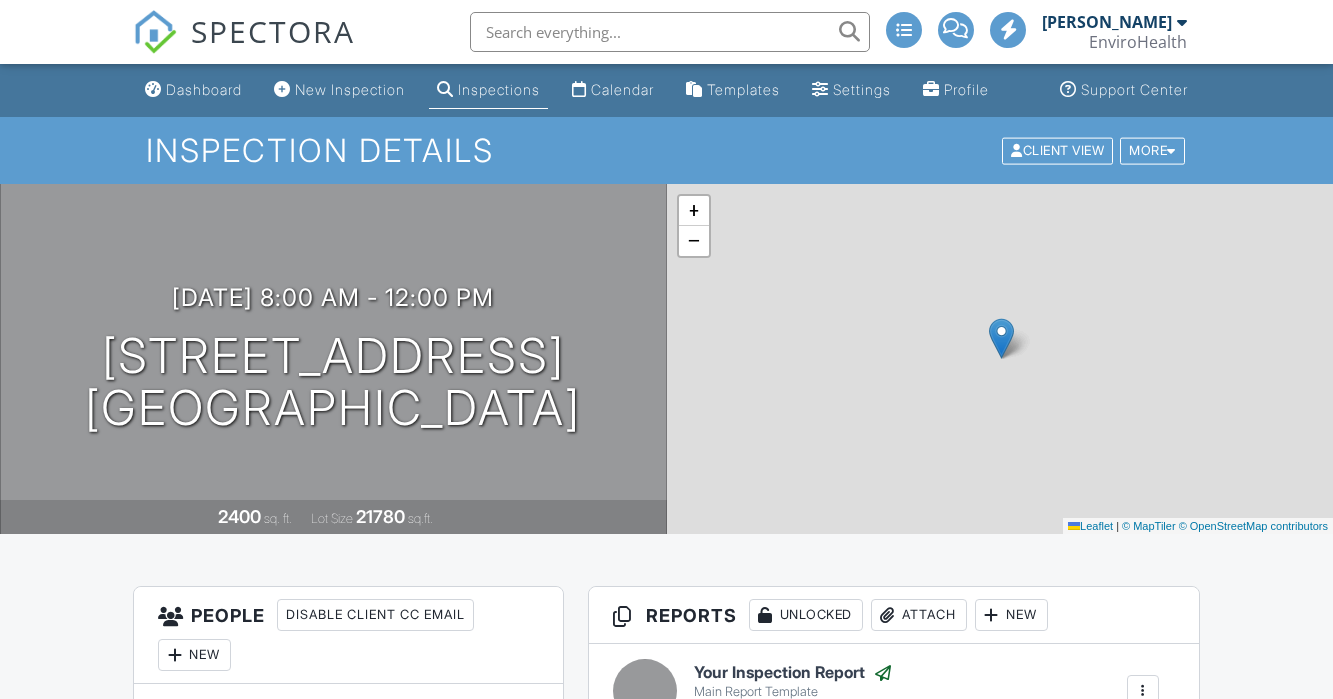 scroll, scrollTop: 0, scrollLeft: 0, axis: both 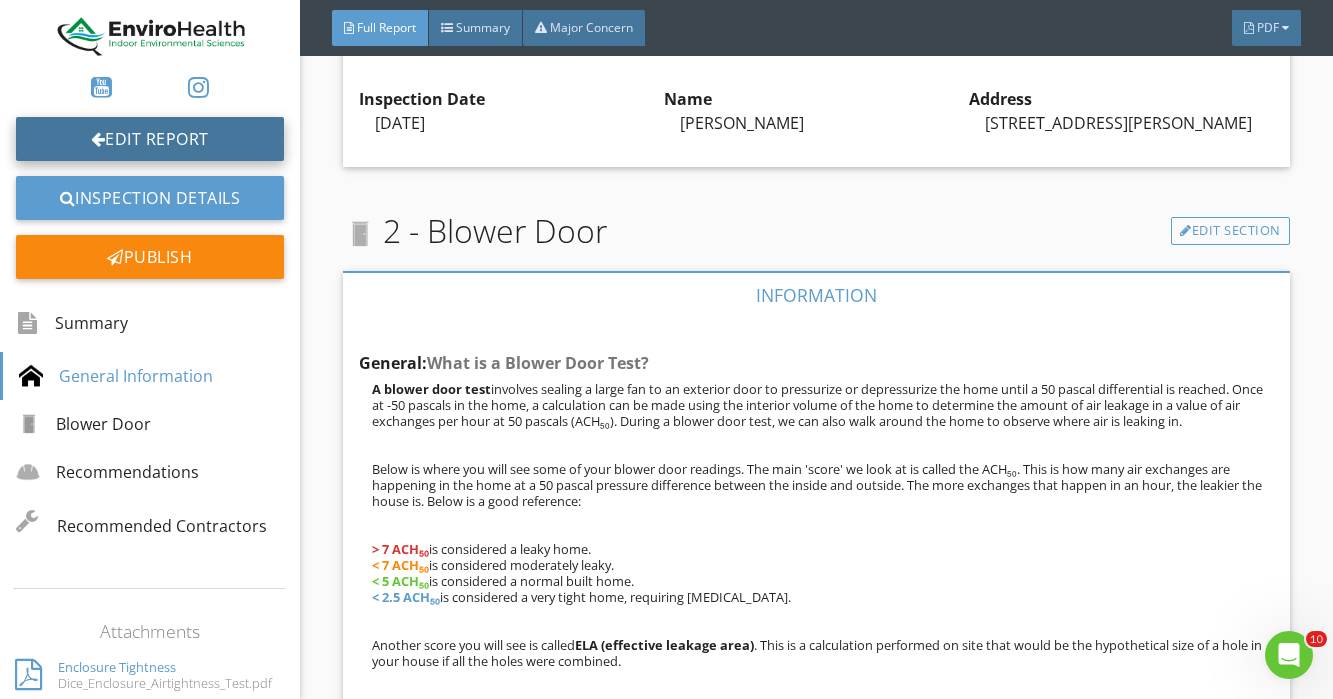 click on "Edit Report" at bounding box center (150, 139) 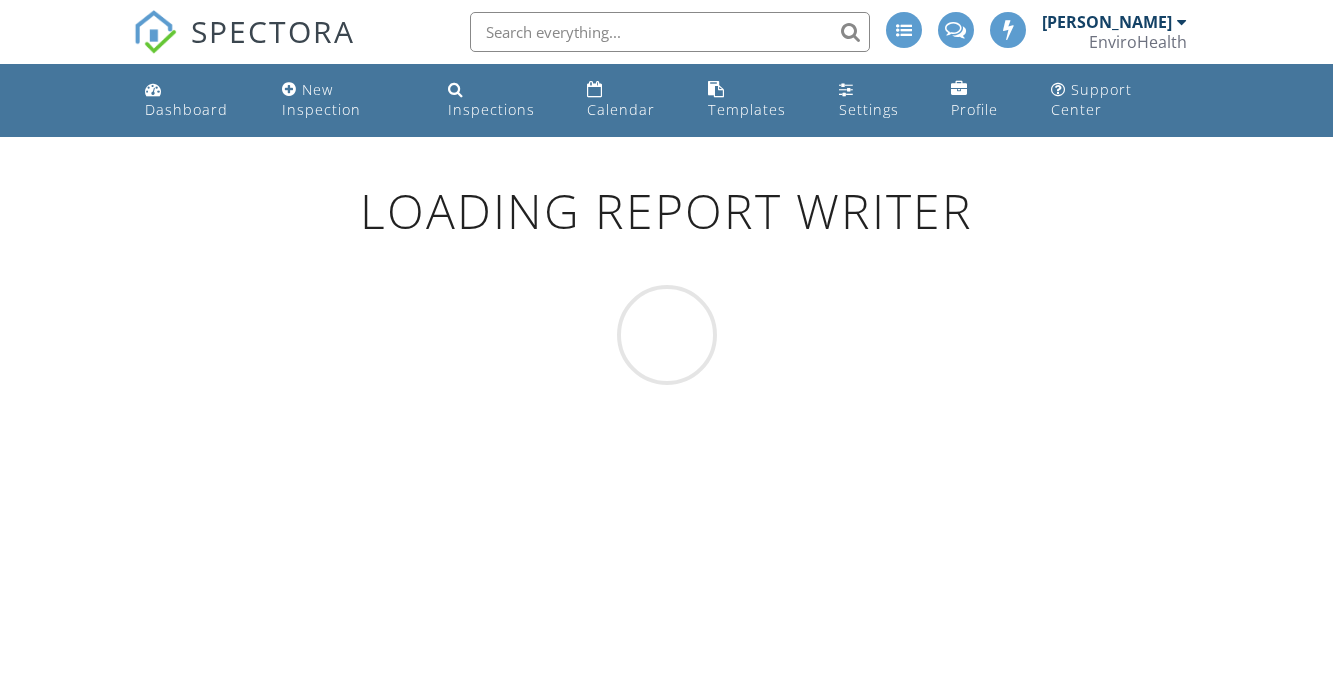 scroll, scrollTop: 117, scrollLeft: 0, axis: vertical 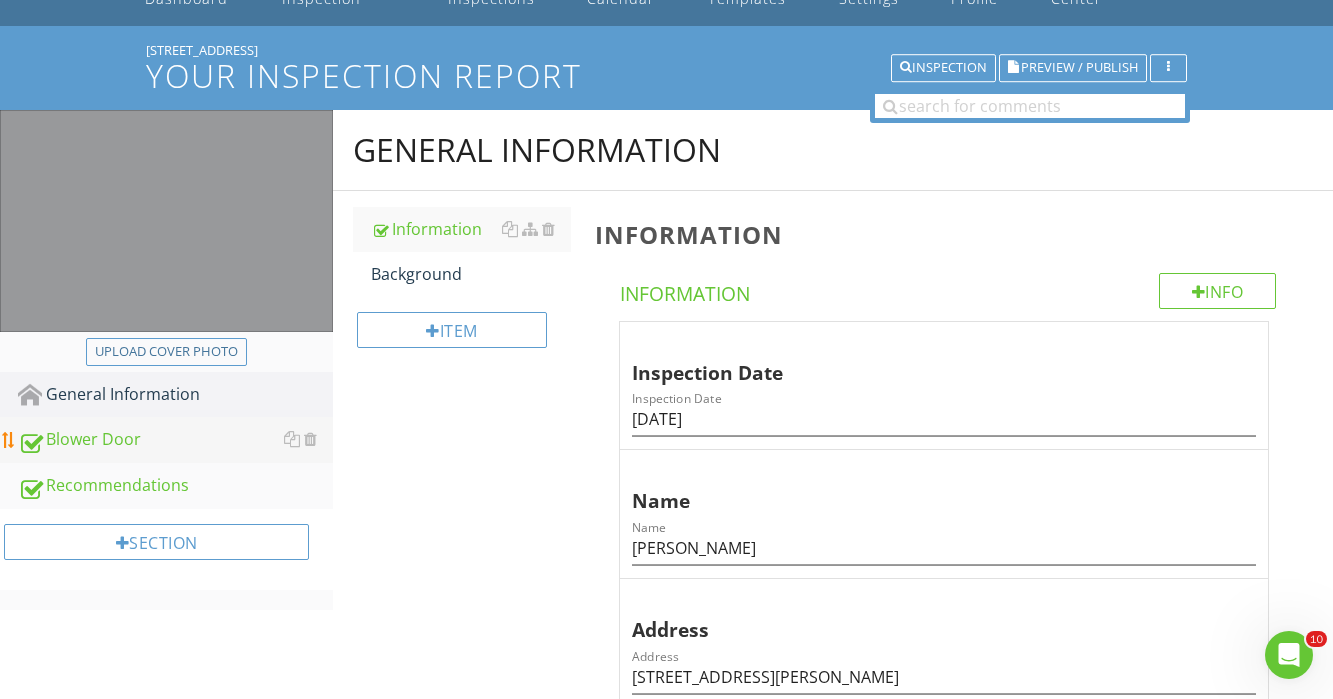 click on "Blower Door" at bounding box center [175, 440] 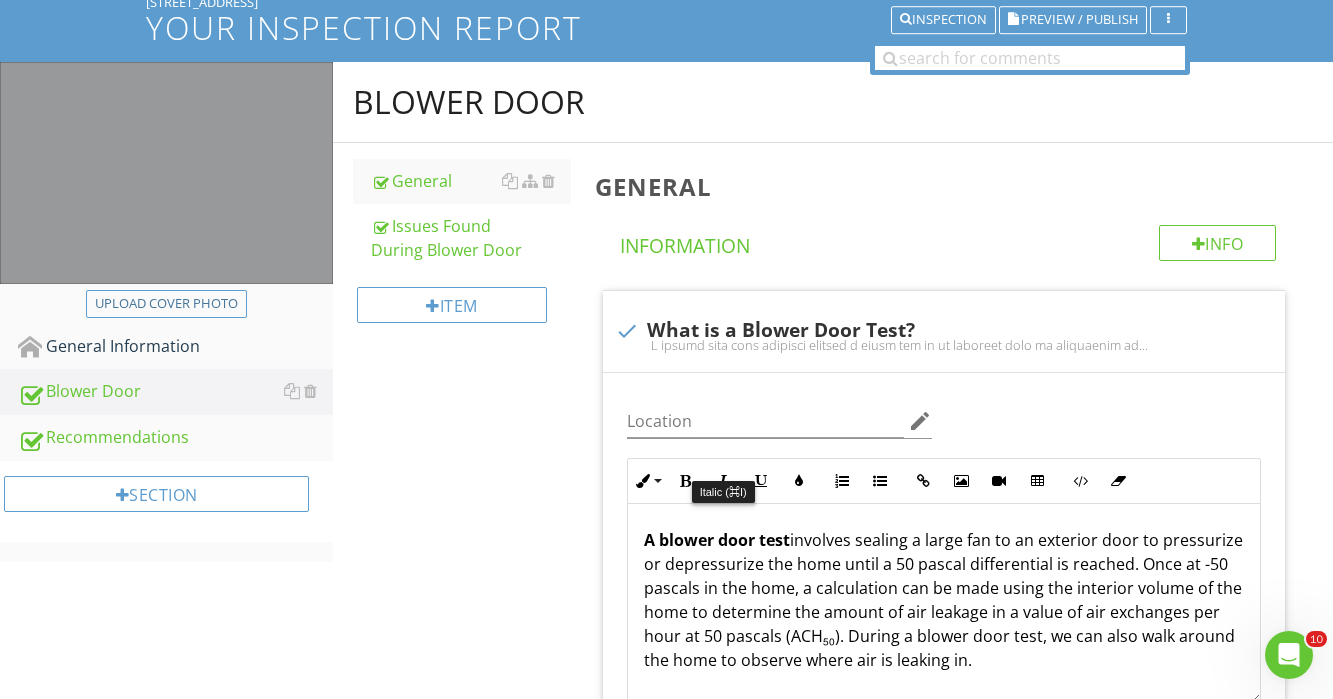 scroll, scrollTop: 161, scrollLeft: 0, axis: vertical 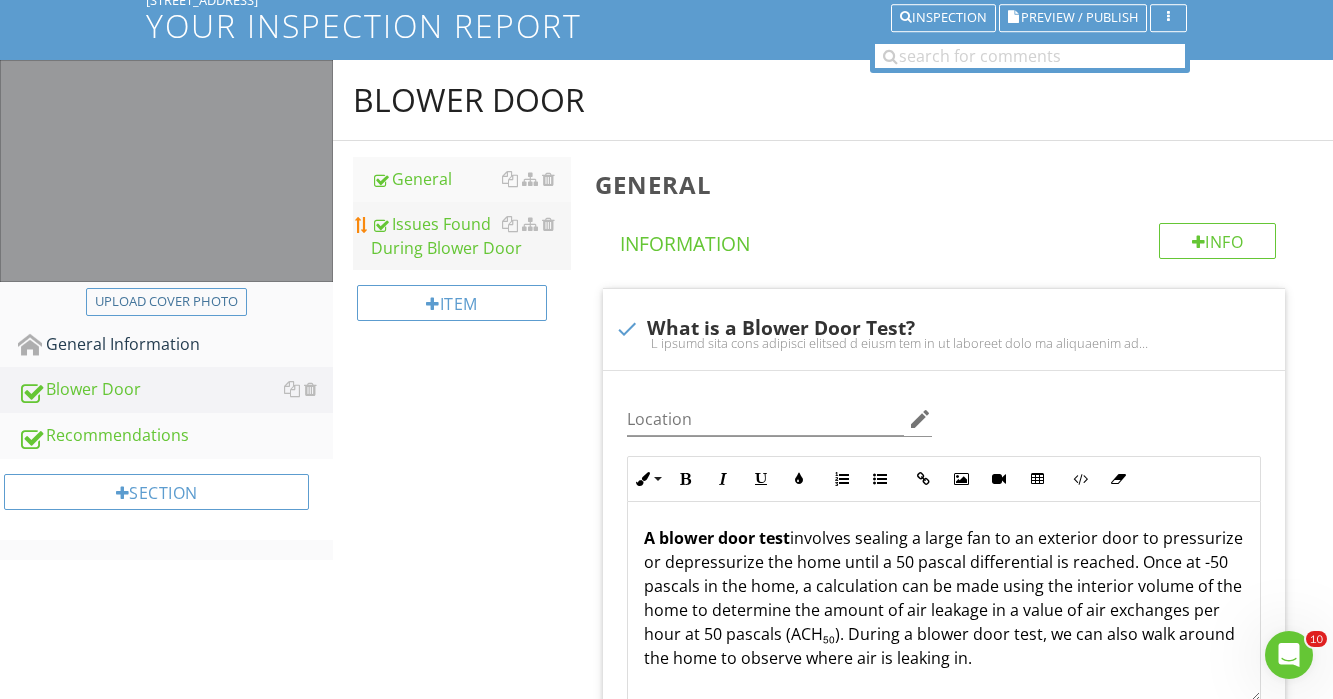 click on "Issues Found During Blower Door" at bounding box center (471, 236) 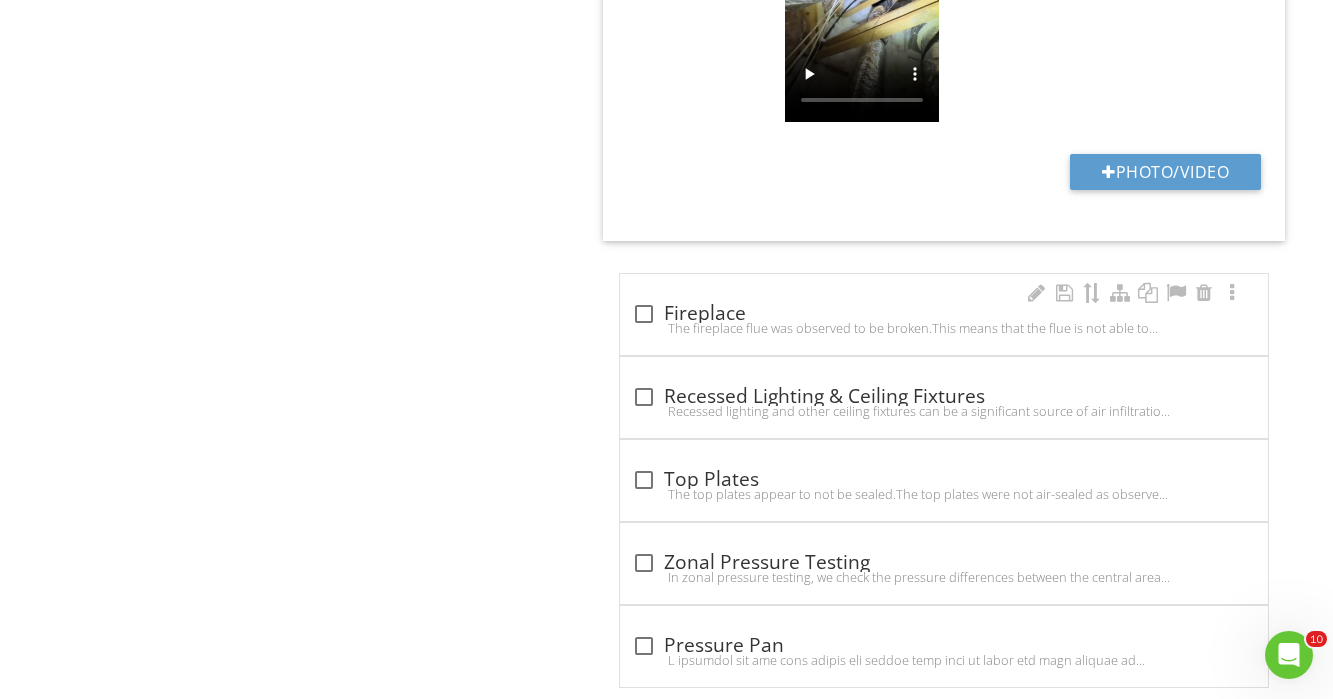 scroll, scrollTop: 1050, scrollLeft: 0, axis: vertical 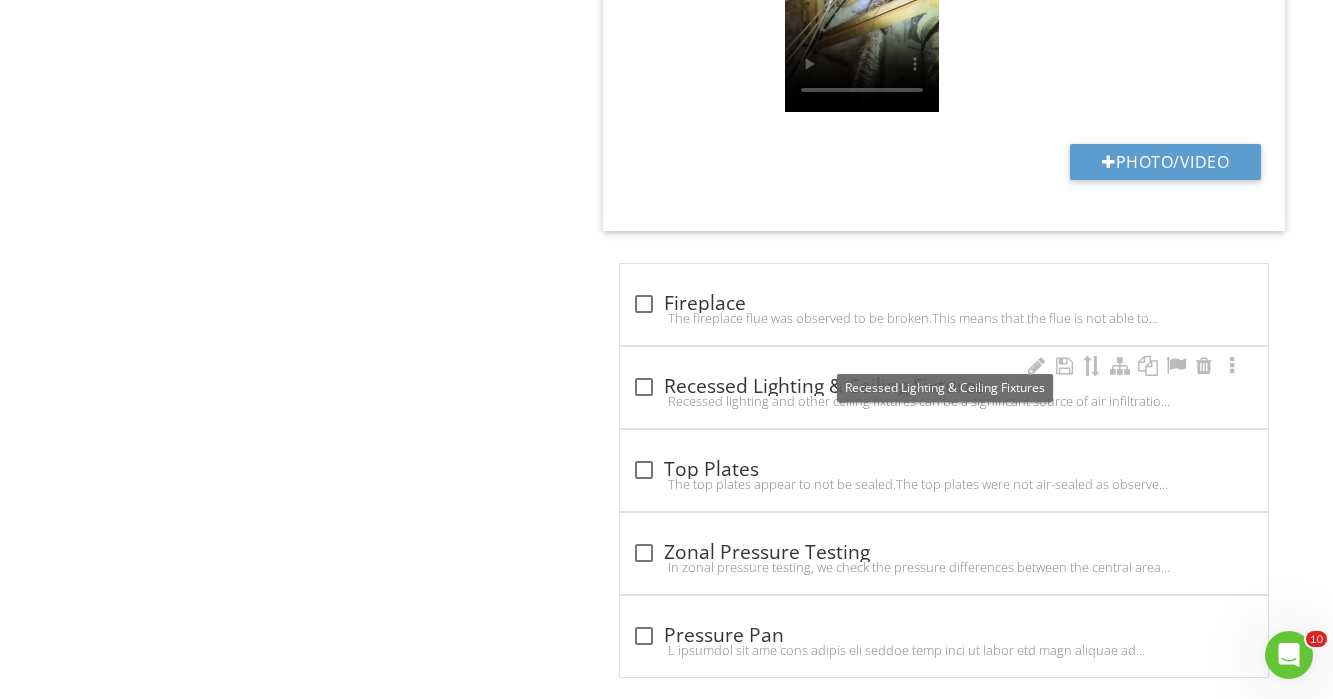 click at bounding box center (644, 387) 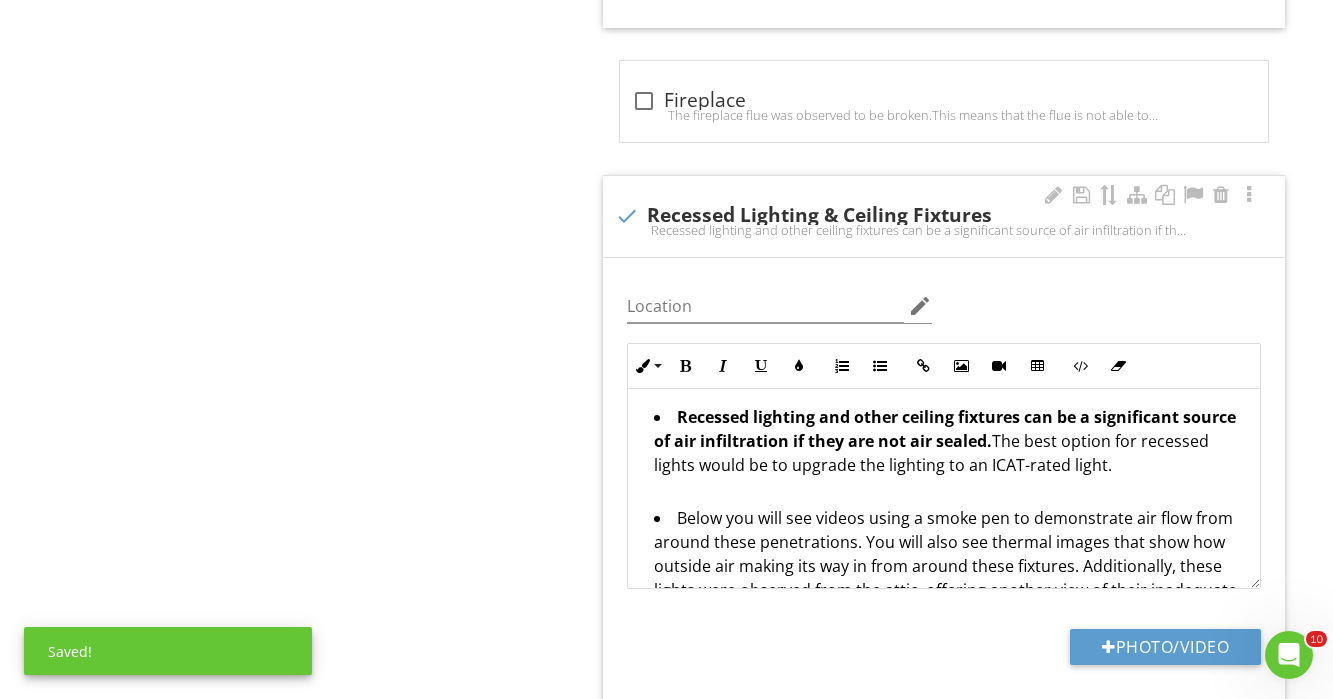 scroll, scrollTop: 1254, scrollLeft: 0, axis: vertical 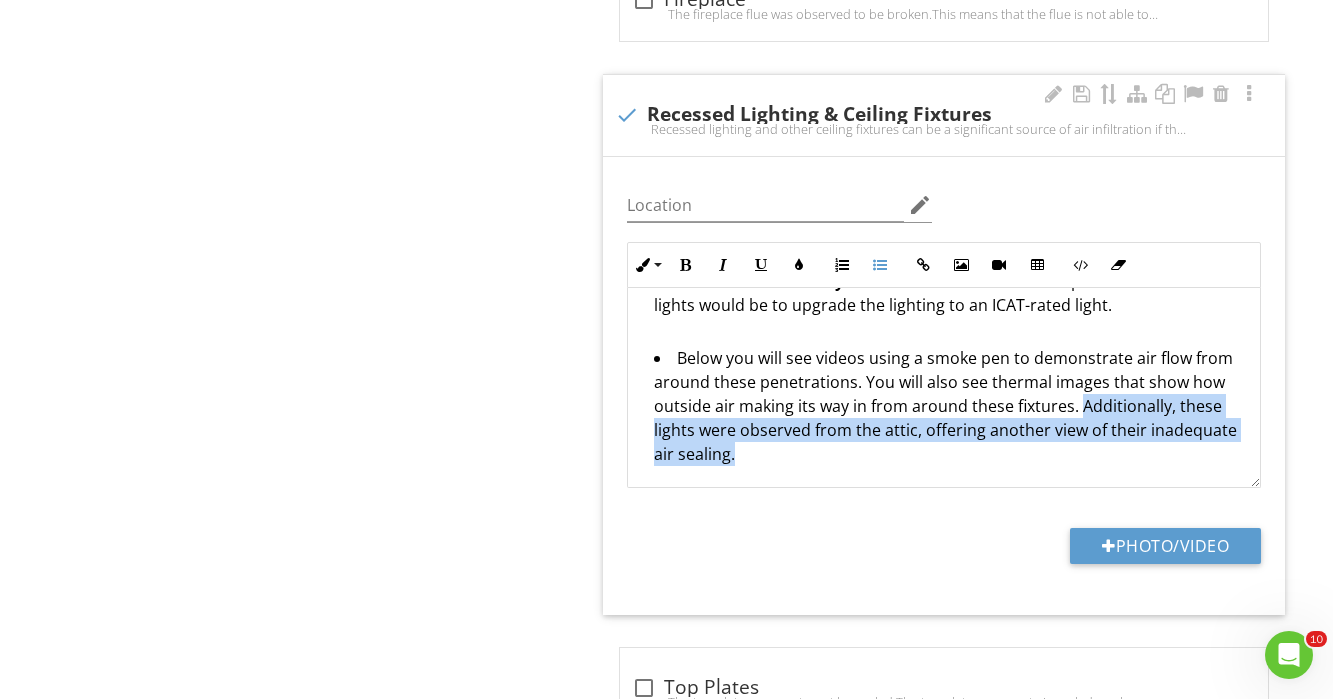 drag, startPoint x: 1077, startPoint y: 376, endPoint x: 1120, endPoint y: 426, distance: 65.946945 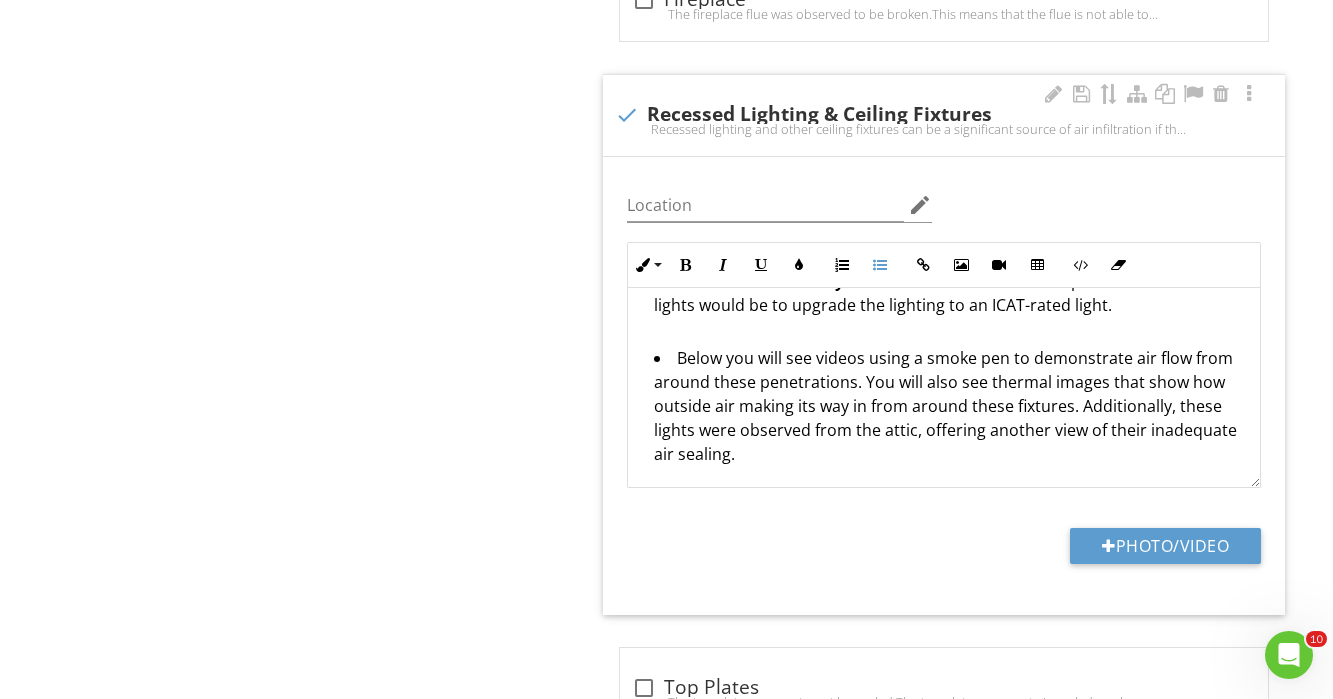 scroll, scrollTop: 11, scrollLeft: 0, axis: vertical 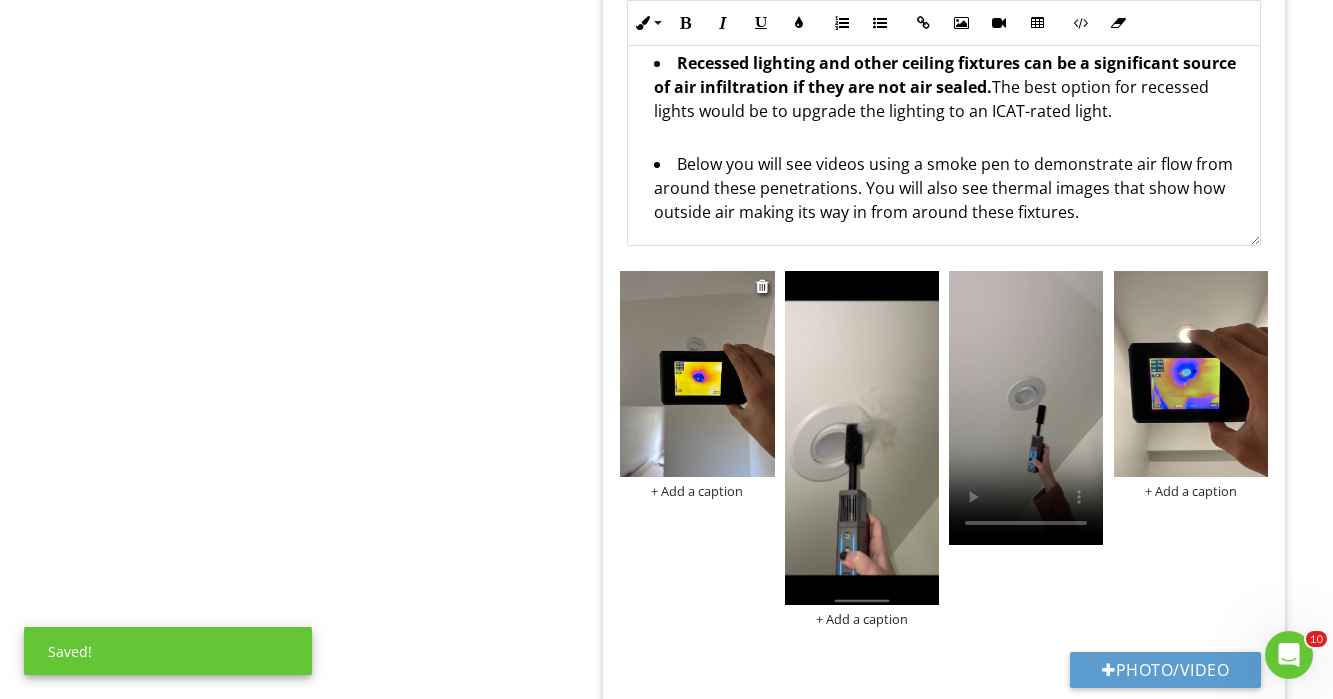 click on "+ Add a caption" at bounding box center (697, 491) 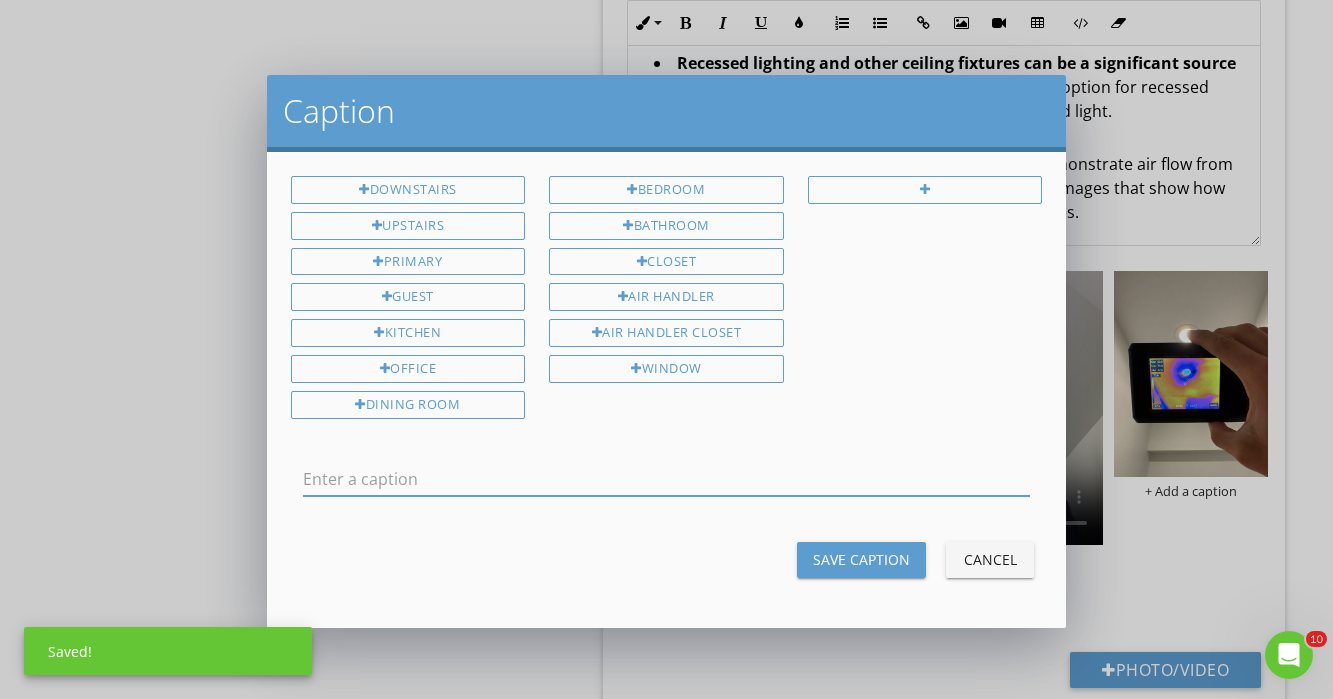 click at bounding box center [667, 479] 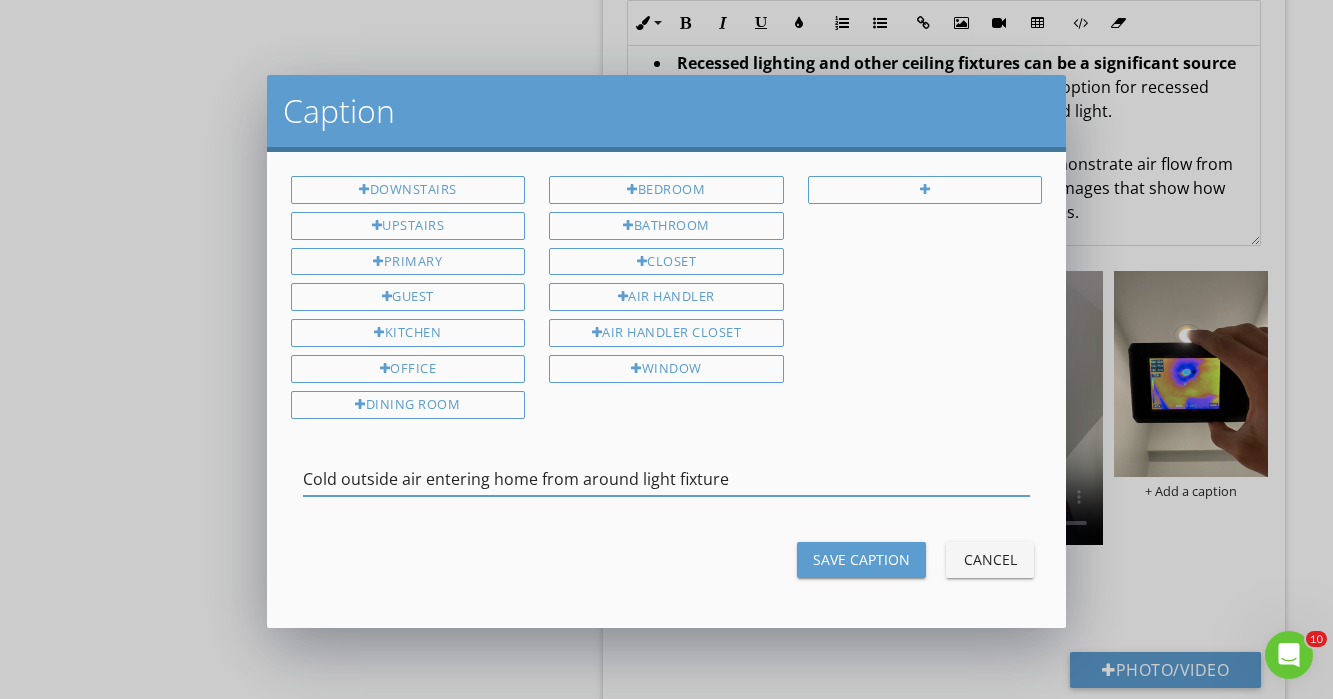 type on "Cold outside air entering home from around light fixture" 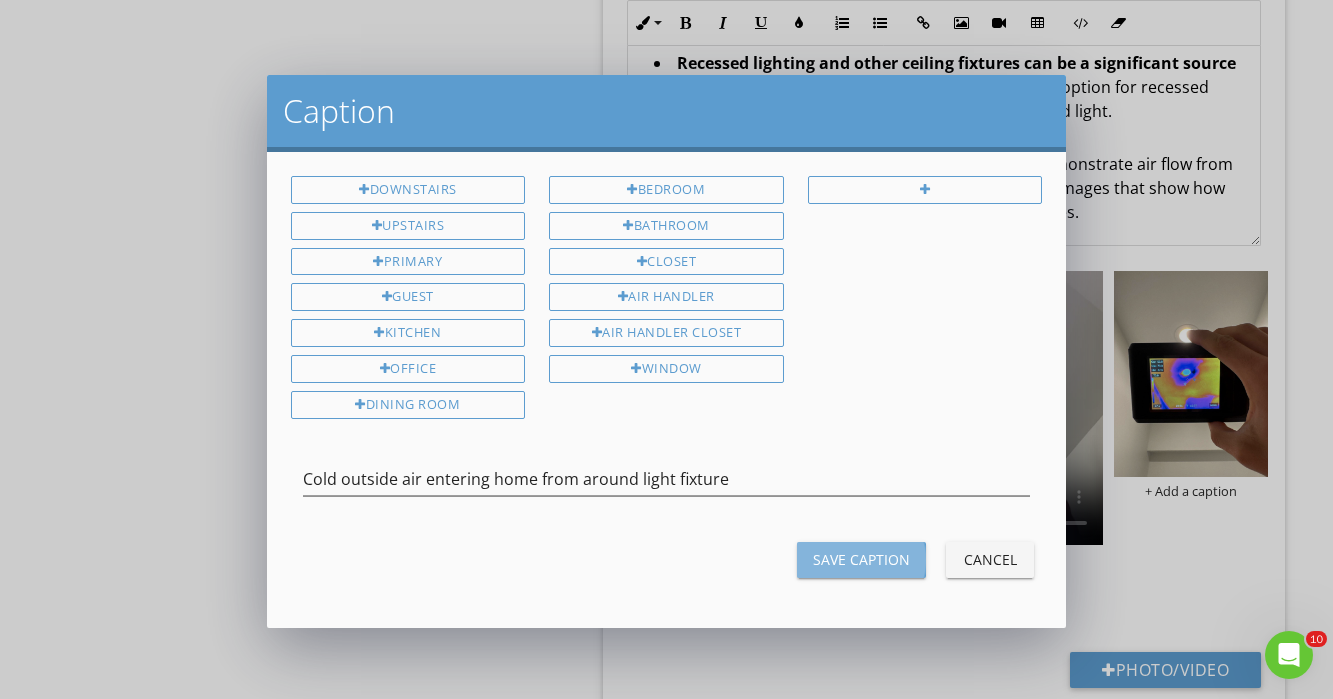 click on "Save Caption" at bounding box center [861, 560] 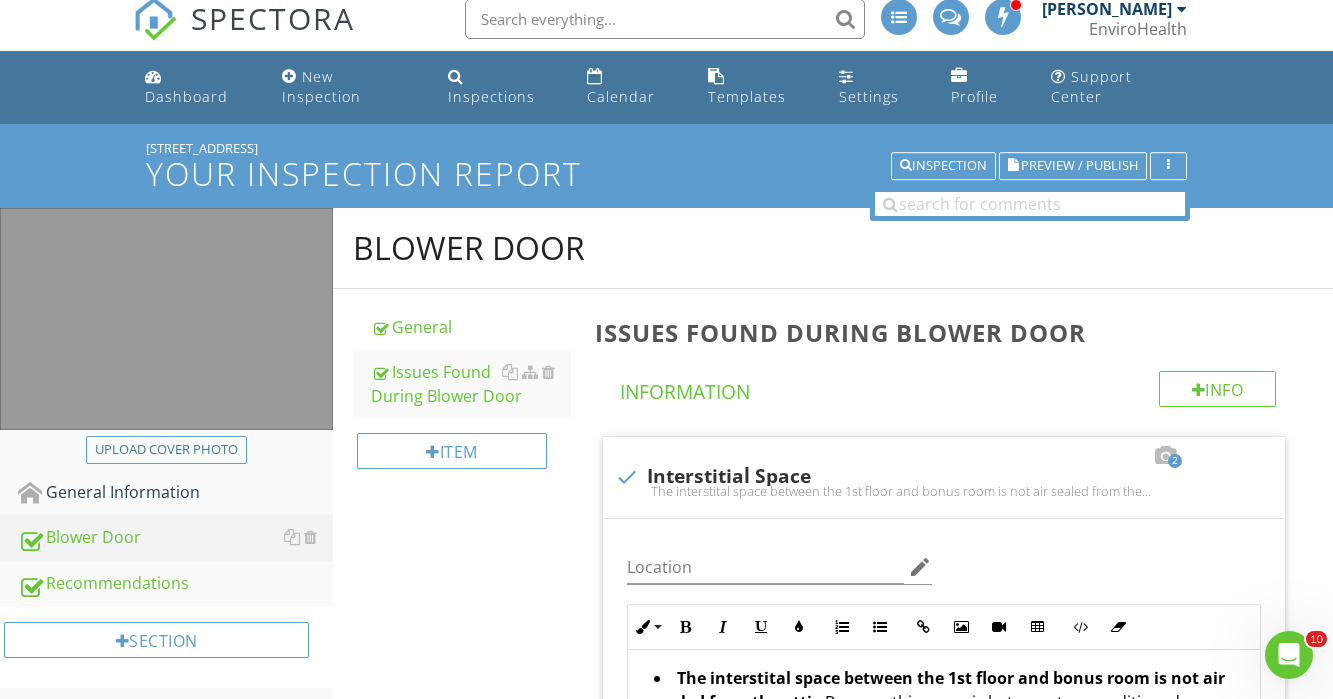 scroll, scrollTop: 0, scrollLeft: 0, axis: both 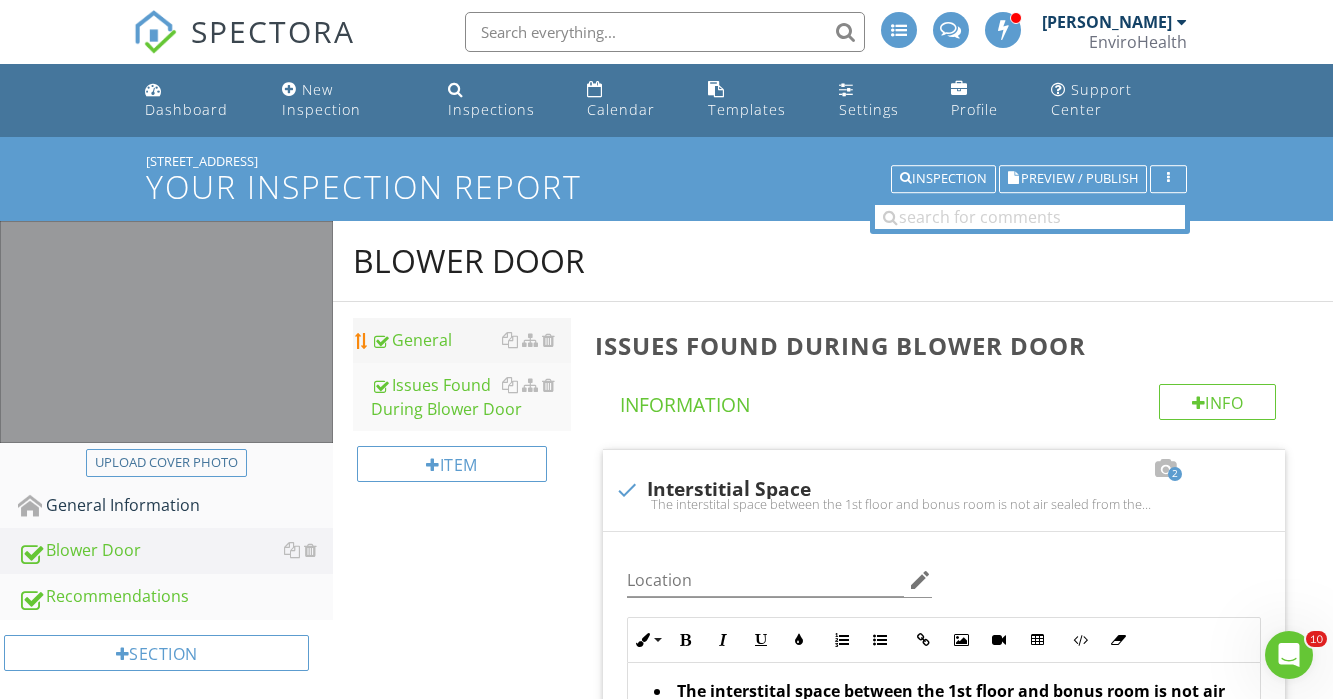 click on "General" at bounding box center [471, 340] 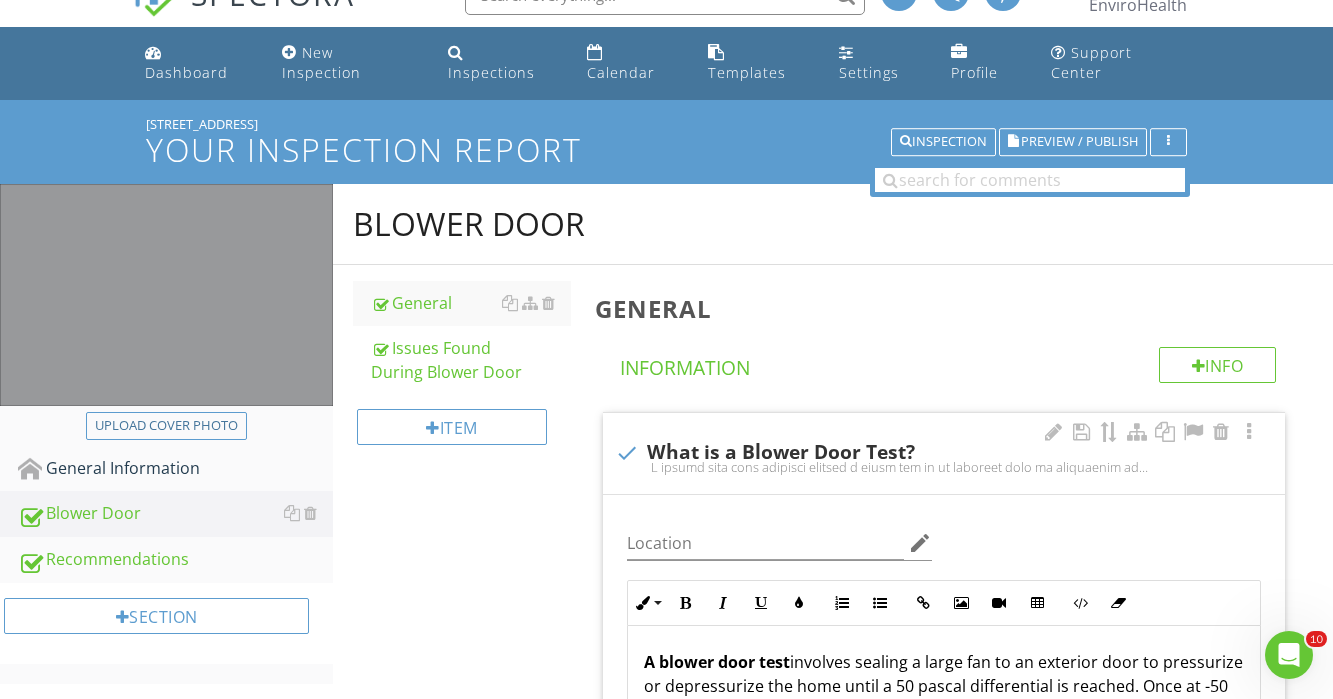 scroll, scrollTop: 42, scrollLeft: 0, axis: vertical 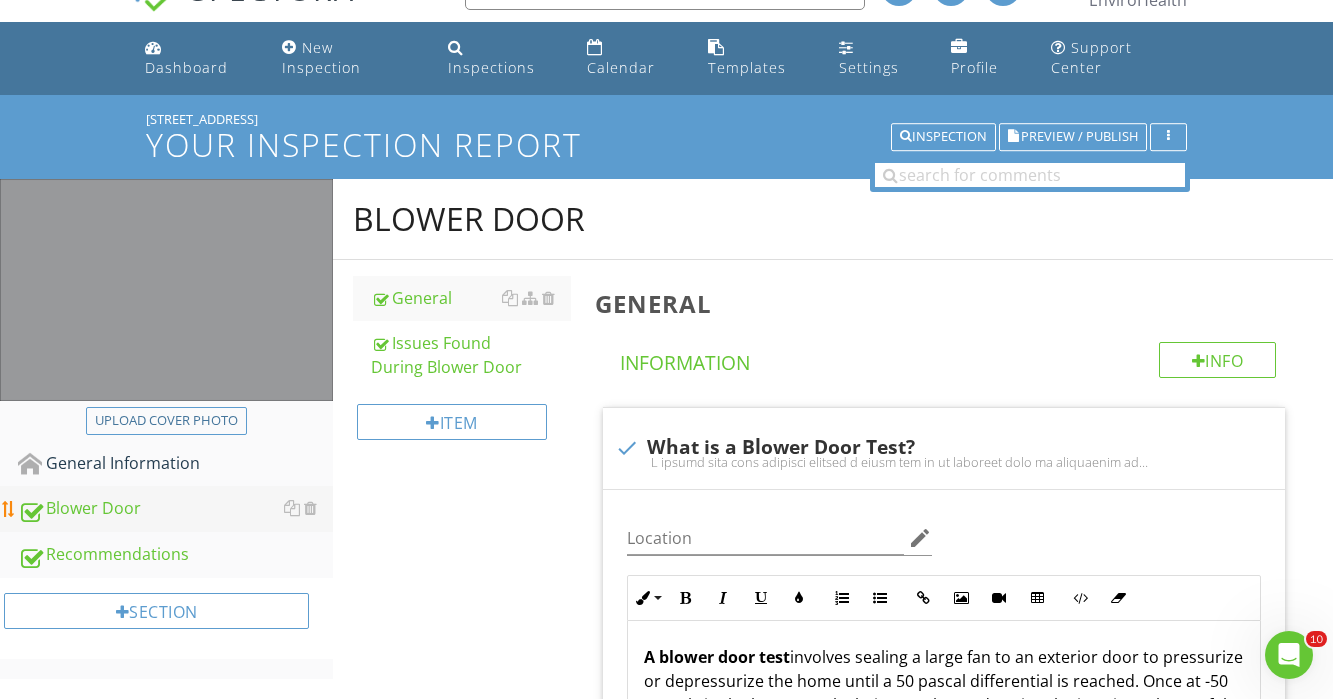 click on "Blower Door" at bounding box center (175, 509) 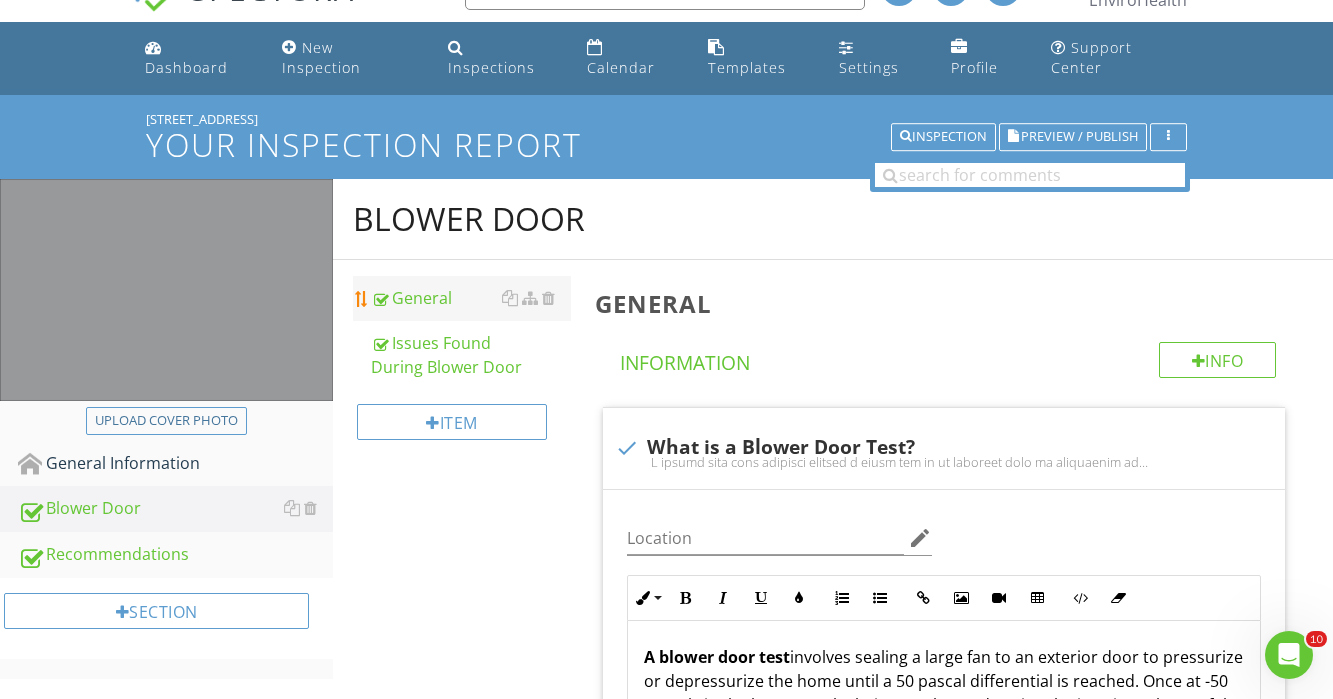 click on "General" at bounding box center (471, 298) 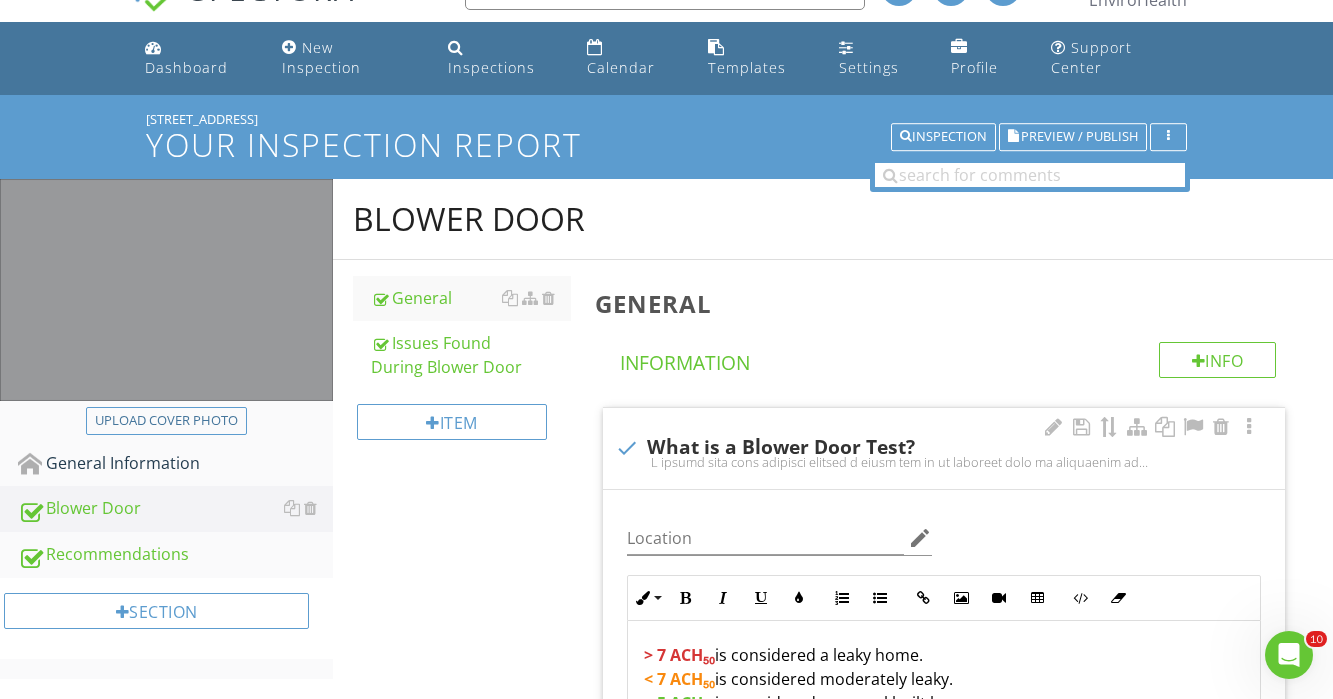 scroll, scrollTop: 385, scrollLeft: 0, axis: vertical 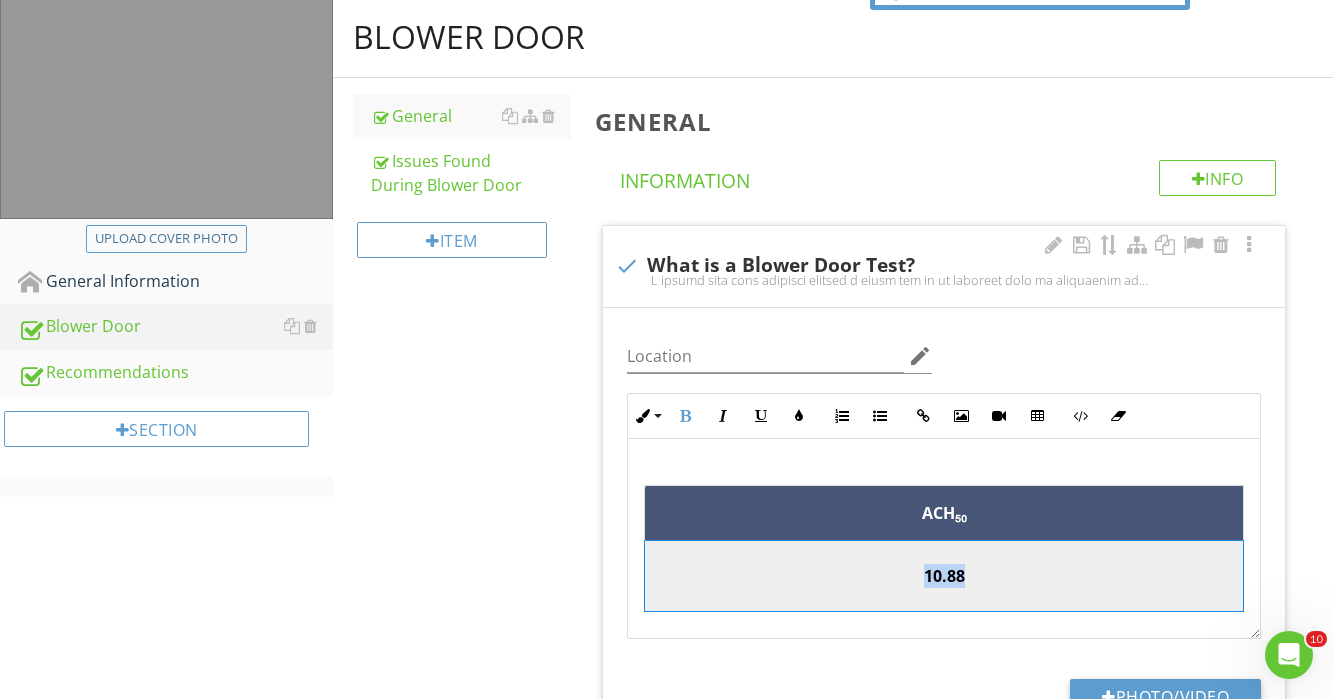drag, startPoint x: 986, startPoint y: 538, endPoint x: 993, endPoint y: 567, distance: 29.832869 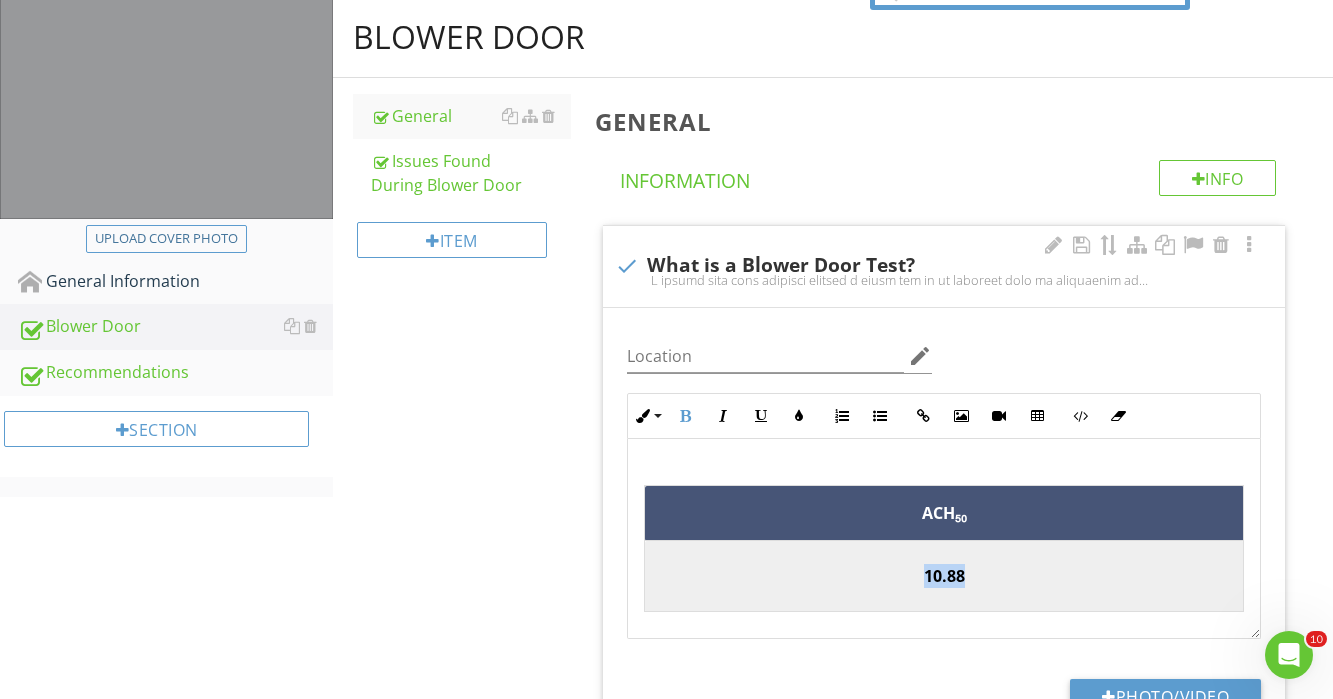 type 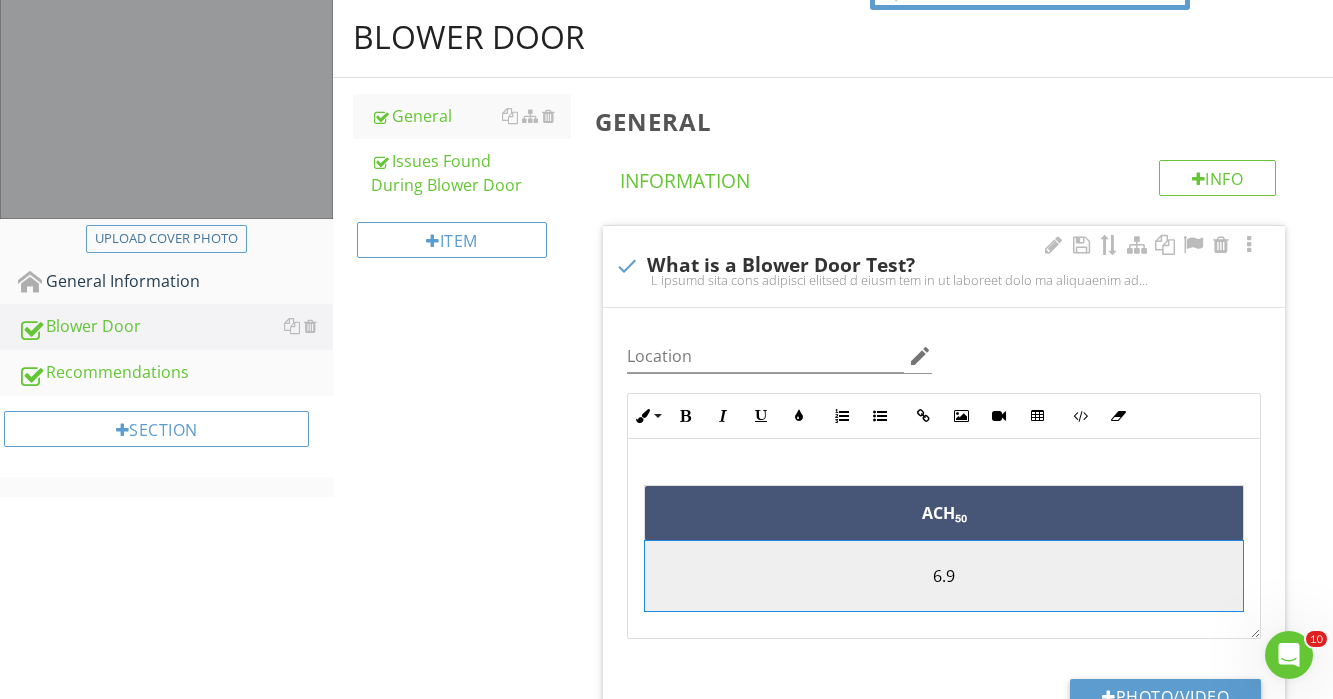 click on "6.9" at bounding box center [944, 576] 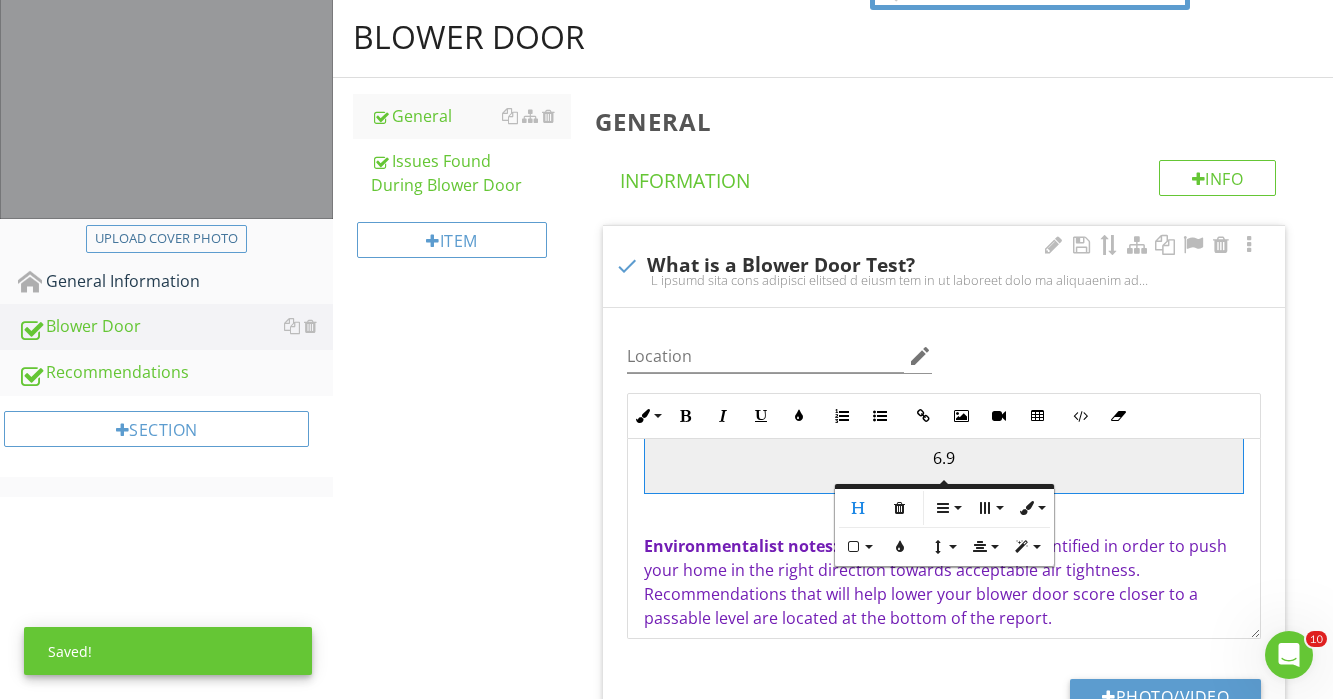 scroll, scrollTop: 734, scrollLeft: 0, axis: vertical 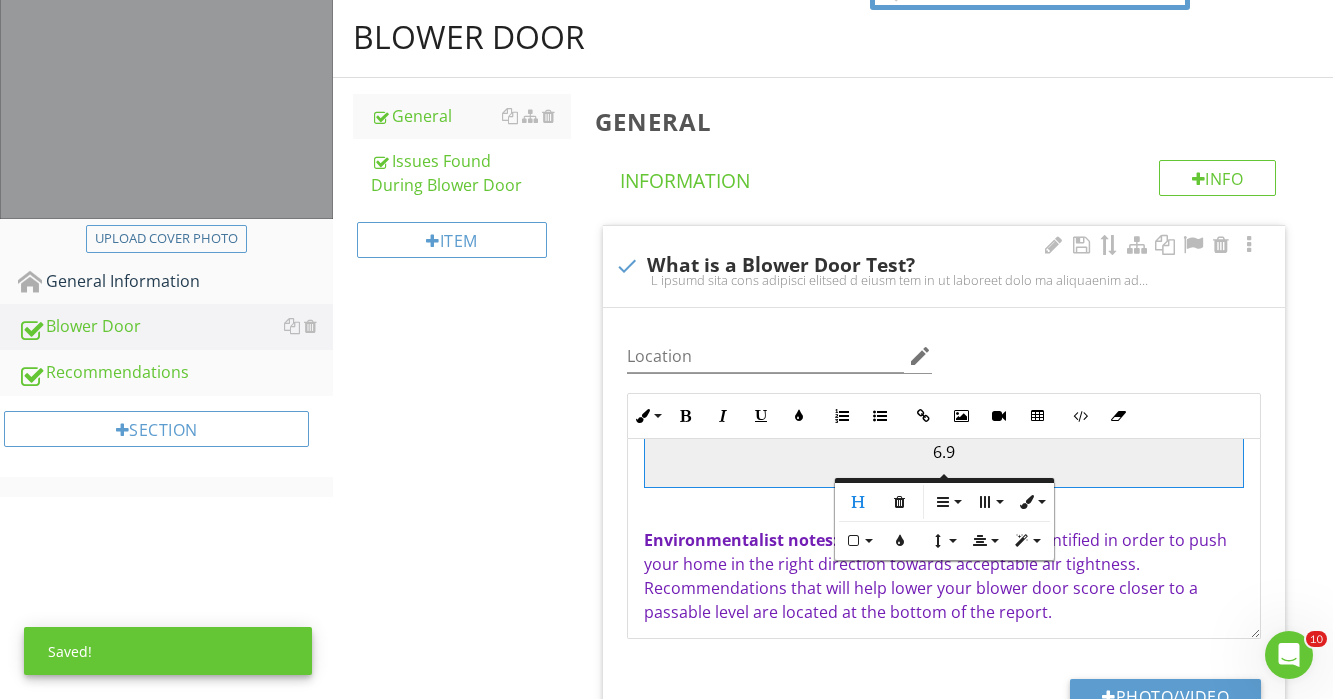 click on "Environmentalist notes:  The following areas were identified in order to push your home in the right direction towards acceptable air tightness. Recommendations that will help lower your blower door score closer to a passable level are located at the bottom of the report." at bounding box center (944, 576) 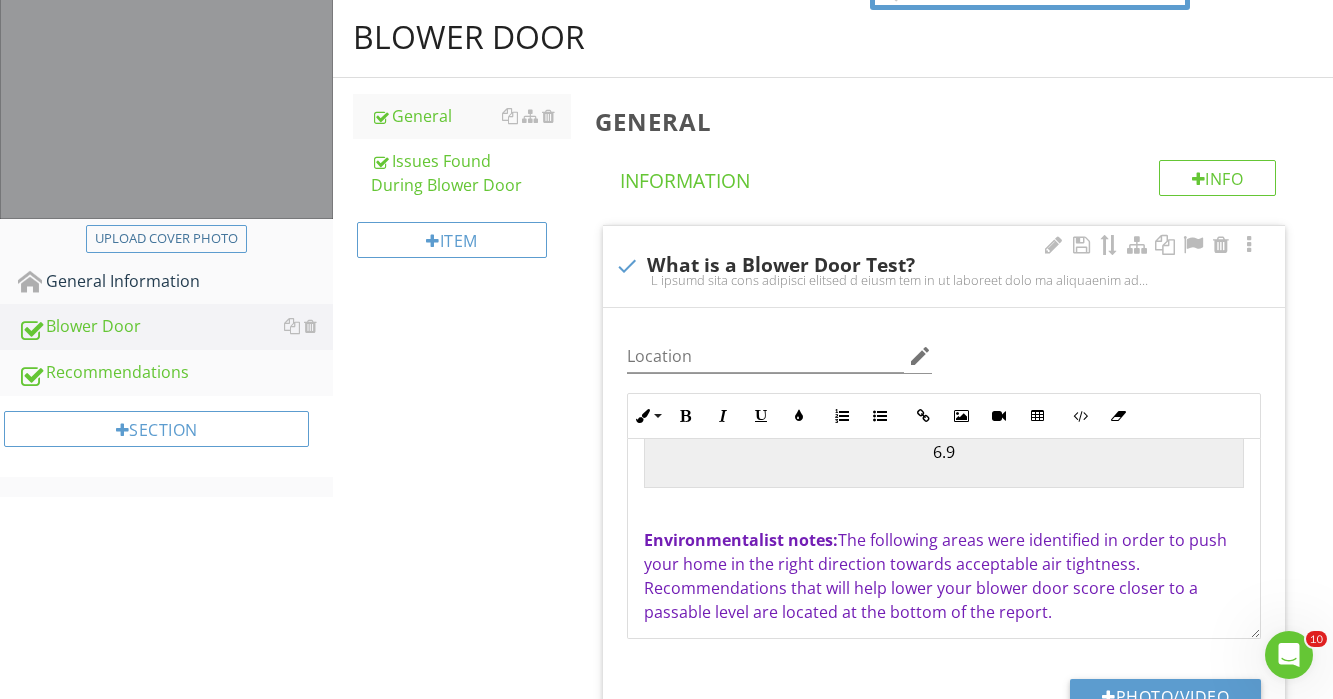 click on "Environmentalist notes:  The following areas were identified in order to push your home in the right direction towards acceptable air tightness. Recommendations that will help lower your blower door score closer to a passable level are located at the bottom of the report." at bounding box center (944, 576) 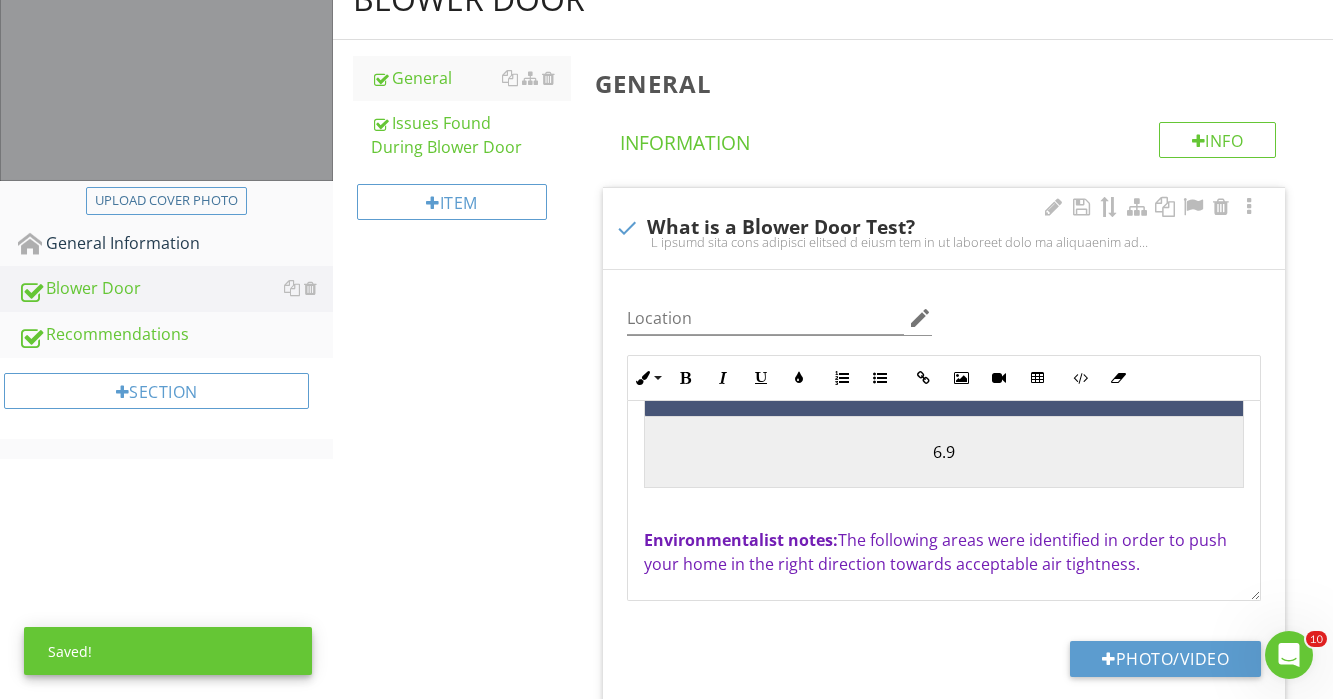 scroll, scrollTop: 277, scrollLeft: 0, axis: vertical 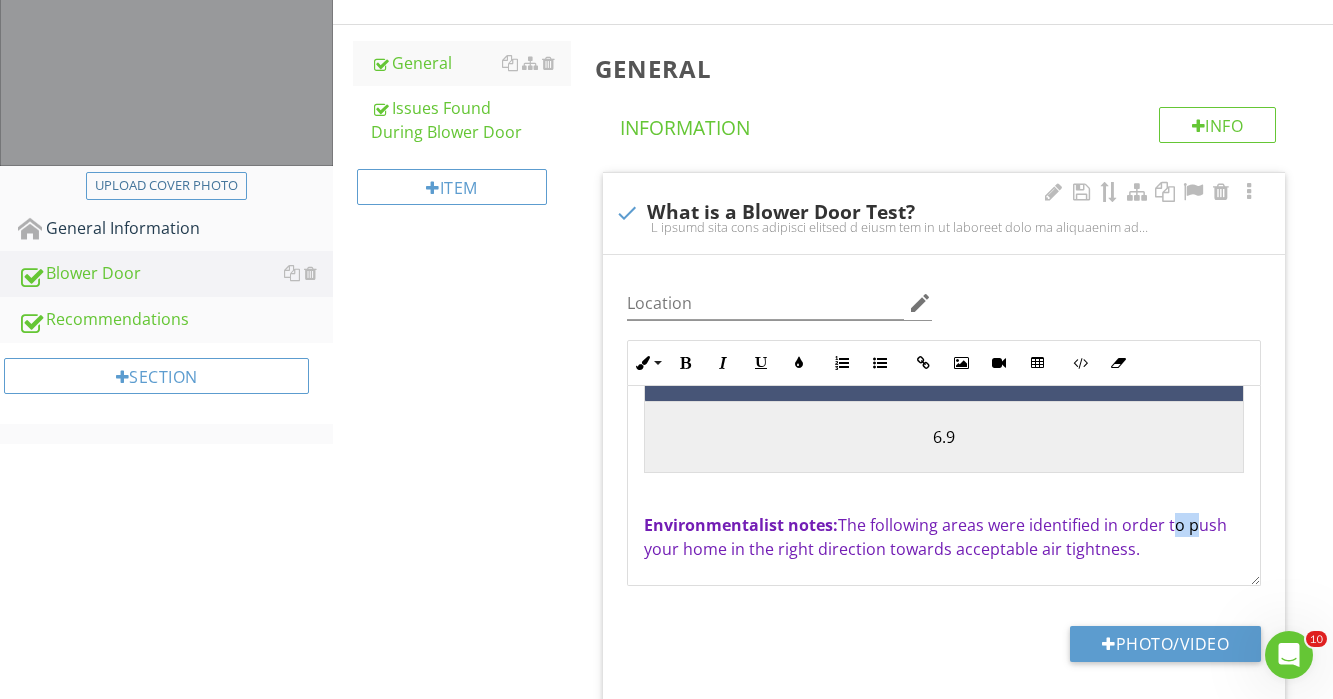 drag, startPoint x: 1155, startPoint y: 532, endPoint x: 1191, endPoint y: 504, distance: 45.607018 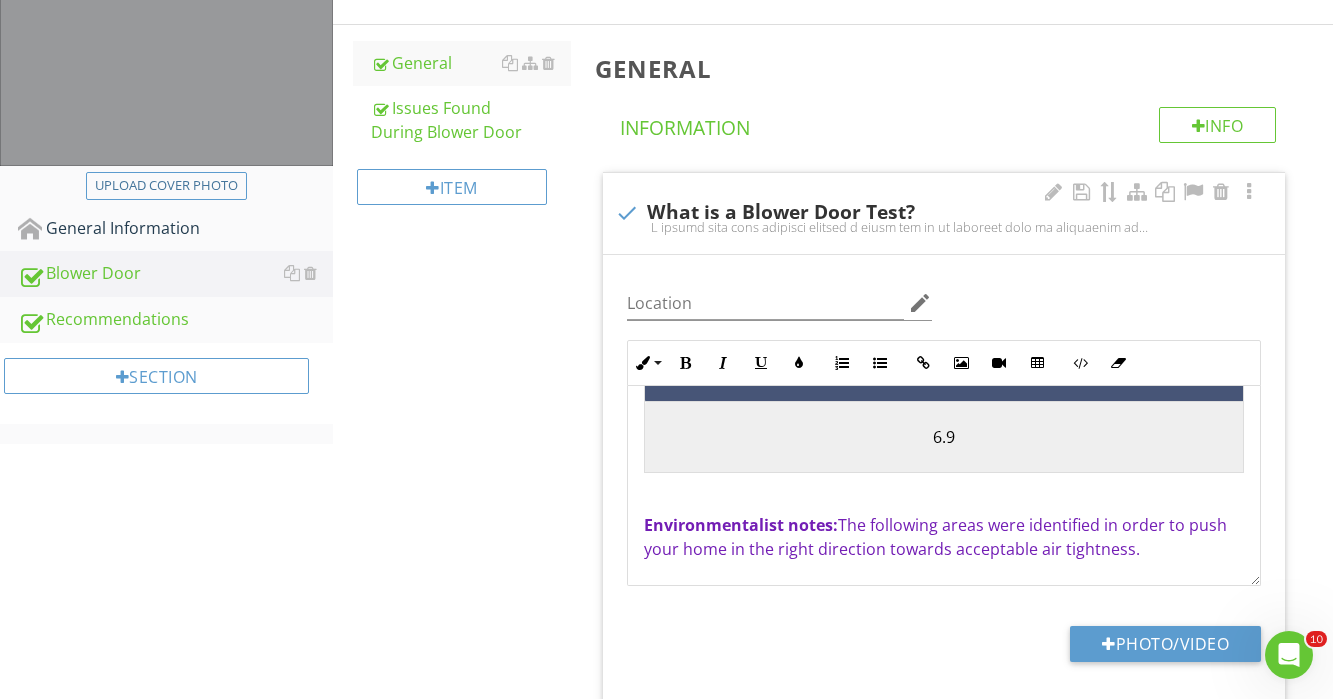 click on "Environmentalist notes:  The following areas were identified in order to push your home in the right direction towards acceptable air tightness." at bounding box center (944, 537) 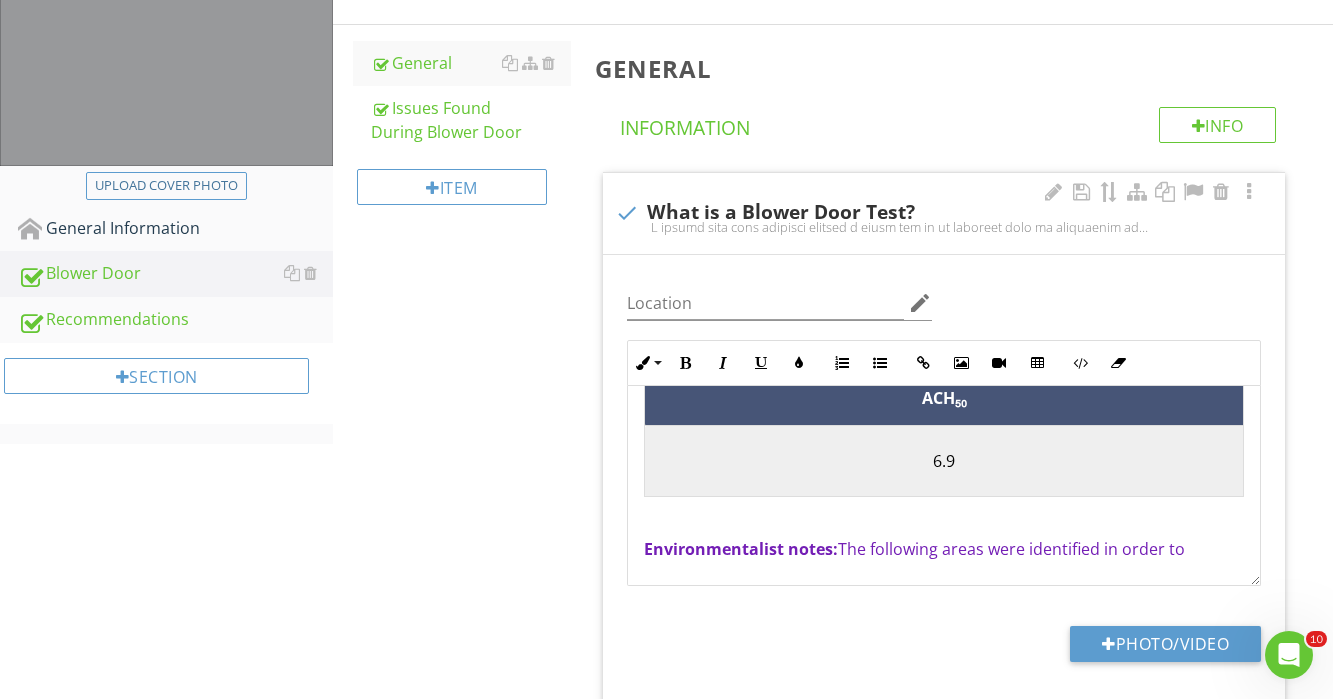 scroll, scrollTop: 672, scrollLeft: 0, axis: vertical 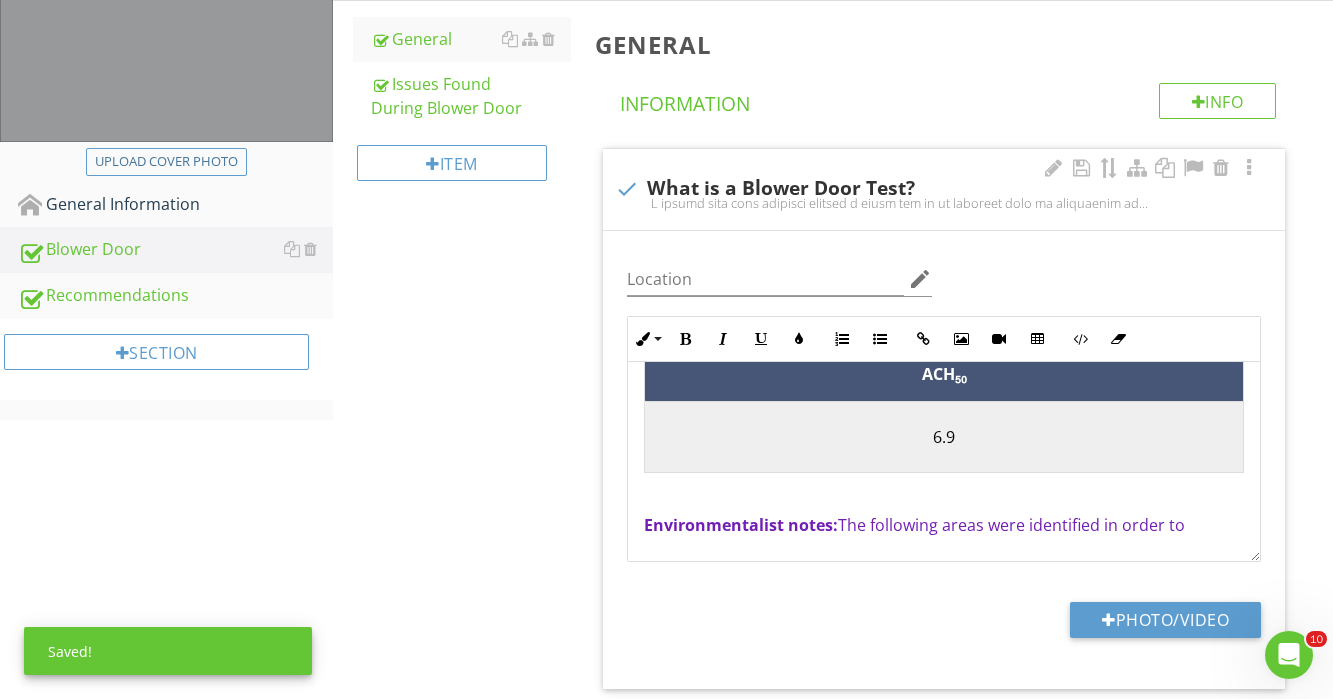 drag, startPoint x: 1206, startPoint y: 508, endPoint x: 637, endPoint y: 500, distance: 569.0562 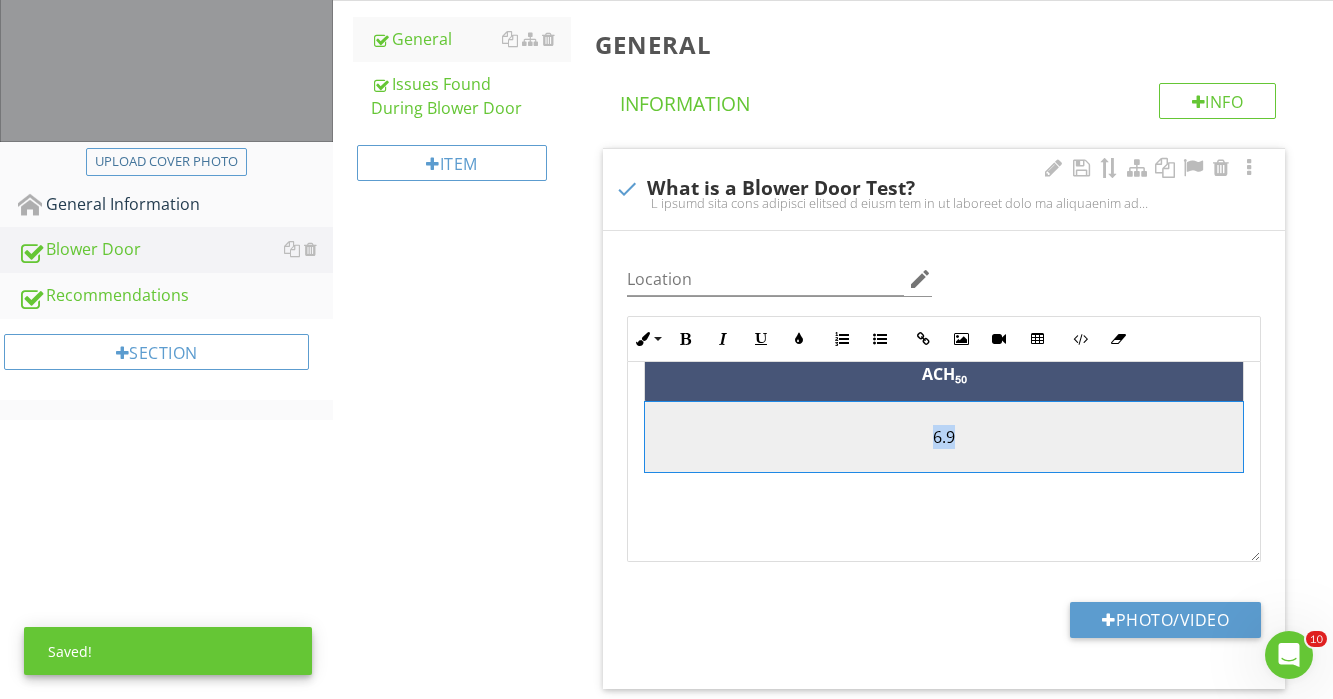 drag, startPoint x: 1001, startPoint y: 423, endPoint x: 901, endPoint y: 419, distance: 100.07997 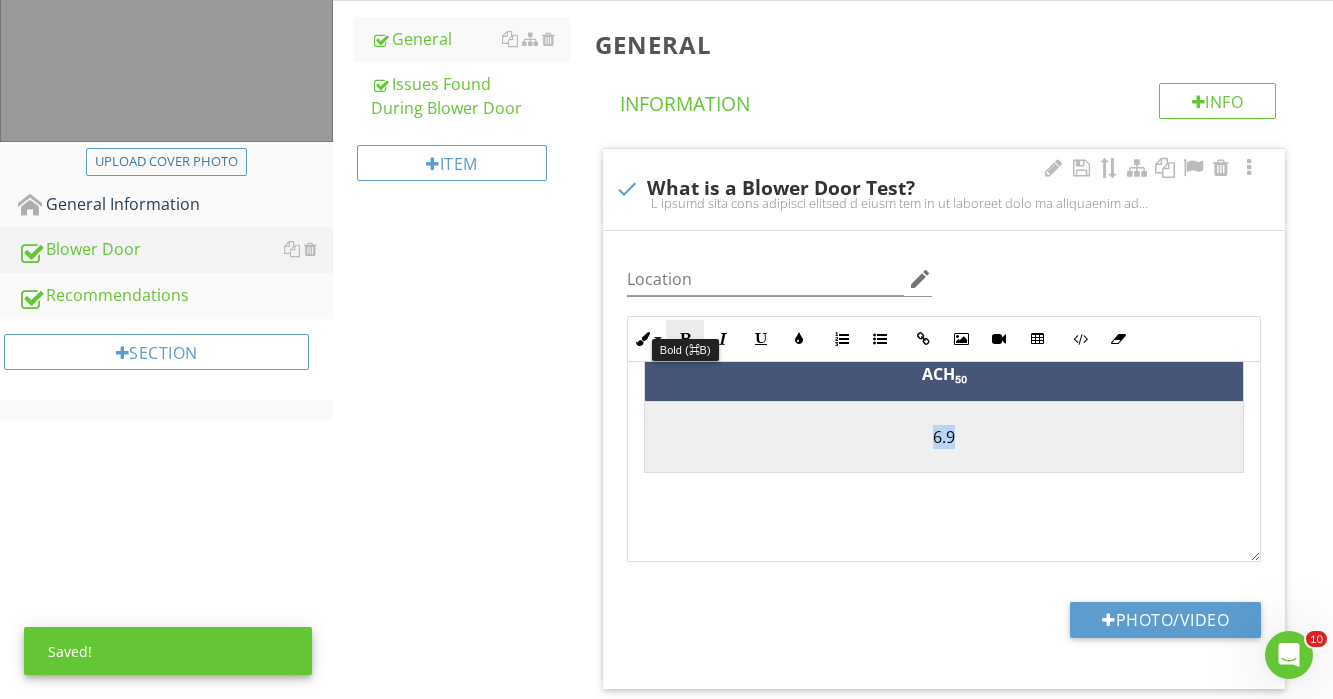 click at bounding box center (685, 339) 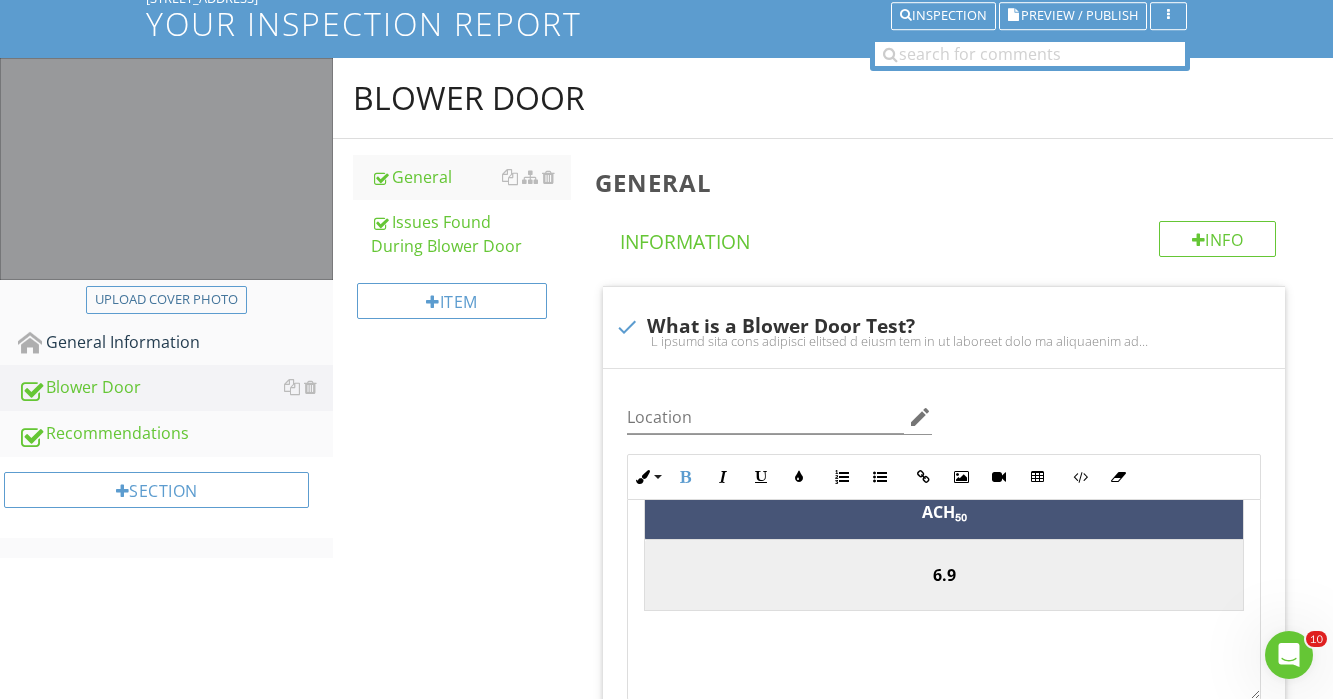 scroll, scrollTop: 167, scrollLeft: 0, axis: vertical 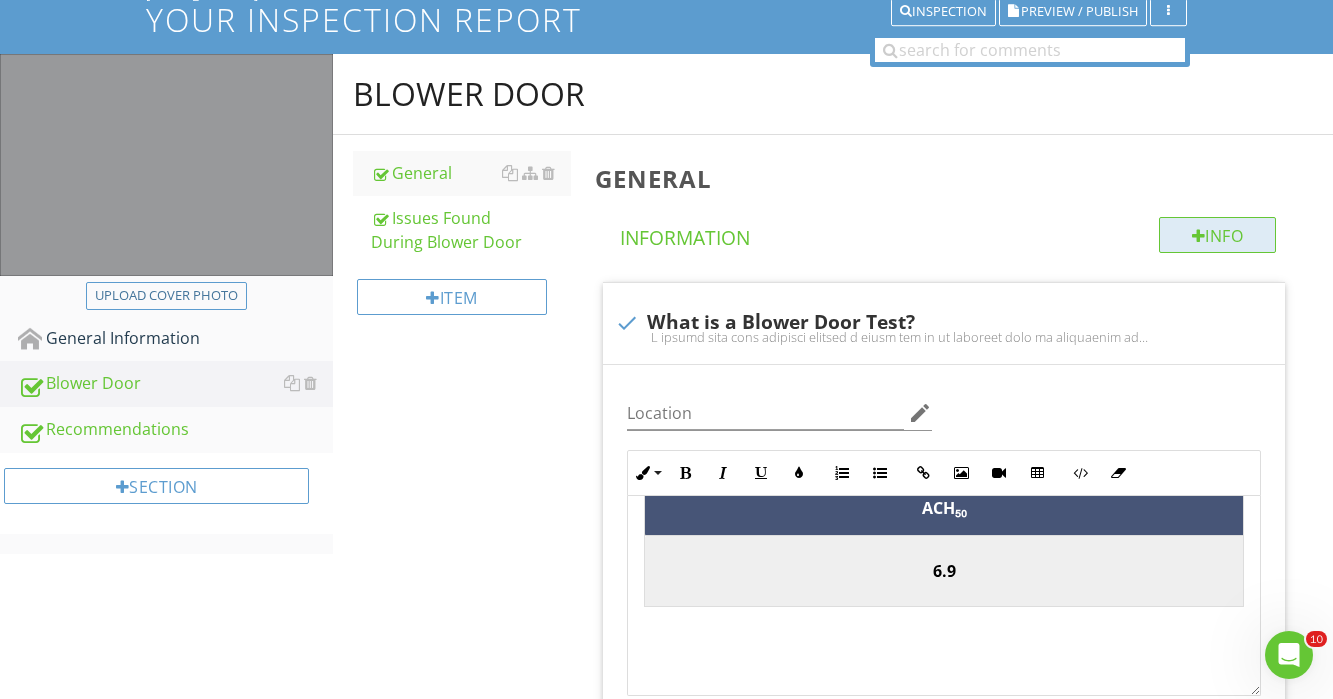 click at bounding box center (1199, 236) 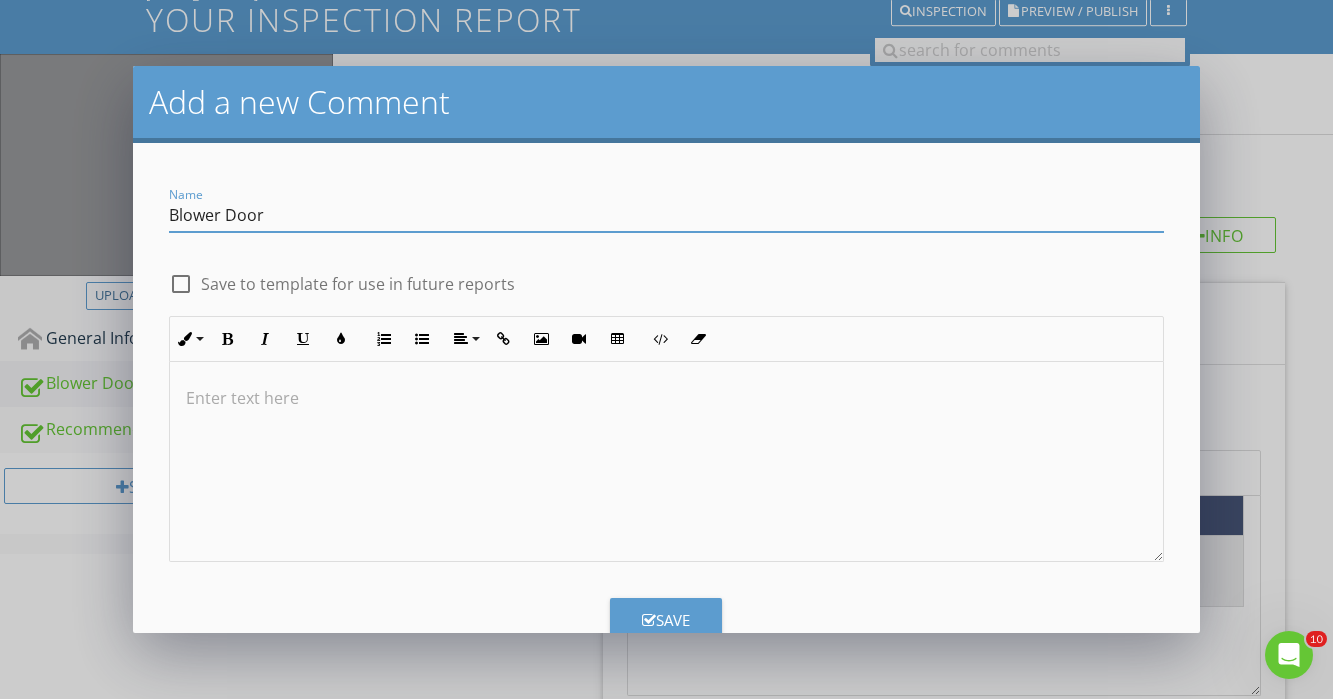 type on "Blower Door" 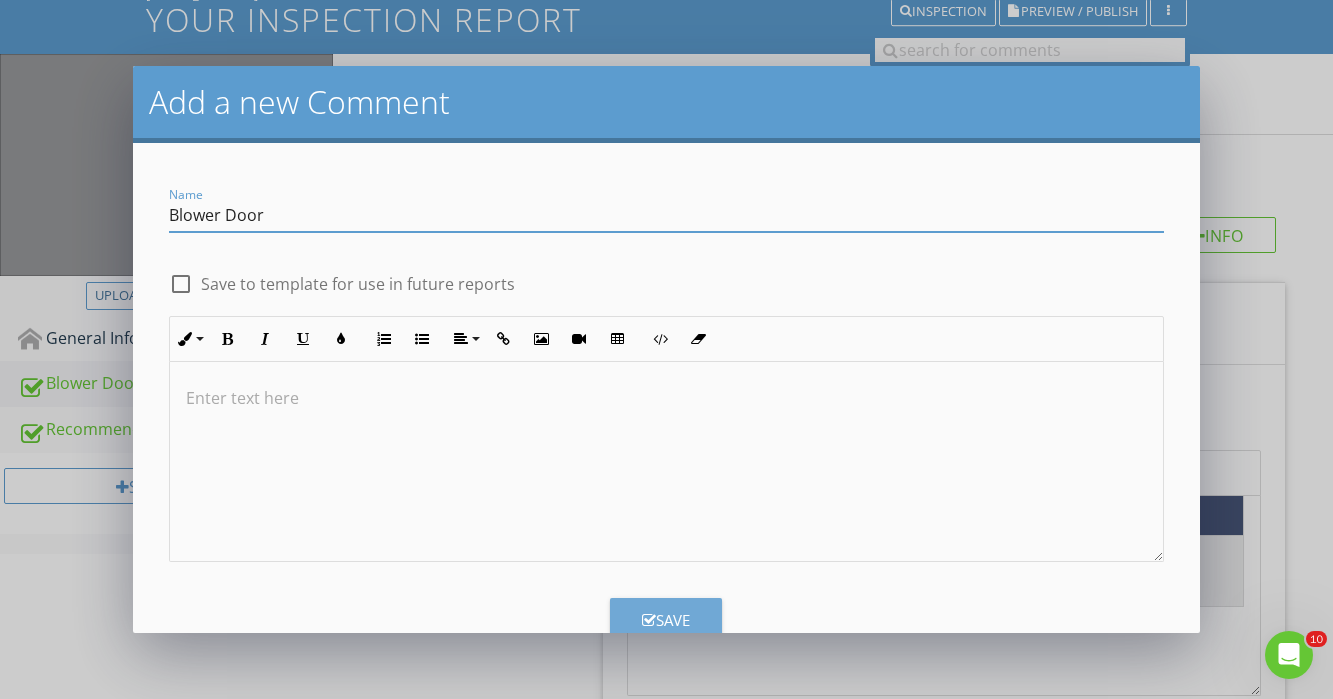 click on "Save" at bounding box center [666, 620] 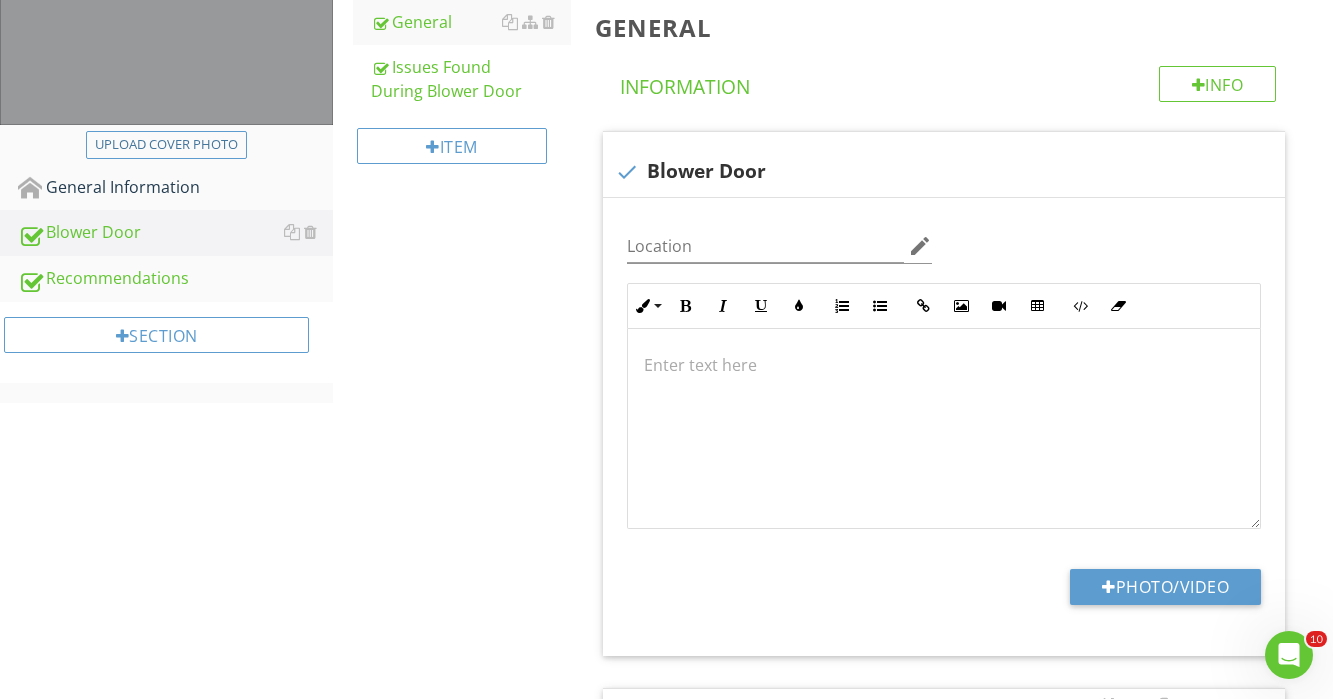 scroll, scrollTop: 366, scrollLeft: 0, axis: vertical 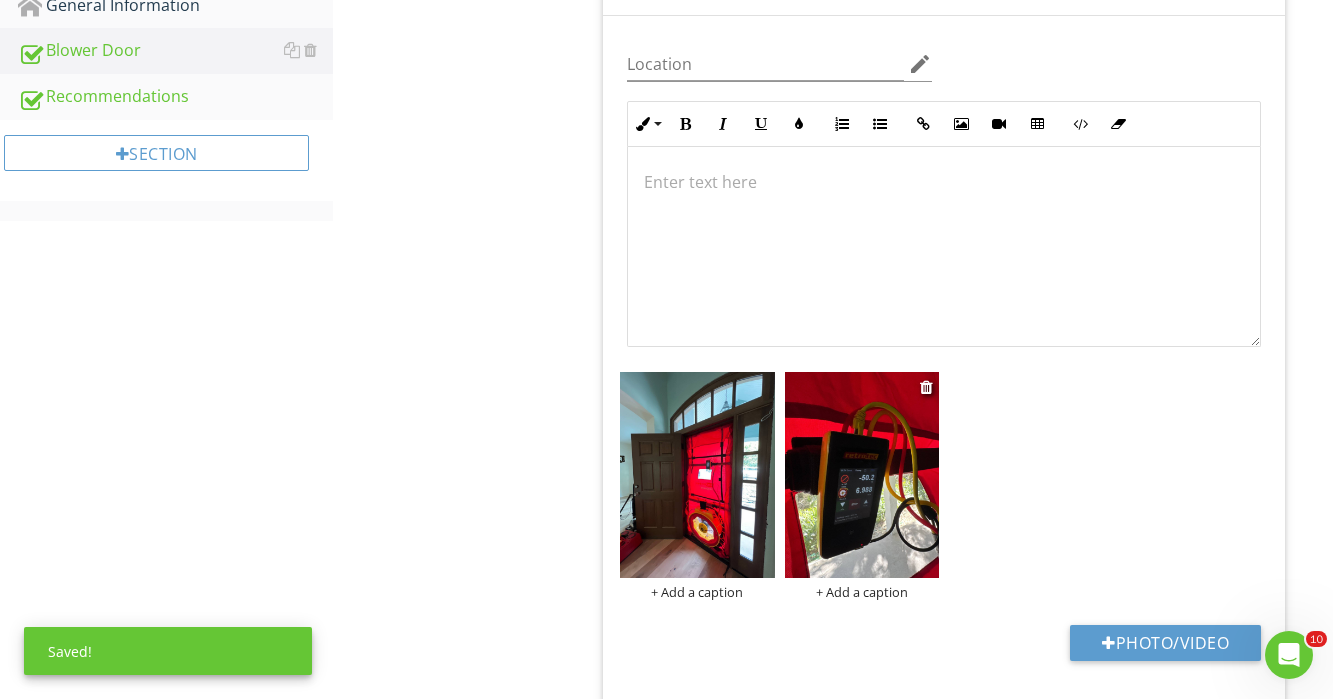 click at bounding box center (862, 475) 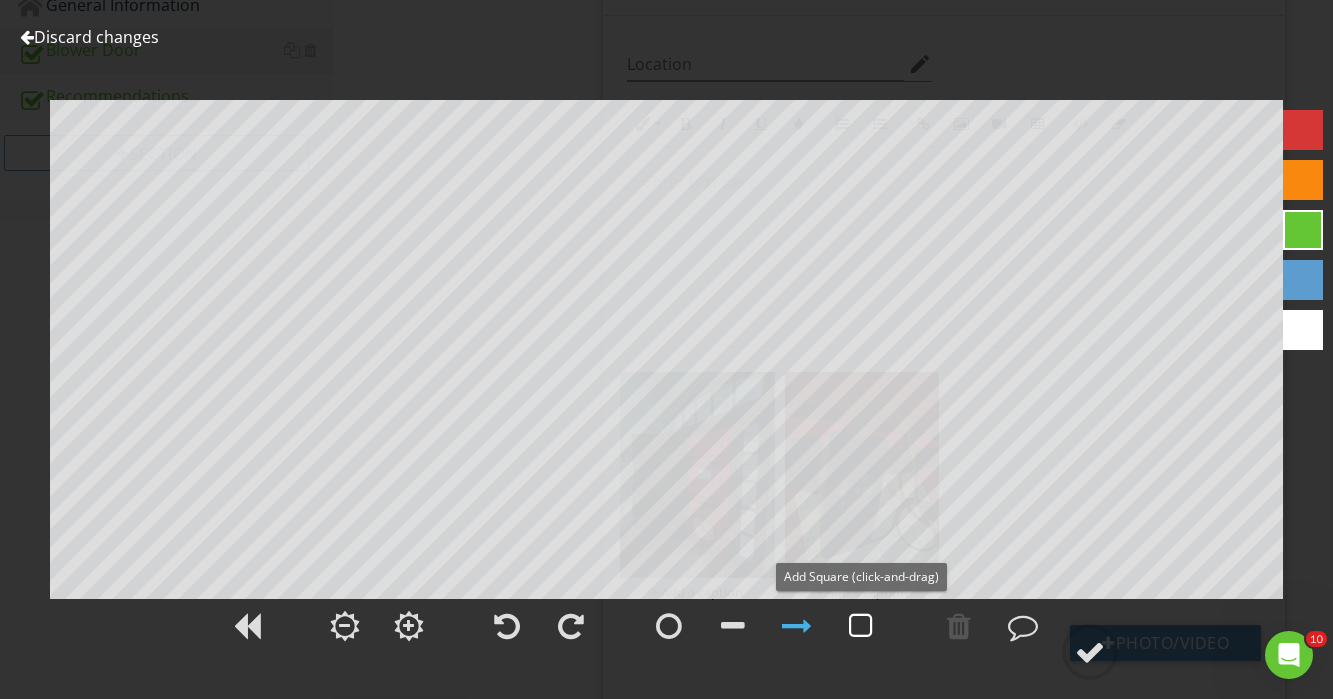click at bounding box center [861, 626] 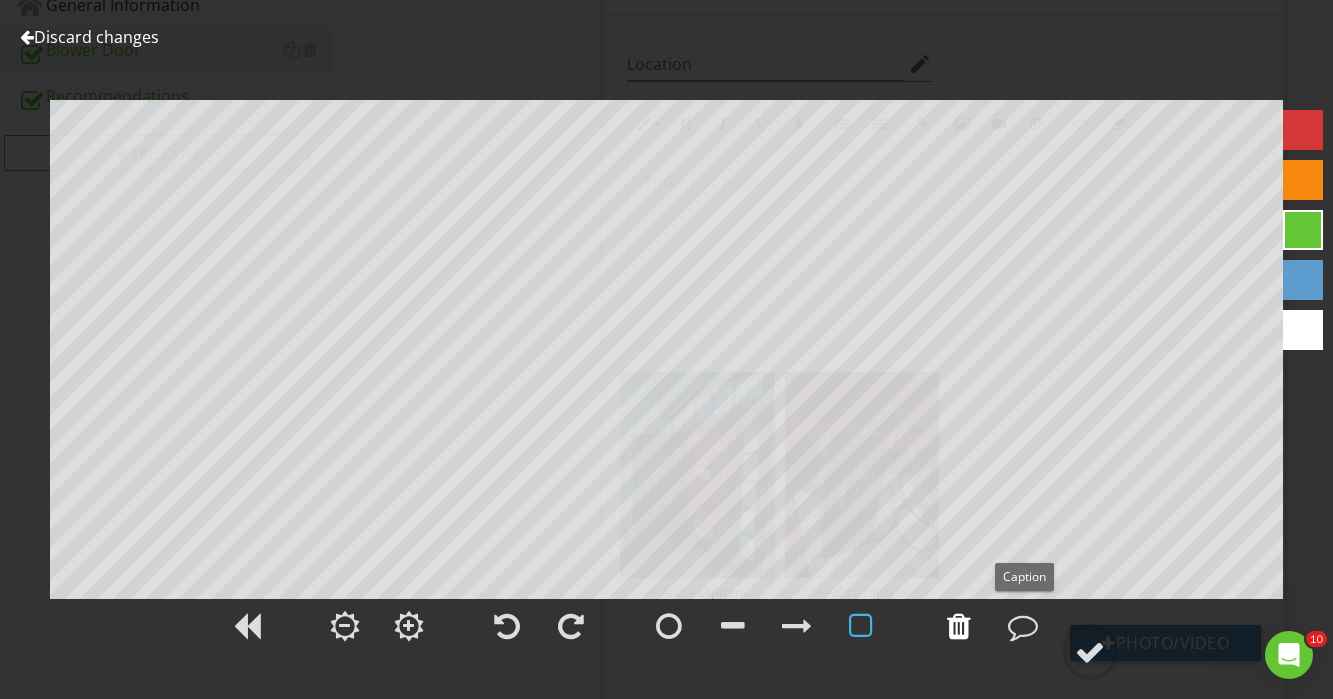 click at bounding box center [959, 626] 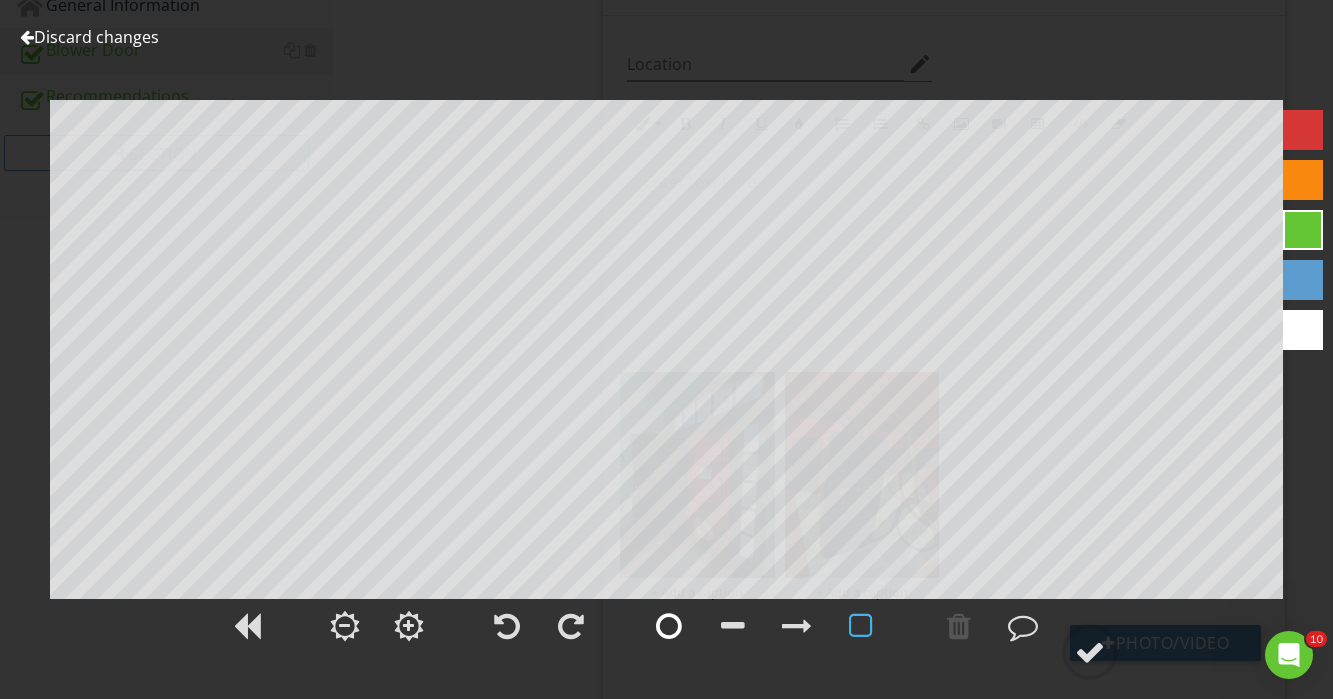 click at bounding box center [669, 626] 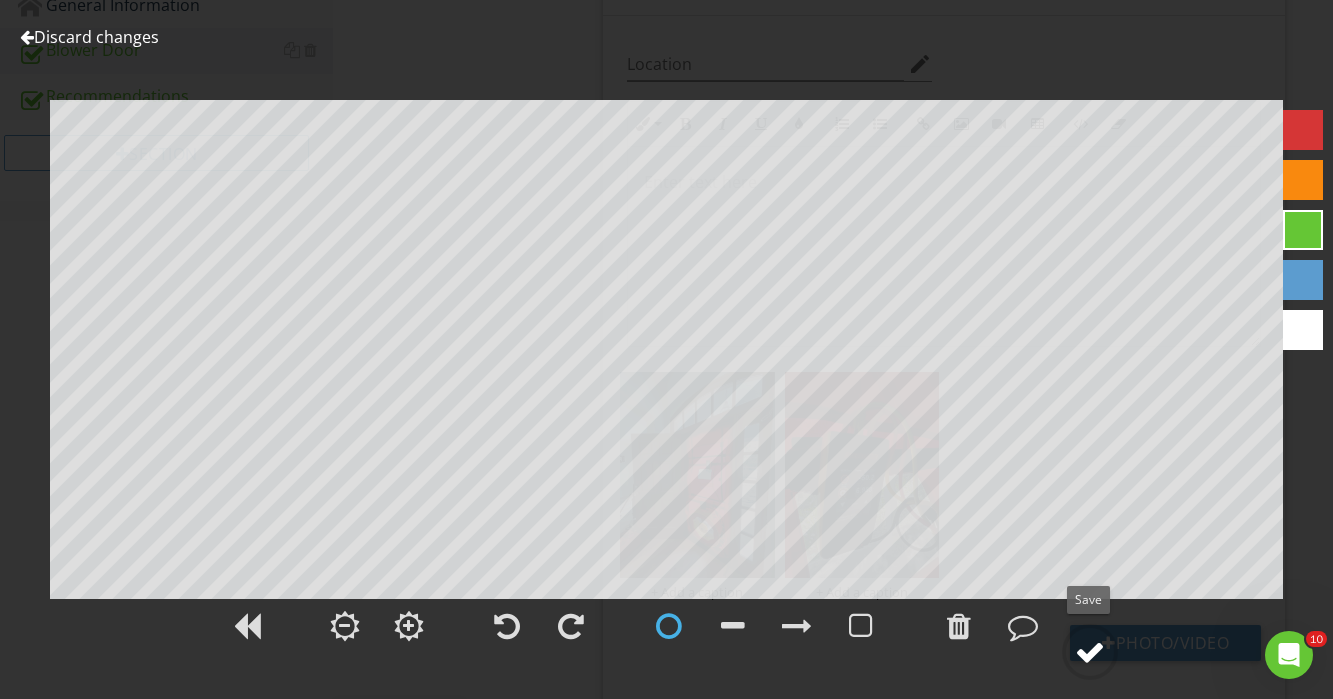 click at bounding box center (1090, 652) 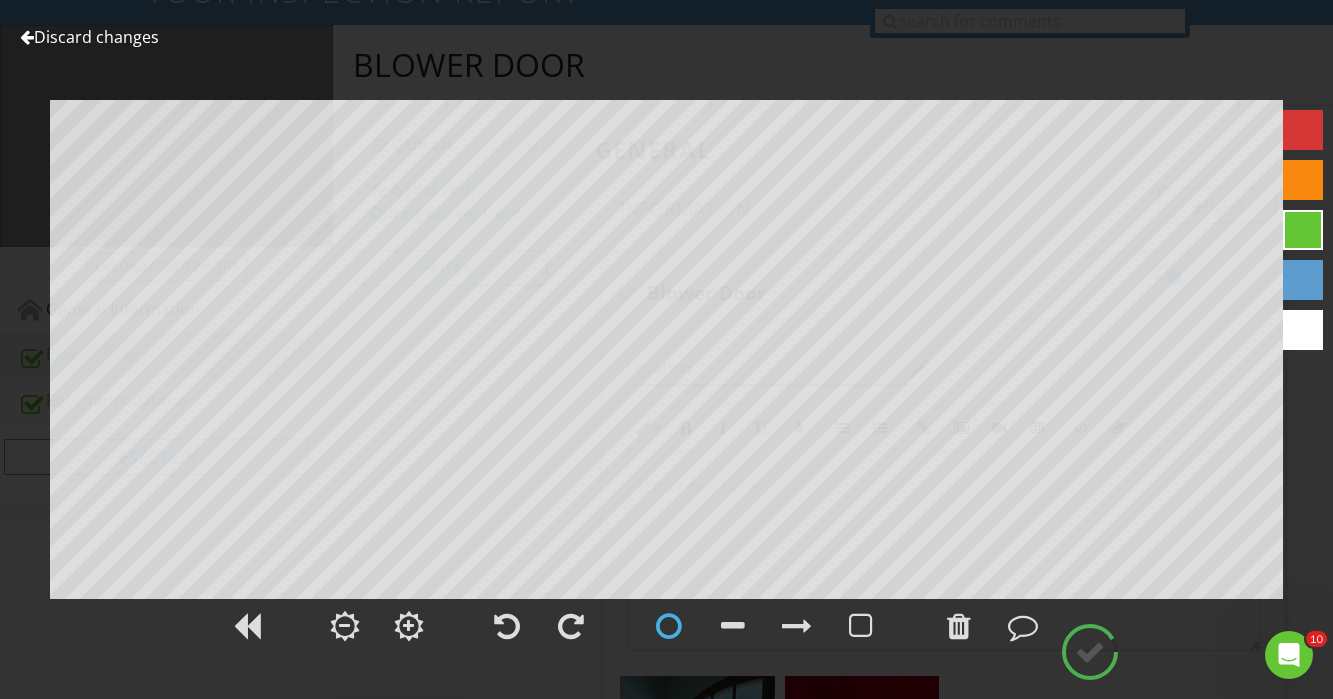 scroll, scrollTop: 195, scrollLeft: 0, axis: vertical 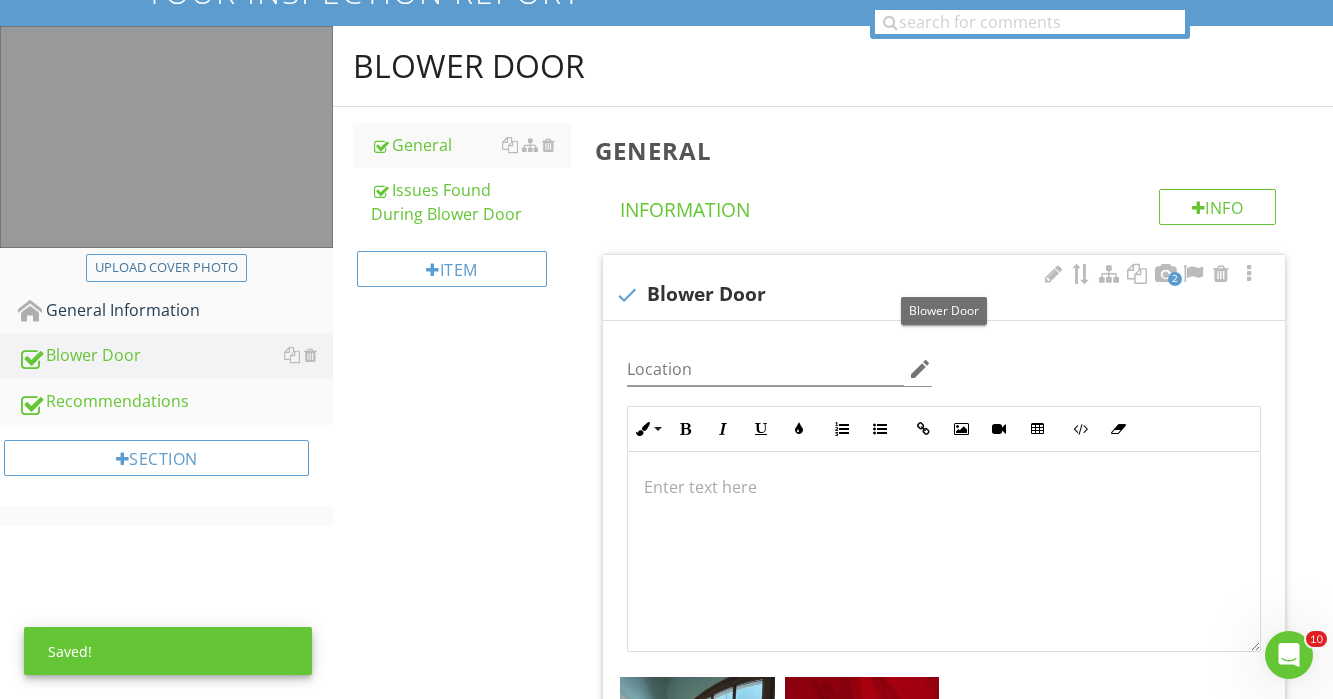 click on "check
Blower Door" at bounding box center [944, 295] 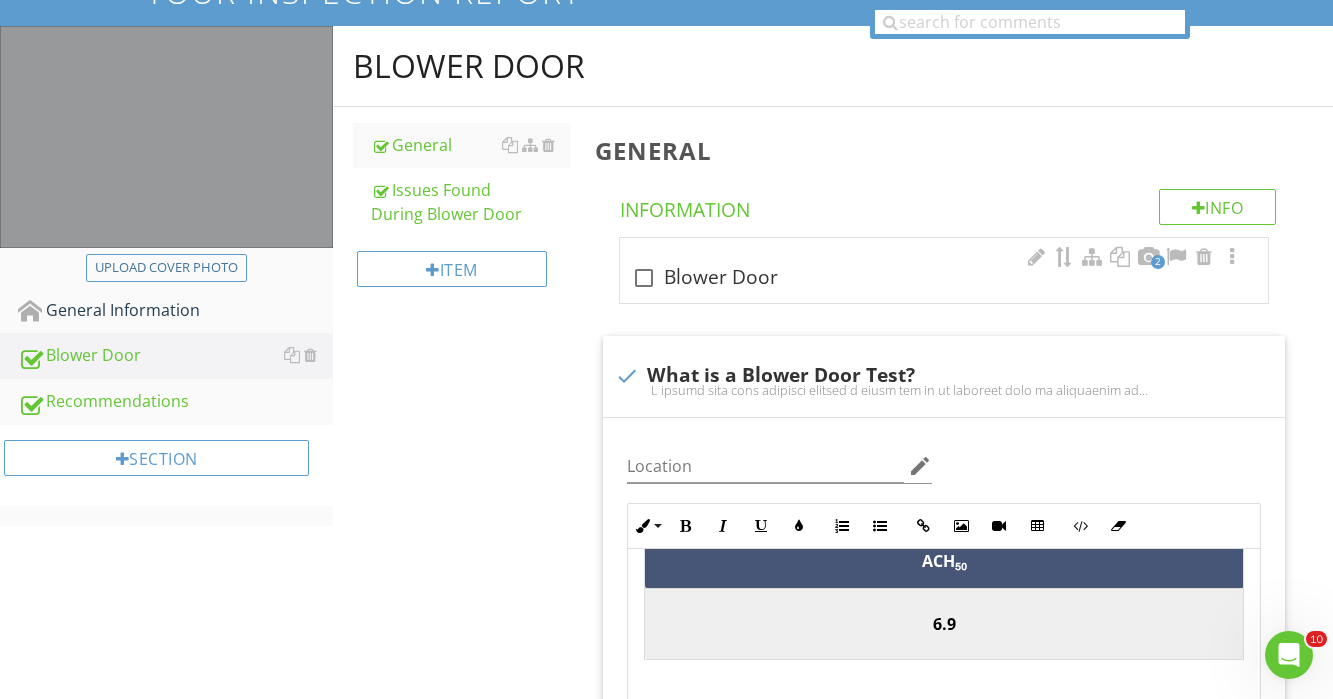 click at bounding box center [644, 278] 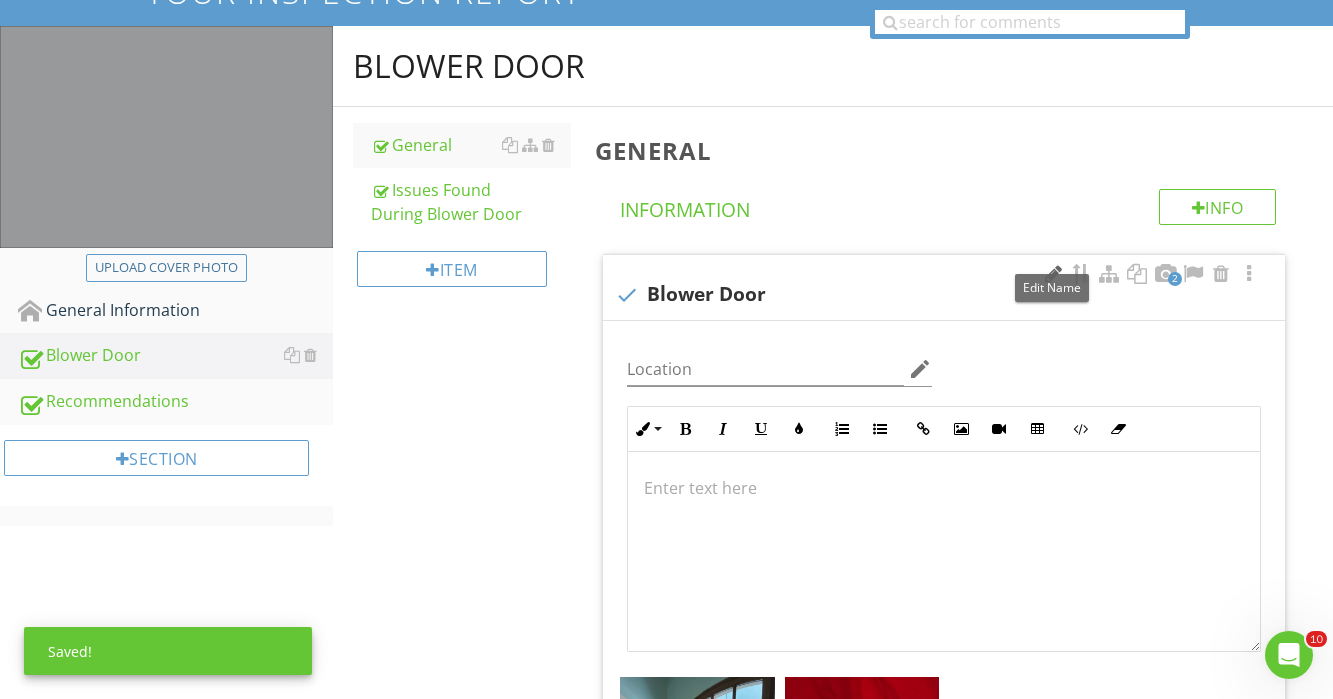 click at bounding box center (1053, 274) 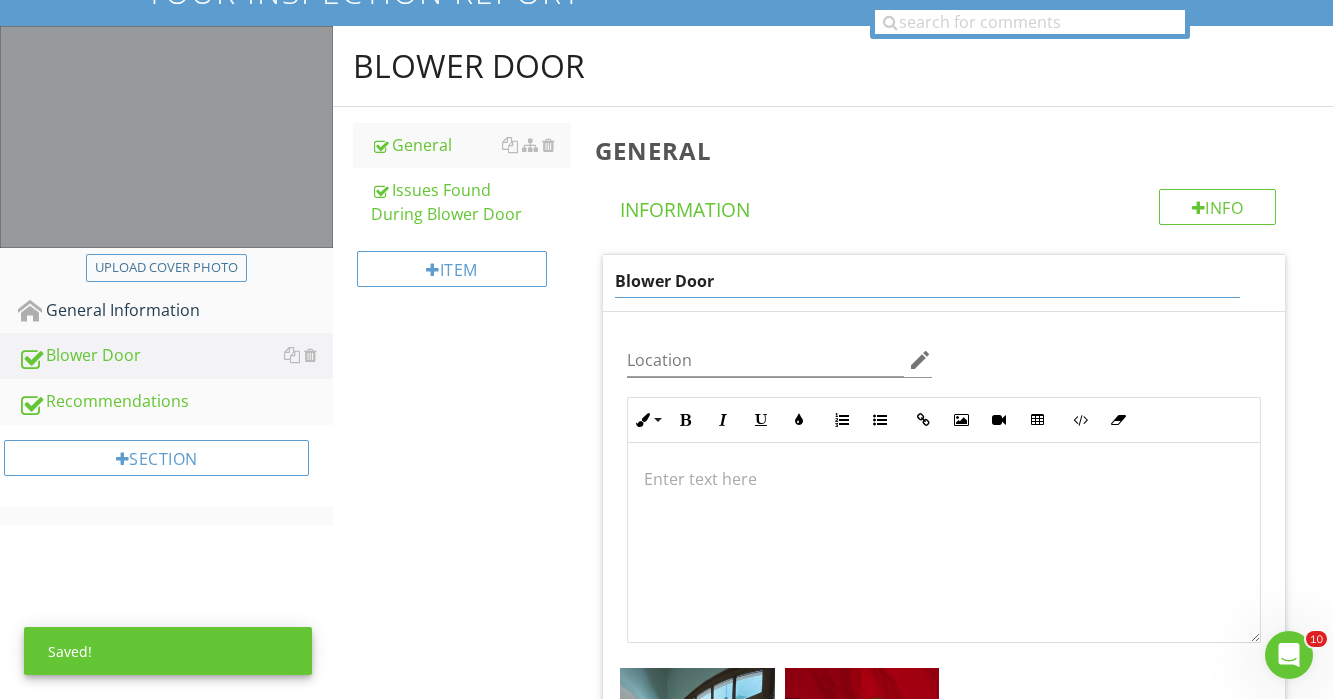 click on "Blower Door" at bounding box center (927, 281) 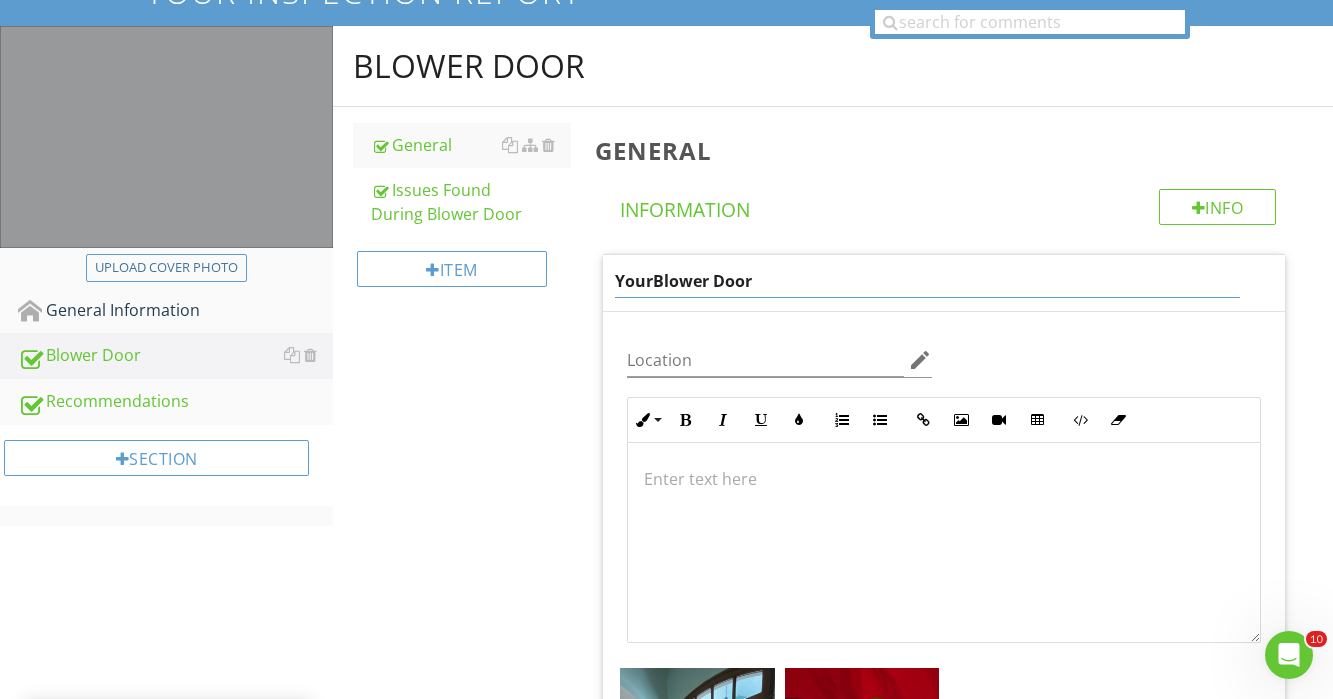 type on "Your Blower Door" 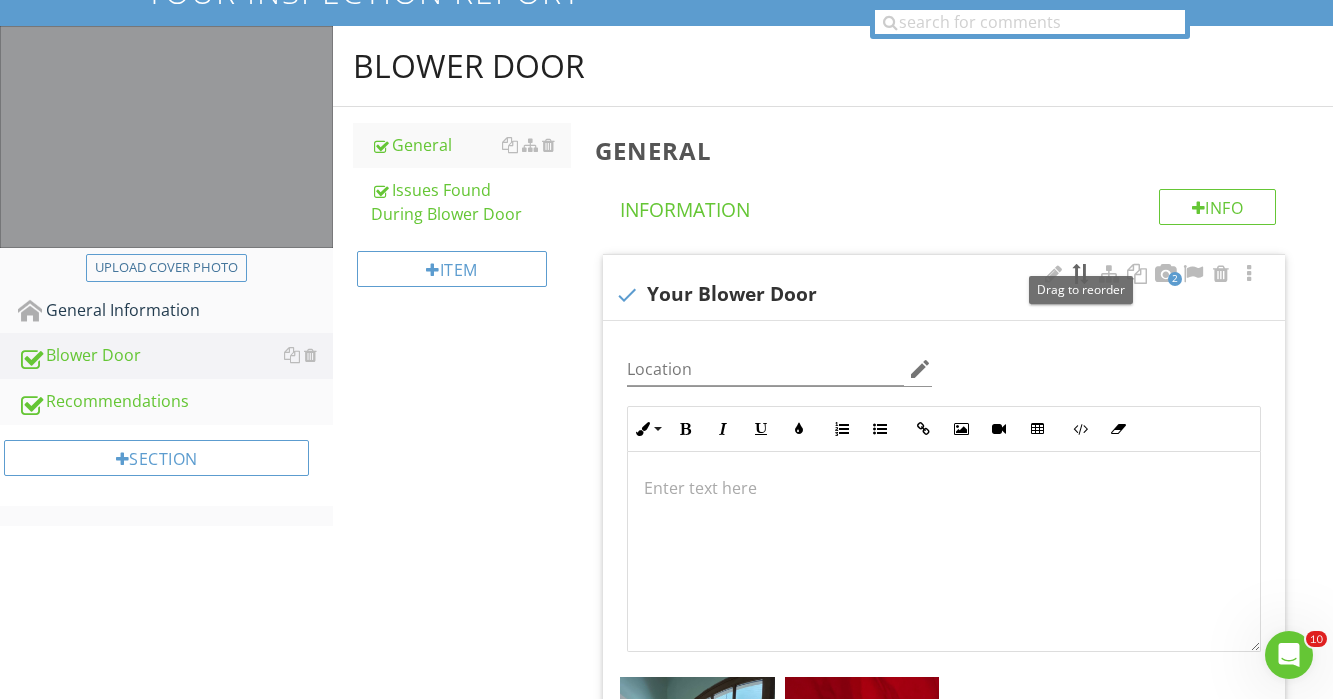 click at bounding box center (1081, 274) 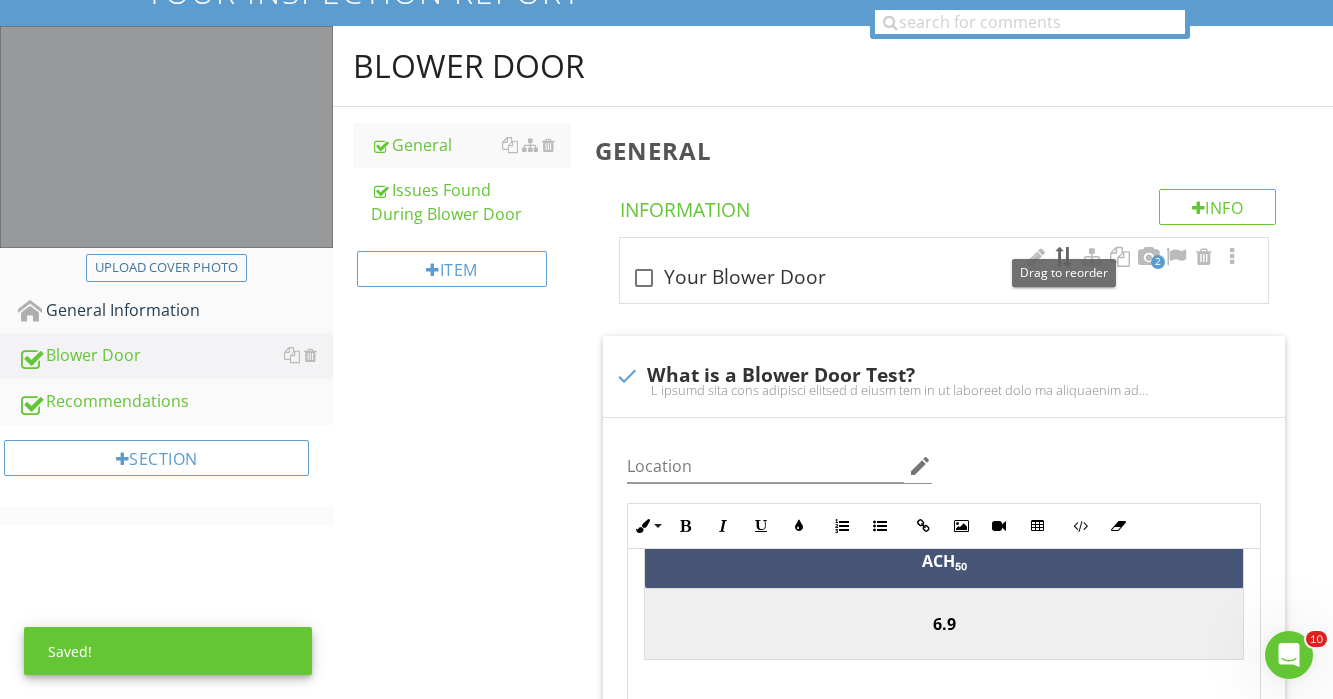 type 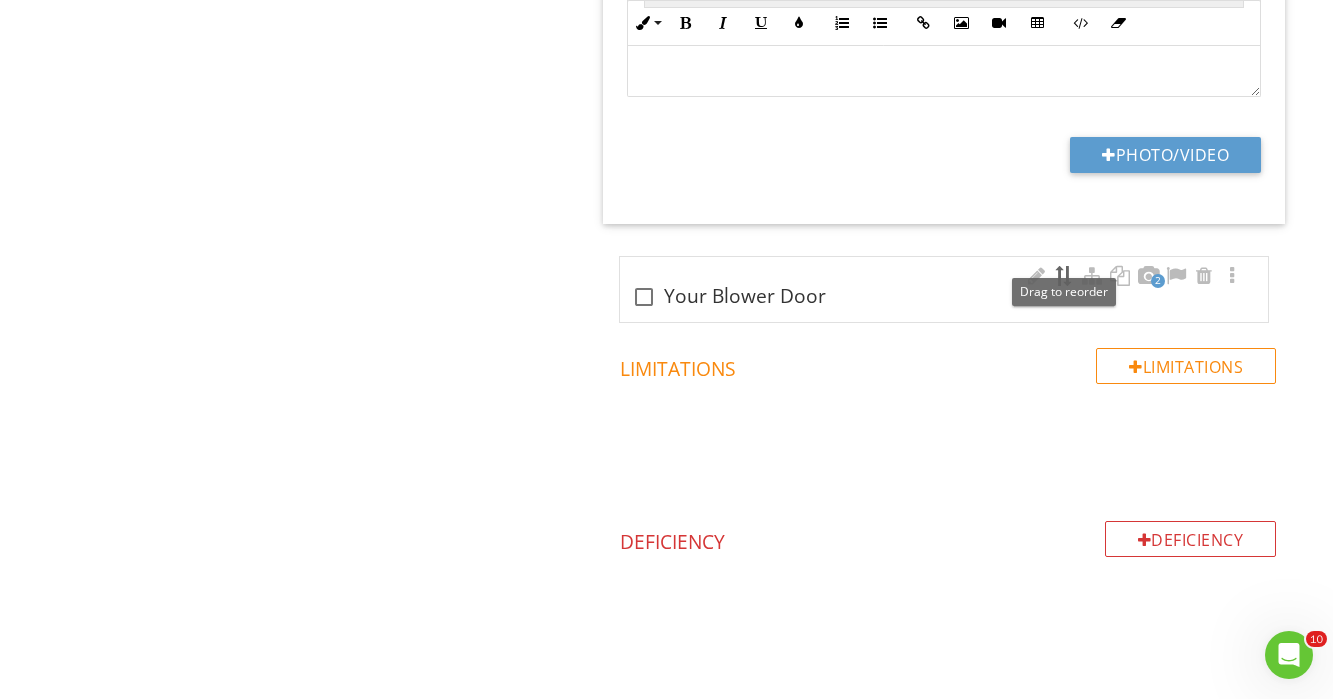 scroll, scrollTop: 703, scrollLeft: 0, axis: vertical 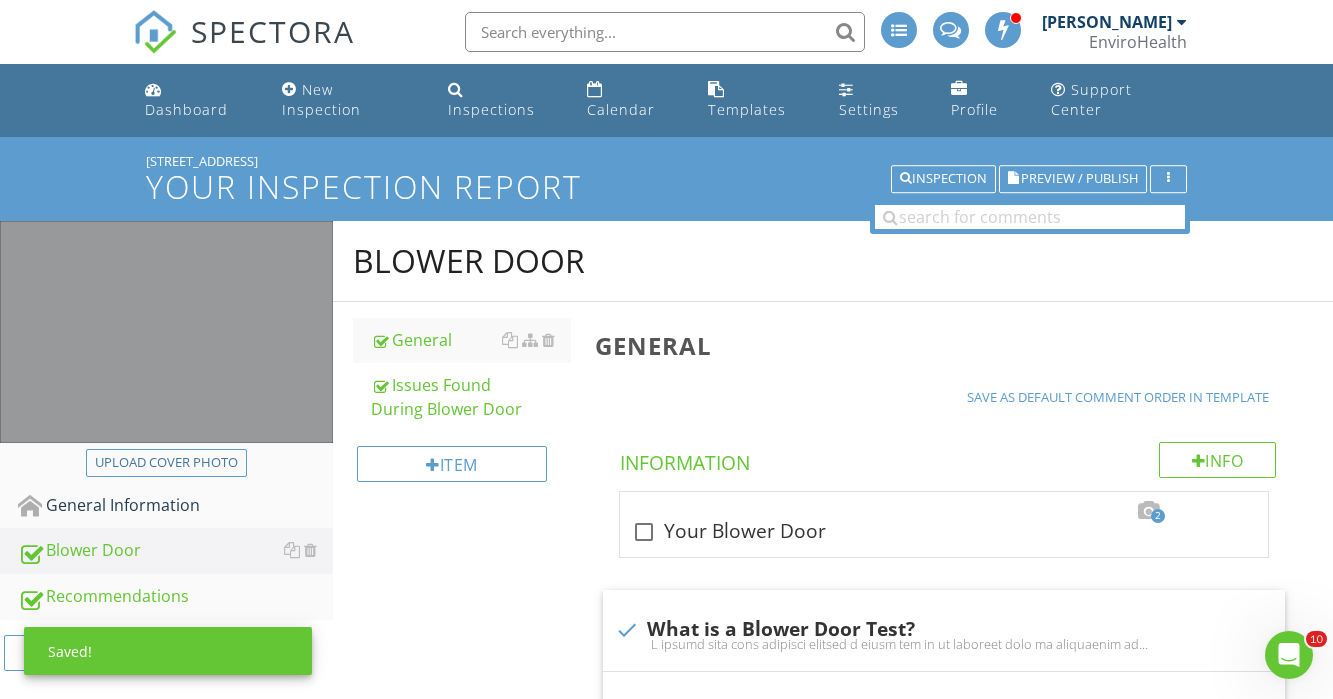 drag, startPoint x: 1061, startPoint y: 380, endPoint x: 1001, endPoint y: 3, distance: 381.7447 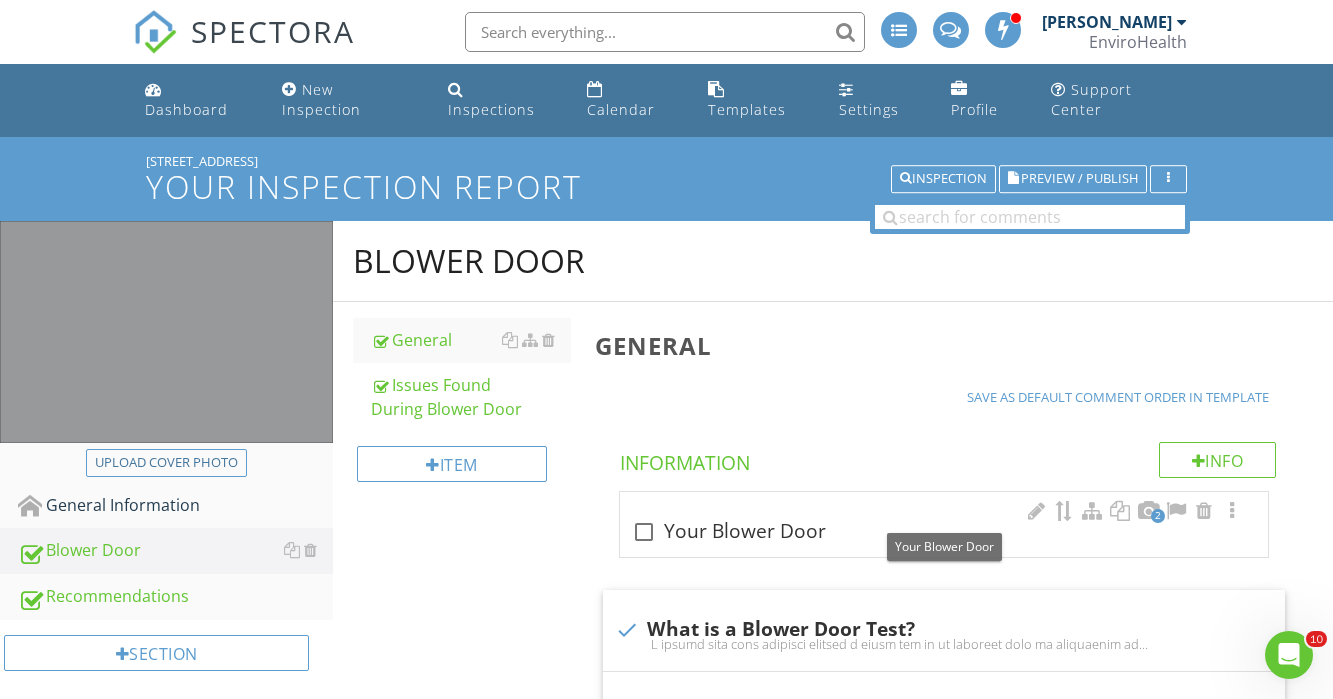 click at bounding box center [644, 532] 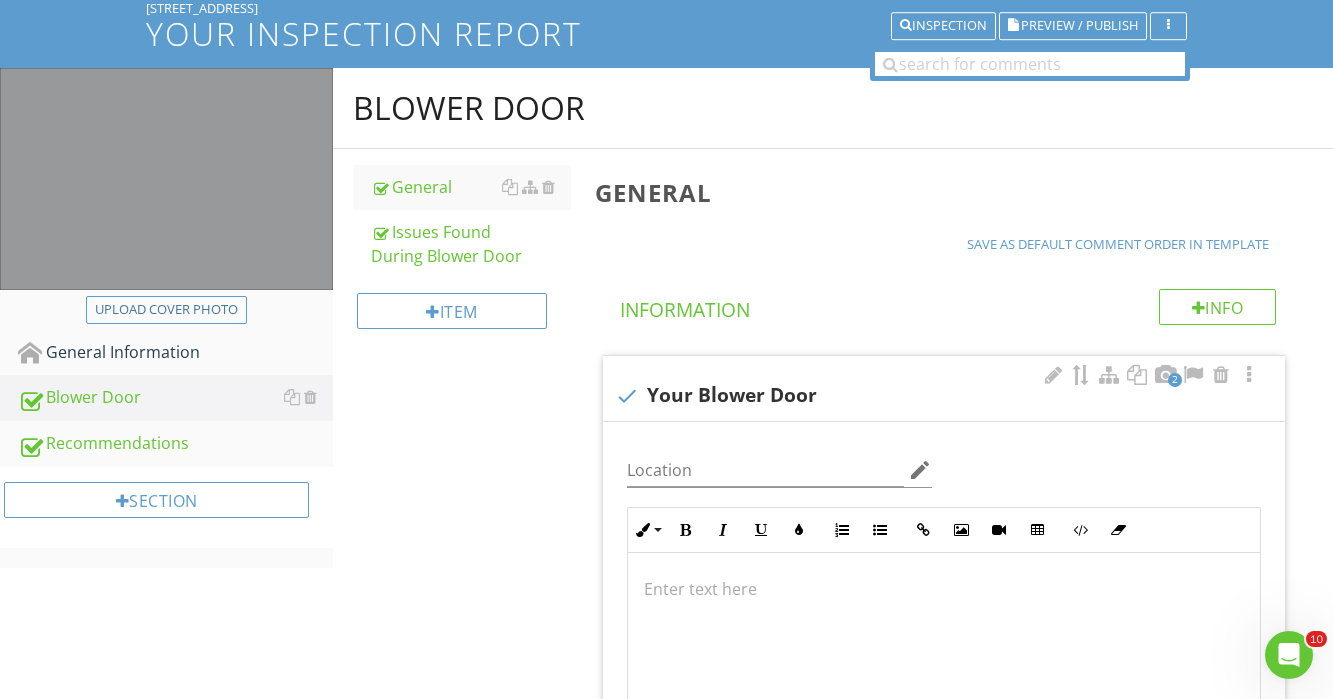 scroll, scrollTop: 156, scrollLeft: 0, axis: vertical 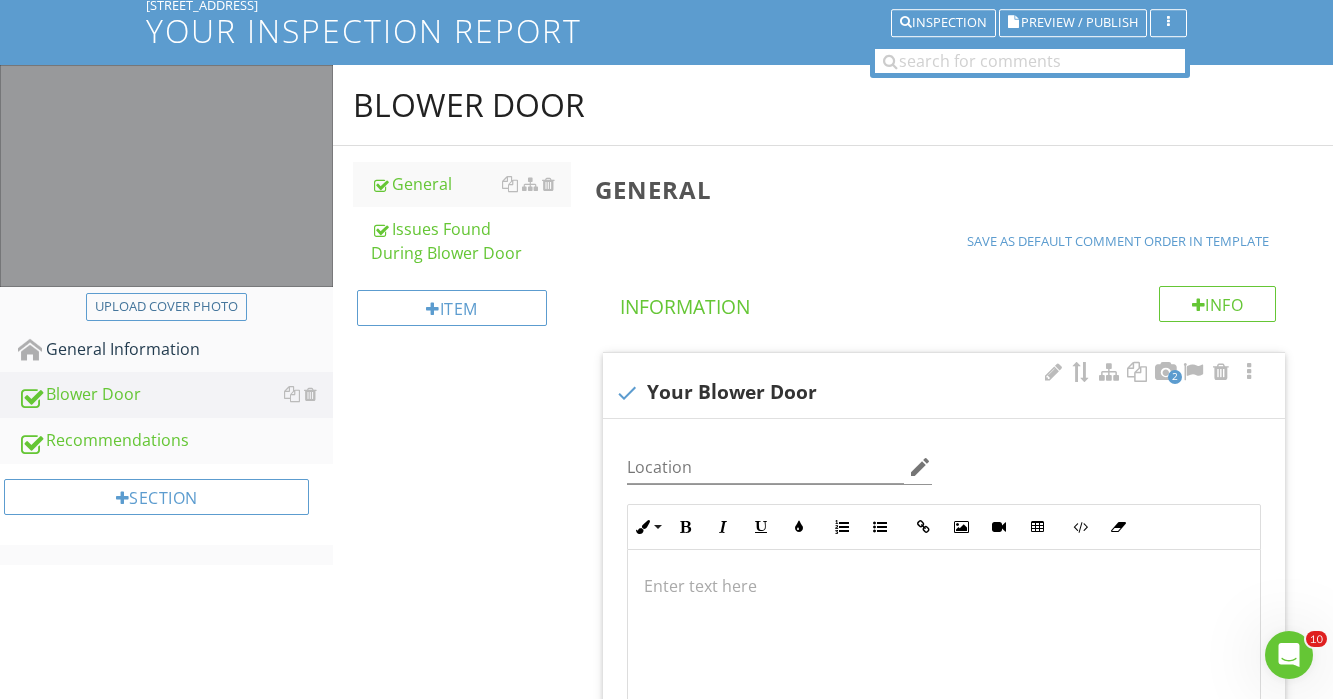 click at bounding box center [627, 393] 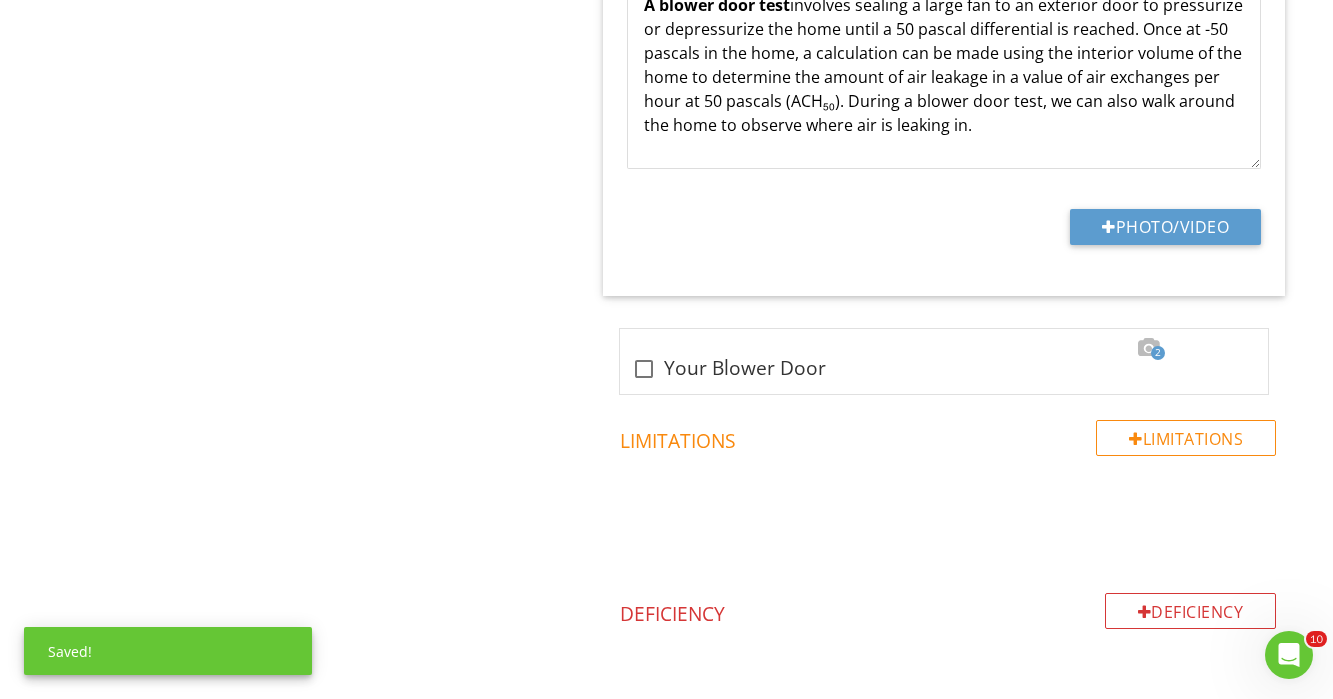 scroll, scrollTop: 825, scrollLeft: 0, axis: vertical 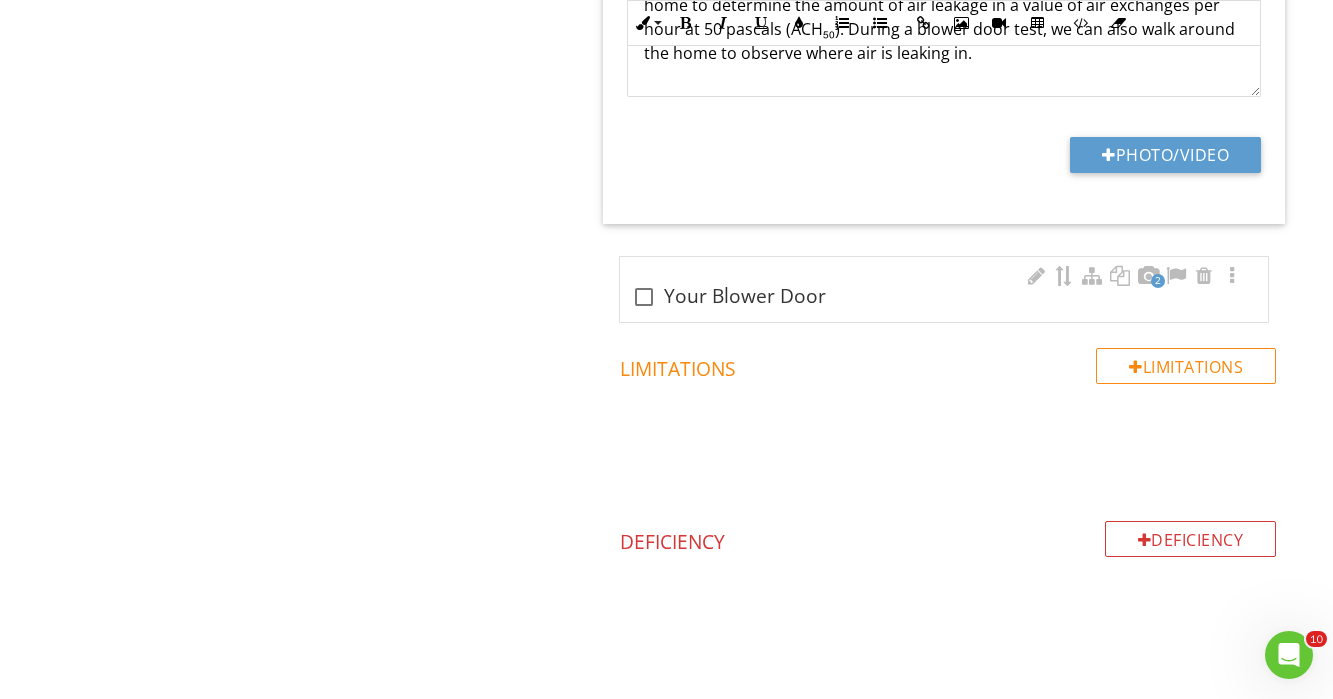click at bounding box center (644, 297) 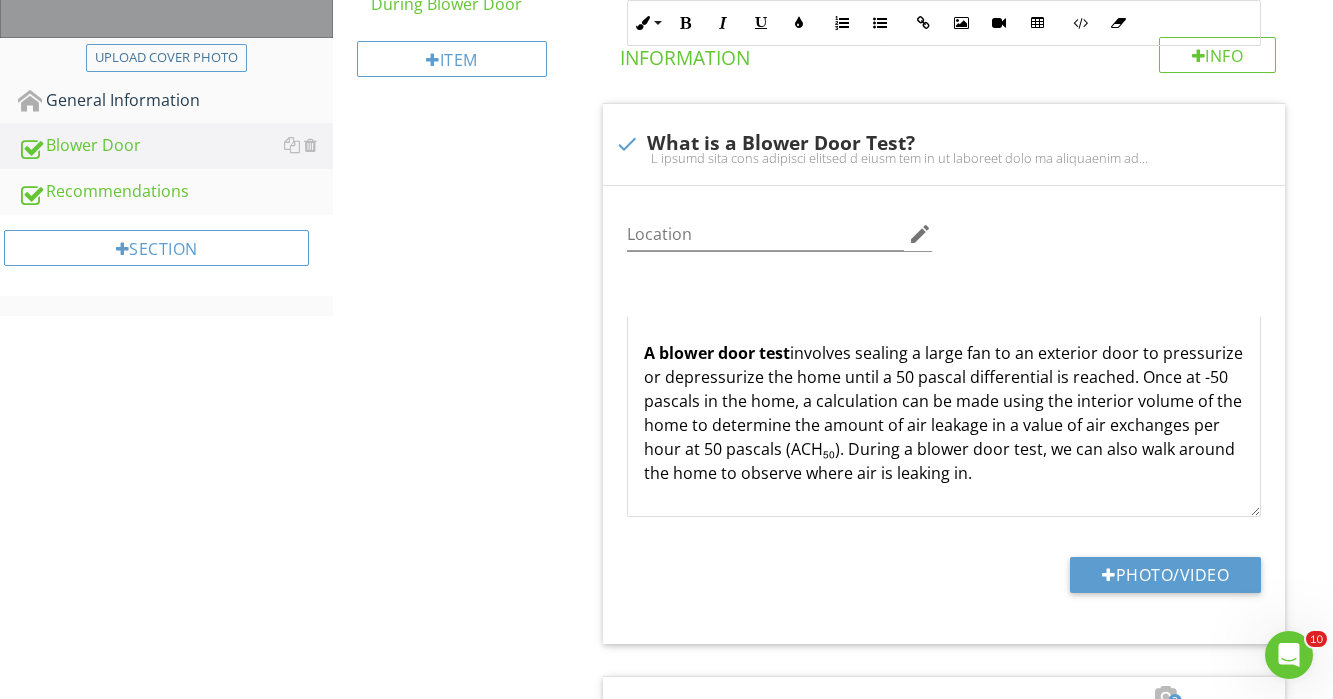 scroll, scrollTop: 0, scrollLeft: 0, axis: both 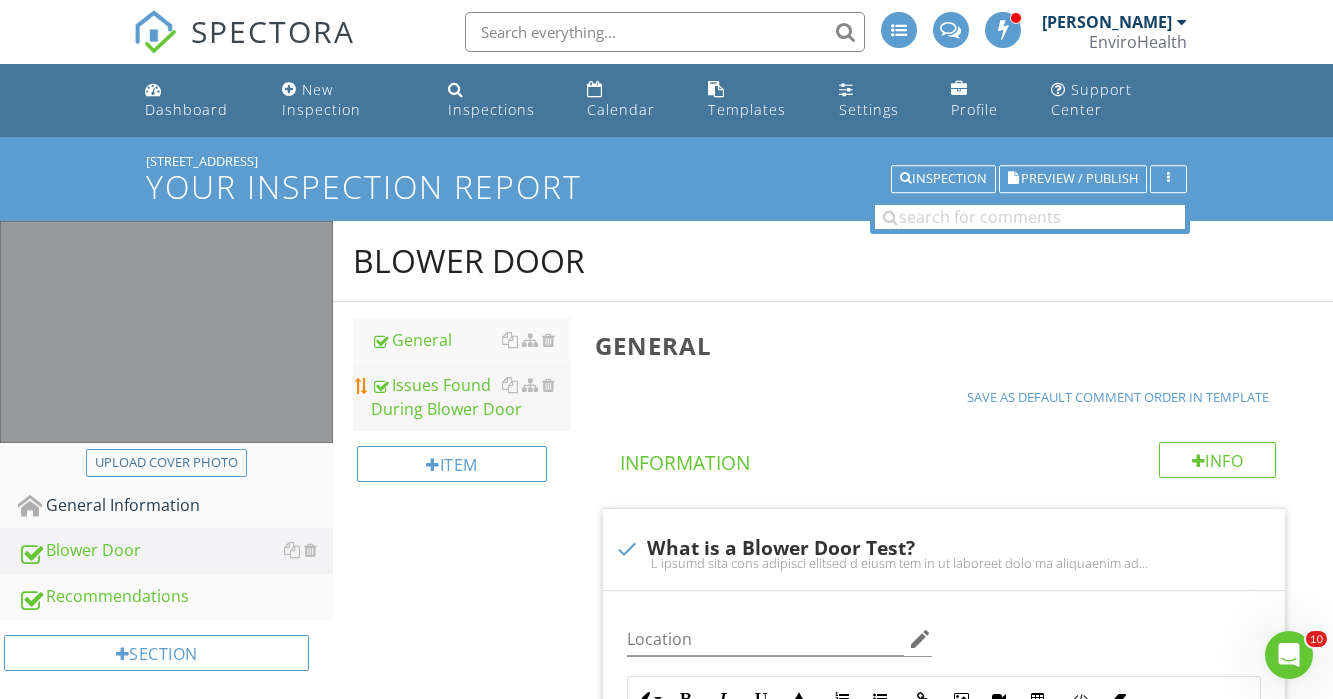click on "Issues Found During Blower Door" at bounding box center (471, 397) 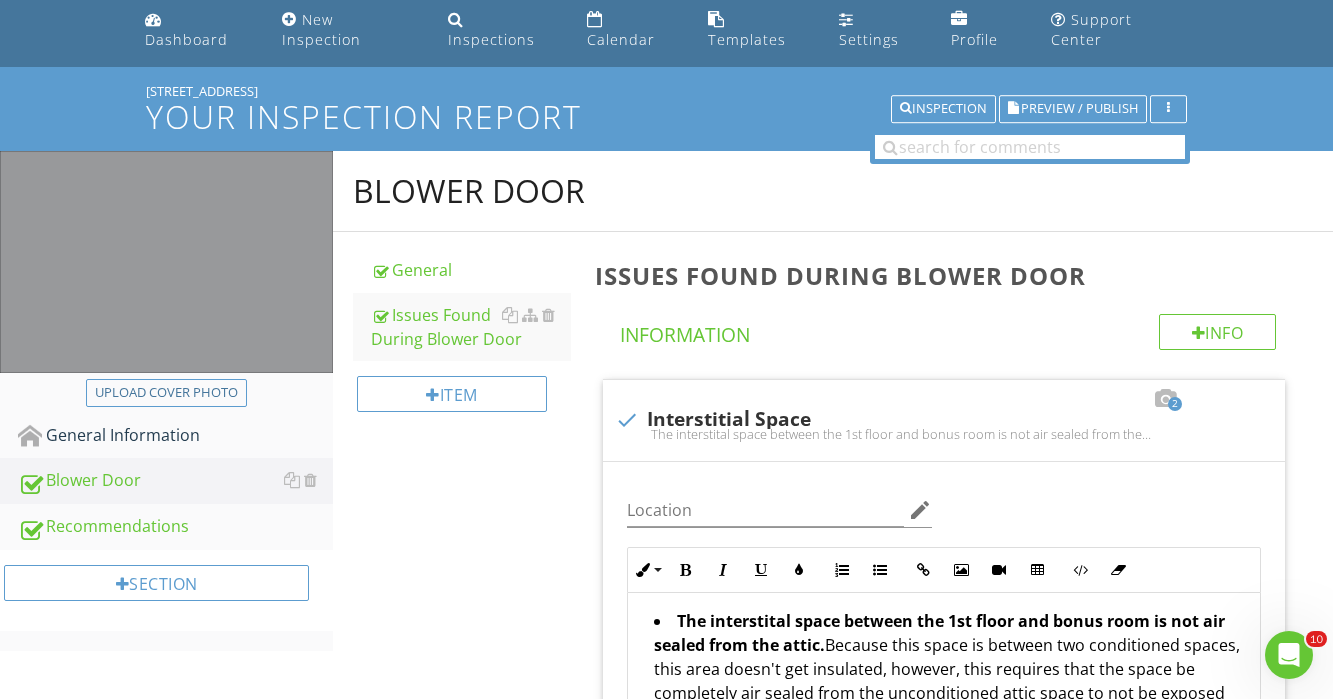 scroll, scrollTop: 232, scrollLeft: 0, axis: vertical 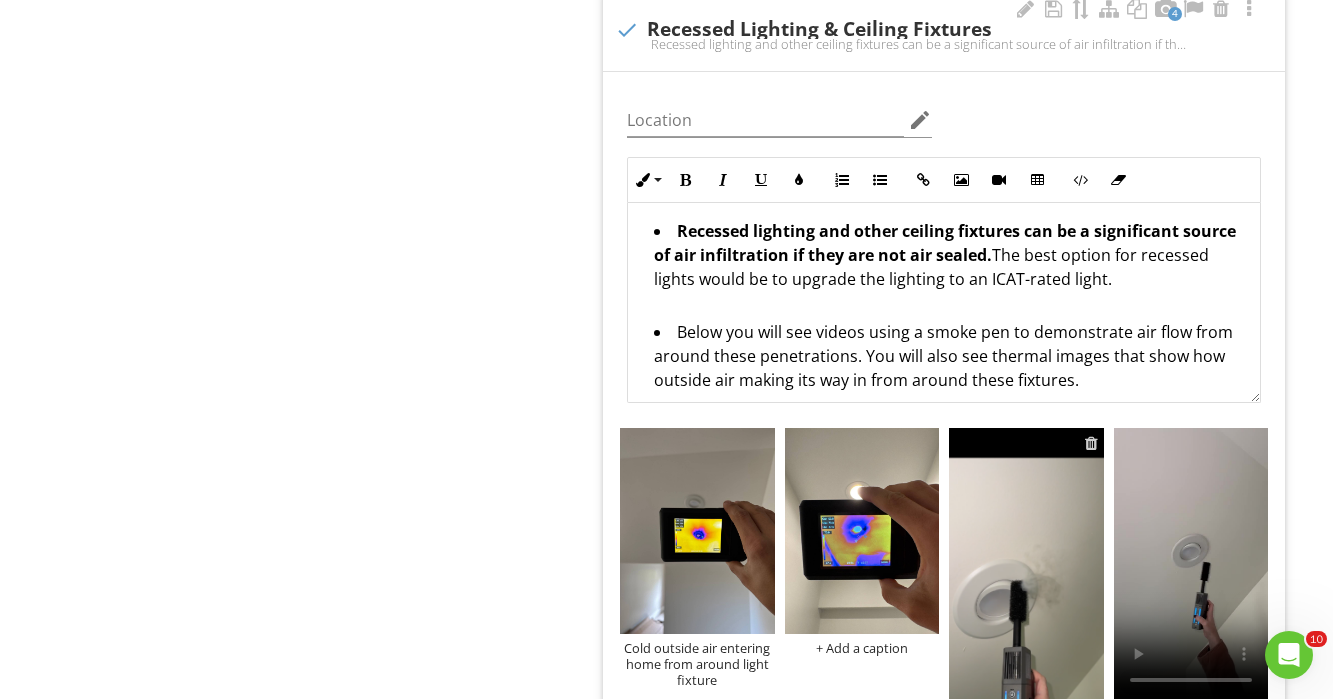 click at bounding box center [1091, 443] 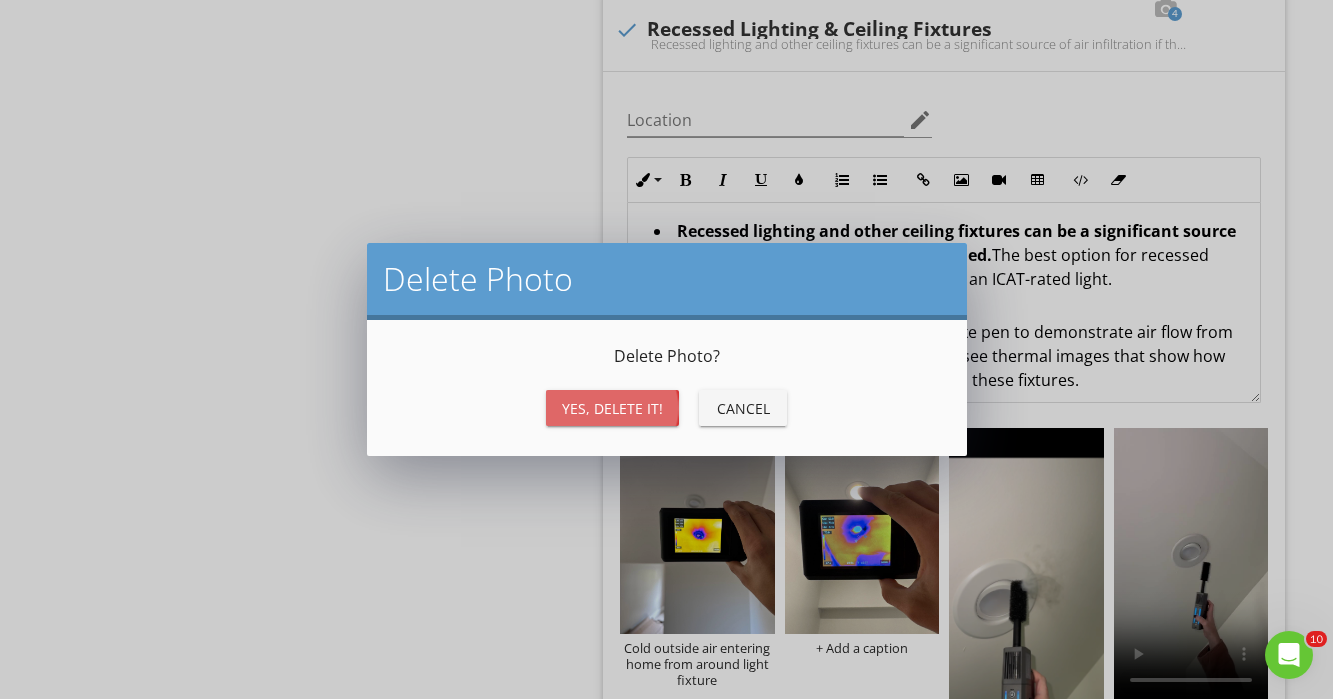 click on "Yes, Delete it!" at bounding box center [612, 408] 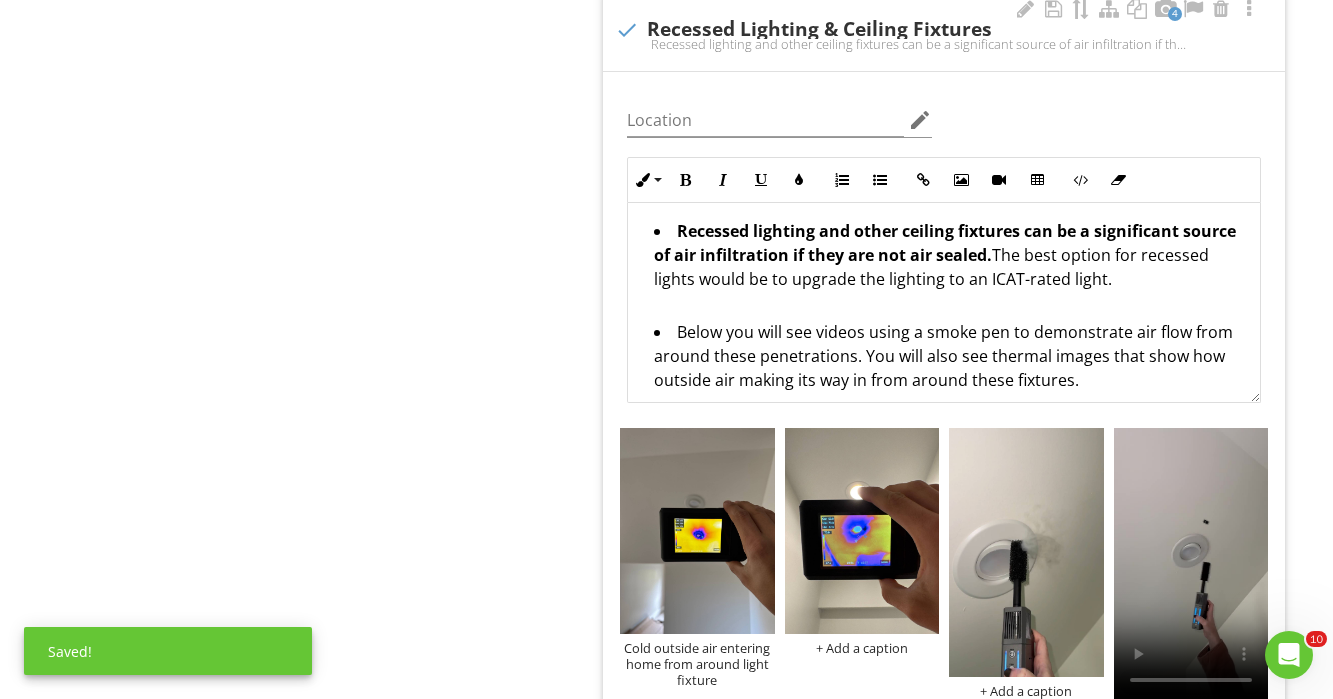 drag, startPoint x: 1205, startPoint y: 507, endPoint x: 783, endPoint y: 19, distance: 645.15735 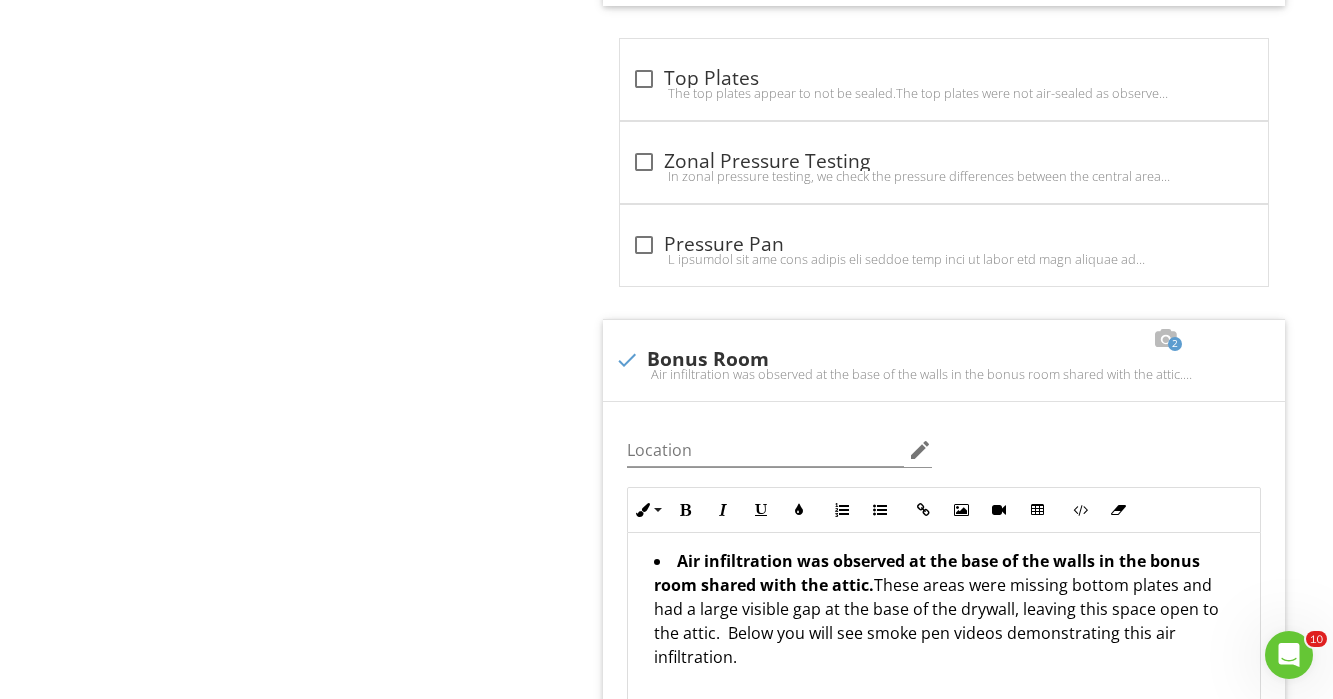 scroll, scrollTop: 2258, scrollLeft: 0, axis: vertical 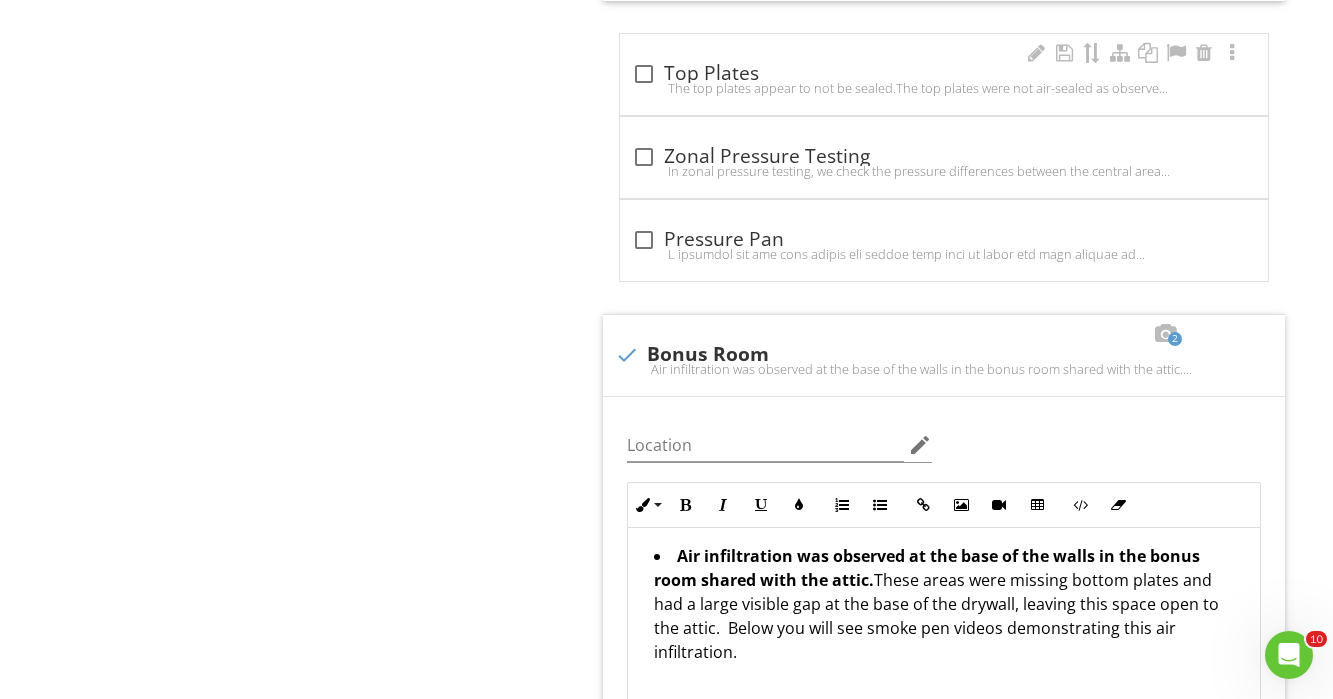 click at bounding box center [644, 74] 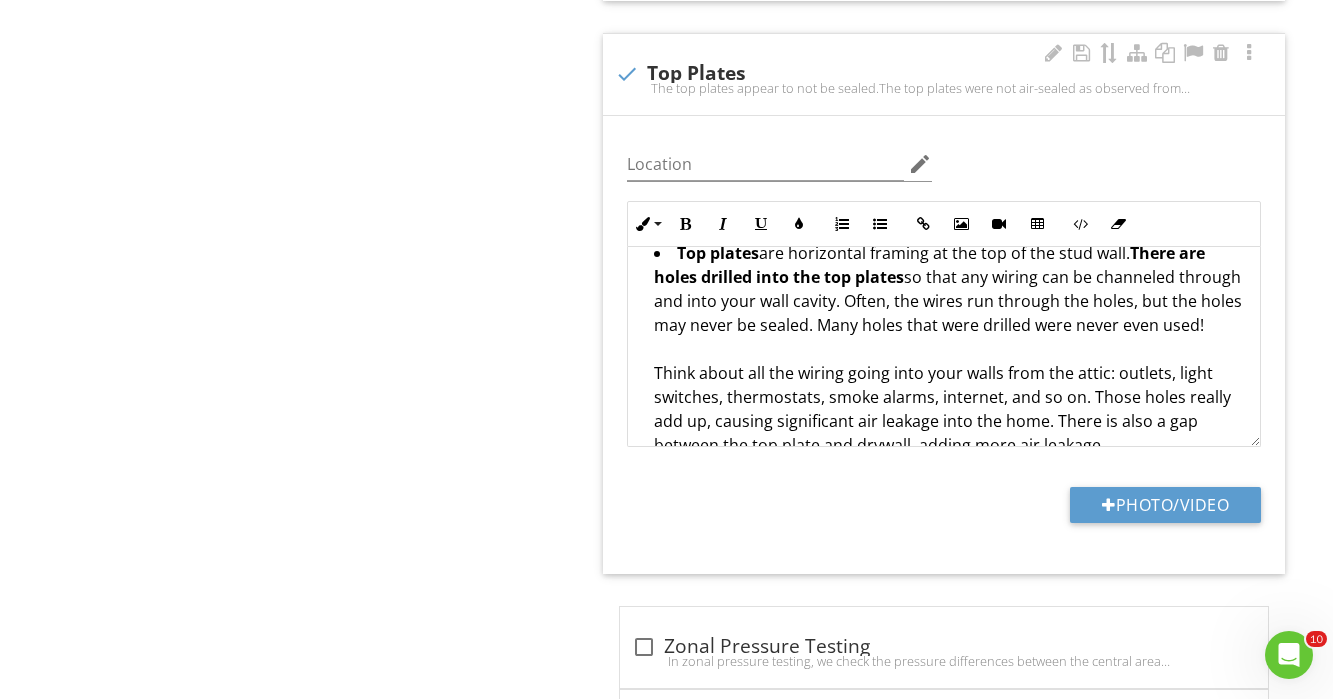 scroll, scrollTop: 130, scrollLeft: 0, axis: vertical 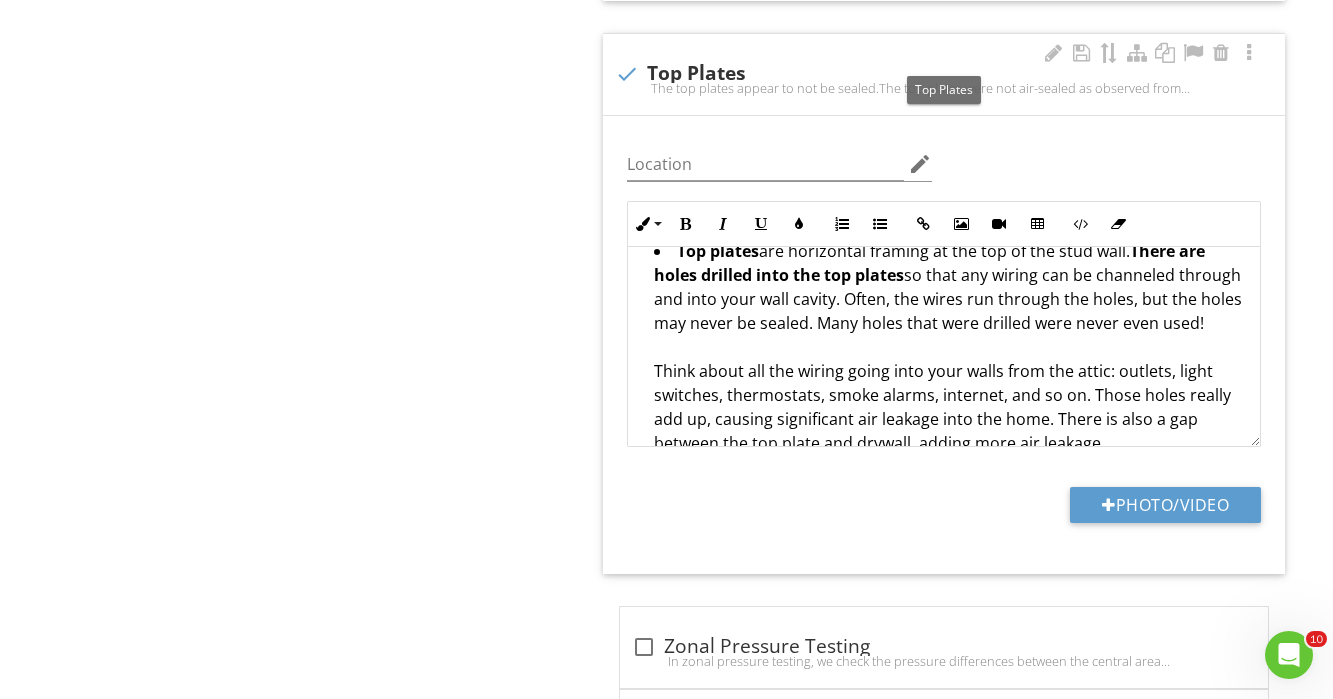 click at bounding box center [627, 74] 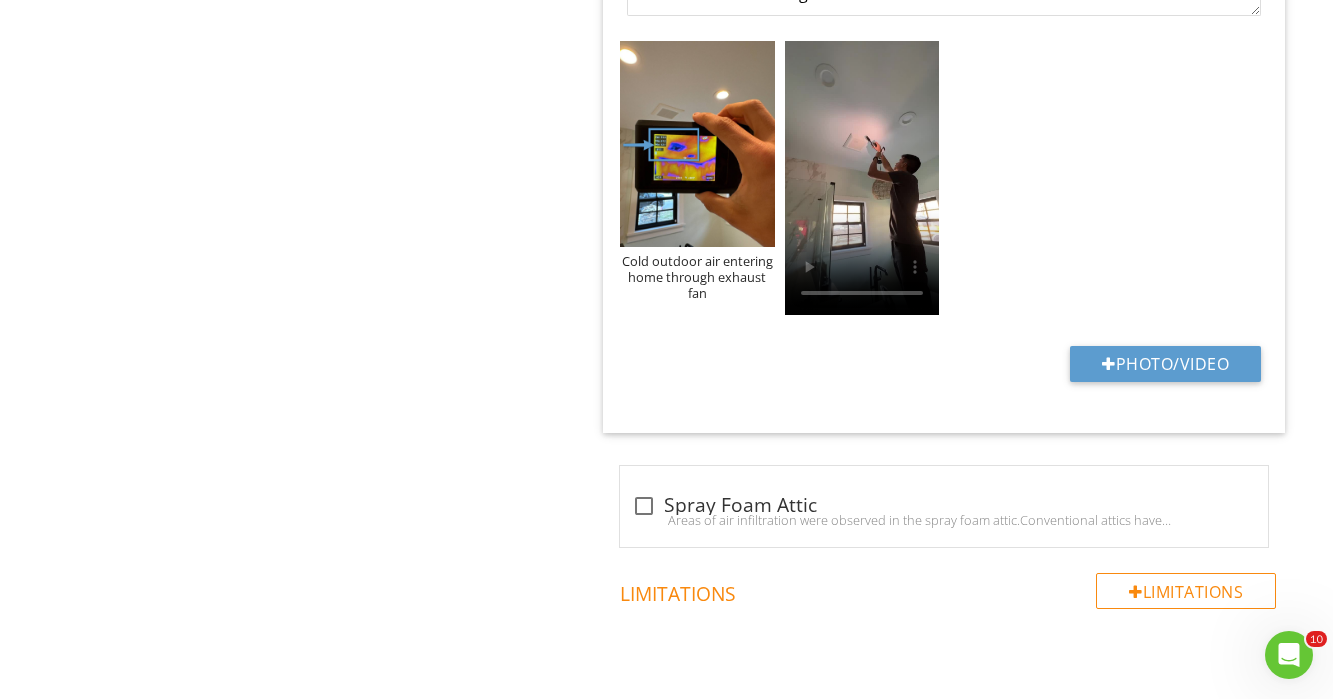 scroll, scrollTop: 4720, scrollLeft: 0, axis: vertical 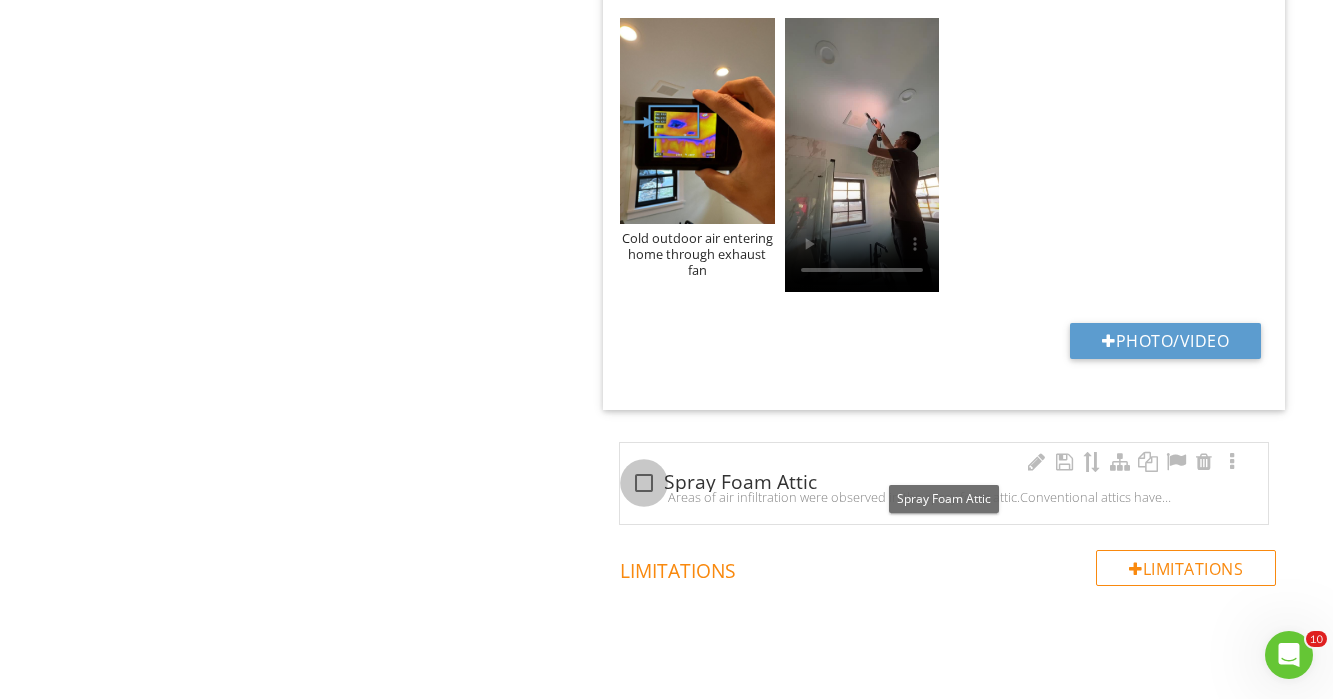 click at bounding box center [644, 483] 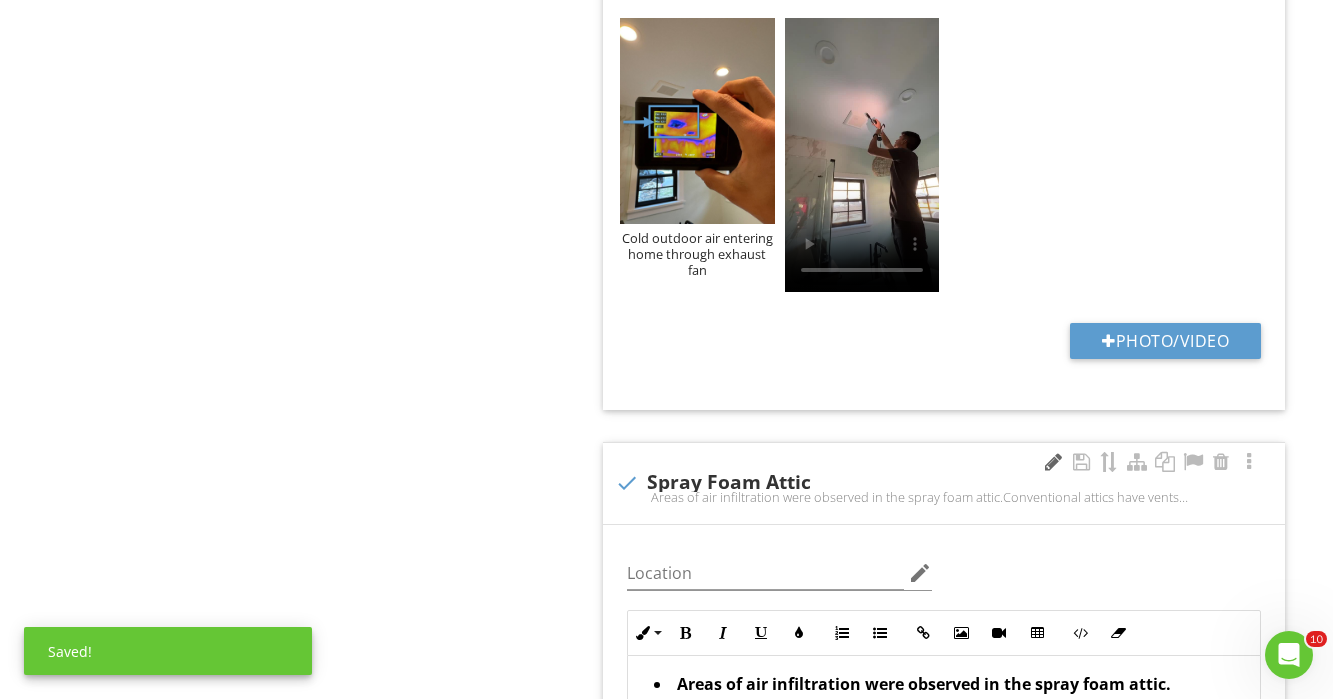click at bounding box center [1053, 462] 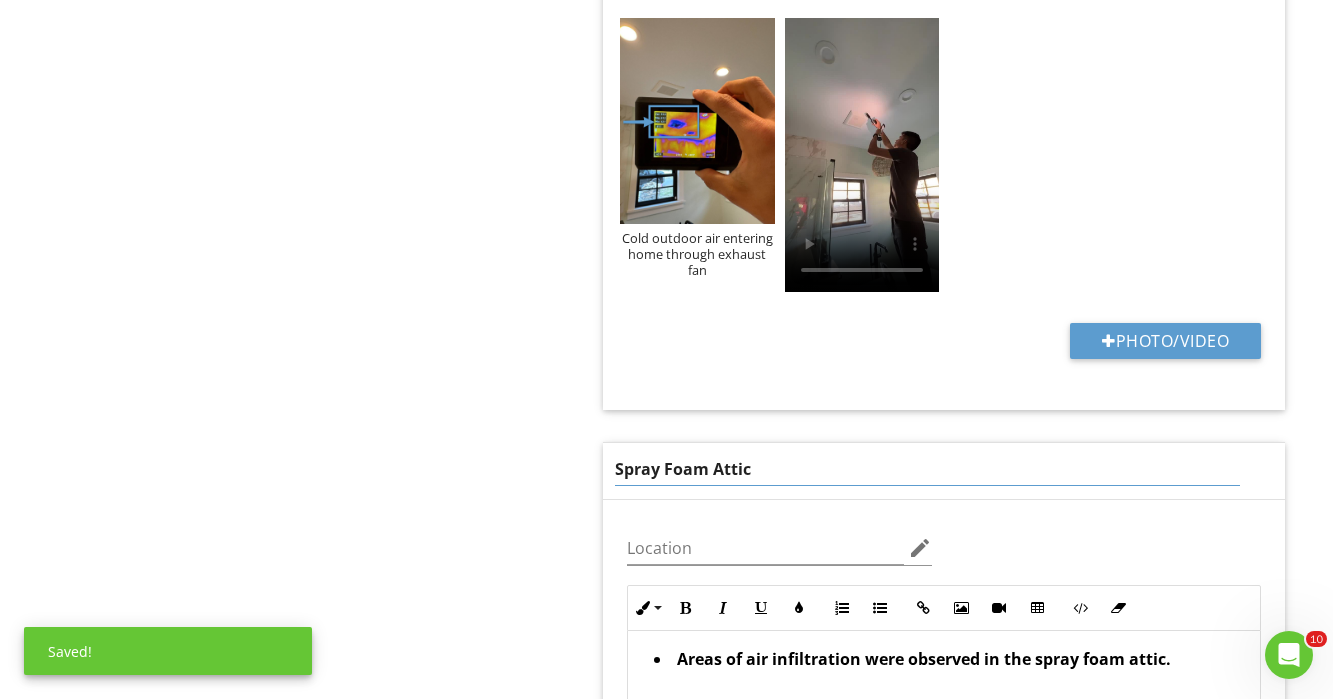 drag, startPoint x: 773, startPoint y: 442, endPoint x: 507, endPoint y: 433, distance: 266.15222 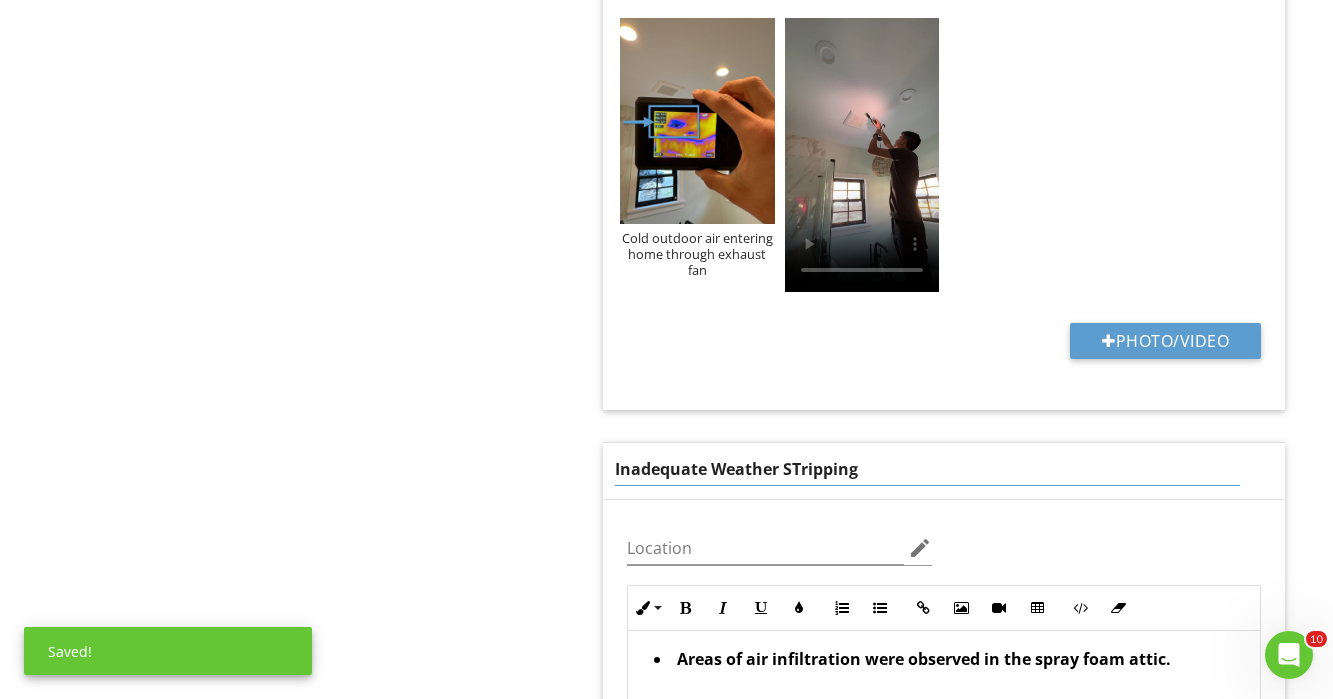 click on "Inadequate Weather STripping" at bounding box center (927, 469) 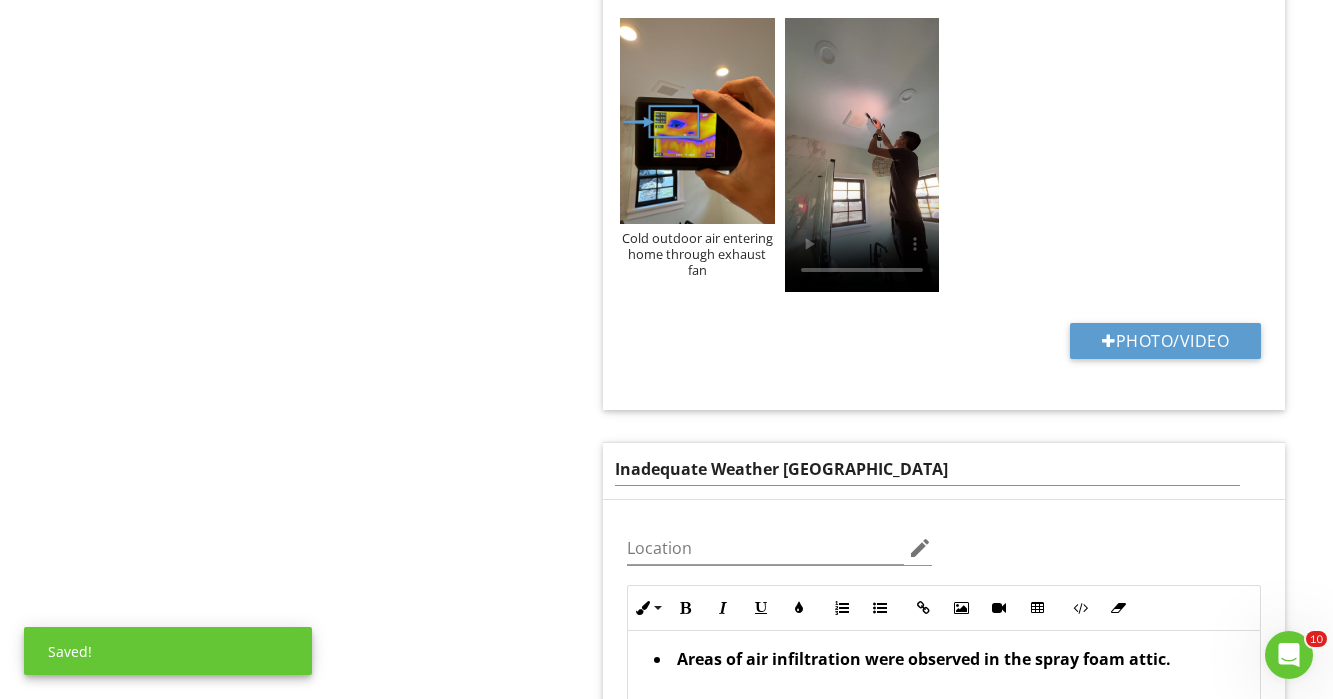 type on "Inadequate Weather Stripping" 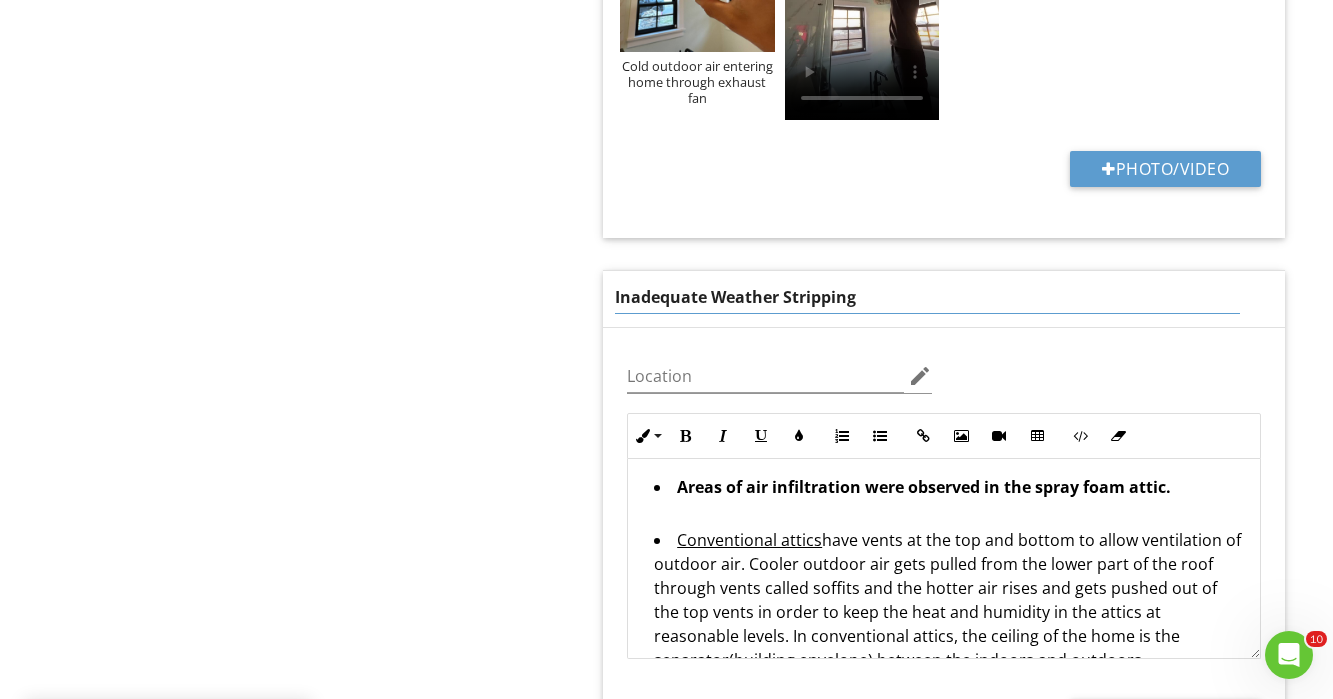 scroll, scrollTop: 4896, scrollLeft: 0, axis: vertical 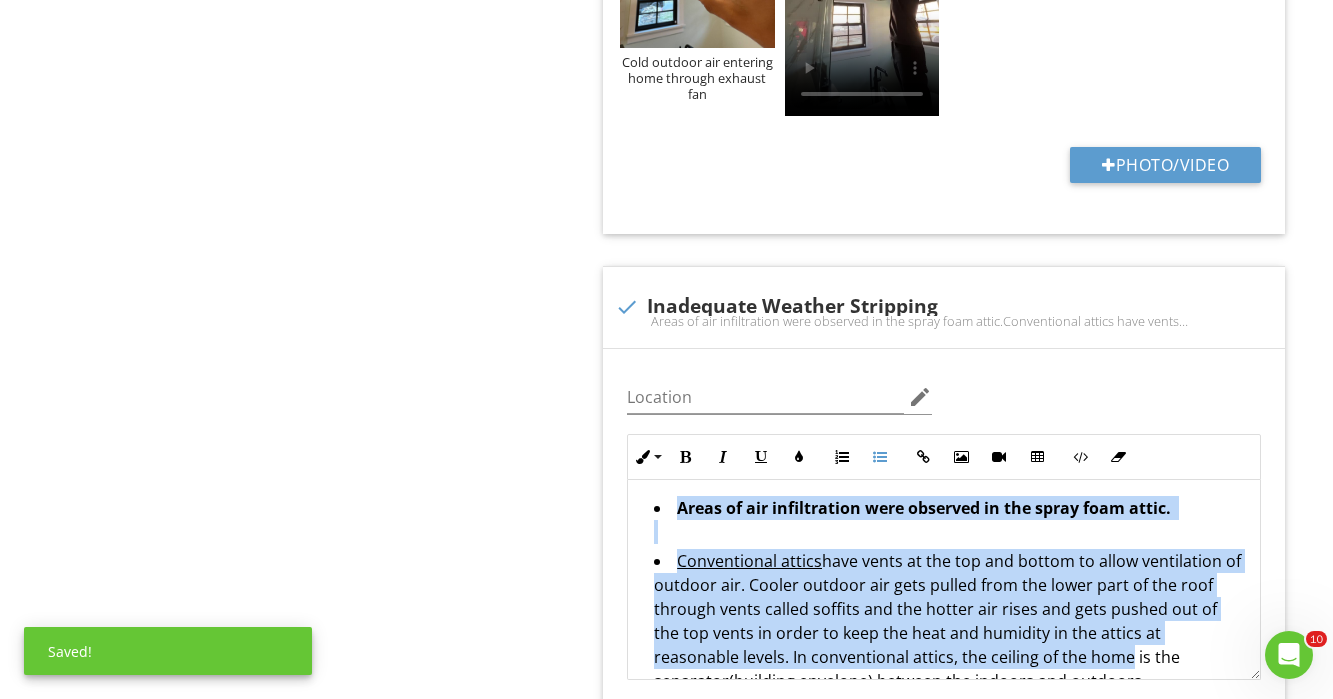 drag, startPoint x: 1036, startPoint y: 619, endPoint x: 547, endPoint y: 389, distance: 540.38965 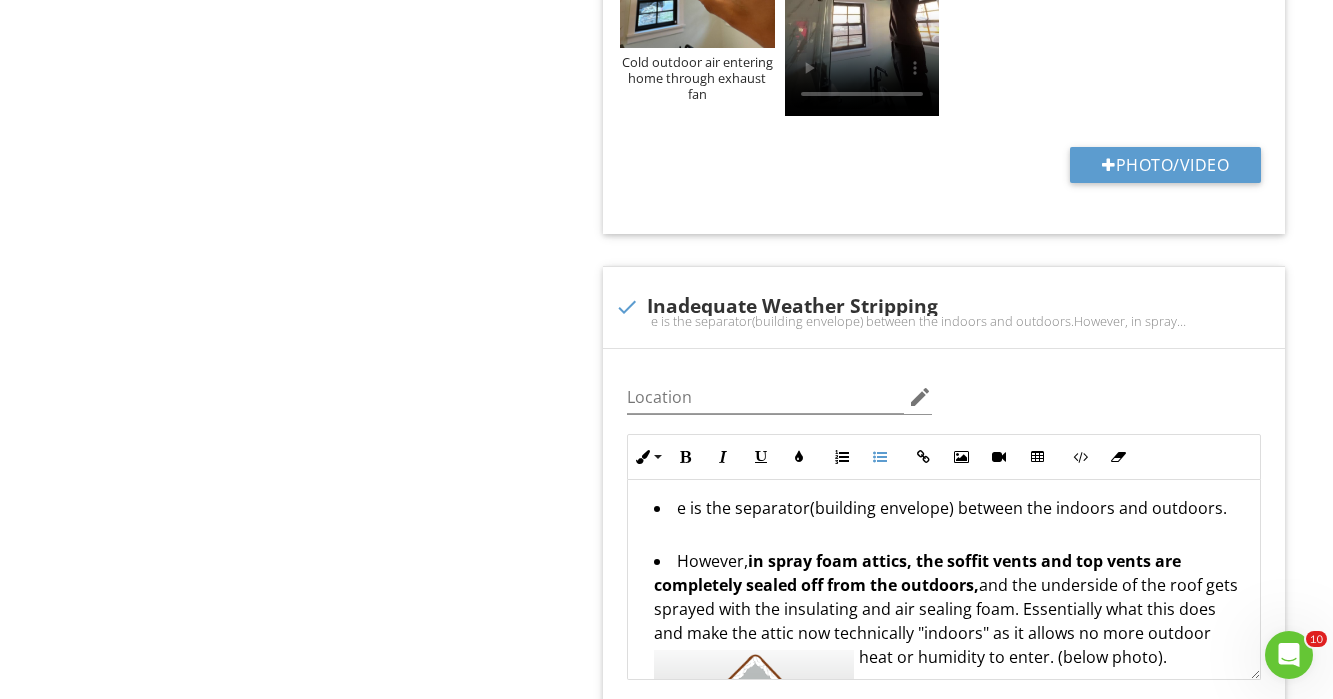 drag, startPoint x: 1155, startPoint y: 633, endPoint x: 570, endPoint y: 390, distance: 633.4619 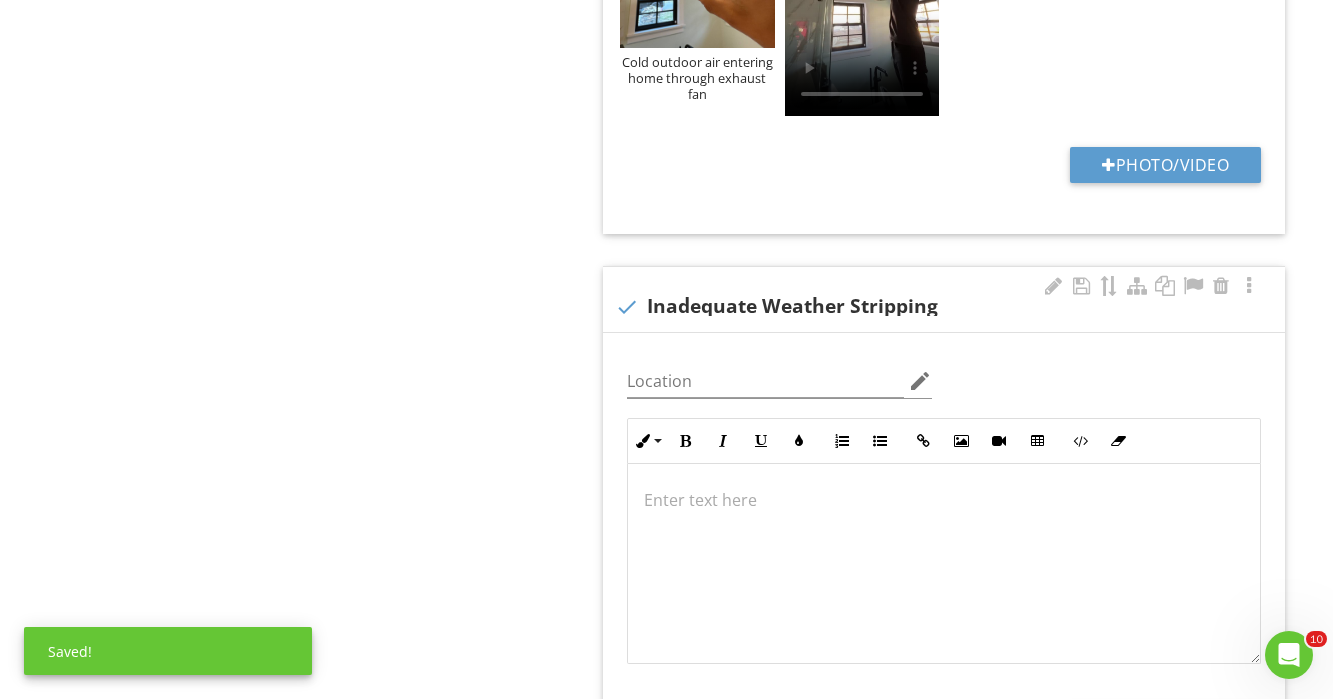 scroll, scrollTop: 4880, scrollLeft: 0, axis: vertical 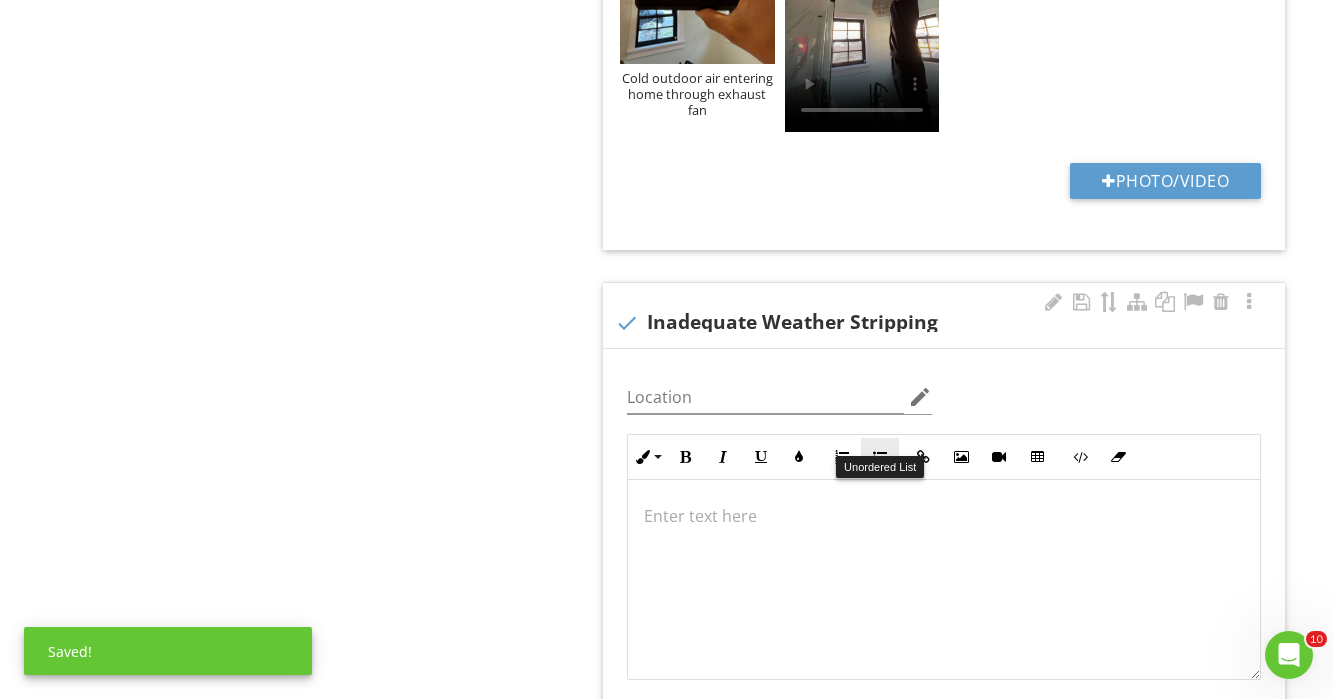 click on "Unordered List" at bounding box center (880, 457) 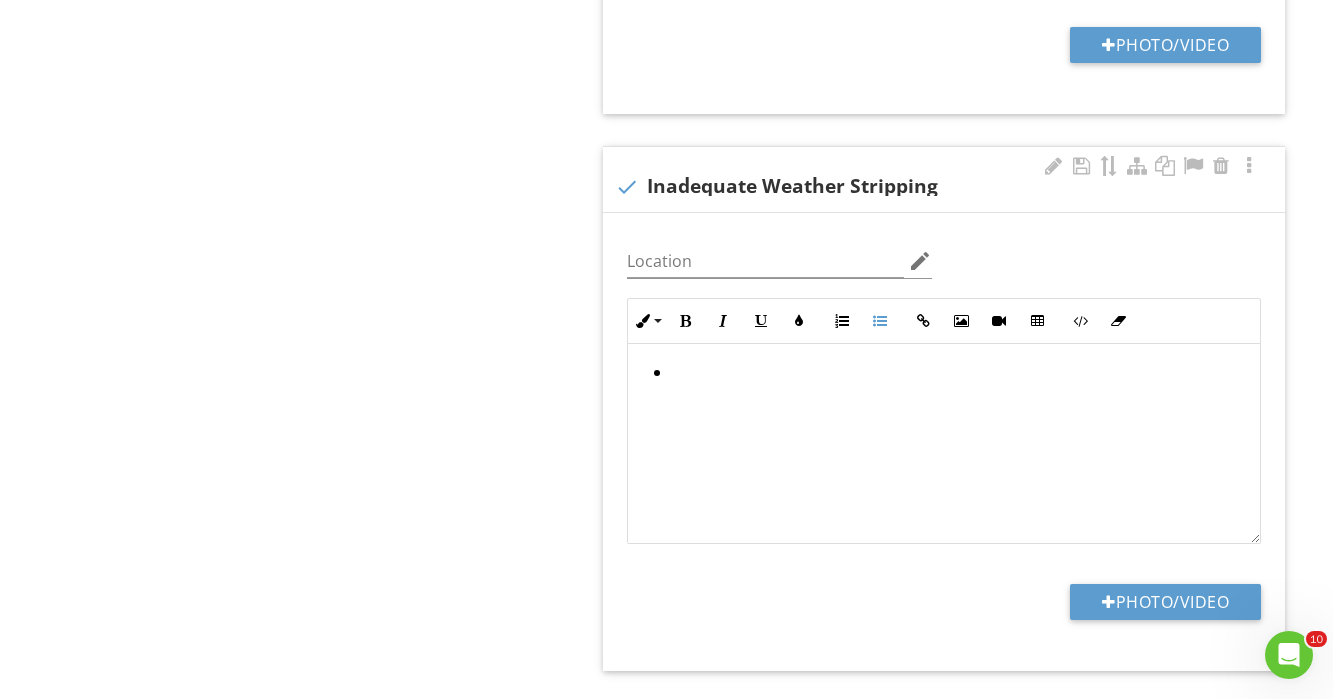 scroll, scrollTop: 5019, scrollLeft: 0, axis: vertical 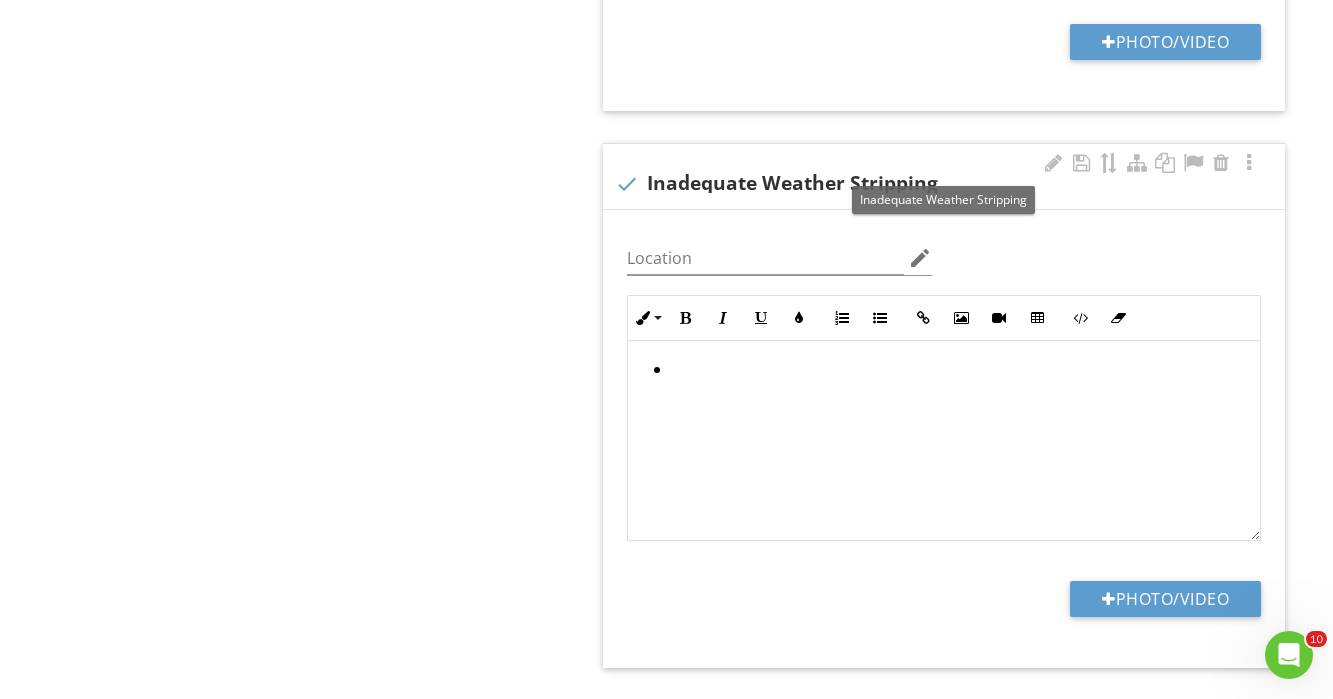click on "check
Inadequate Weather Stripping" at bounding box center (944, 184) 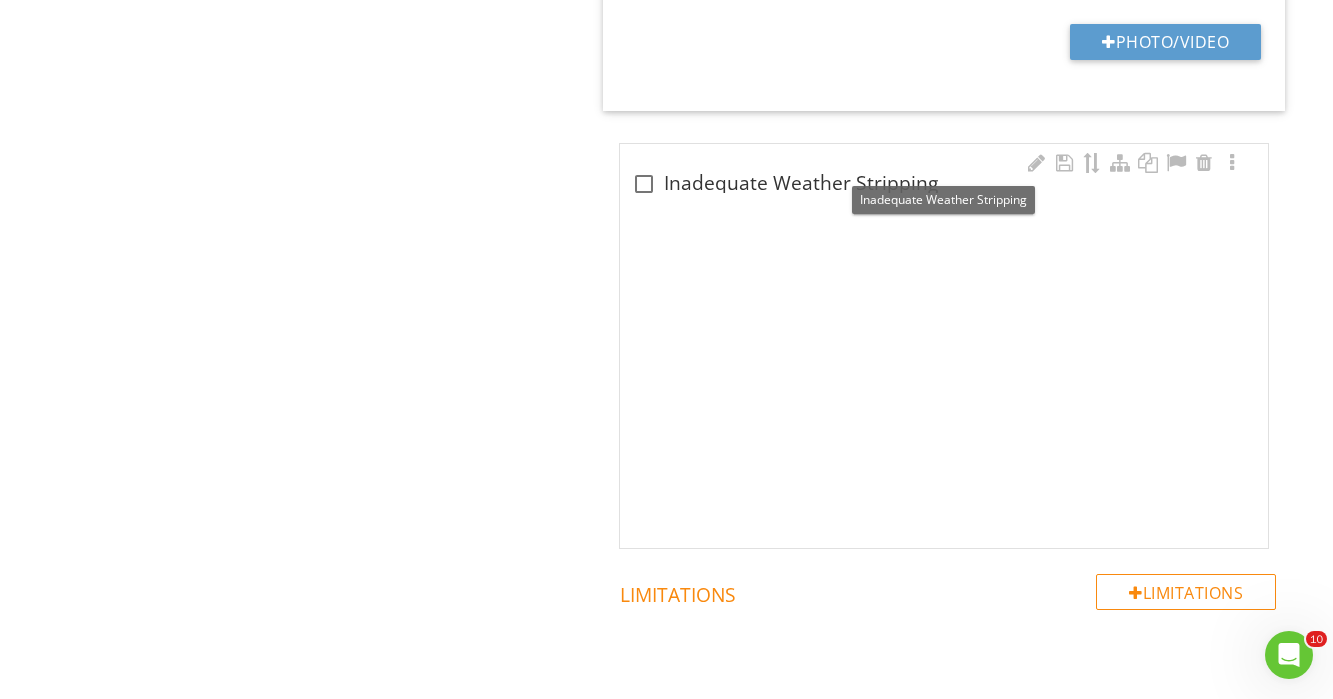 scroll, scrollTop: 4906, scrollLeft: 0, axis: vertical 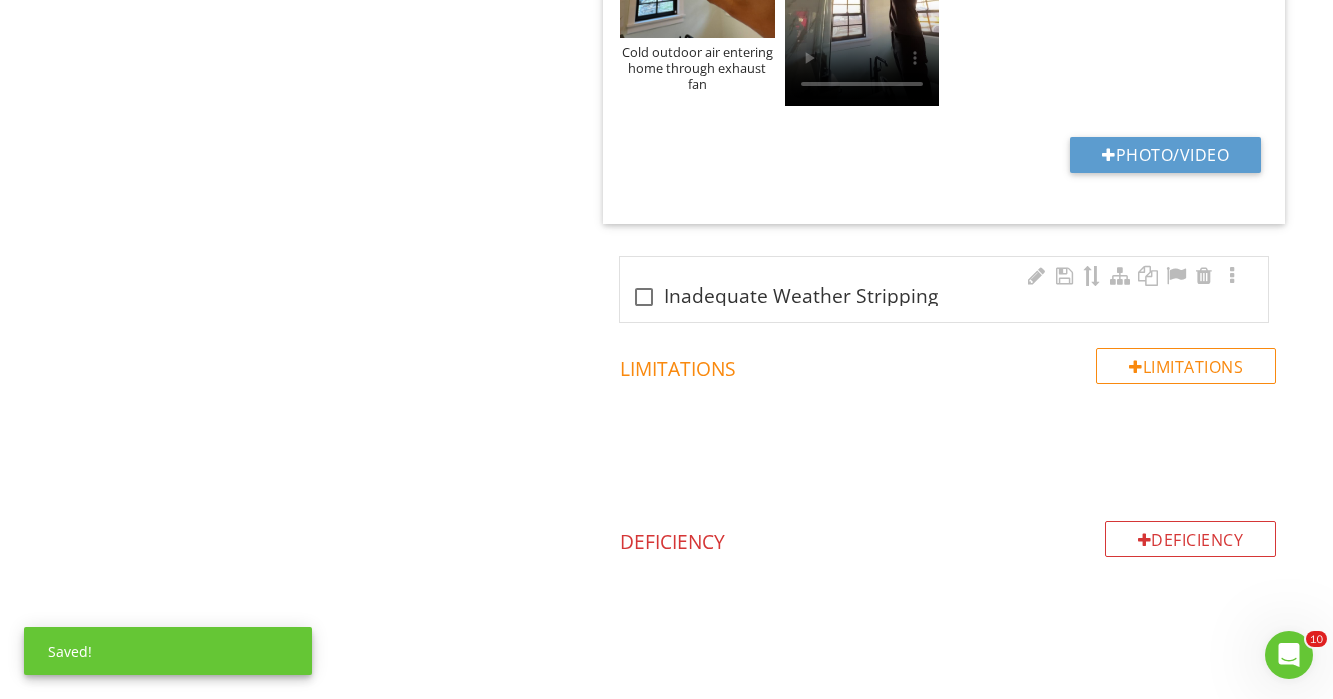 click at bounding box center (644, 297) 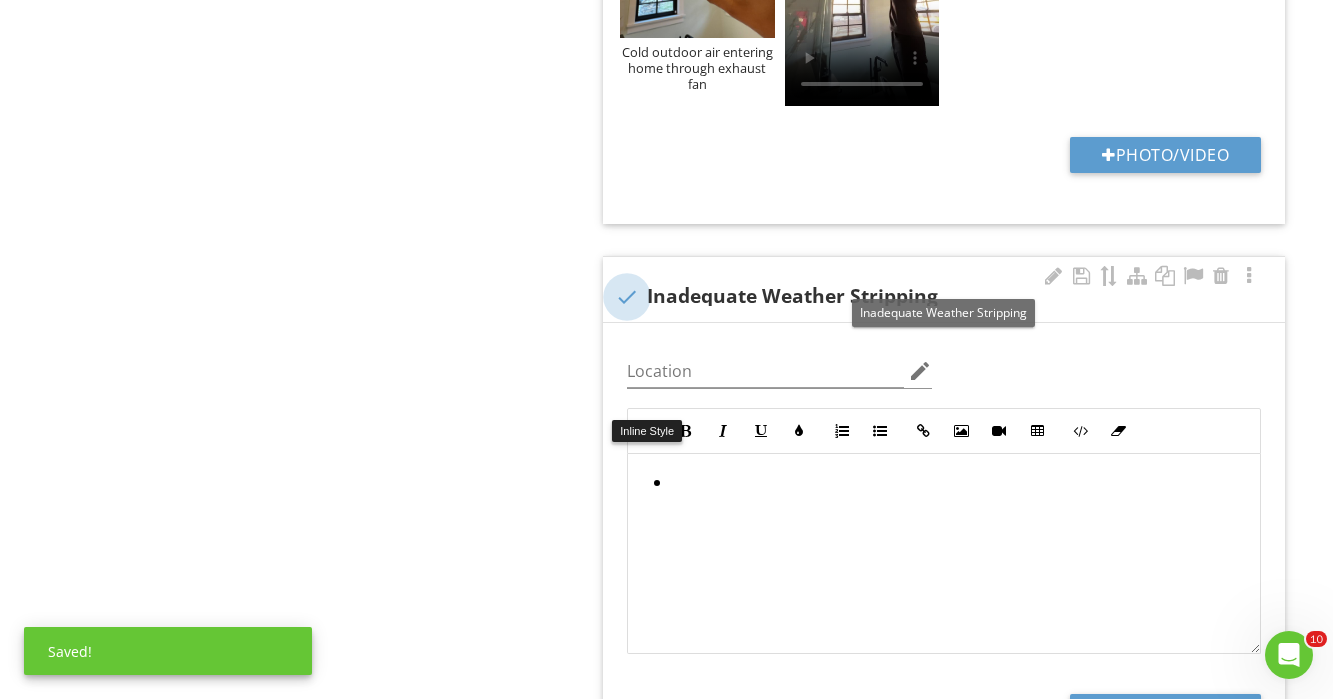 scroll, scrollTop: 5019, scrollLeft: 0, axis: vertical 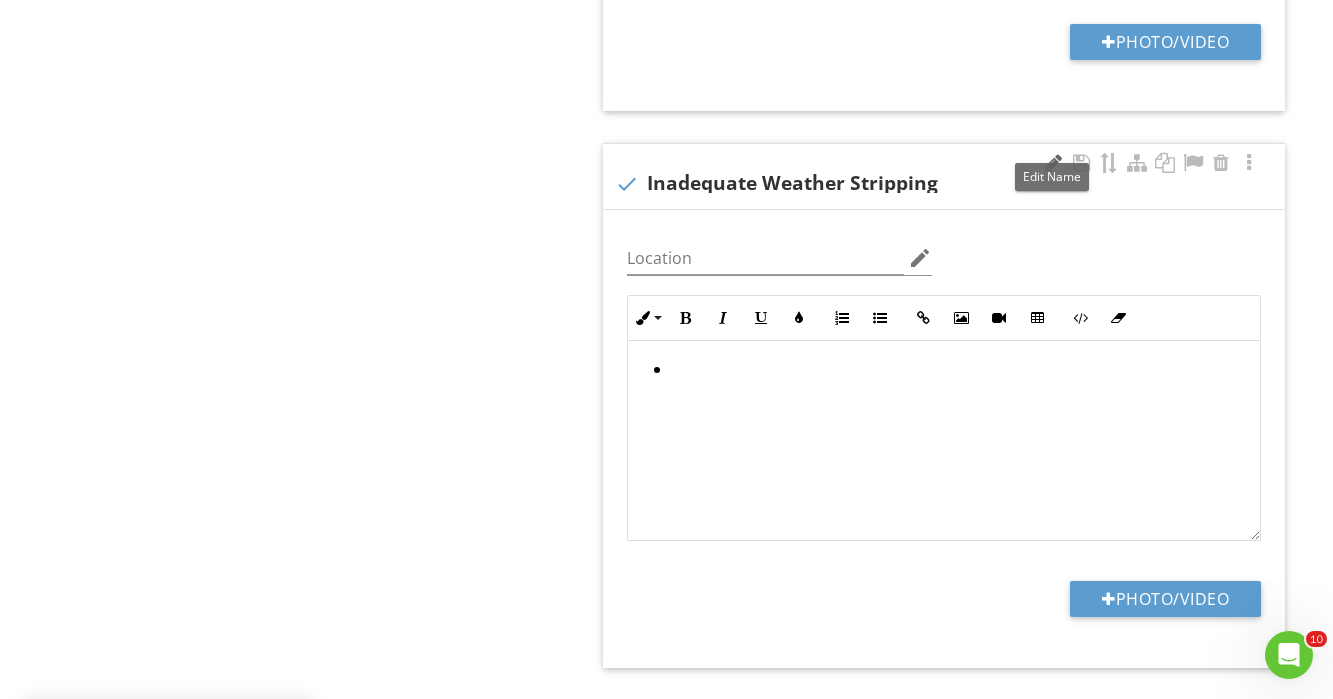 click at bounding box center [1053, 163] 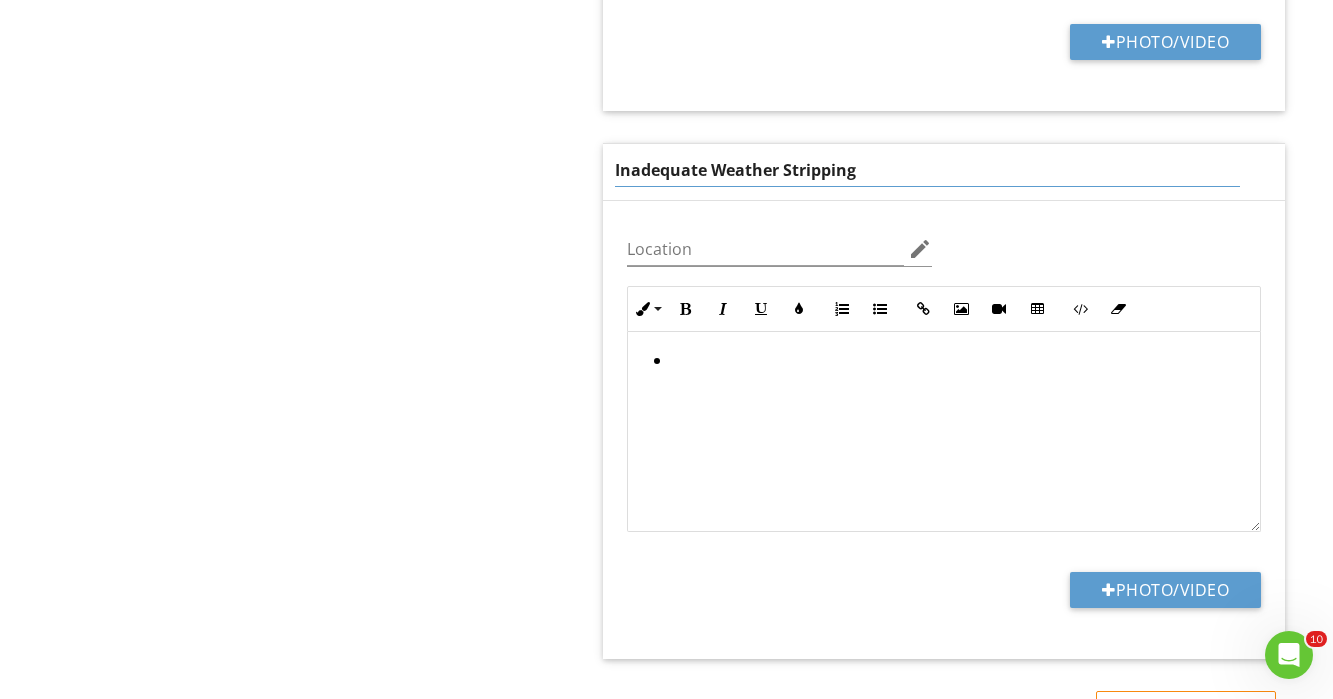 drag, startPoint x: 874, startPoint y: 148, endPoint x: 710, endPoint y: 147, distance: 164.00305 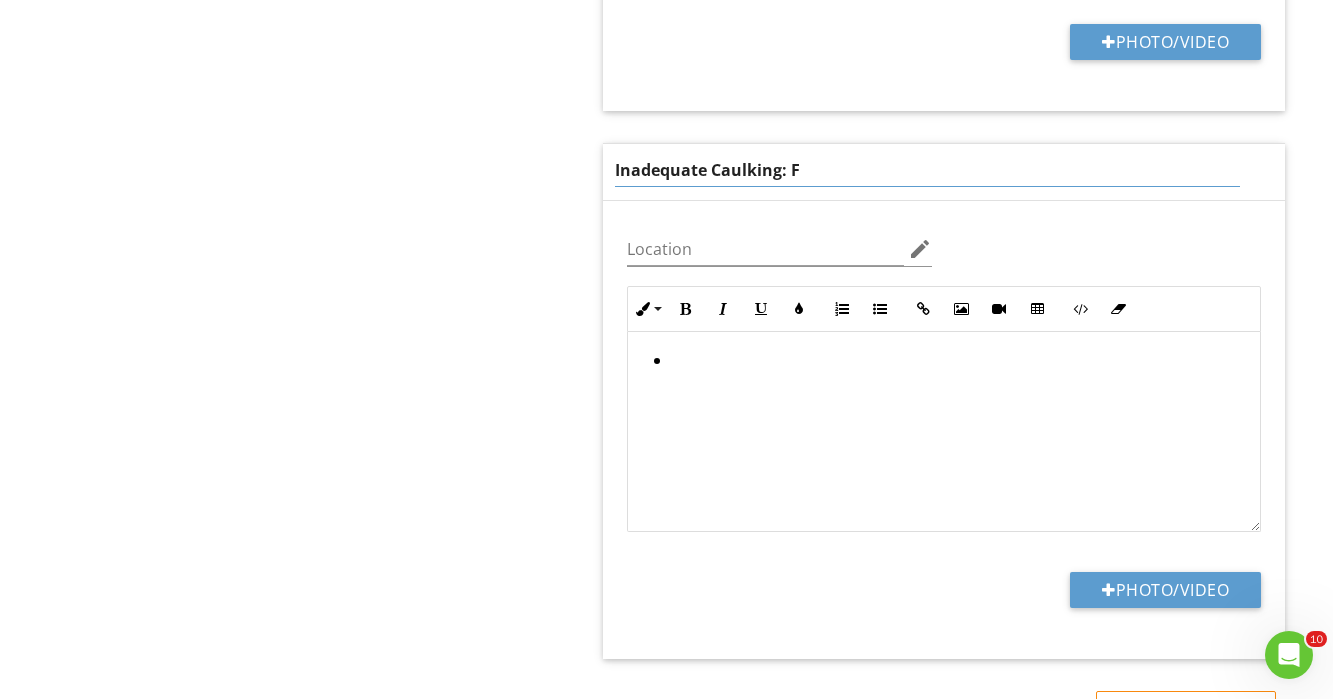 click on "Inadequate Caulking: F" at bounding box center [927, 170] 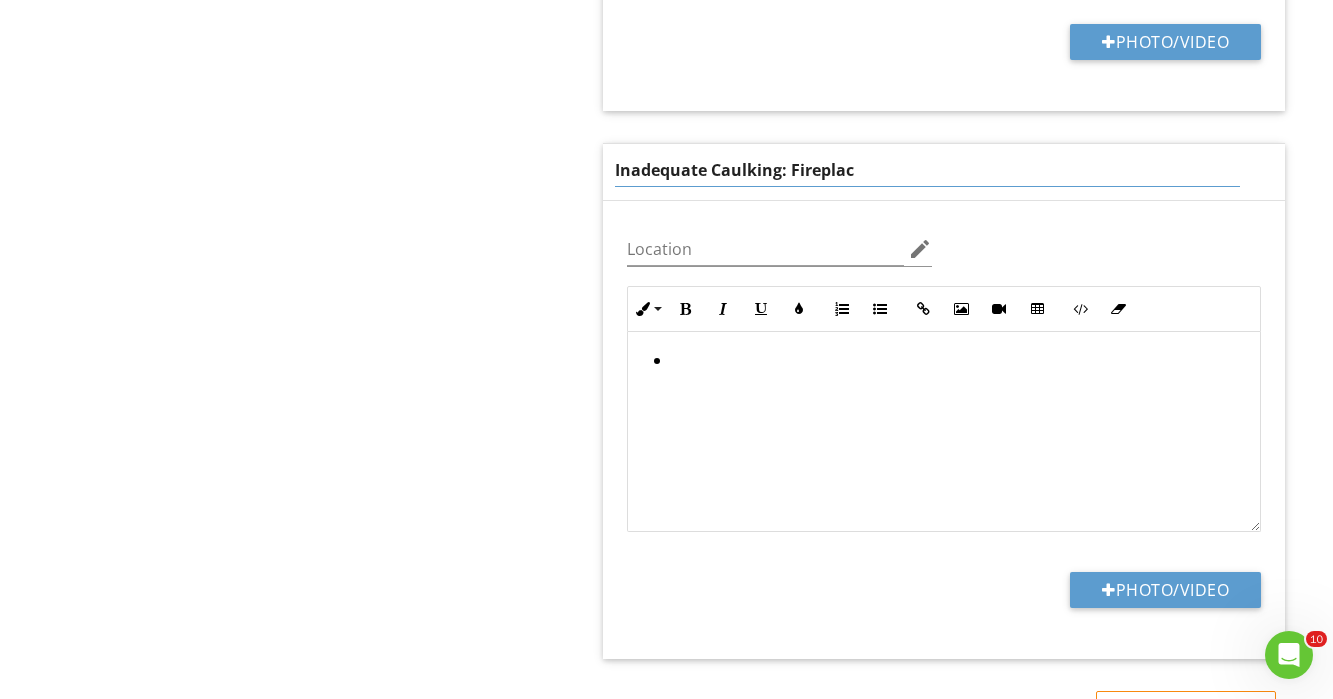 type on "Inadequate Caulking: Fireplace" 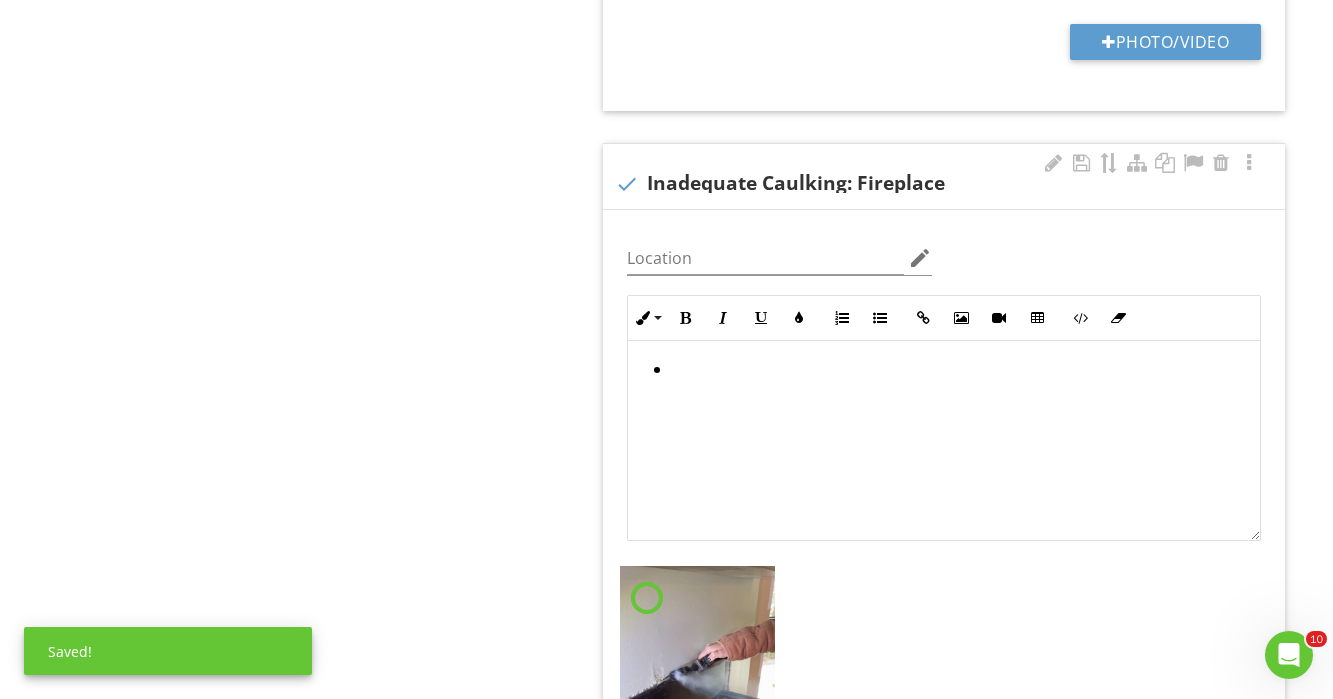 scroll, scrollTop: 5038, scrollLeft: 0, axis: vertical 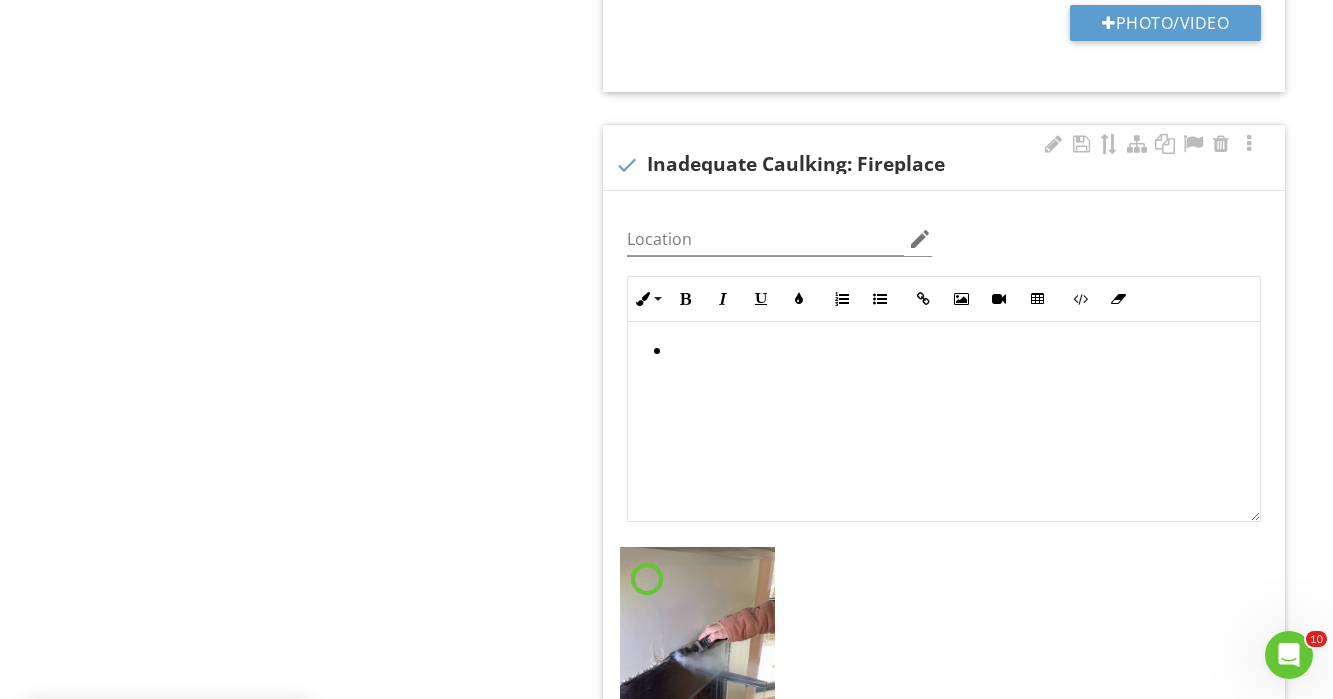 click at bounding box center [949, 352] 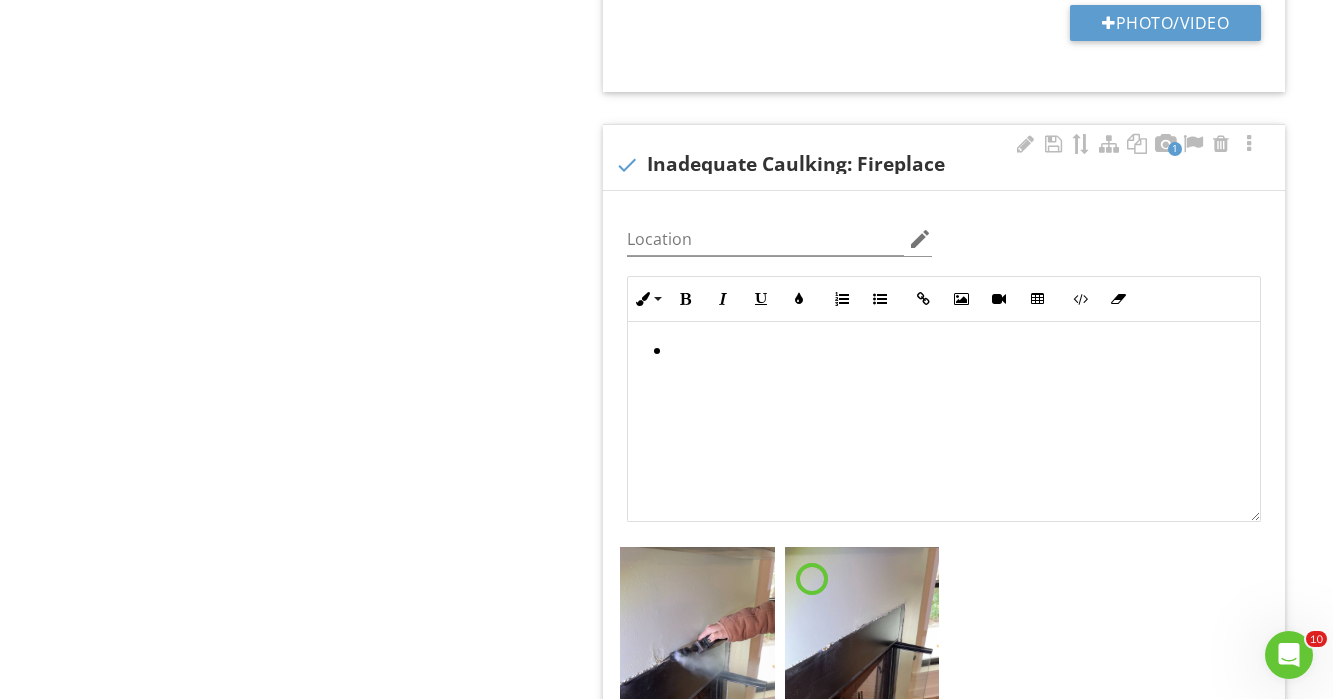 scroll, scrollTop: 1, scrollLeft: 0, axis: vertical 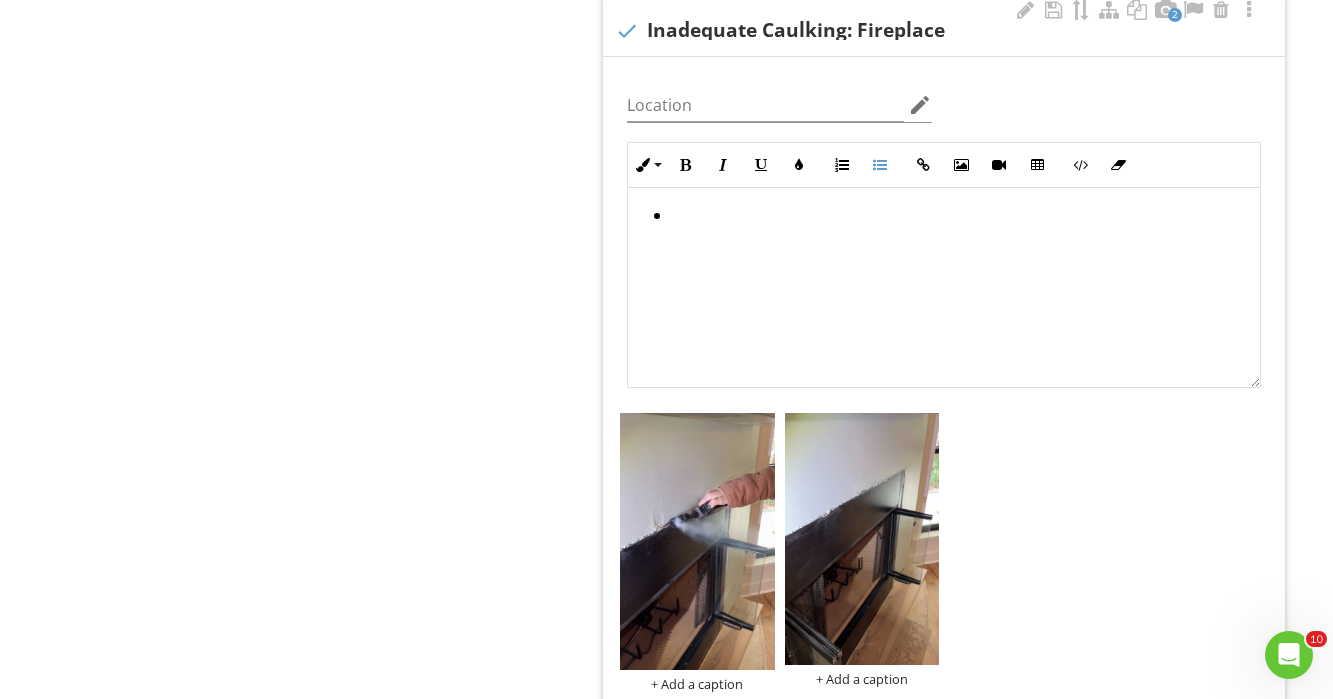 type 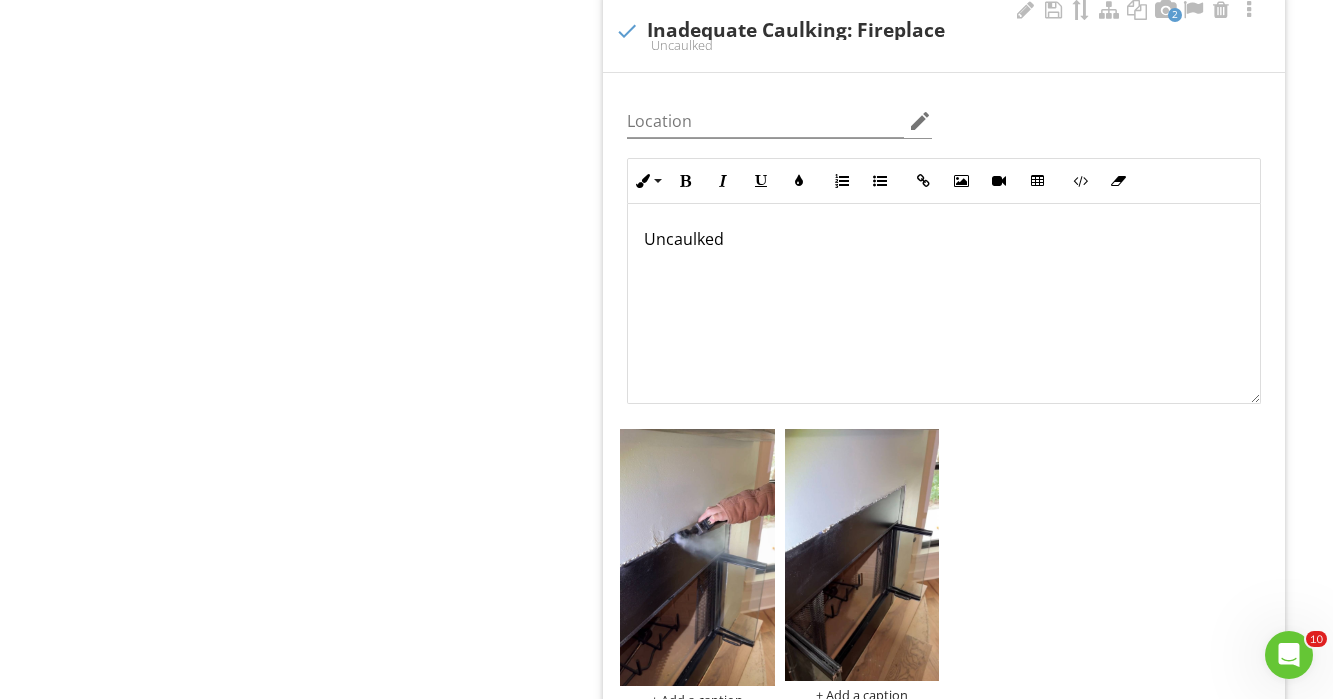 scroll, scrollTop: 5188, scrollLeft: 0, axis: vertical 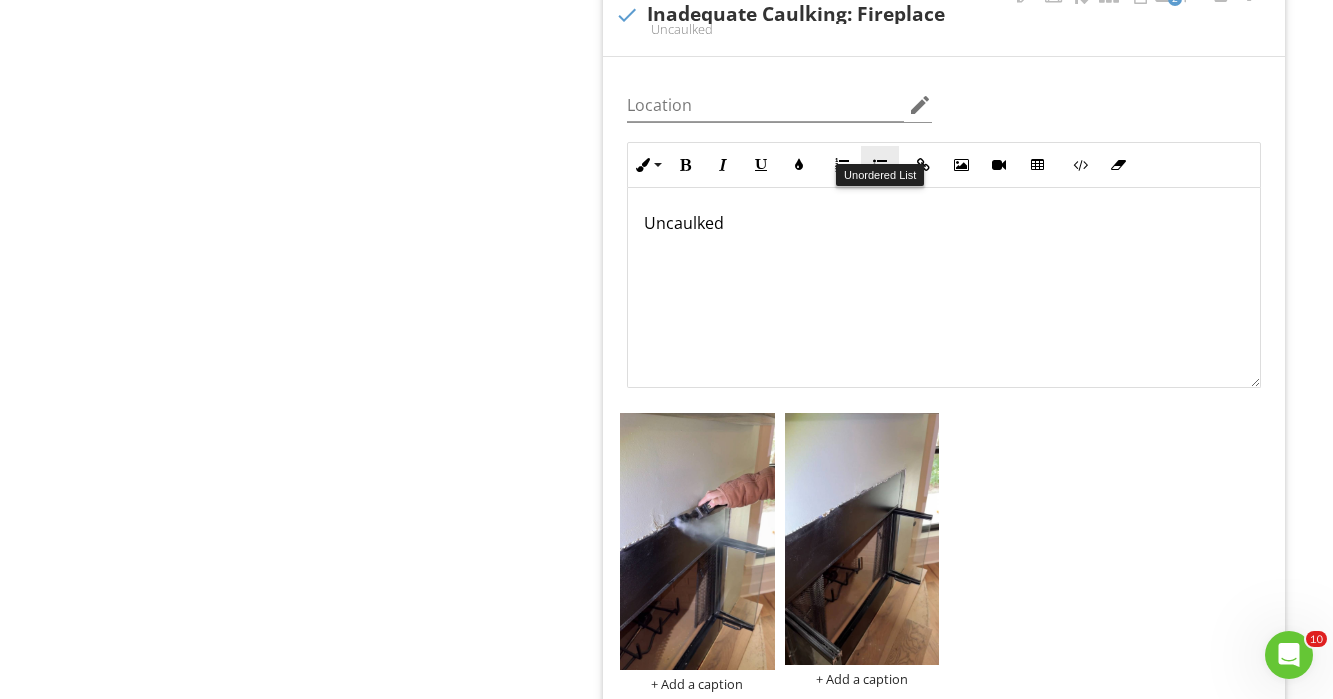 click on "Unordered List" at bounding box center [880, 165] 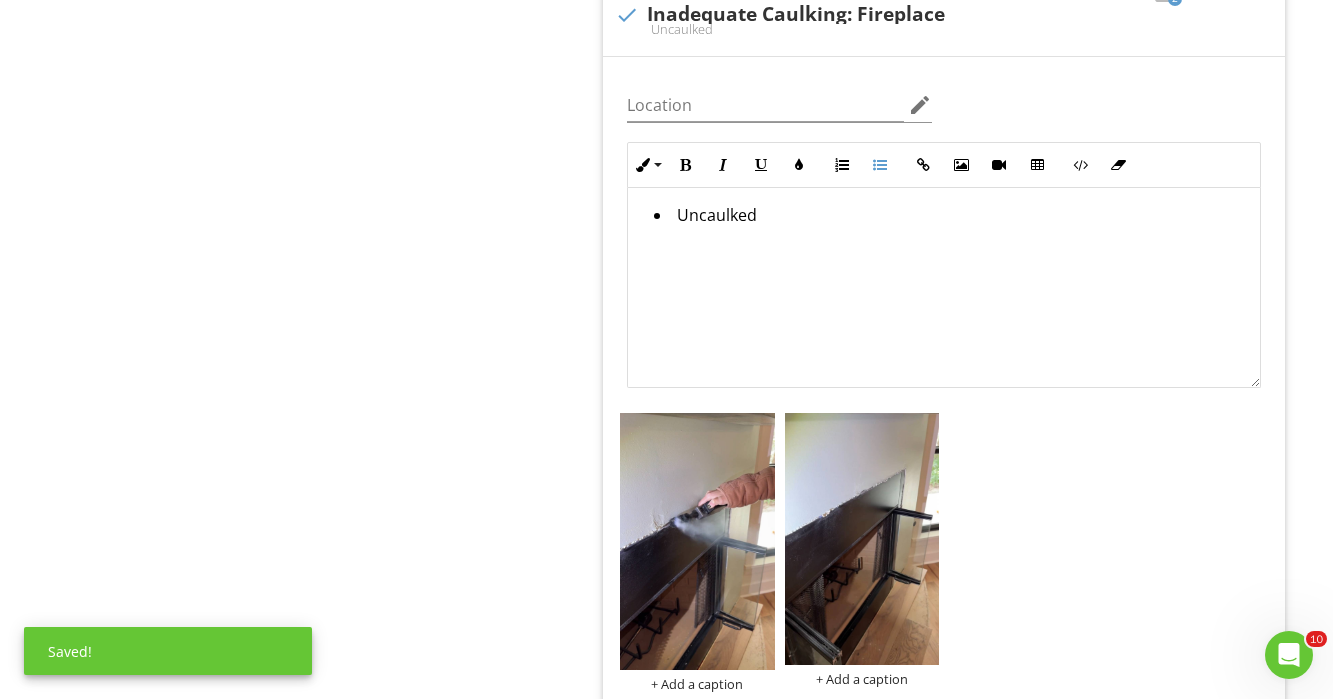 drag, startPoint x: 766, startPoint y: 196, endPoint x: 698, endPoint y: 195, distance: 68.007355 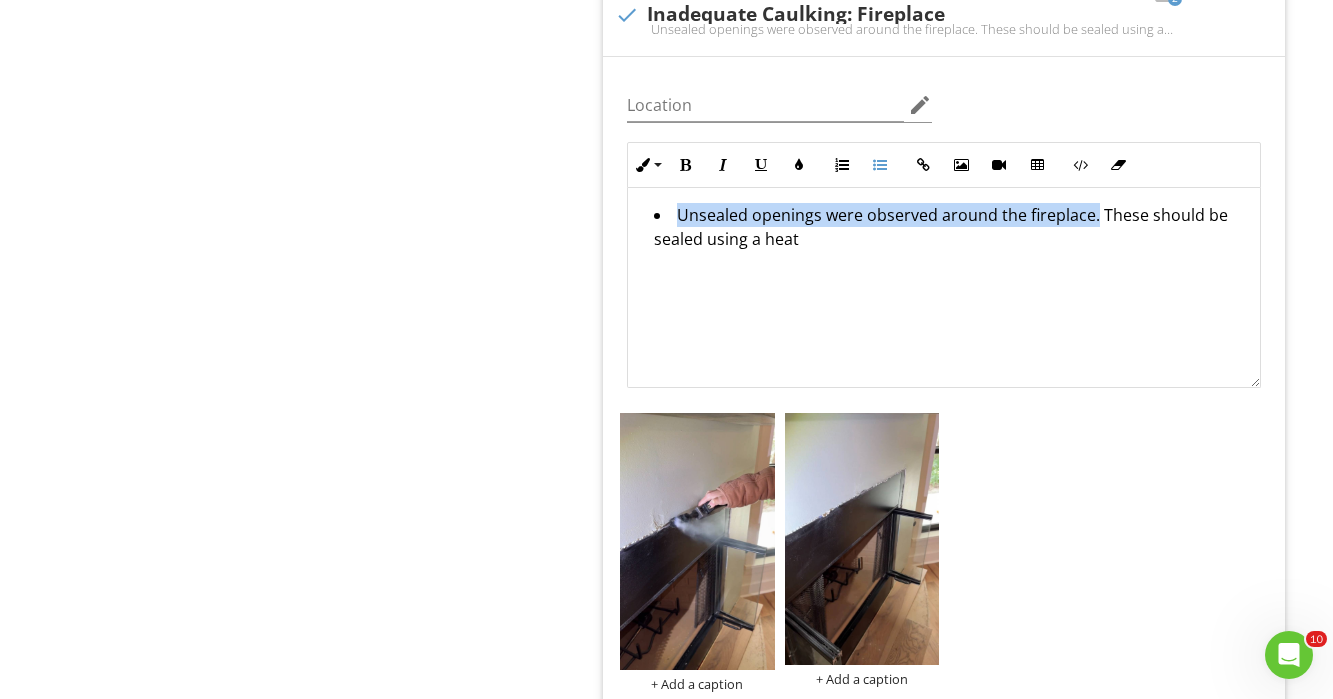 drag, startPoint x: 1092, startPoint y: 195, endPoint x: 556, endPoint y: 188, distance: 536.0457 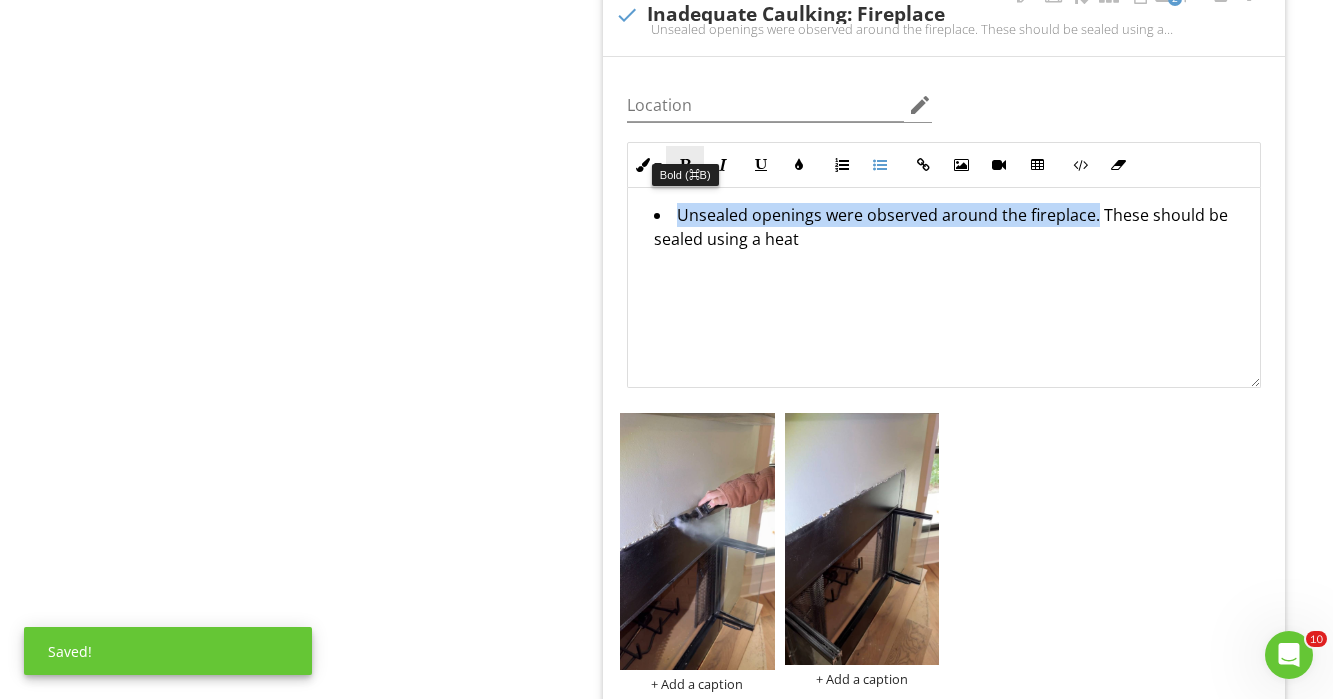click at bounding box center (685, 165) 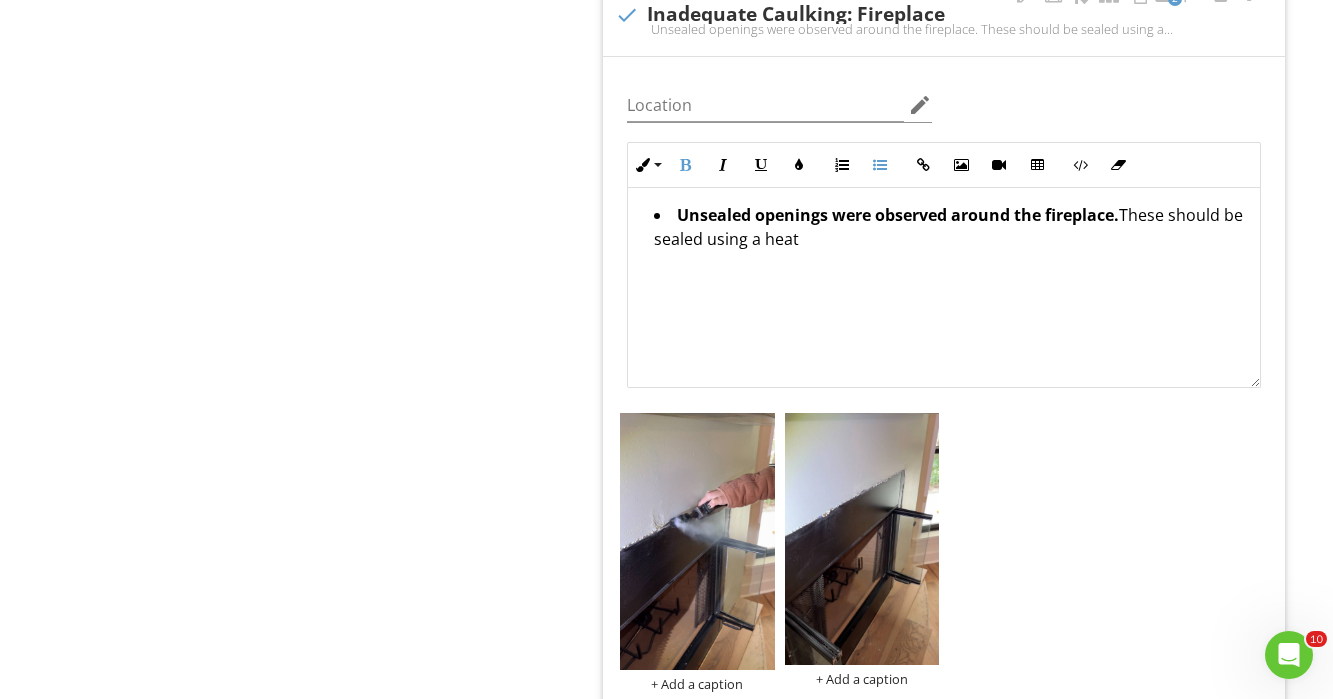 click on "Unsealed openings were observed around the fireplace.  These should be sealed using a heat" at bounding box center (949, 229) 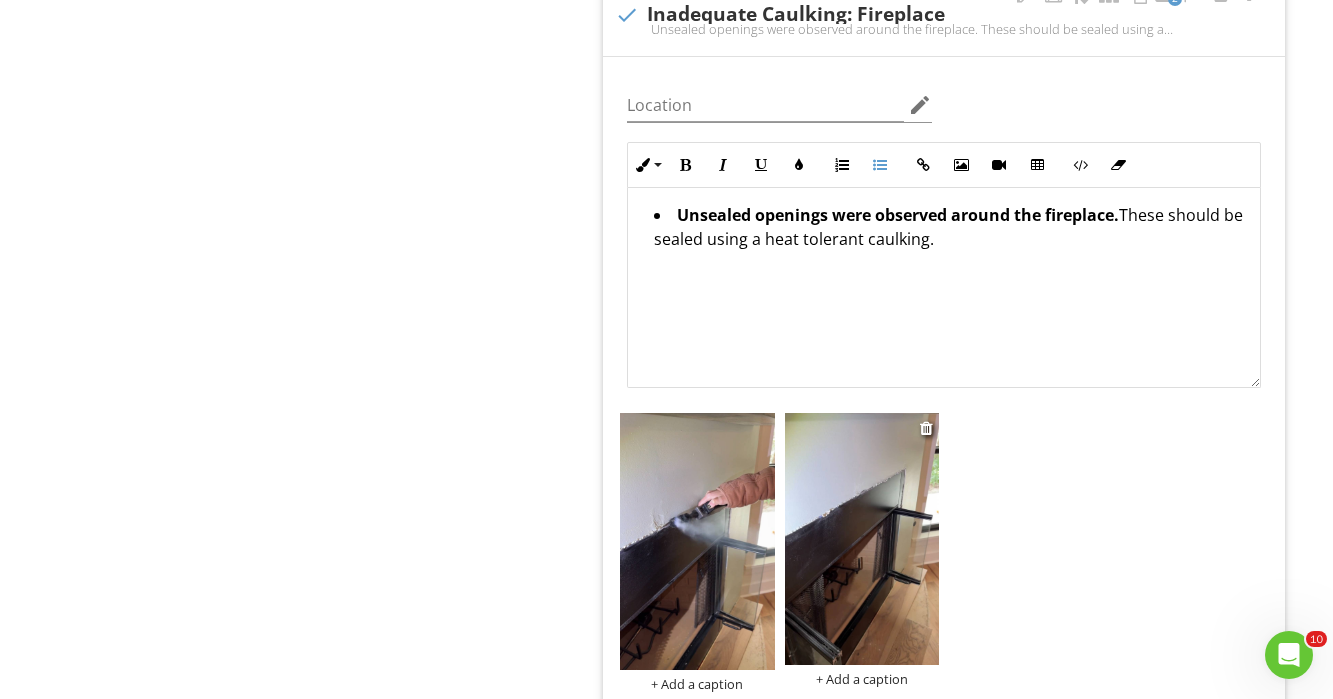 click at bounding box center [862, 539] 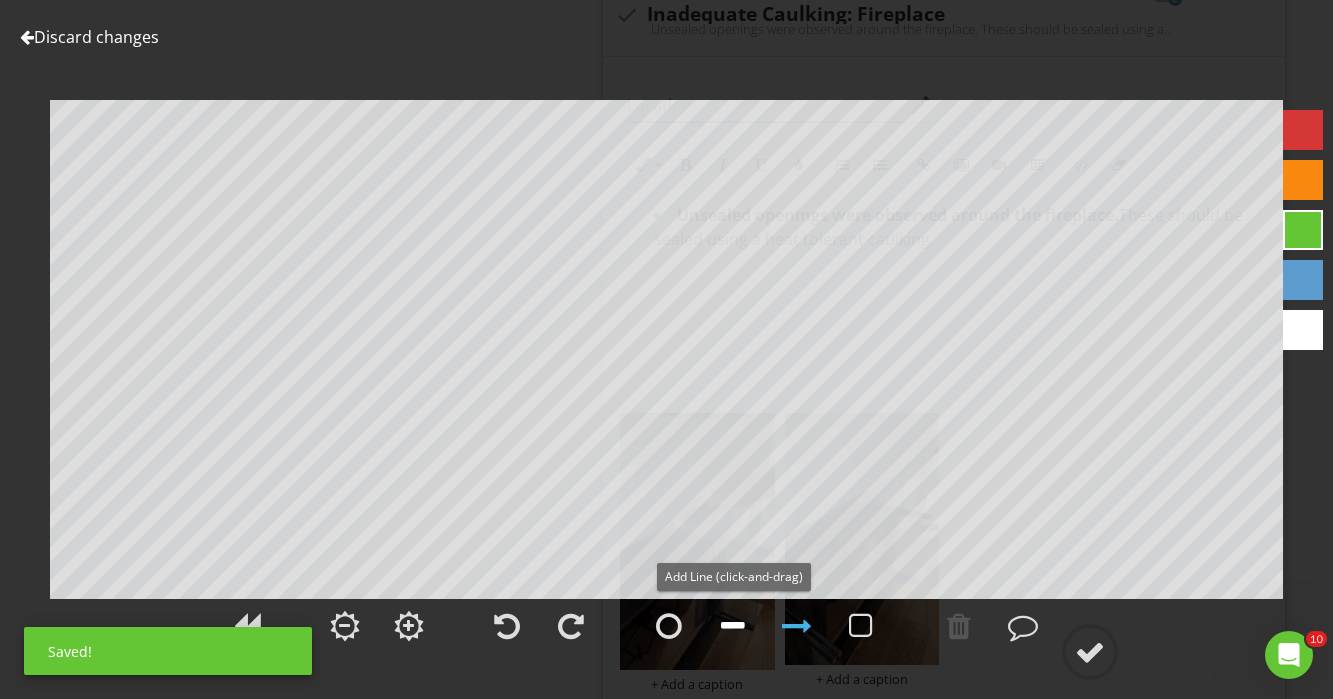 click at bounding box center [733, 626] 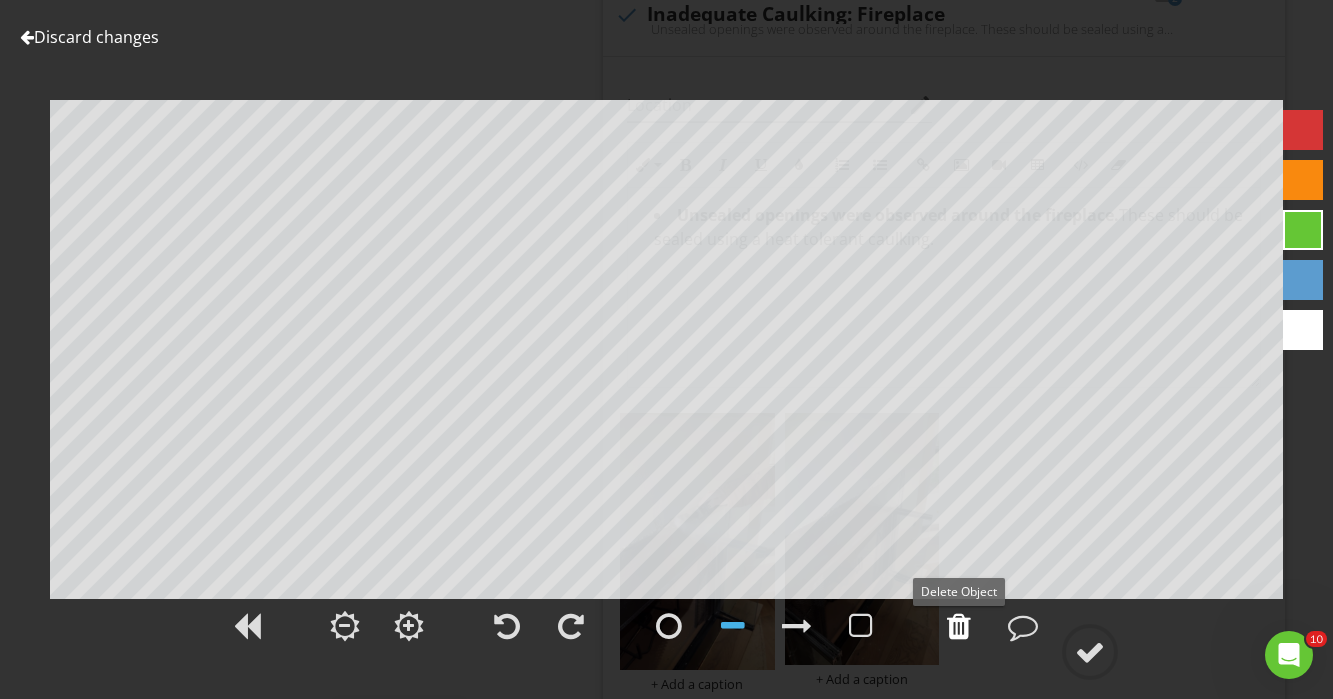 click at bounding box center (959, 626) 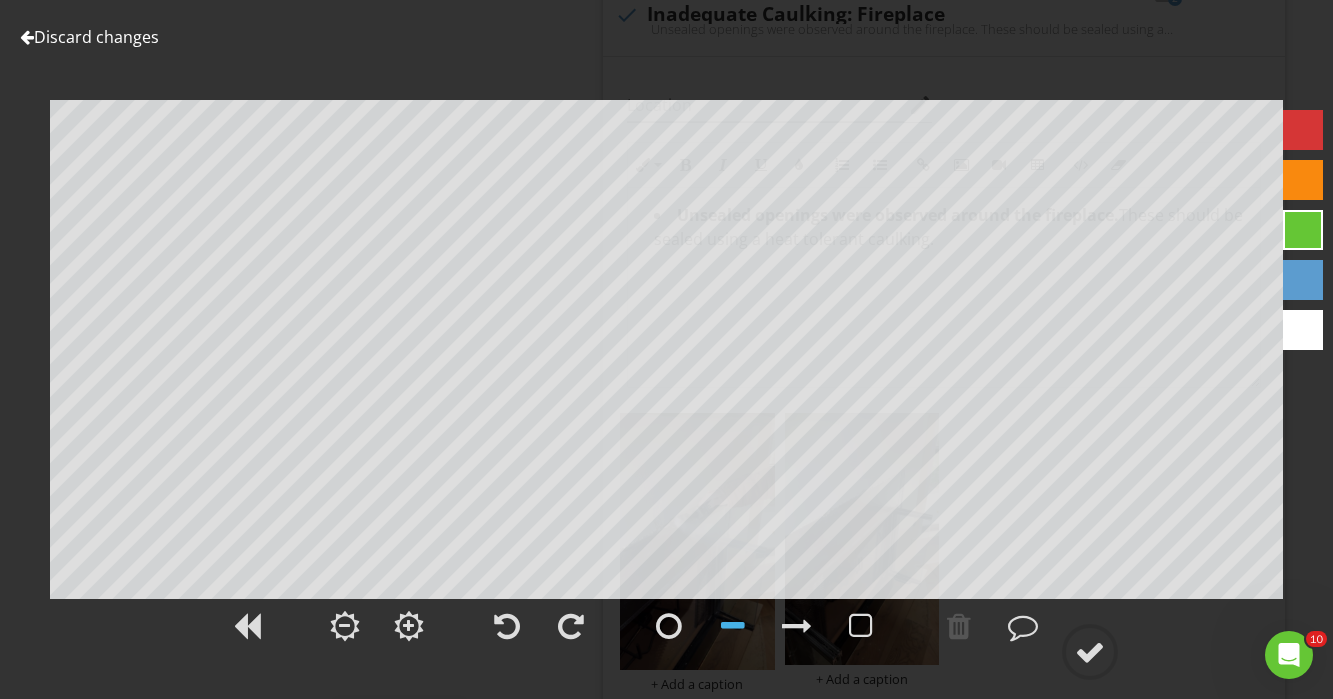 click at bounding box center [1303, 130] 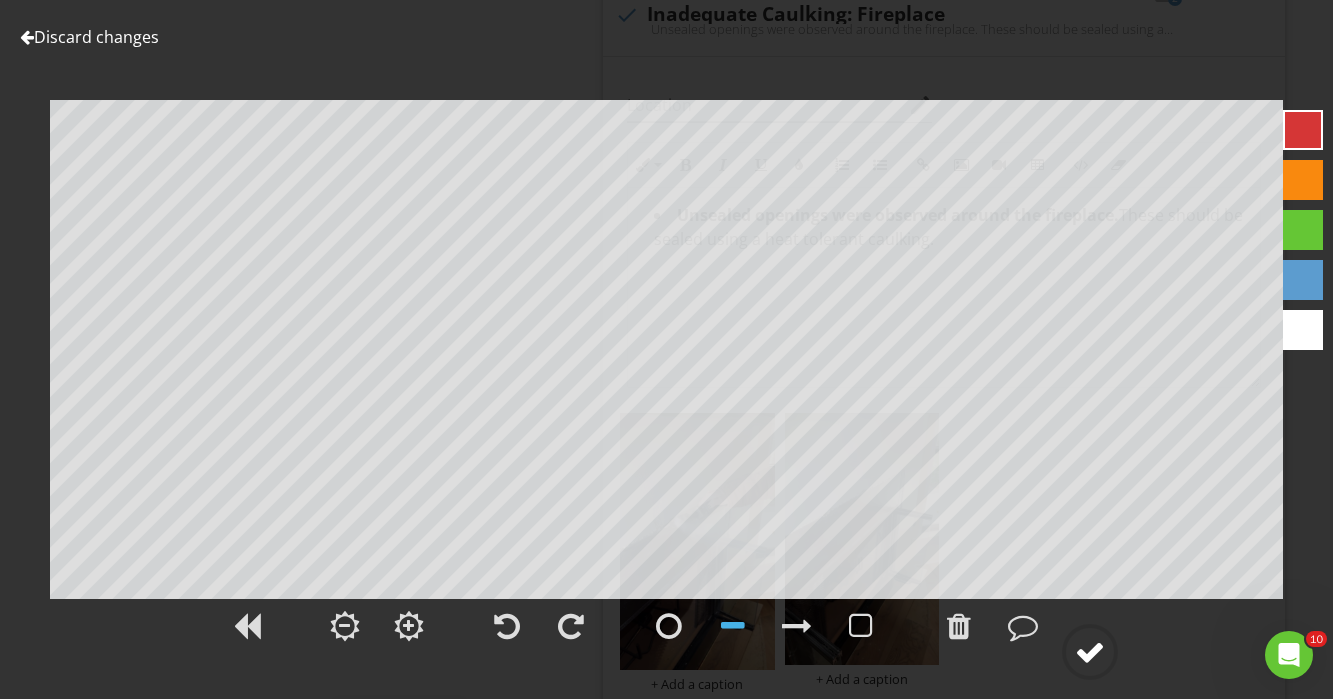 click 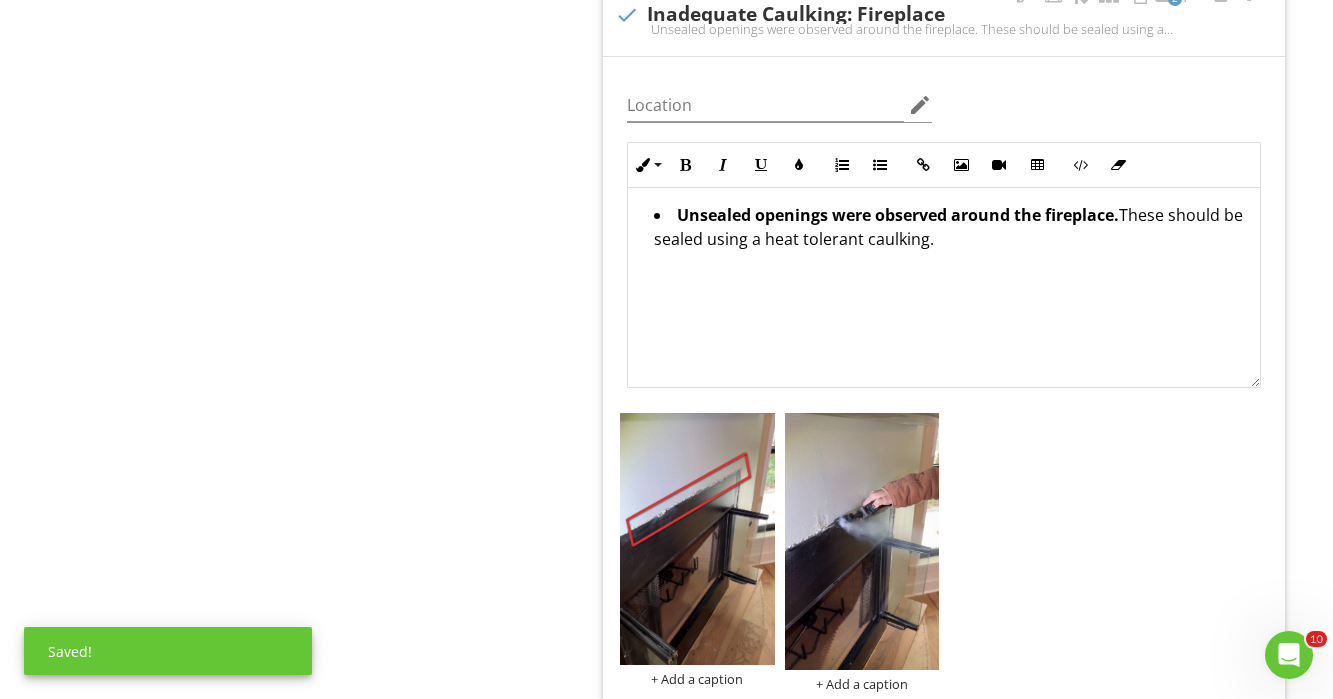 drag, startPoint x: 1107, startPoint y: 643, endPoint x: 1039, endPoint y: 36, distance: 610.797 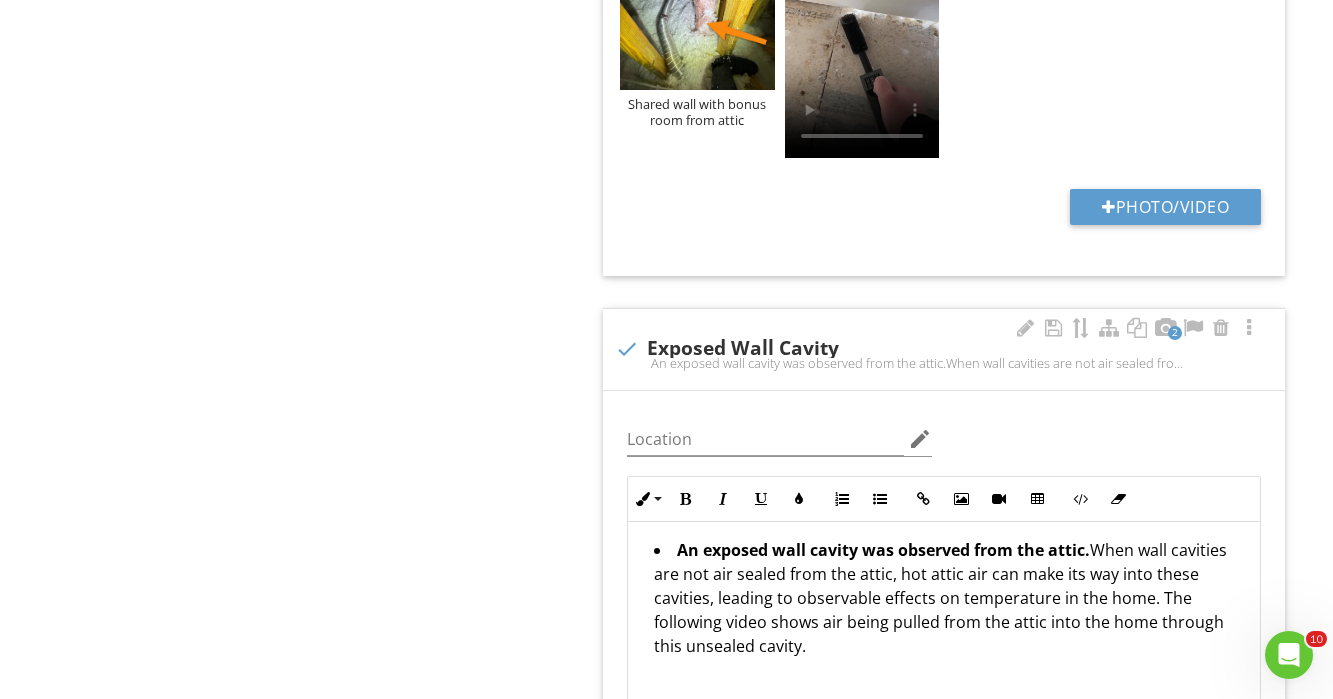 scroll, scrollTop: 3121, scrollLeft: 0, axis: vertical 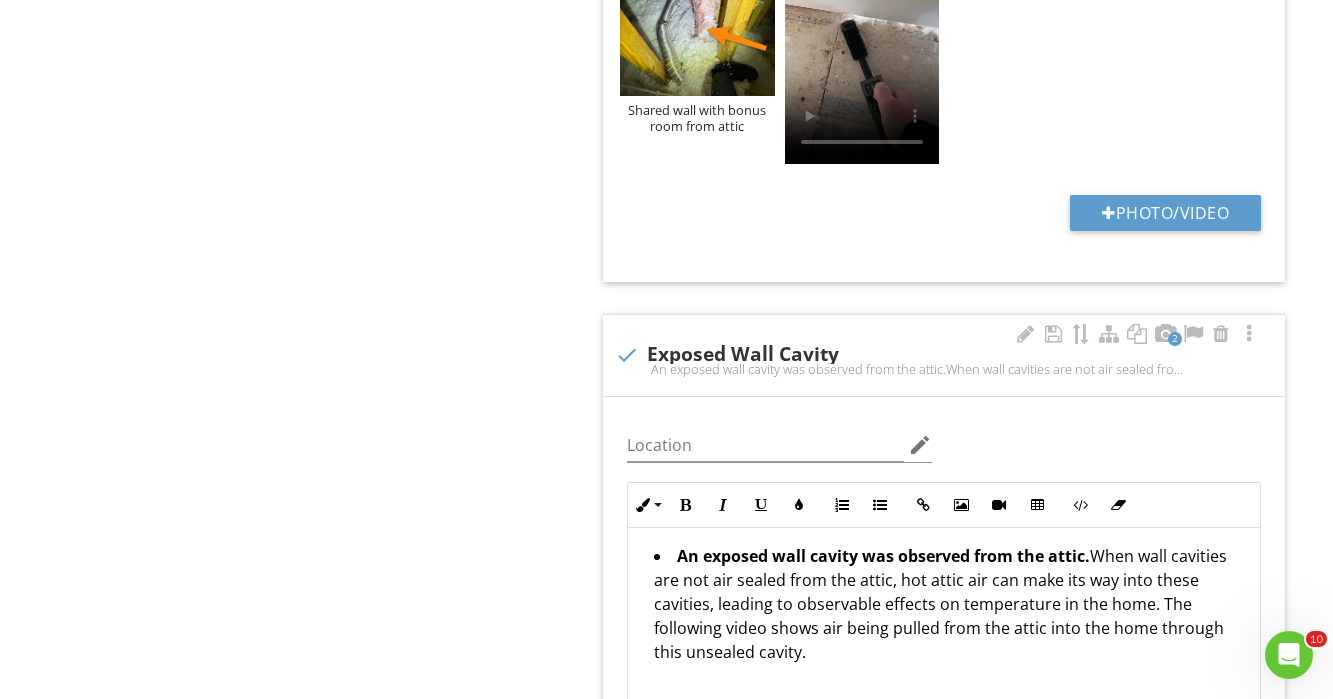 click at bounding box center [627, 355] 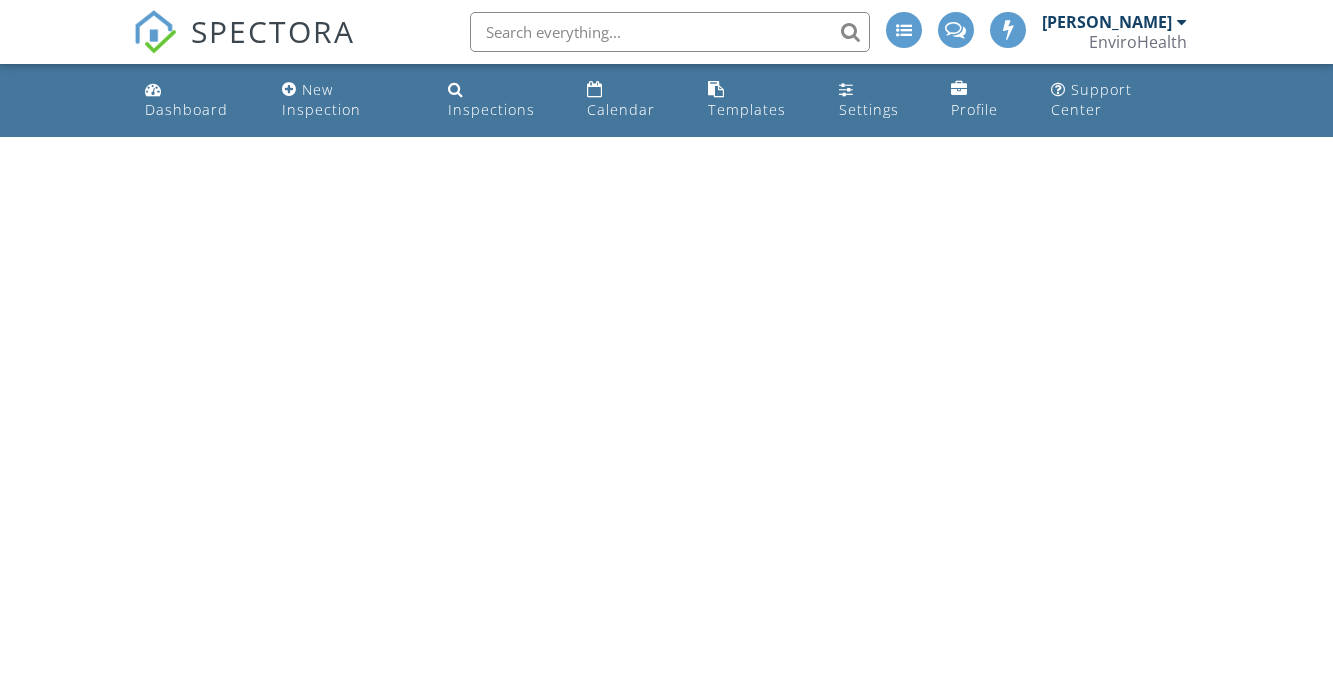 scroll, scrollTop: 0, scrollLeft: 0, axis: both 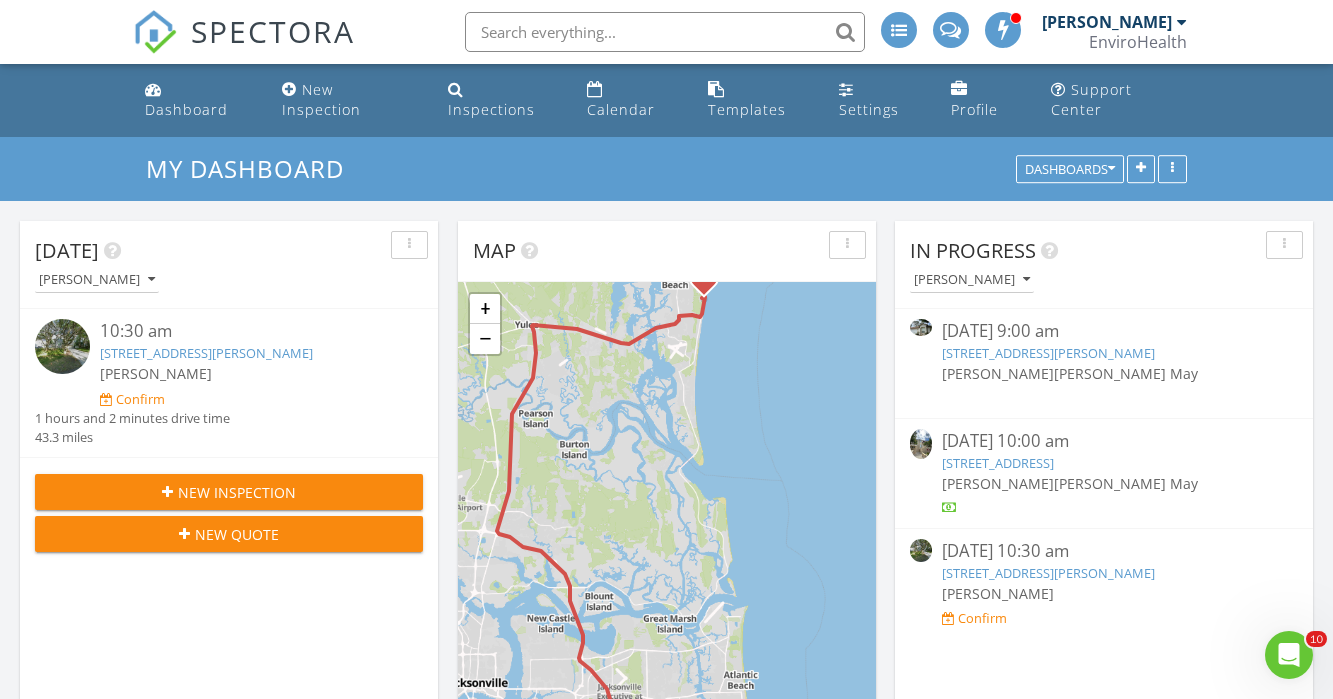 click at bounding box center [665, 32] 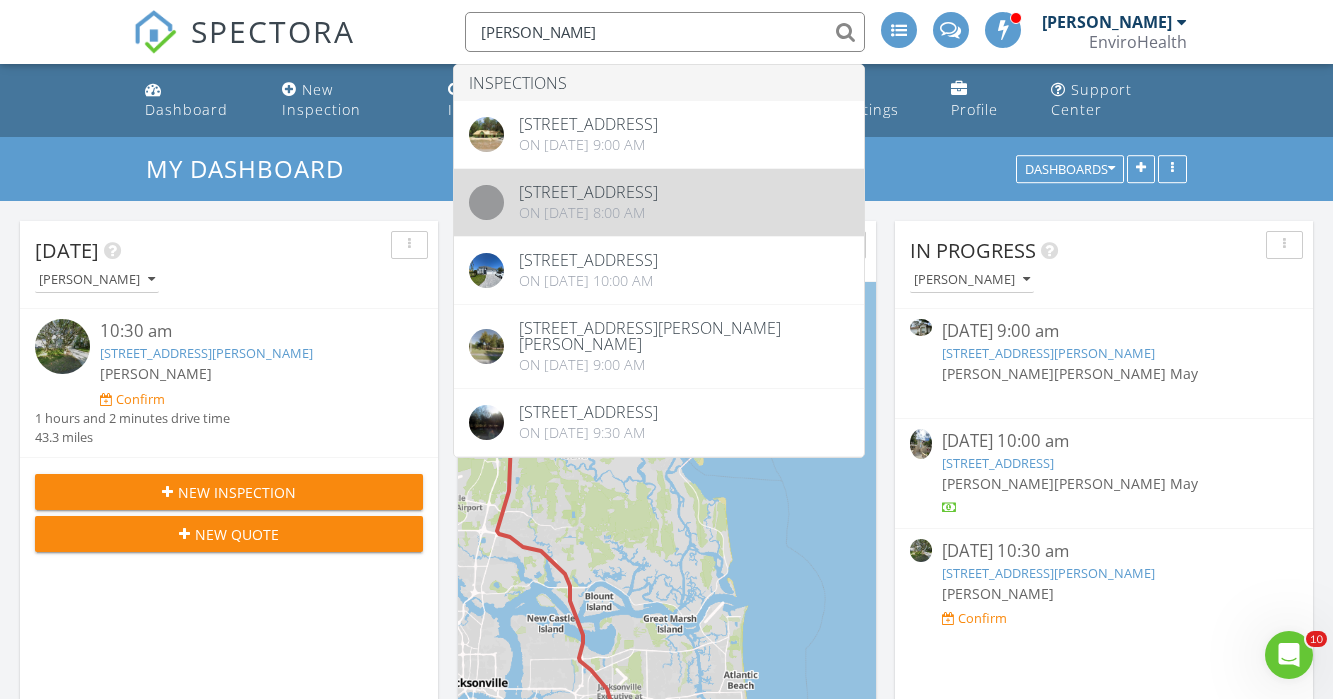 type on "[PERSON_NAME]" 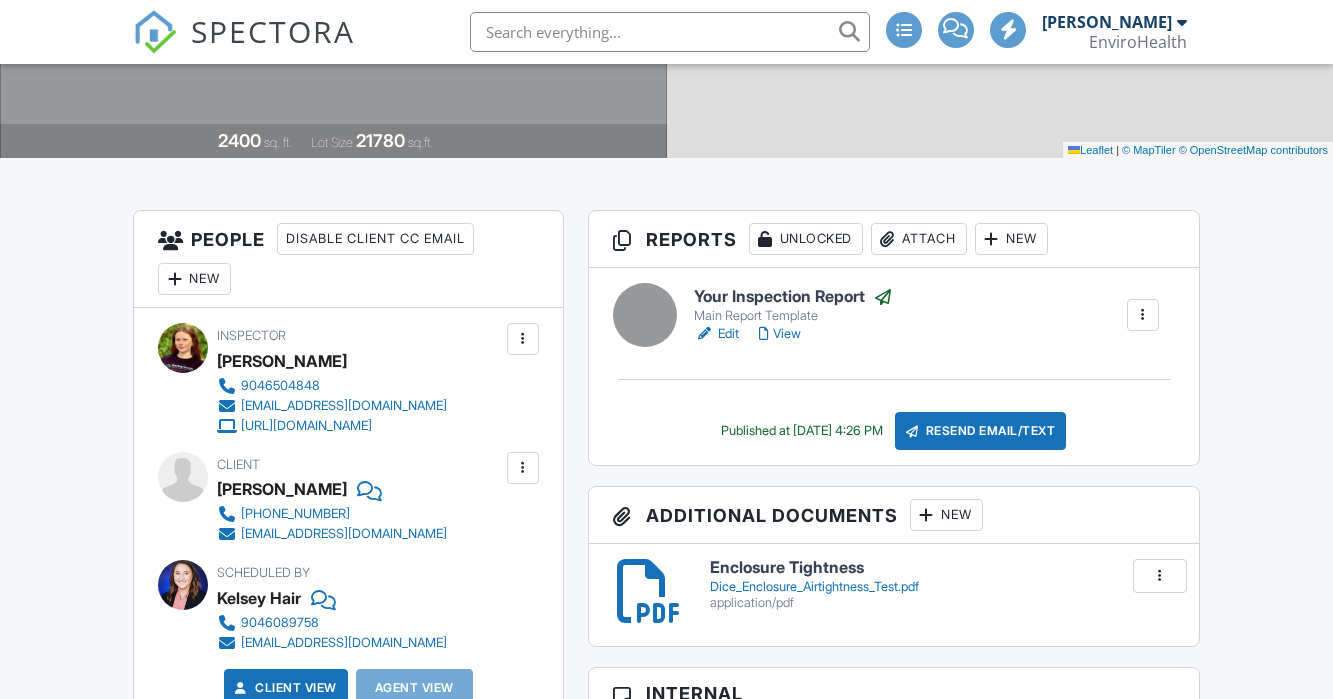 scroll, scrollTop: 376, scrollLeft: 0, axis: vertical 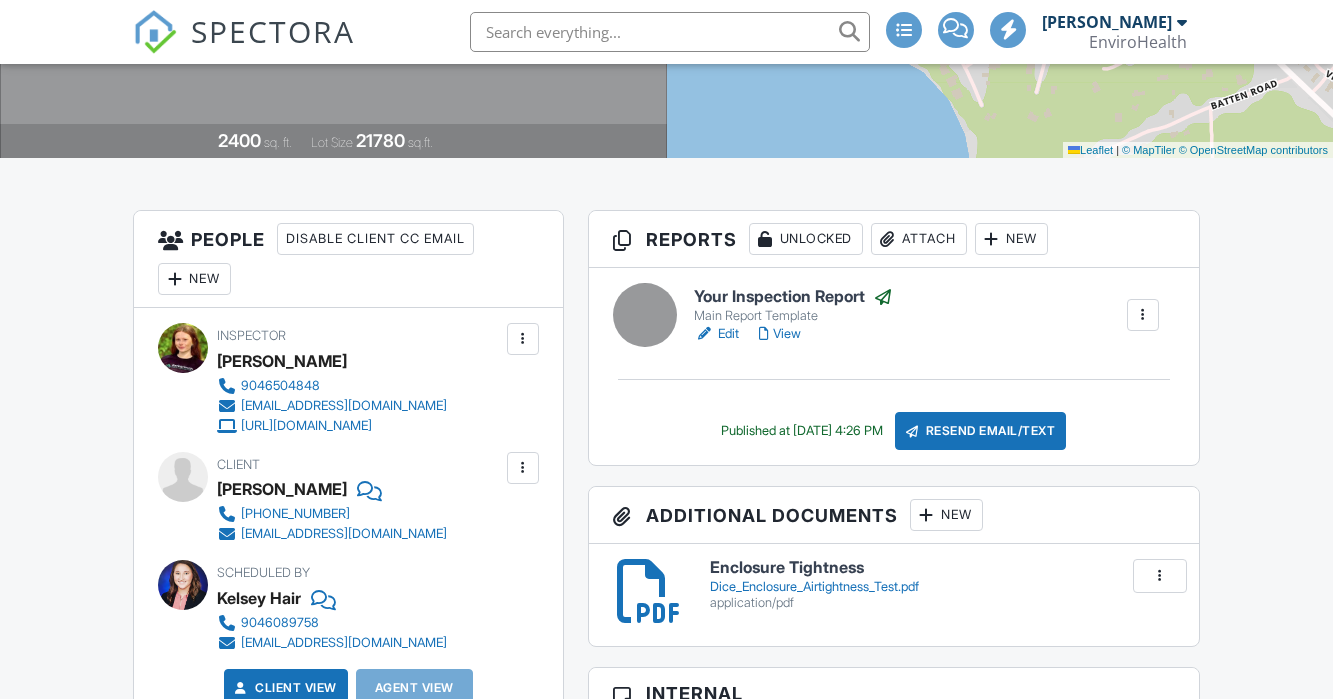 click at bounding box center [1160, 576] 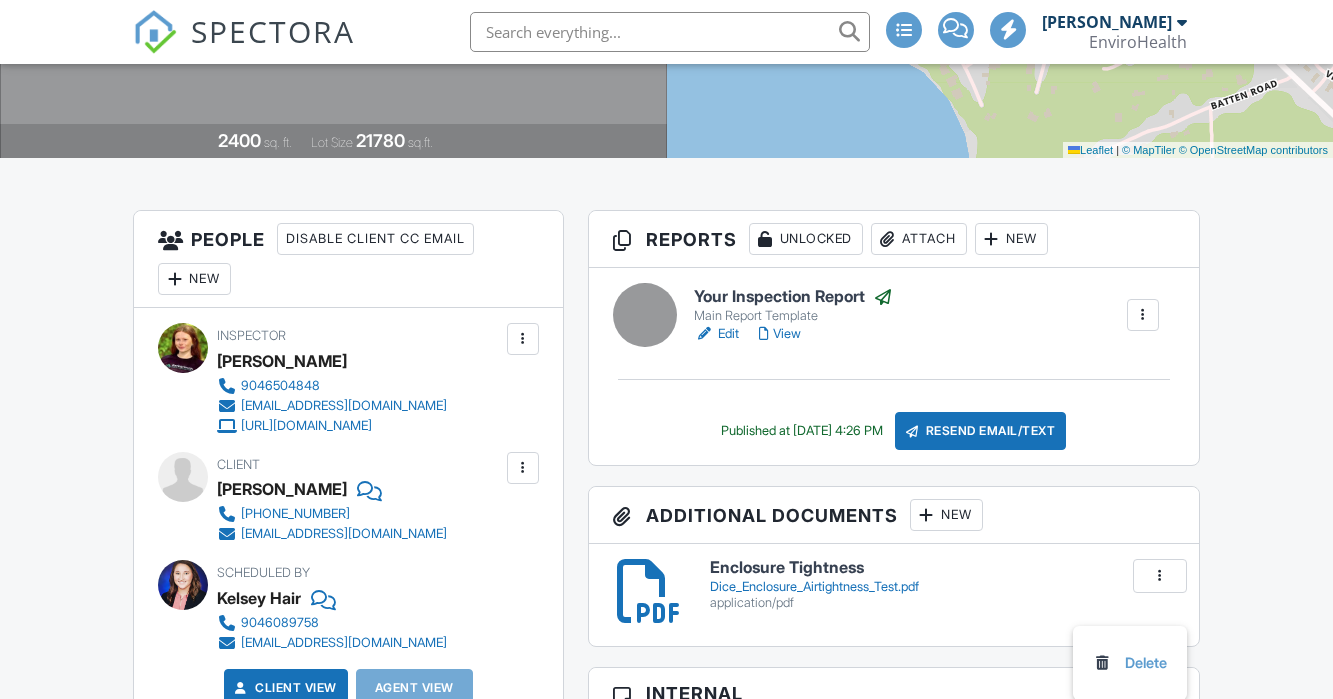 scroll, scrollTop: 0, scrollLeft: 0, axis: both 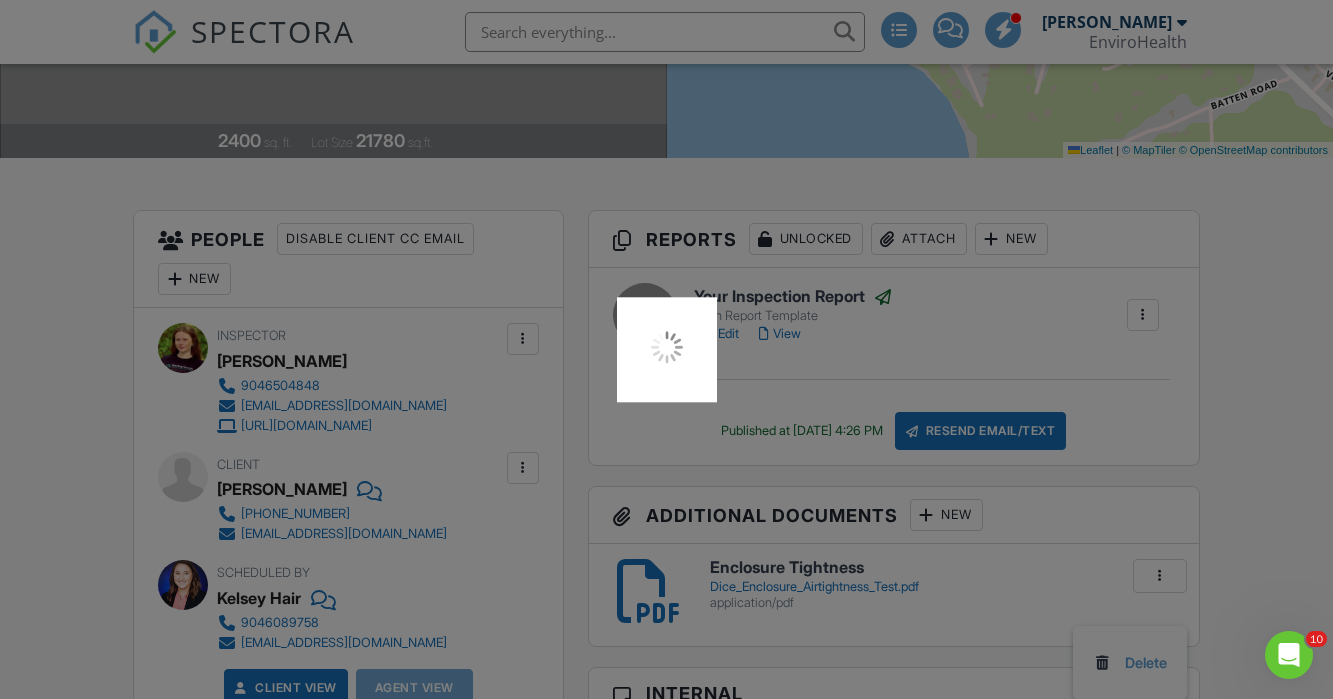 click at bounding box center (666, 349) 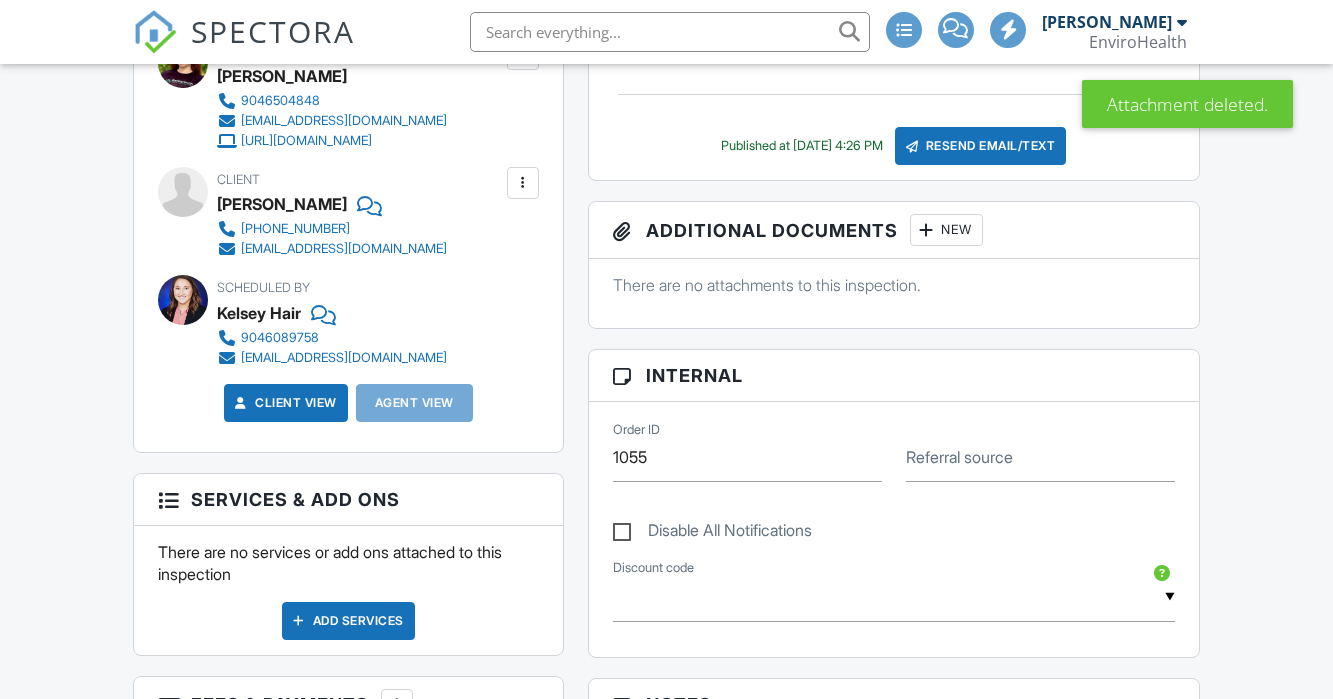 scroll, scrollTop: 661, scrollLeft: 0, axis: vertical 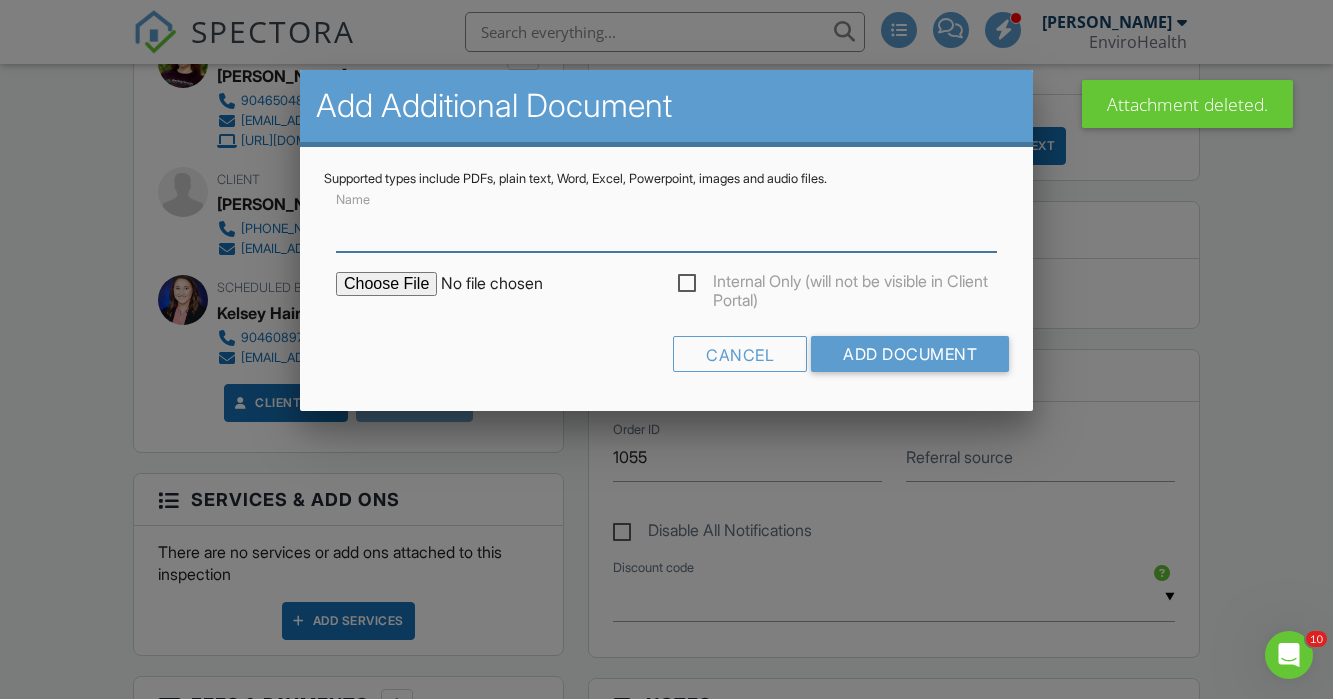 type on "A" 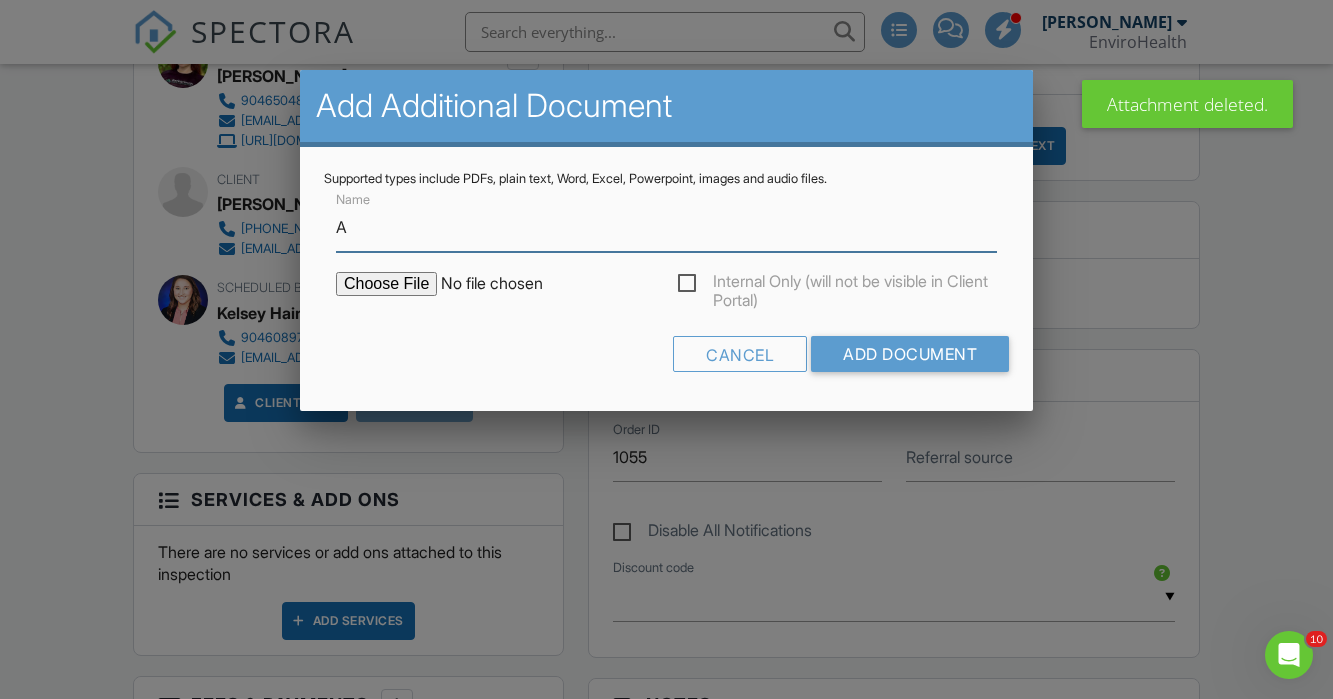 type 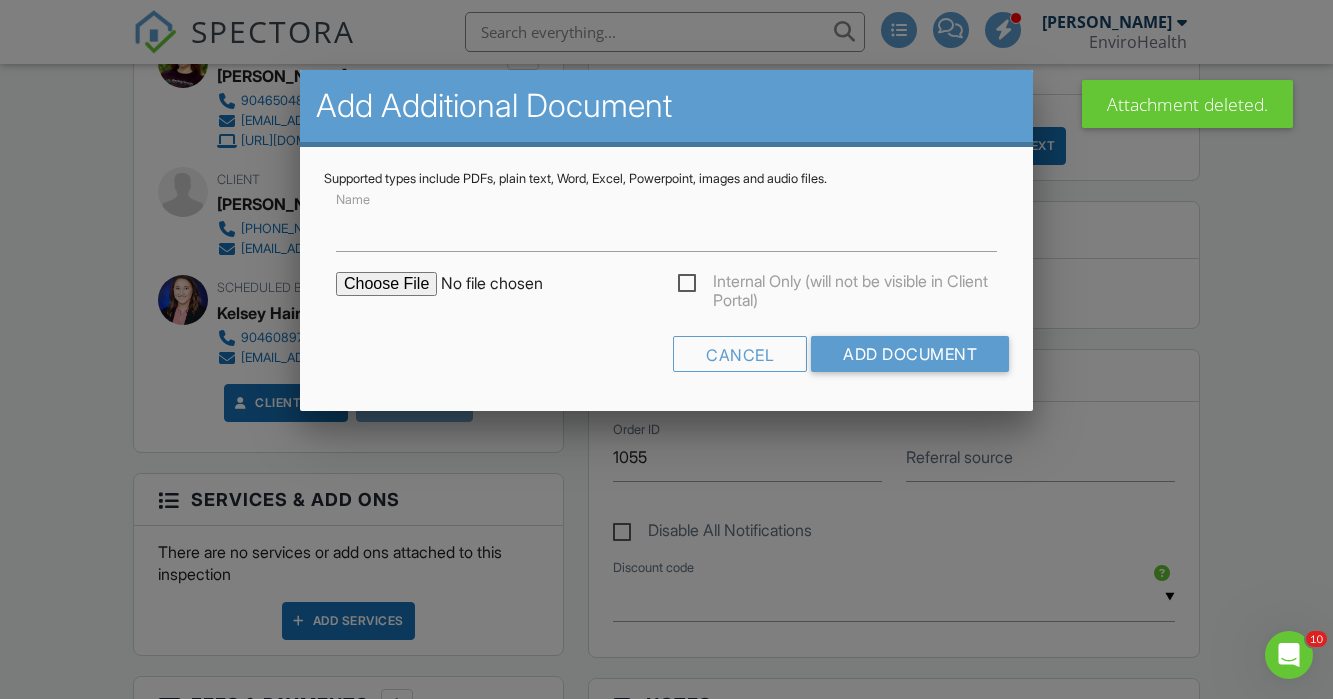 click at bounding box center [506, 284] 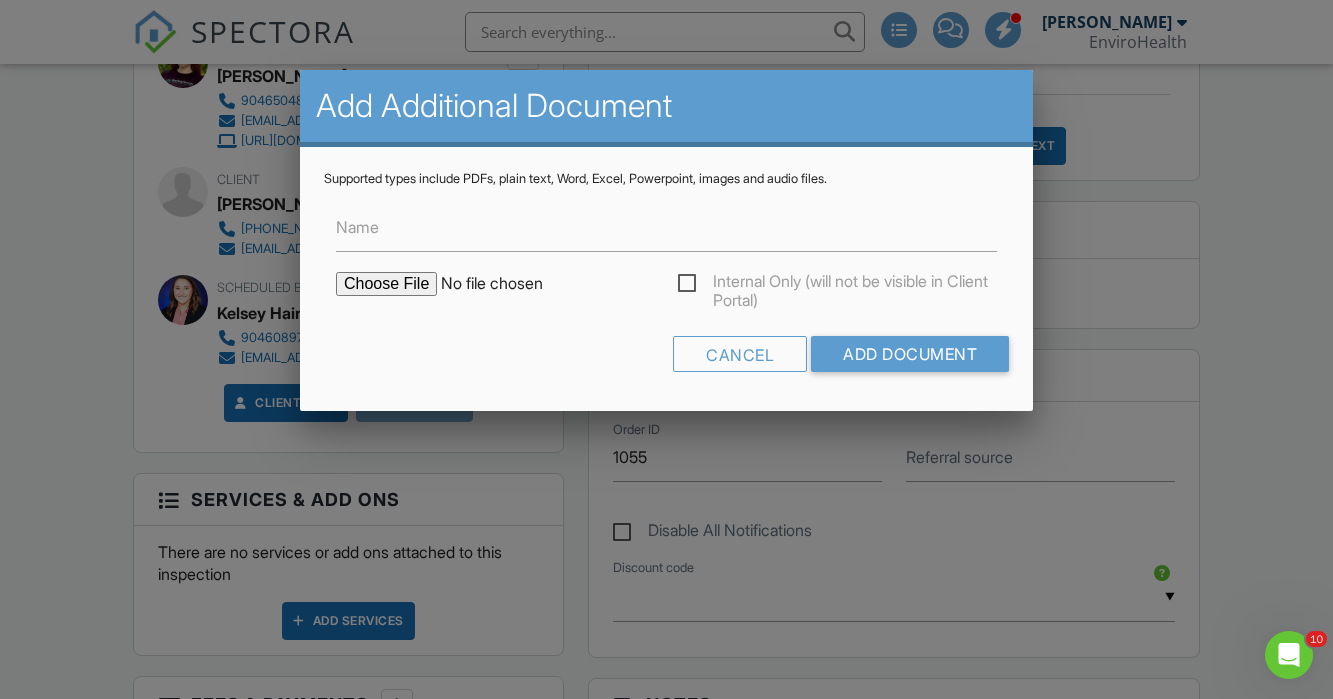 click at bounding box center (506, 284) 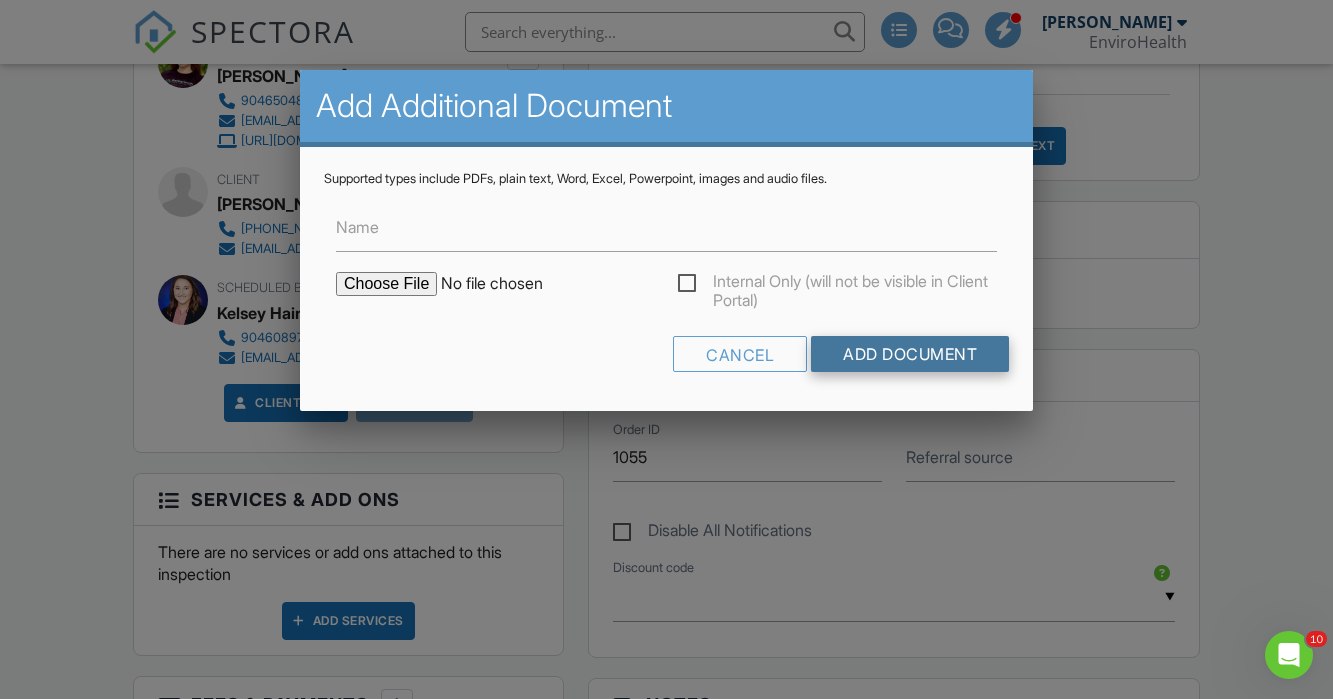 click on "Add Document" at bounding box center (910, 354) 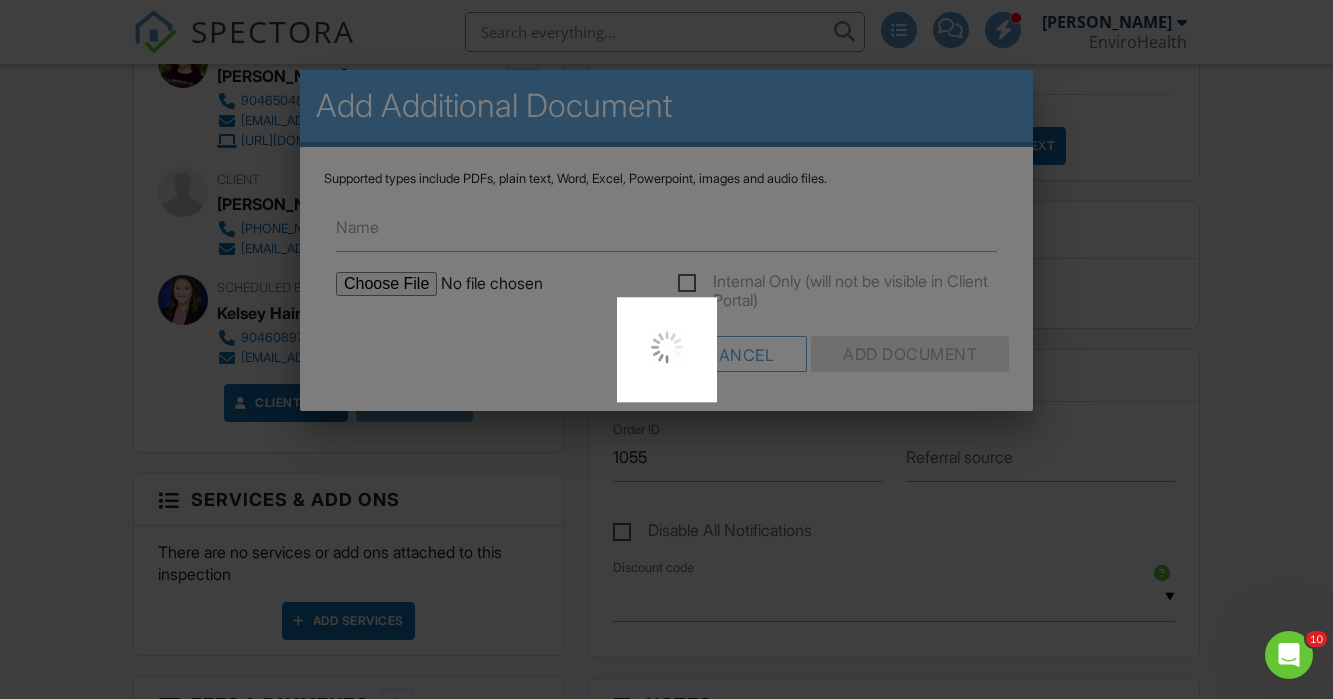 click at bounding box center [666, 349] 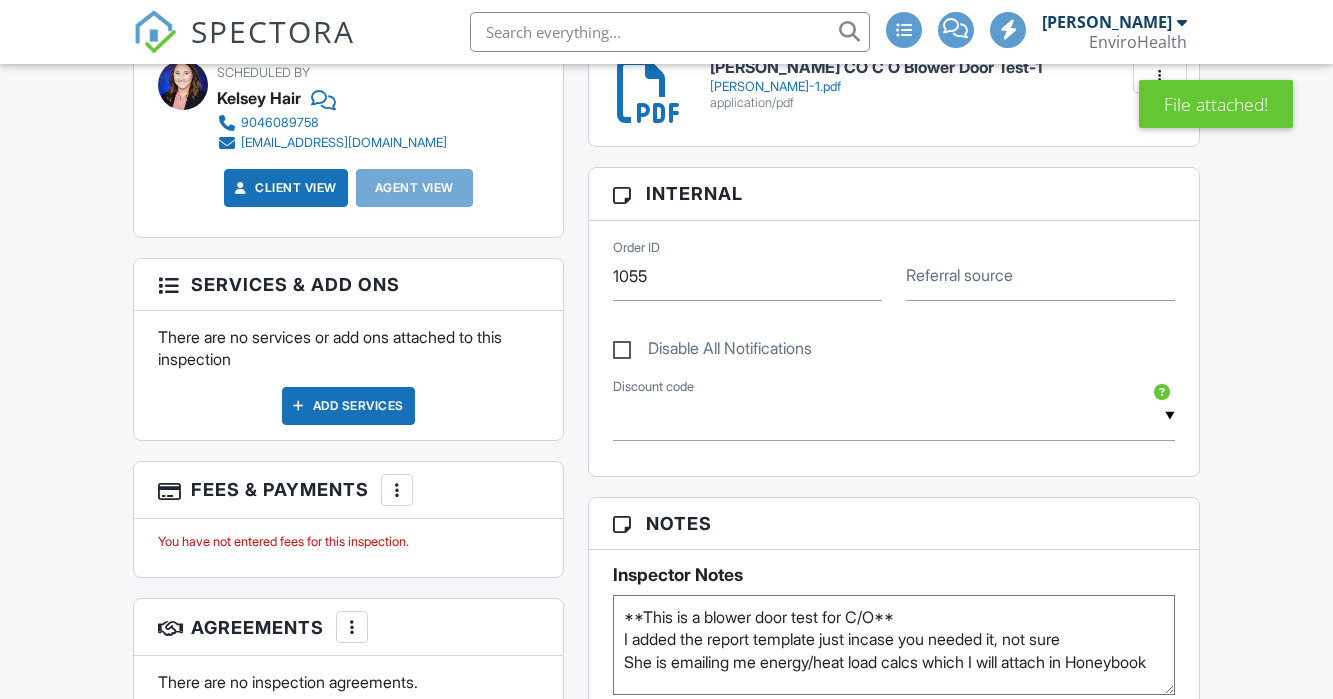 scroll, scrollTop: 859, scrollLeft: 0, axis: vertical 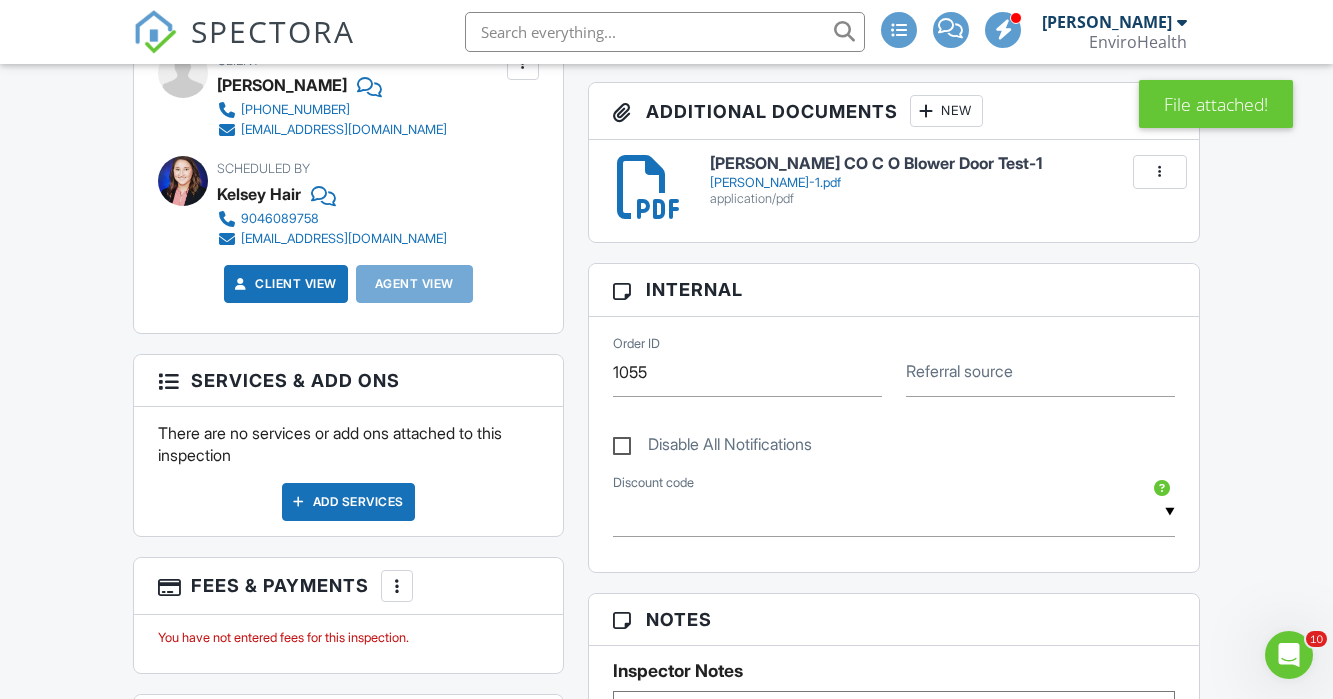 click at bounding box center [649, 187] 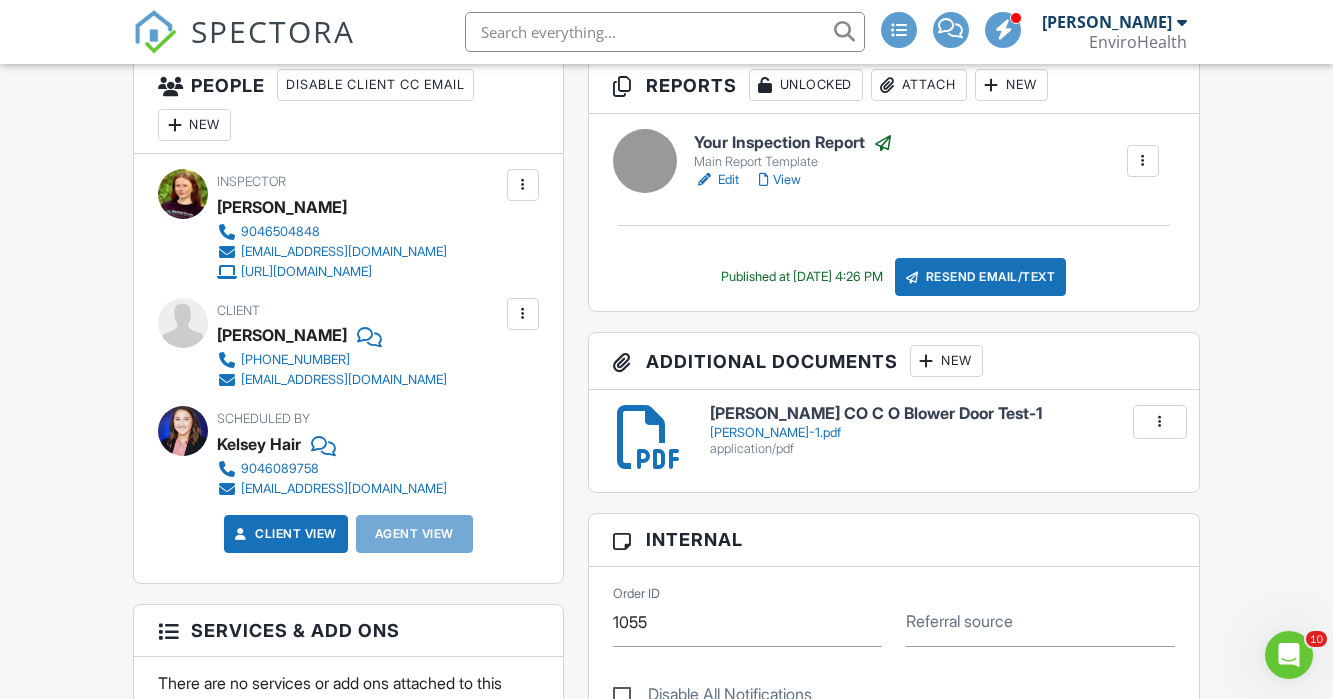 scroll, scrollTop: 527, scrollLeft: 0, axis: vertical 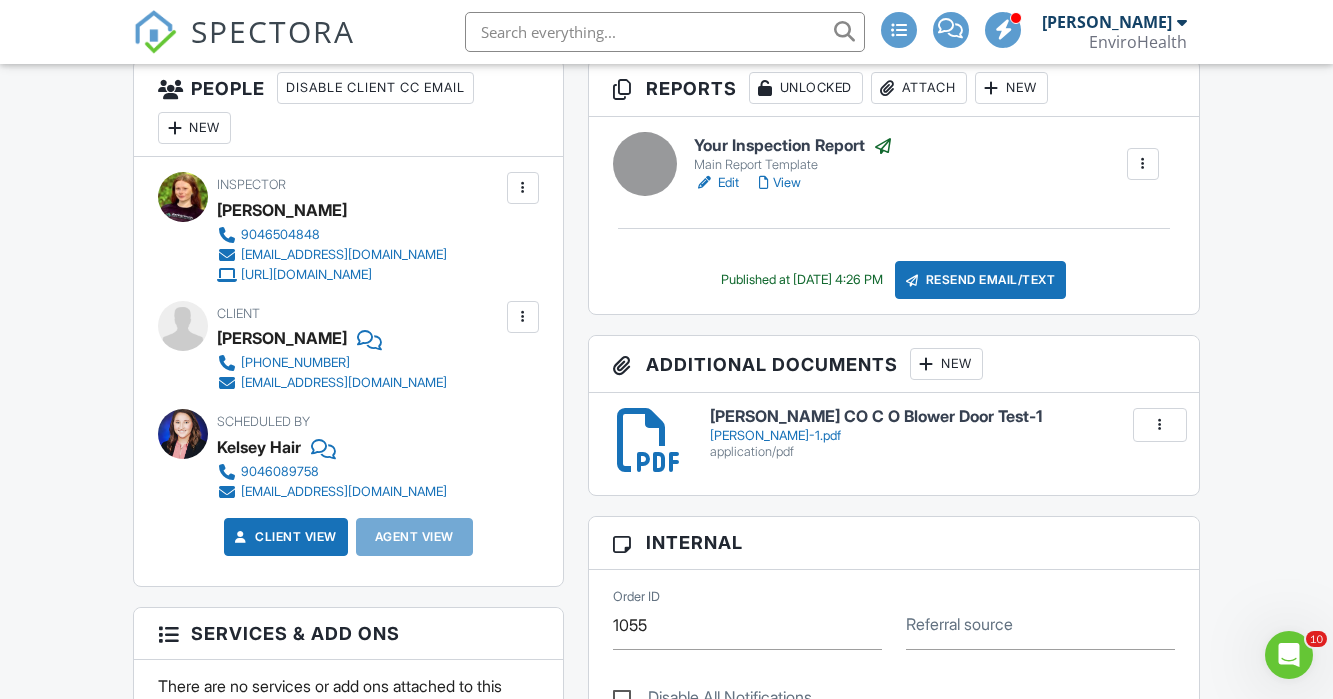 click at bounding box center [645, 164] 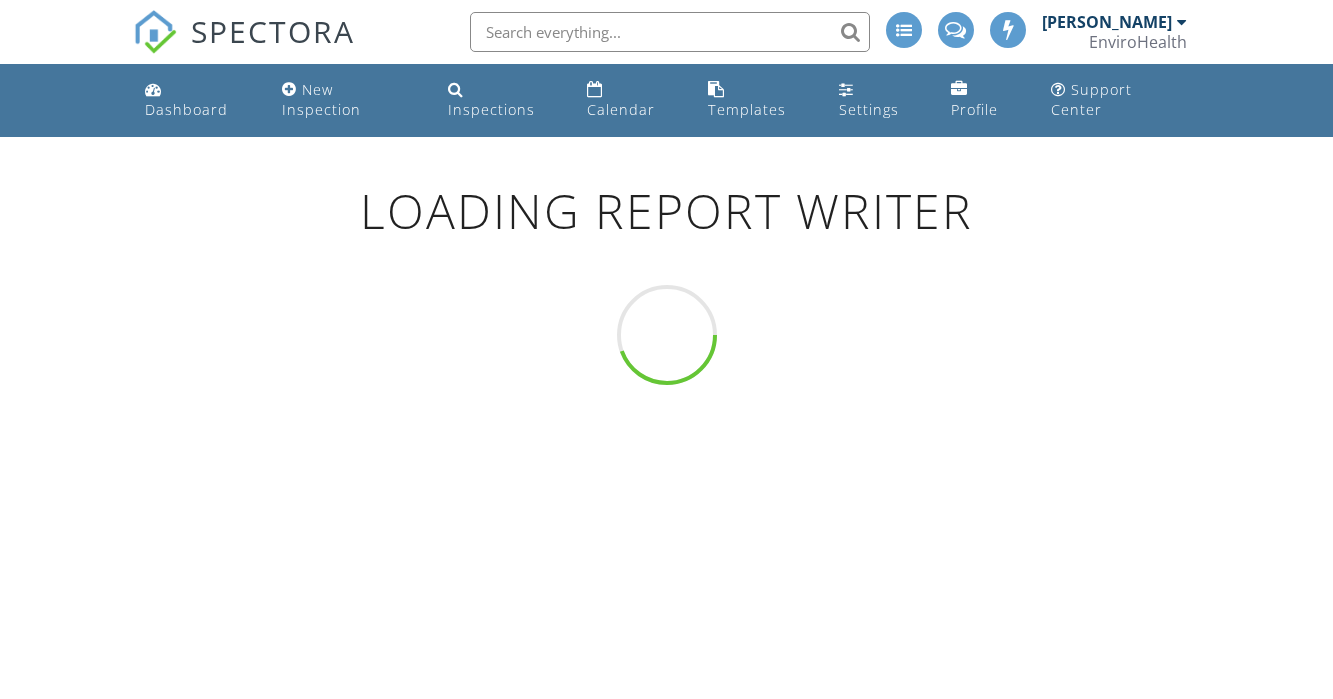 scroll, scrollTop: 0, scrollLeft: 0, axis: both 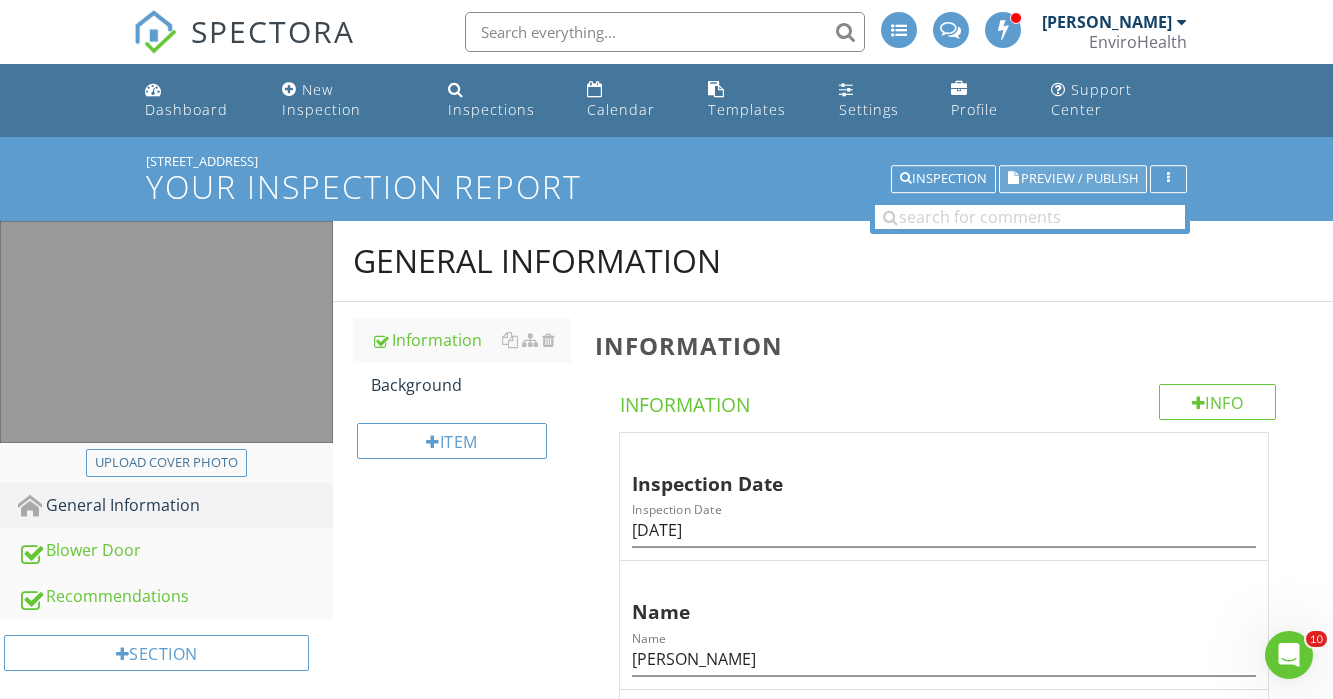 click on "Preview / Publish" at bounding box center [1079, 179] 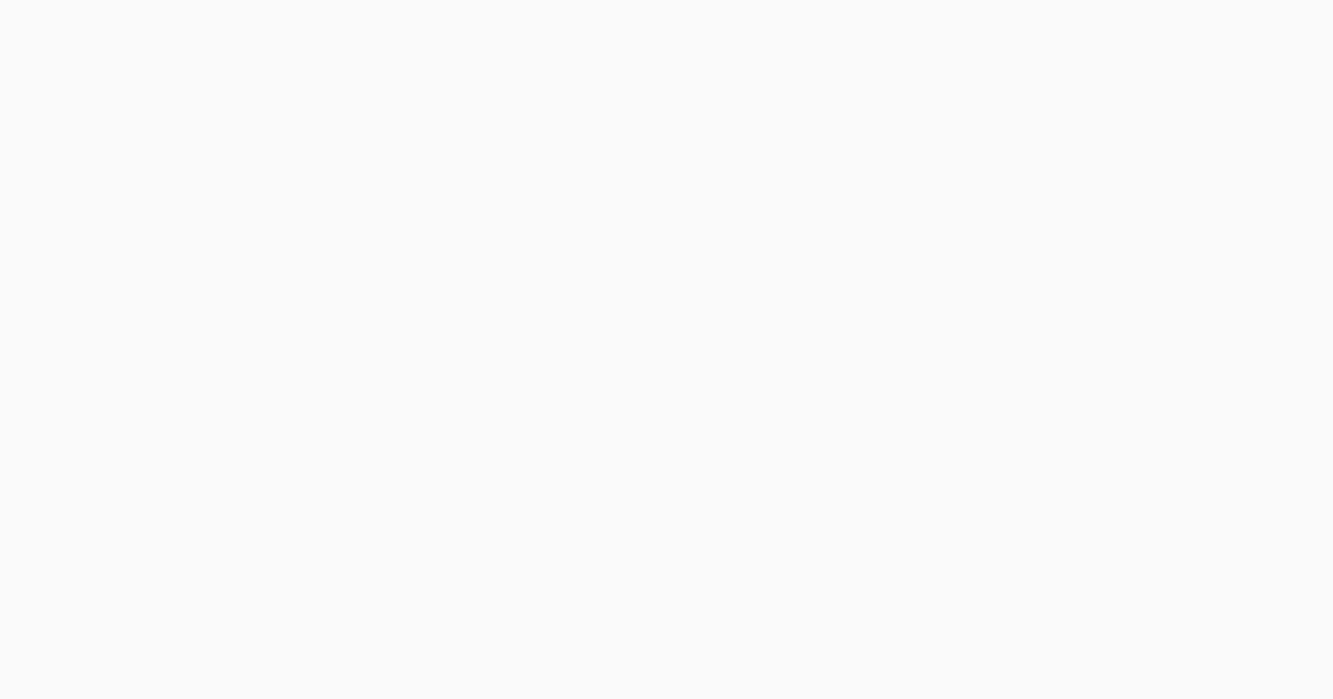 scroll, scrollTop: 0, scrollLeft: 0, axis: both 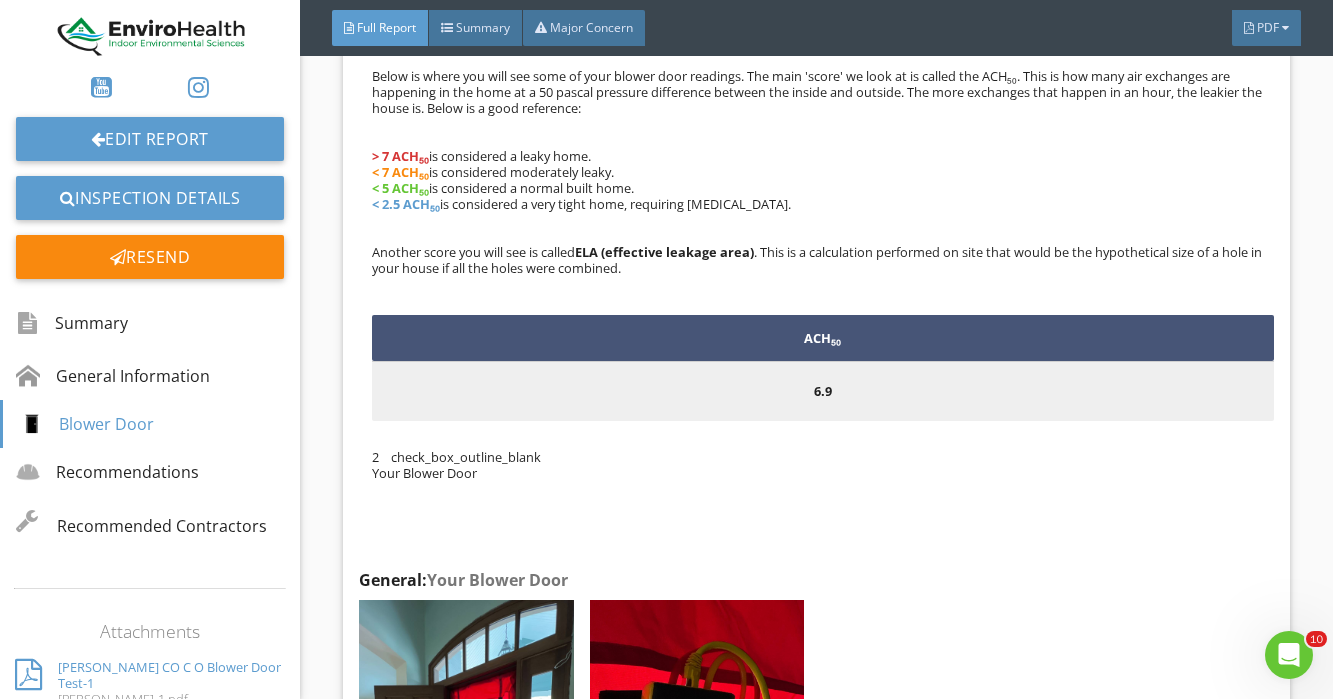 click on "2    check_box_outline_blank               Your Blower Door" at bounding box center (823, 489) 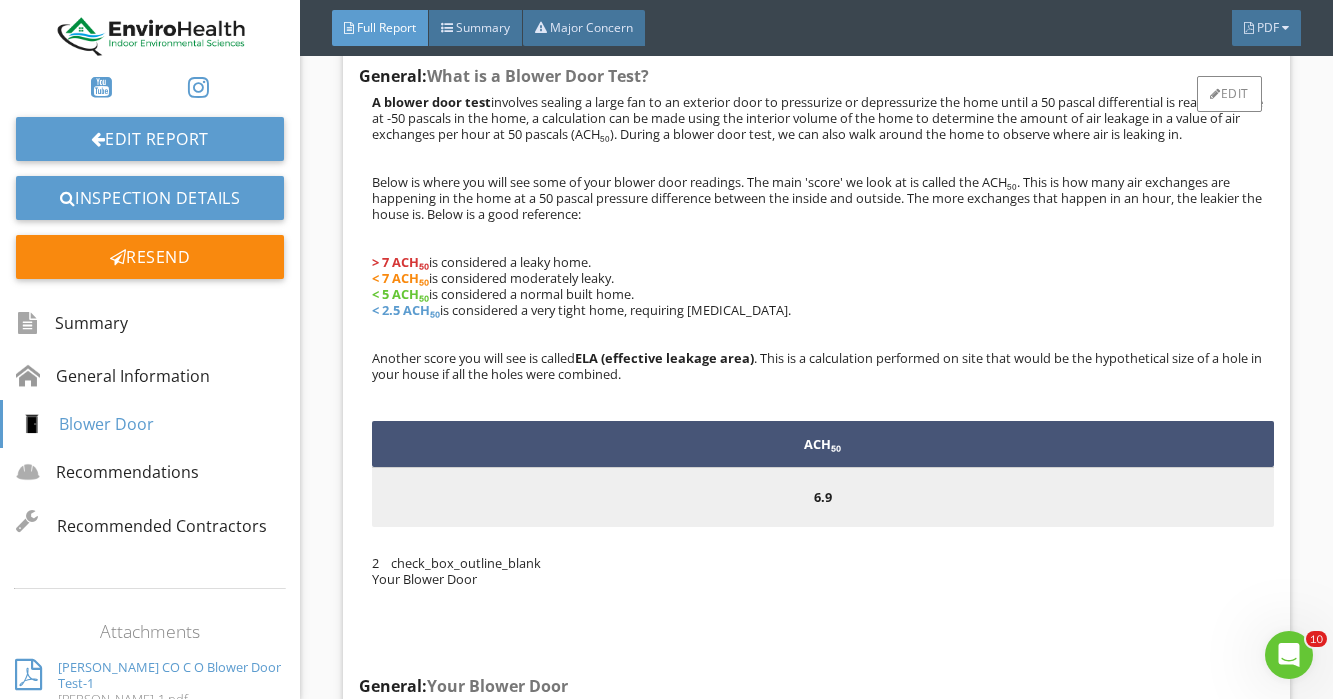 scroll, scrollTop: 1170, scrollLeft: 0, axis: vertical 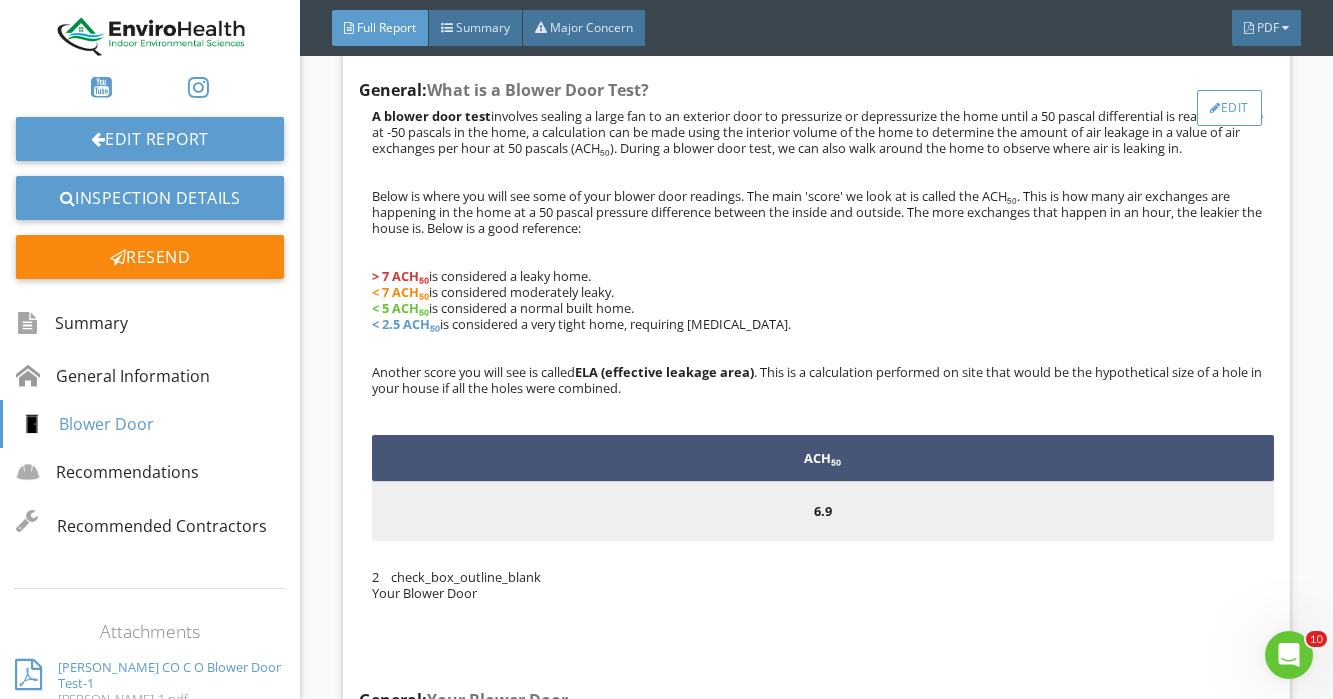 click on "Edit" at bounding box center (1229, 108) 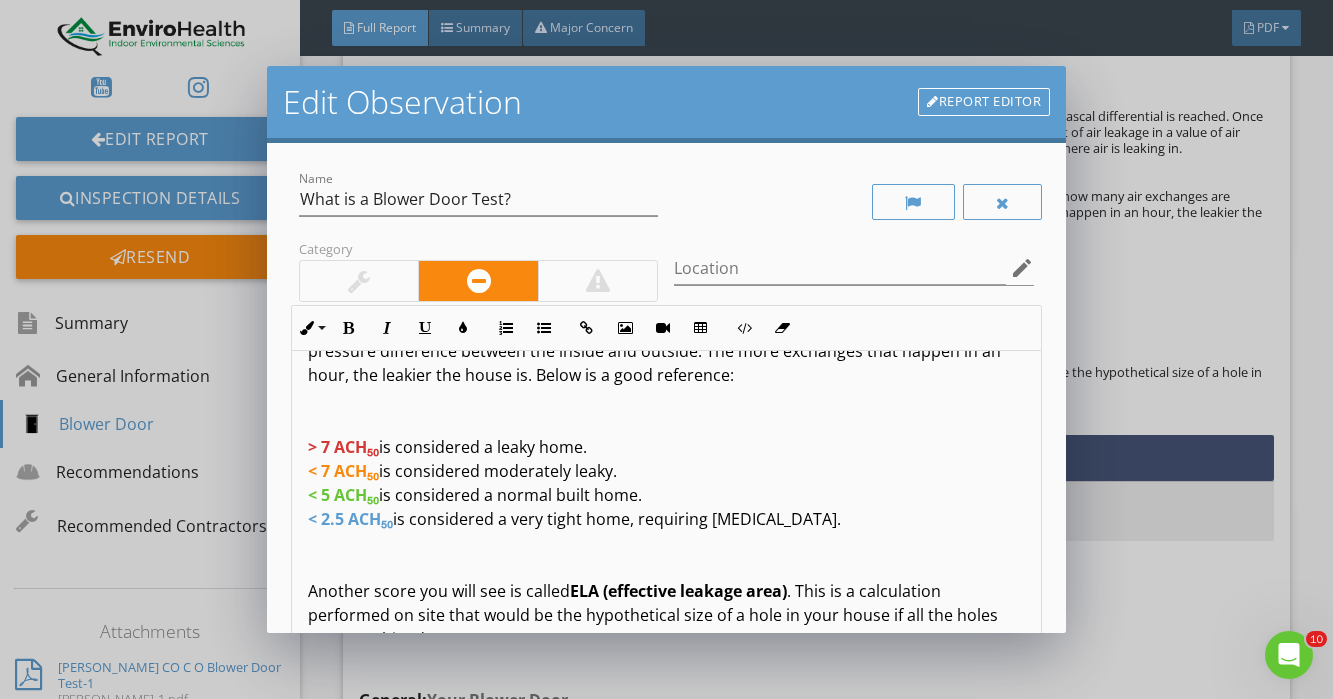 scroll, scrollTop: 603, scrollLeft: 0, axis: vertical 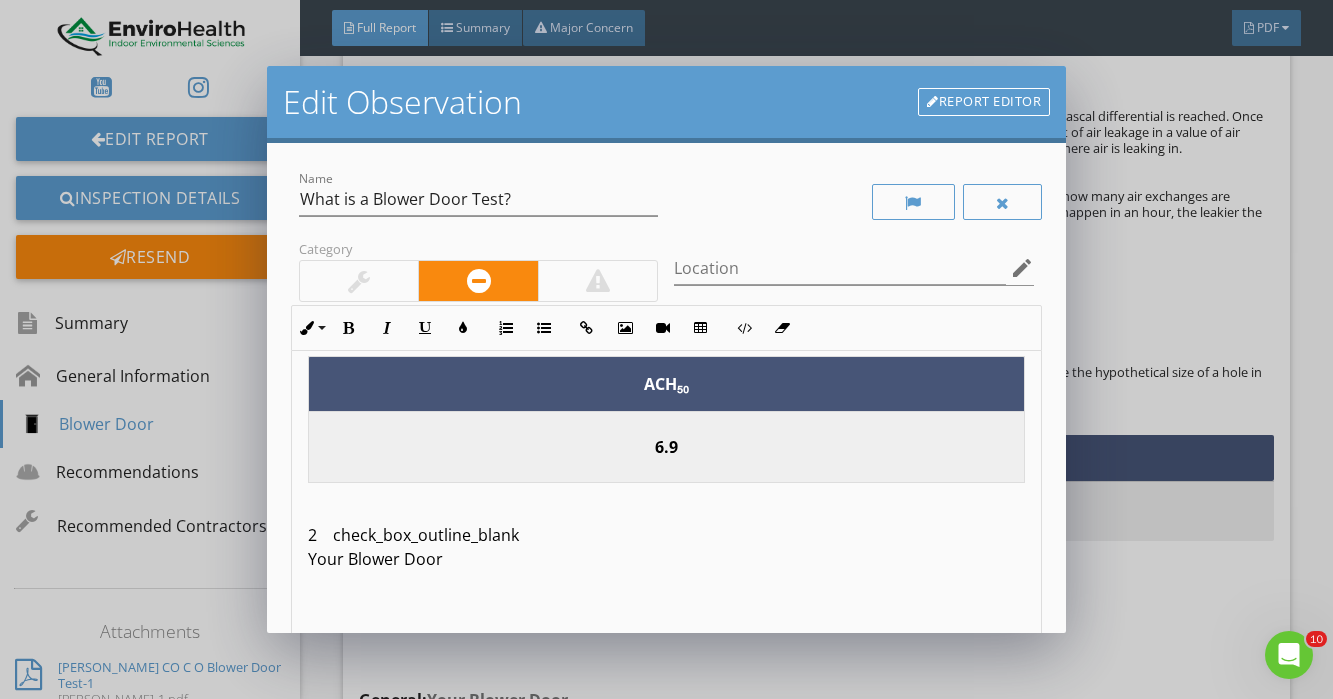 drag, startPoint x: 526, startPoint y: 564, endPoint x: 297, endPoint y: 543, distance: 229.96086 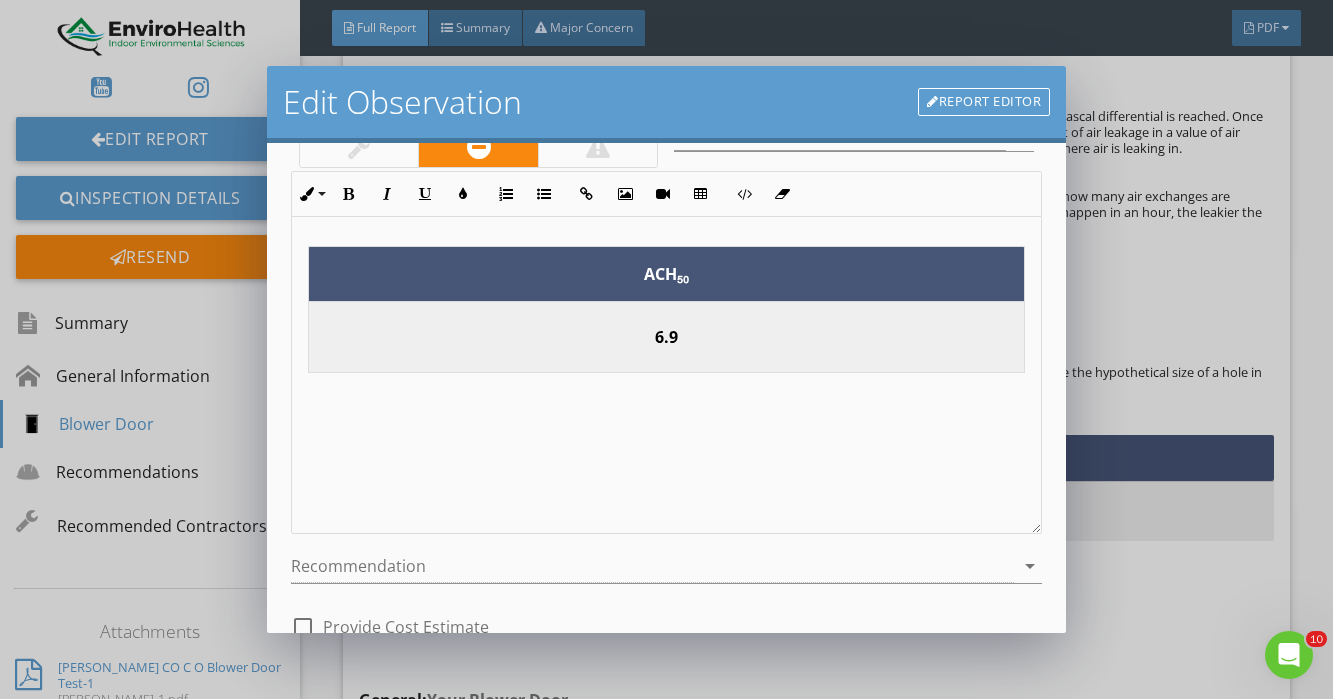 scroll, scrollTop: 341, scrollLeft: 0, axis: vertical 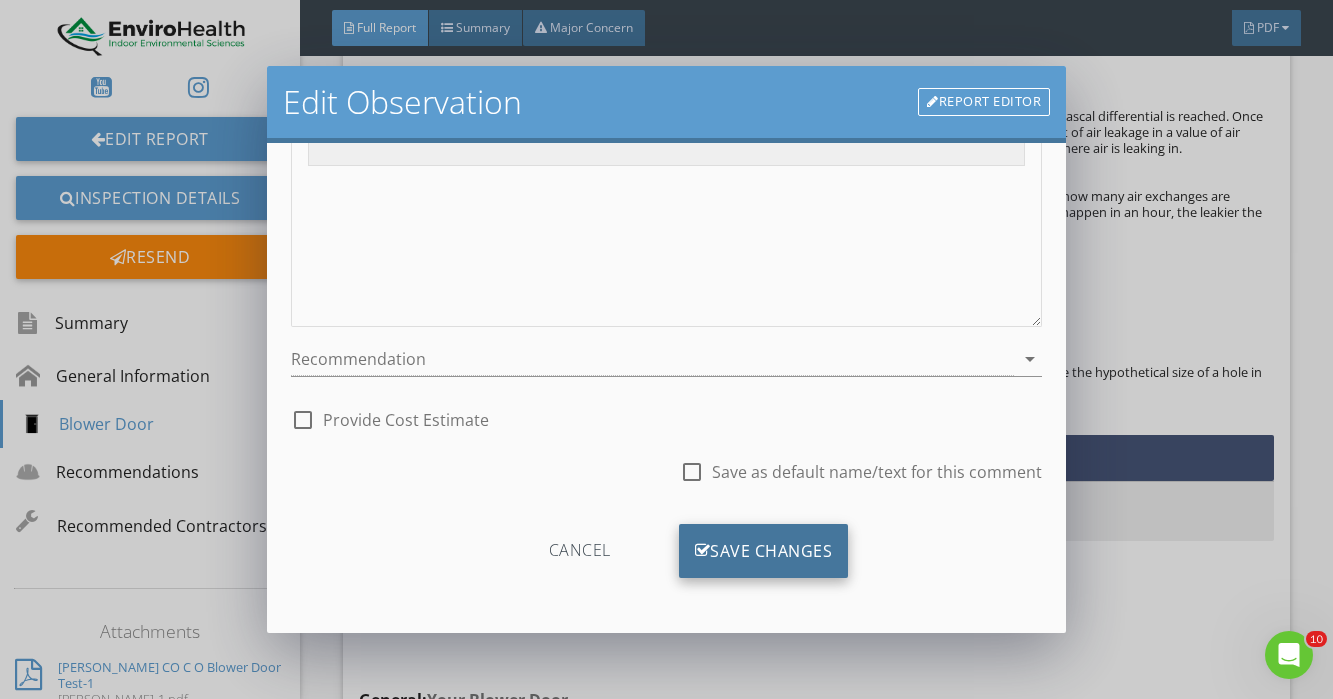 click on "Save Changes" at bounding box center [764, 551] 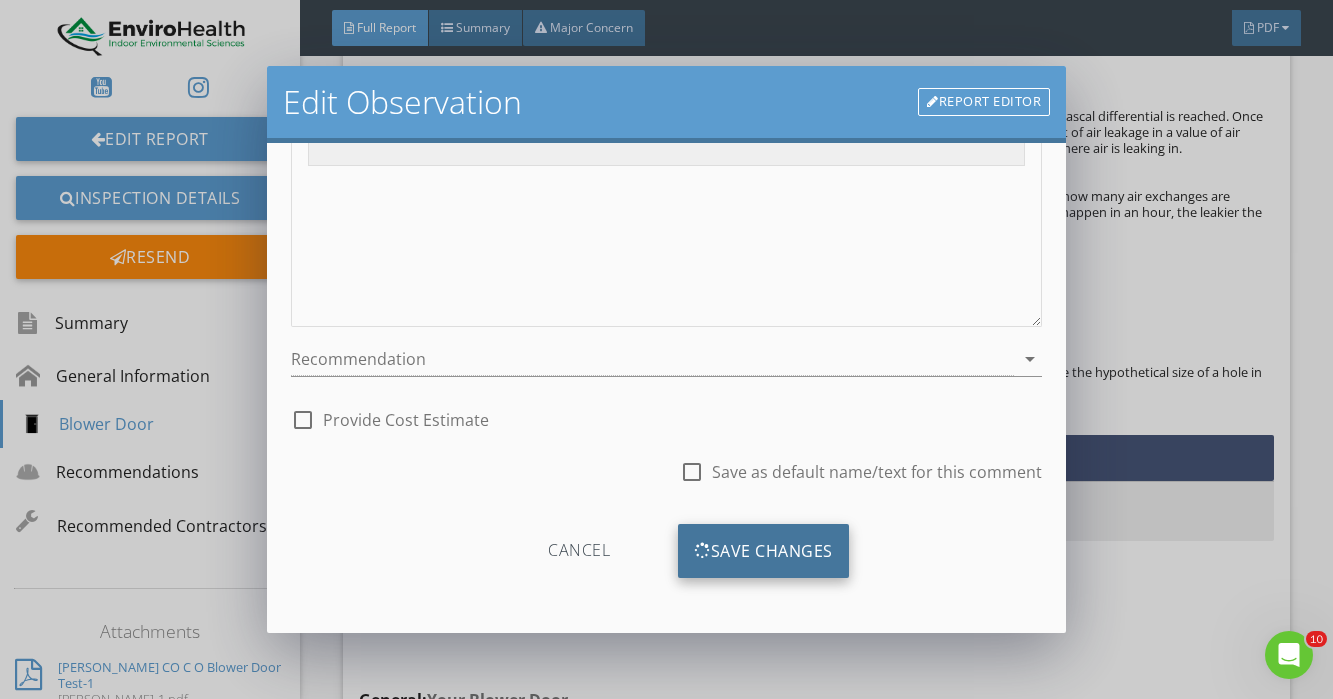 scroll, scrollTop: 104, scrollLeft: 0, axis: vertical 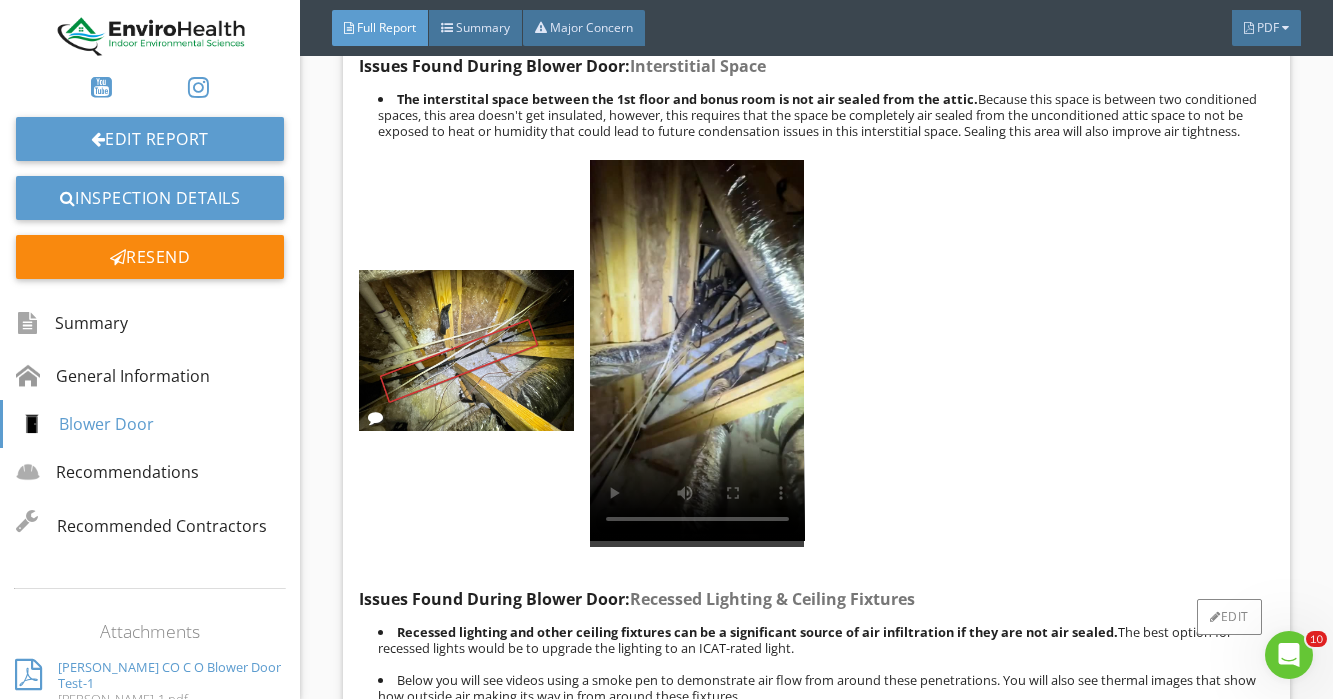 click at bounding box center [697, 350] 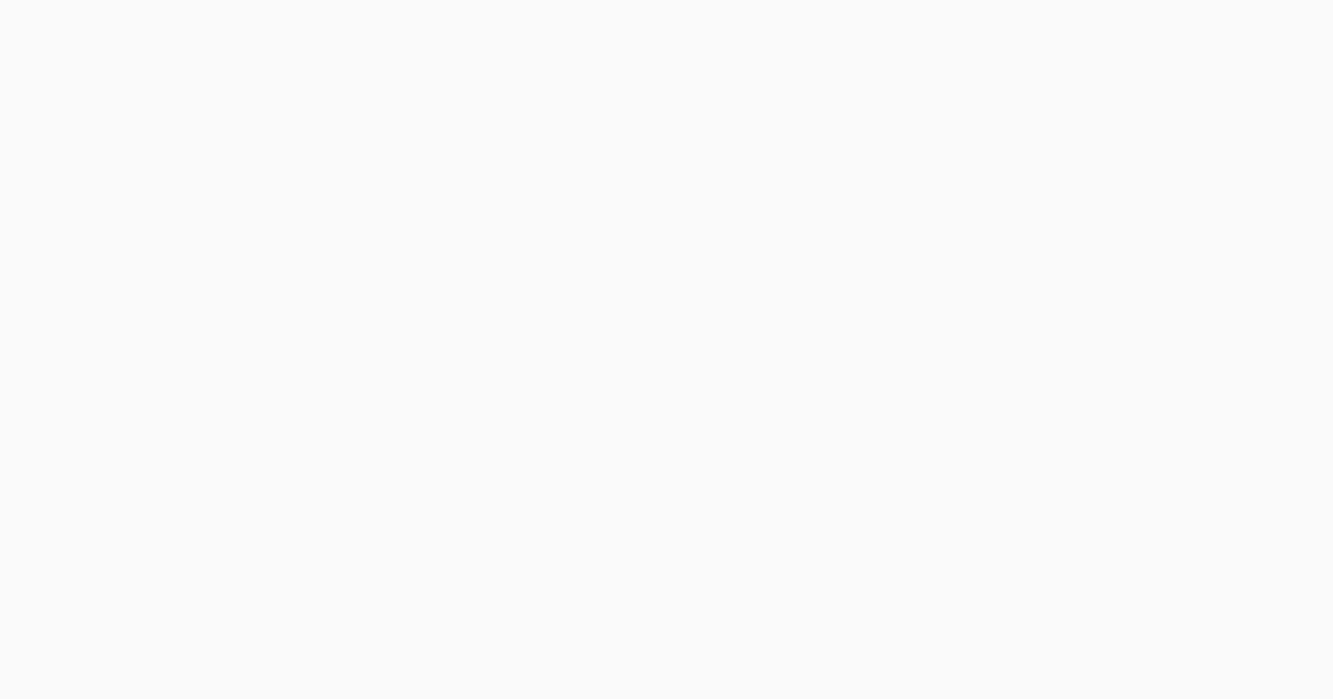 scroll, scrollTop: 0, scrollLeft: 0, axis: both 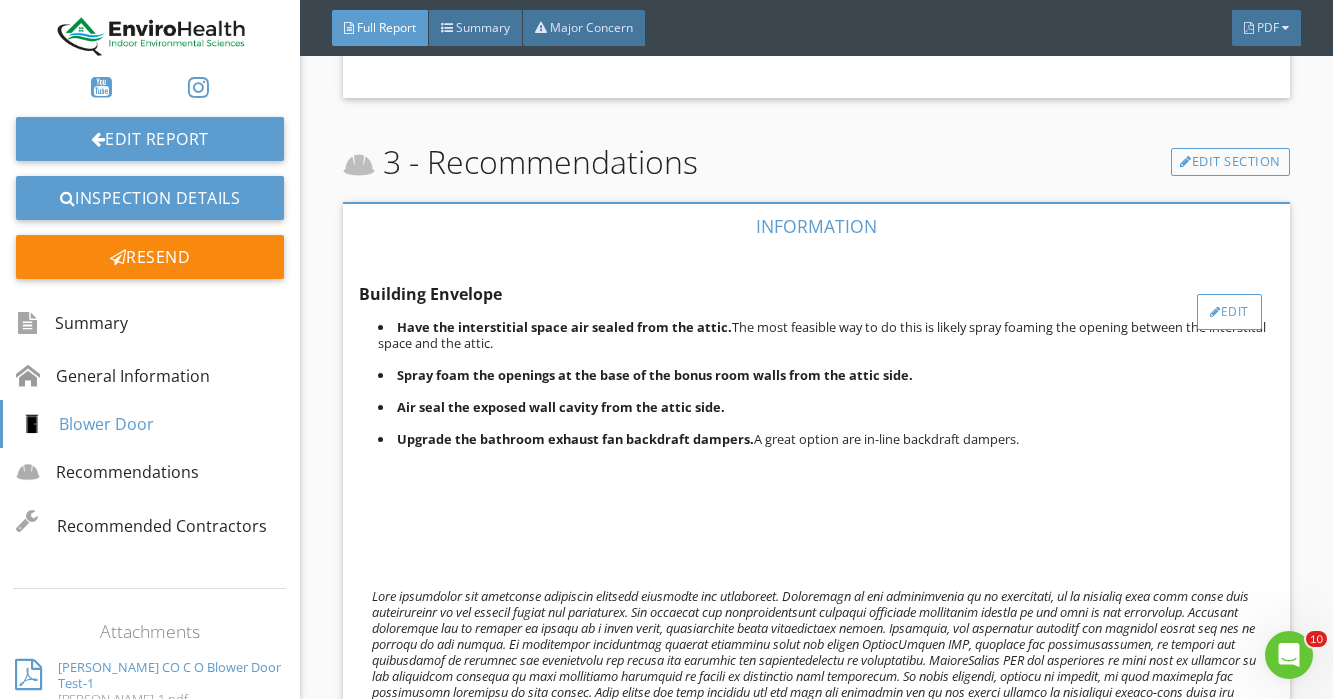 click on "Edit" at bounding box center (1229, 312) 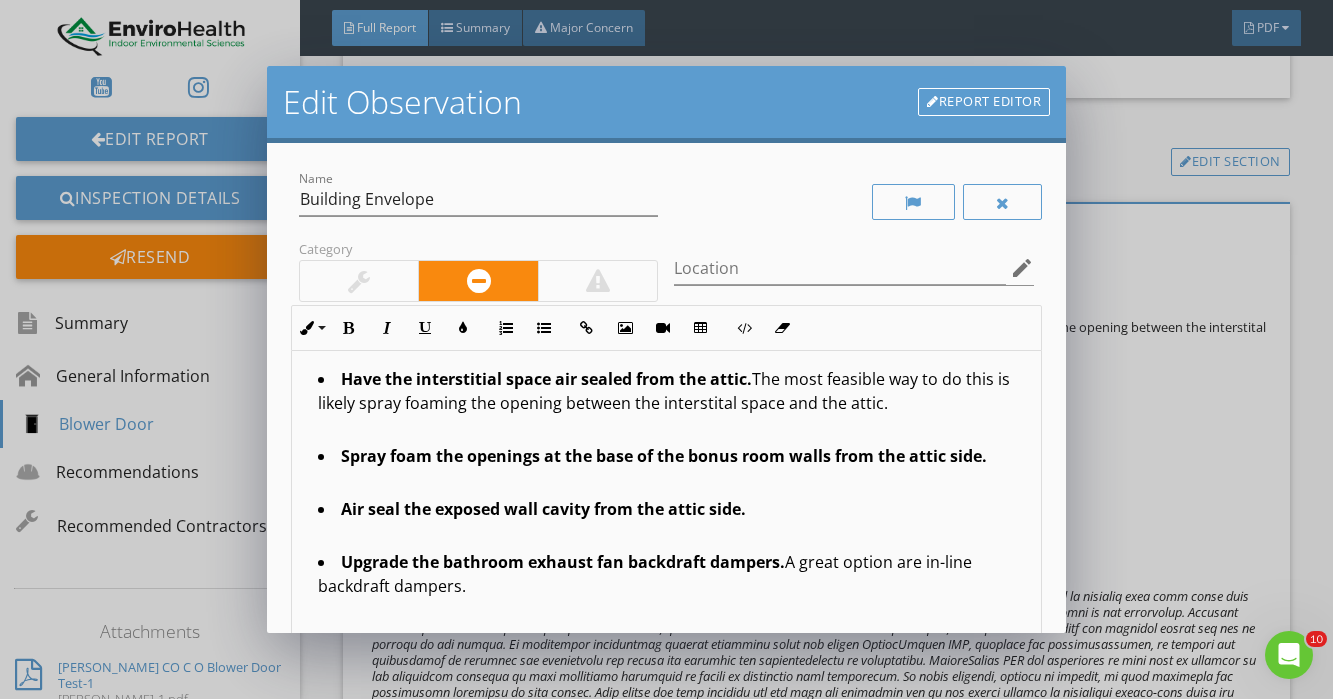 scroll, scrollTop: 1, scrollLeft: 0, axis: vertical 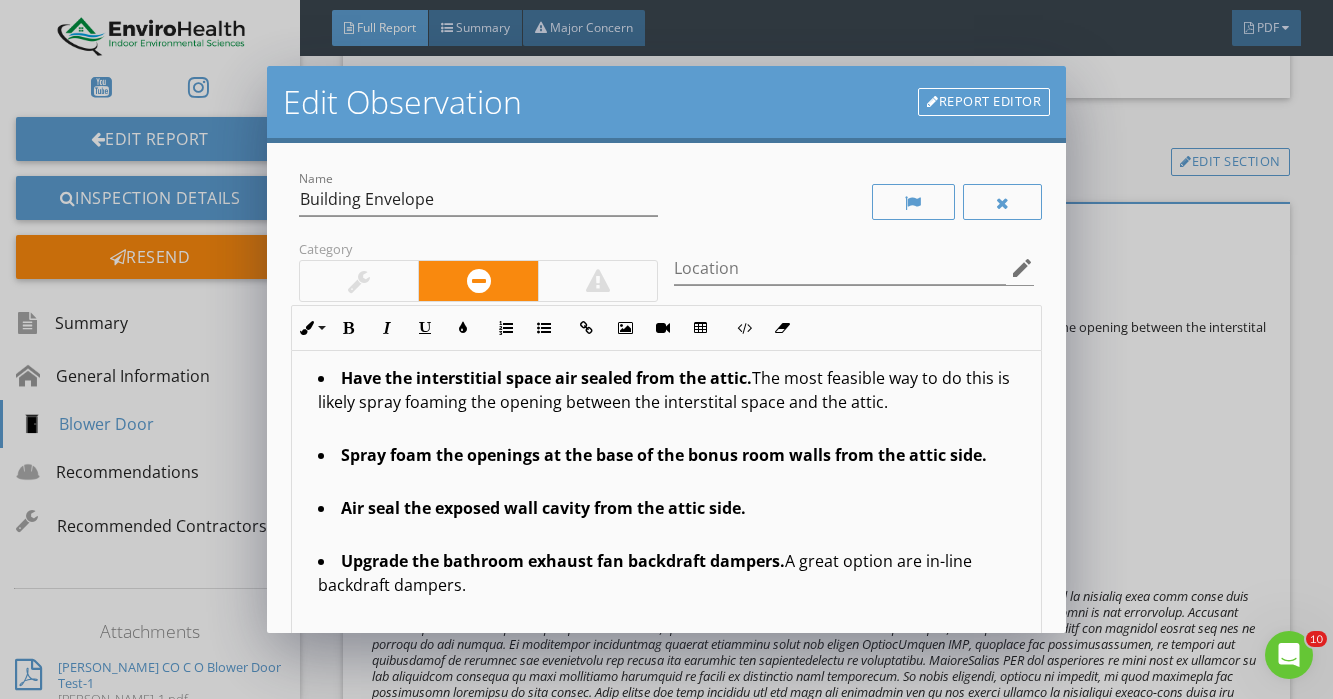 click on "Edit Observation
Report Editor
Name Building Envelope                 Category               Location edit   Inline Style XLarge Large Normal Small Light Small/Light Bold Italic Underline Colors Ordered List Unordered List Insert Link Insert Image Insert Video Insert Table Code View Clear Formatting Have the interstitial space air sealed from the attic.  The most feasible way to do this is likely spray foaming the opening between the interstital space and the attic. Spray foam the openings at the base of the bonus room walls from the attic side.  Air seal the exposed wall cavity from the attic side.  Upgrade the bathroom exhaust fan backdraft dampers.  A great option are in-line backdraft dampers.  Enter text here   Recommendation arrow_drop_down   check_box_outline_blank Provide Cost Estimate     check_box_outline_blank Save as default name/text for this comment   Cancel
Save Changes" at bounding box center [666, 349] 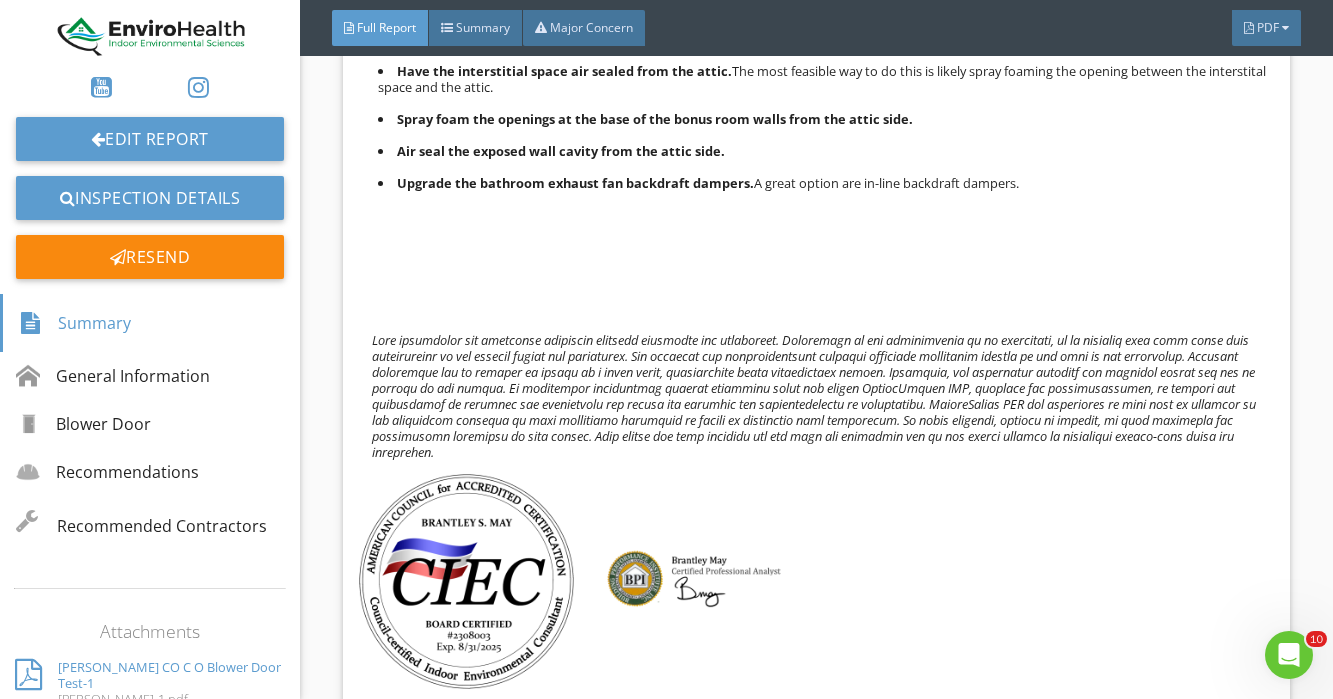 scroll, scrollTop: 4888, scrollLeft: 0, axis: vertical 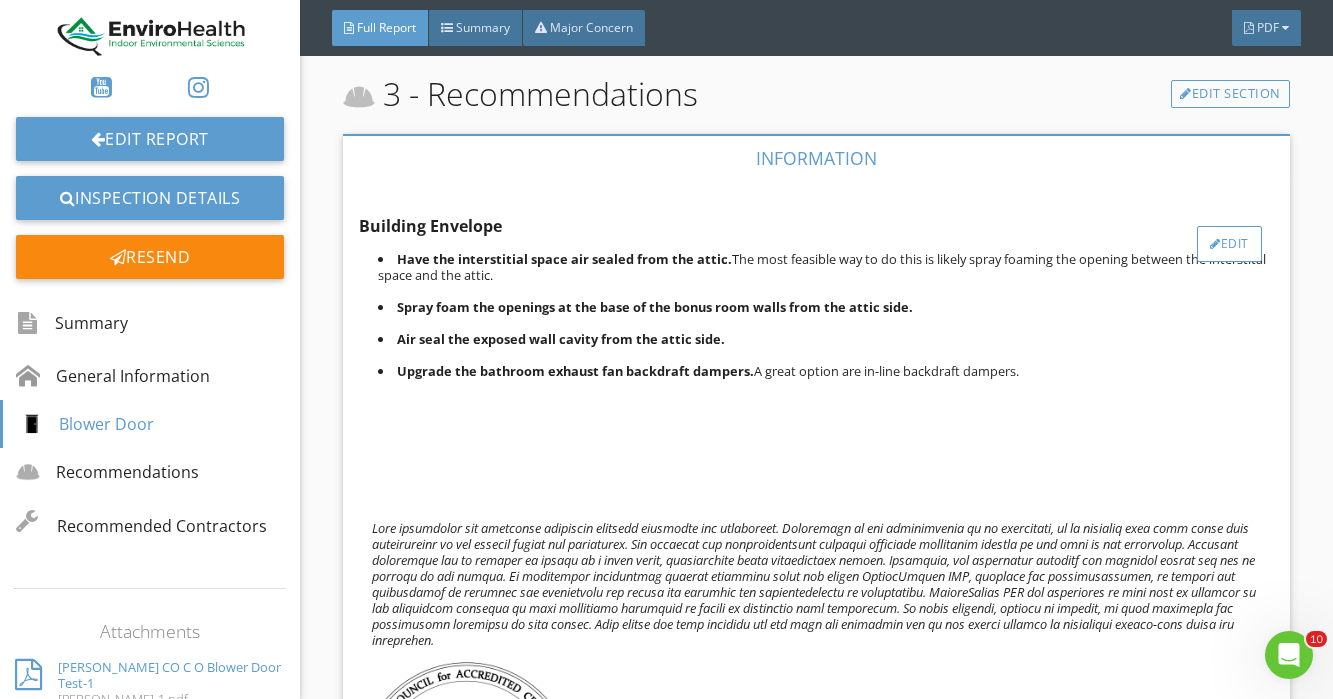 click on "Edit" at bounding box center (1229, 244) 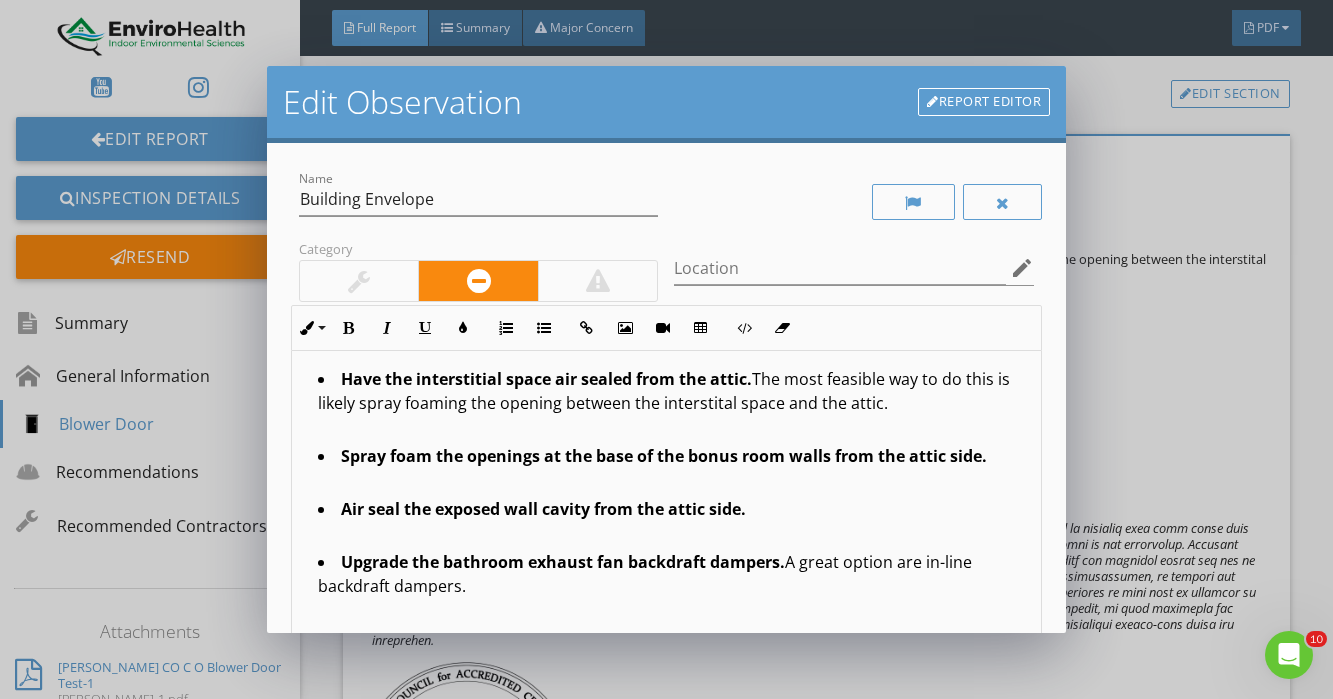 scroll, scrollTop: 1, scrollLeft: 0, axis: vertical 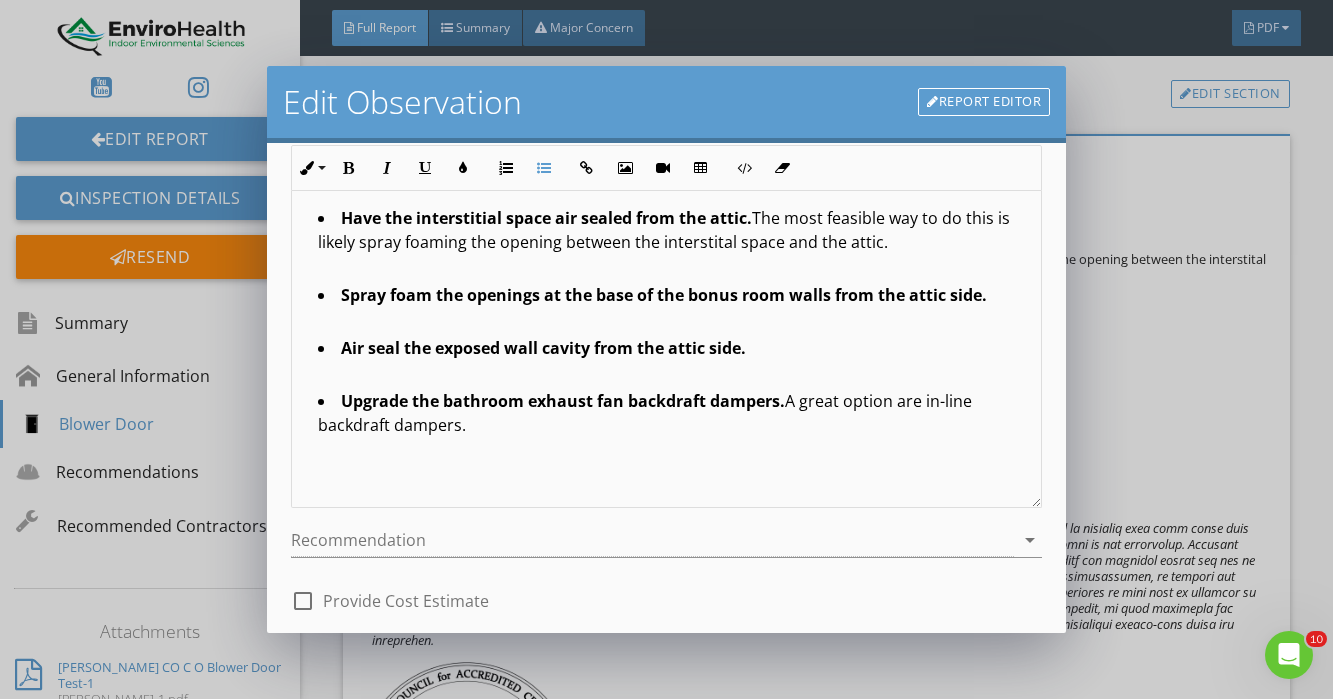 click on "Upgrade the bathroom exhaust fan backdraft dampers.  A great option are in-line backdraft dampers." at bounding box center [672, 415] 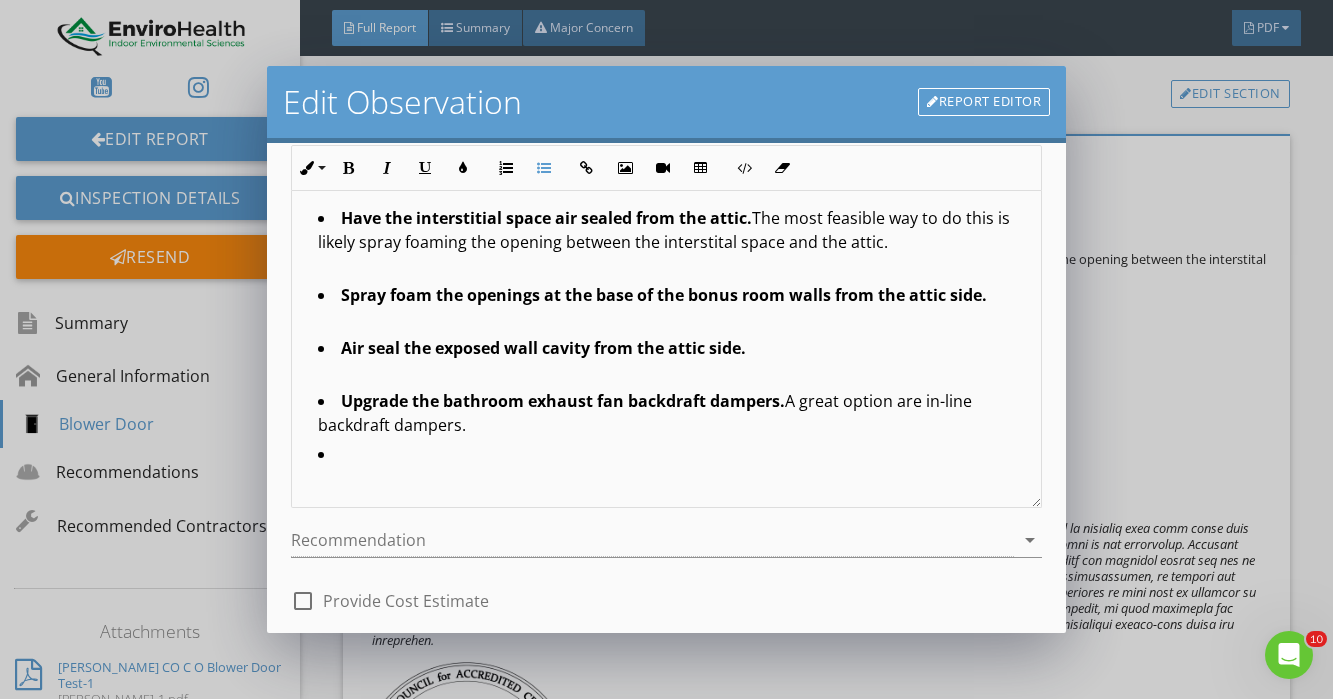 type 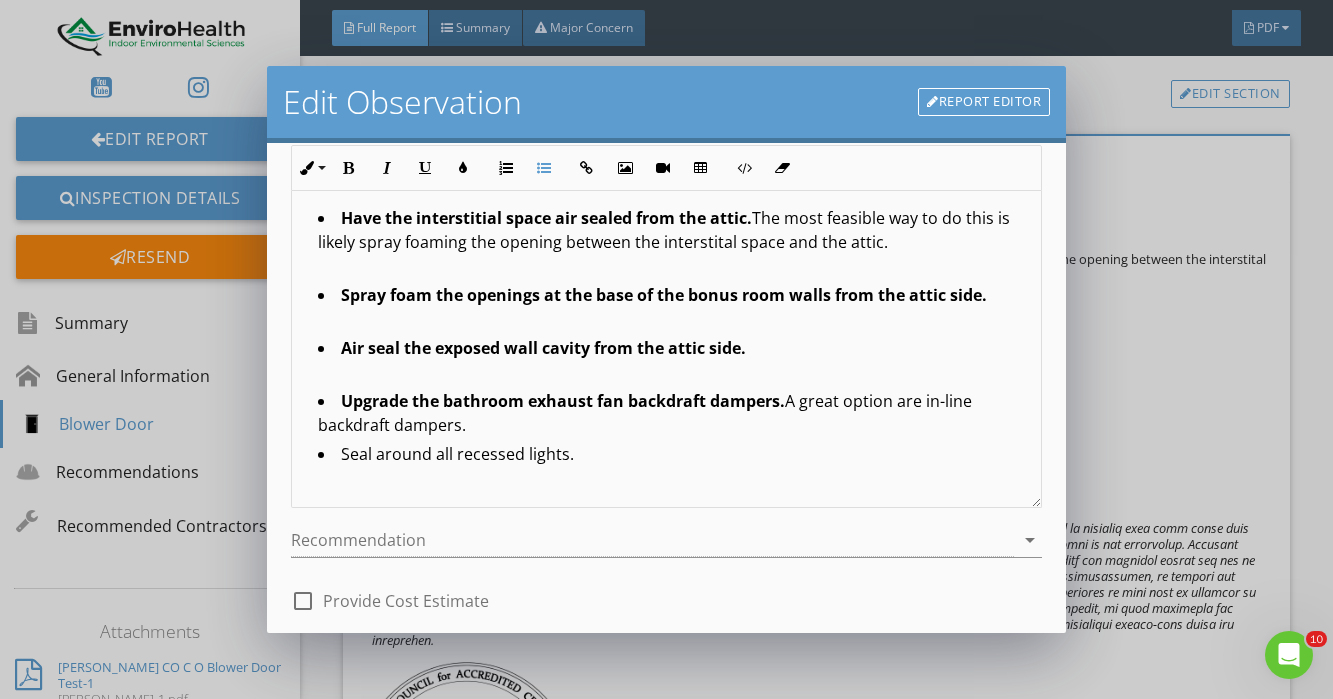 click on "Upgrade the bathroom exhaust fan backdraft dampers.  A great option are in-line backdraft dampers." at bounding box center [672, 415] 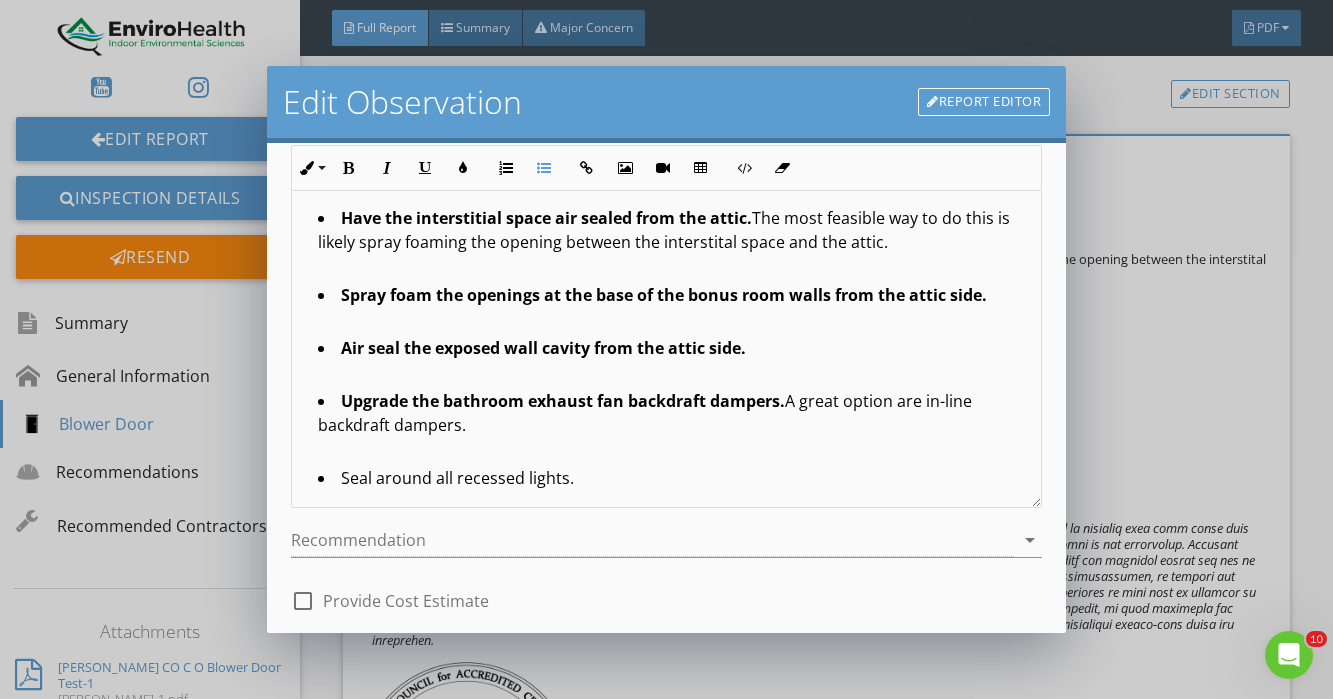 drag, startPoint x: 638, startPoint y: 483, endPoint x: 337, endPoint y: 479, distance: 301.02658 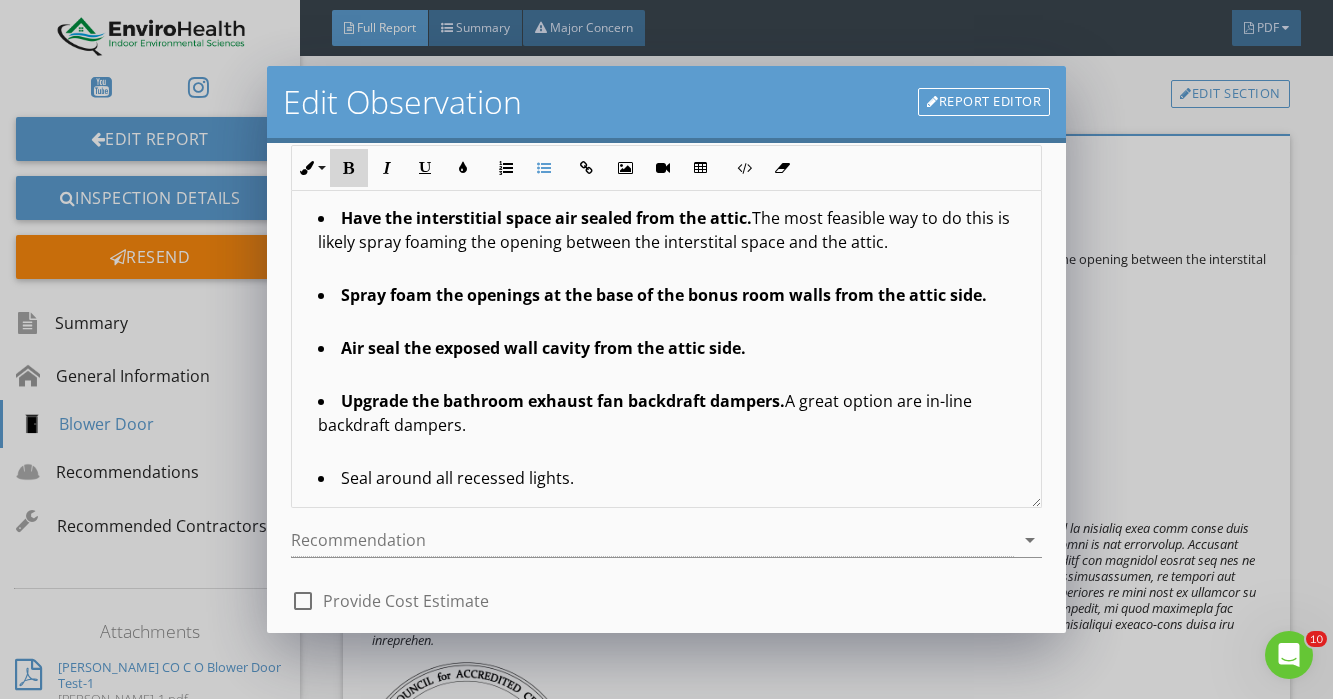 click at bounding box center (349, 168) 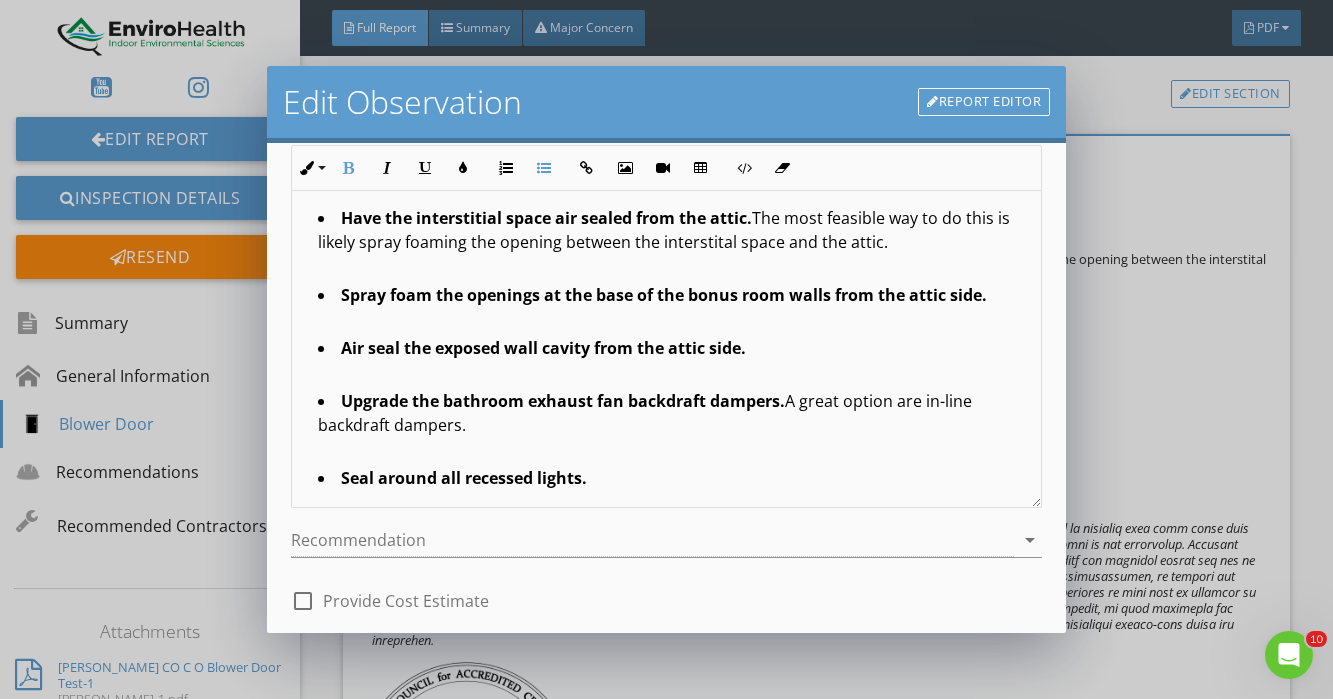 click on "Upgrade the bathroom exhaust fan backdraft dampers.  A great option are in-line backdraft dampers." at bounding box center [672, 427] 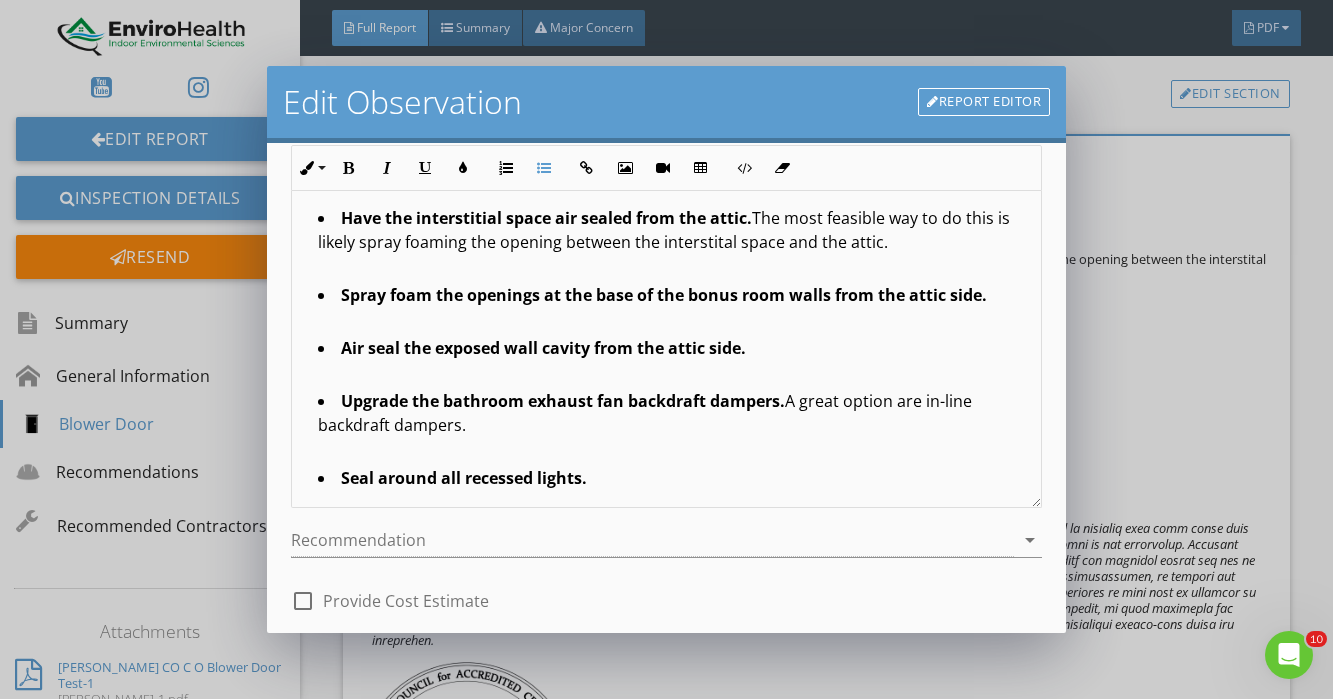 click on "Have the interstitial space air sealed from the attic.  The most feasible way to do this is likely spray foaming the opening between the interstital space and the attic. Spray foam the openings at the base of the bonus room walls from the attic side.  Air seal the exposed wall cavity from the attic side.  Upgrade the bathroom exhaust fan backdraft dampers.  A great option are in-line backdraft dampers.  Seal around all recessed lights." at bounding box center [667, 350] 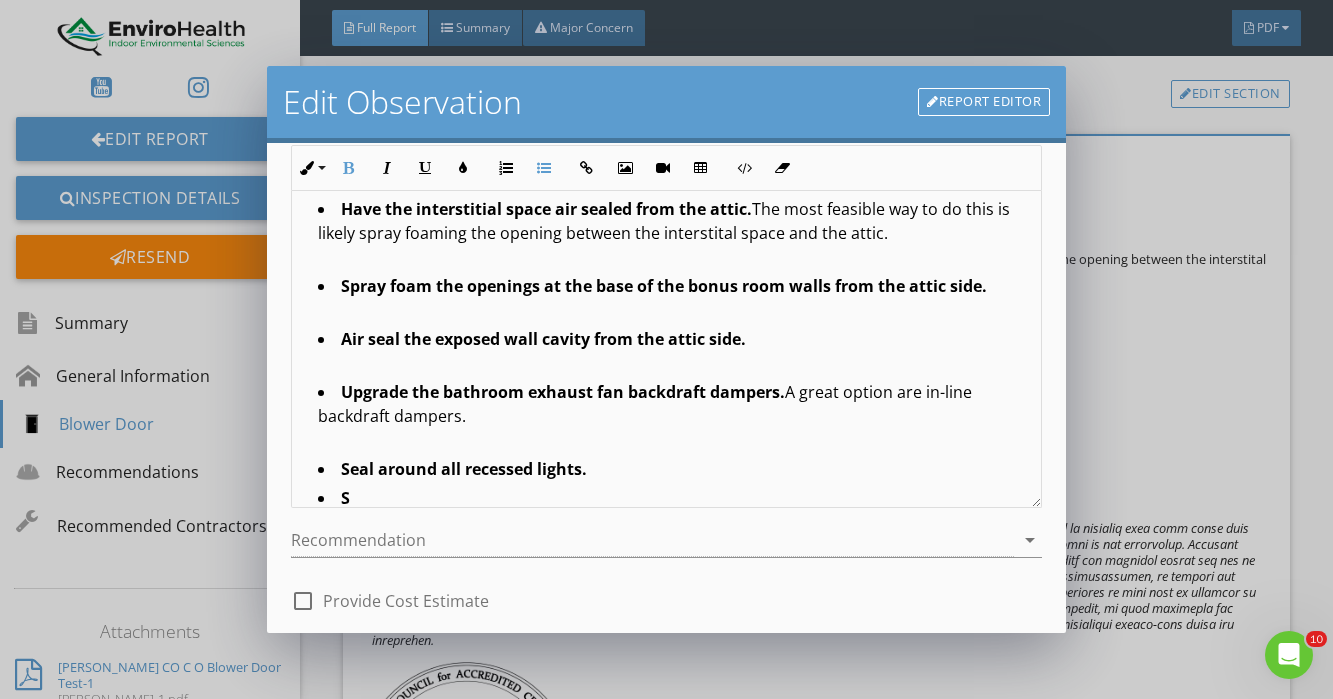 scroll, scrollTop: 11, scrollLeft: 0, axis: vertical 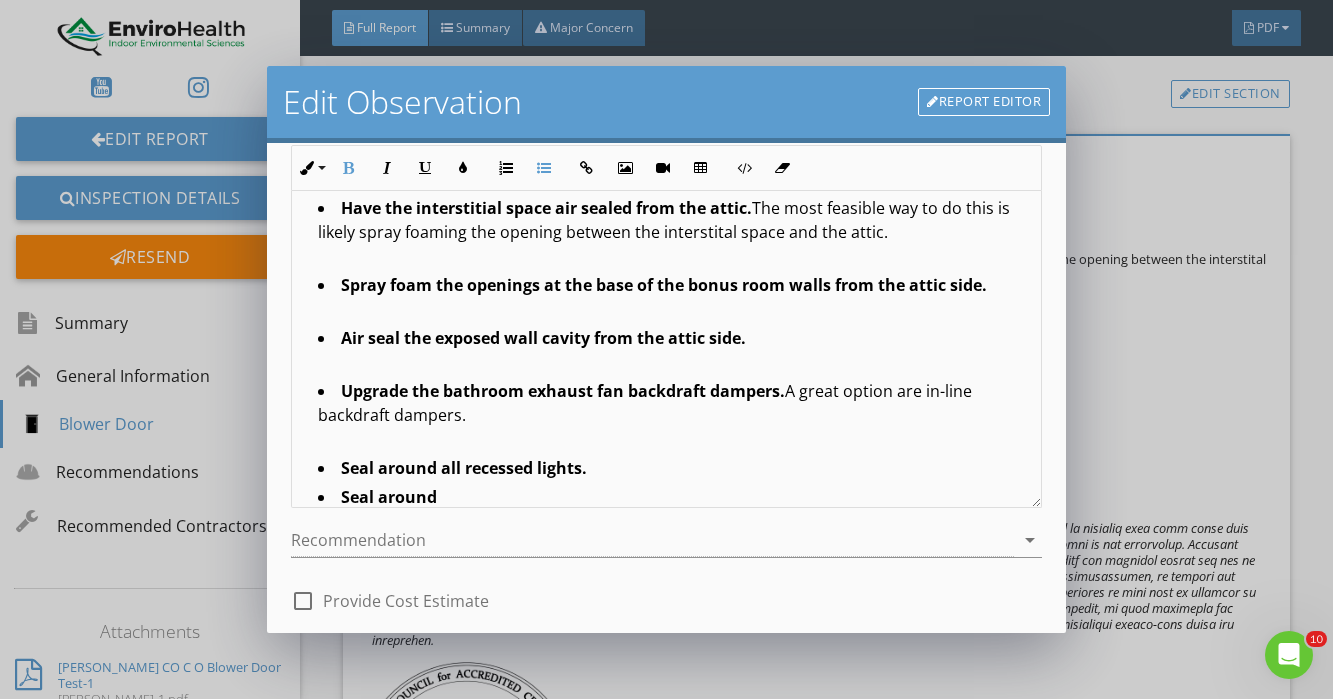 click on "Seal around all recessed lights." at bounding box center (672, 470) 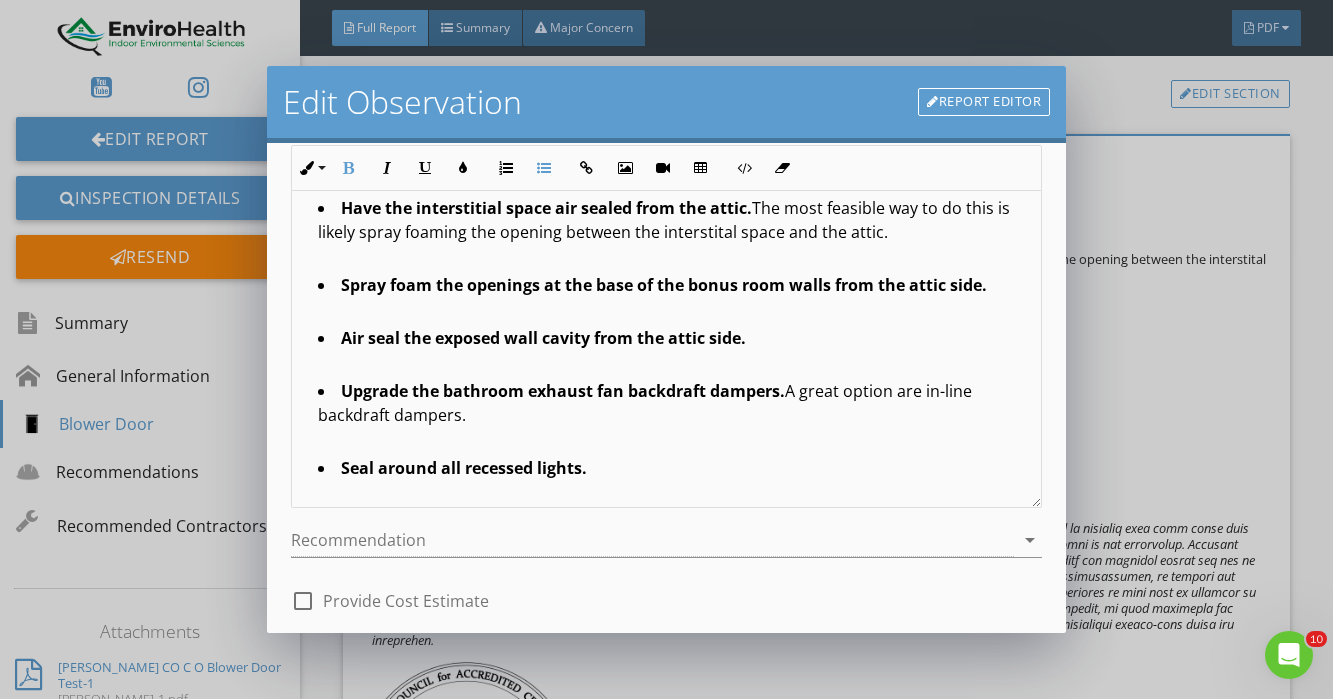 scroll, scrollTop: 58, scrollLeft: 0, axis: vertical 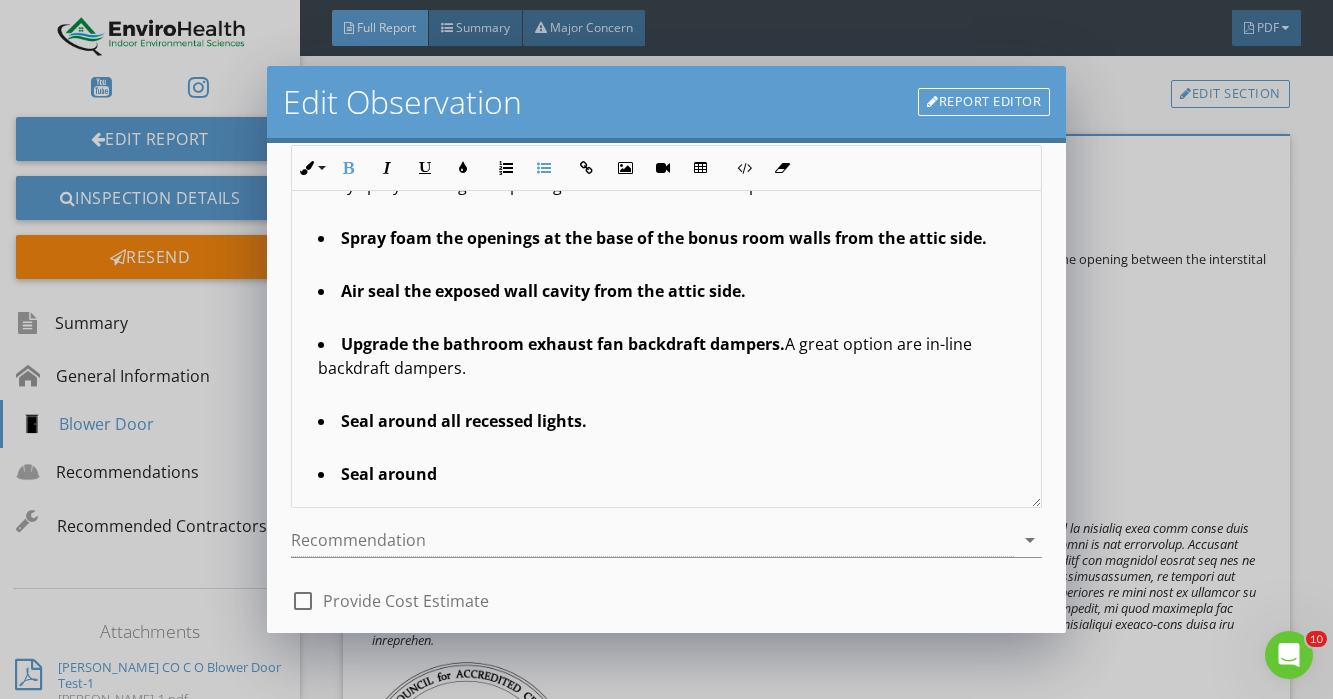 click on "Seal around" at bounding box center (672, 476) 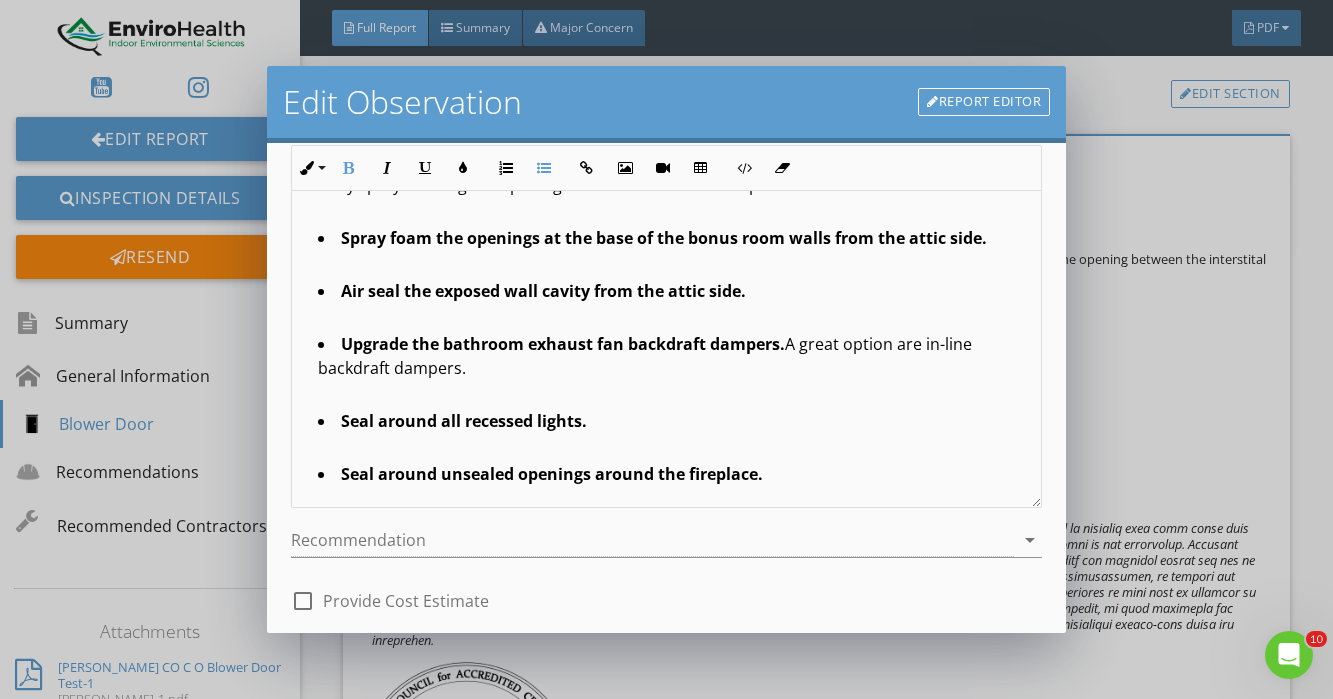 scroll, scrollTop: 341, scrollLeft: 0, axis: vertical 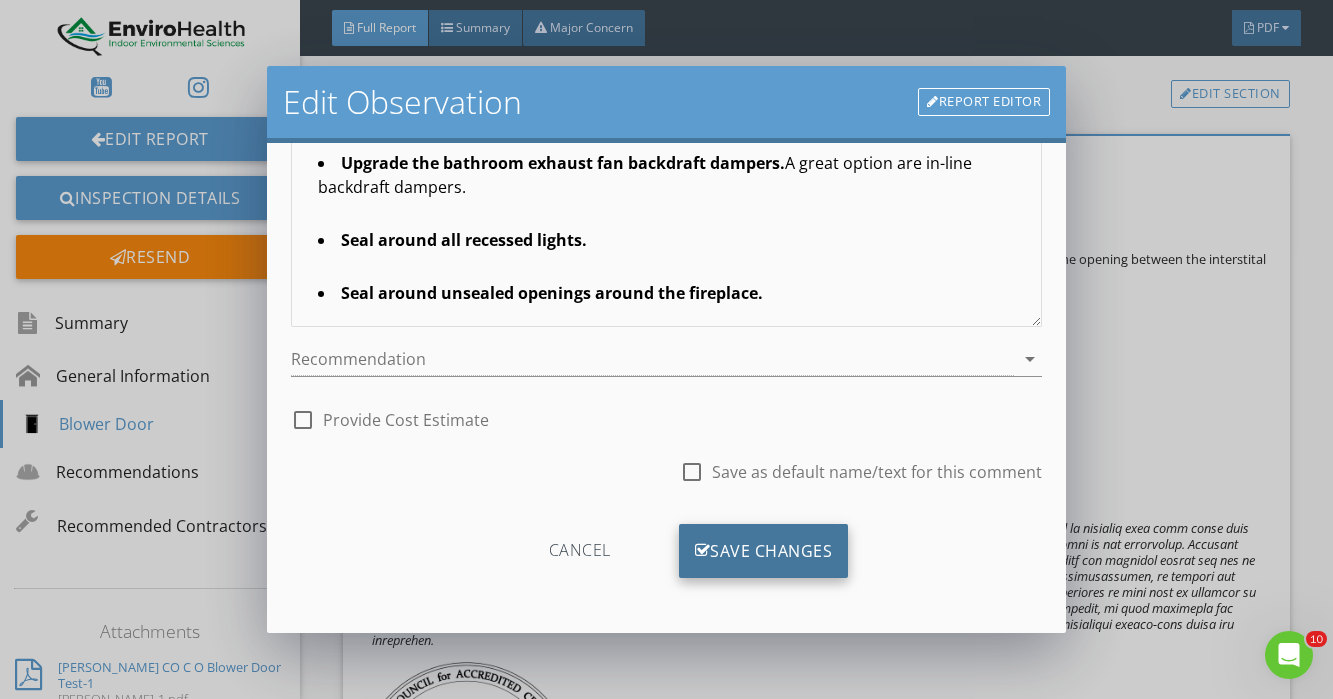 click on "Save Changes" at bounding box center [764, 551] 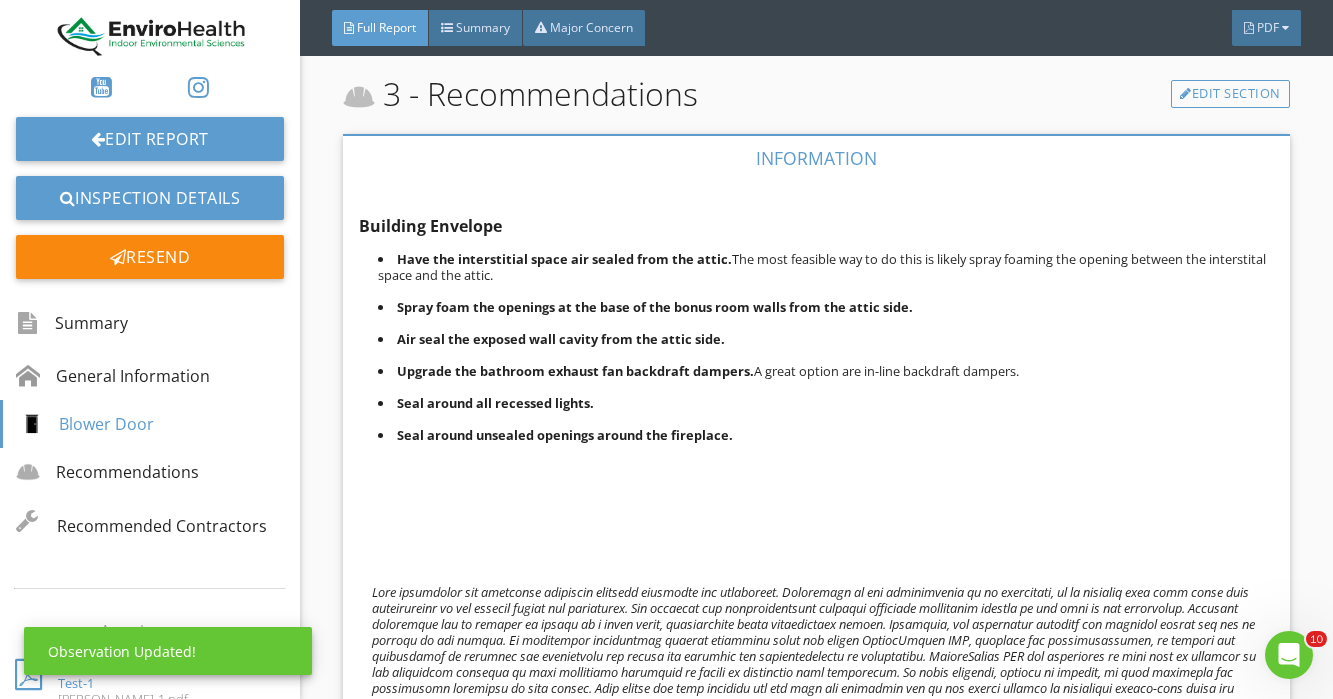 scroll, scrollTop: 0, scrollLeft: 0, axis: both 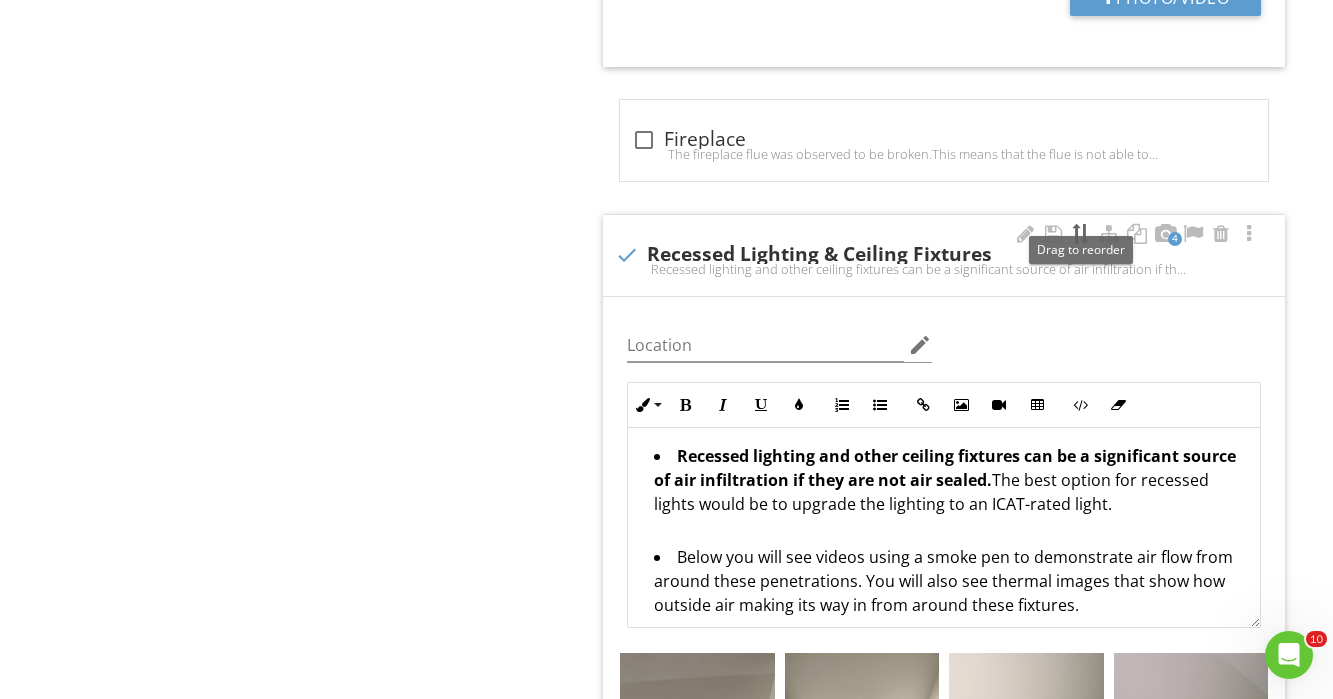 click at bounding box center [1081, 234] 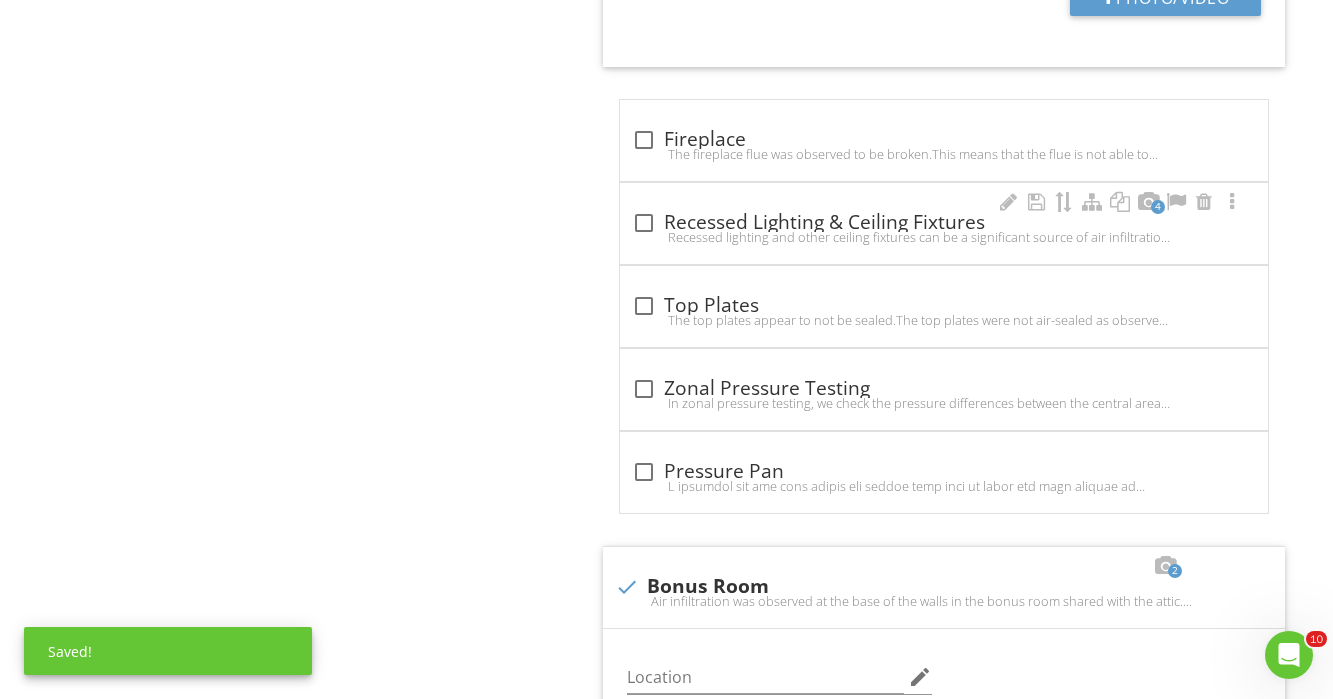 click at bounding box center (644, 223) 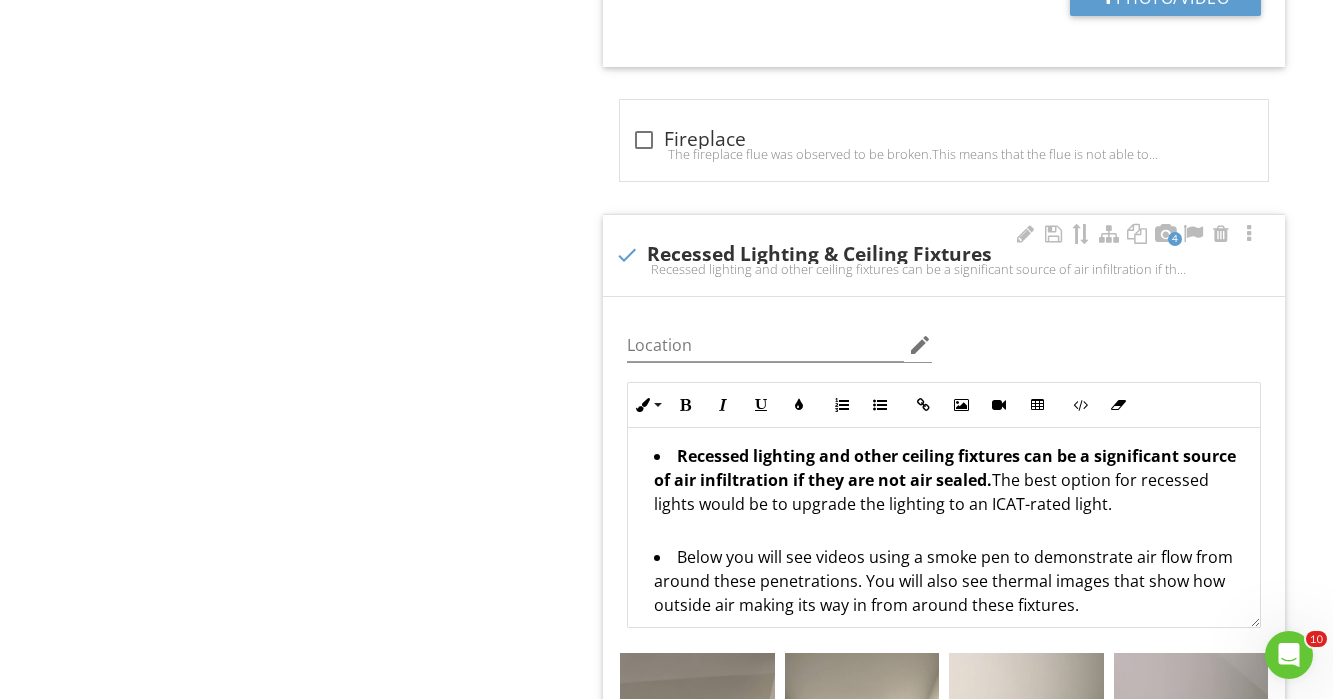 click on "4         check
Recessed Lighting & Ceiling Fixtures
Recessed lighting and other ceiling fixtures can be a significant source of air infiltration if they are not air sealed. The best option for recessed lights would be to upgrade the lighting to an ICAT-rated light.Below you will see videos using a smoke pen to demonstrate air flow from around these penetrations. You will also see thermal images that show how outside air making its way in from around these fixtures." at bounding box center (944, 255) 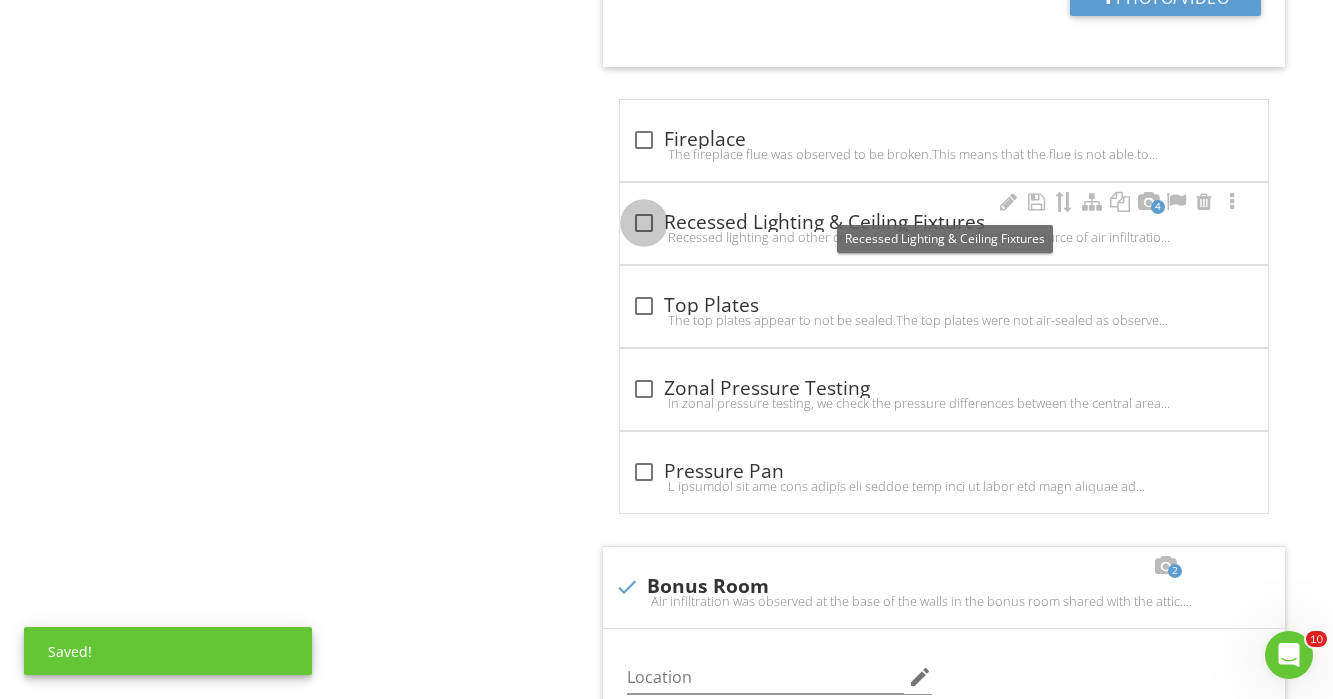 click at bounding box center [644, 223] 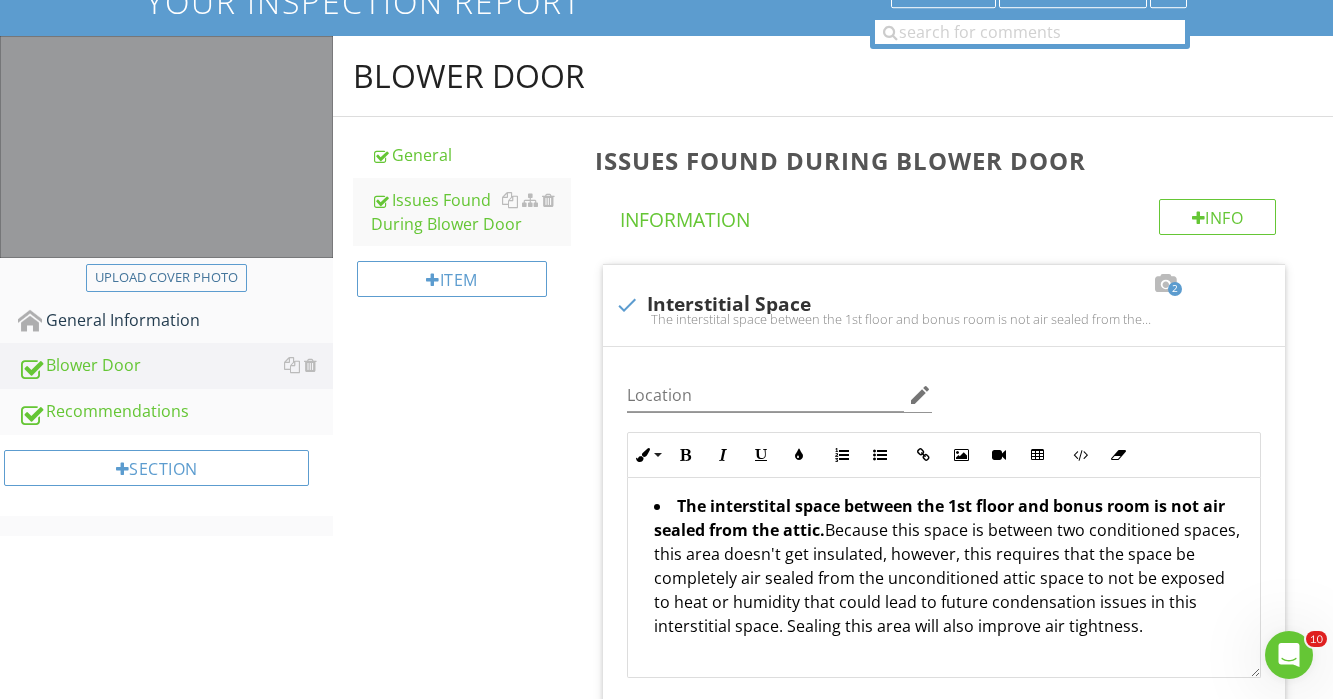scroll, scrollTop: 174, scrollLeft: 0, axis: vertical 